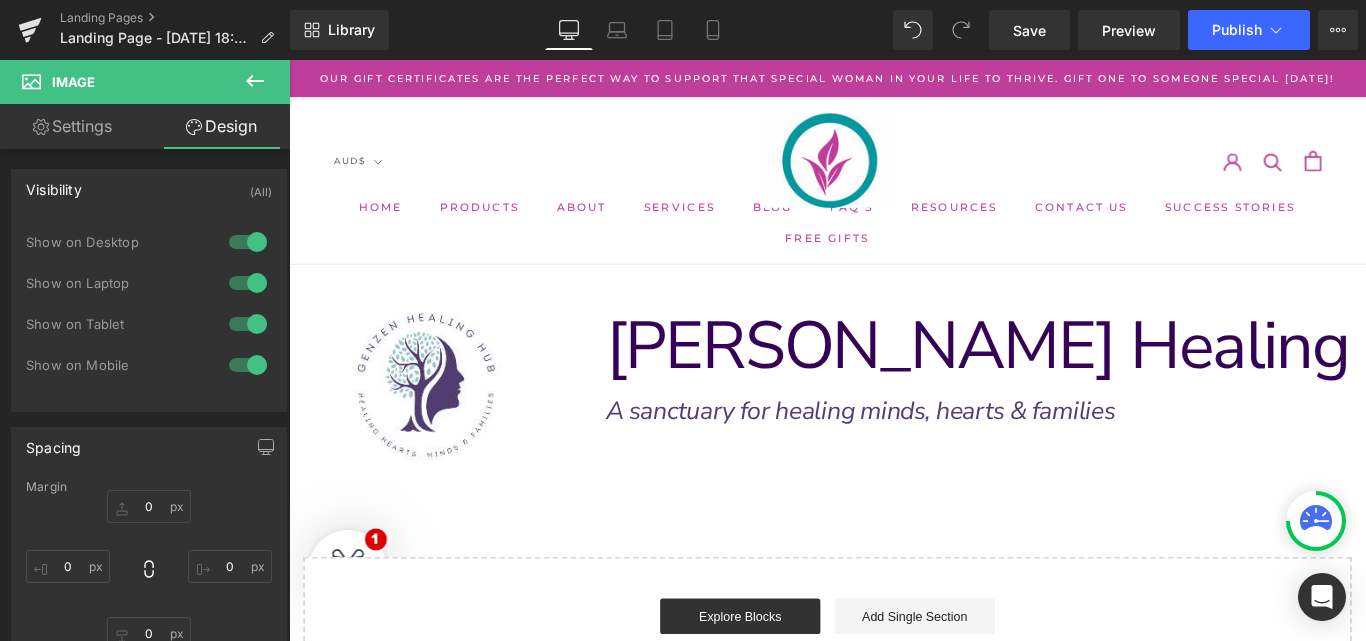 scroll, scrollTop: 134, scrollLeft: 0, axis: vertical 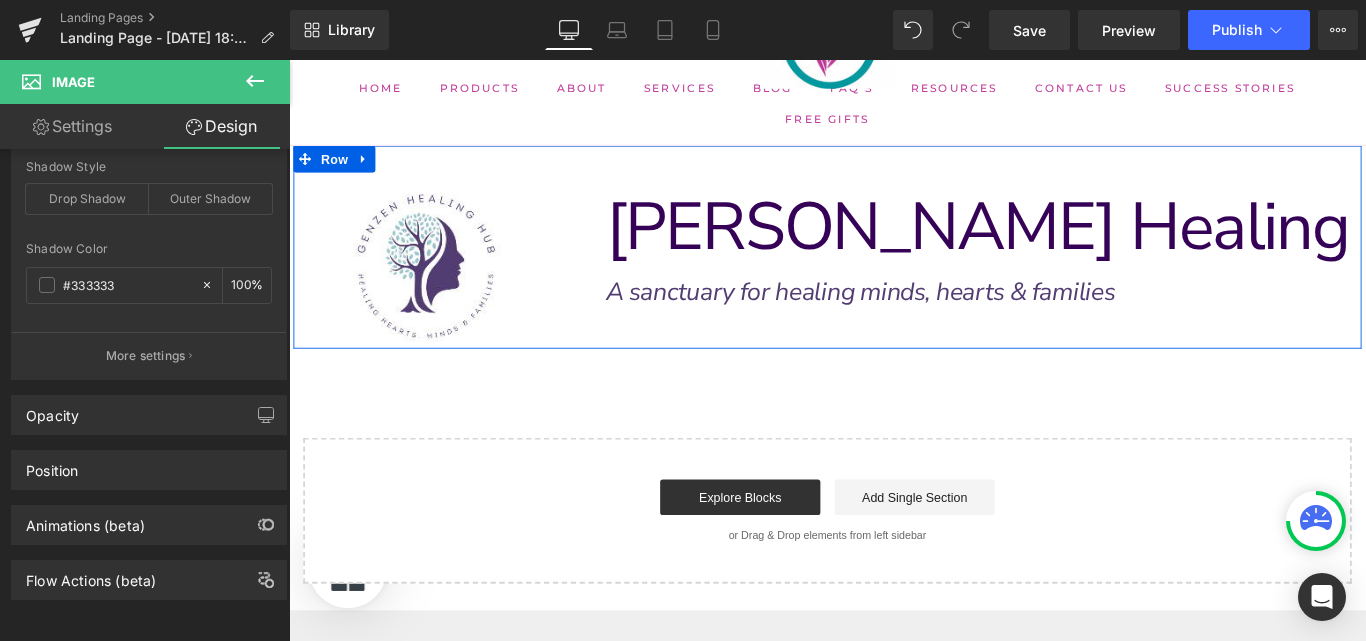 click on "Image         Row" at bounding box center (444, 270) 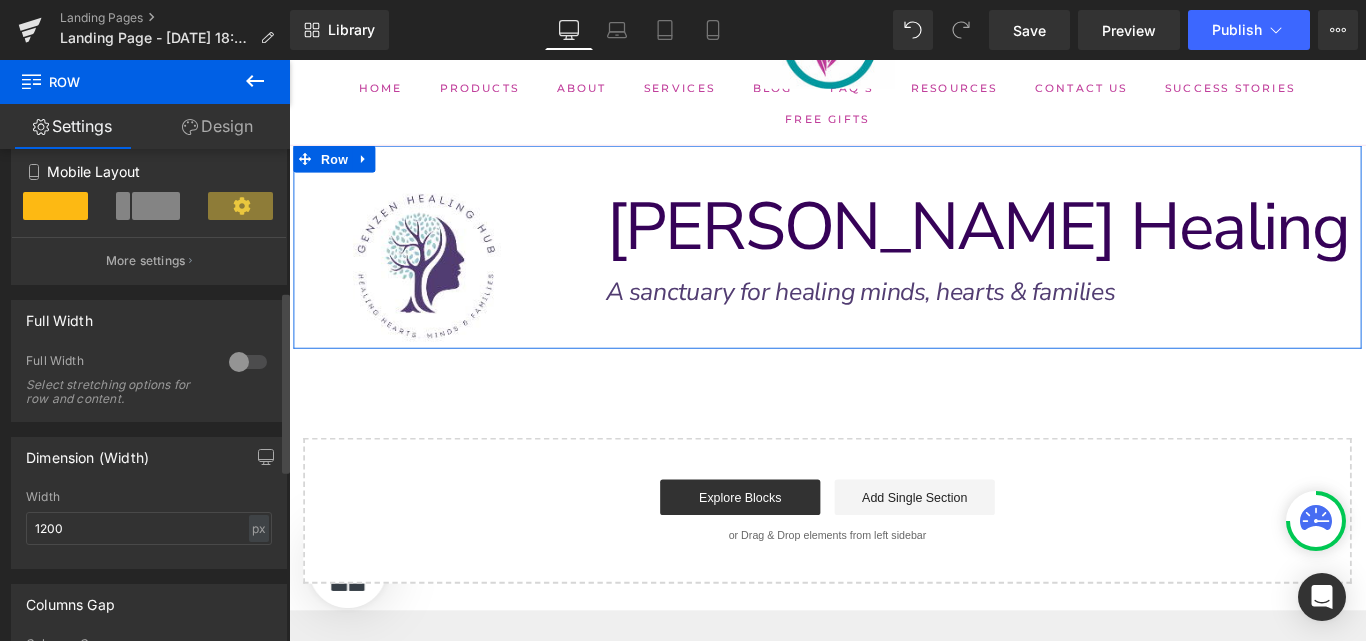 scroll, scrollTop: 386, scrollLeft: 0, axis: vertical 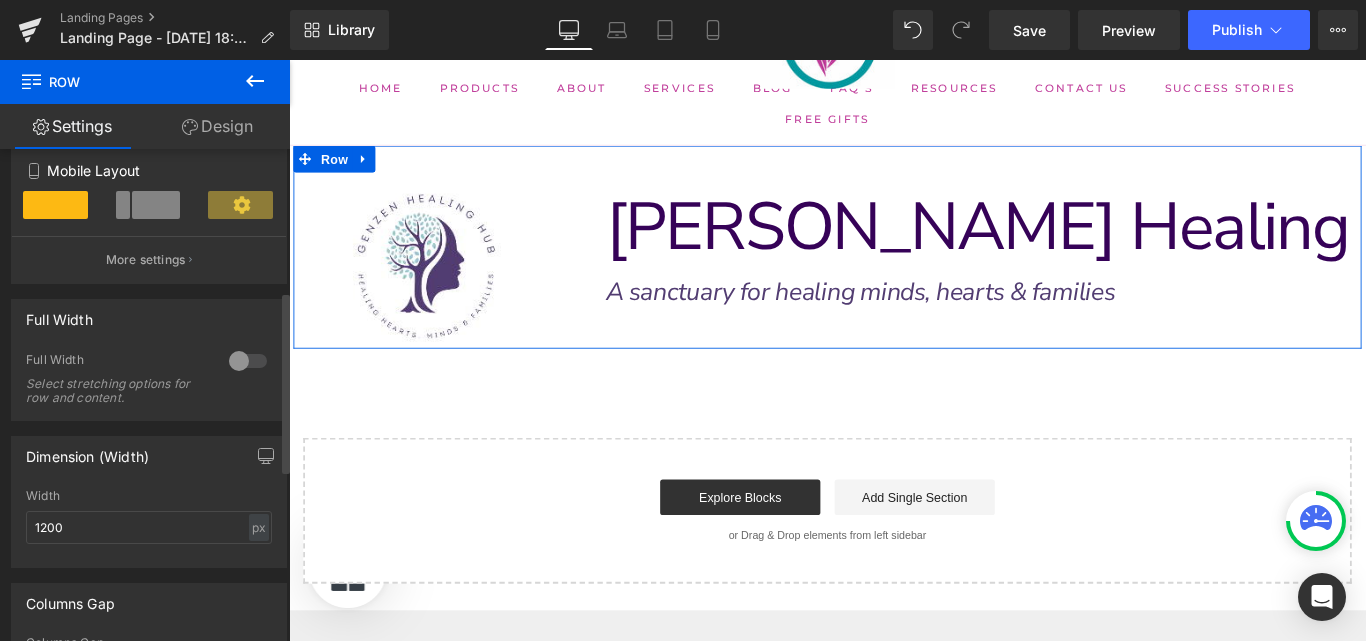 click at bounding box center (248, 361) 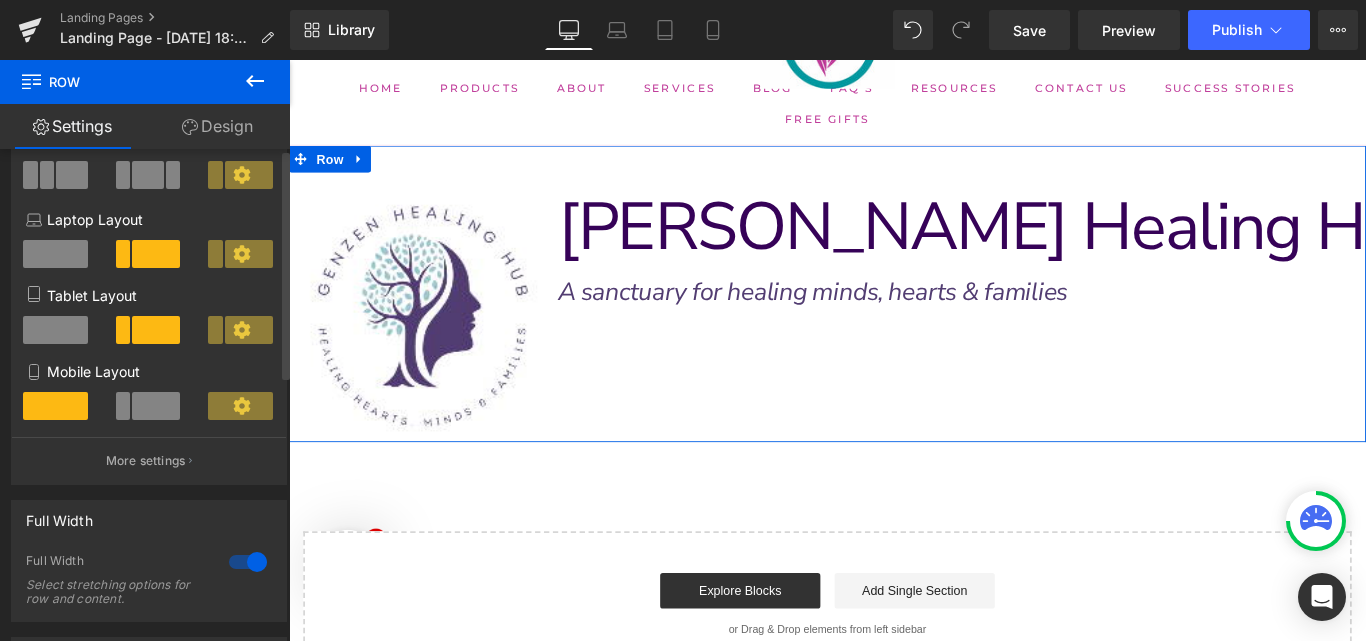 scroll, scrollTop: 0, scrollLeft: 0, axis: both 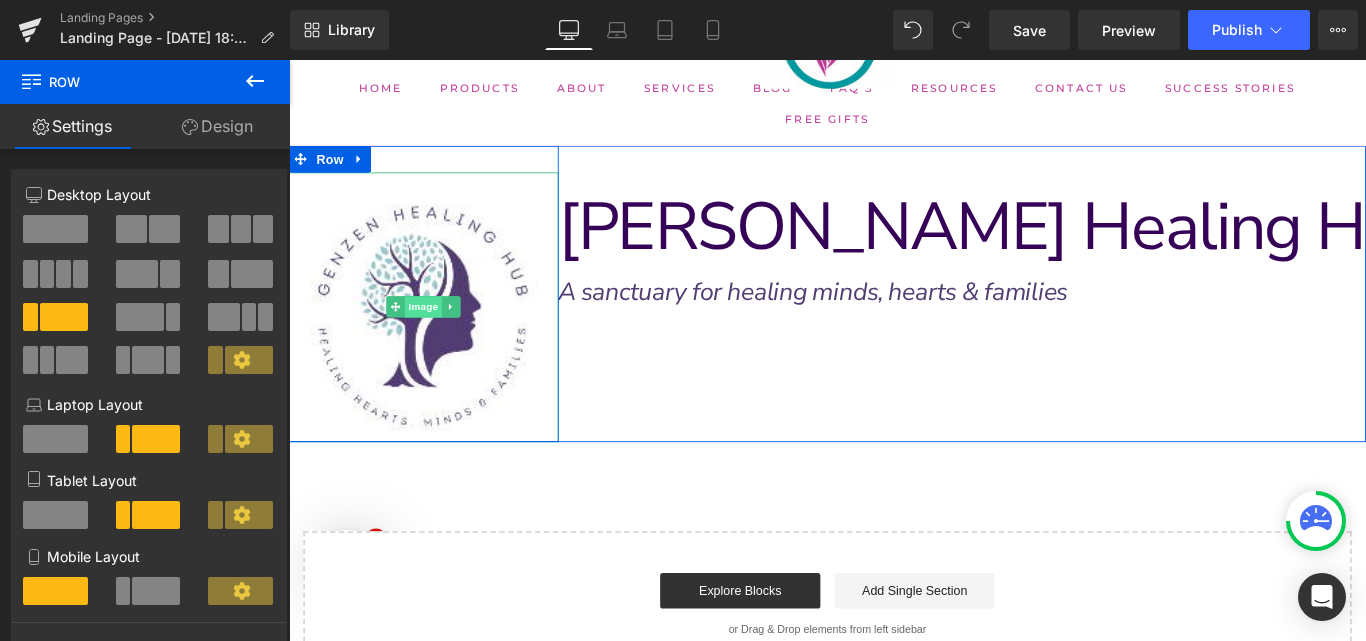 click on "Image" at bounding box center (440, 337) 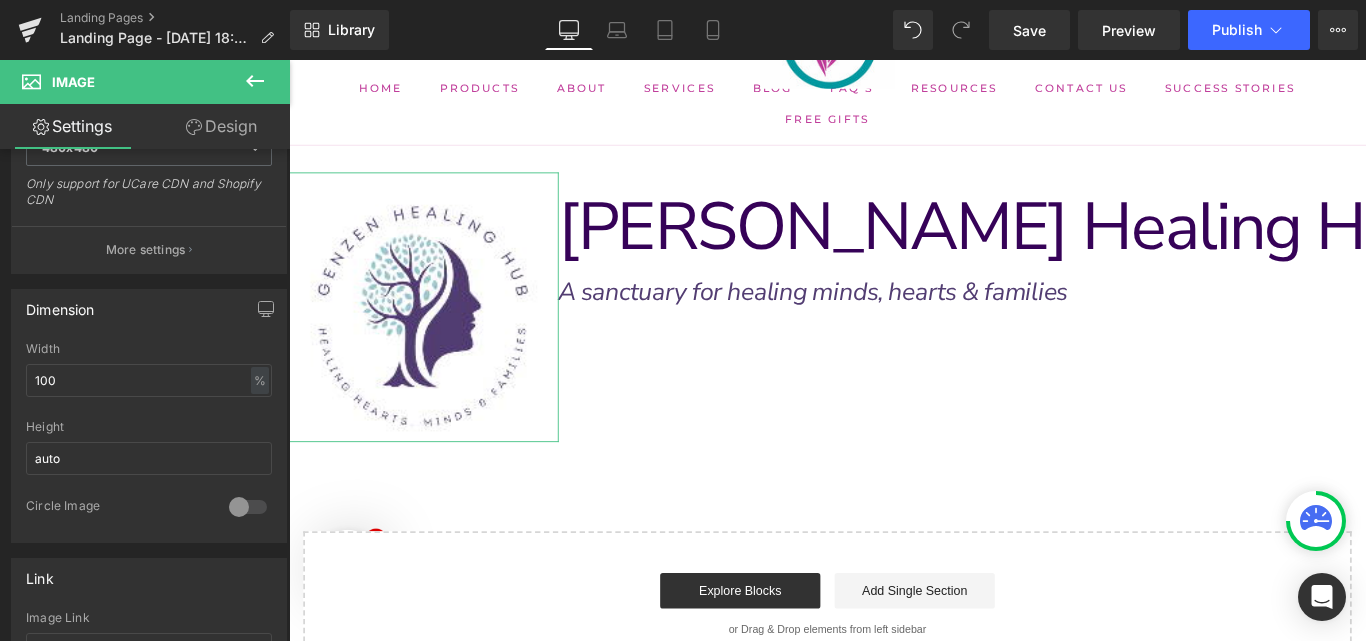 scroll, scrollTop: 477, scrollLeft: 0, axis: vertical 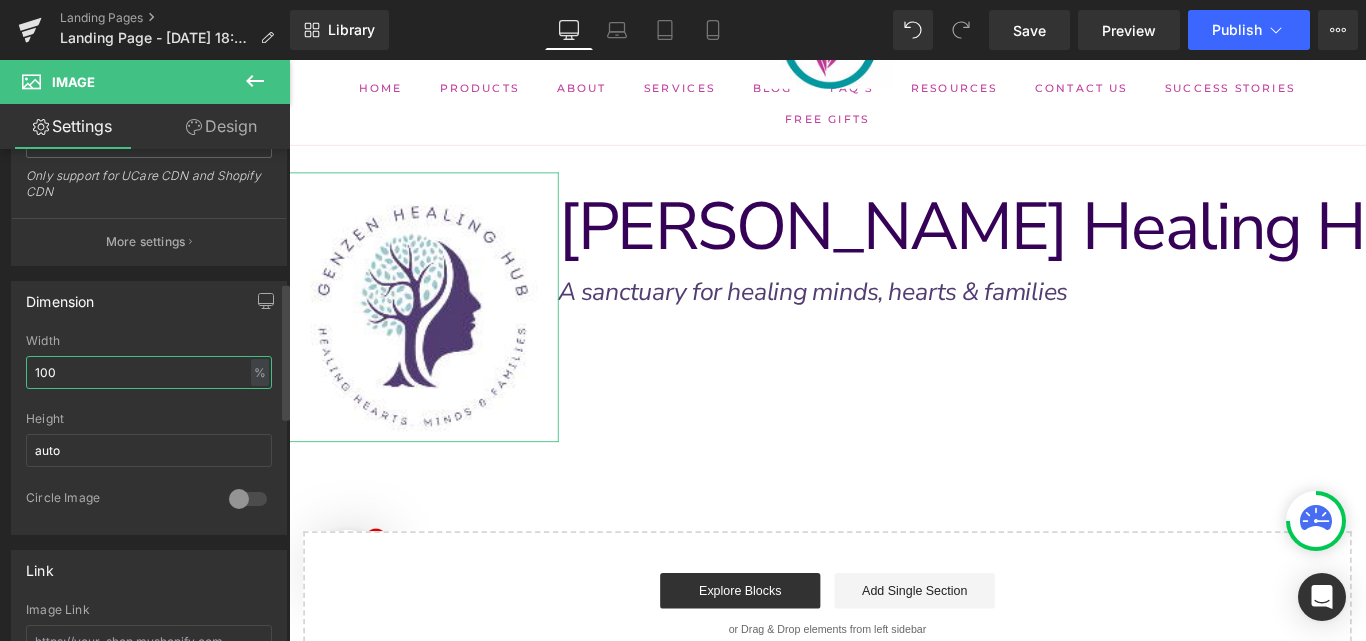 click on "100" at bounding box center [149, 372] 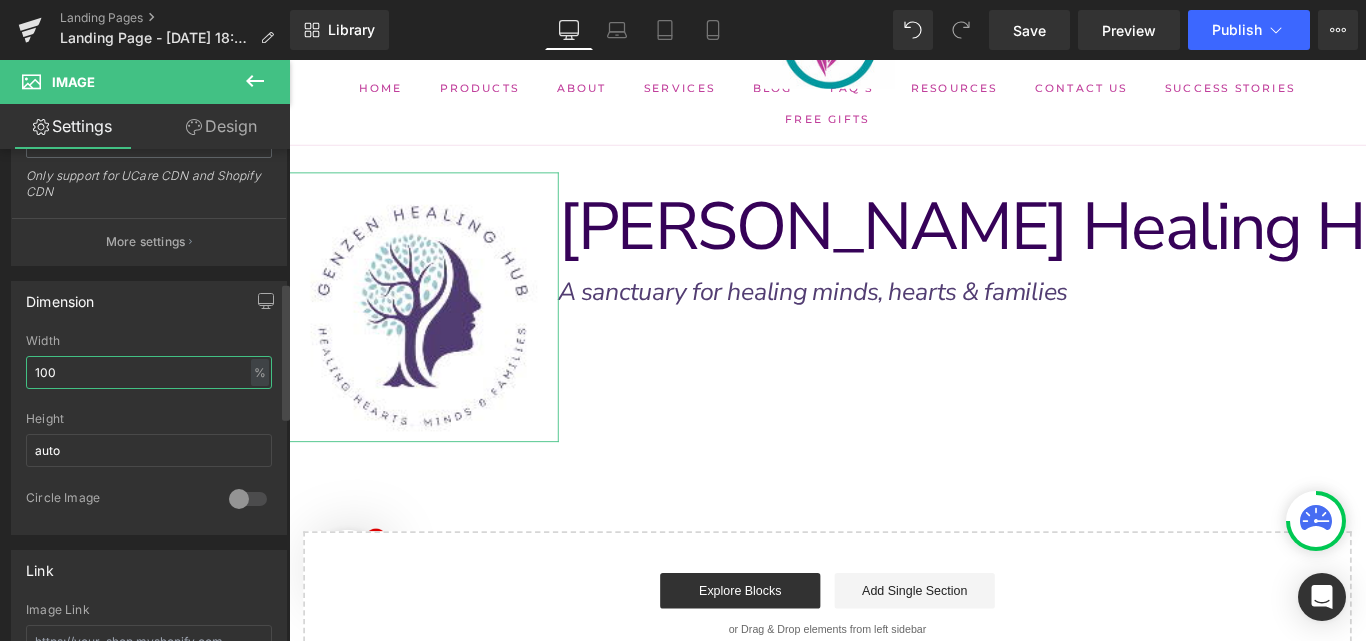 click on "100" at bounding box center [149, 372] 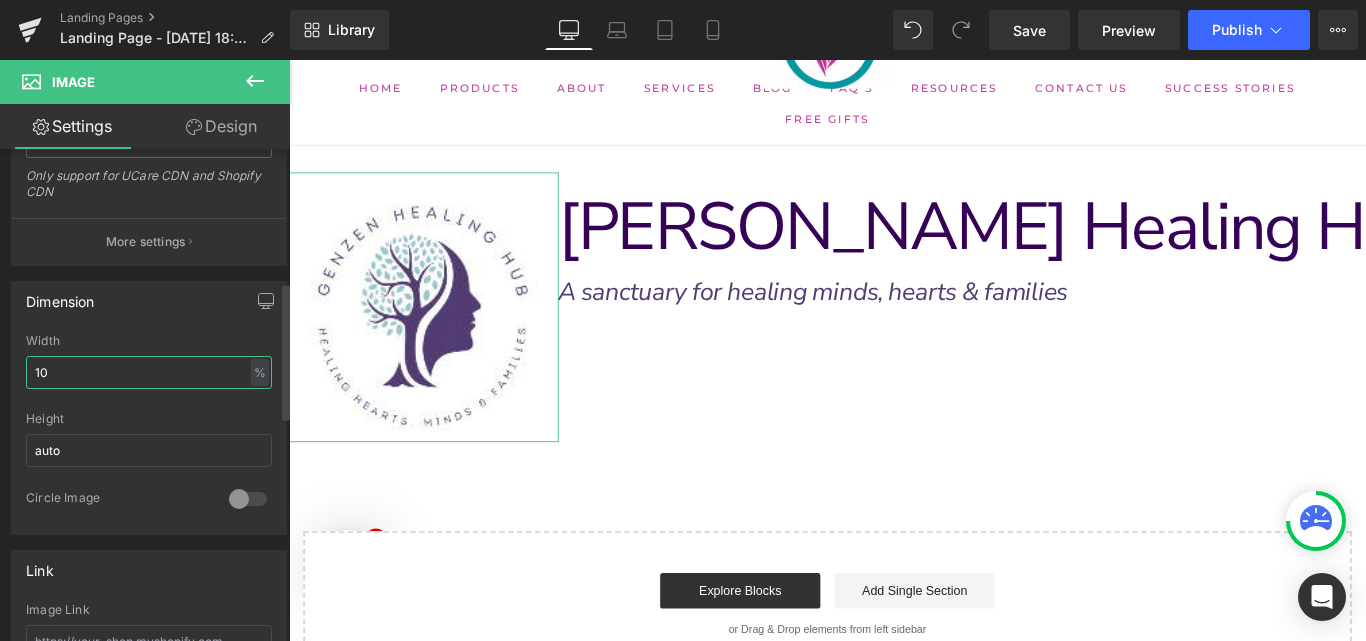 type on "1" 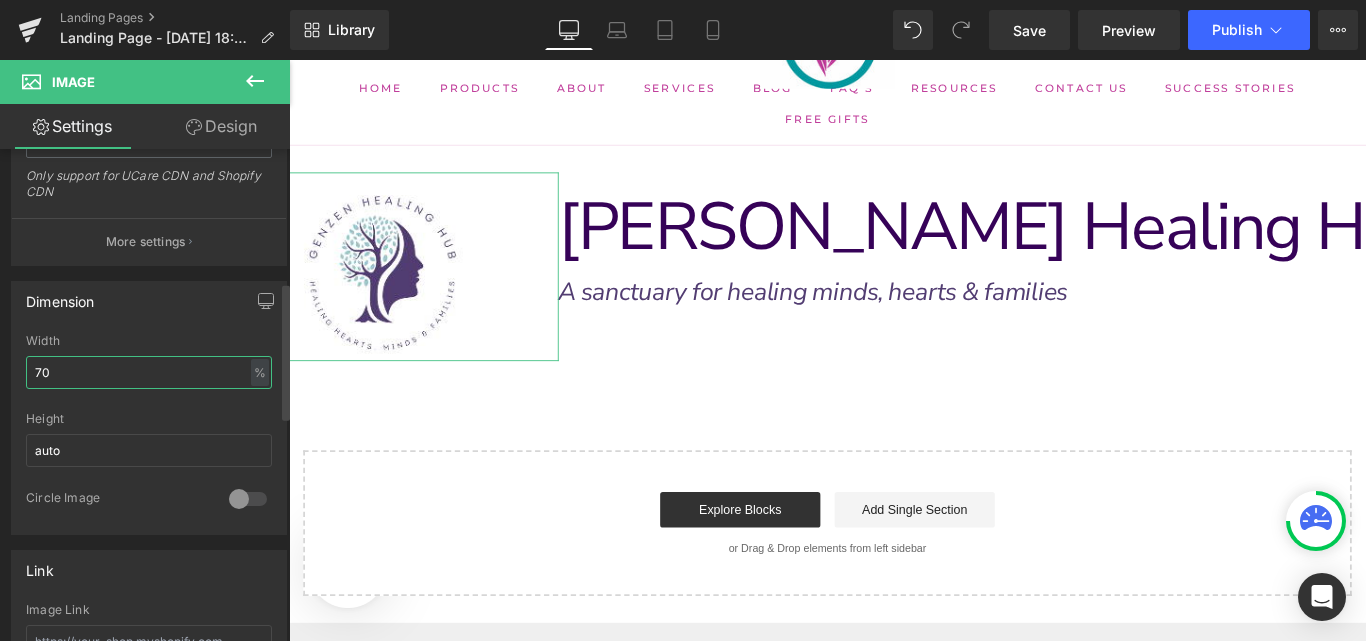 type on "70" 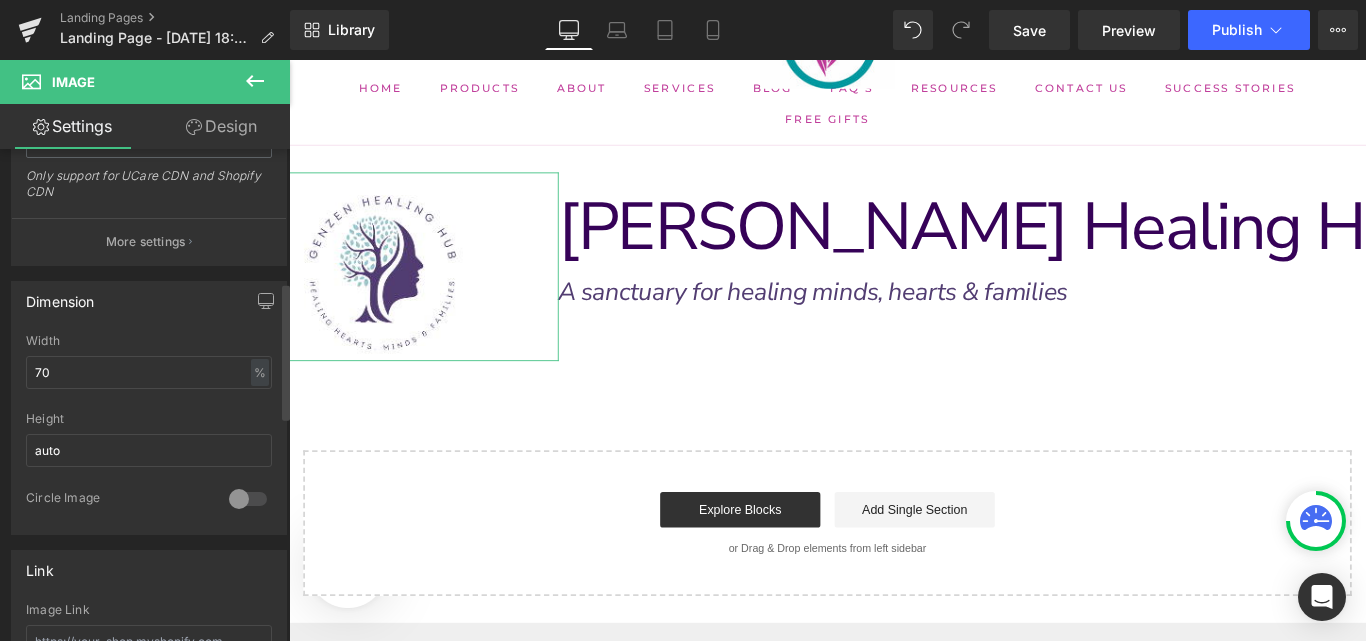 click on "Height" at bounding box center (149, 419) 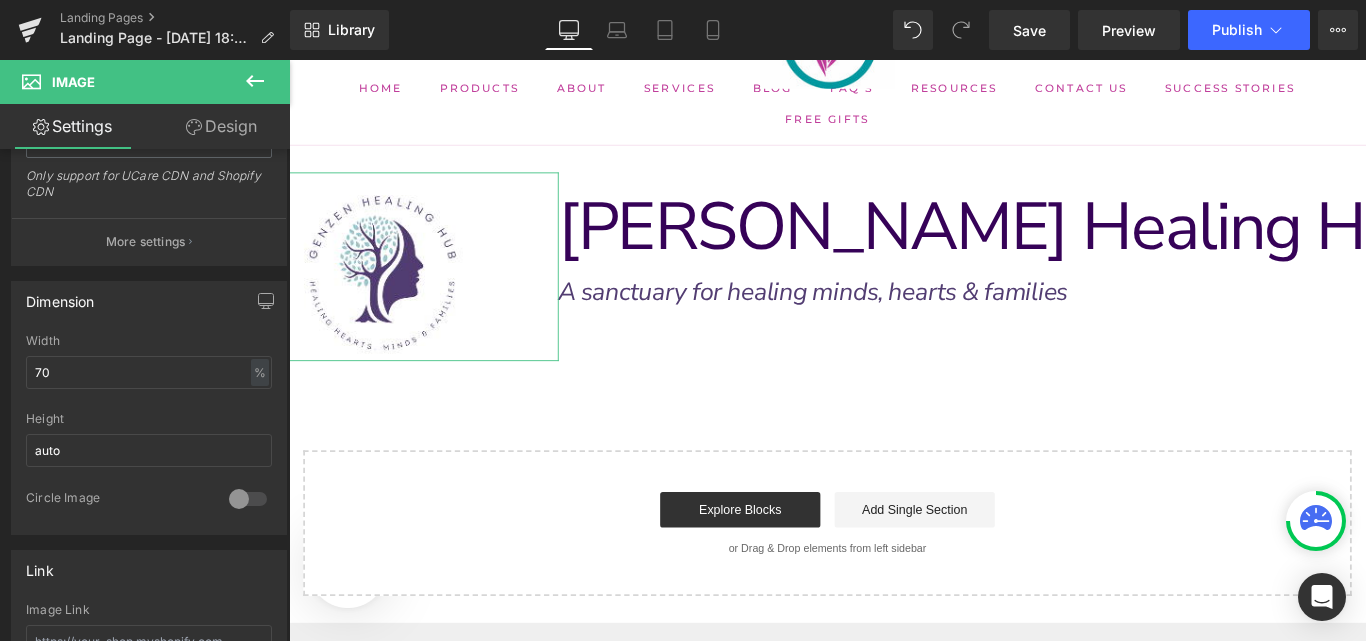 click on "Design" at bounding box center [221, 126] 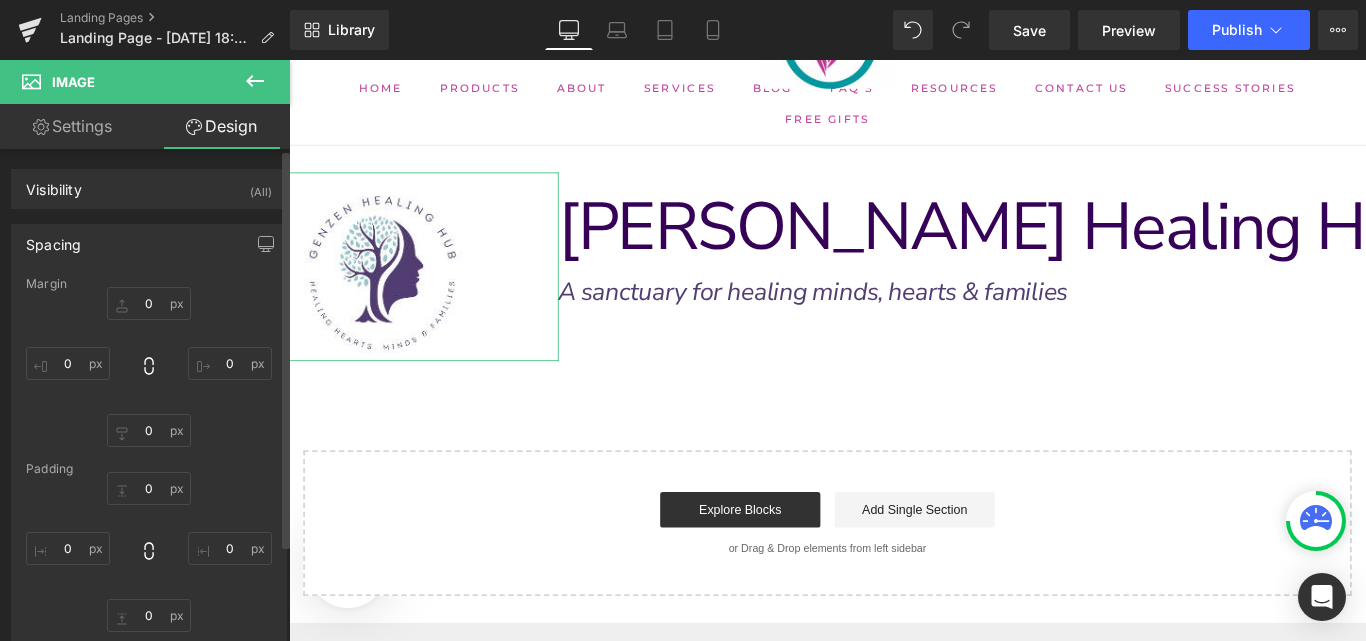 type on "0" 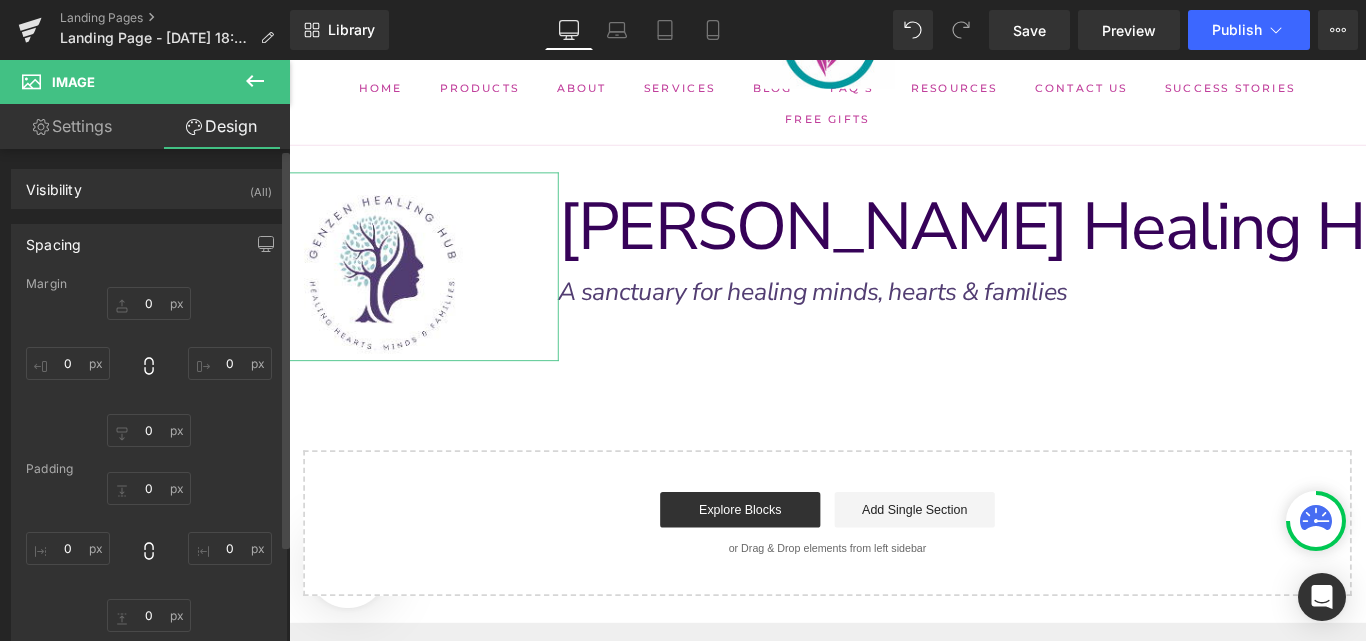 type on "0" 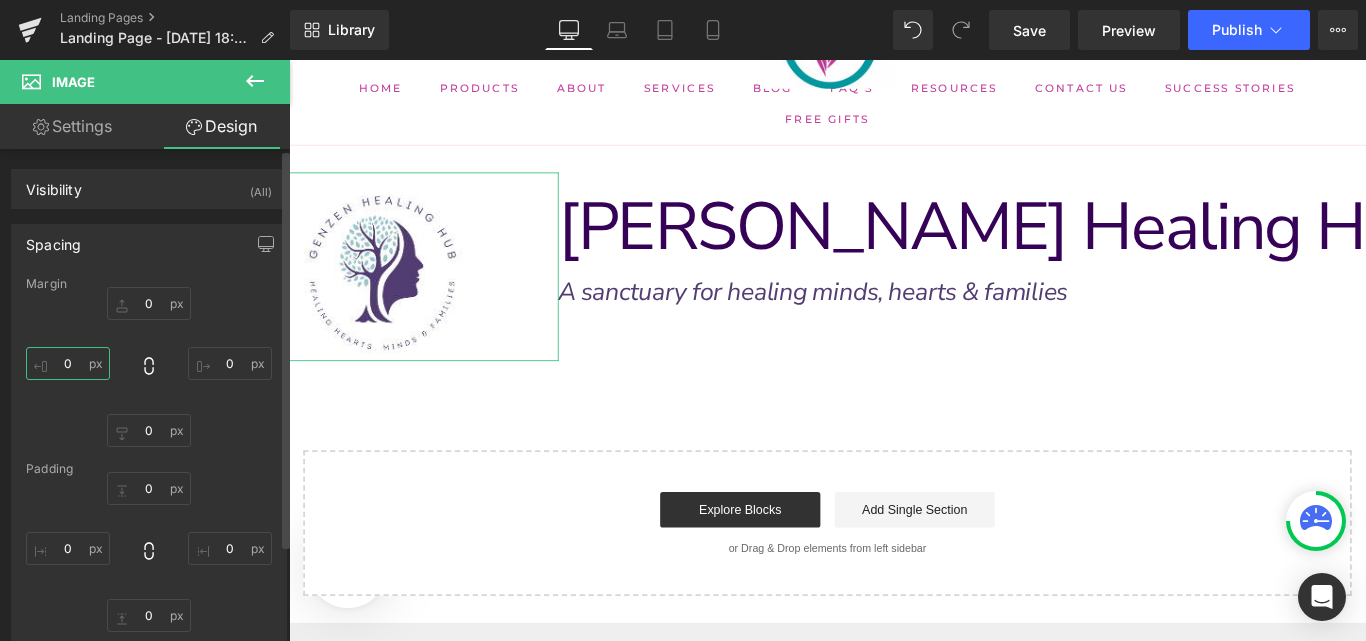 click on "0" at bounding box center (68, 363) 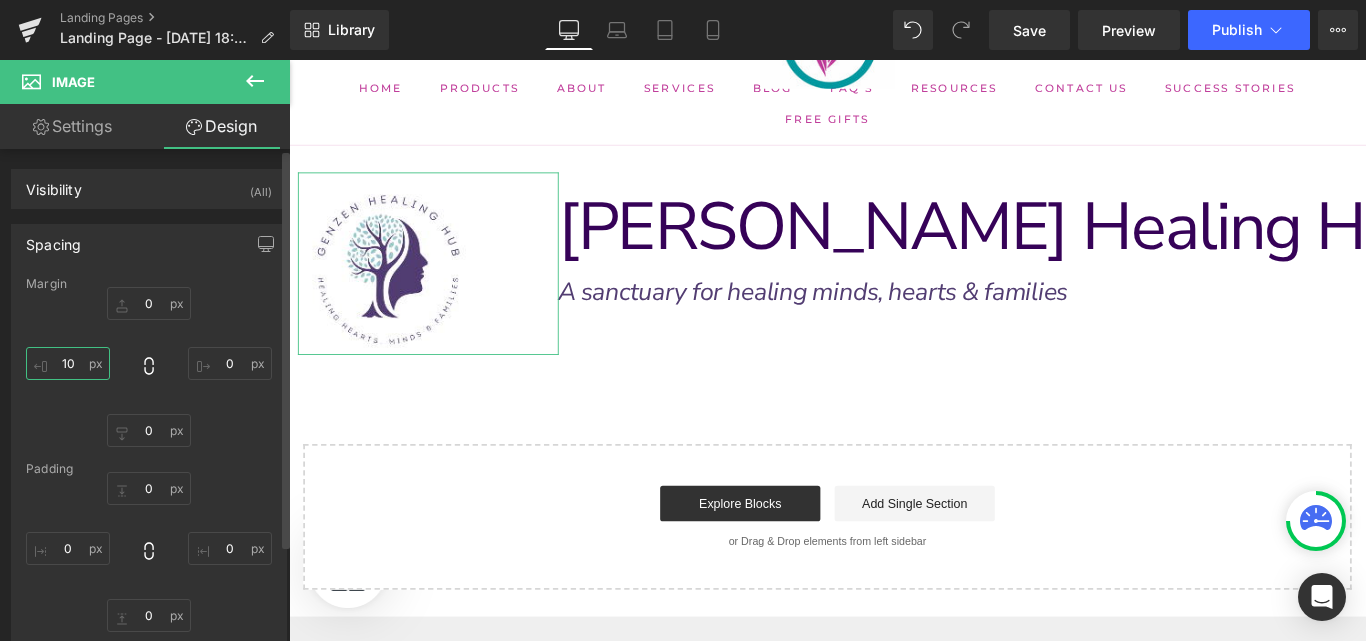 type on "1" 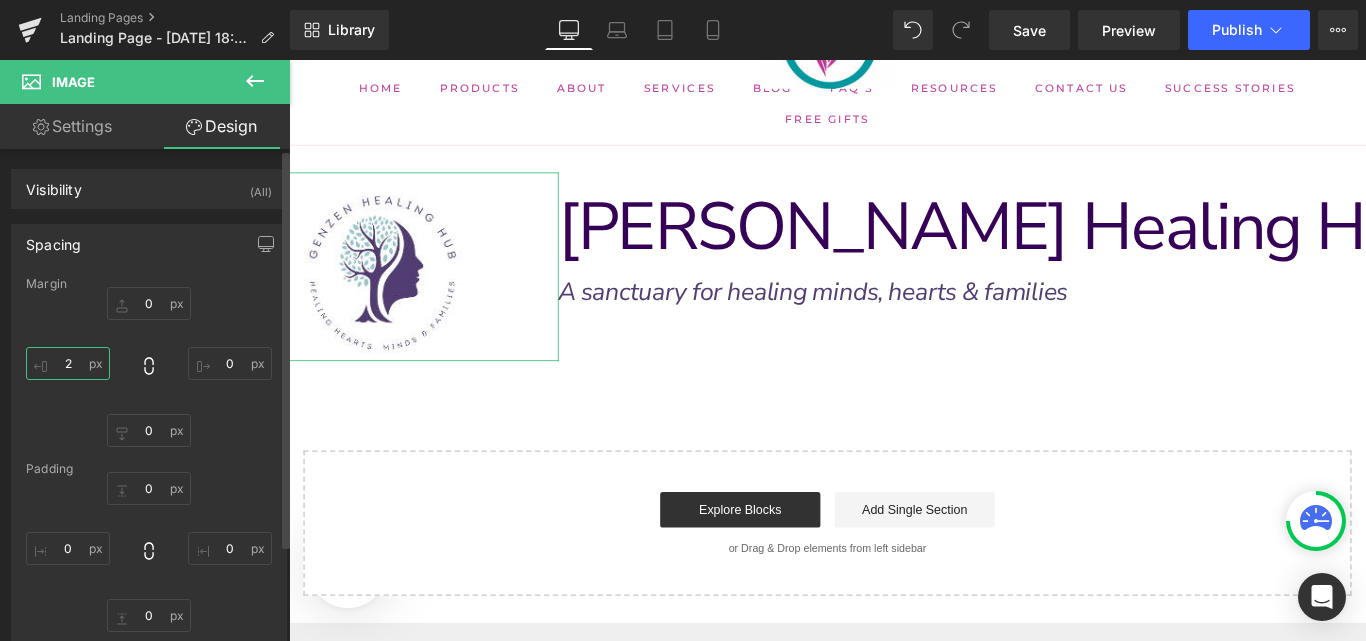 type on "20" 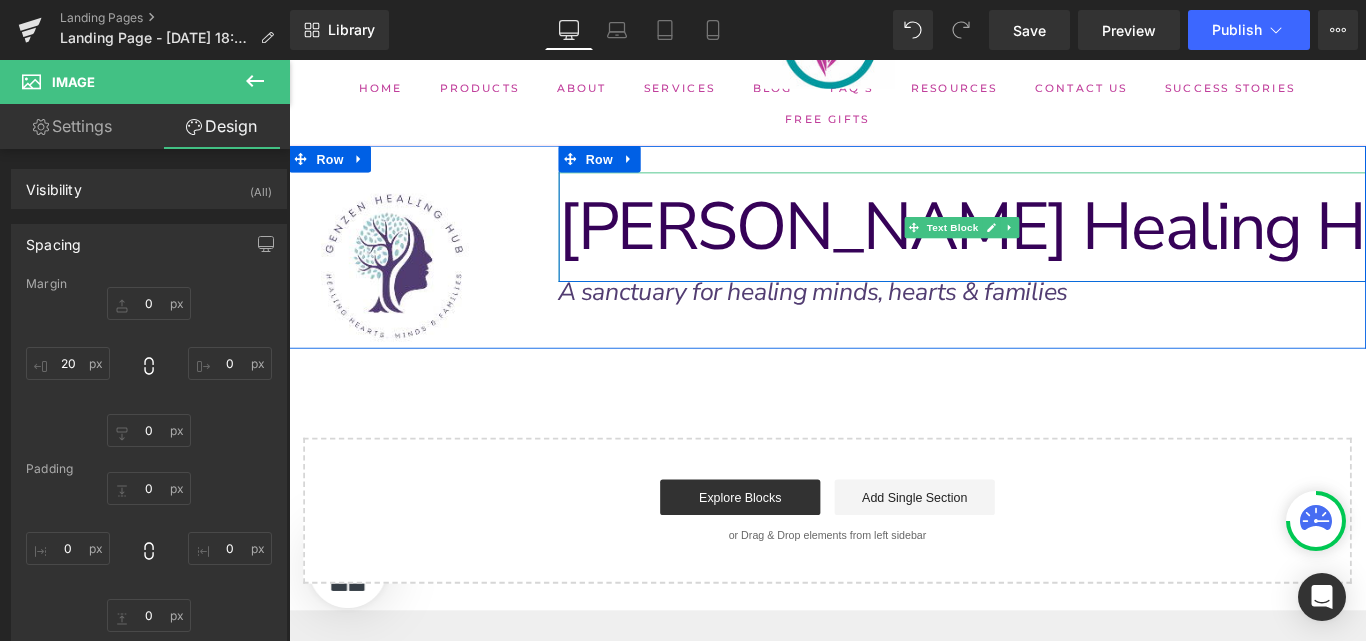 click on "[PERSON_NAME] Healing Hub" at bounding box center (1086, 247) 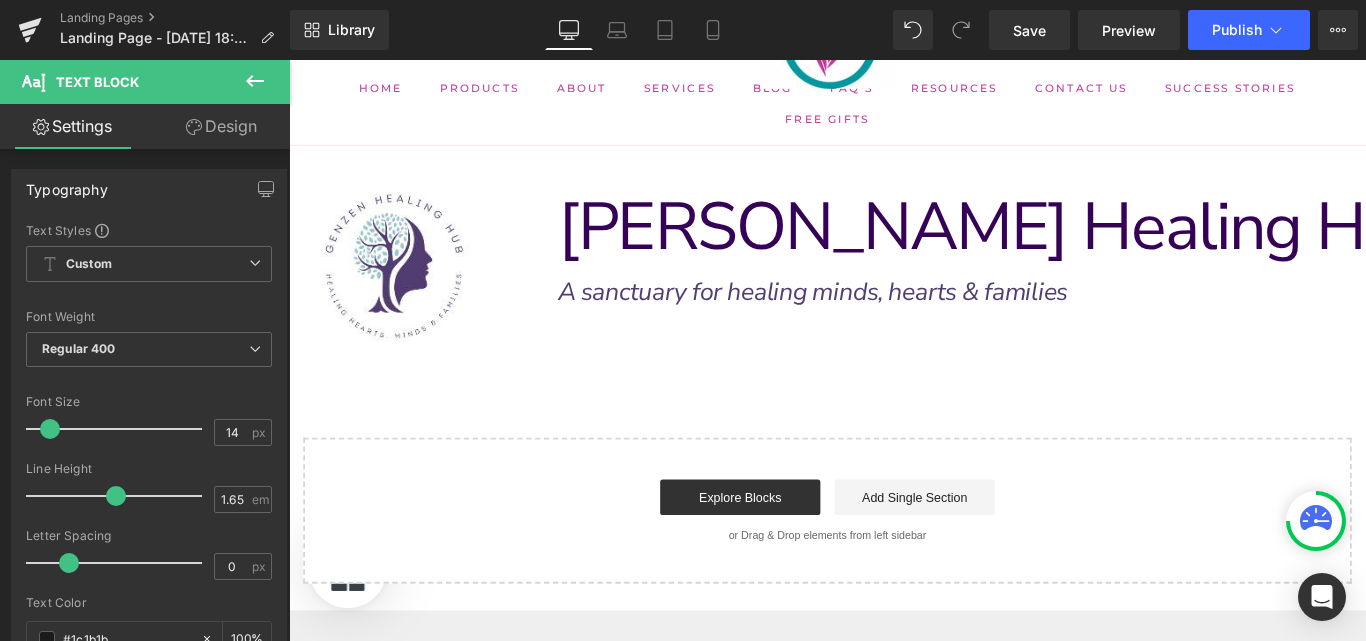 click on "Design" at bounding box center (221, 126) 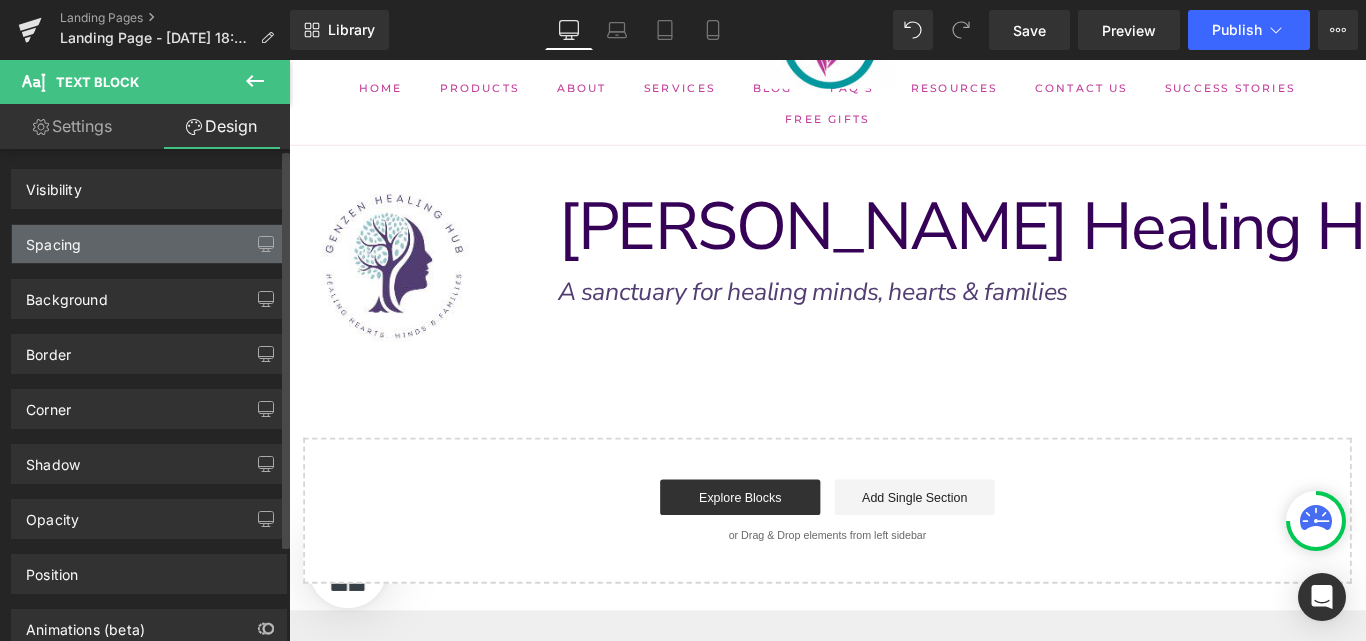 click on "Spacing" at bounding box center [149, 244] 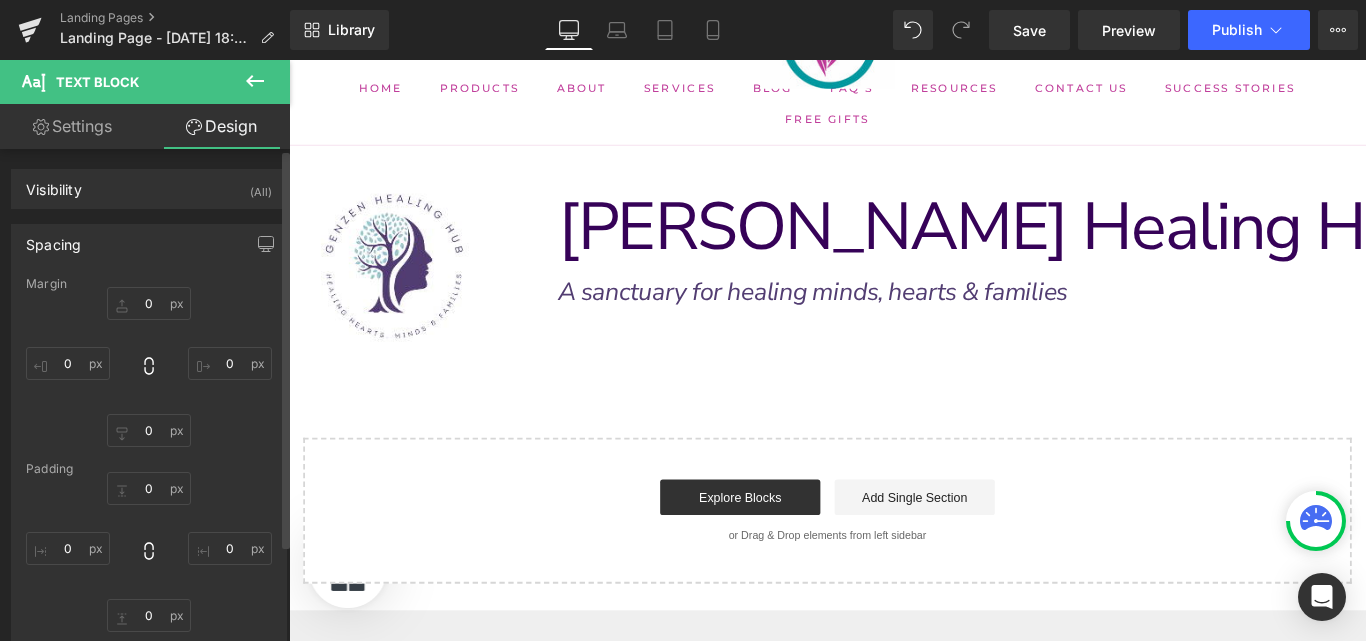 type on "0" 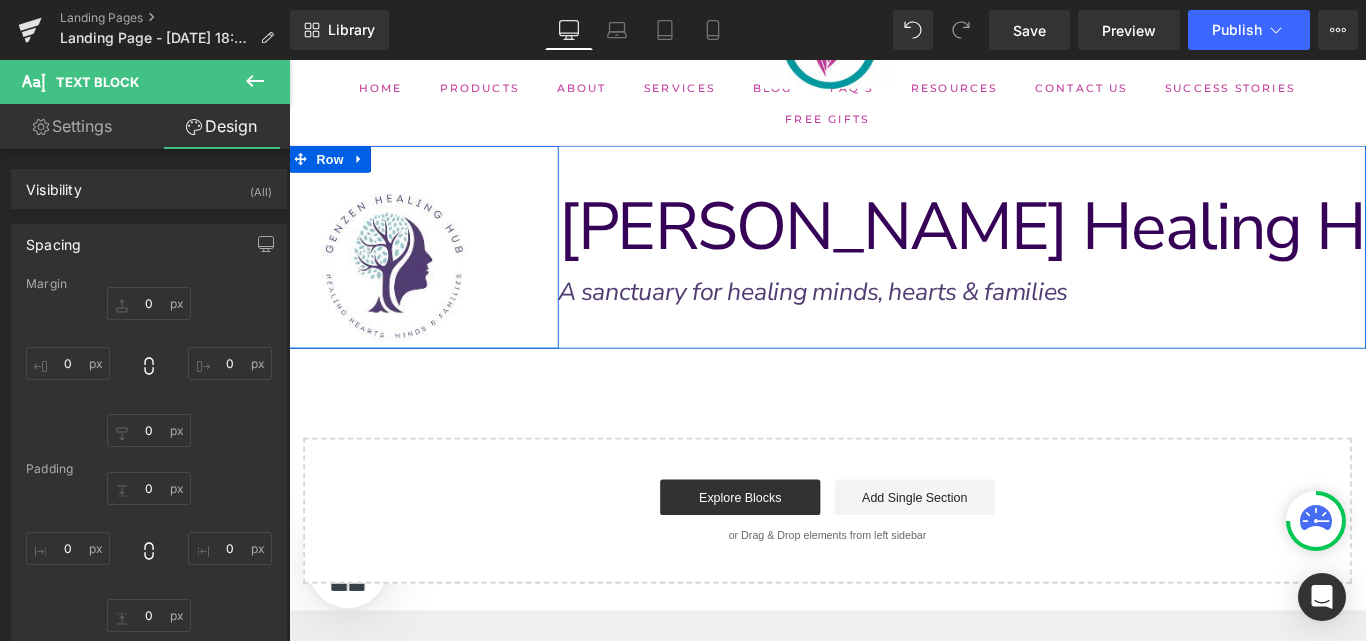 click on "Image         Row" at bounding box center (440, 270) 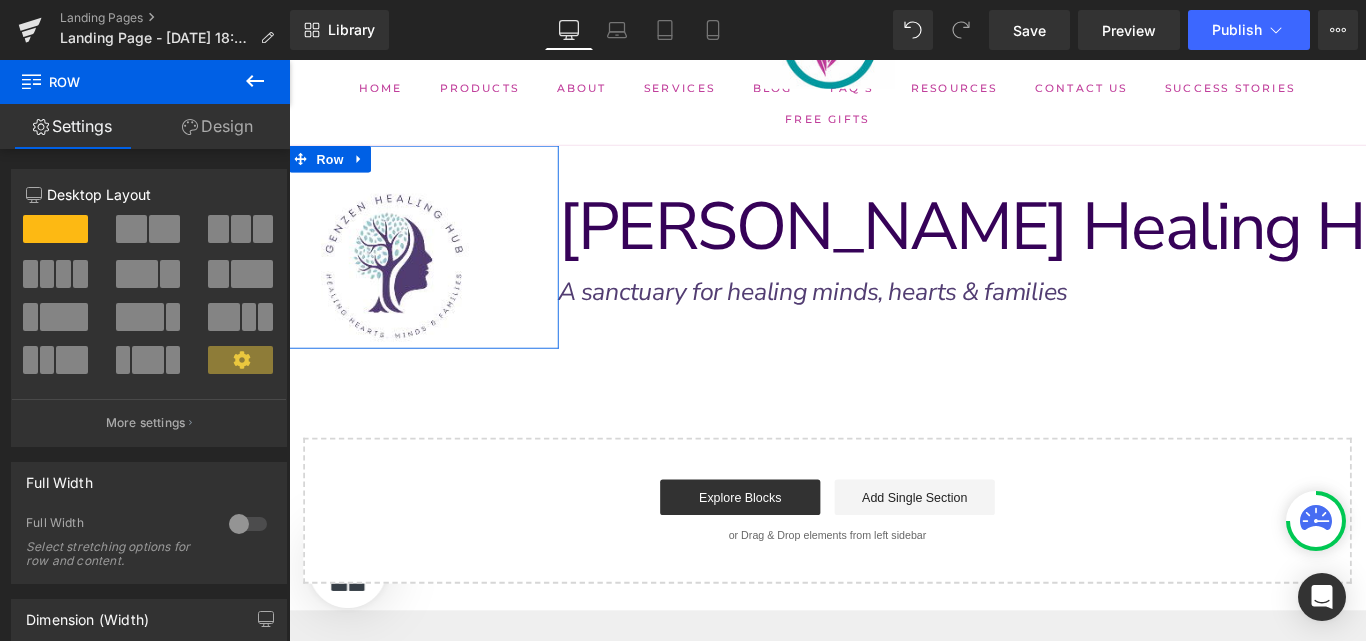 click 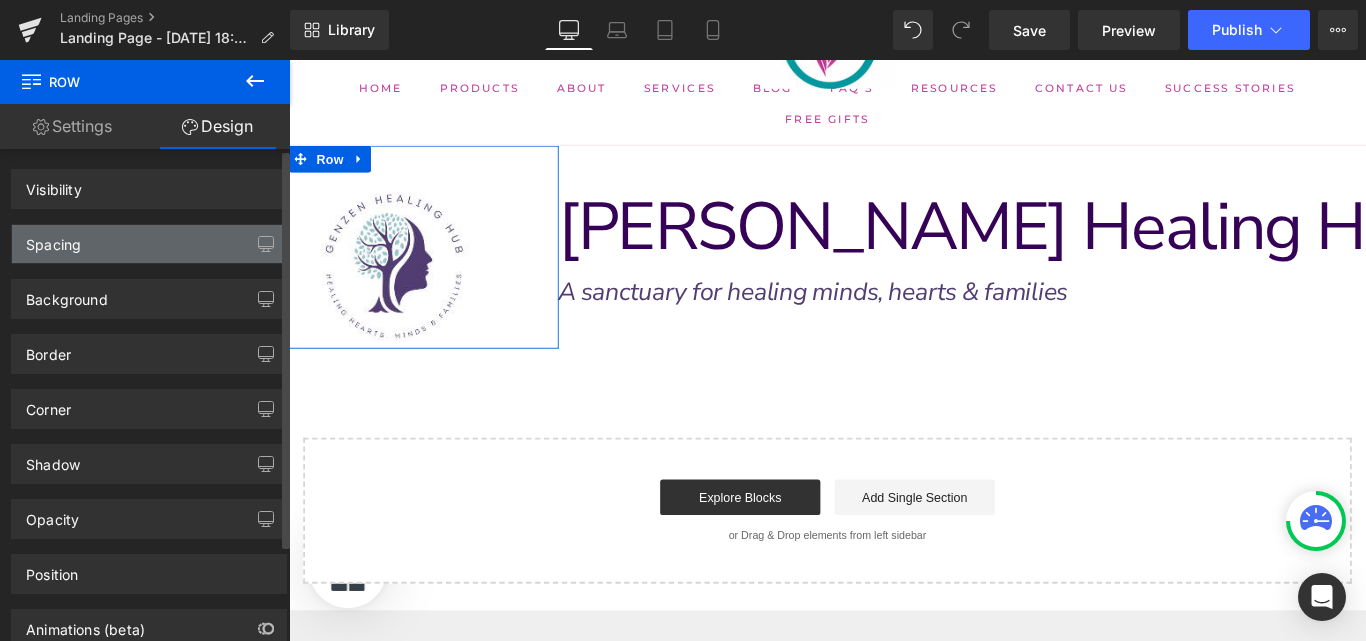 click on "Spacing" at bounding box center [149, 244] 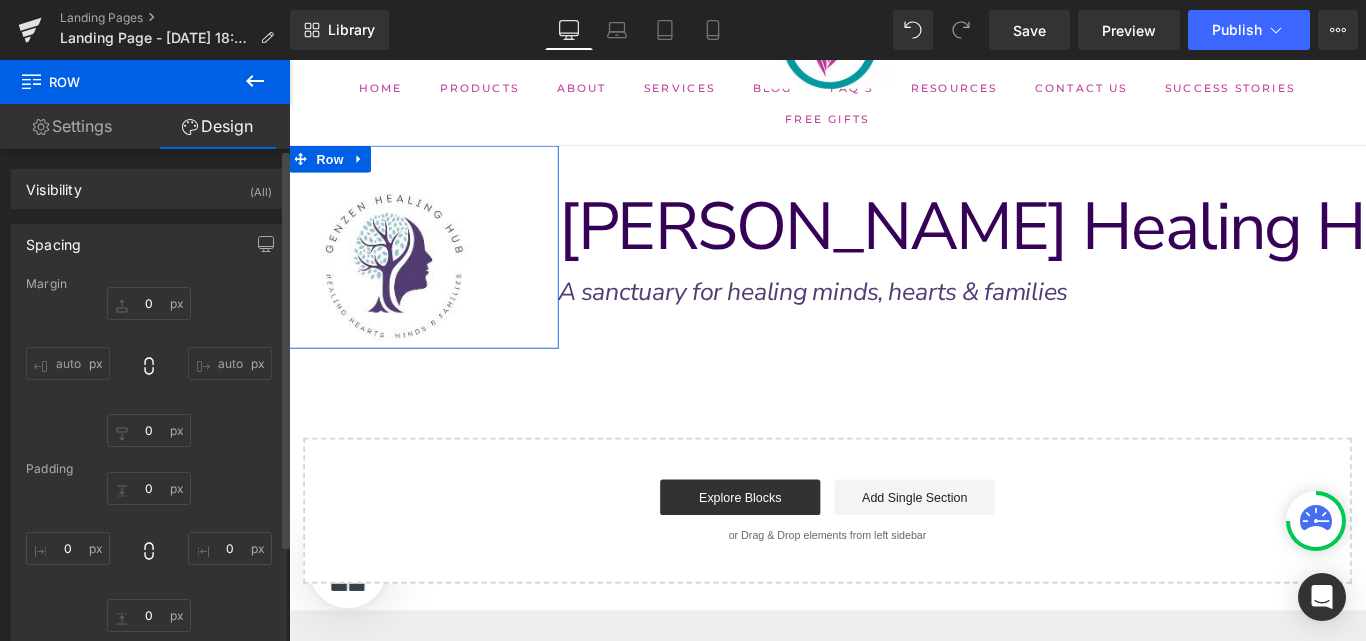type on "0" 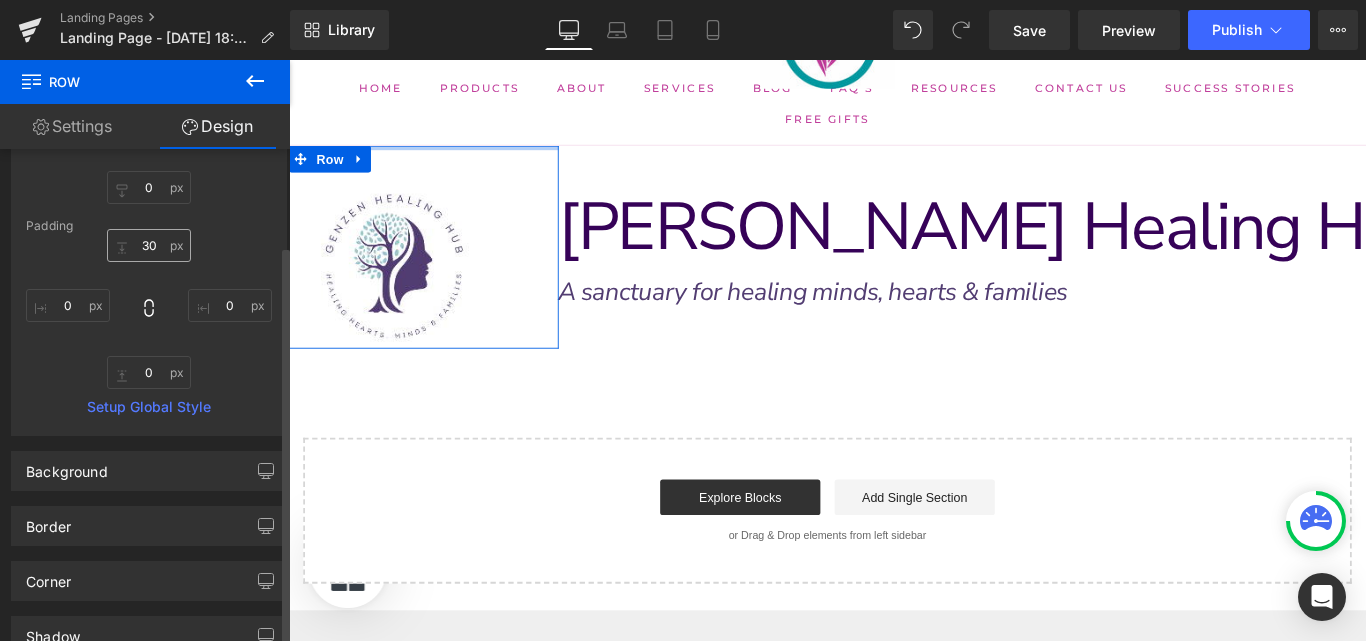 scroll, scrollTop: 244, scrollLeft: 0, axis: vertical 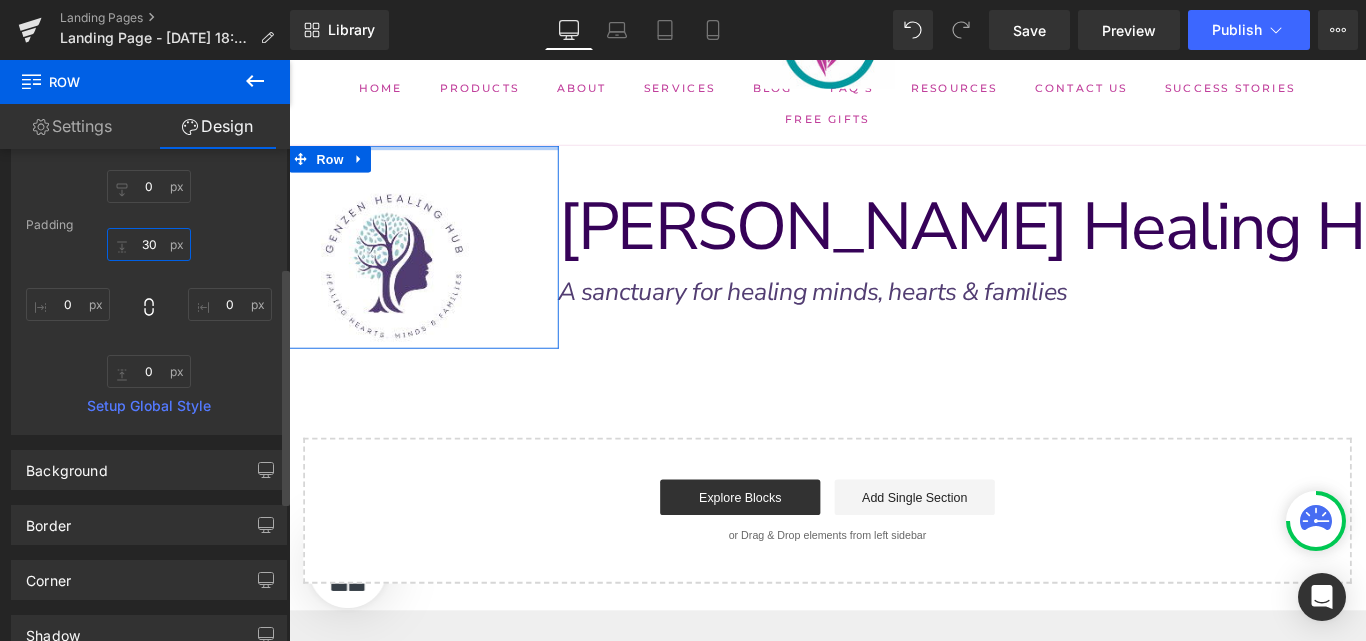 click on "30" at bounding box center (149, 244) 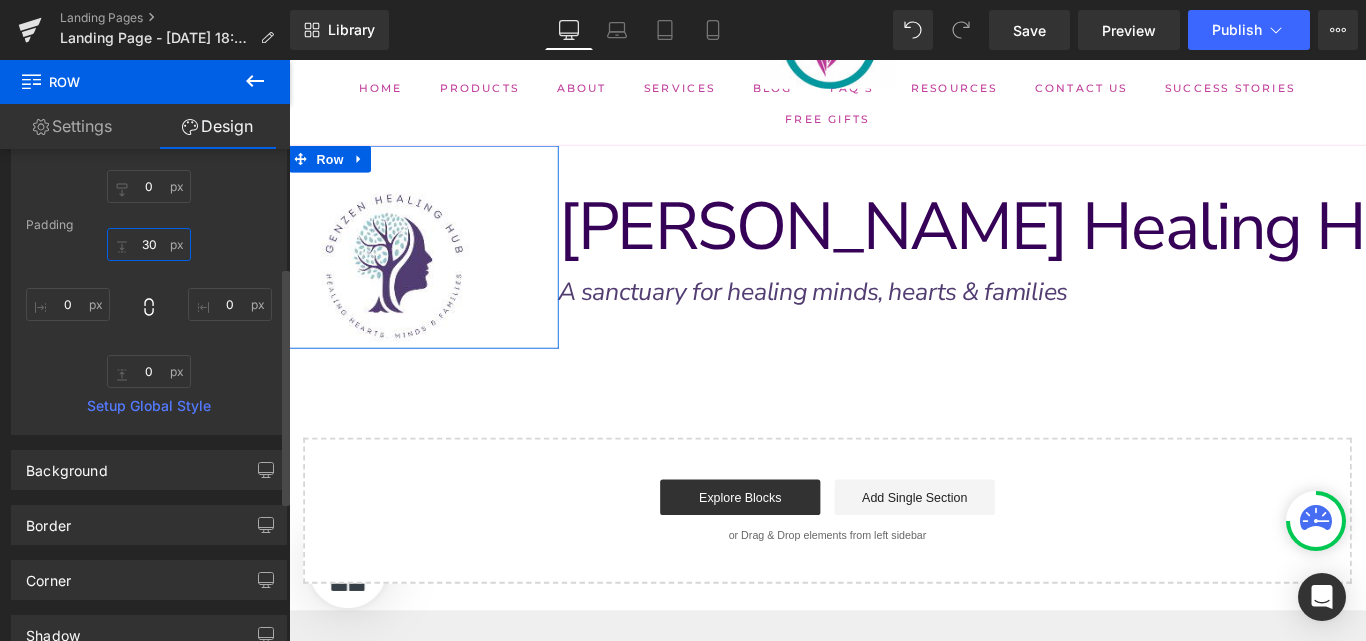type on "0" 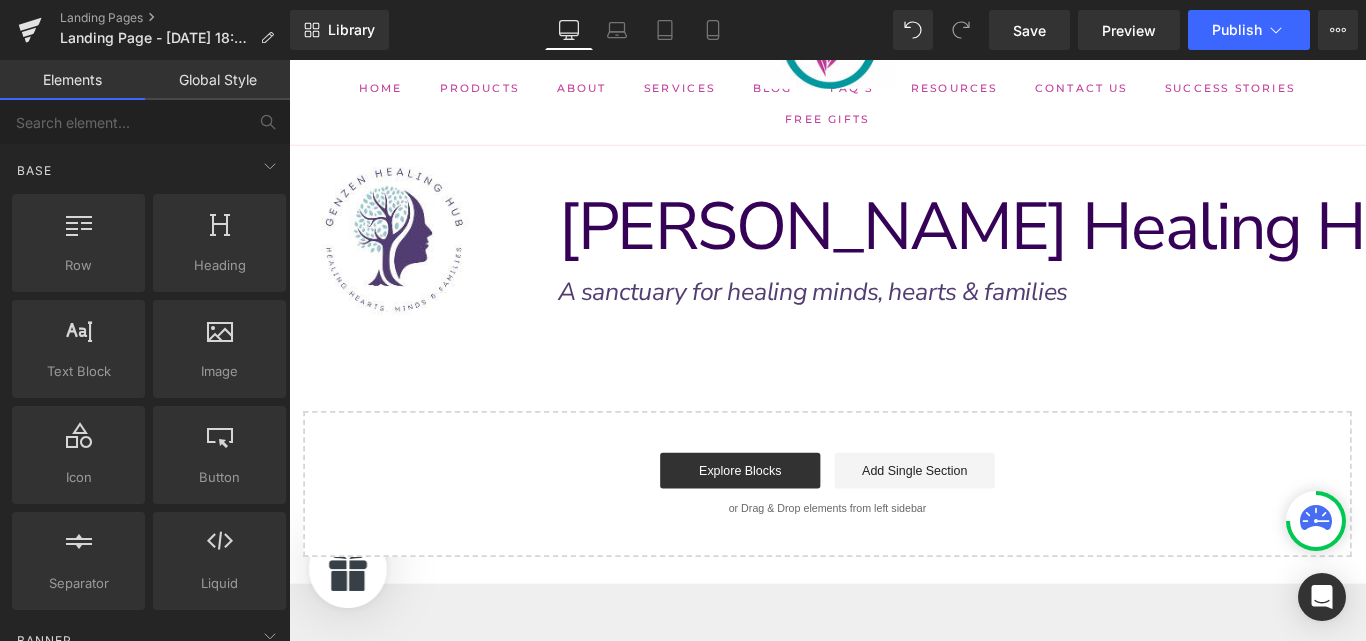 click on "Image         Row         [PERSON_NAME] Healing Hub Text Block         Row                 A sanctuary for healing minds, hearts & families Text Block         Row
Select your layout" at bounding box center [894, 387] 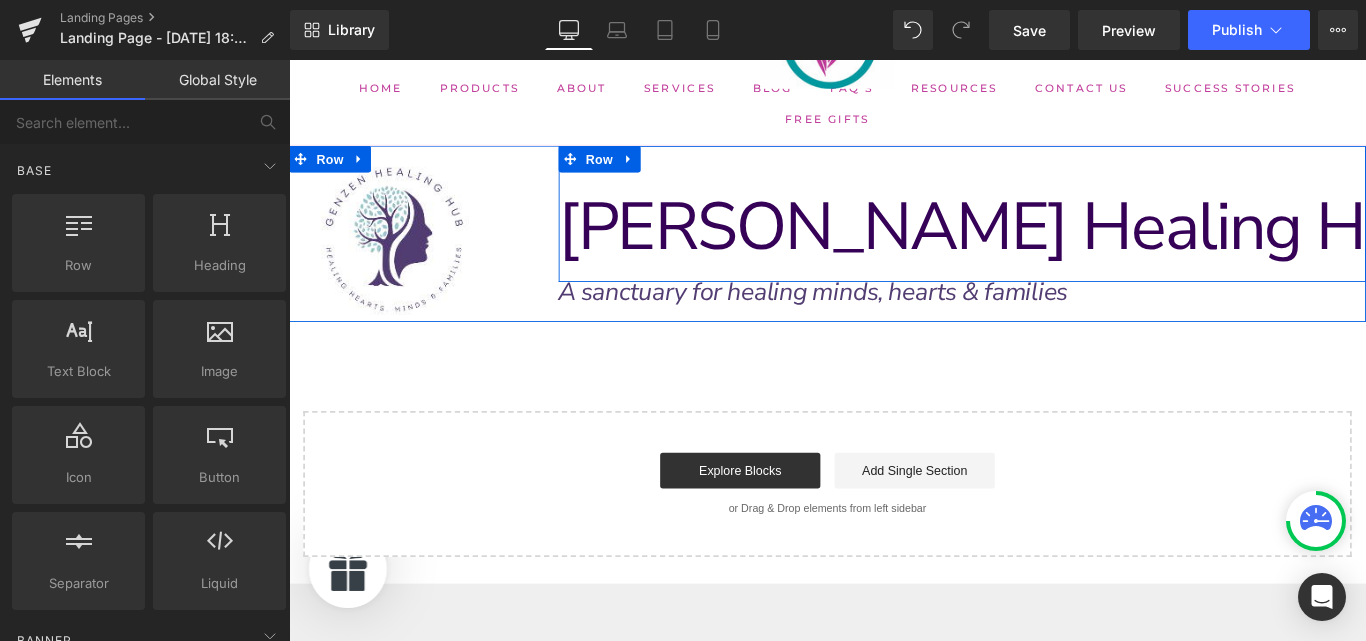 click on "[PERSON_NAME] Healing Hub Text Block         Row" at bounding box center [1046, 232] 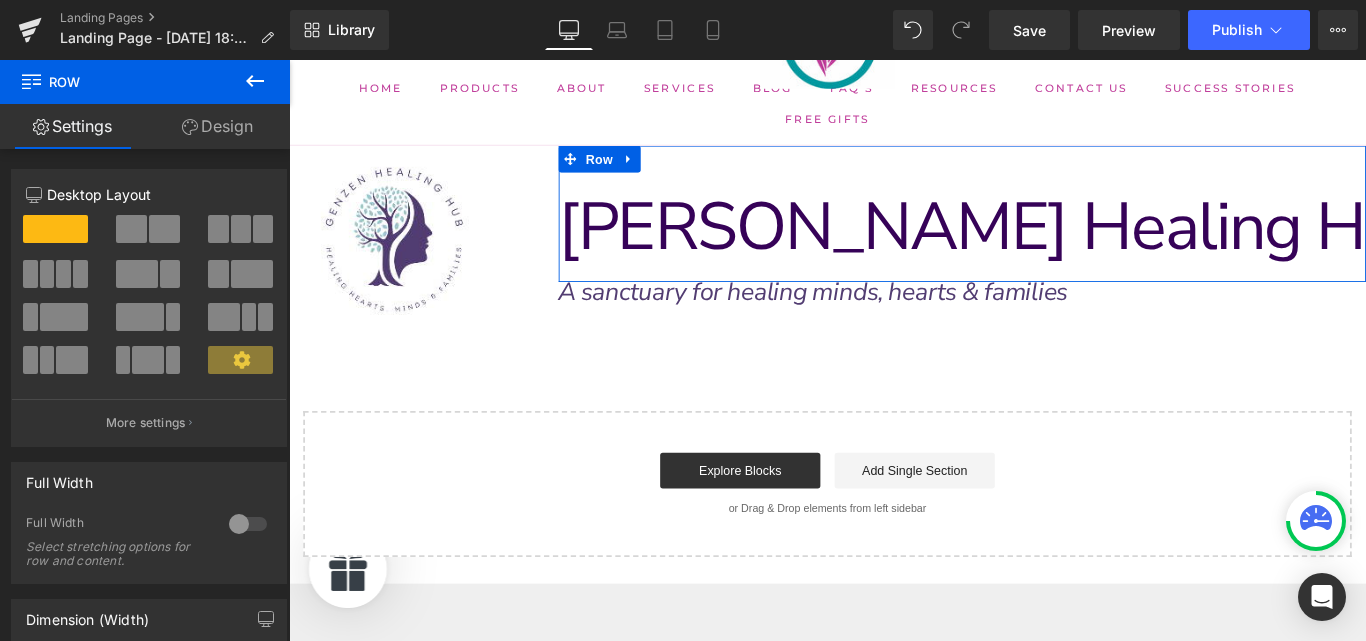 click on "Design" at bounding box center [217, 126] 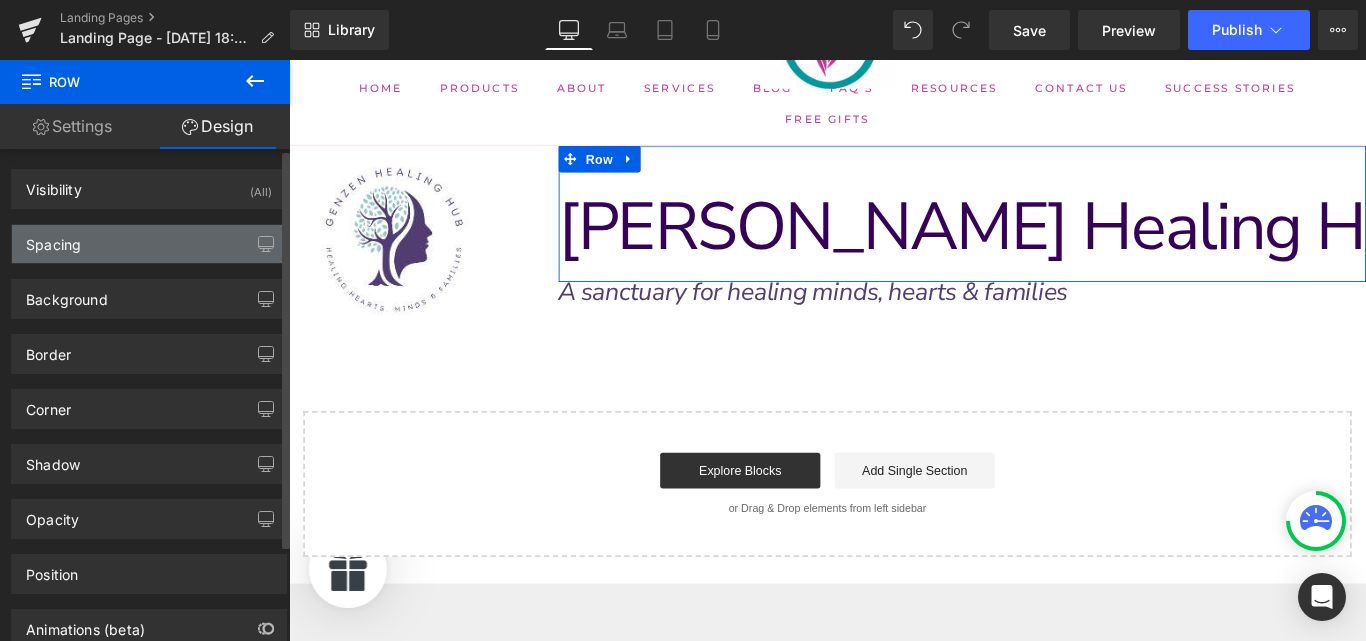 type on "0" 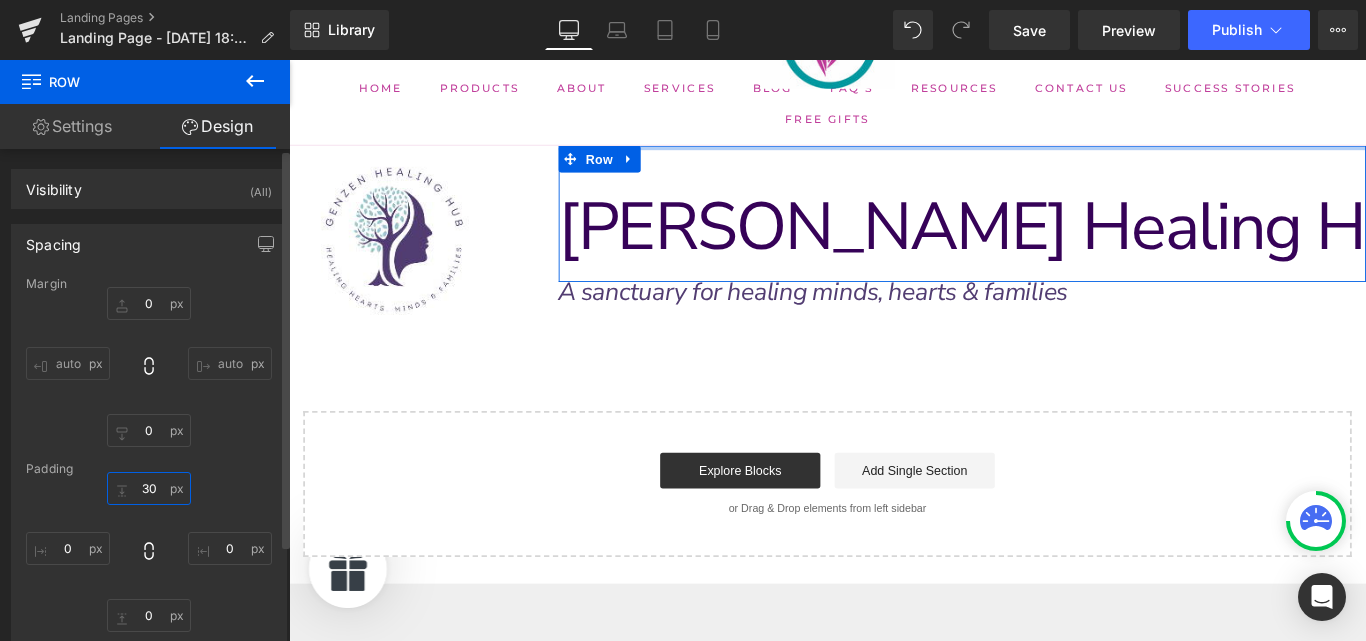 click on "30" at bounding box center (149, 488) 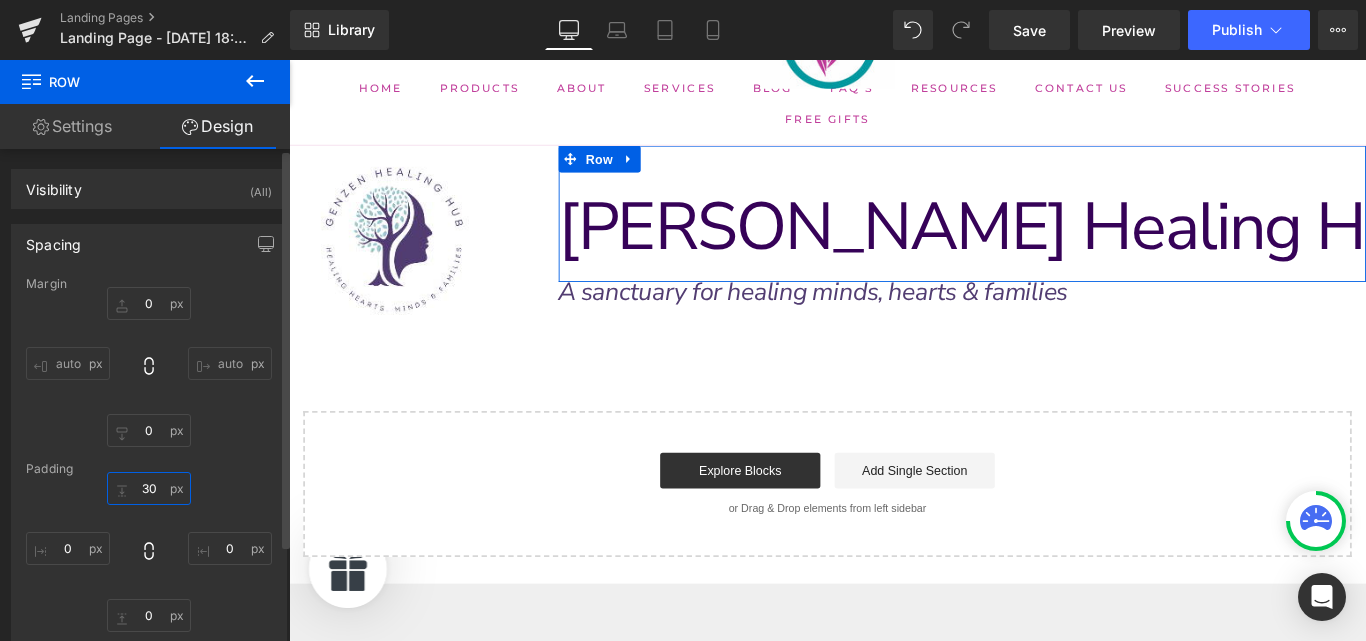 type on "3" 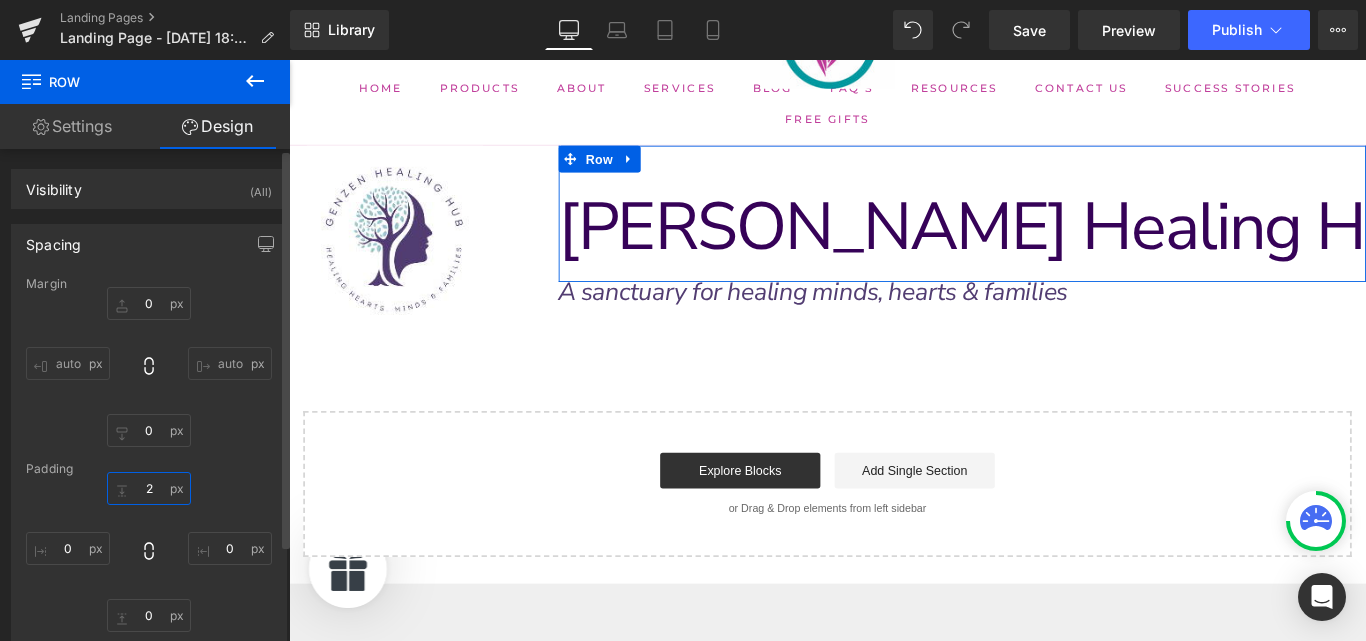 type on "20" 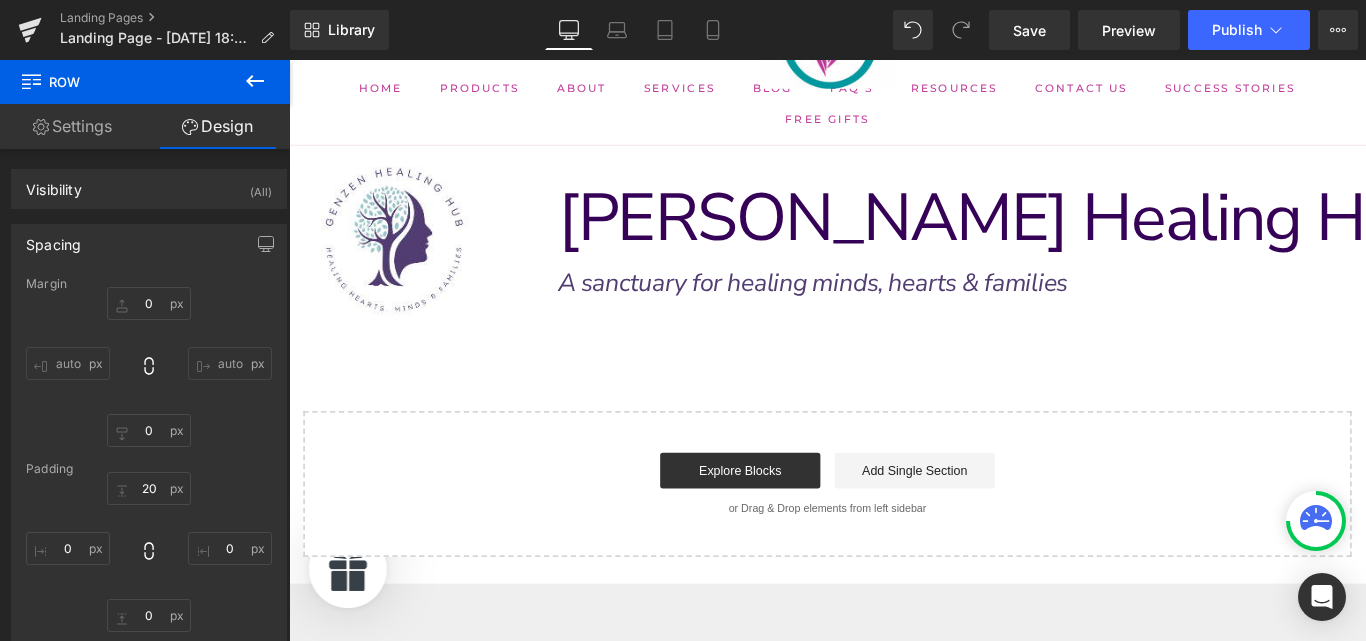 click on "Image         Row         [PERSON_NAME] Healing Hub Text Block         Row                 A sanctuary for healing minds, hearts & families Text Block         Row
Select your layout" at bounding box center (894, 387) 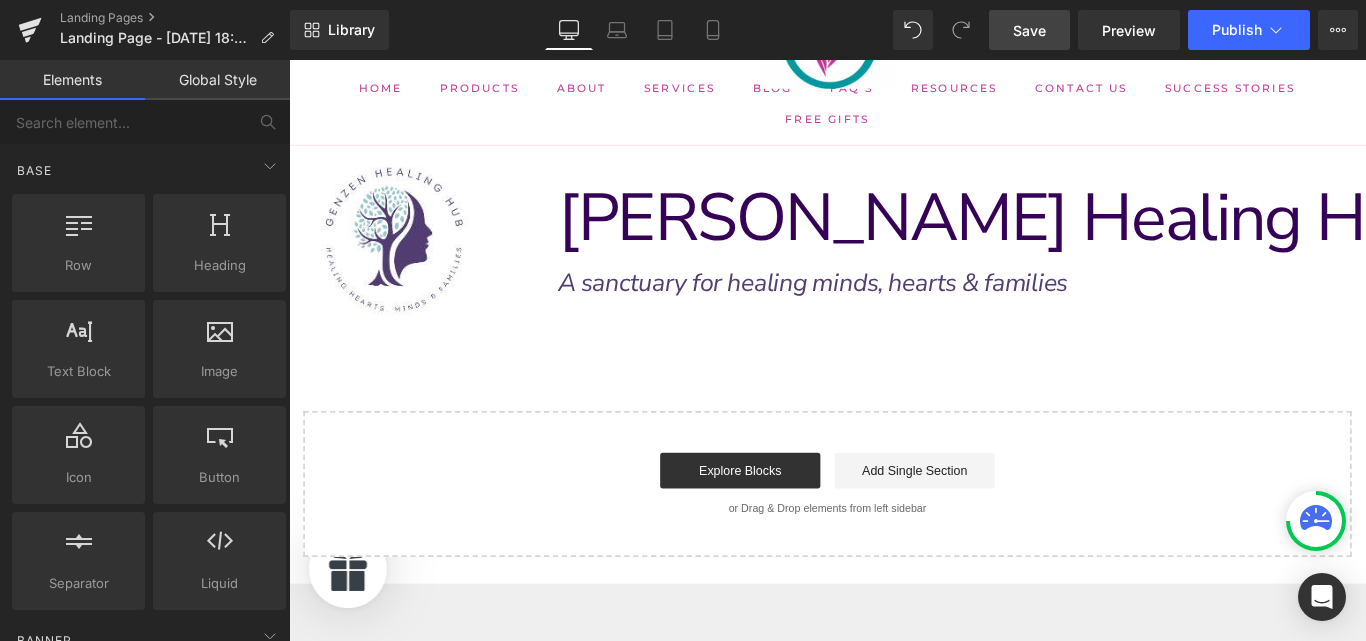 click on "Save" at bounding box center (1029, 30) 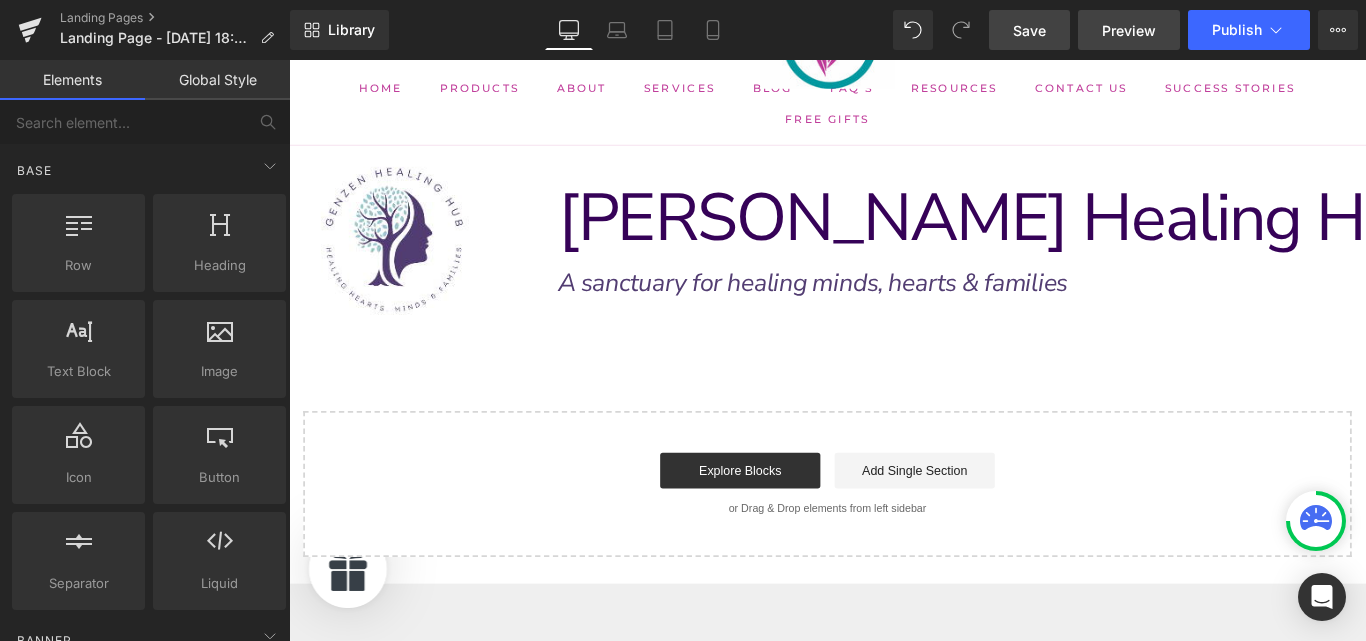 click on "Preview" at bounding box center (1129, 30) 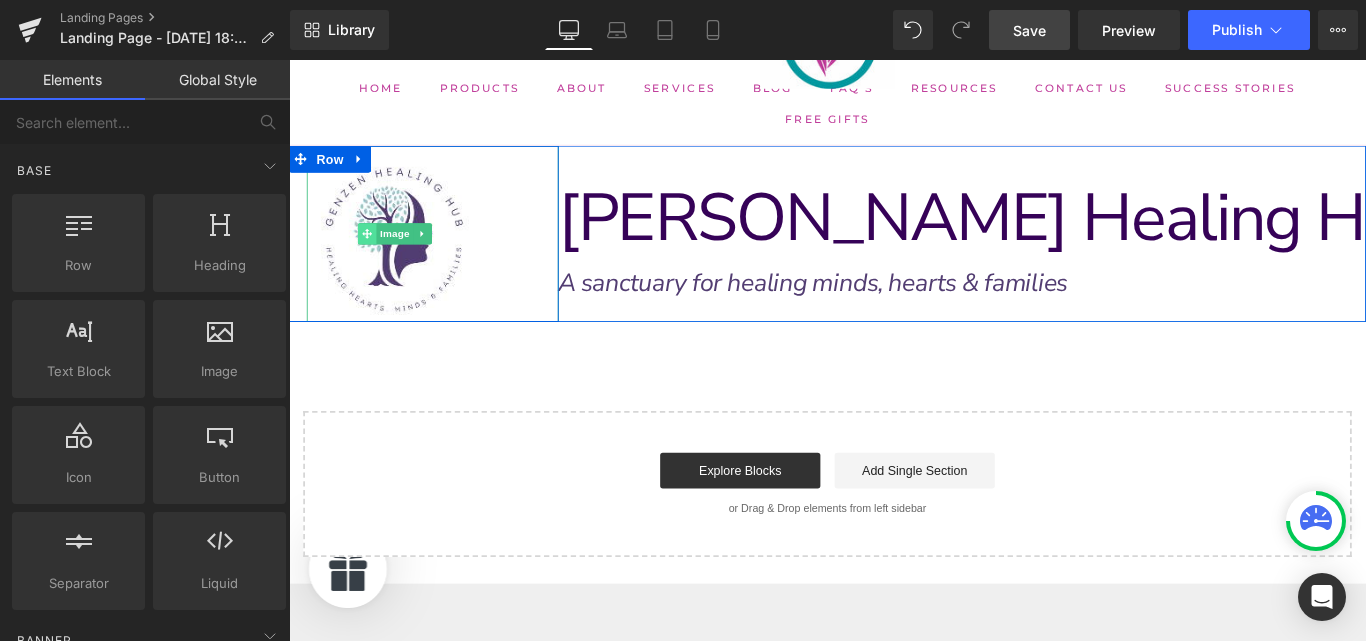 click 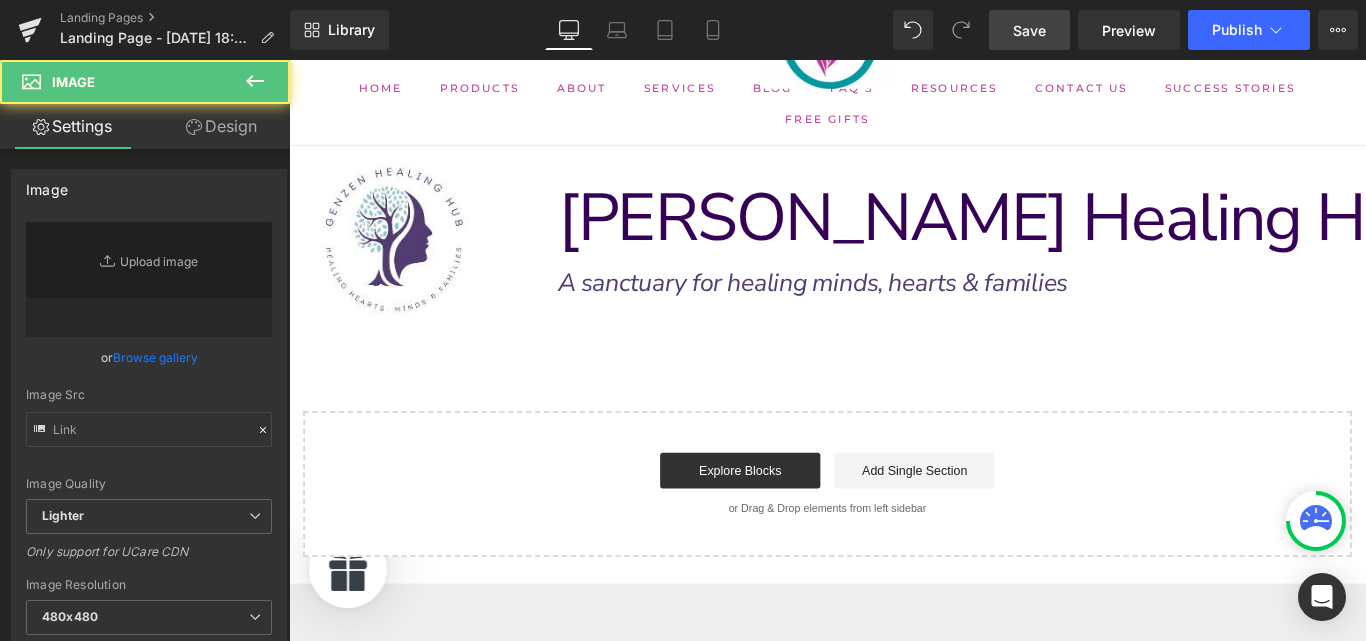 type on "[URL][DOMAIN_NAME]" 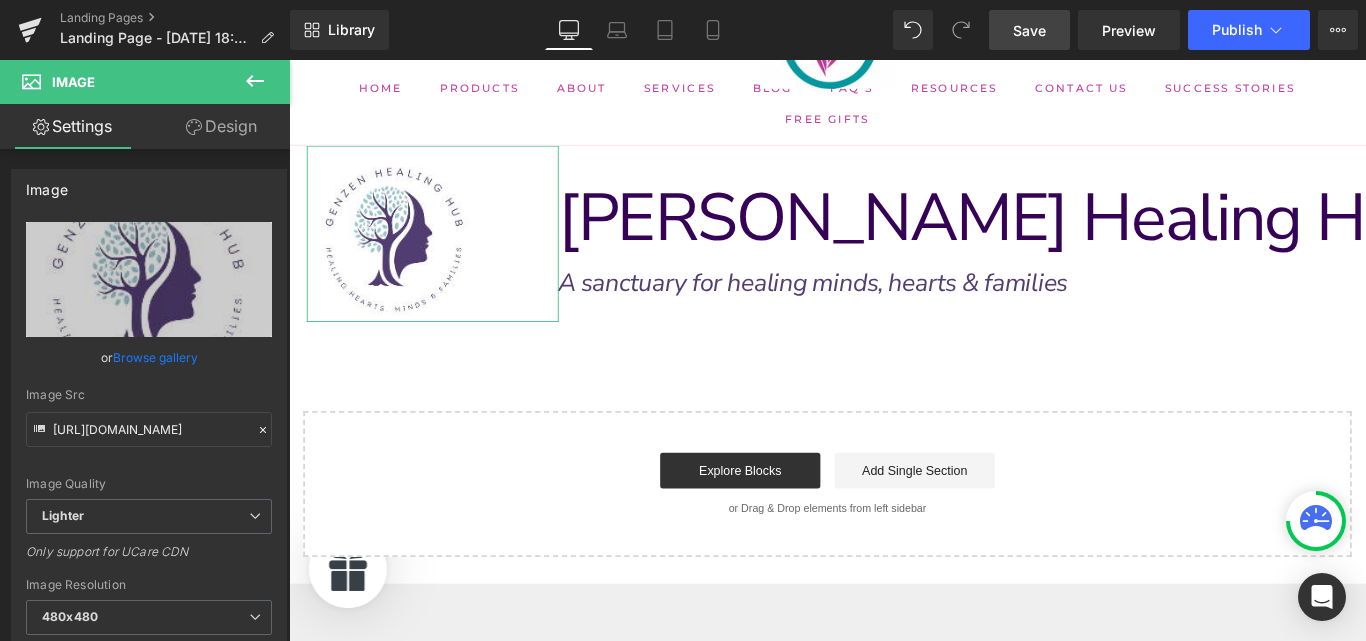 click on "Design" at bounding box center [221, 126] 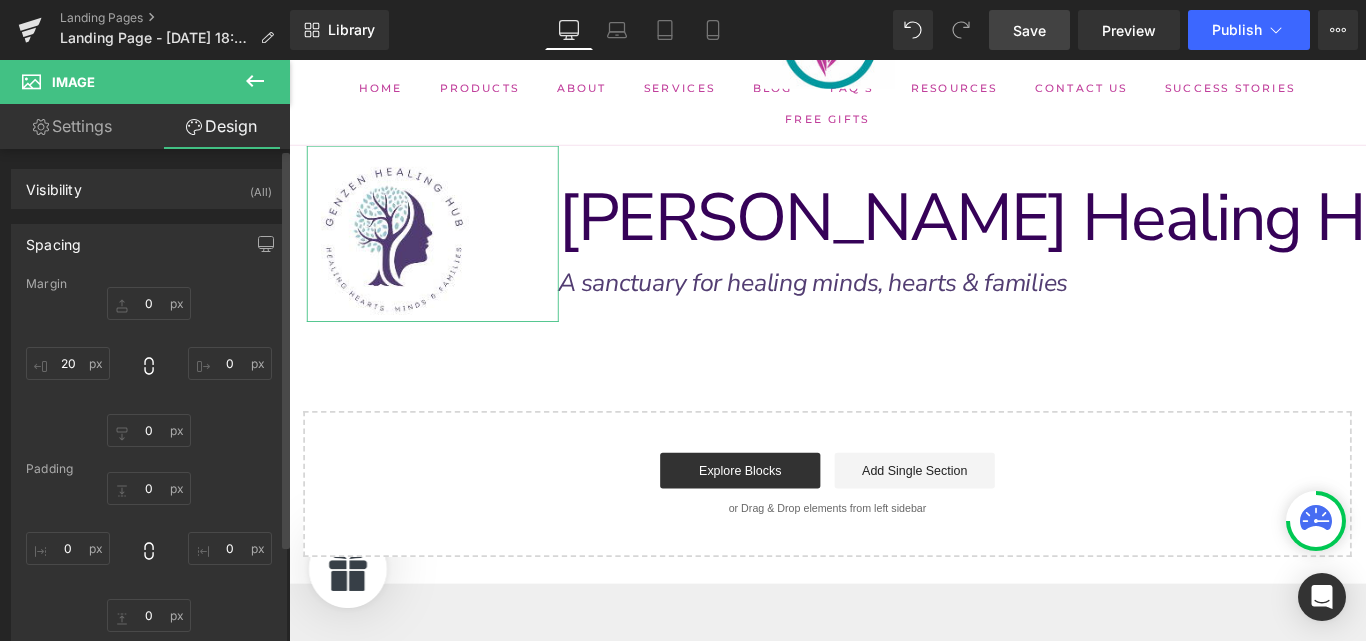 click on "Spacing" at bounding box center [149, 244] 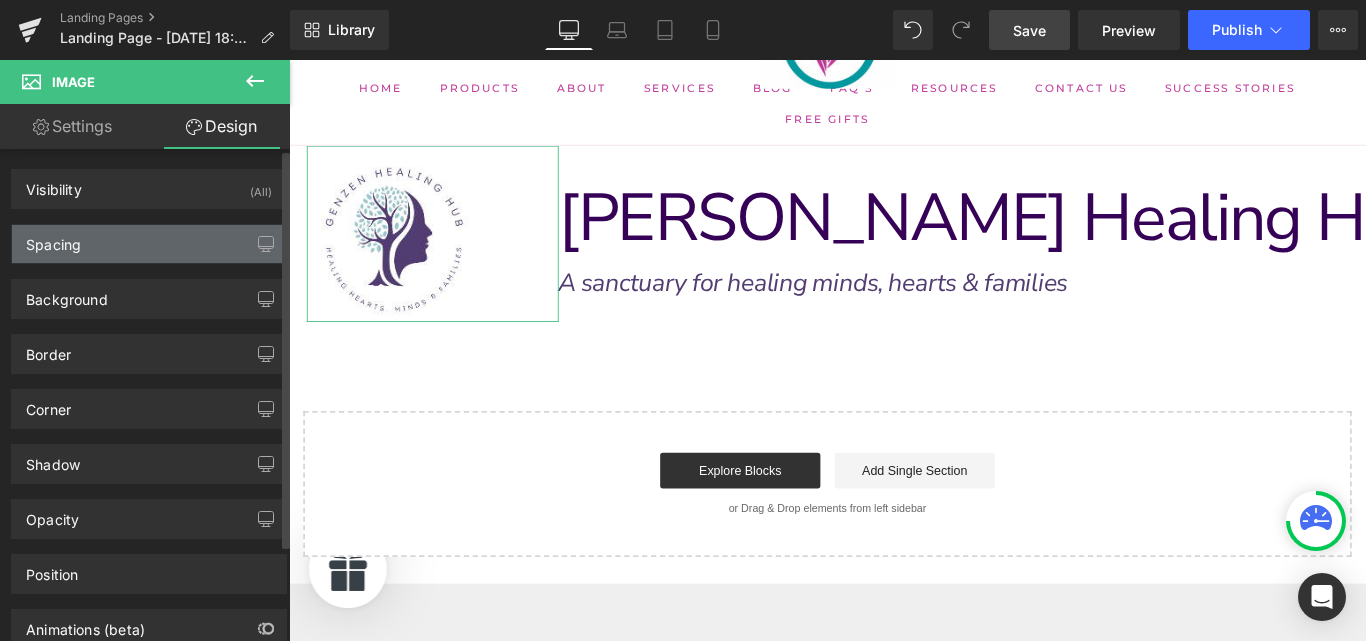 click on "Spacing" at bounding box center [149, 244] 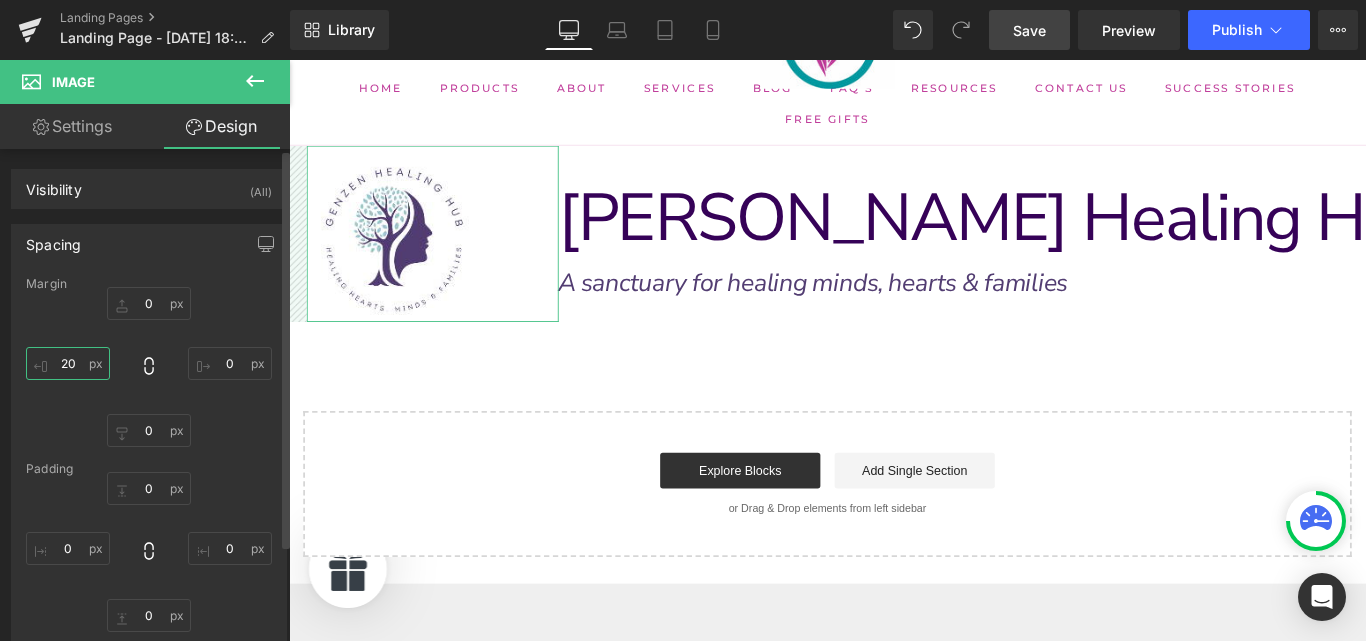 click on "20" at bounding box center [68, 363] 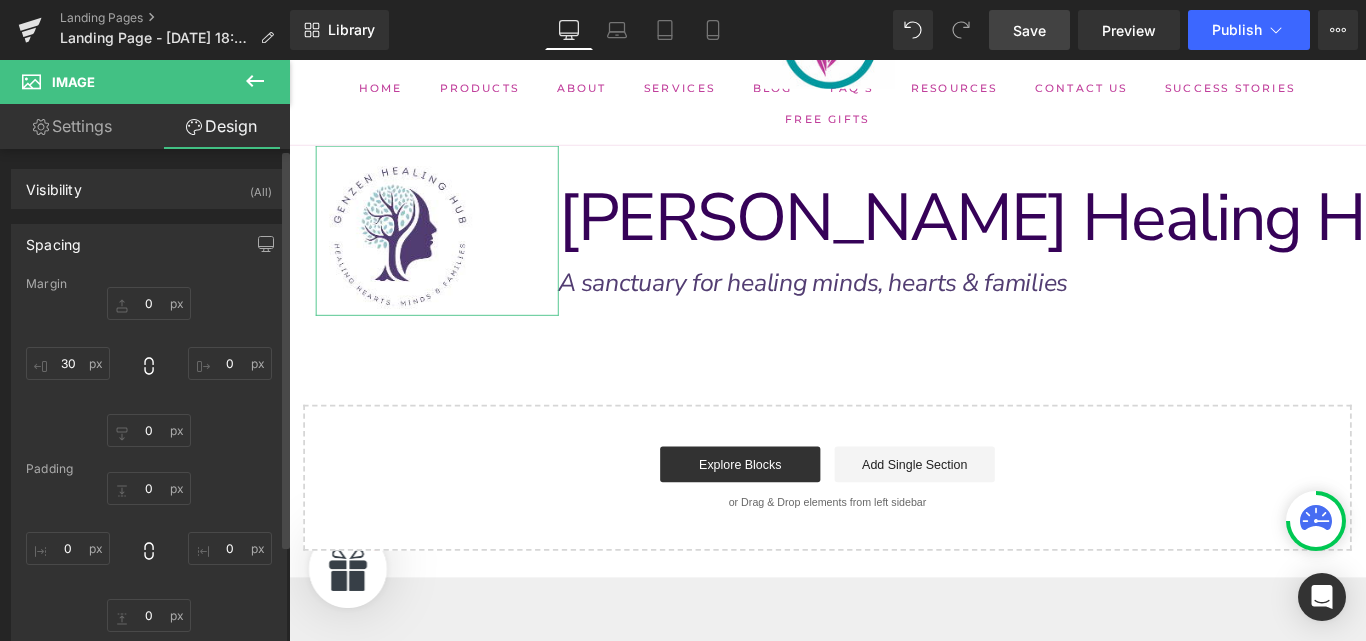 click on "0px 0
0px 0
0px 0
30 30" at bounding box center [149, 367] 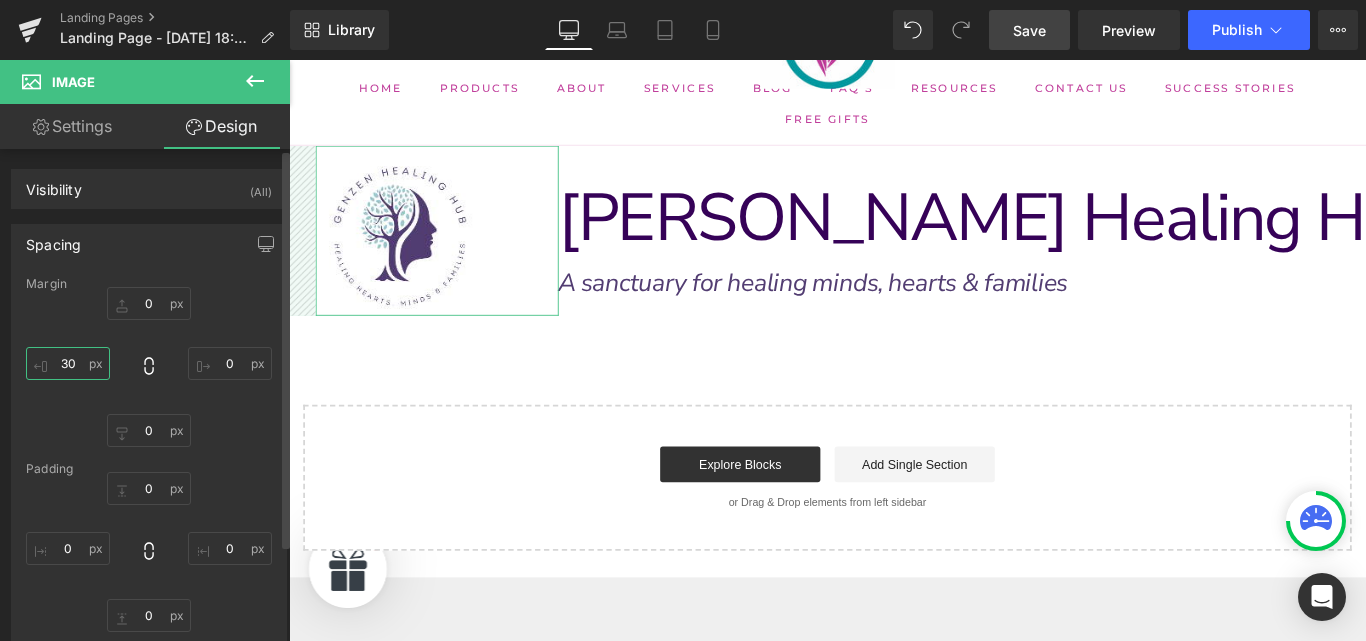 click on "30" at bounding box center (68, 363) 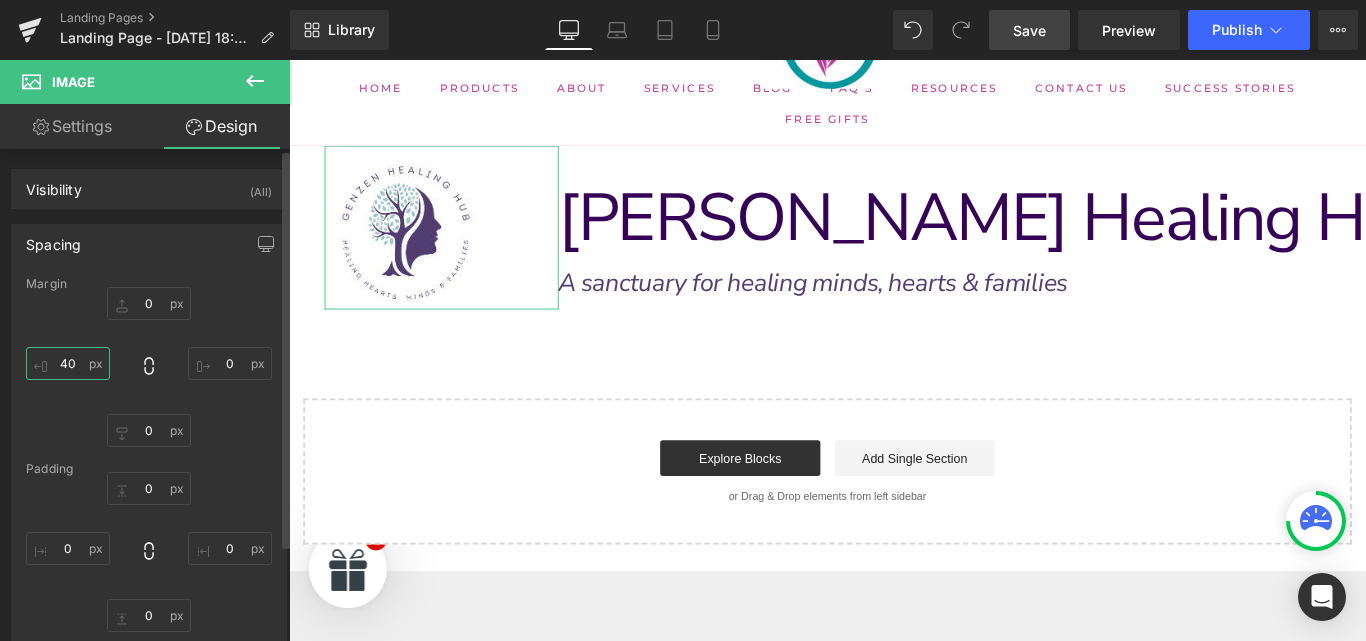 type on "40" 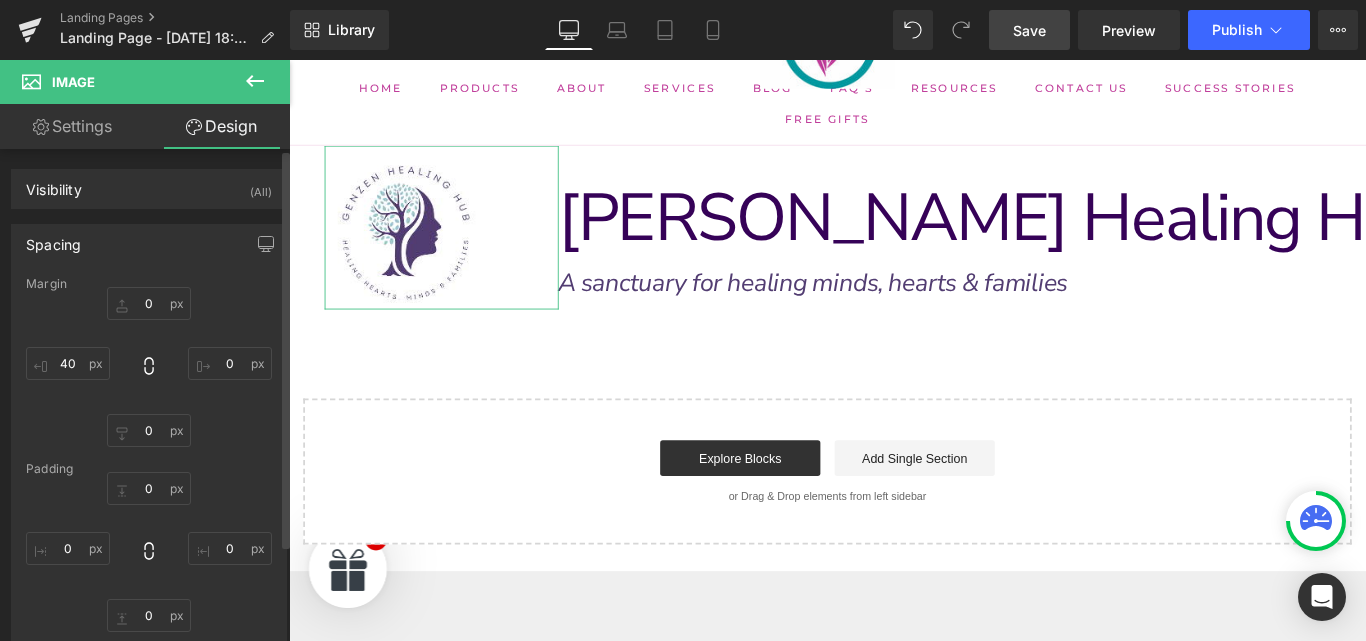 click on "0px 0
0px 0
0px 0
40 40" at bounding box center (149, 367) 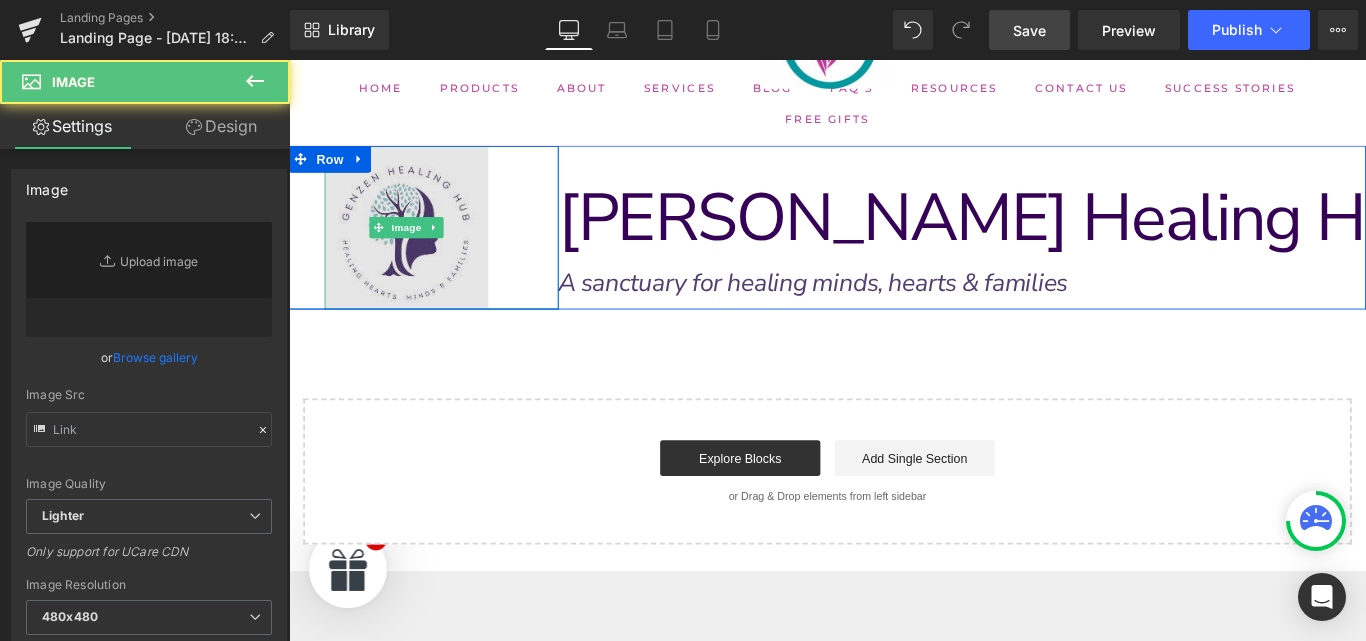 click at bounding box center (421, 248) 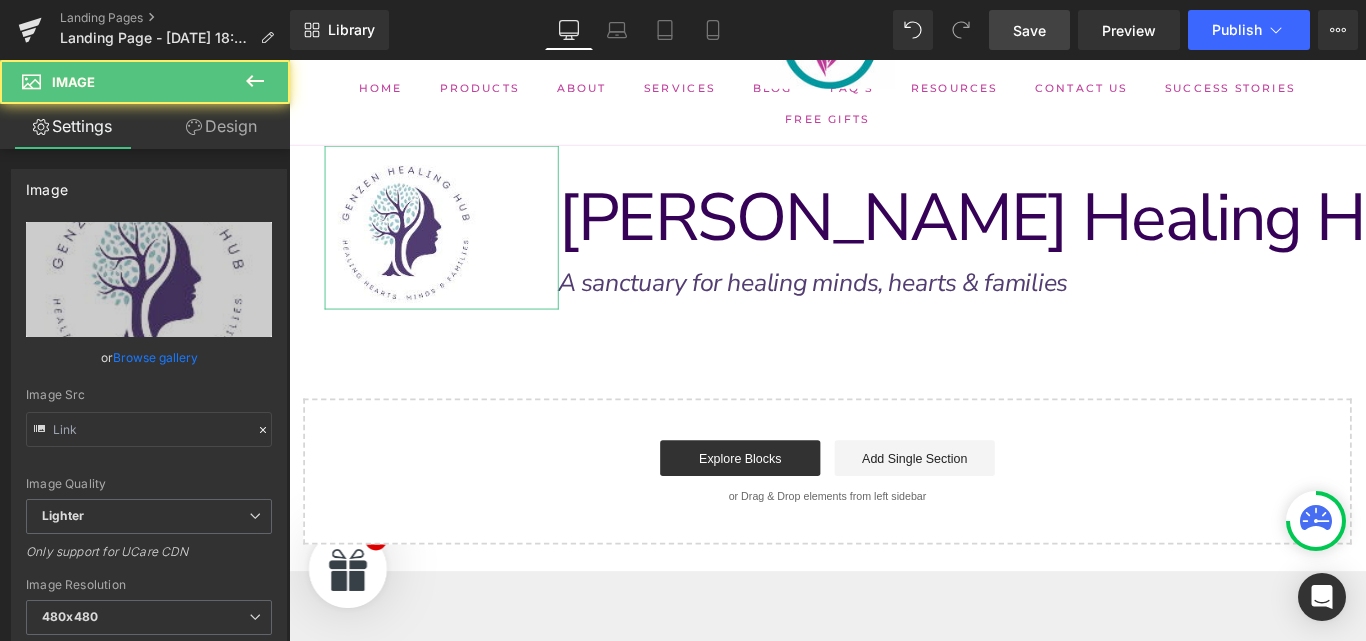 type on "[URL][DOMAIN_NAME]" 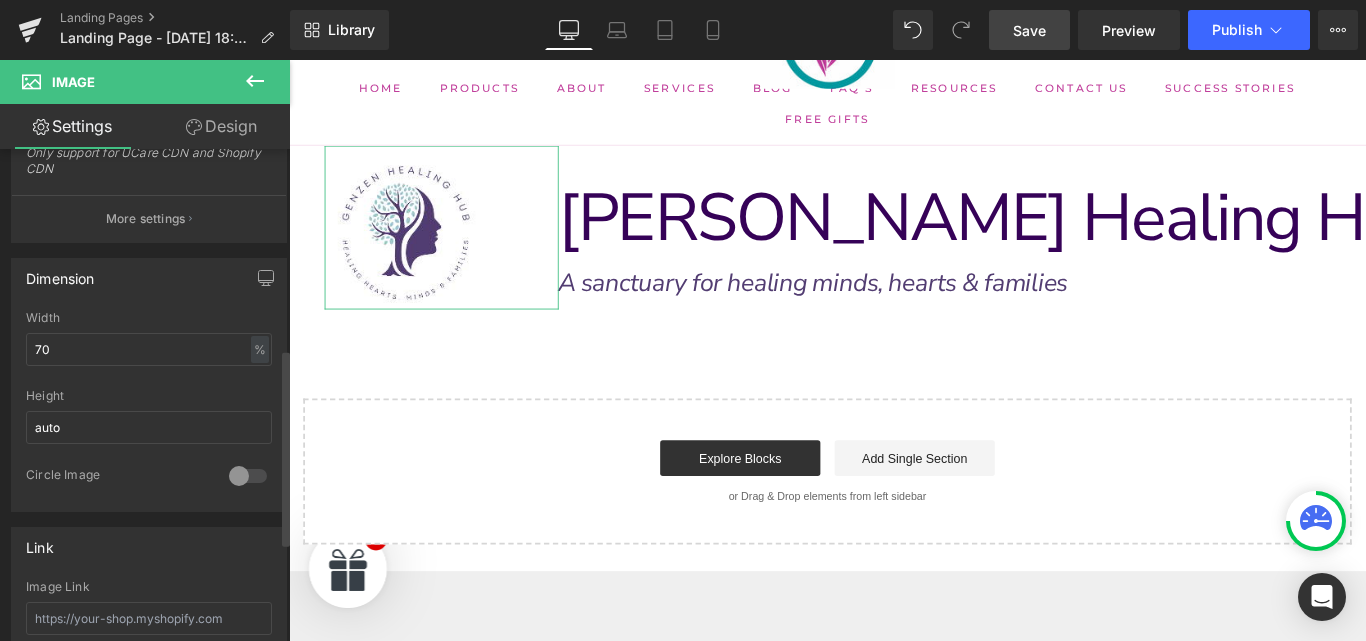 scroll, scrollTop: 501, scrollLeft: 0, axis: vertical 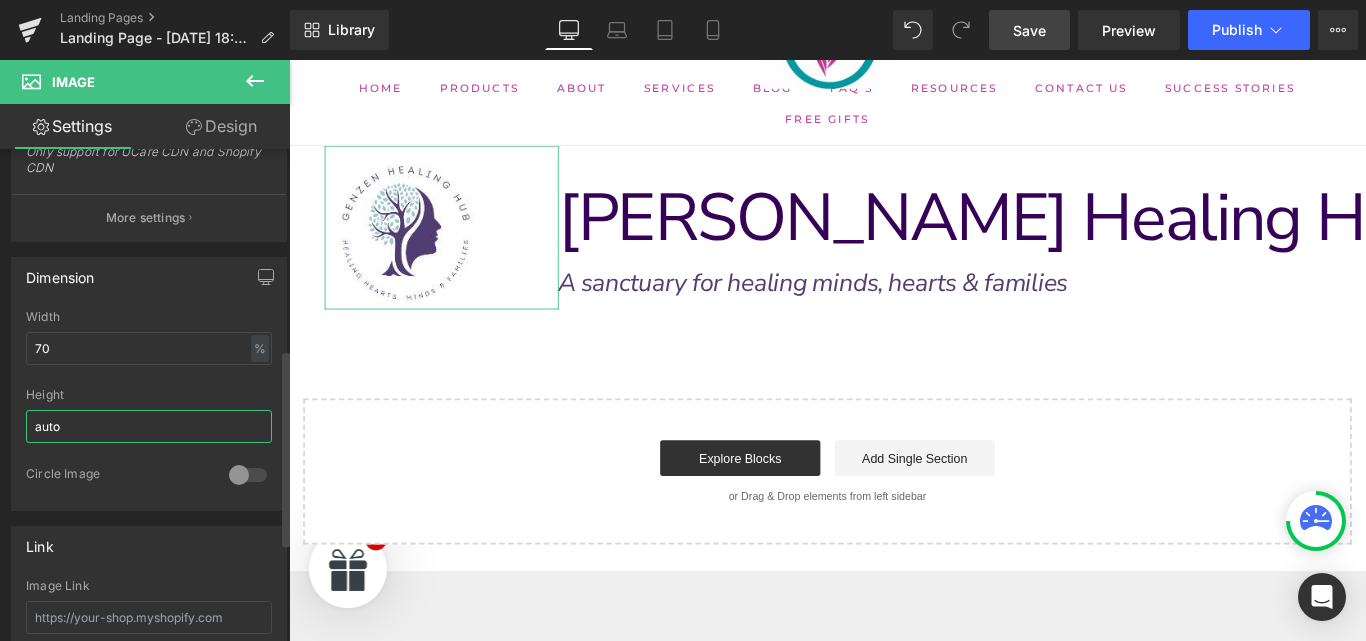 click on "auto" at bounding box center (149, 426) 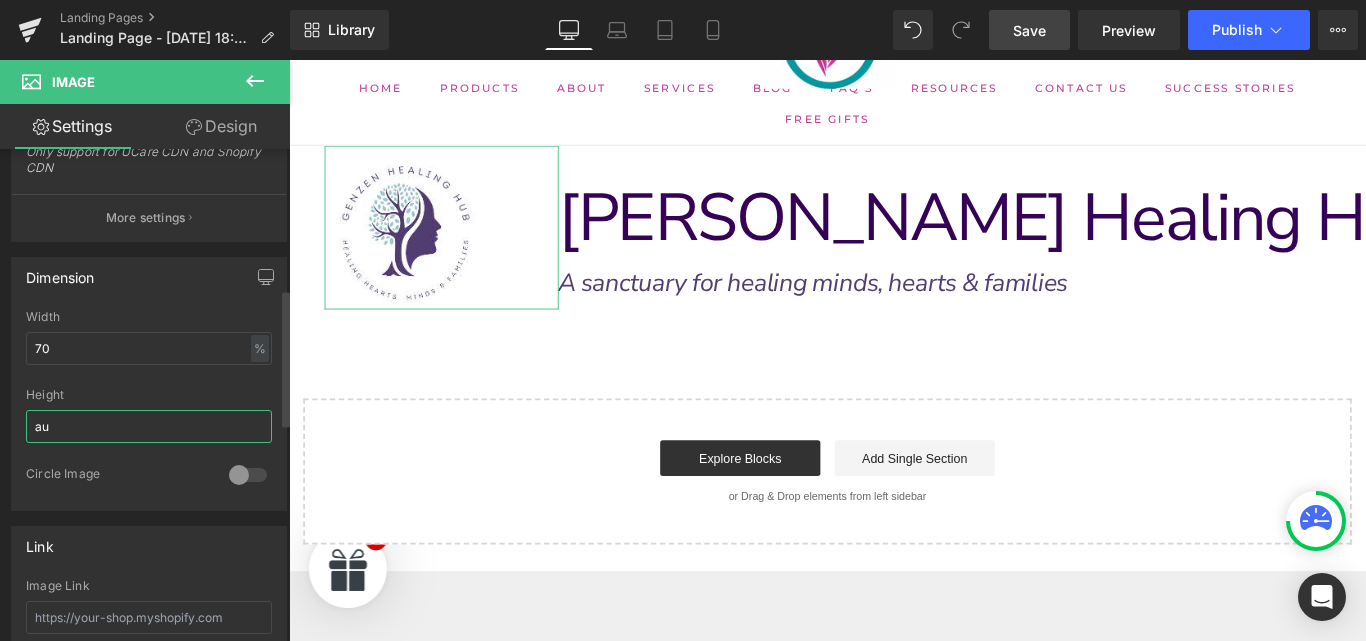 type on "a" 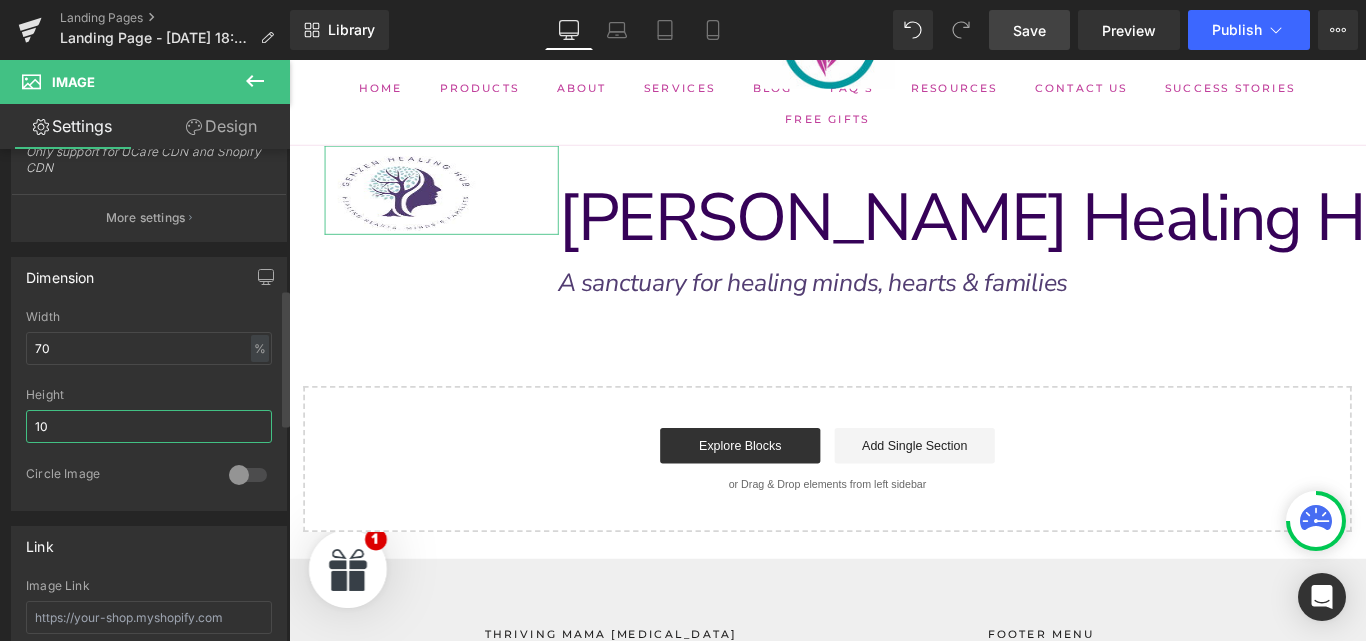 type on "1" 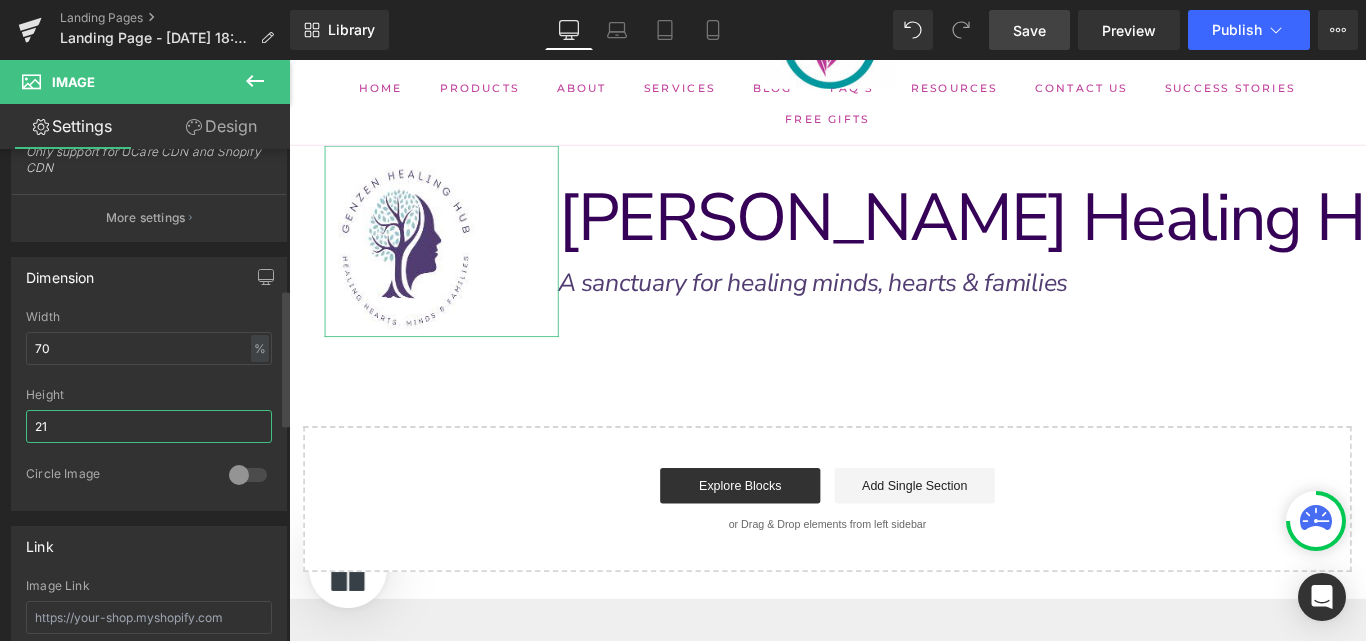 type on "2" 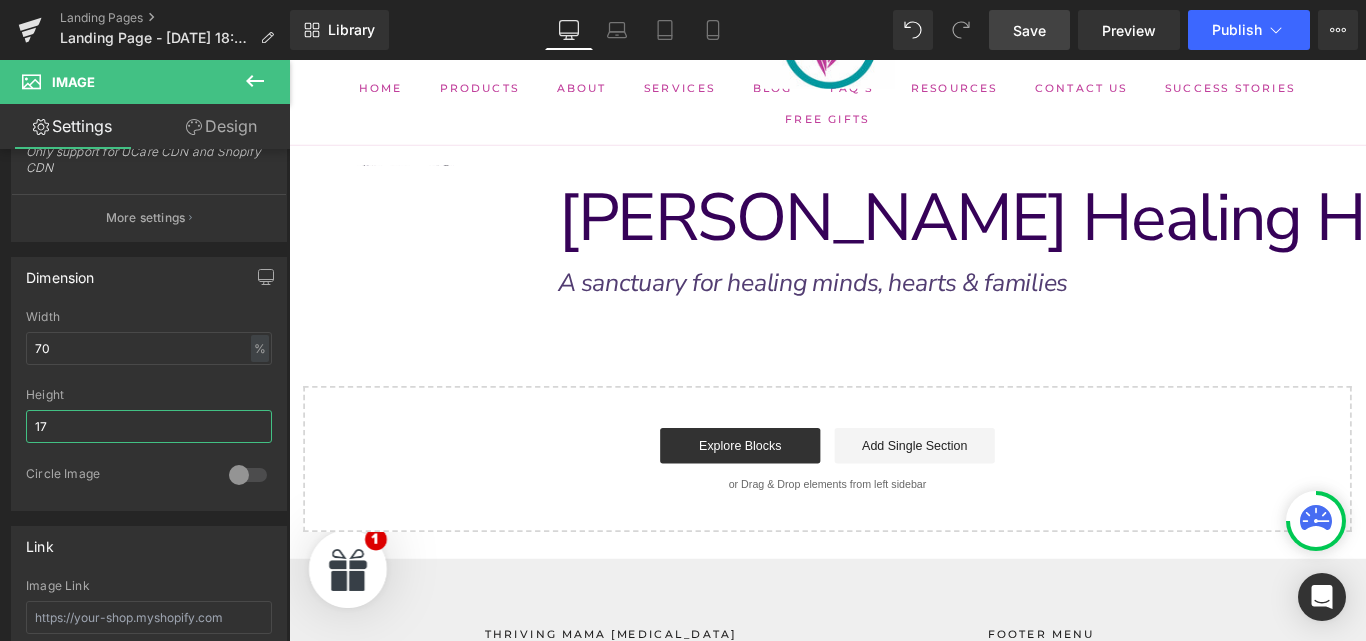 type on "175" 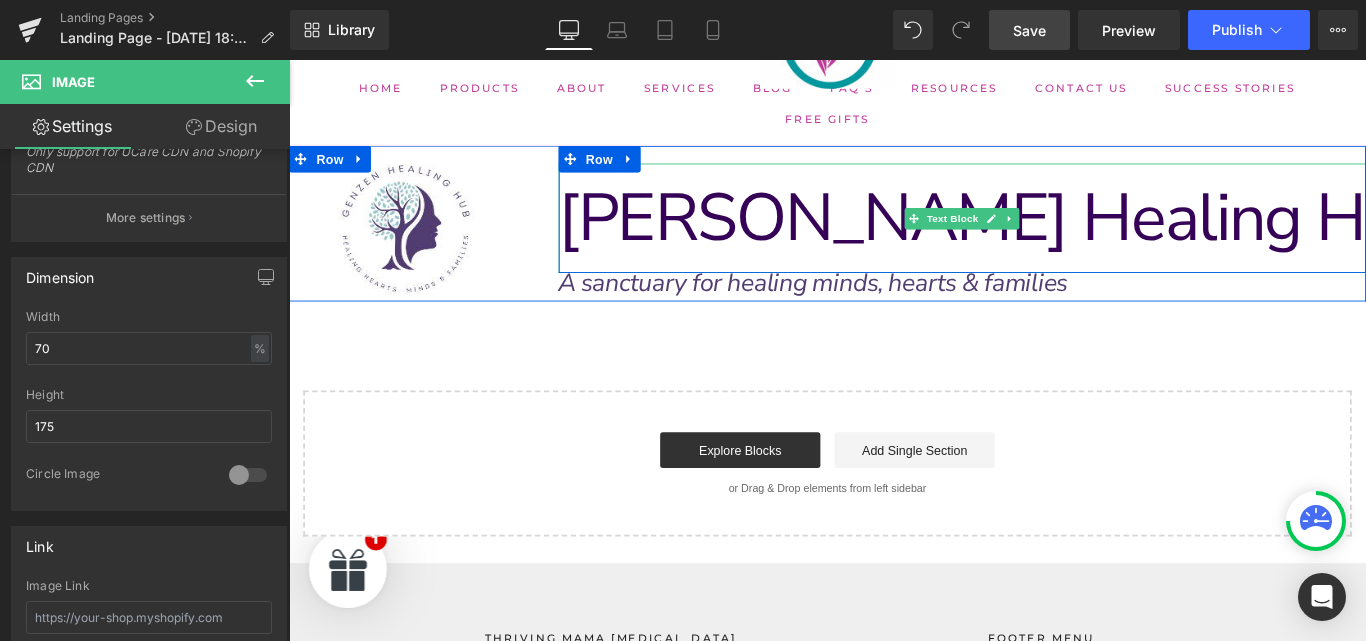 click on "[PERSON_NAME] Healing Hub" at bounding box center [1086, 237] 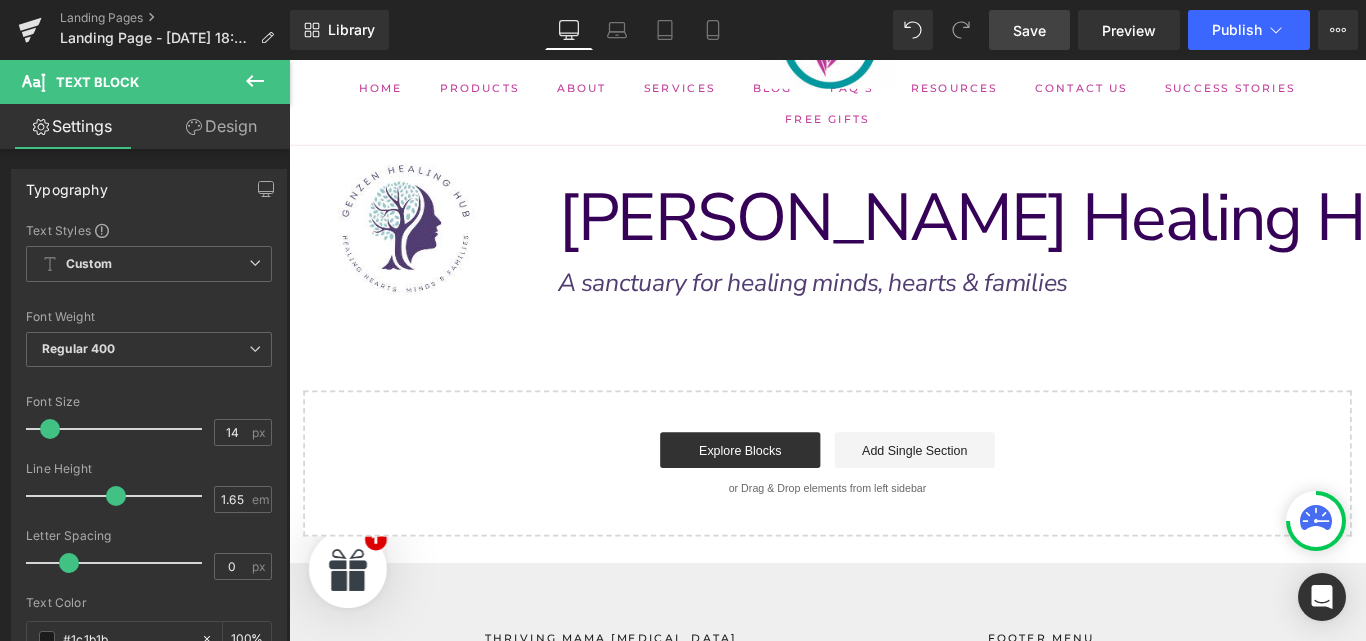 click on "Design" at bounding box center [221, 126] 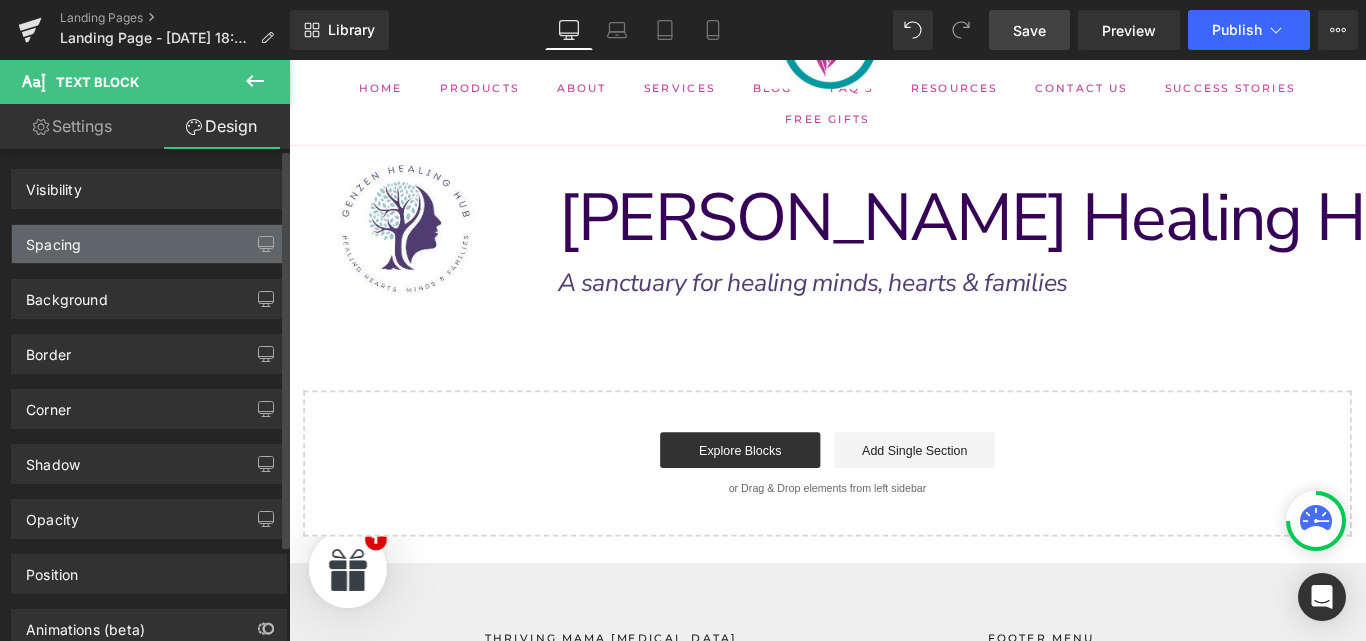 click on "Spacing" at bounding box center [149, 244] 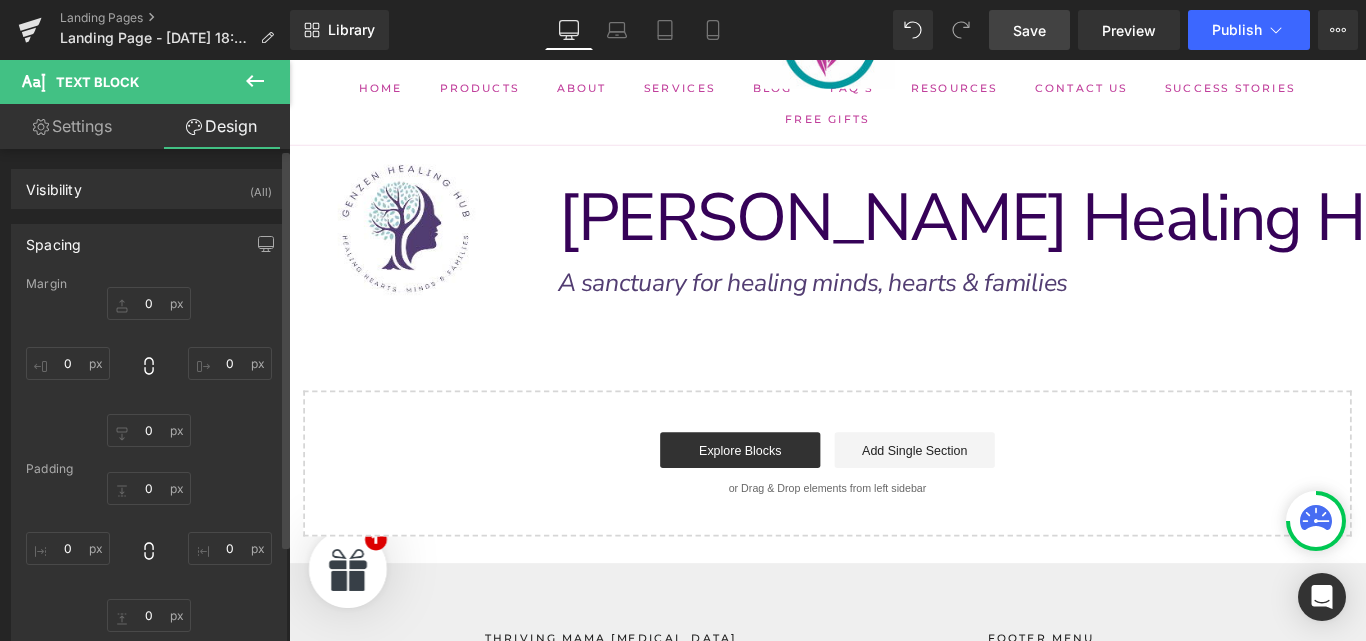type on "0" 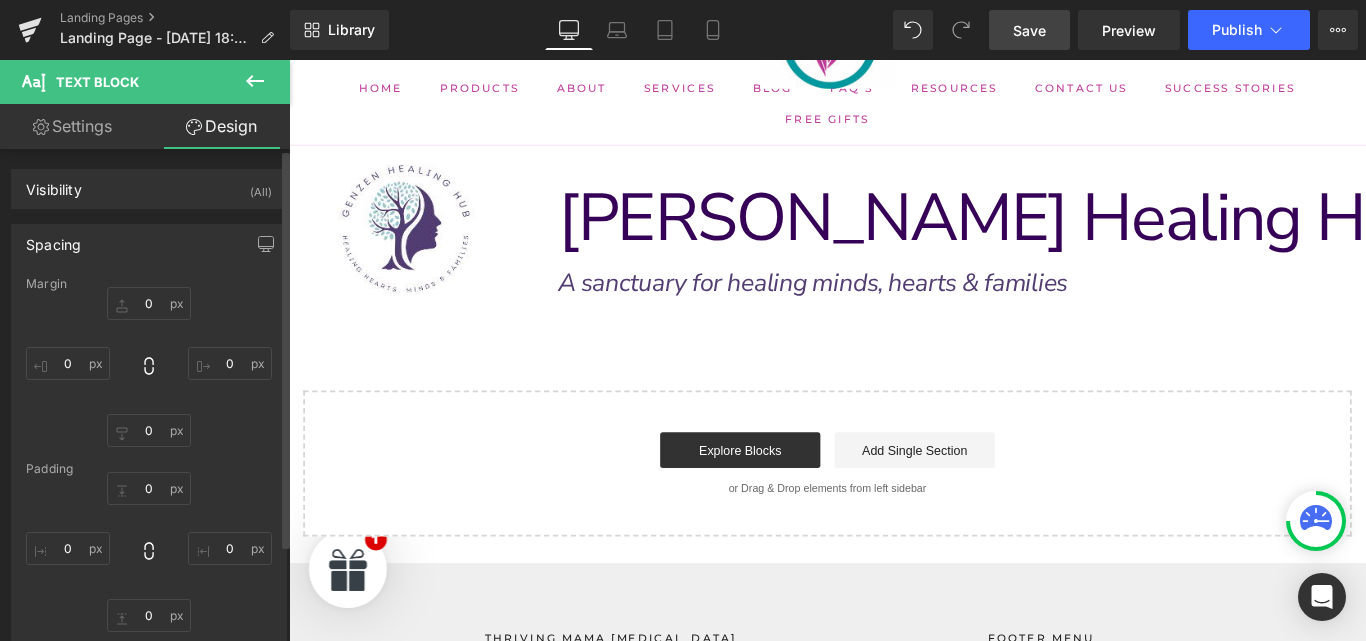 type on "0" 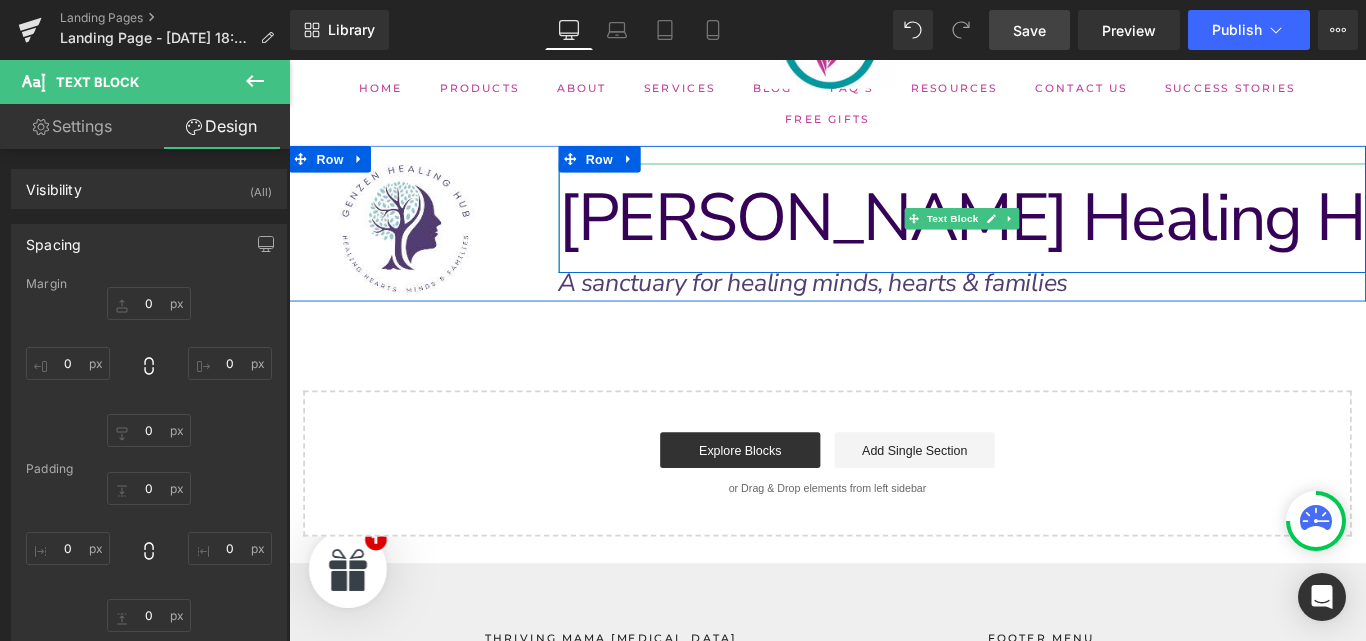 click on "[PERSON_NAME] Healing Hub" at bounding box center (1086, 237) 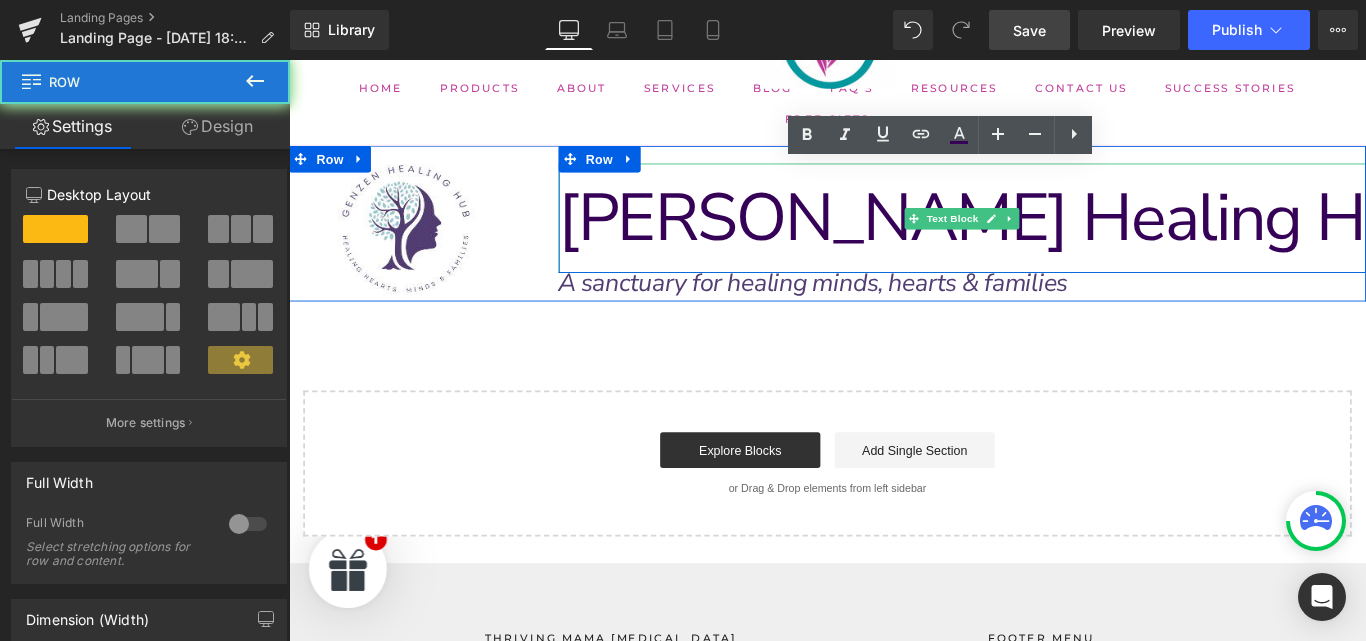 click on "[PERSON_NAME] Healing Hub Text Block         Row" at bounding box center (1046, 227) 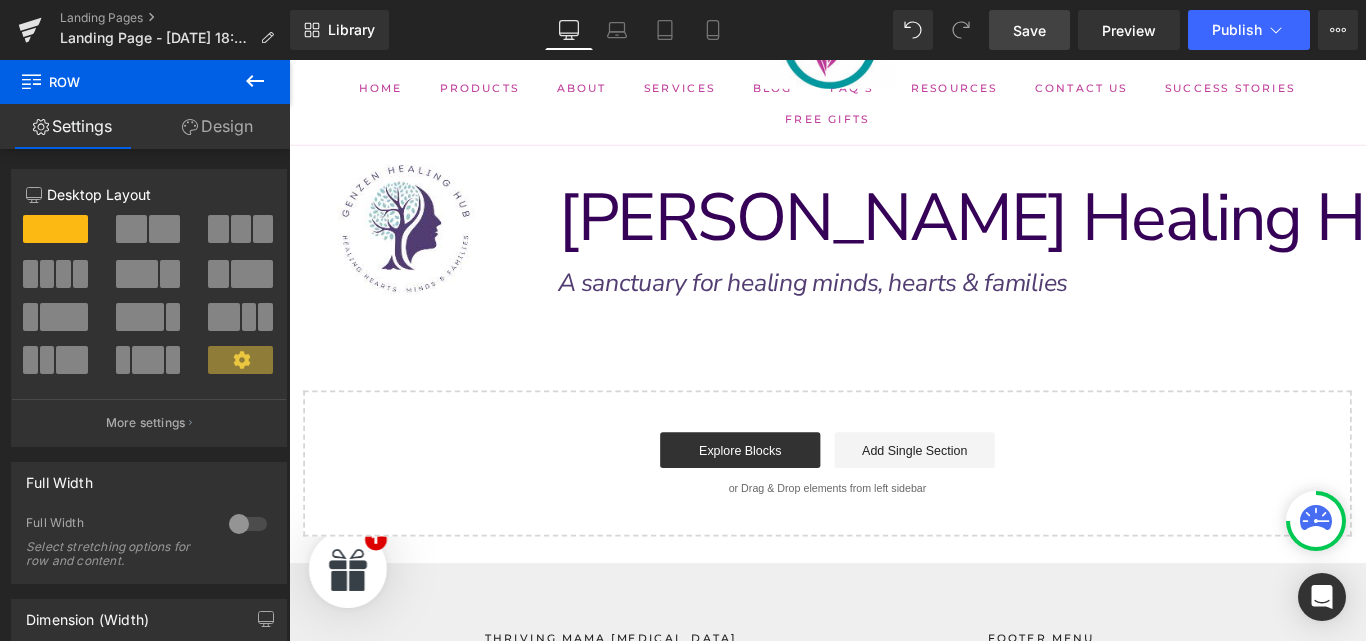 scroll, scrollTop: 0, scrollLeft: 0, axis: both 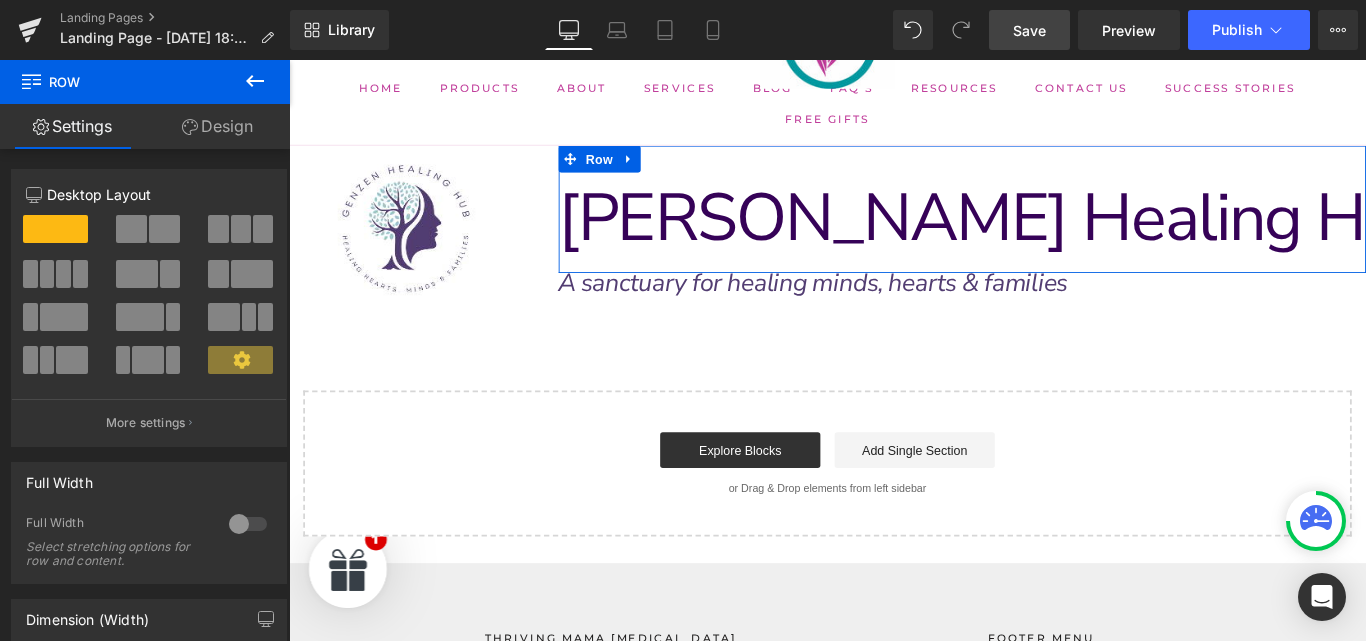 click on "Design" at bounding box center [217, 126] 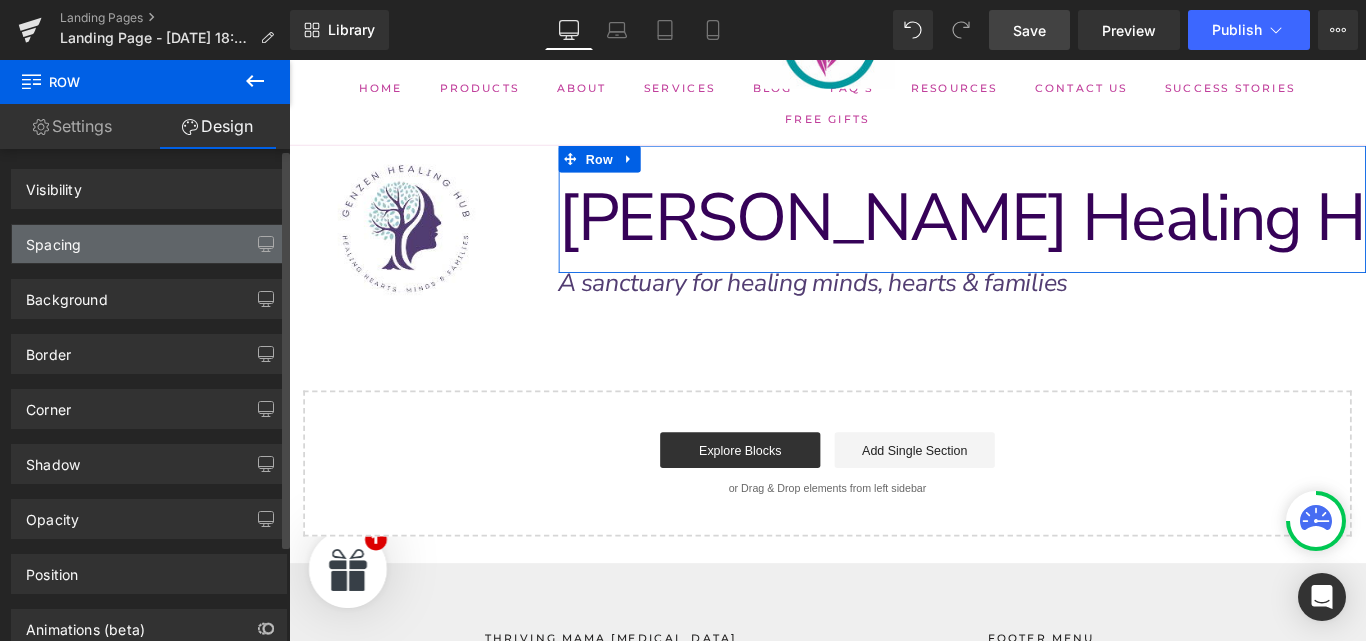 click on "Spacing" at bounding box center (149, 244) 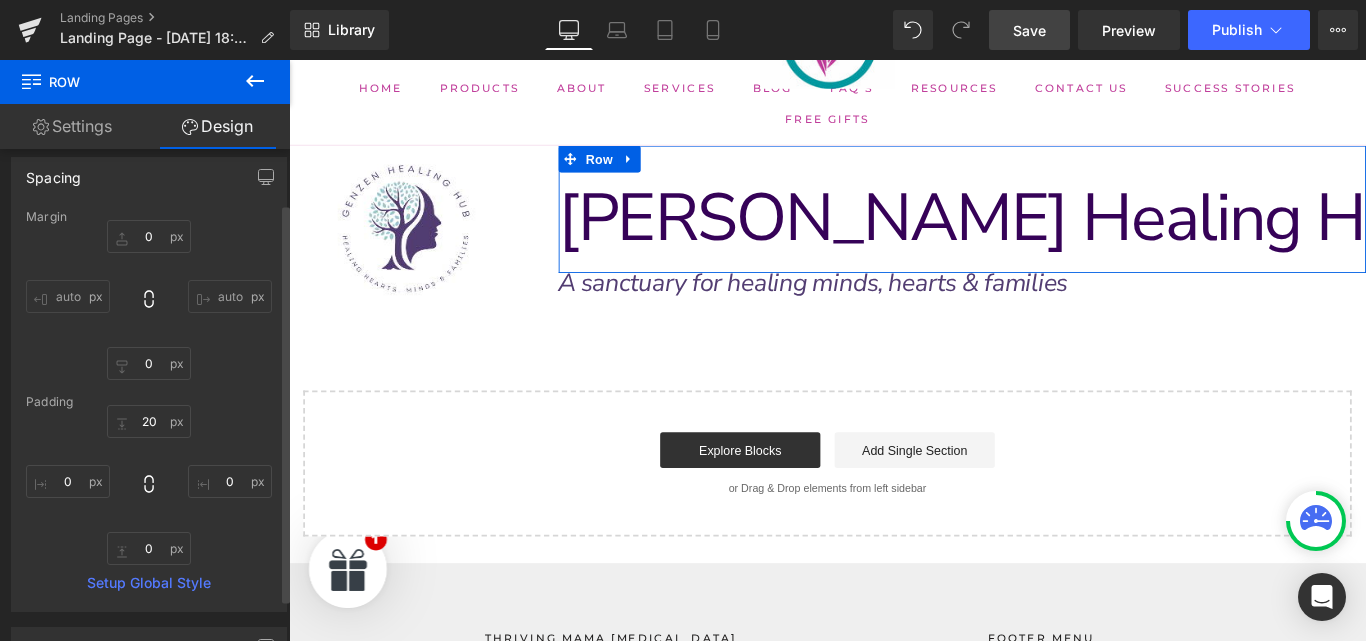 scroll, scrollTop: 68, scrollLeft: 0, axis: vertical 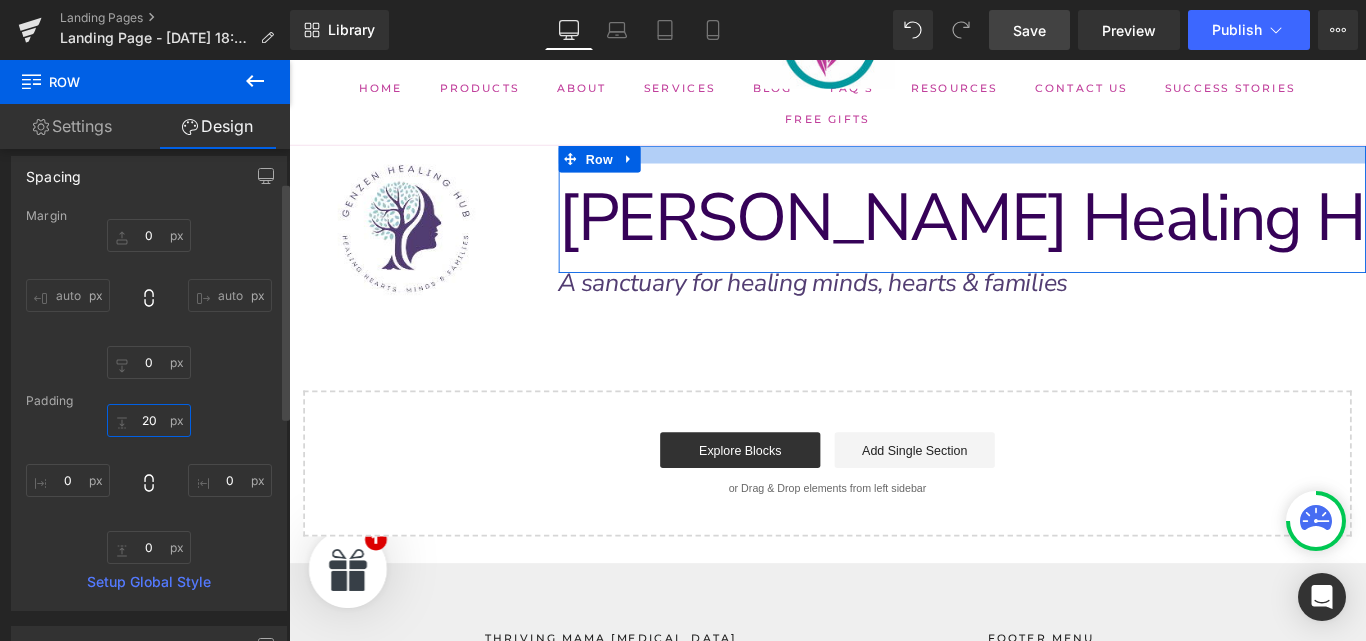 click on "20" at bounding box center (149, 420) 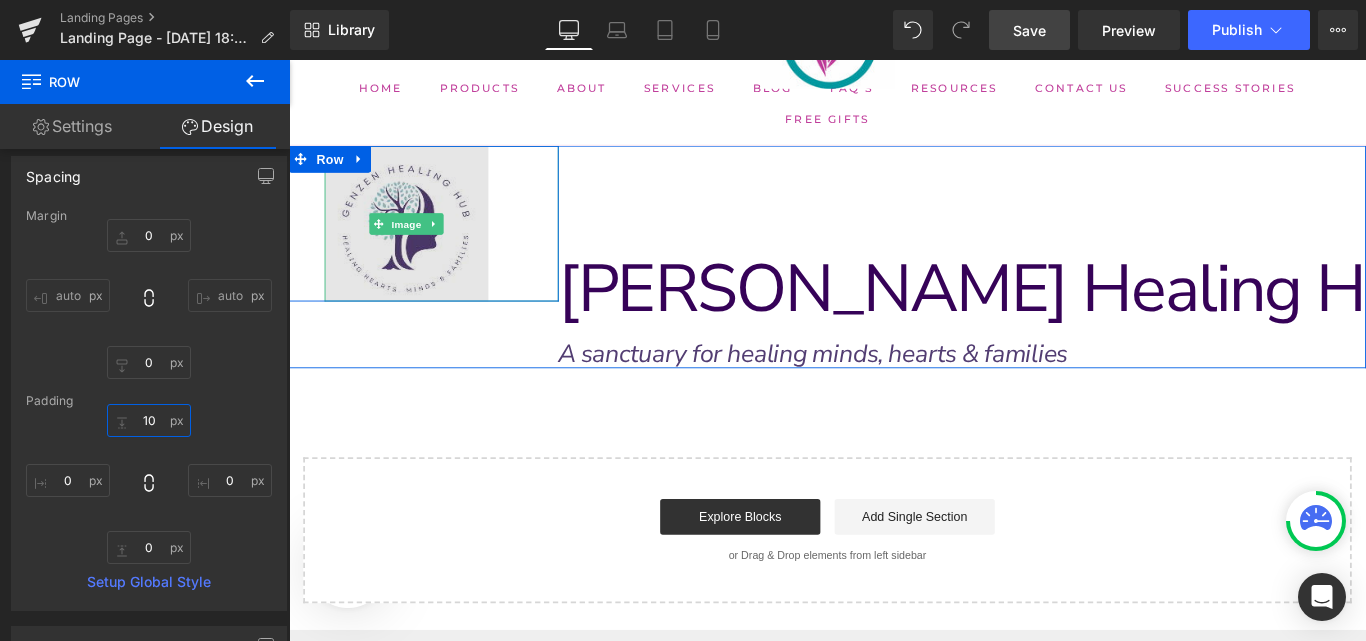 type on "1" 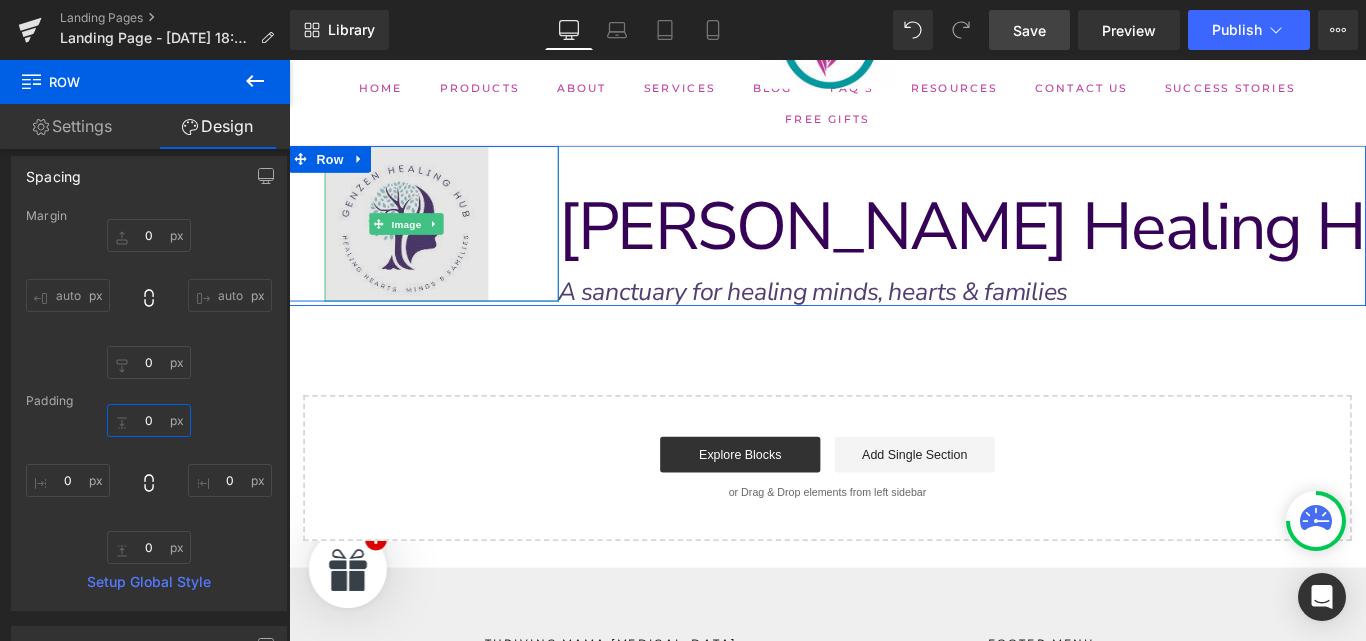 type on "0" 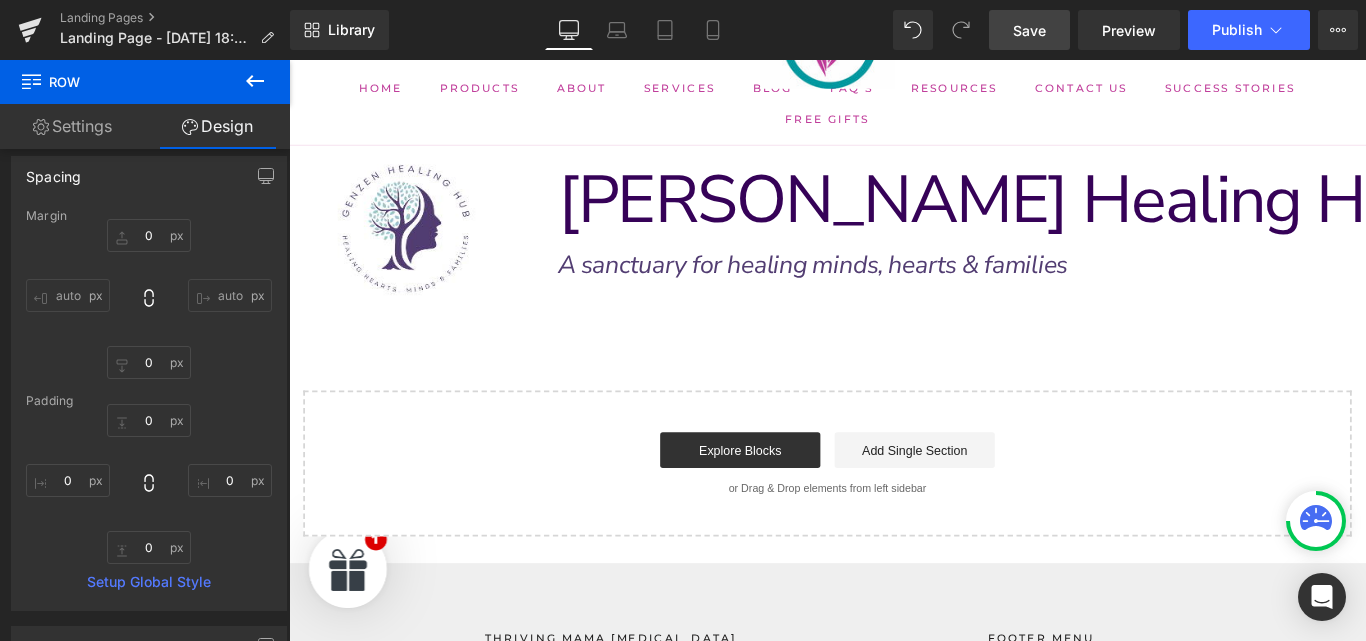 click on "Image         Row         [PERSON_NAME] Healing Hub Text Block         Row                 A sanctuary for healing minds, hearts & families Text Block         Row
Select your layout" at bounding box center (894, 375) 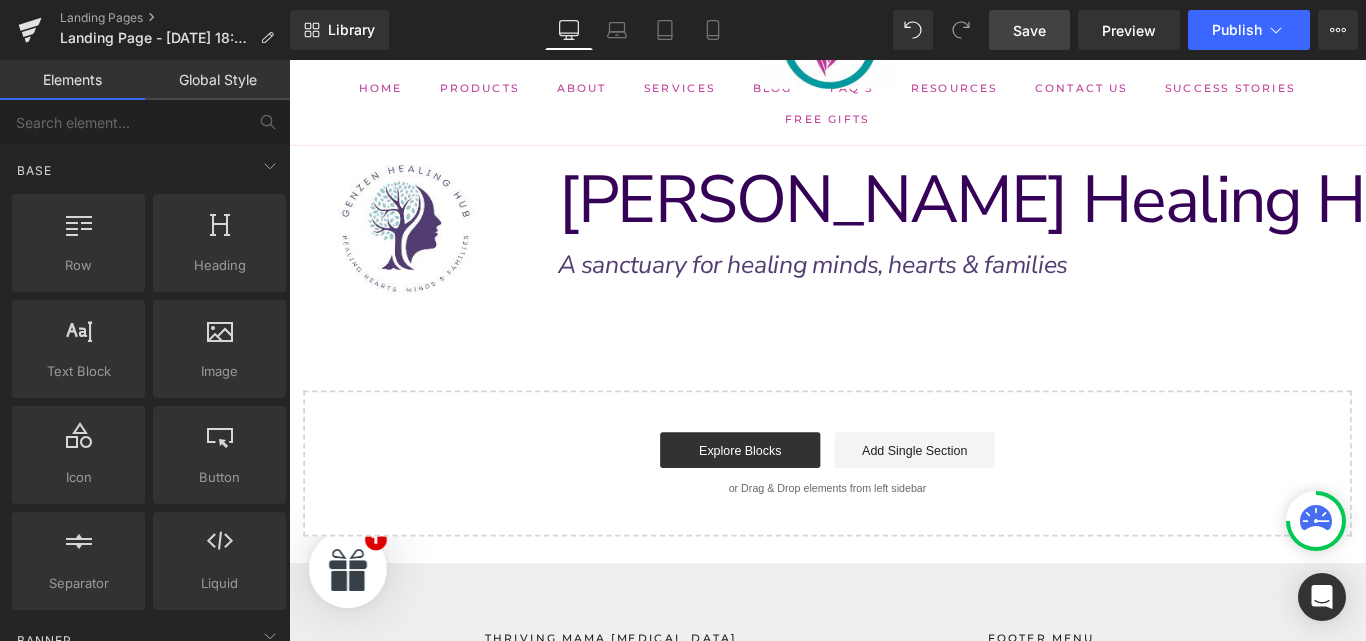 click on "Save" at bounding box center [1029, 30] 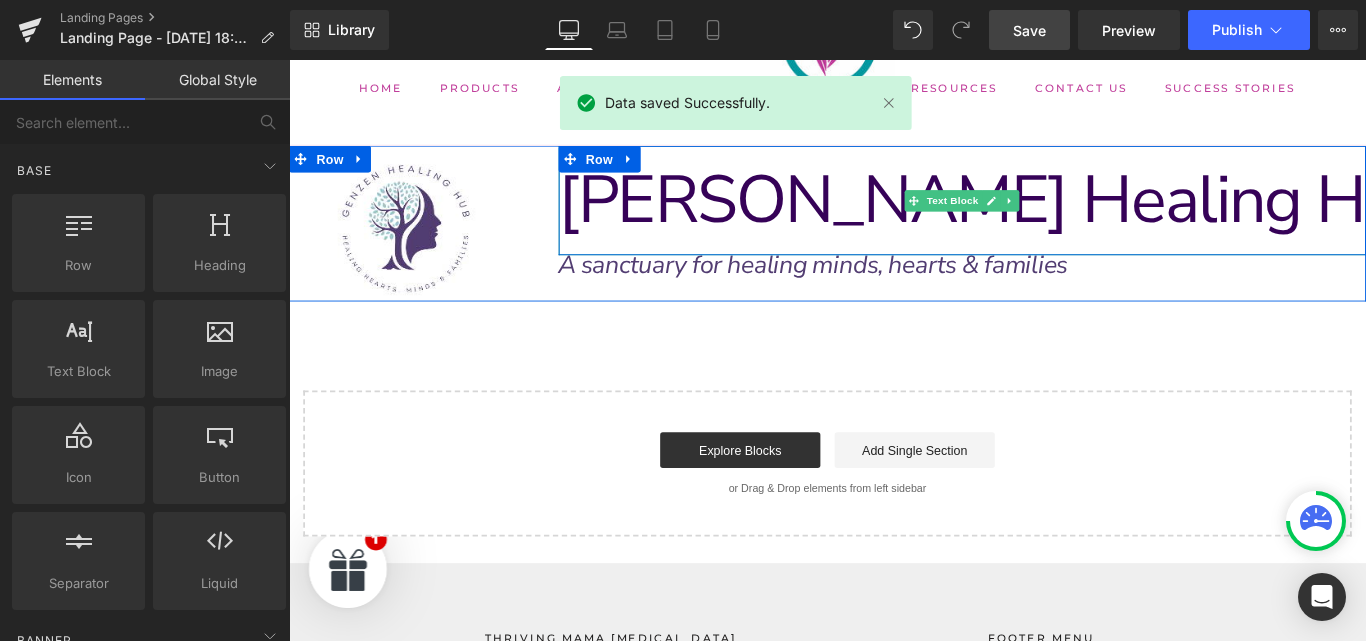 click on "[PERSON_NAME] Healing Hub" at bounding box center (1086, 217) 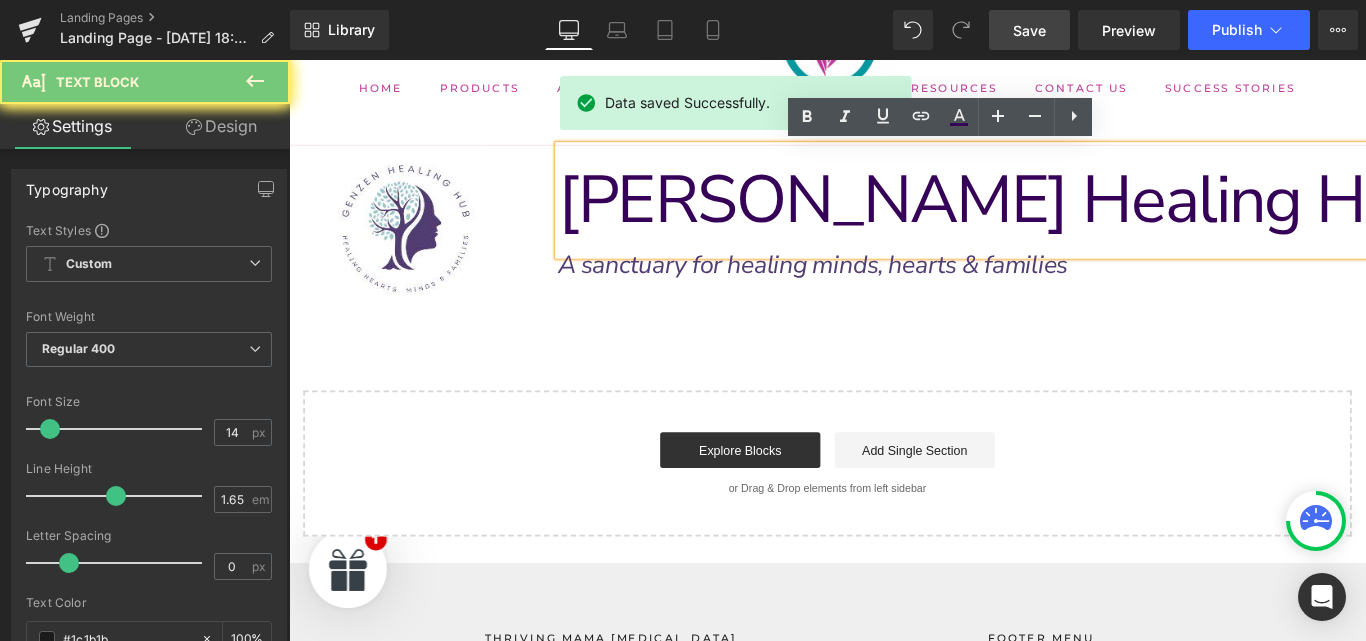 click on "[PERSON_NAME] Healing Hub" at bounding box center [1086, 217] 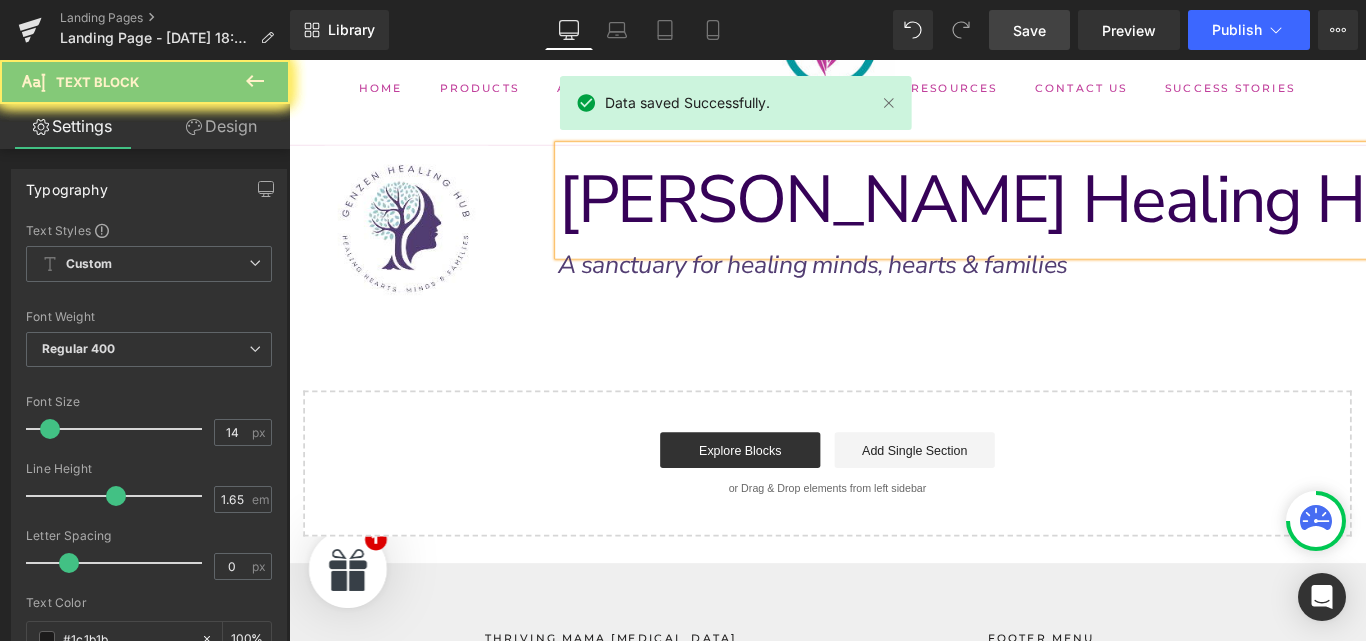 type 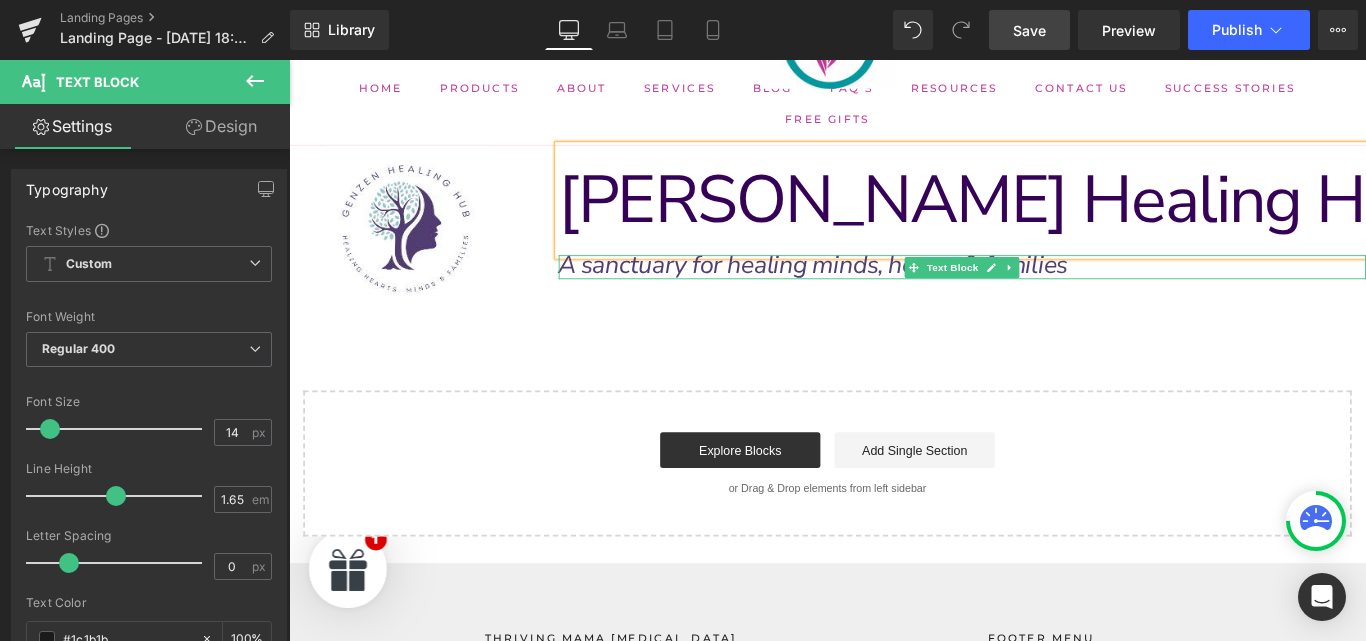 click on "A sanctuary for healing minds, hearts & families" at bounding box center [878, 290] 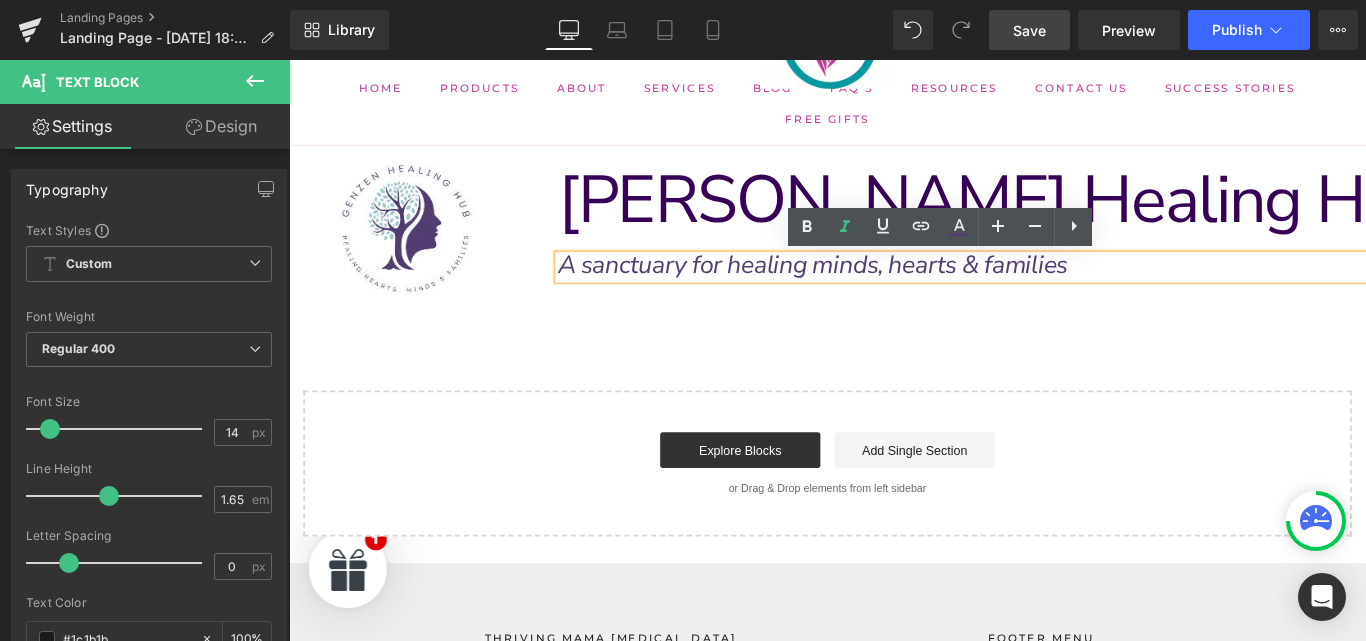 type 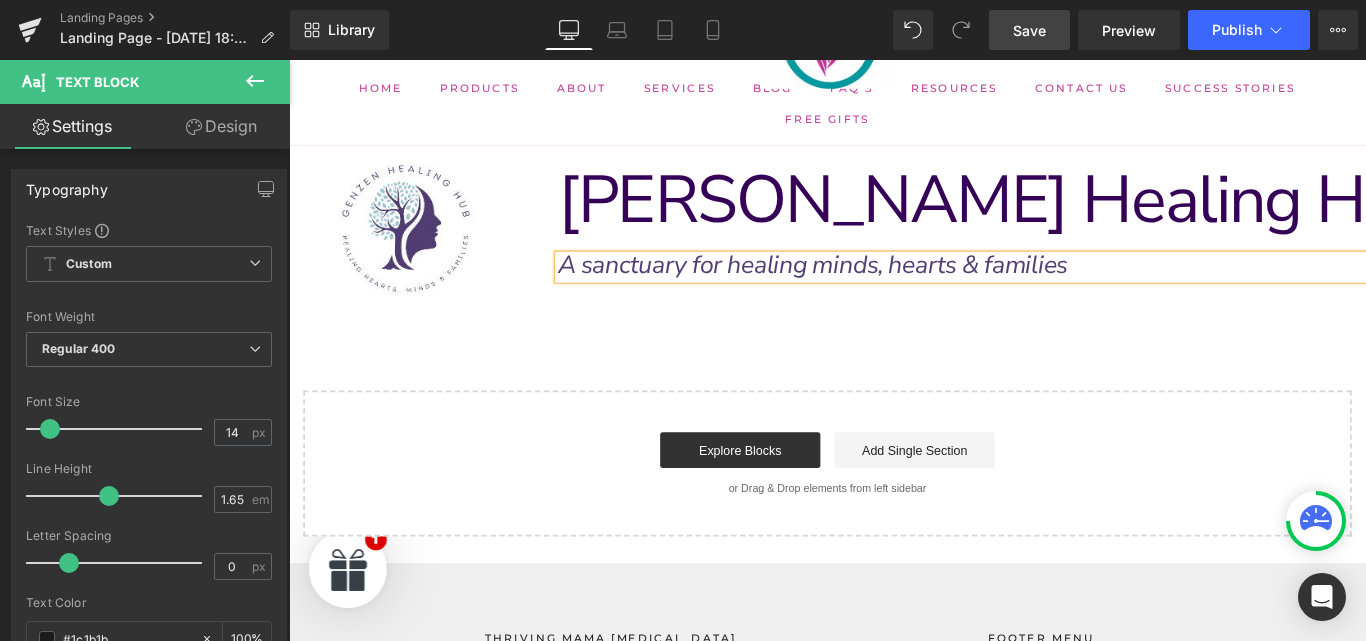 click on "Save" at bounding box center (1029, 30) 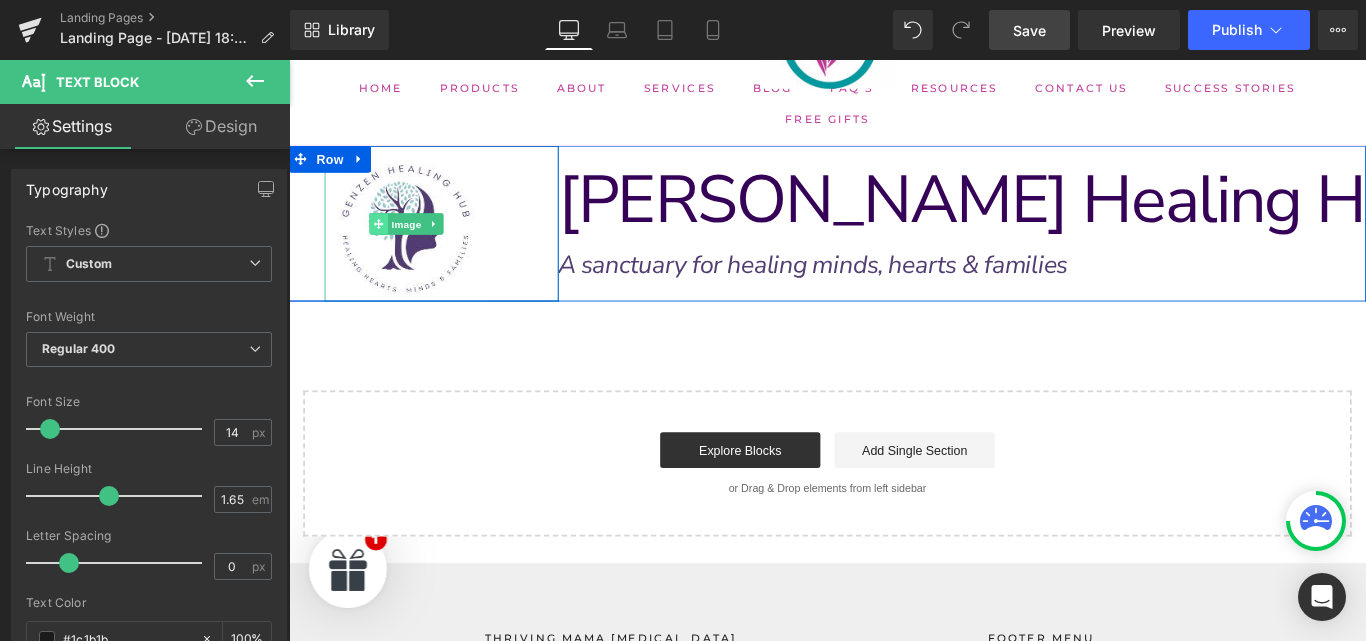 click 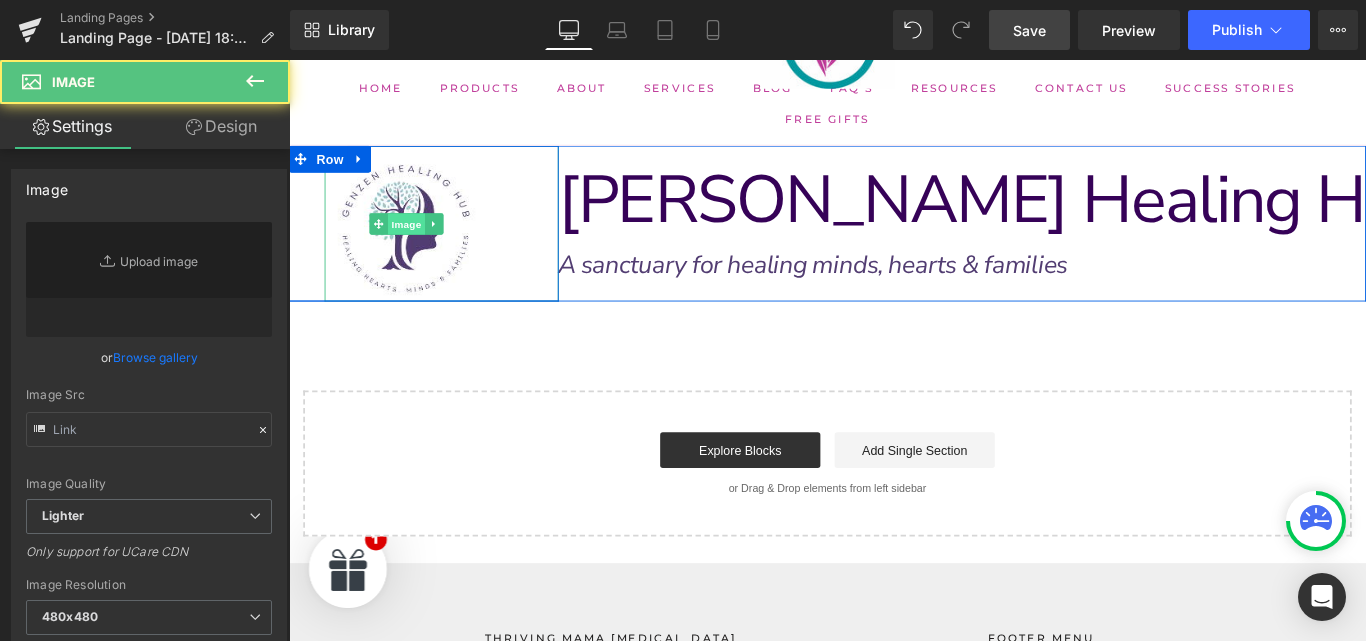 type on "[URL][DOMAIN_NAME]" 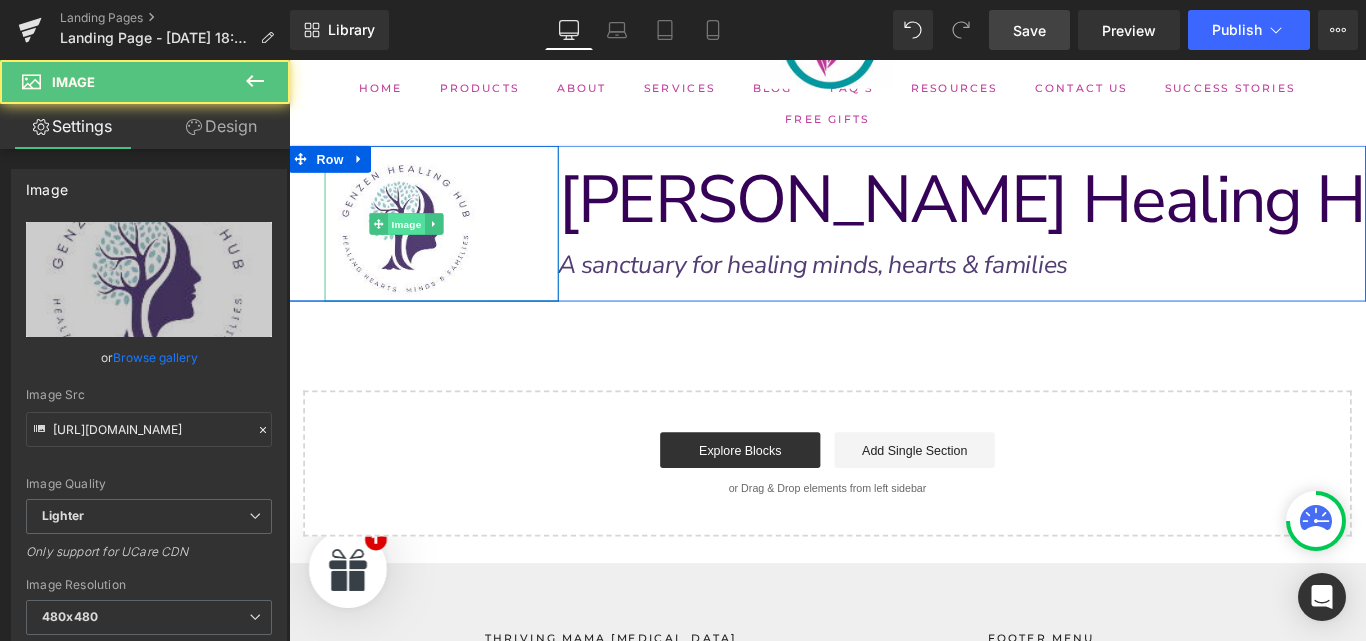 click on "Image" at bounding box center [421, 244] 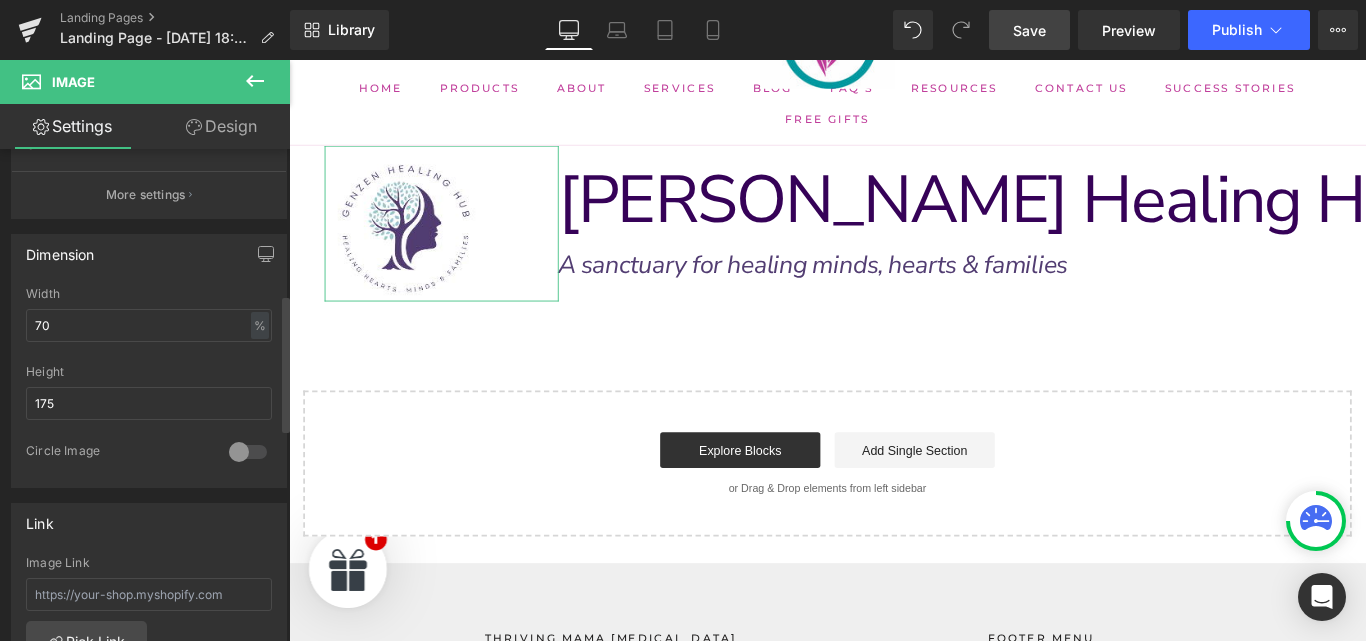 scroll, scrollTop: 525, scrollLeft: 0, axis: vertical 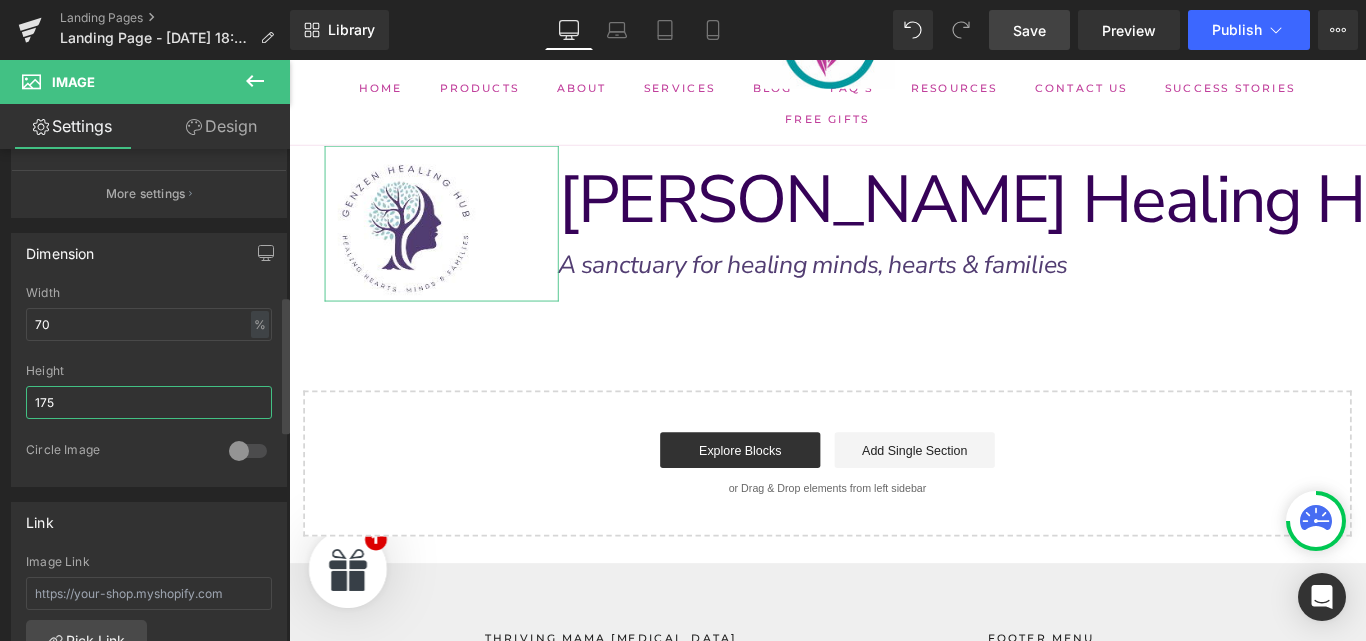 click on "175" at bounding box center [149, 402] 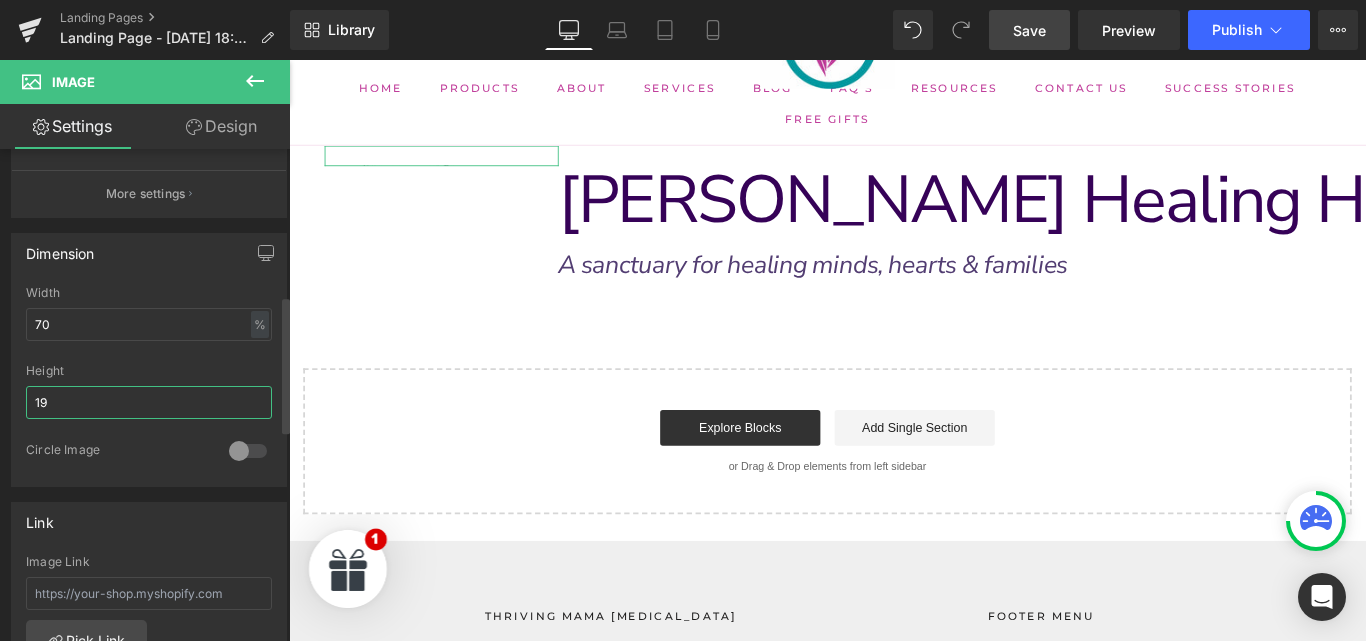 type on "190" 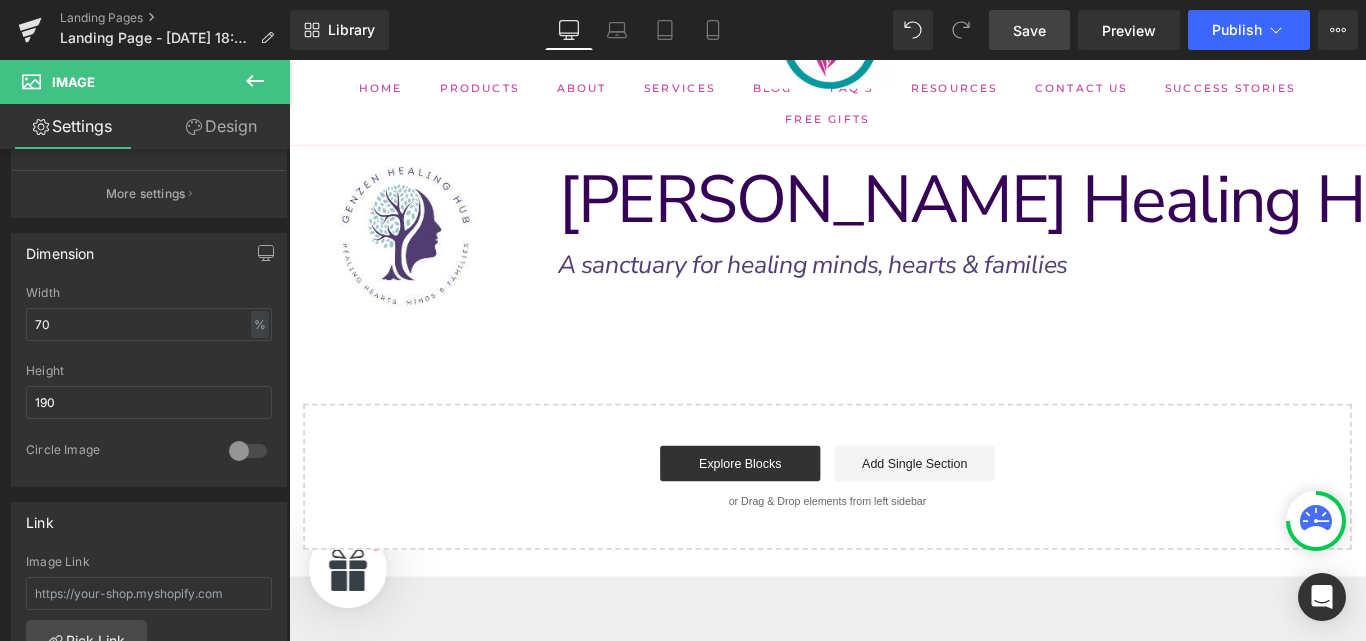 click on "Image         Row           [PERSON_NAME] Healing Hub Text Block         Row                     A sanctuary for healing minds, hearts & families Text Block         Row
Select your layout" at bounding box center (894, 383) 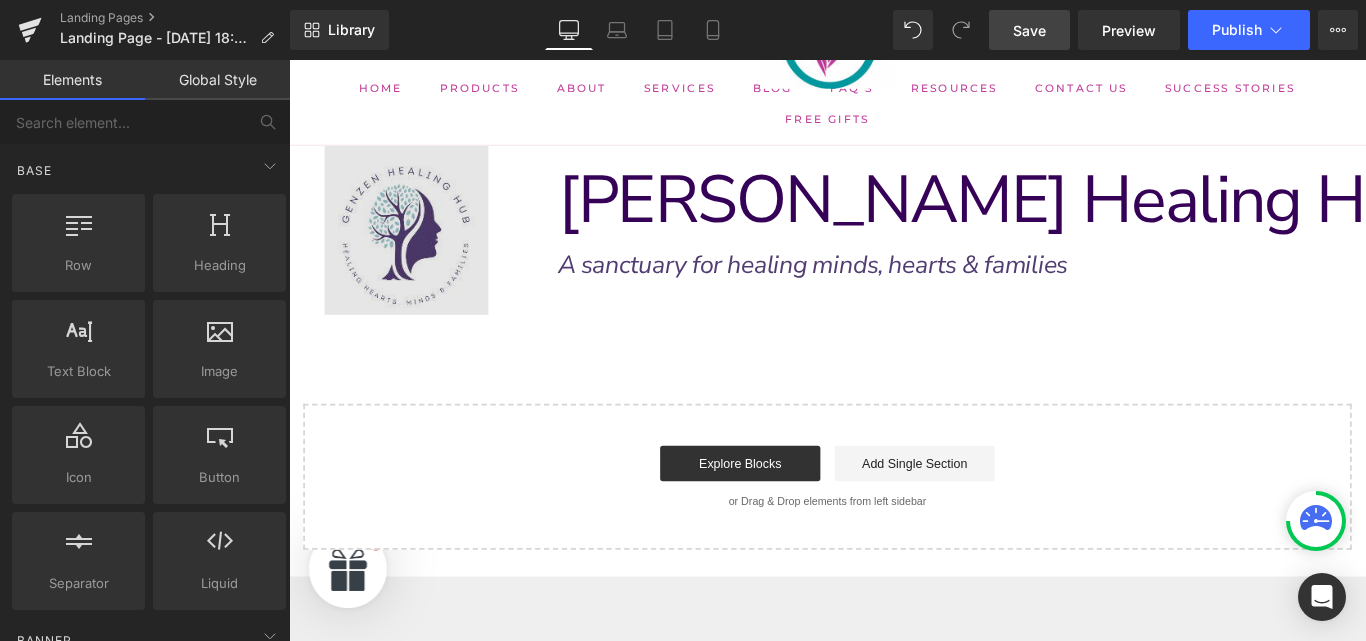 click at bounding box center [421, 251] 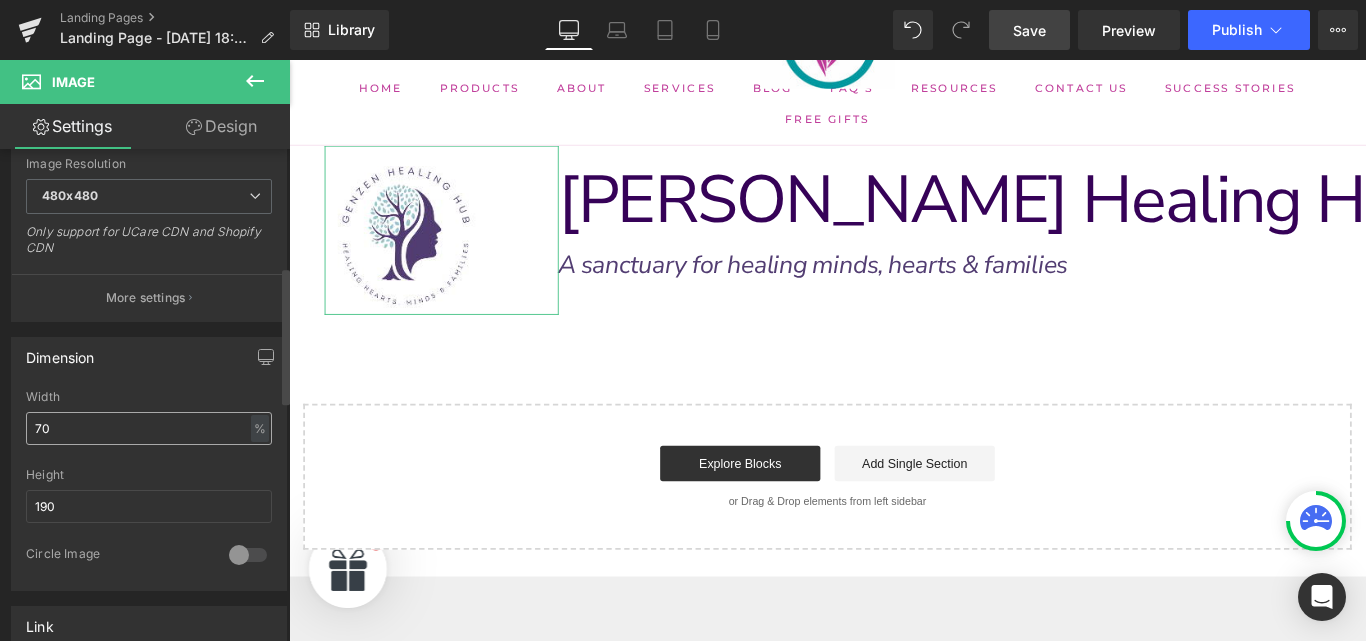 scroll, scrollTop: 459, scrollLeft: 0, axis: vertical 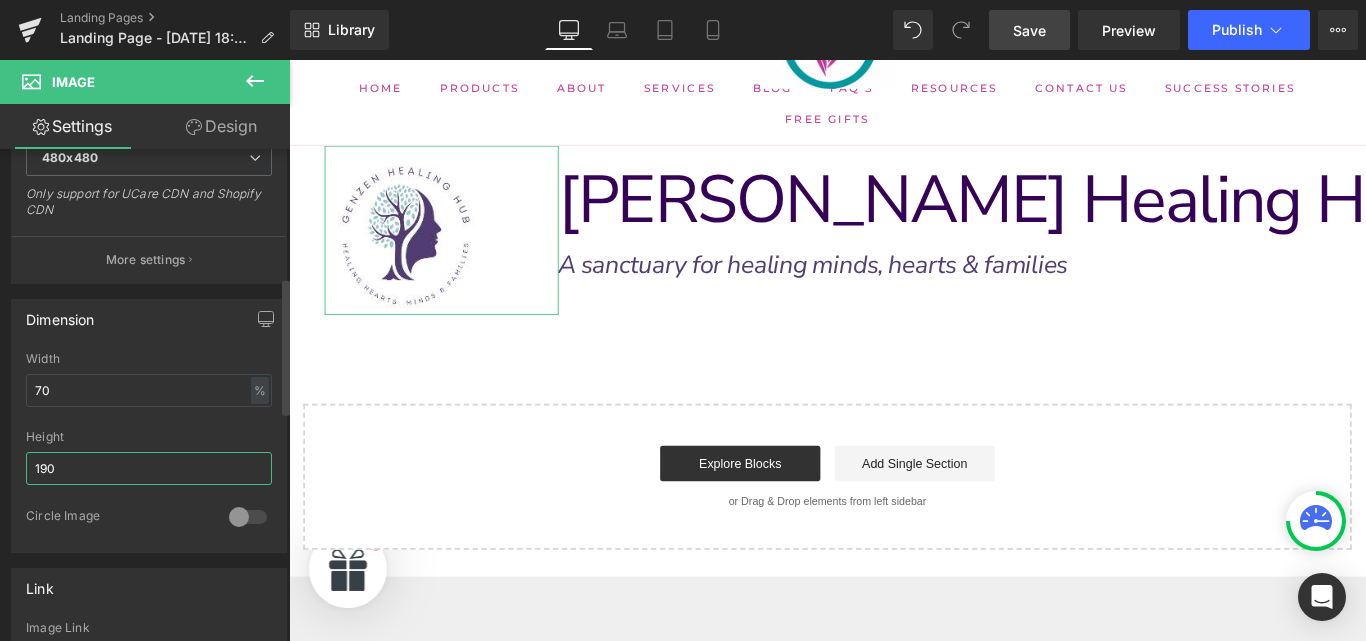 click on "190" at bounding box center (149, 468) 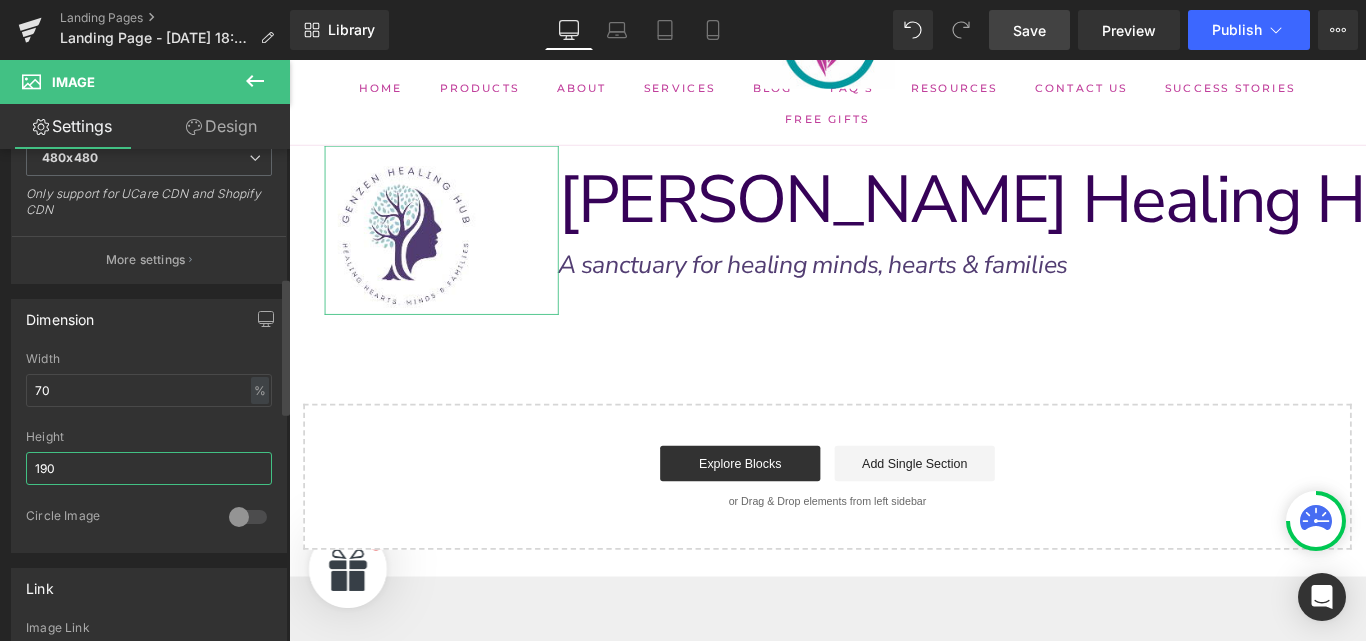drag, startPoint x: 93, startPoint y: 465, endPoint x: 20, endPoint y: 466, distance: 73.00685 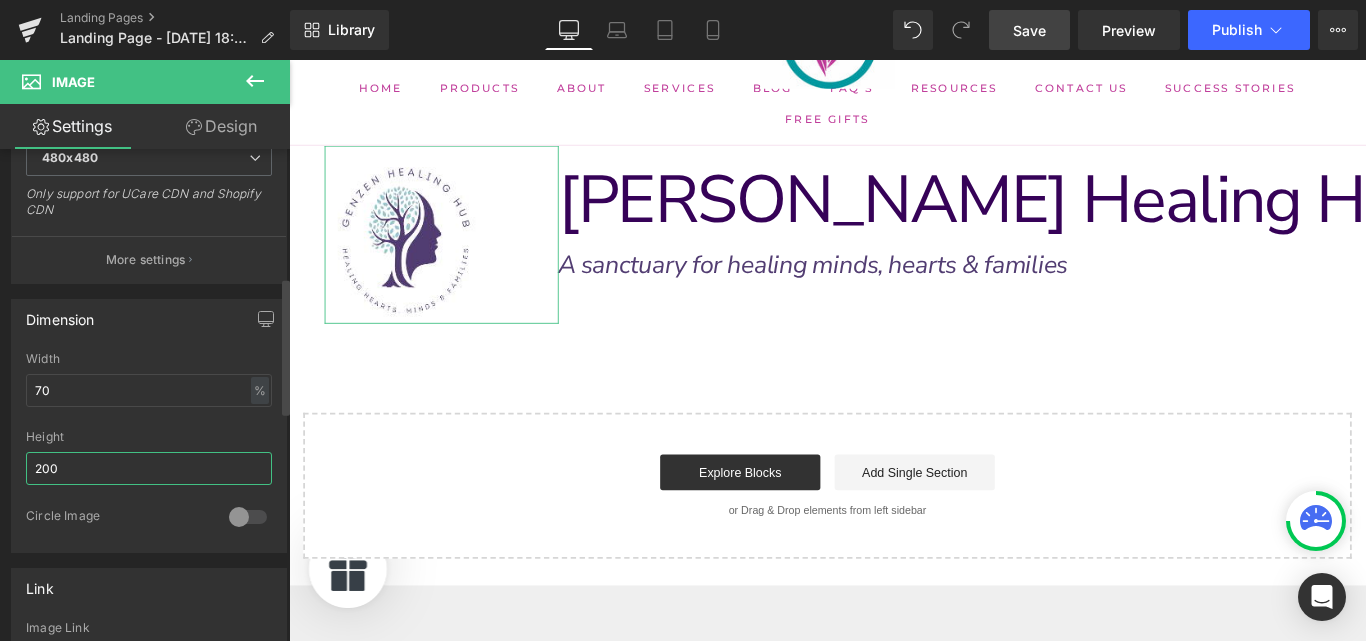type on "200" 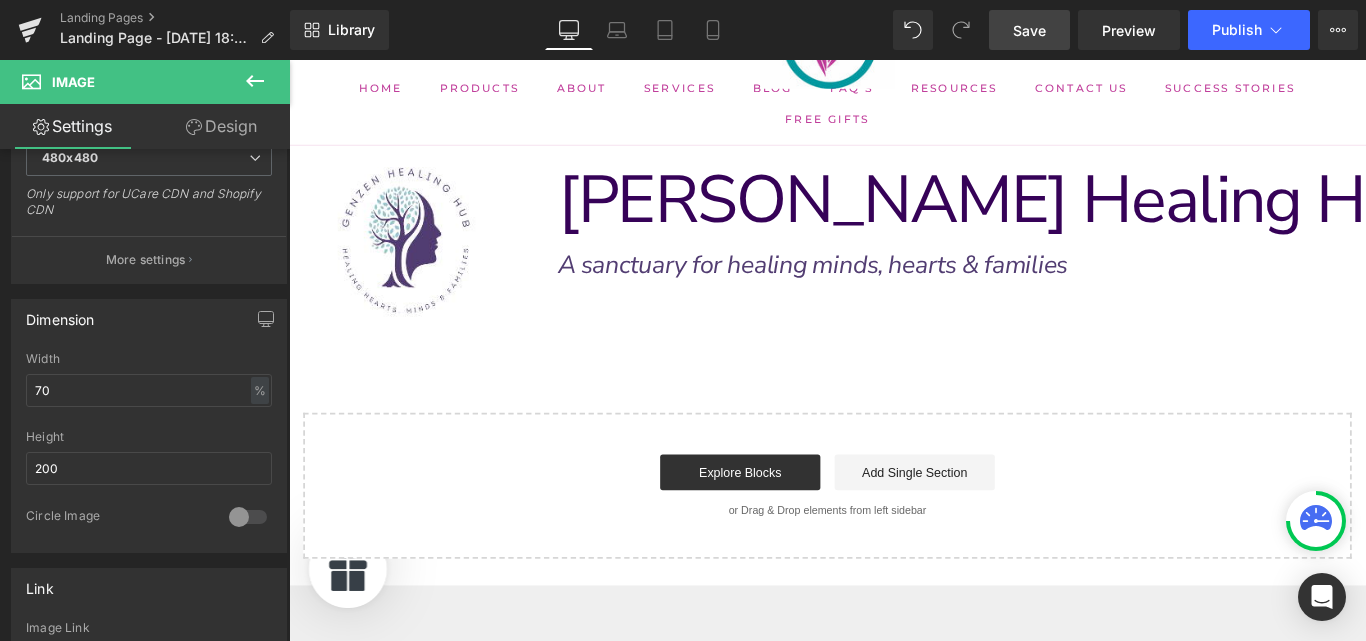 click on "Save" at bounding box center (1029, 30) 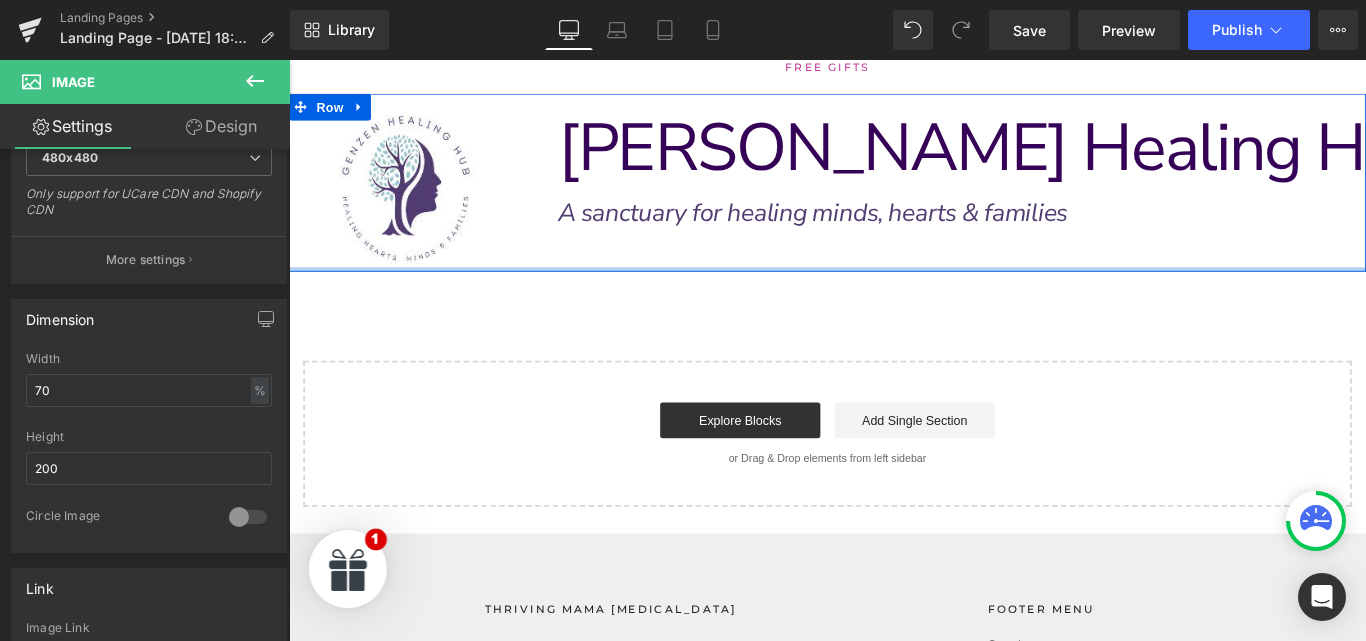 scroll, scrollTop: 193, scrollLeft: 0, axis: vertical 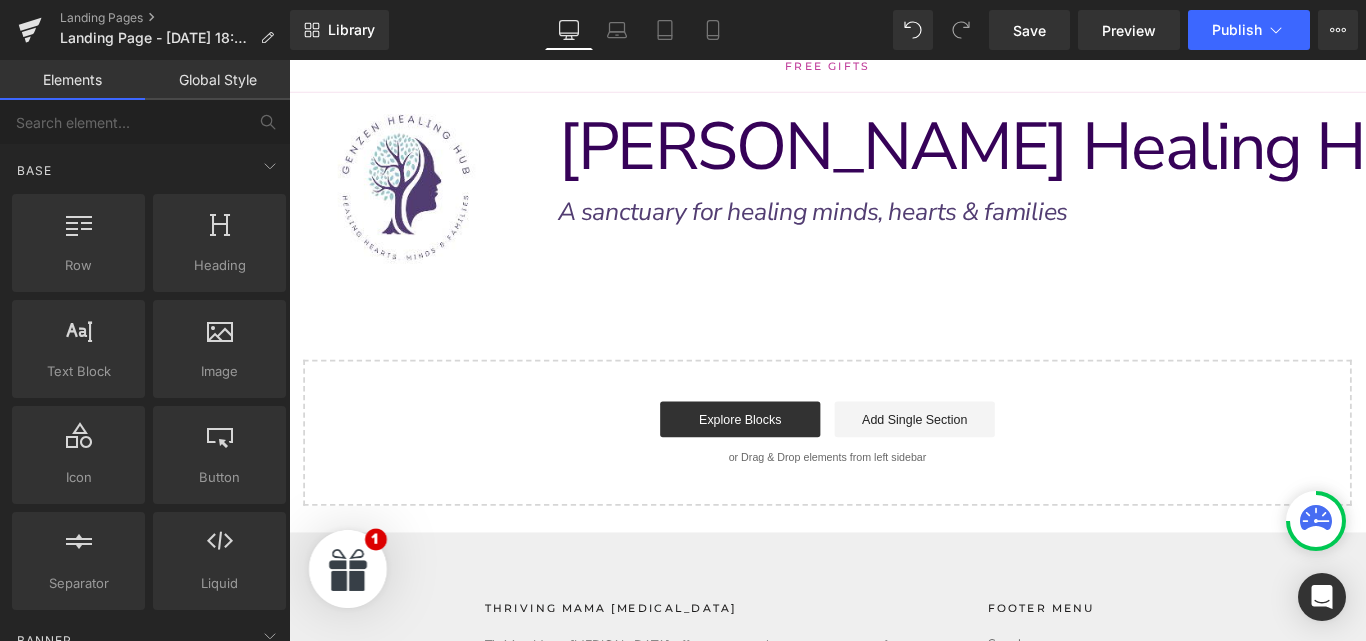click on "Image         Row           [PERSON_NAME] Healing Hub Text Block         Row                     A sanctuary for healing minds, hearts & families Text Block         Row
Select your layout" at bounding box center [894, 329] 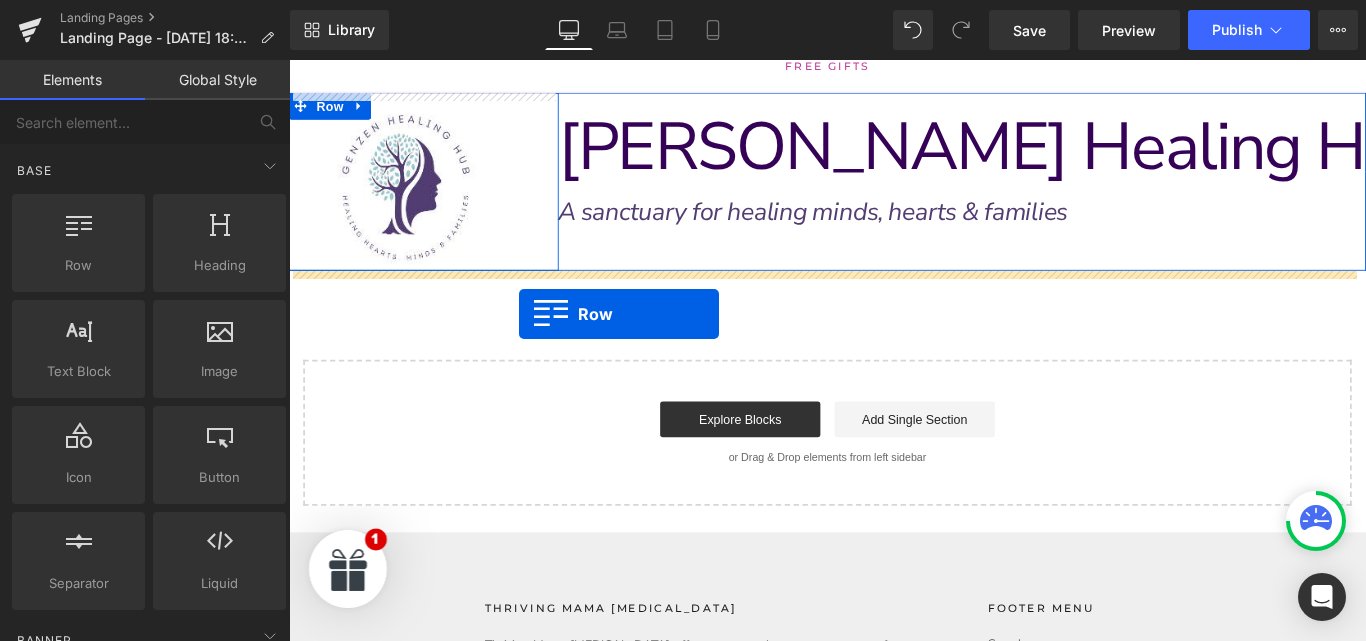 drag, startPoint x: 410, startPoint y: 290, endPoint x: 547, endPoint y: 345, distance: 147.62791 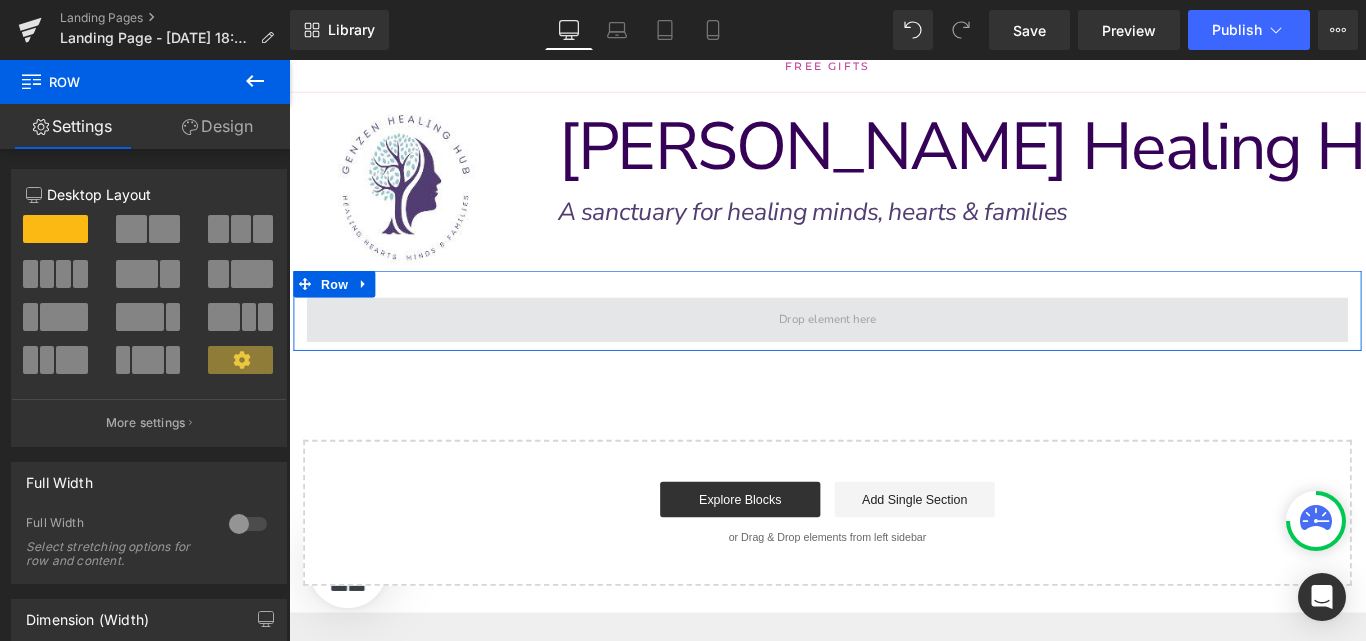 click at bounding box center (894, 352) 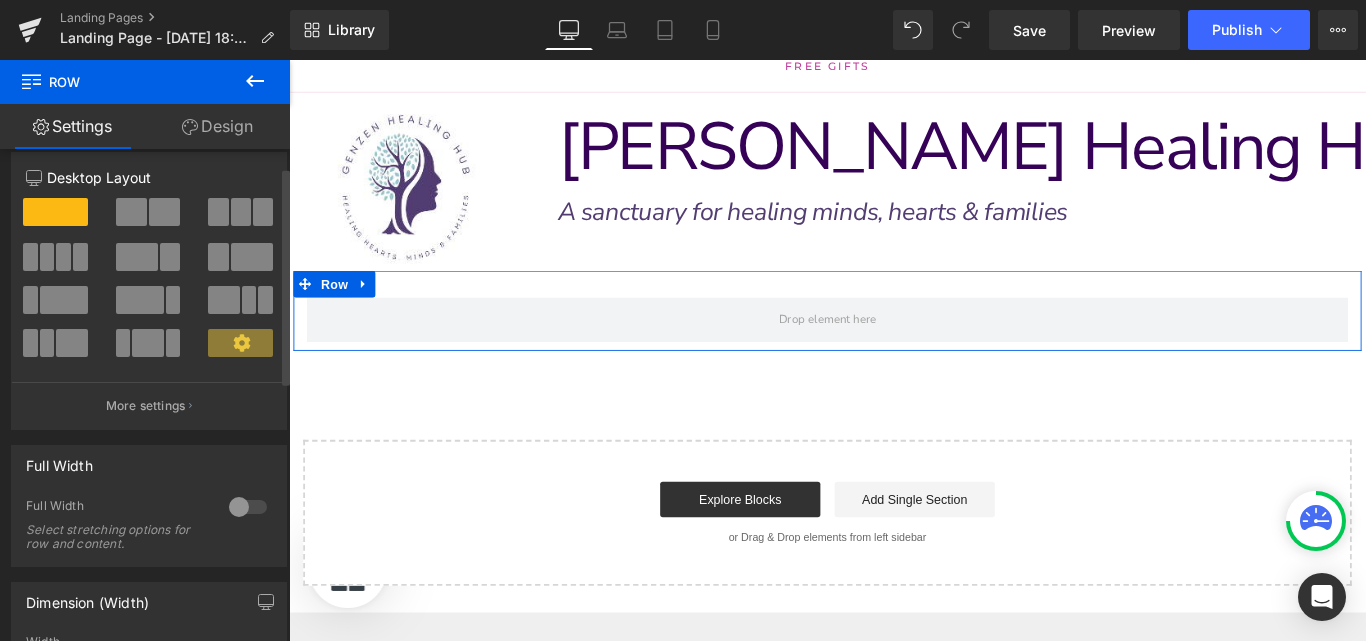 scroll, scrollTop: 0, scrollLeft: 0, axis: both 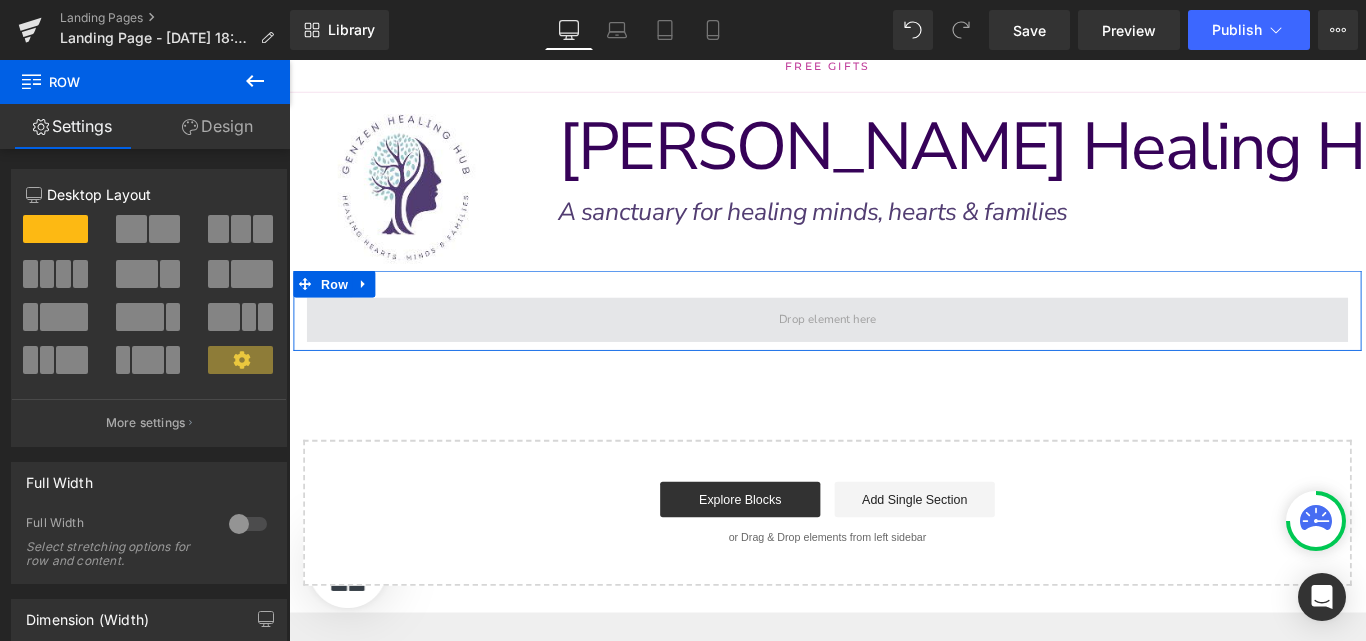 click at bounding box center (894, 352) 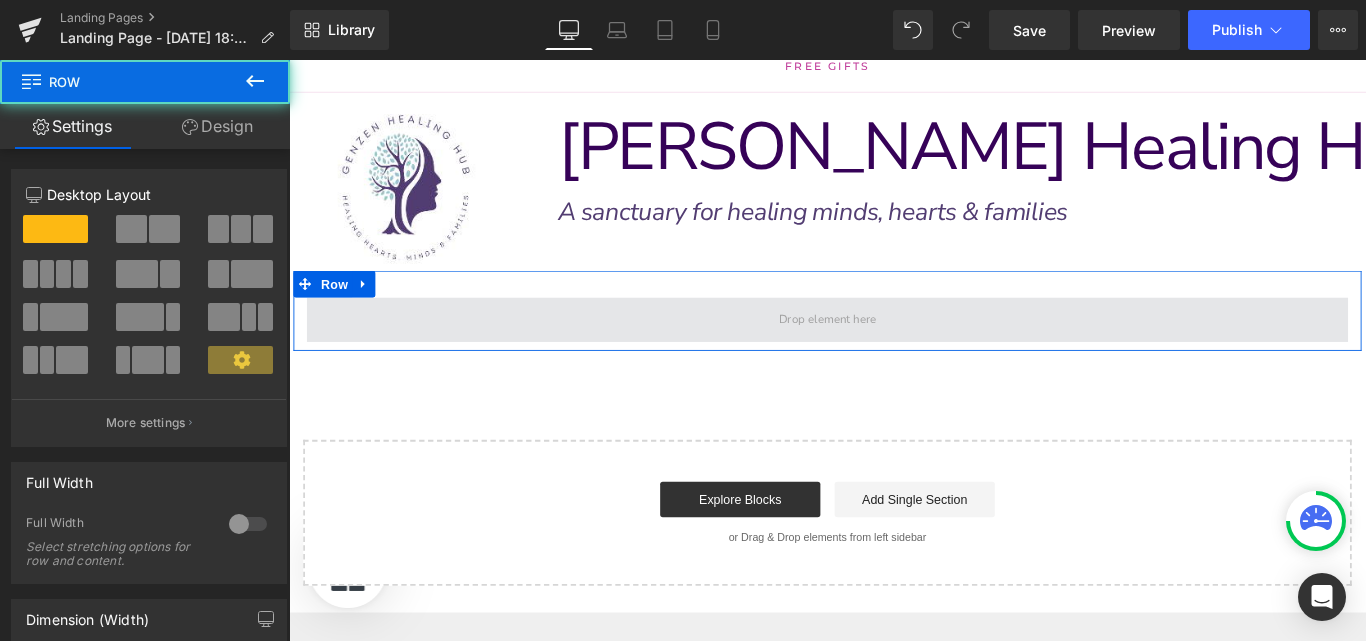 click at bounding box center [894, 352] 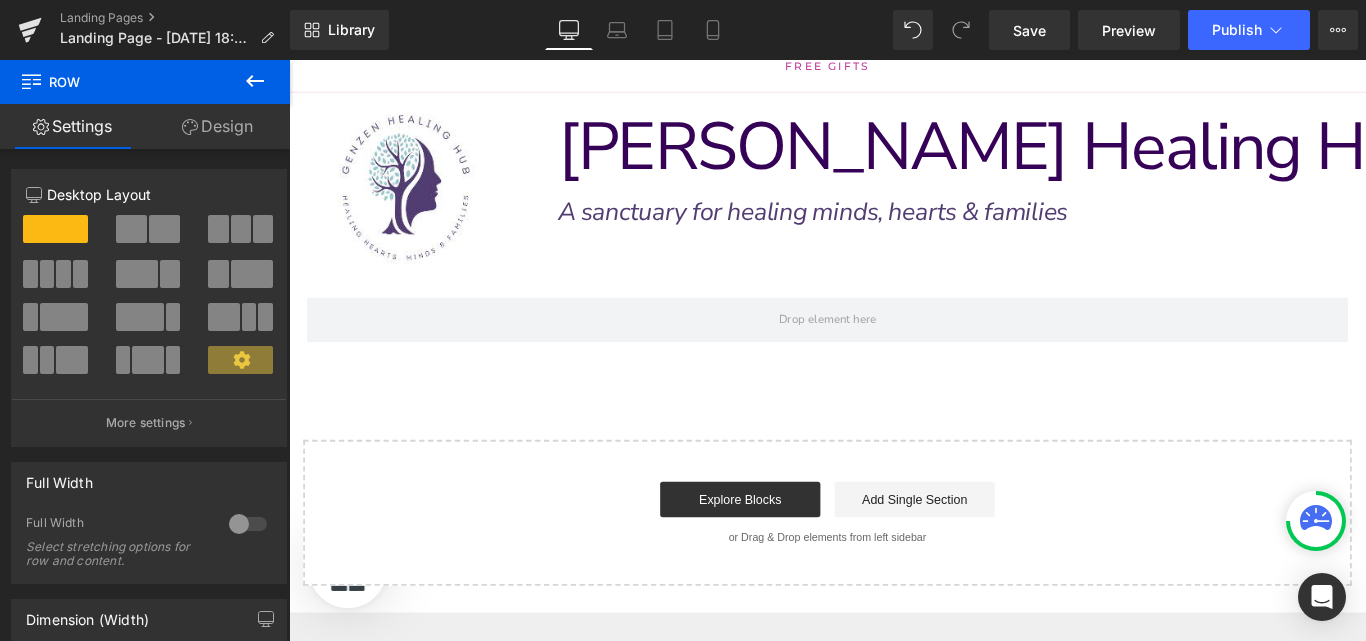 click on "Row" at bounding box center [120, 82] 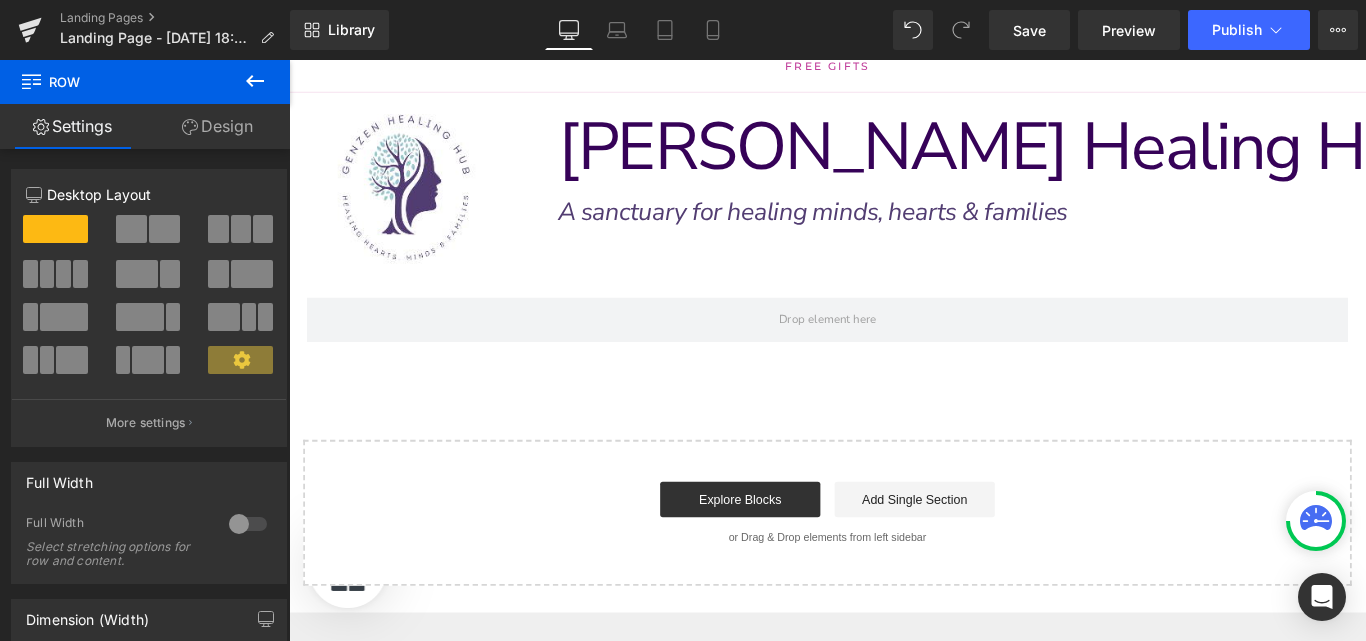 click 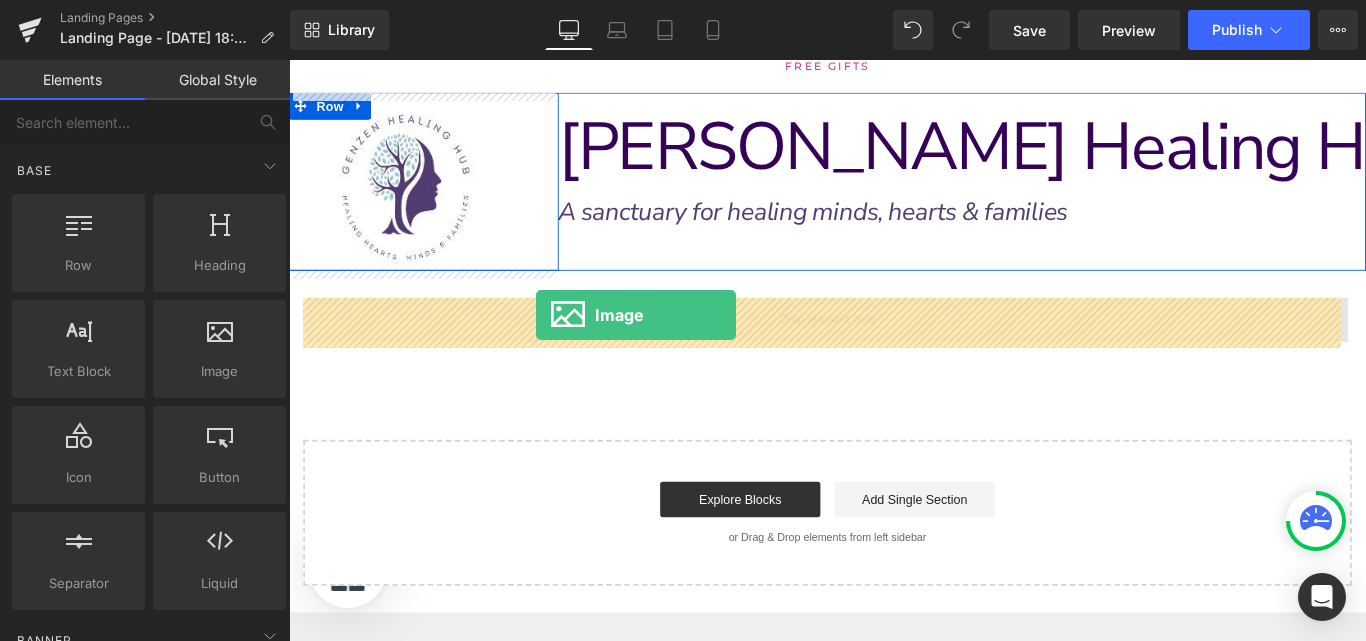 drag, startPoint x: 522, startPoint y: 424, endPoint x: 566, endPoint y: 346, distance: 89.55445 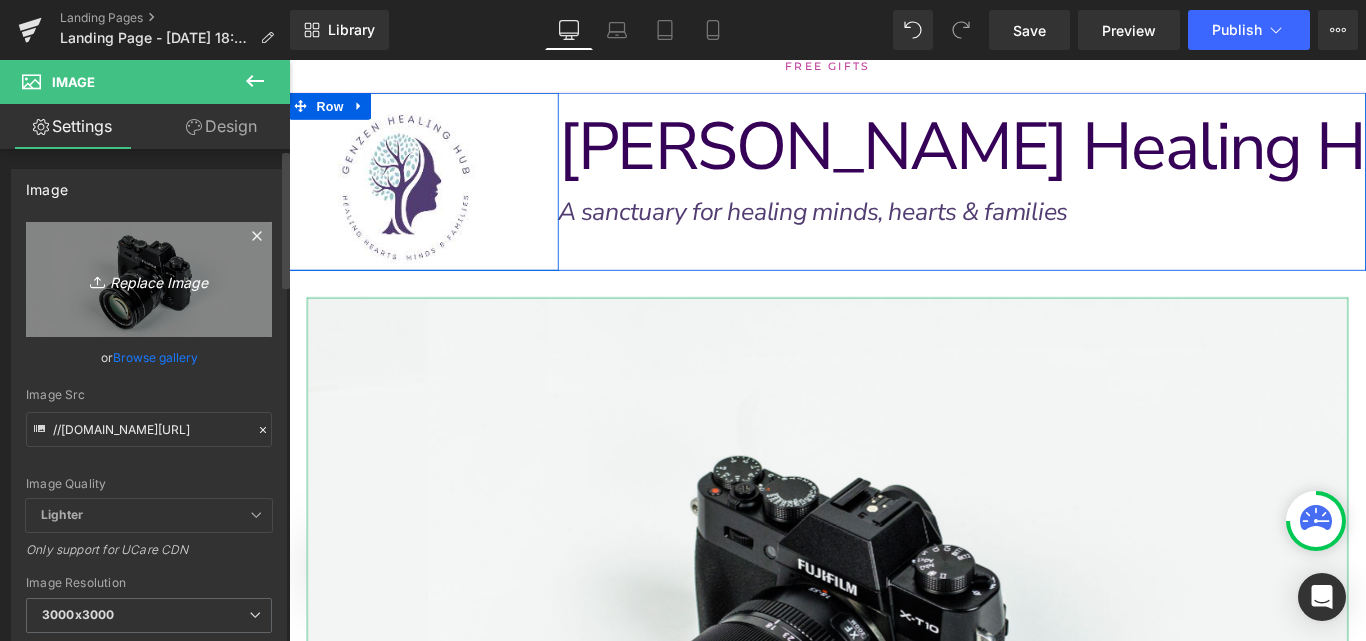 click on "Replace Image" at bounding box center [149, 279] 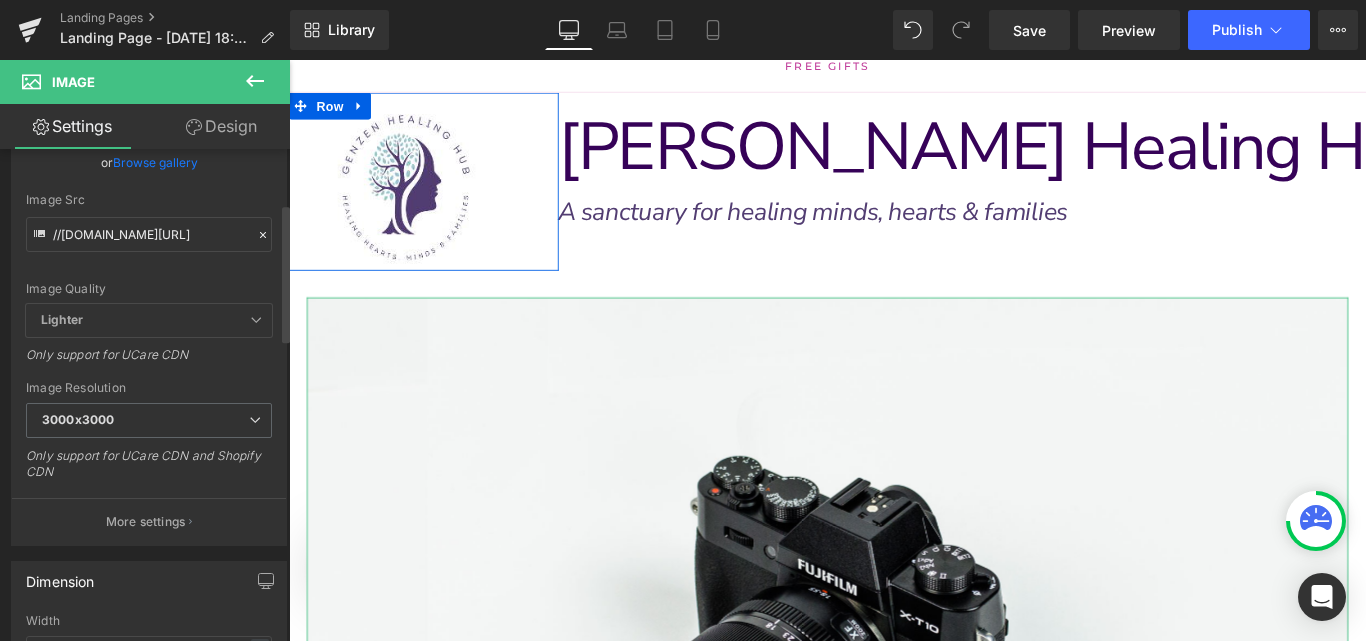 scroll, scrollTop: 0, scrollLeft: 0, axis: both 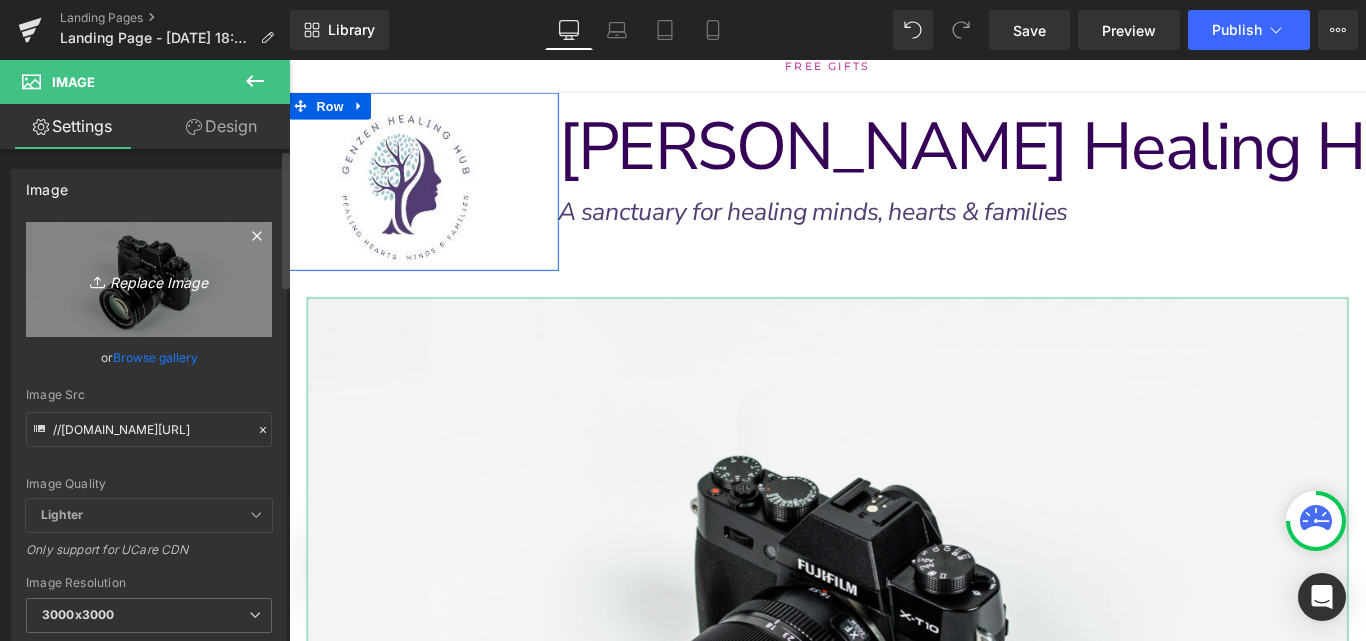 click on "Replace Image" at bounding box center (149, 279) 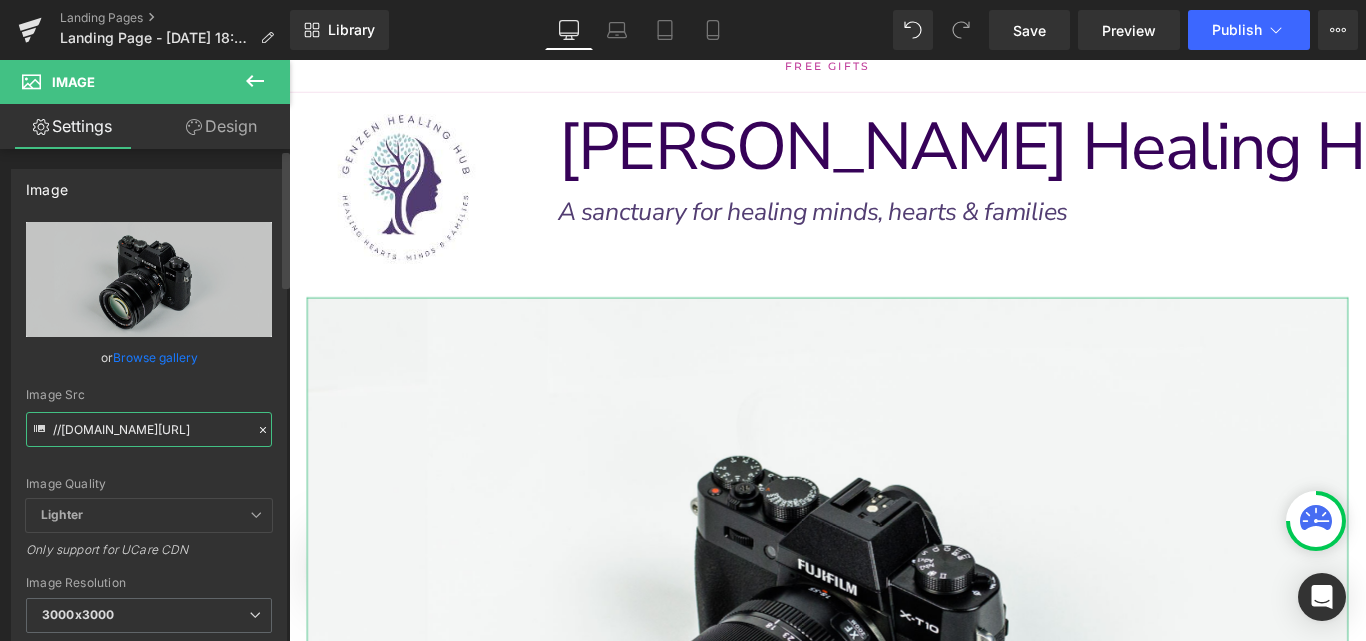 click on "//[DOMAIN_NAME][URL]" at bounding box center [149, 429] 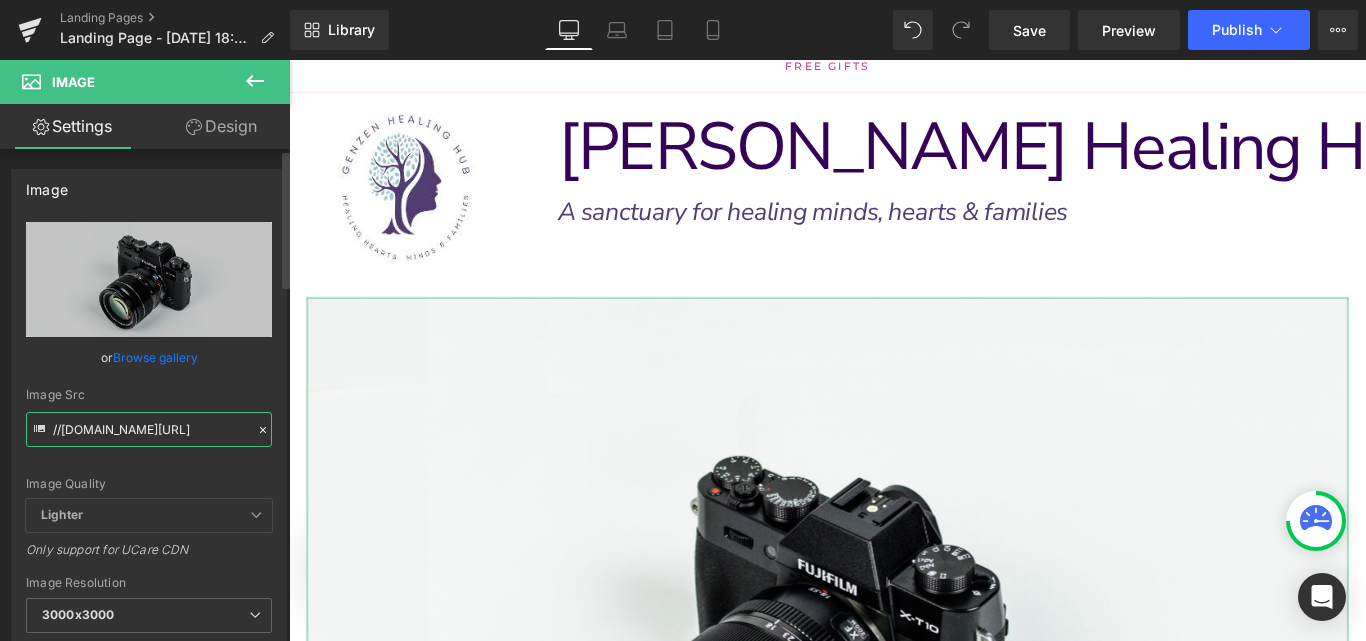 paste on "[URL][DOMAIN_NAME][DOMAIN_NAME]" 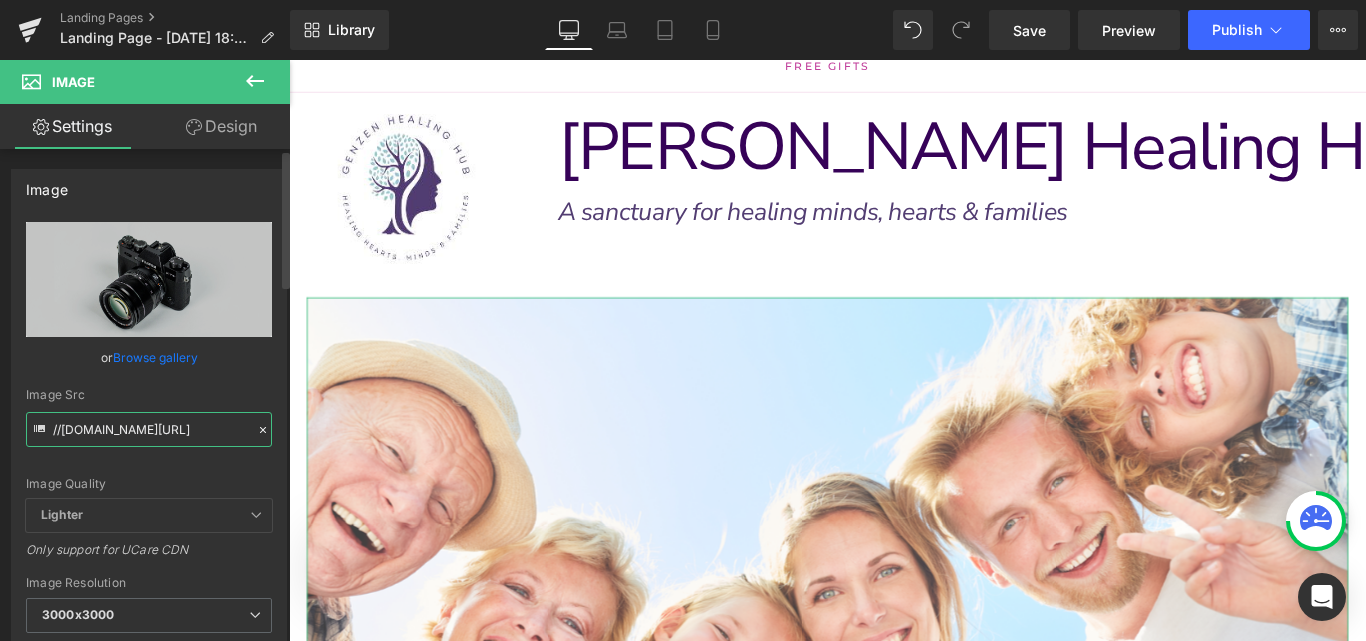 scroll, scrollTop: 0, scrollLeft: 122, axis: horizontal 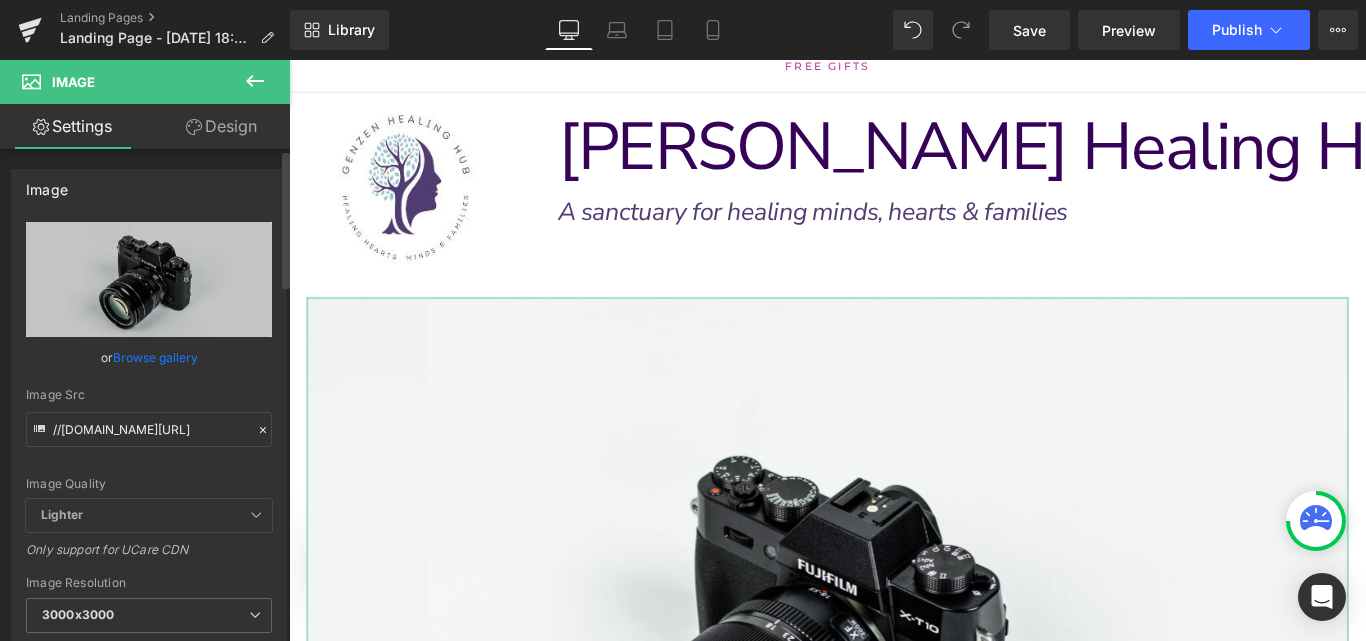 click on "Image Src" at bounding box center [149, 395] 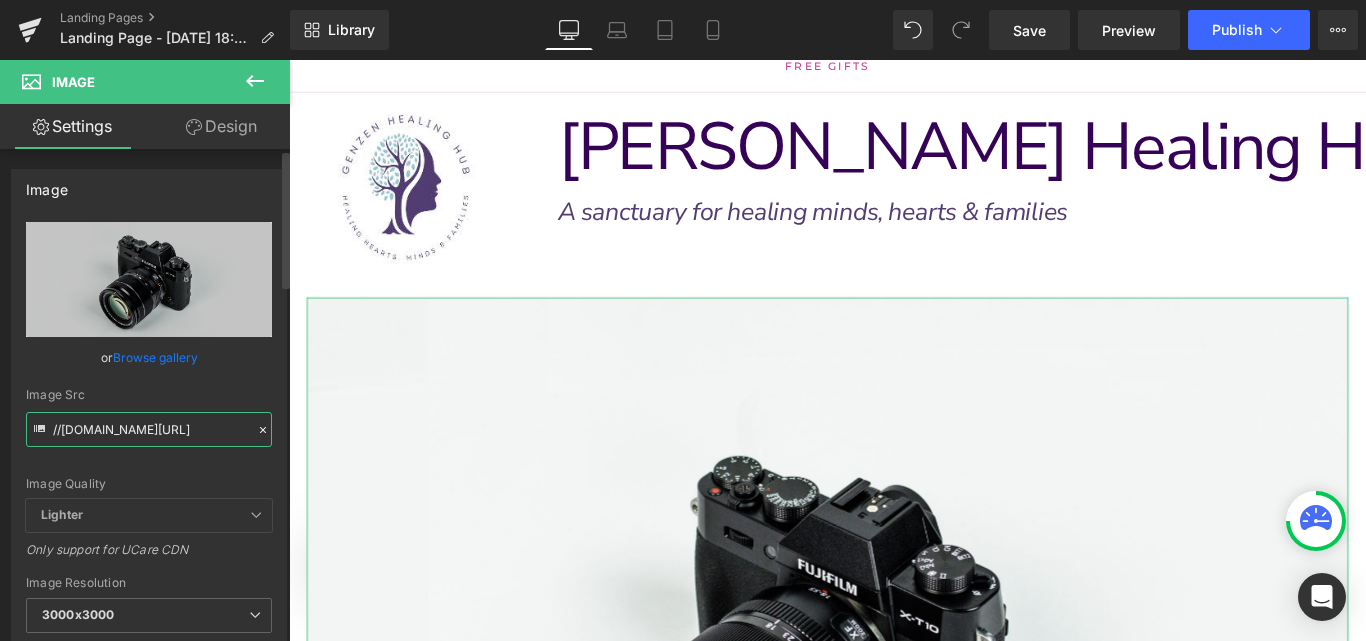 click on "//[DOMAIN_NAME][URL]" at bounding box center (149, 429) 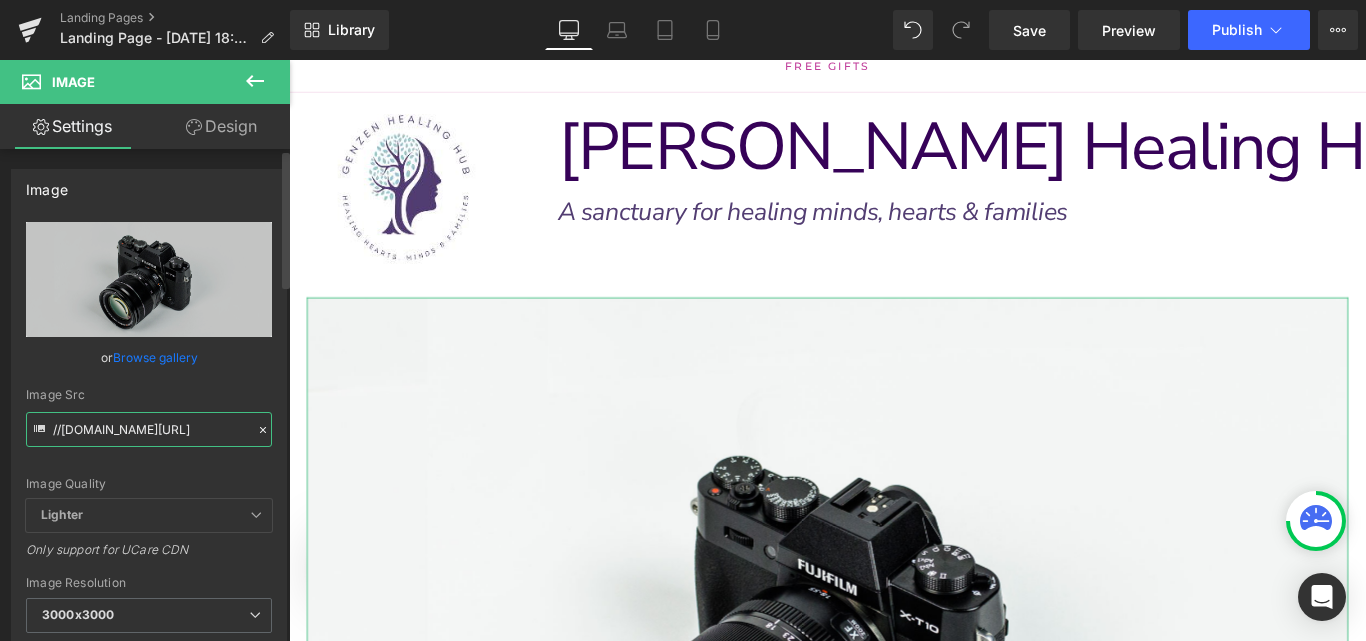 paste on "[URL][DOMAIN_NAME][DOMAIN_NAME]" 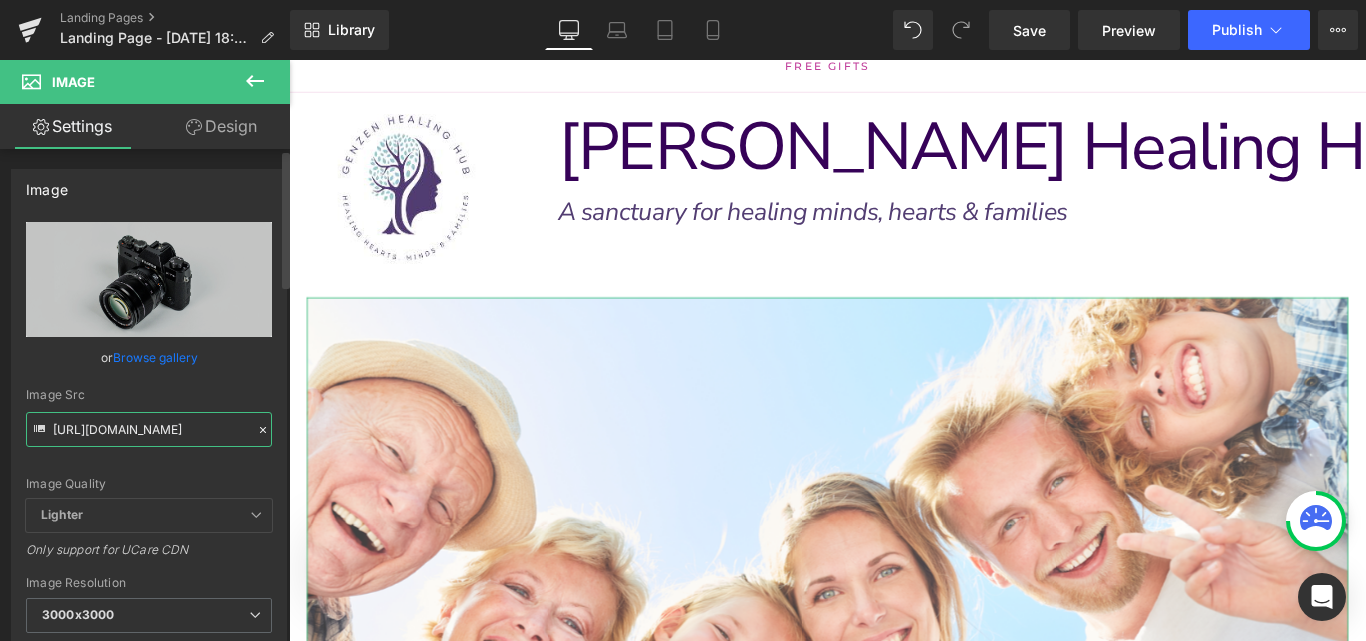 scroll, scrollTop: 0, scrollLeft: 122, axis: horizontal 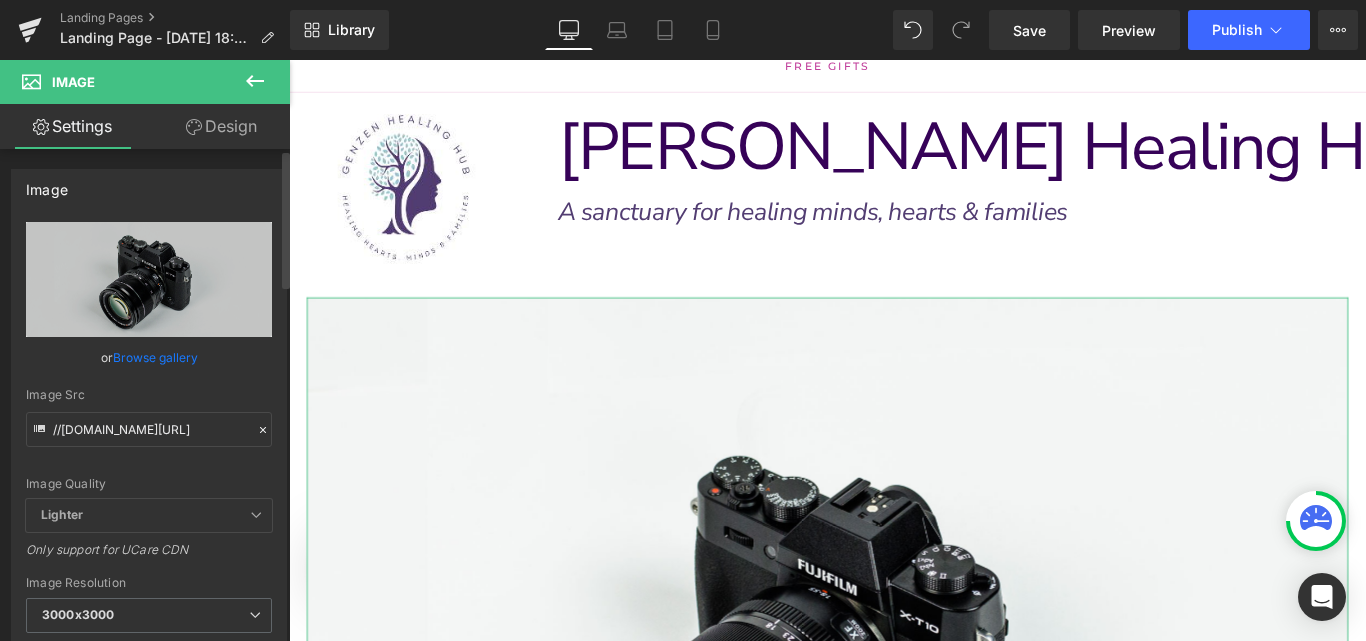 click on "Image Quality Lighter Lightest
Lighter
Lighter Lightest Only support for UCare CDN" at bounding box center (149, 360) 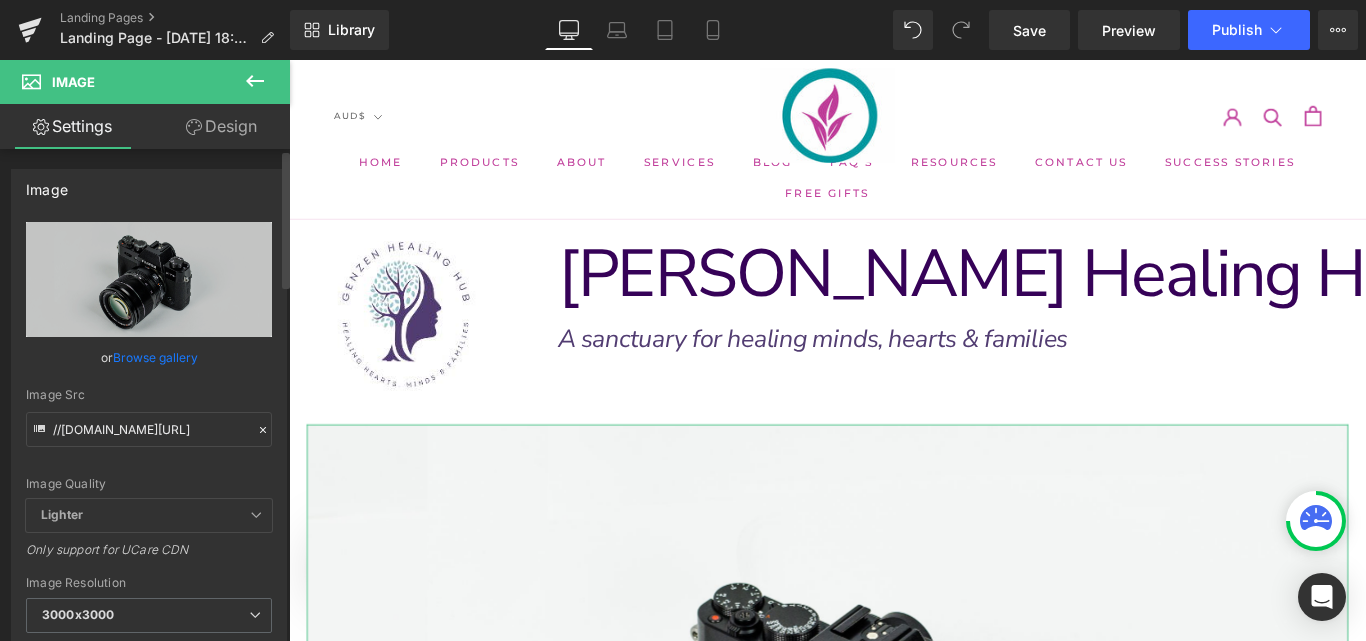 scroll, scrollTop: 49, scrollLeft: 0, axis: vertical 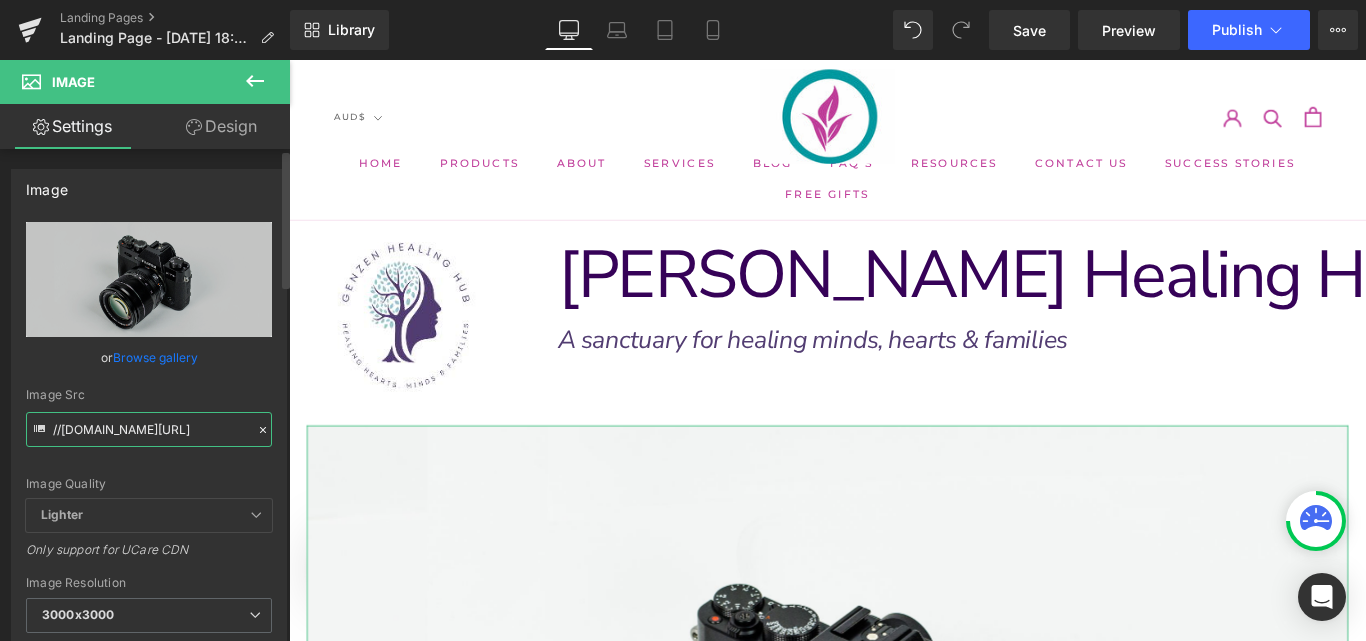 click on "//[DOMAIN_NAME][URL]" at bounding box center [149, 429] 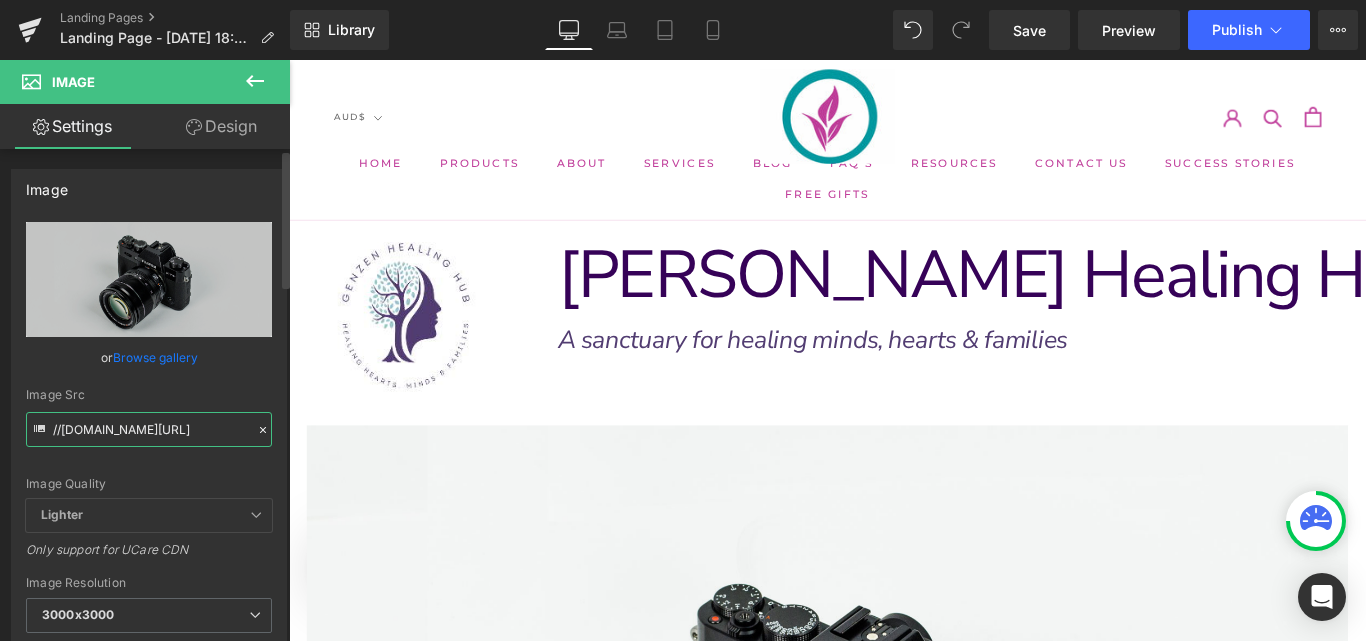 paste on "[URL][DOMAIN_NAME][DOMAIN_NAME]" 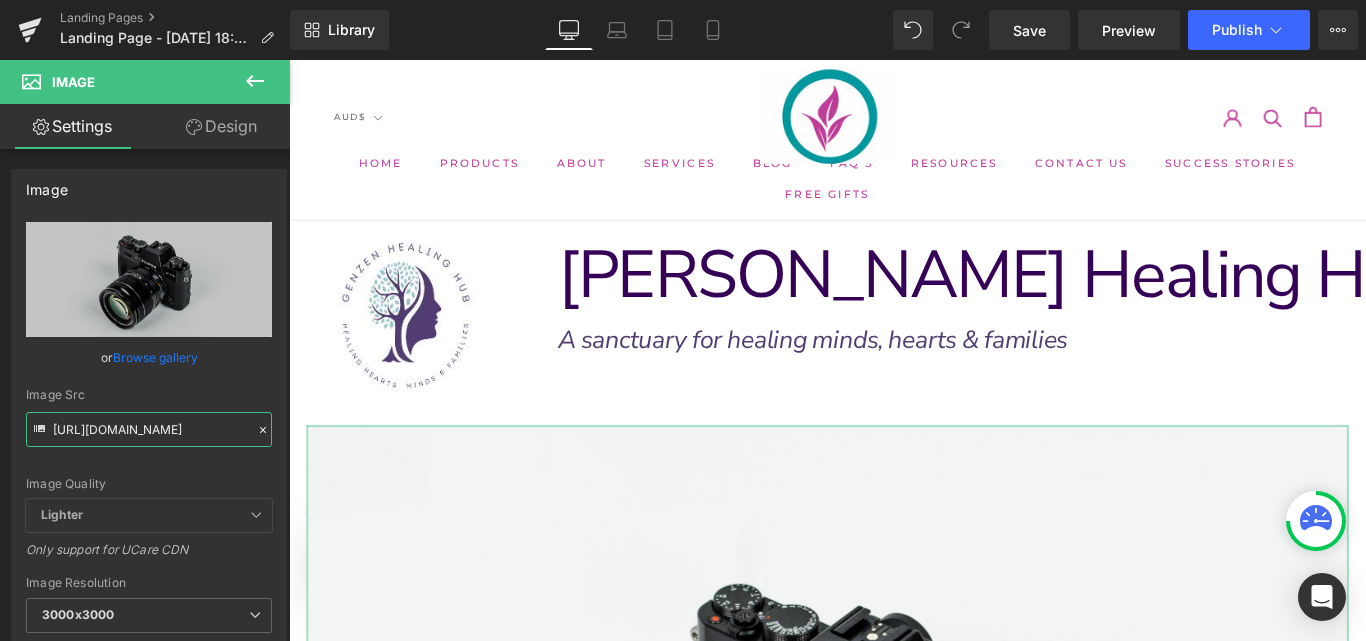 scroll, scrollTop: 0, scrollLeft: 3940, axis: horizontal 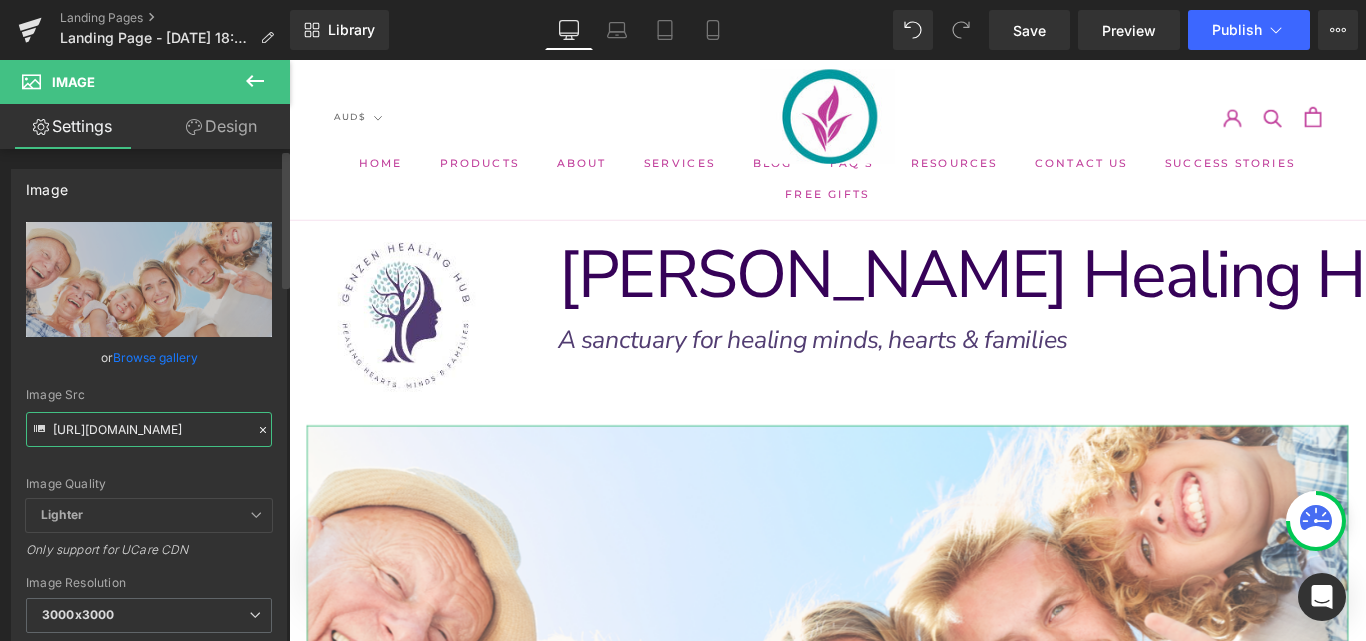 type on "[URL][DOMAIN_NAME]" 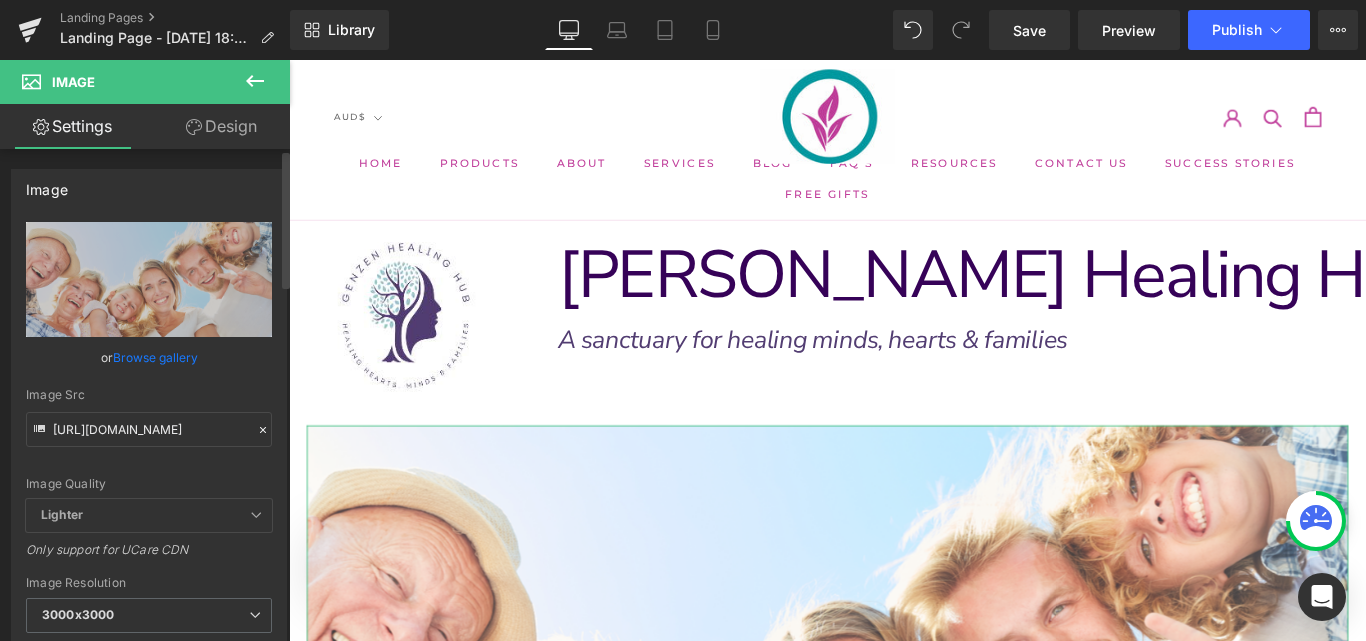 scroll, scrollTop: 0, scrollLeft: 0, axis: both 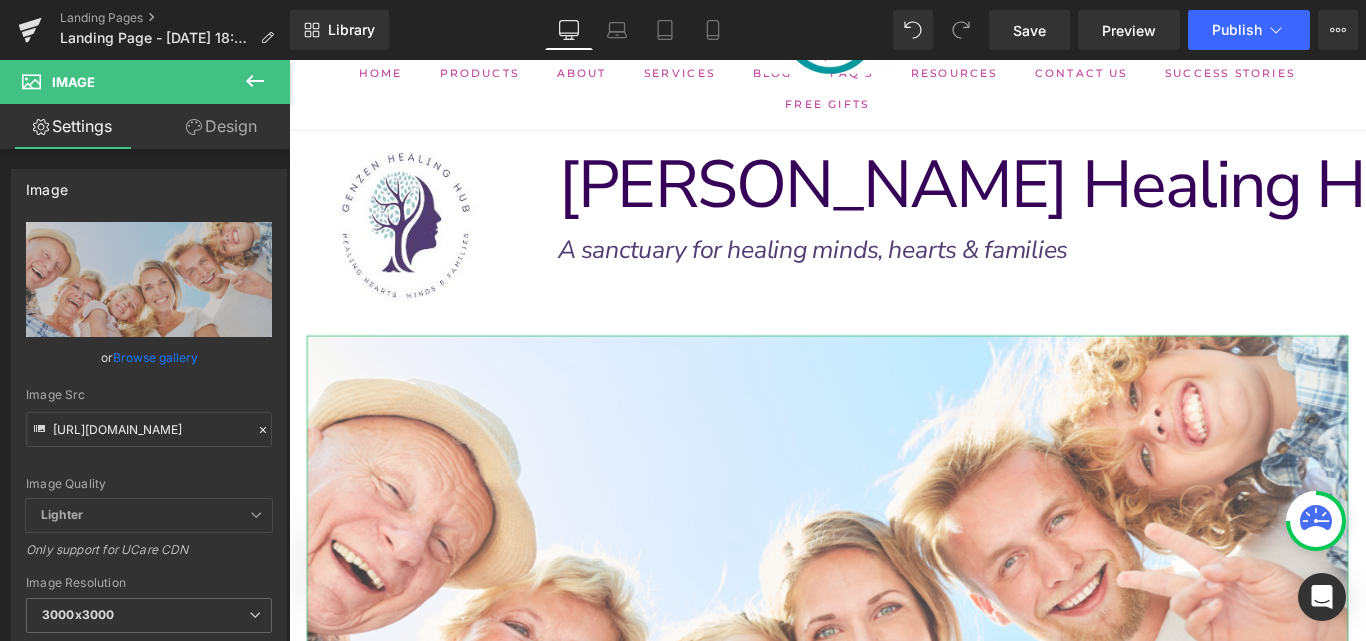 drag, startPoint x: 238, startPoint y: 121, endPoint x: 139, endPoint y: 330, distance: 231.26175 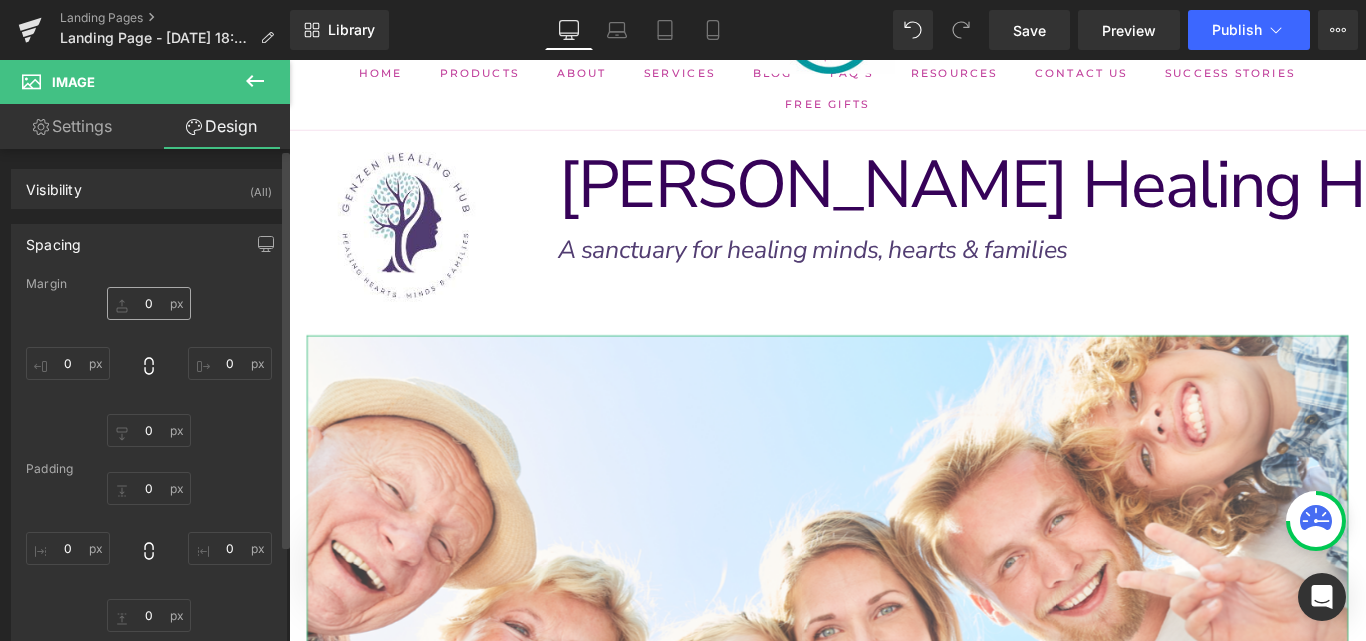 type on "0" 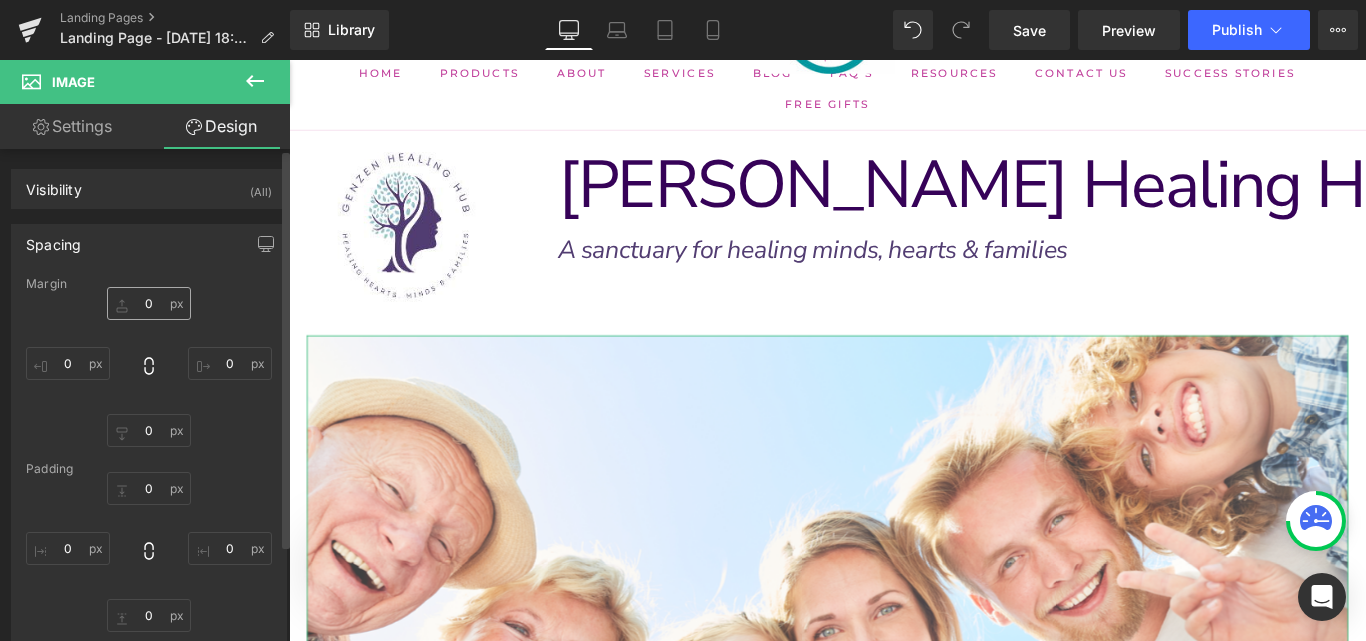 type on "0" 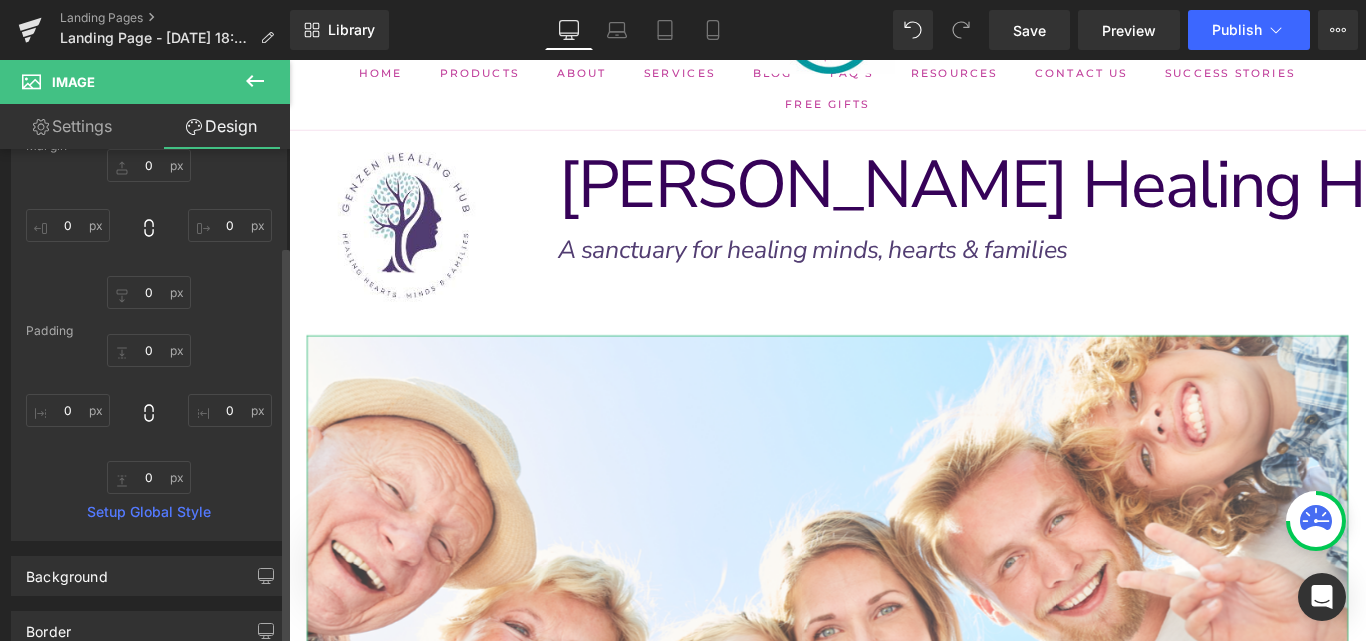 scroll, scrollTop: 131, scrollLeft: 0, axis: vertical 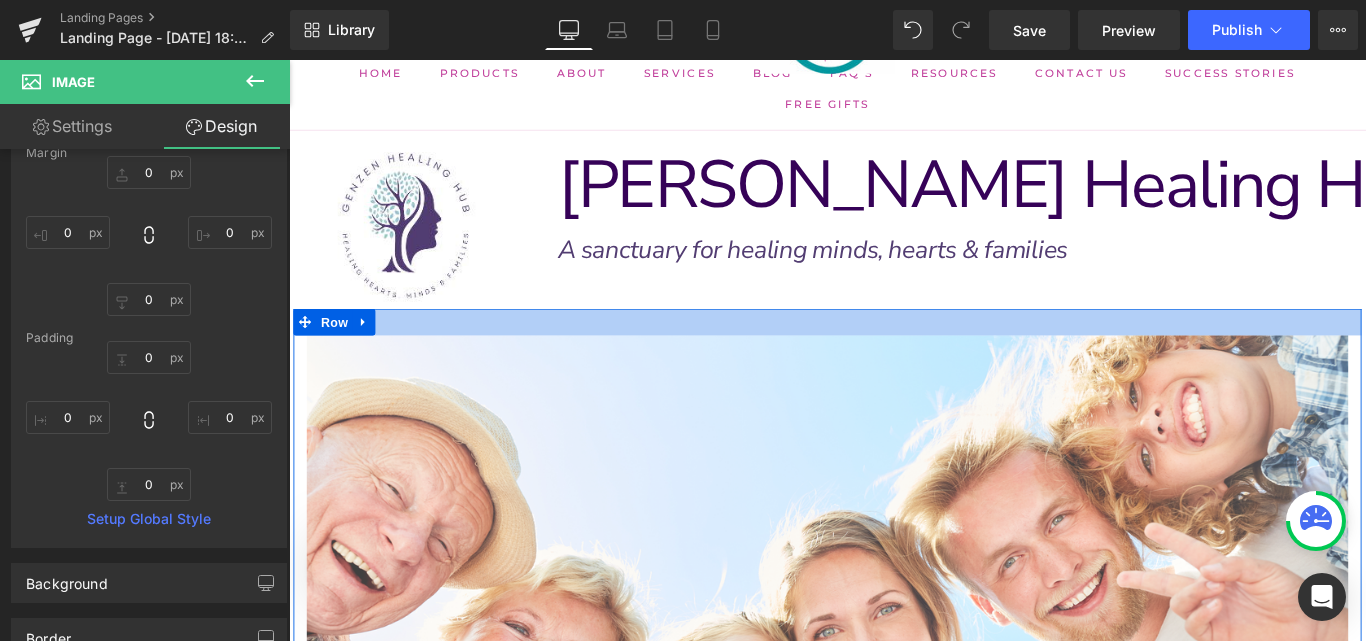 click at bounding box center (894, 355) 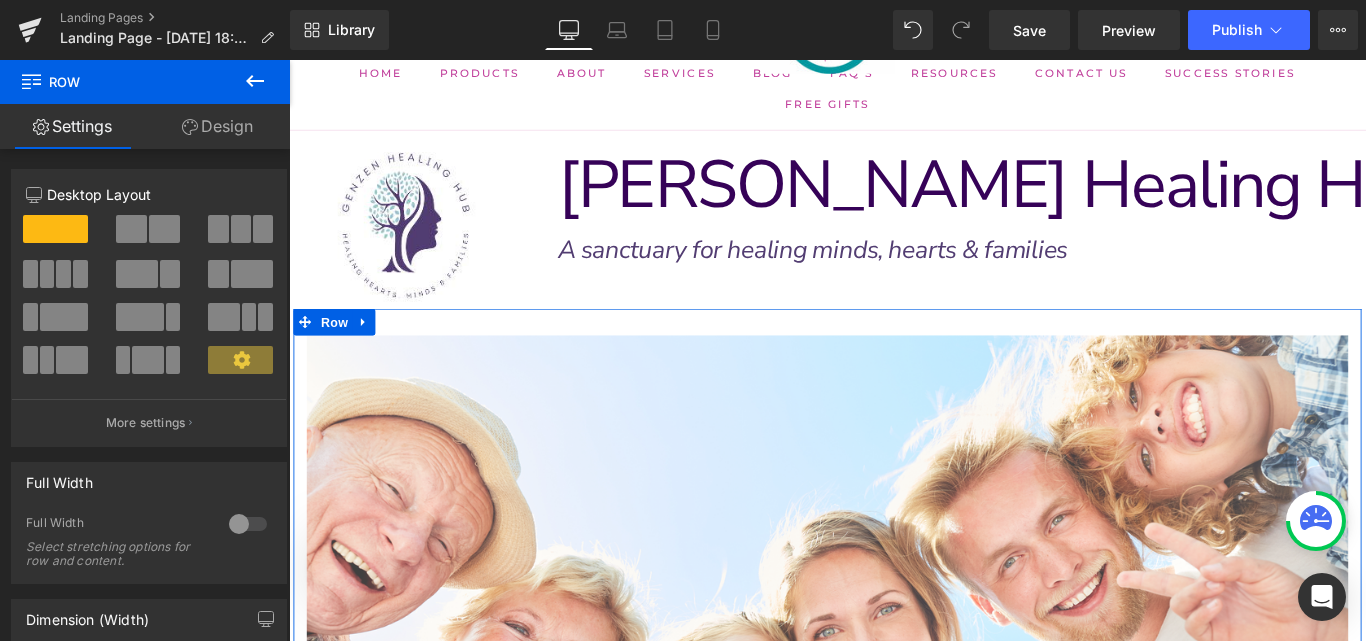 click on "Design" at bounding box center [217, 126] 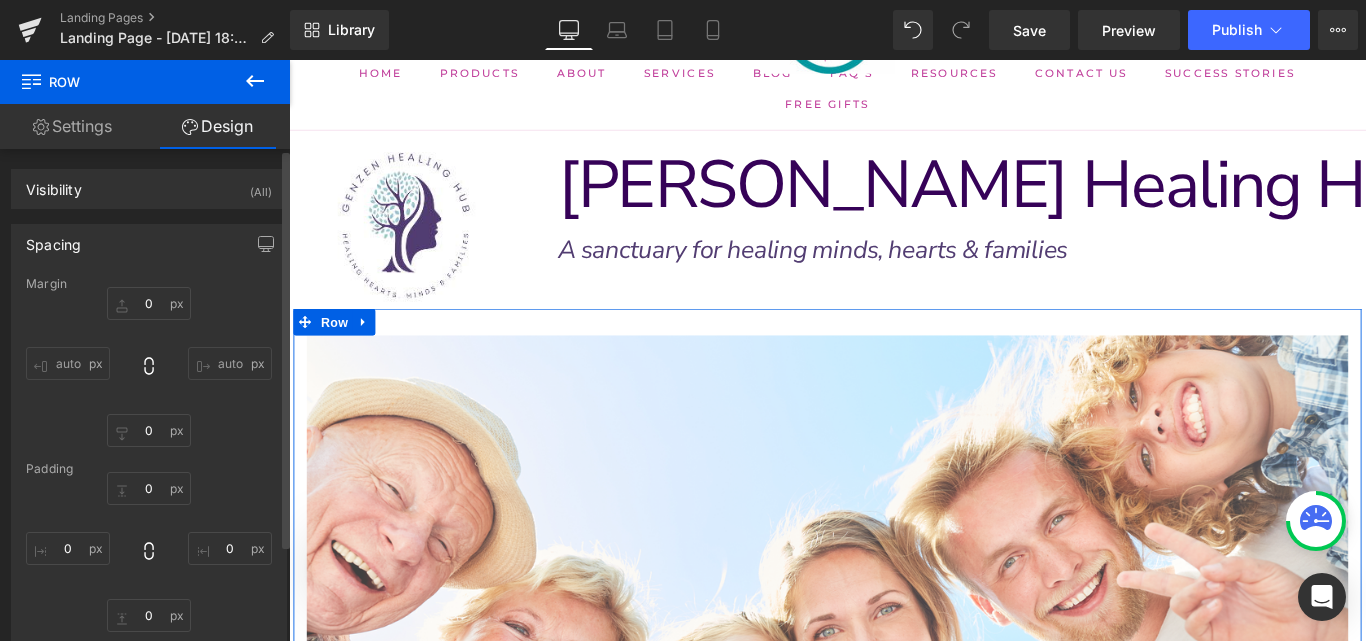 type on "0" 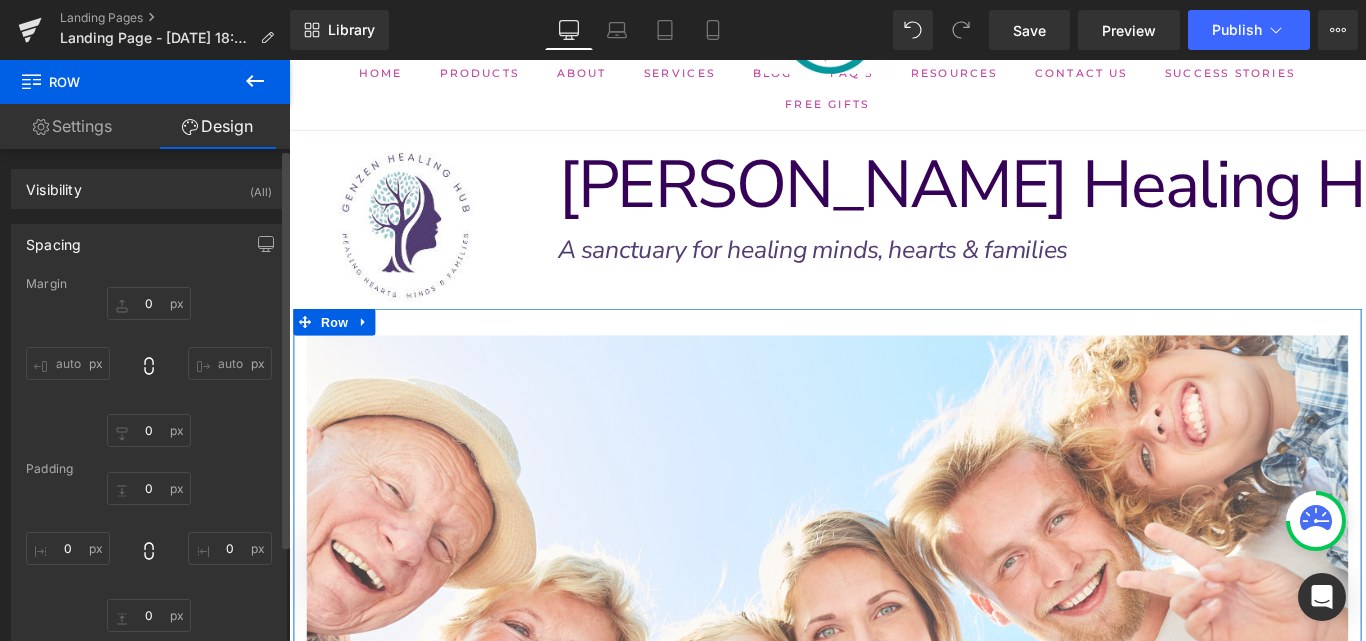 type on "0" 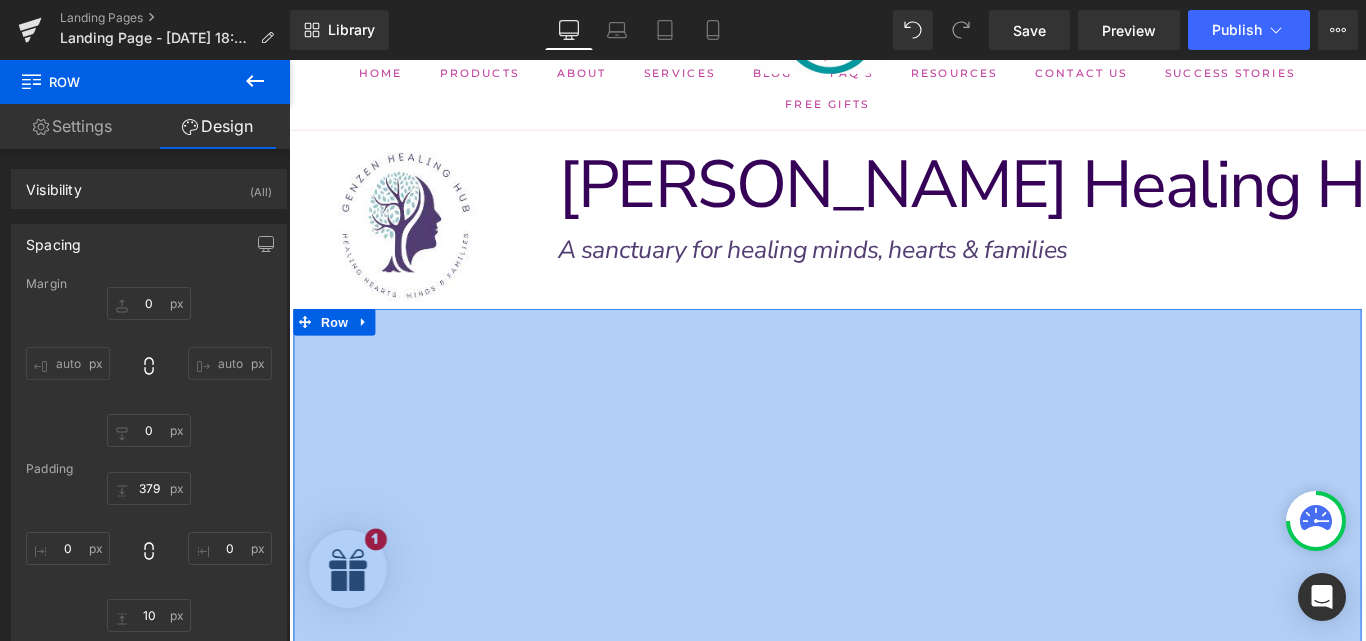 type on "379" 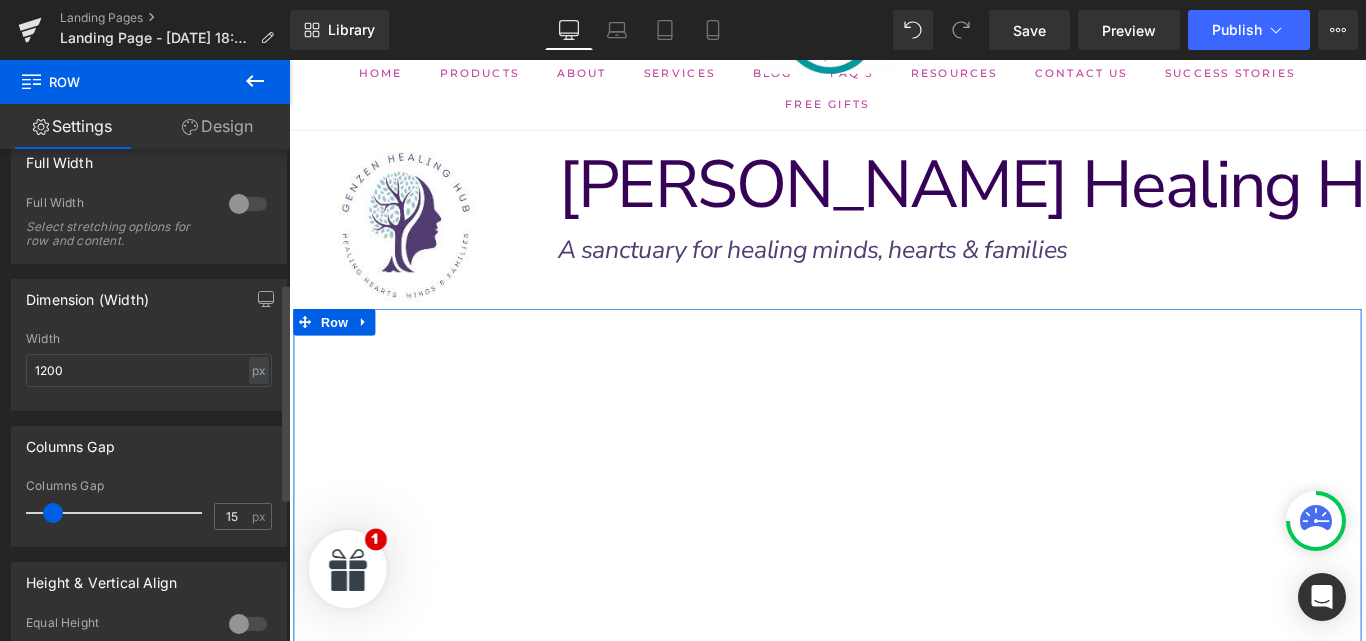 scroll, scrollTop: 301, scrollLeft: 0, axis: vertical 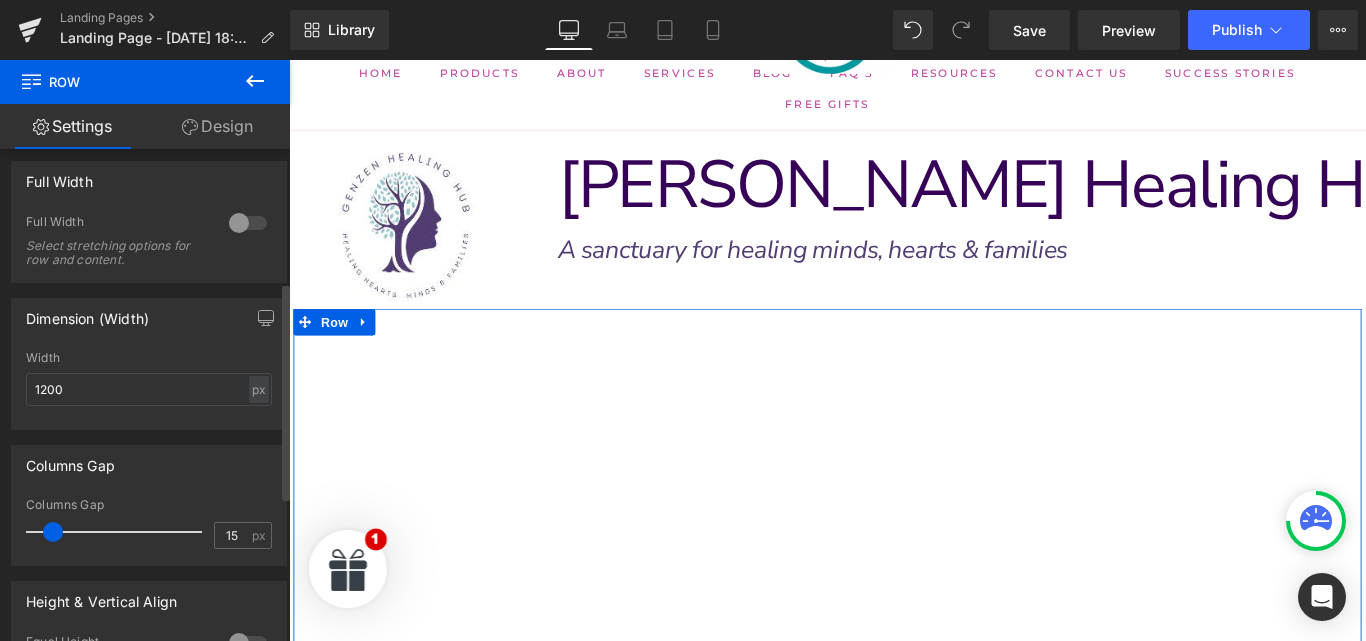 click at bounding box center [248, 223] 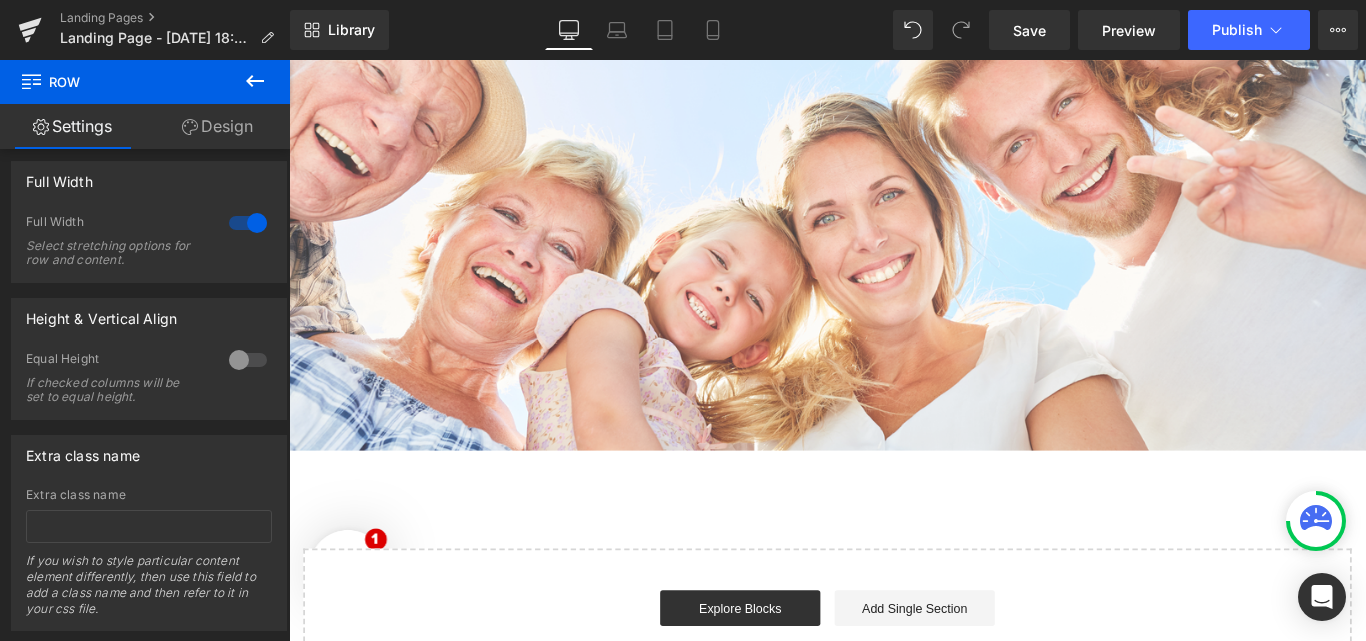 scroll, scrollTop: 979, scrollLeft: 0, axis: vertical 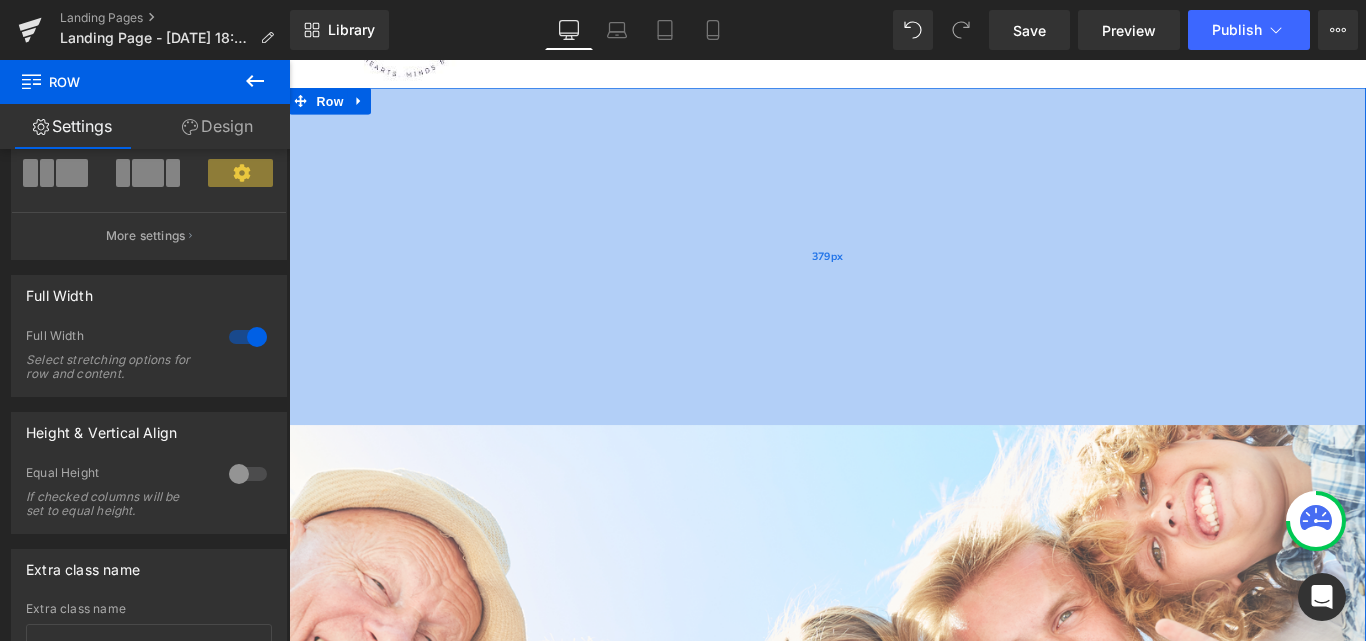 click on "379px" at bounding box center [894, 280] 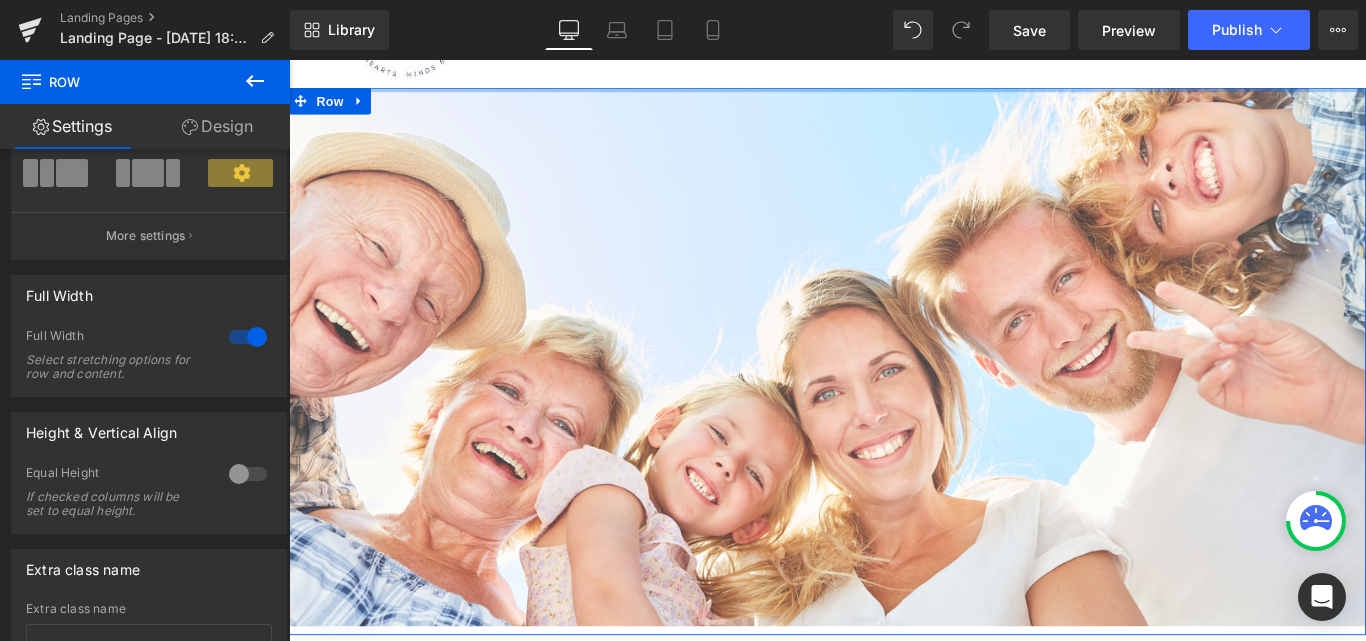 drag, startPoint x: 845, startPoint y: 464, endPoint x: 844, endPoint y: 89, distance: 375.00134 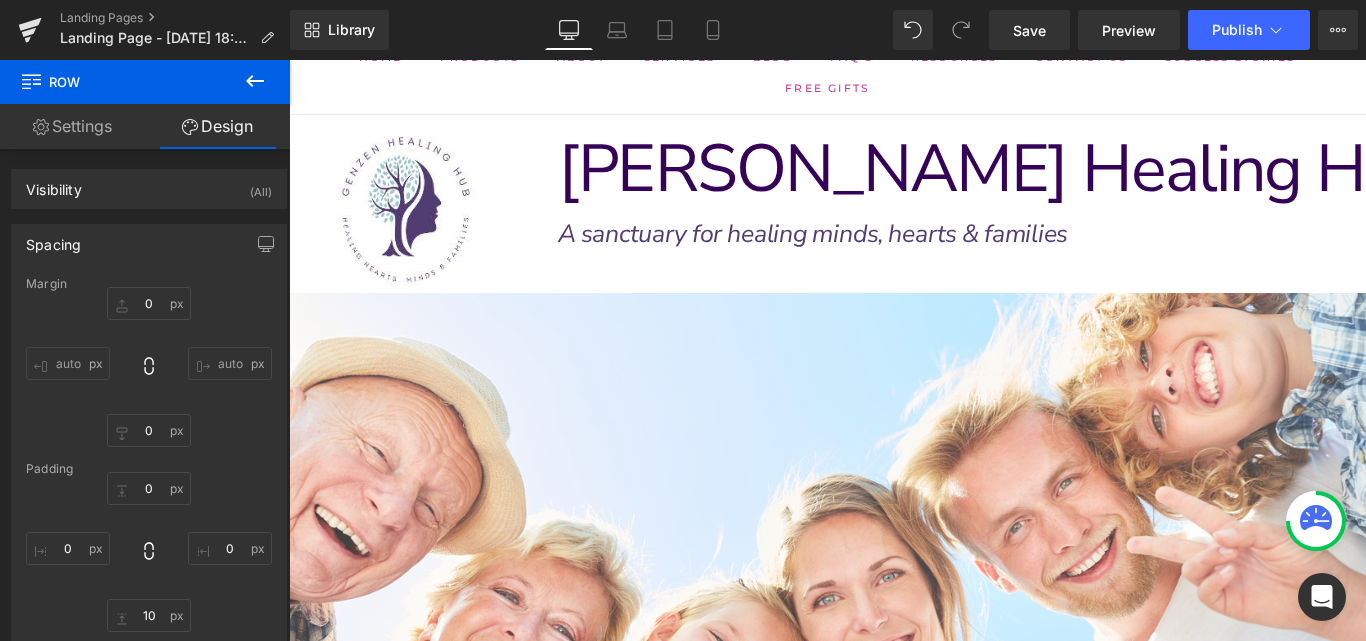 scroll, scrollTop: 931, scrollLeft: 0, axis: vertical 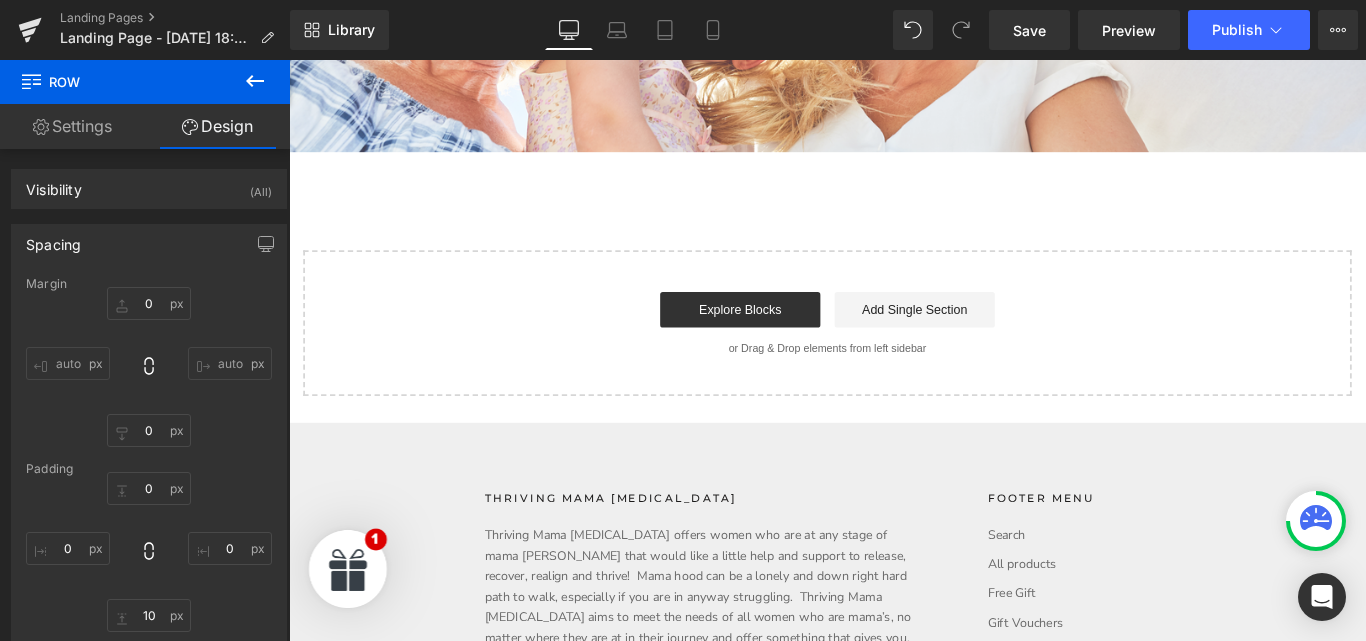 click on "Row" at bounding box center (120, 82) 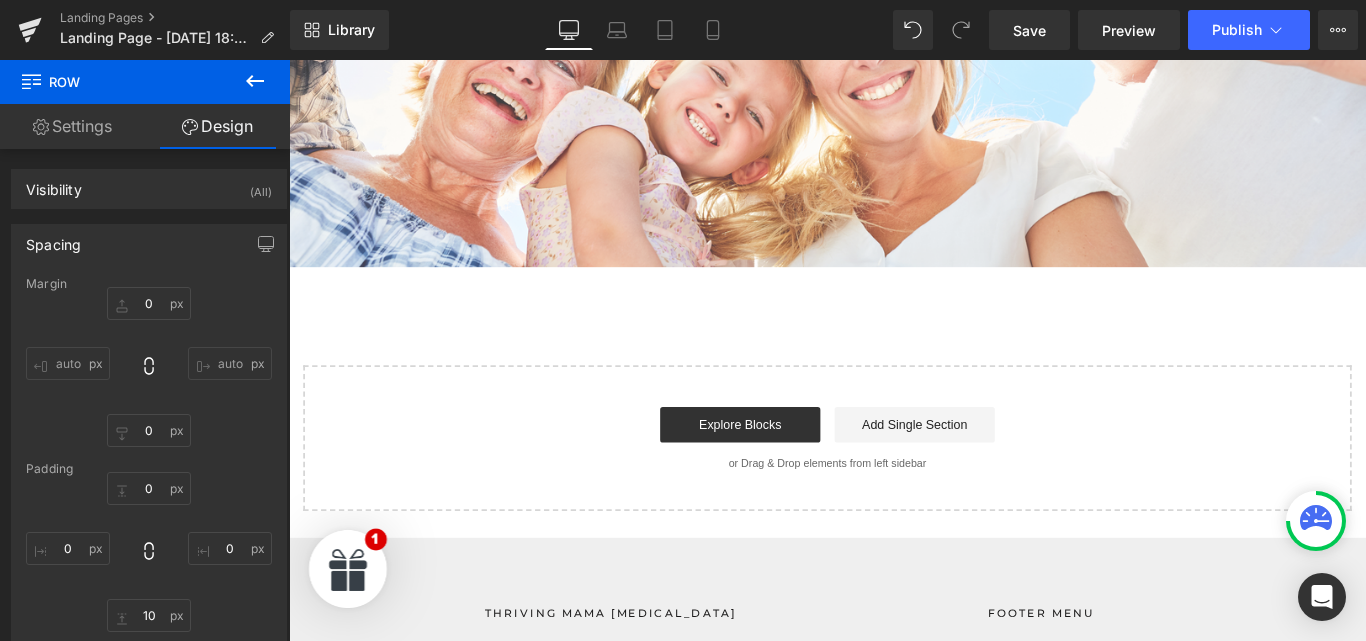 scroll, scrollTop: 844, scrollLeft: 0, axis: vertical 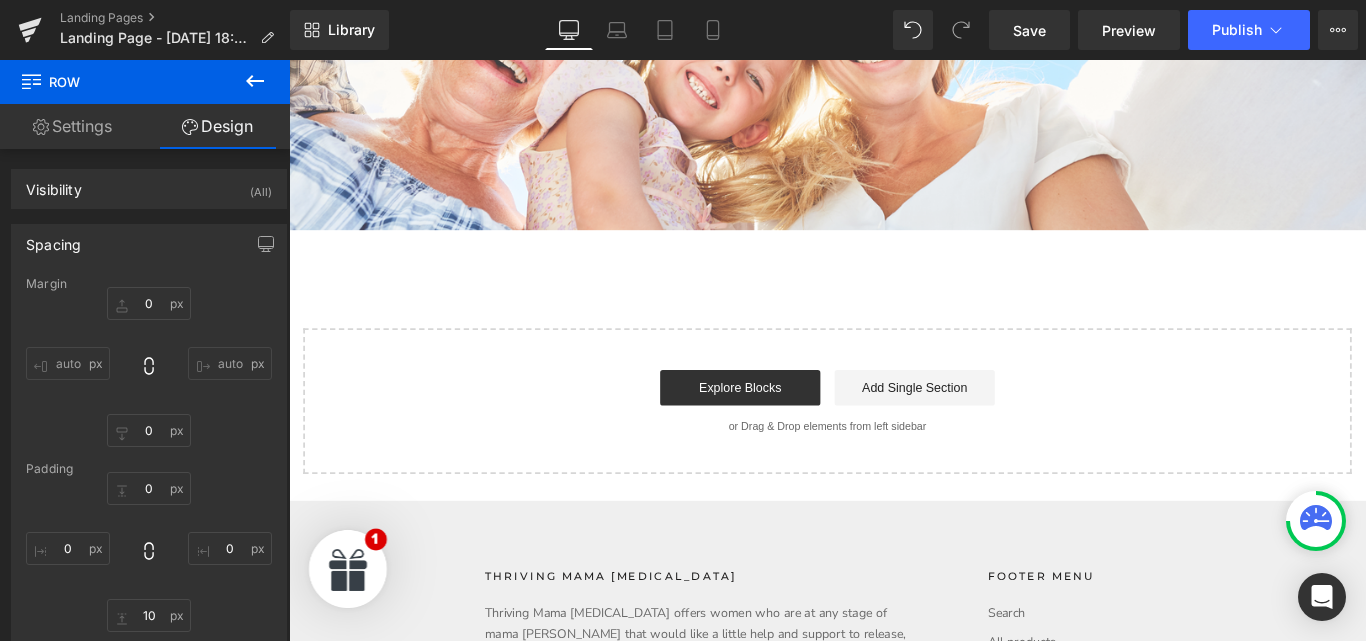 click 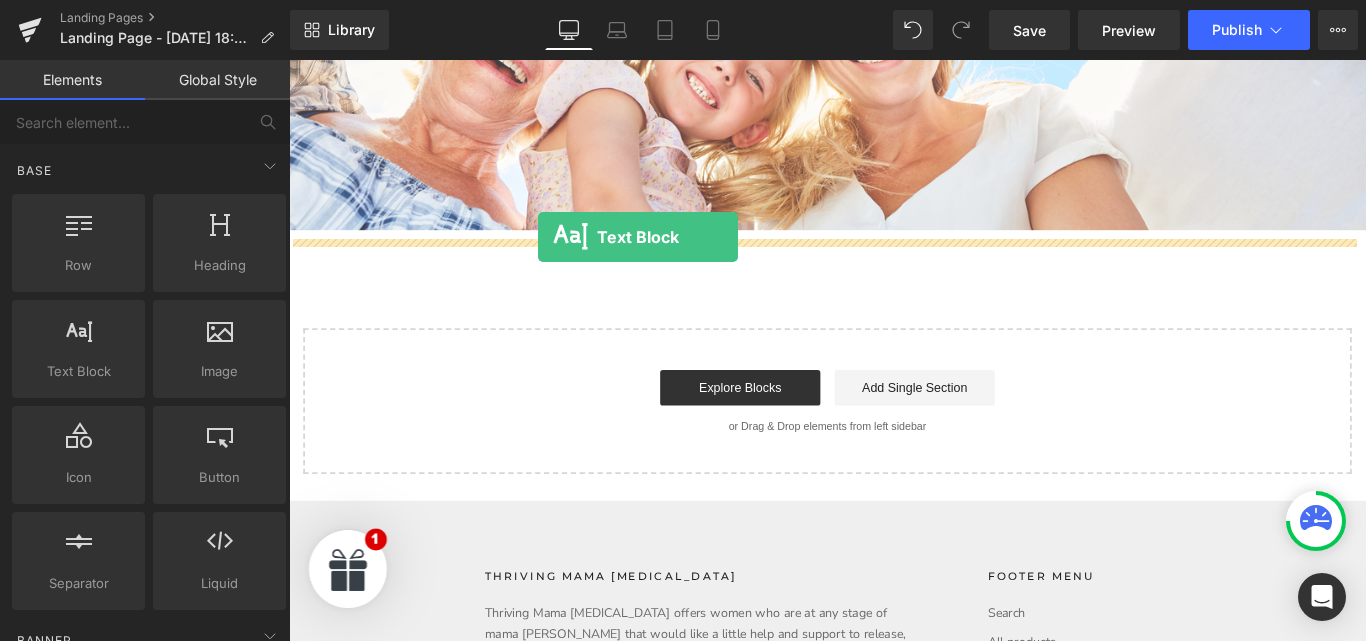 drag, startPoint x: 492, startPoint y: 374, endPoint x: 569, endPoint y: 259, distance: 138.39798 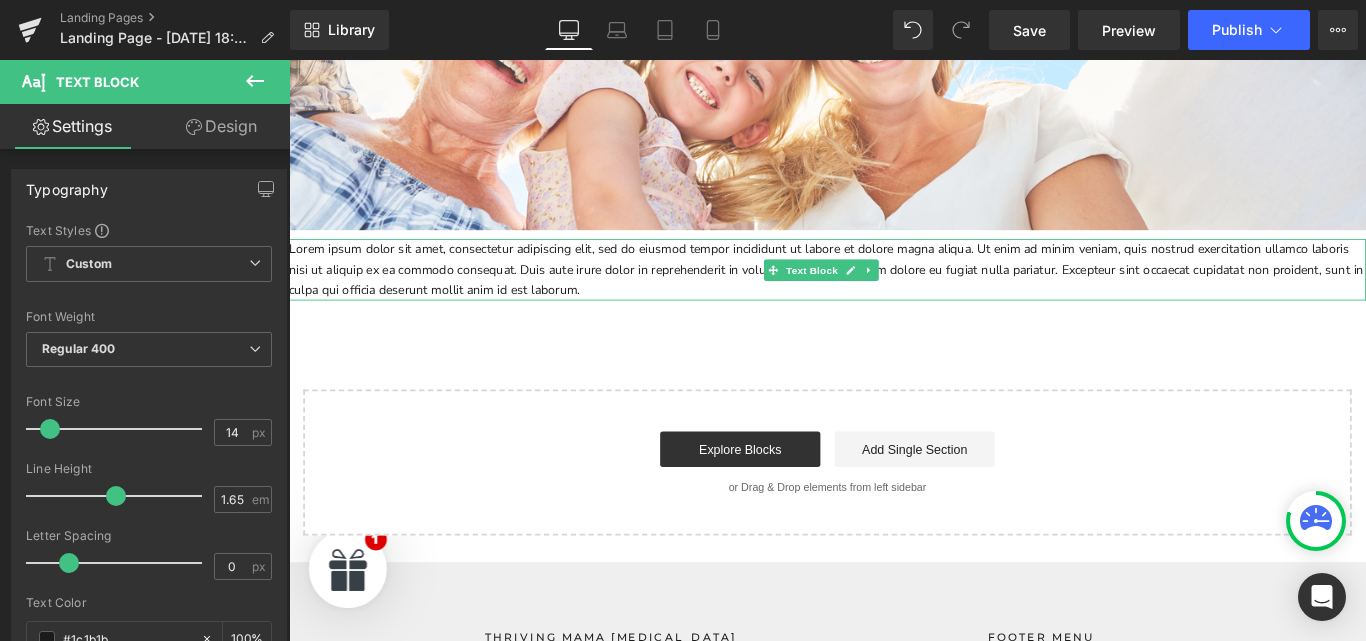 click on "Lorem ipsum dolor sit amet, consectetur adipiscing elit, sed do eiusmod tempor incididunt ut labore et dolore magna aliqua. Ut enim ad minim veniam, quis nostrud exercitation ullamco laboris nisi ut aliquip ex ea commodo consequat. Duis aute irure dolor in reprehenderit in voluptate velit esse cillum dolore eu fugiat nulla pariatur. Excepteur sint occaecat cupidatat non proident, sunt in culpa qui officia deserunt mollit anim id est laborum." at bounding box center (894, 295) 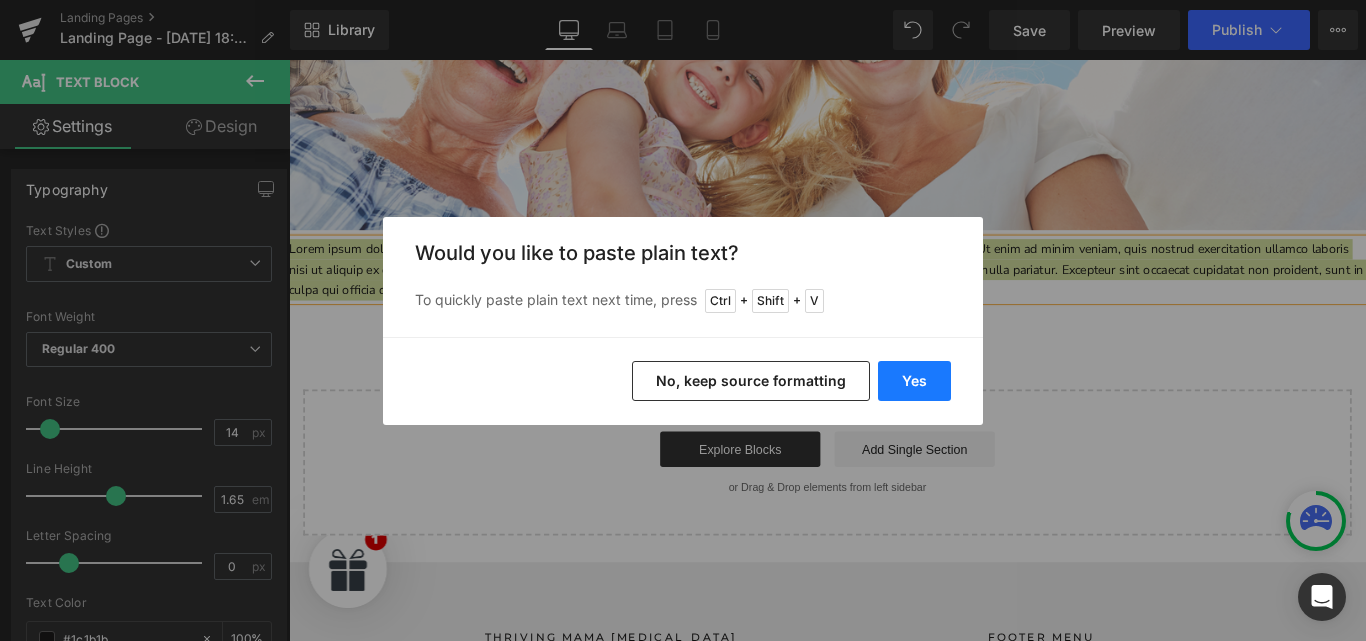 click on "Yes" at bounding box center (914, 381) 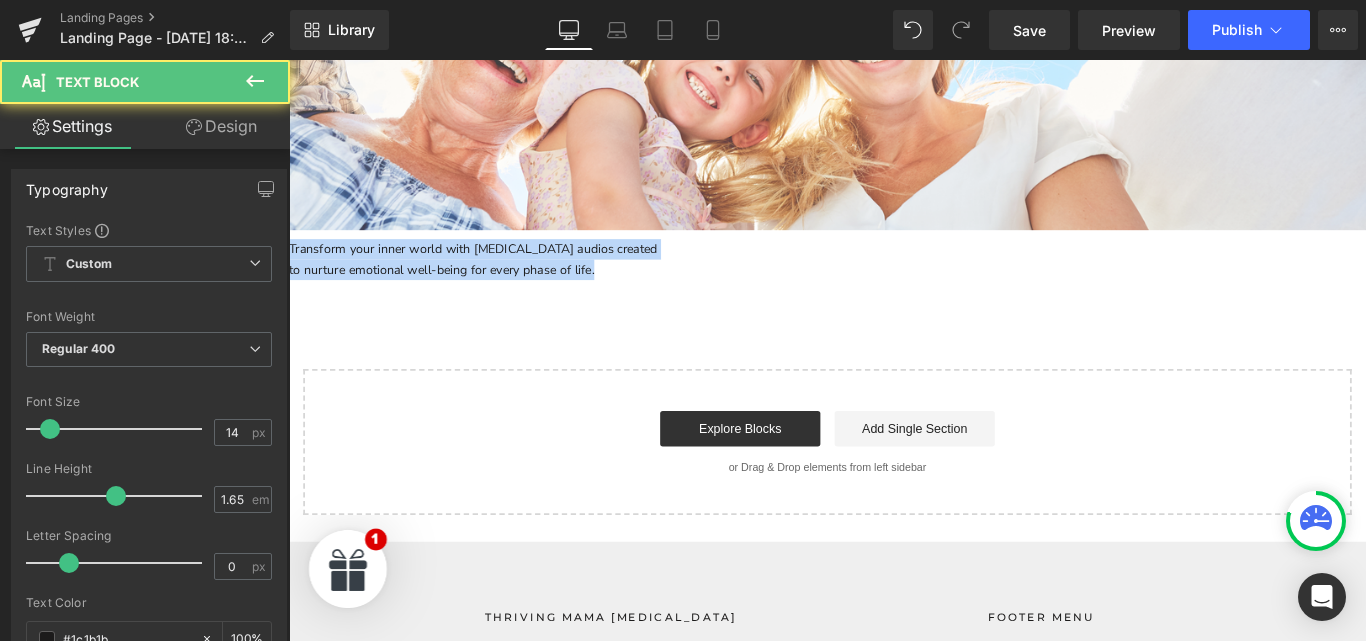 drag, startPoint x: 641, startPoint y: 299, endPoint x: 226, endPoint y: 275, distance: 415.6934 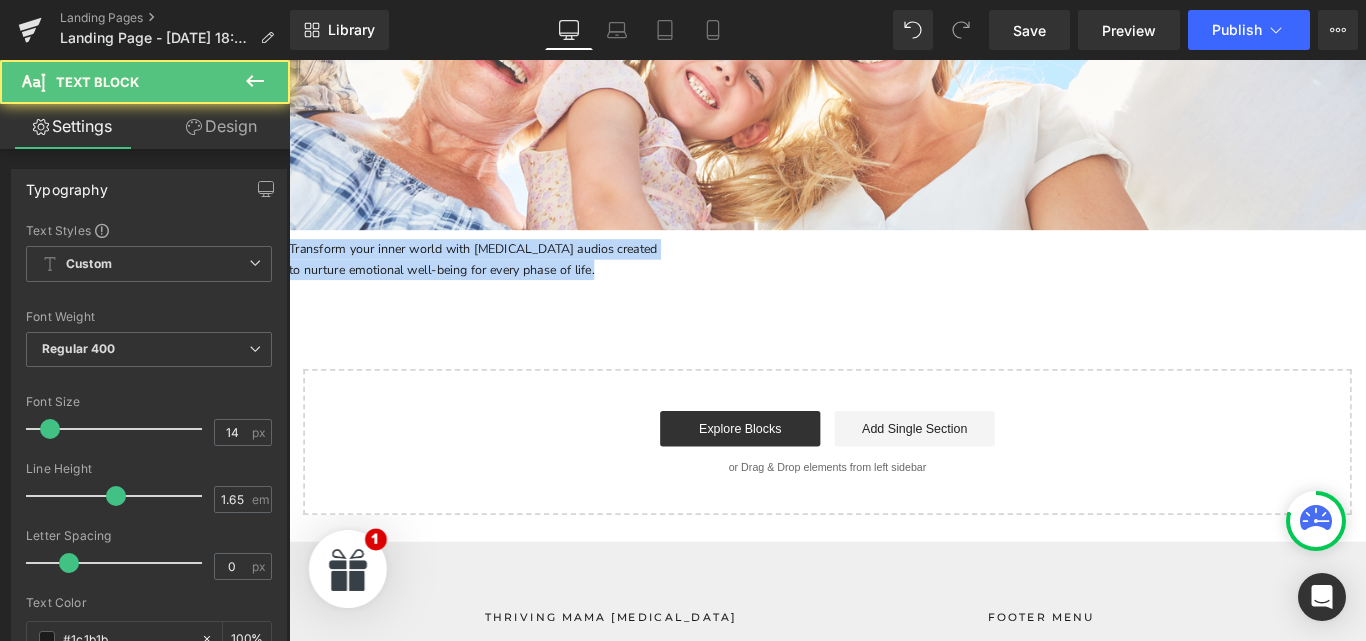 click on "Skip to content
Home Products About  Services Blog FAQ'S Resources Contact Us Success Stories Free Gifts
Account
Cart
Your cart is empty
Our Gift Certificates are the perfect way to support that special woman in your life to thrive. Gift one to someone special [DATE]!" at bounding box center (894, 254) 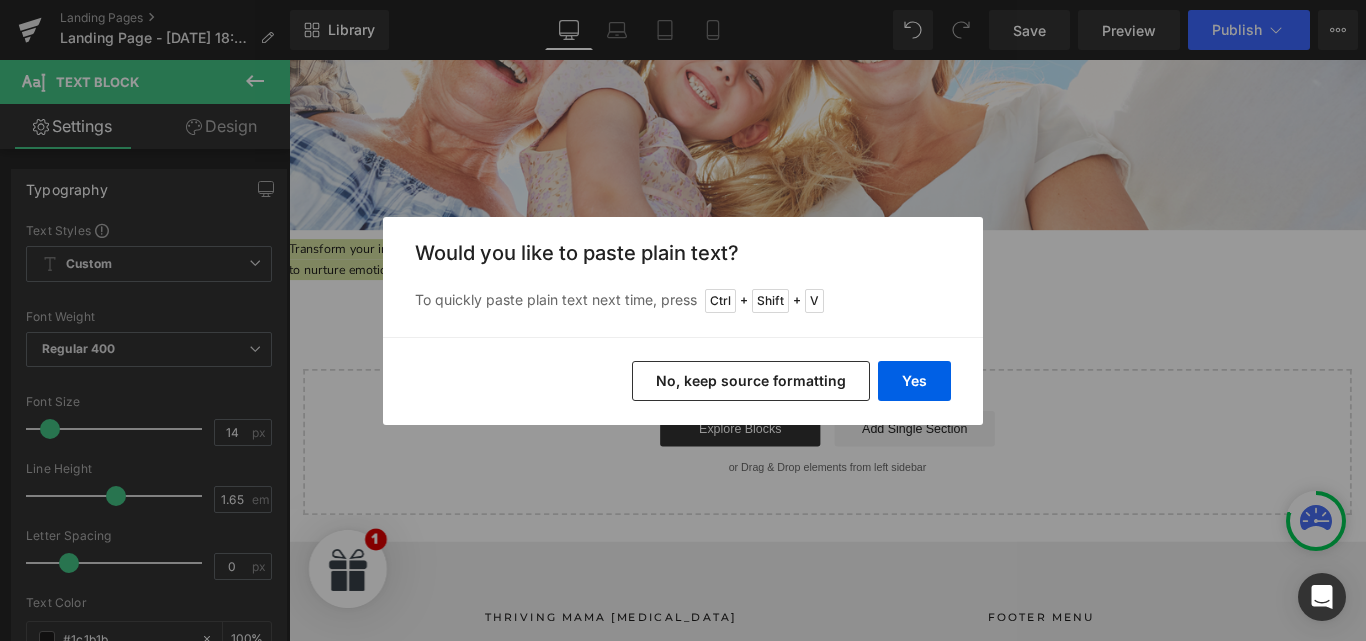 click on "No, keep source formatting" at bounding box center (751, 381) 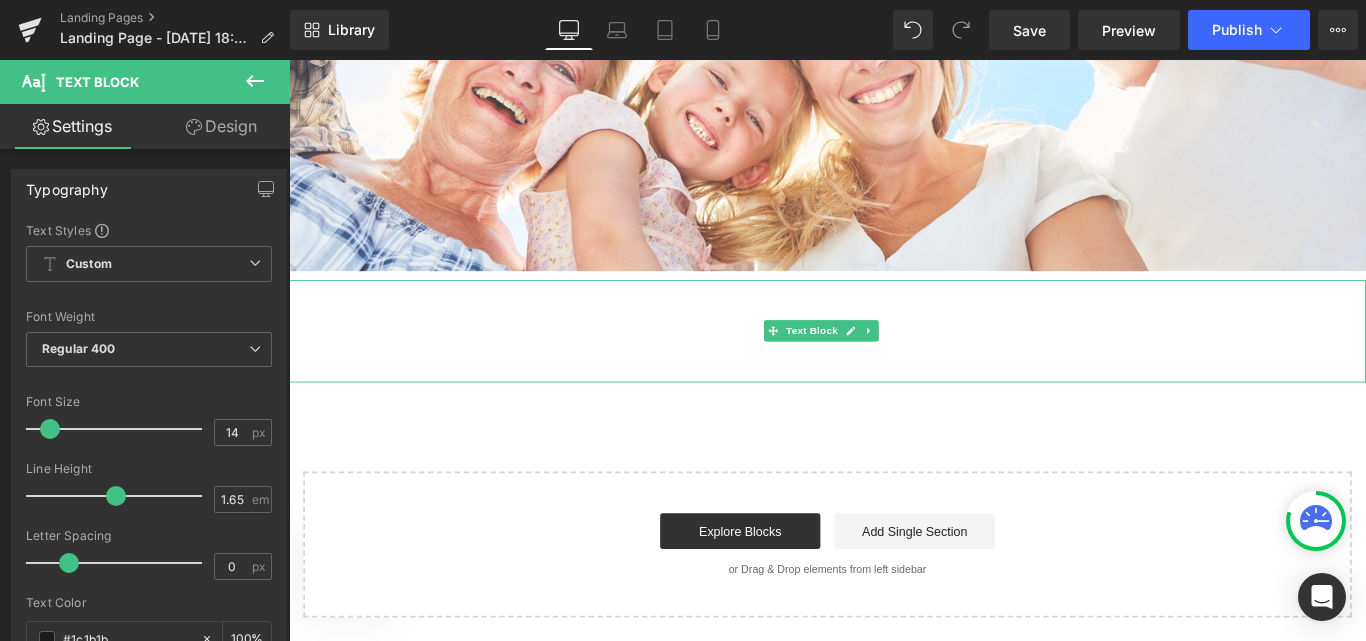 scroll, scrollTop: 804, scrollLeft: 0, axis: vertical 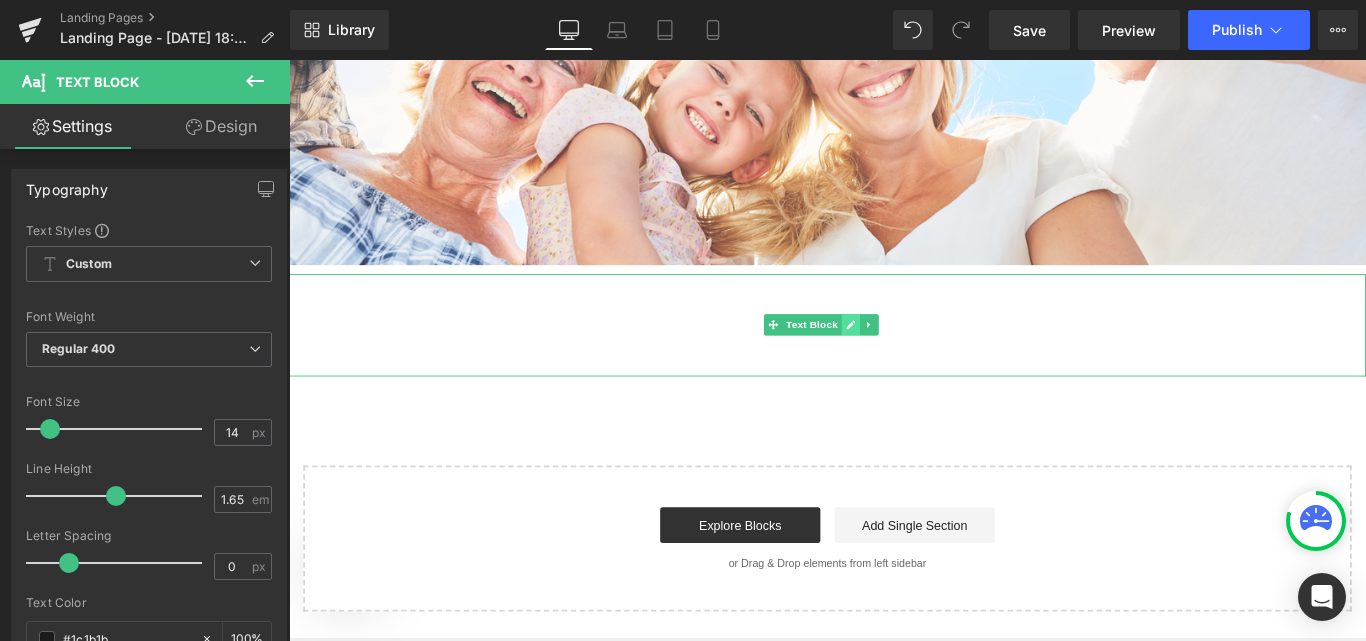 click 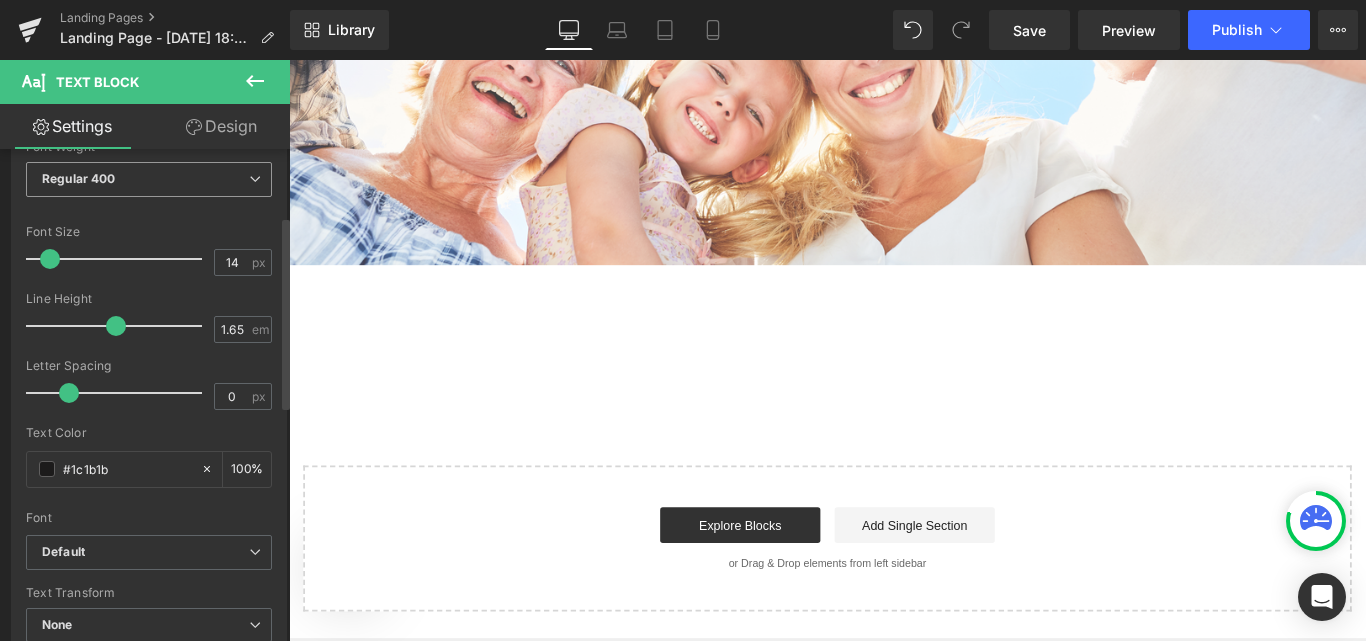 scroll, scrollTop: 171, scrollLeft: 0, axis: vertical 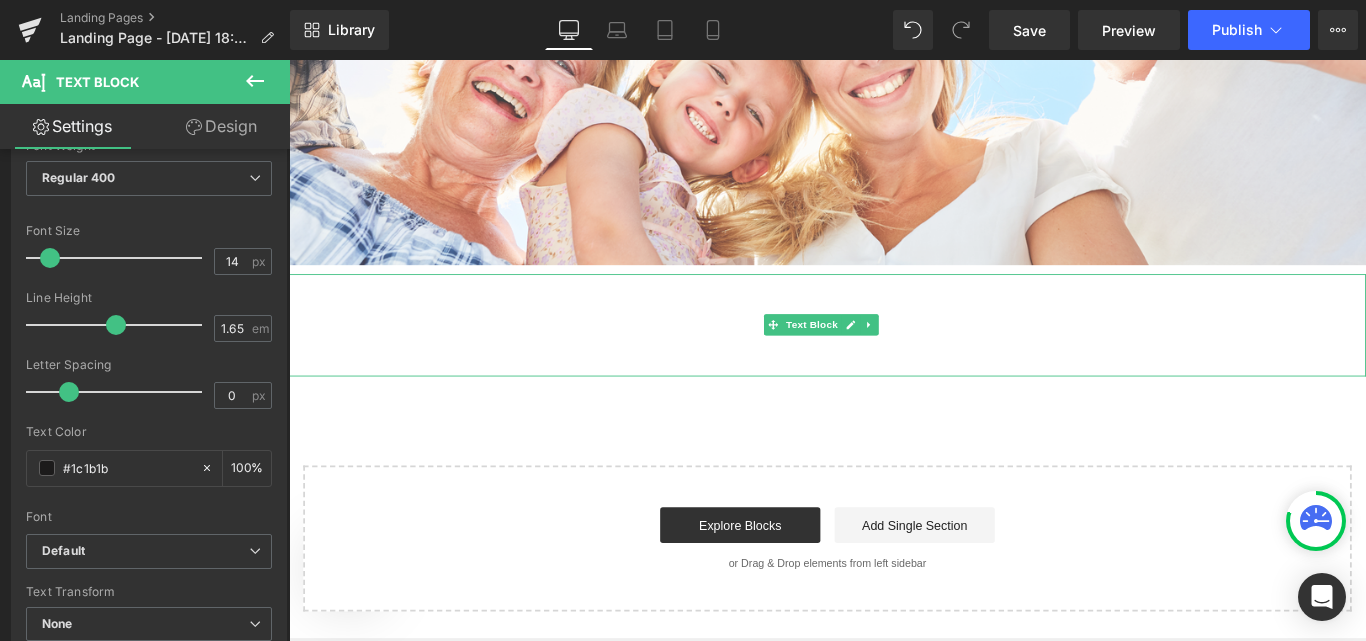 click on "Transform your inner world with [MEDICAL_DATA] audios created" at bounding box center (769, 329) 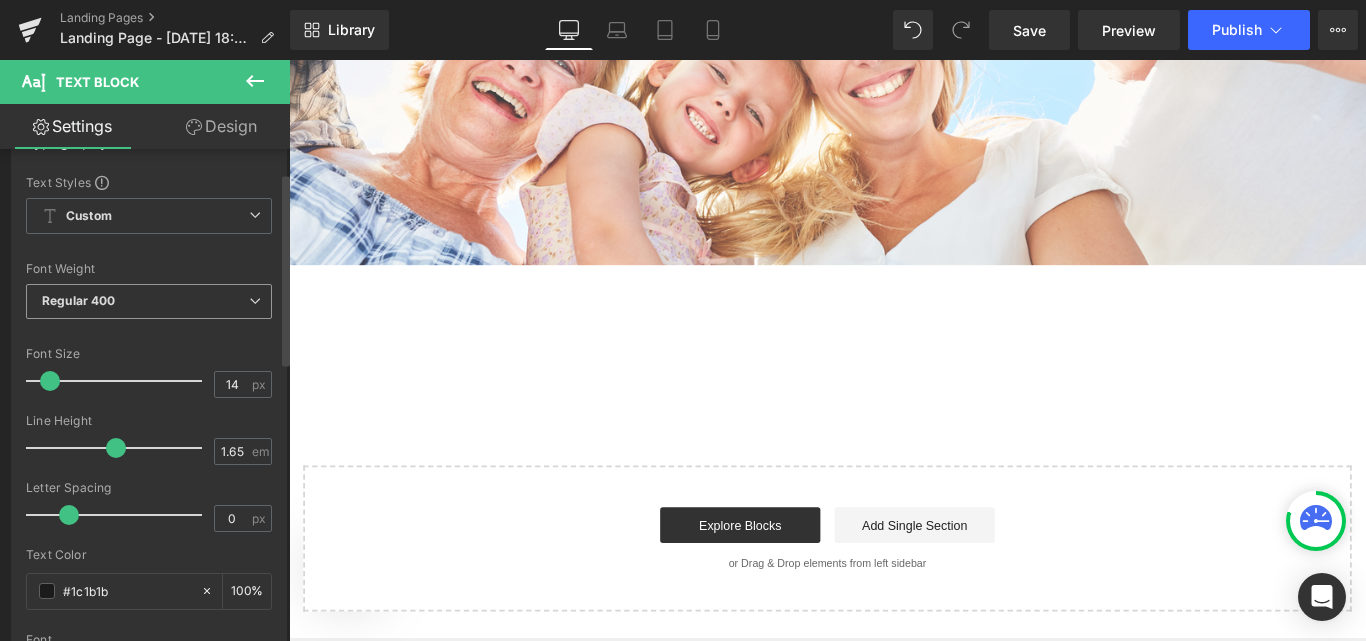 scroll, scrollTop: 0, scrollLeft: 0, axis: both 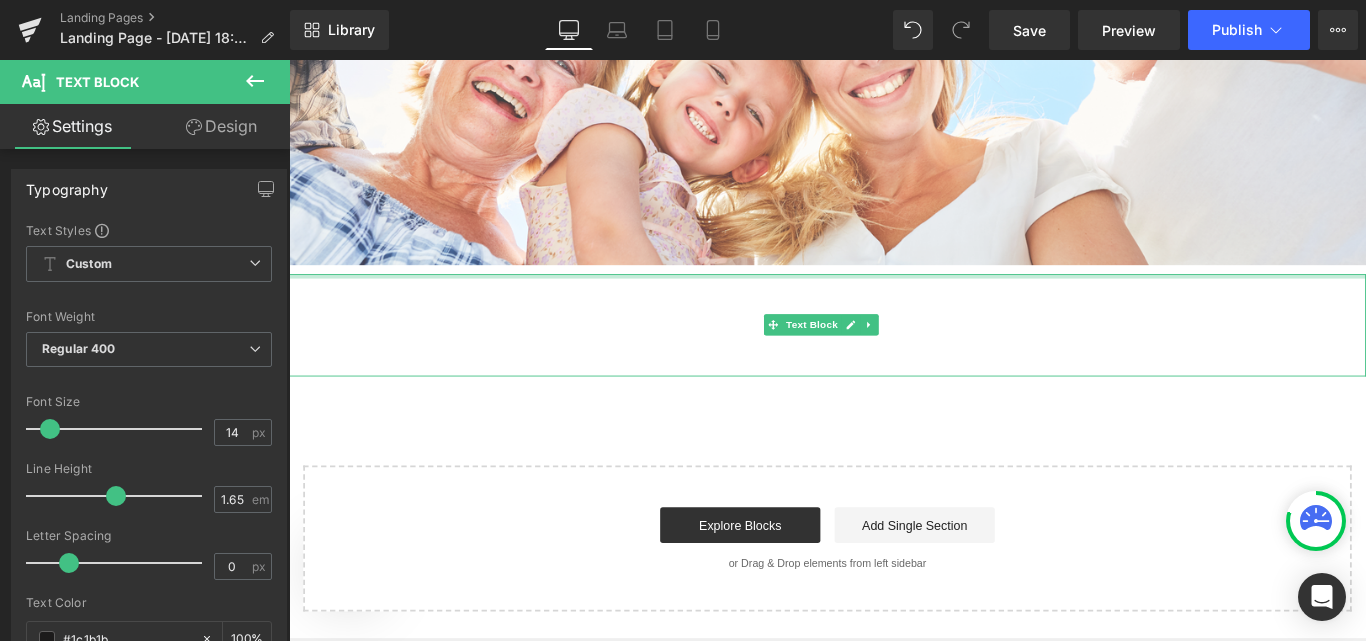 click at bounding box center (894, 303) 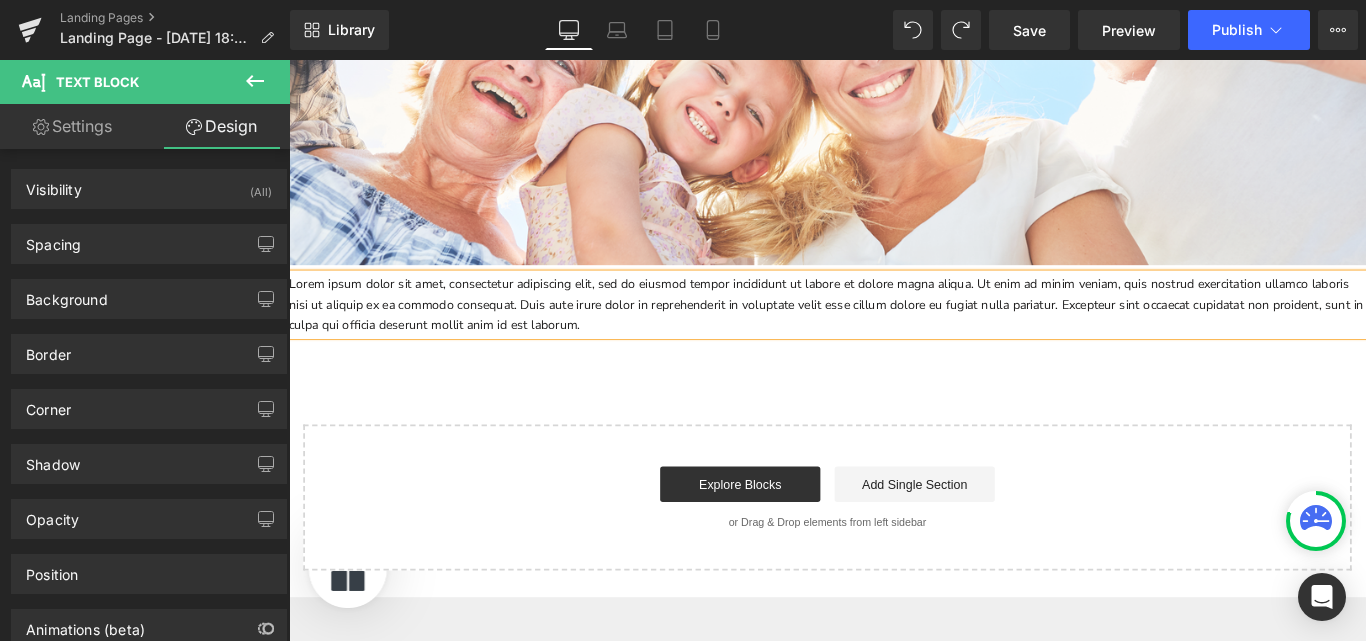 click on "Image         Row           [PERSON_NAME] Healing Hub Text Block         Row                   A sanctuary for healing minds, hearts & families Text Block         Row
Image
Row
Lorem ipsum dolor sit amet, consectetur adipiscing elit, sed do eiusmod tempor incididunt ut labore et dolore magna aliqua. Ut enim ad minim veniam, quis nostrud exercitation ullamco laboris nisi ut aliquip ex ea commodo consequat. Duis aute irure dolor in reprehenderit in voluptate velit esse cillum dolore eu fugiat nulla pariatur. Excepteur sint occaecat cupidatat non proident, sunt in culpa qui officia deserunt mollit anim id est laborum.
Text Block
Select your layout" at bounding box center [894, 60] 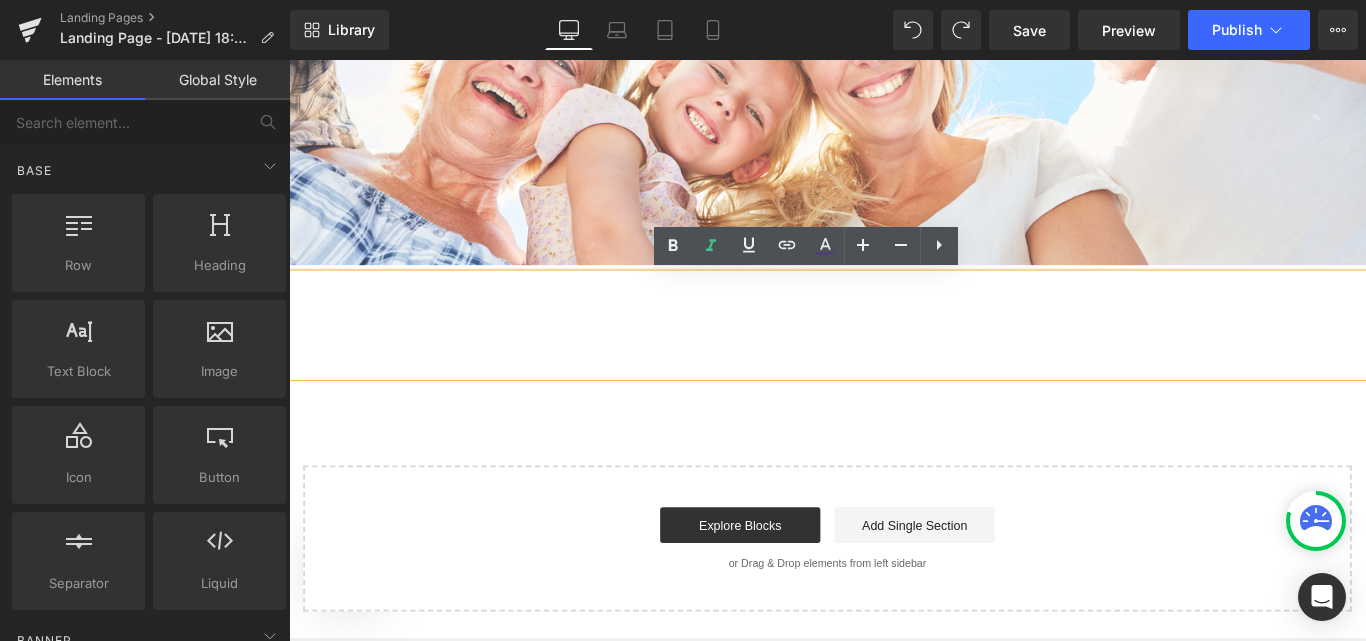 click on "Transform your inner world with [MEDICAL_DATA] audios created to nurture emotional well-being for every phase of life." at bounding box center (894, 358) 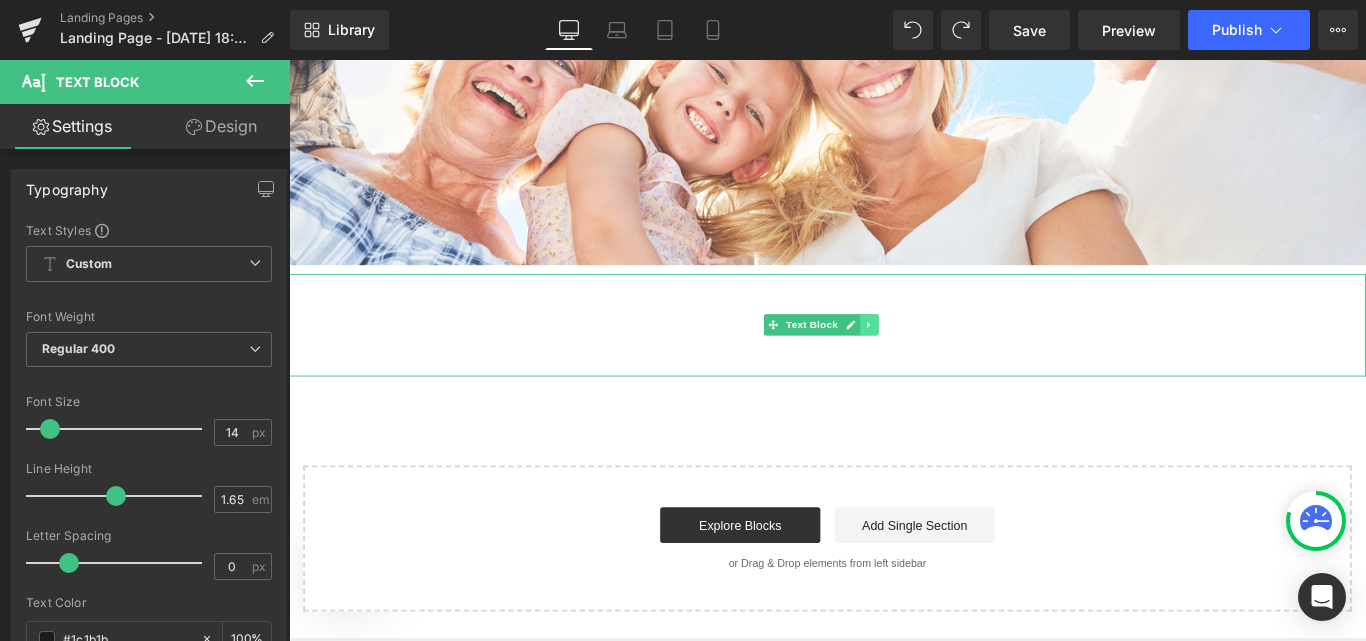 click 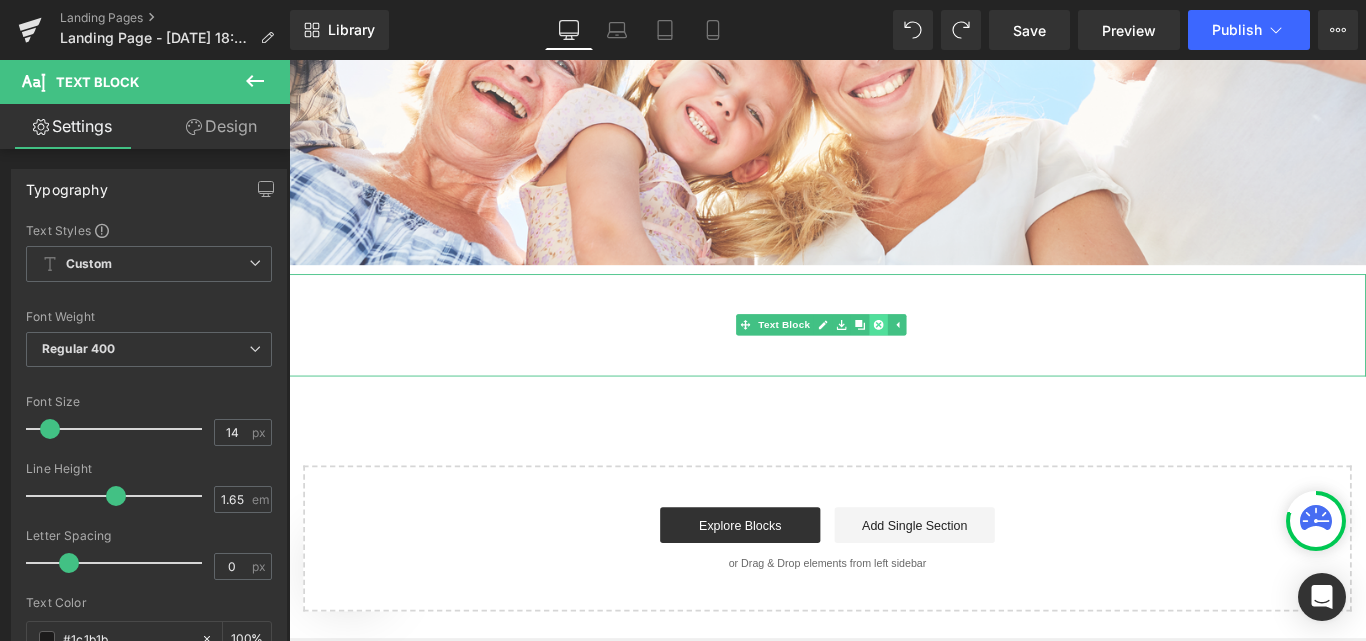 click 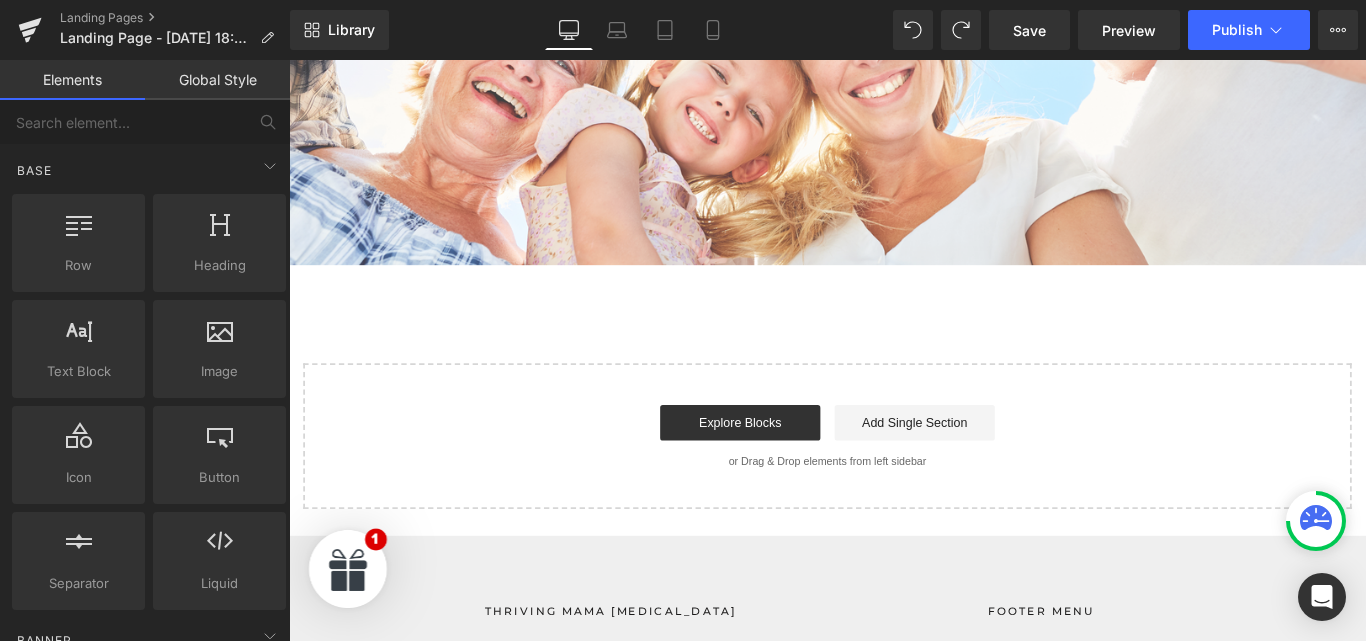 click on "Image         Row          [PERSON_NAME] Healing Hub Text Block         Row                 A sanctuary for healing minds, hearts & families Text Block         Row
Image
Row
Select your layout" at bounding box center [894, 25] 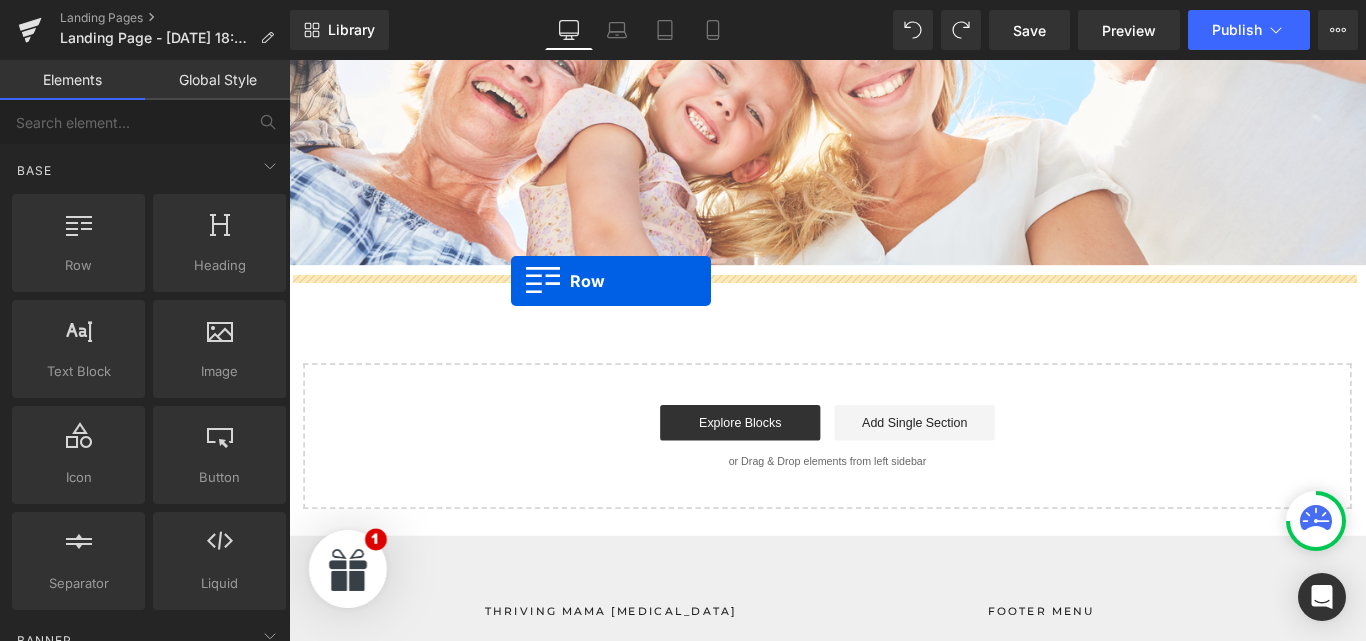 drag, startPoint x: 448, startPoint y: 382, endPoint x: 538, endPoint y: 309, distance: 115.88356 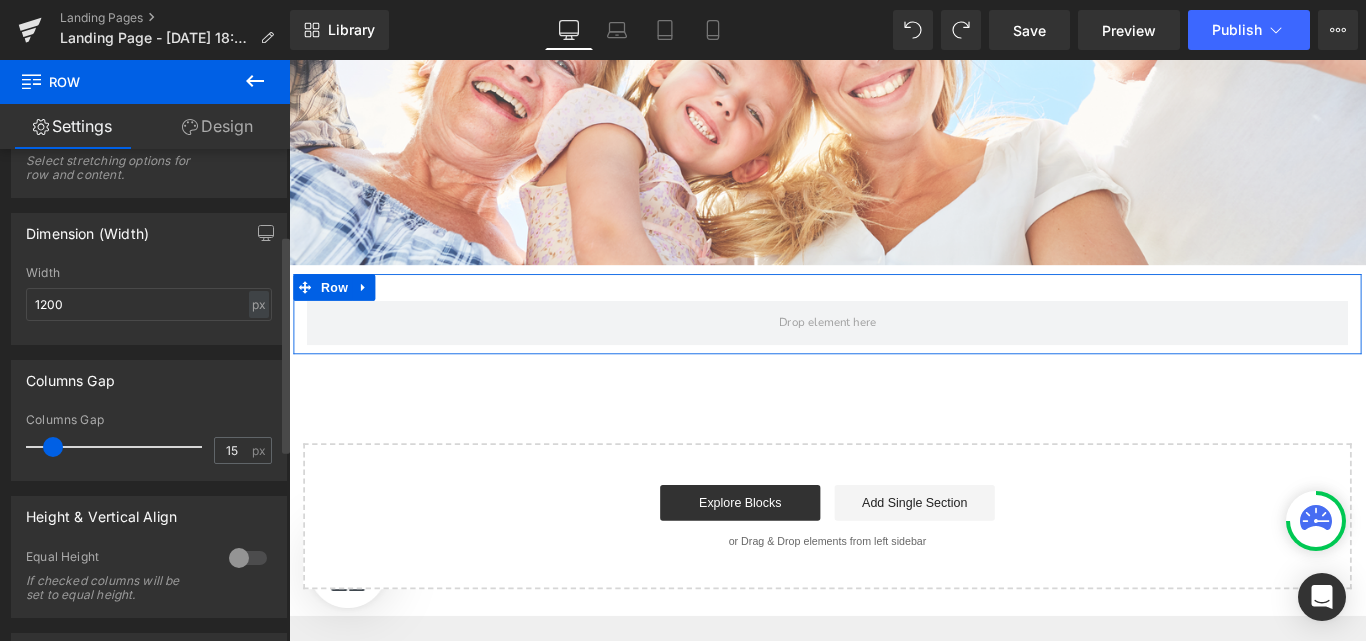 scroll, scrollTop: 0, scrollLeft: 0, axis: both 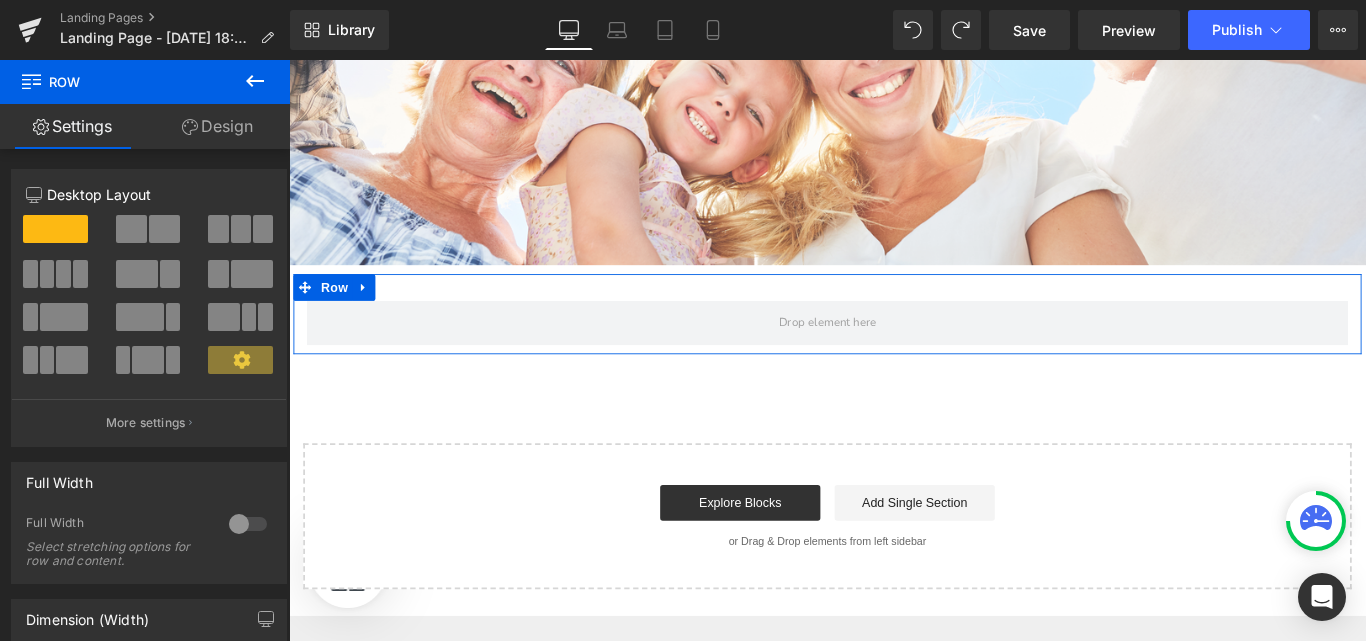 click on "Design" at bounding box center [217, 126] 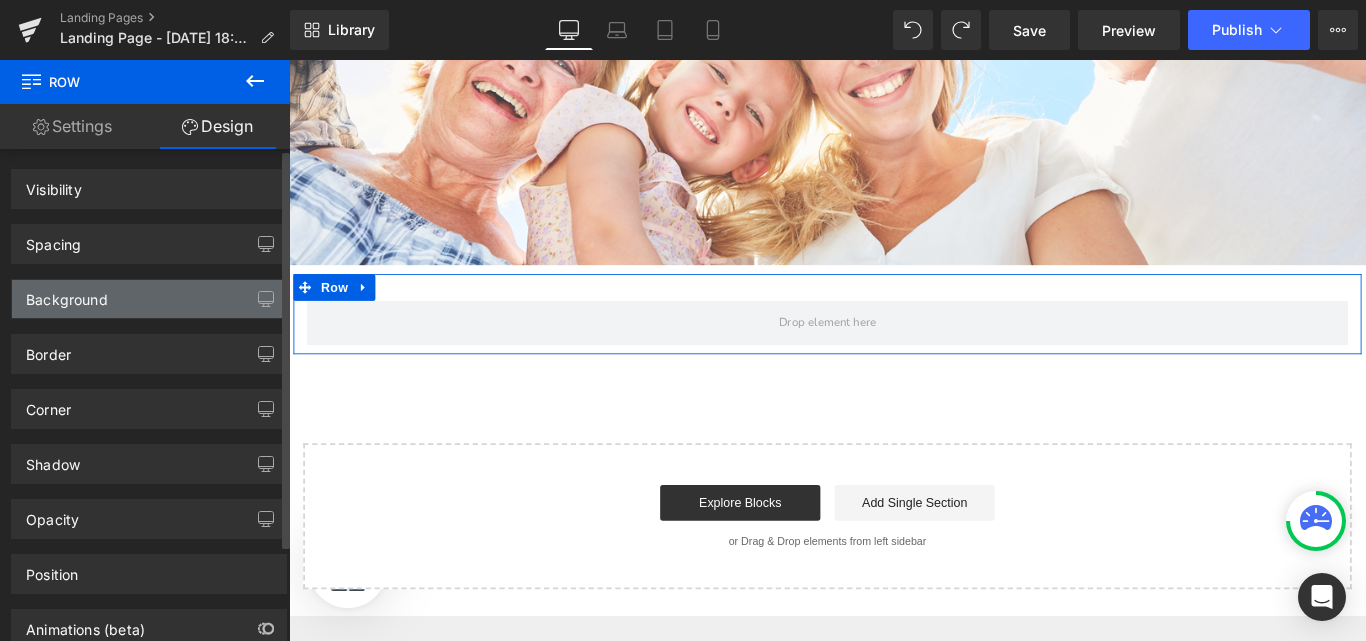 click on "Background" at bounding box center (149, 299) 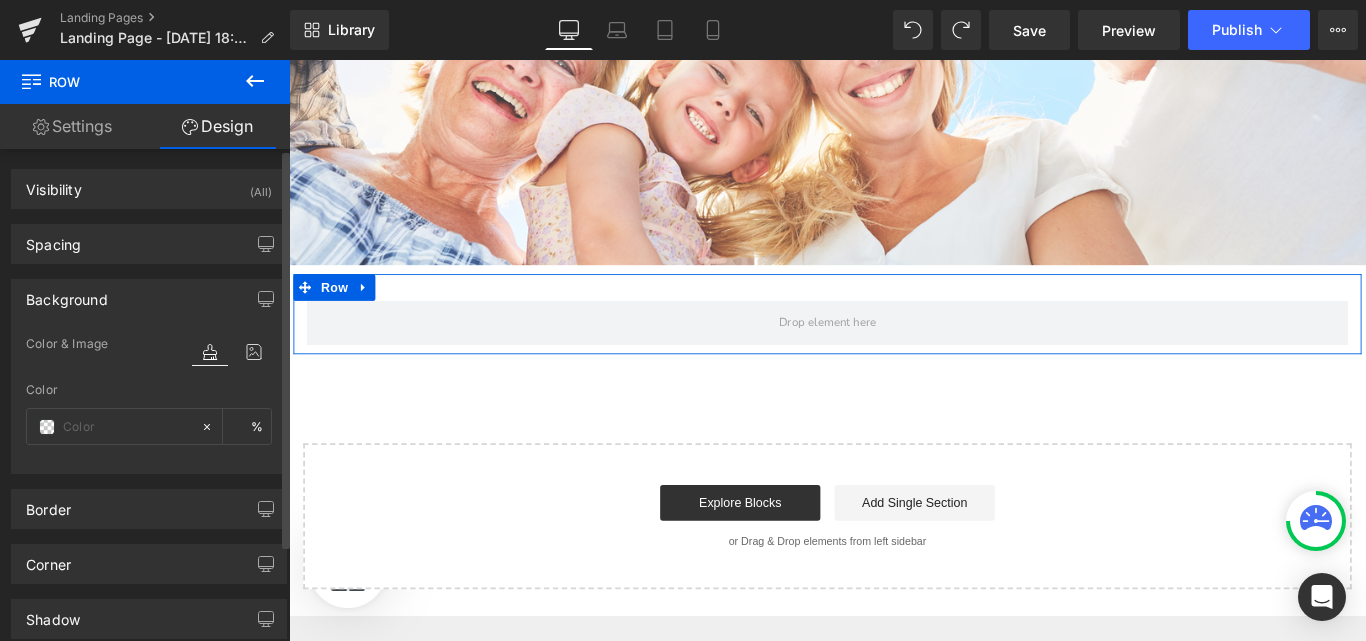 type on "transparent" 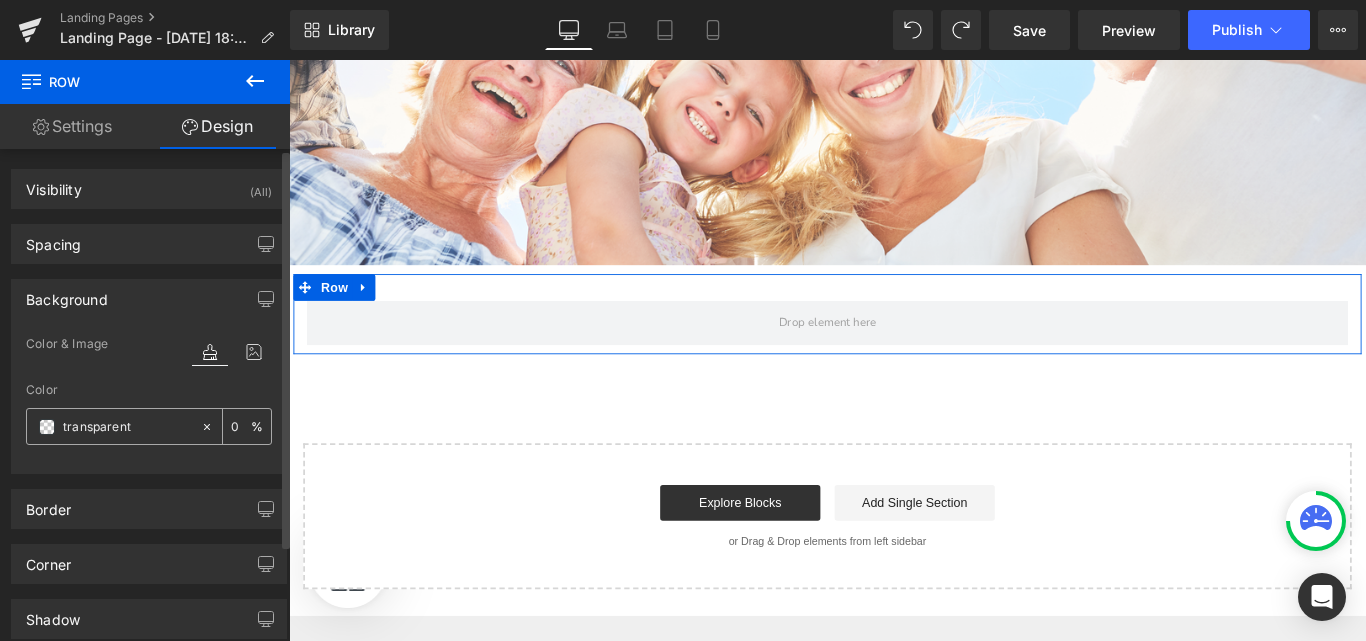 click on "transparent" at bounding box center [127, 427] 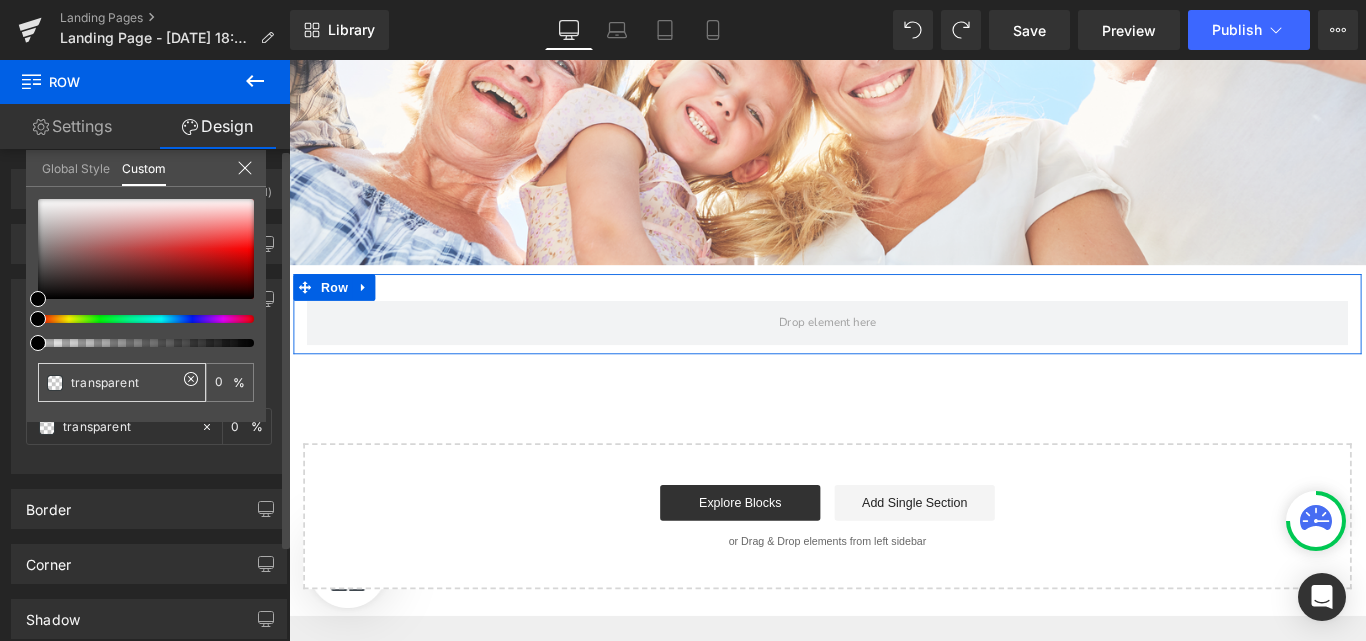 drag, startPoint x: 137, startPoint y: 384, endPoint x: 66, endPoint y: 372, distance: 72.00694 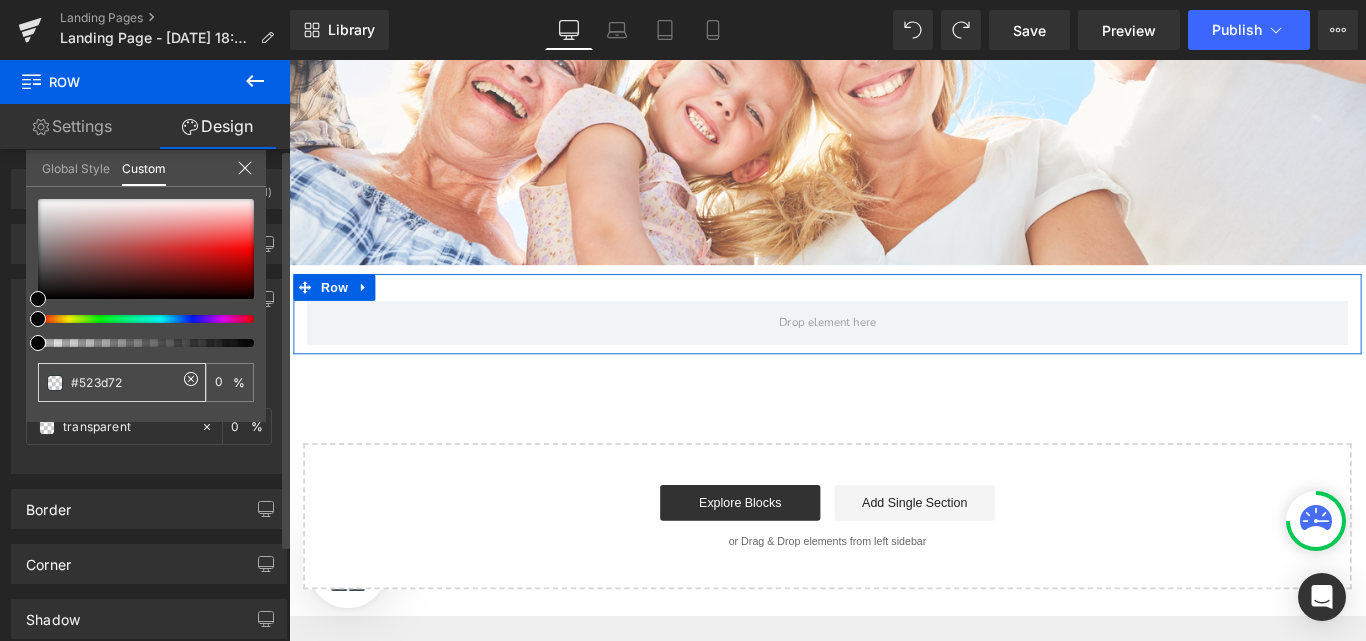 type on "#523d72" 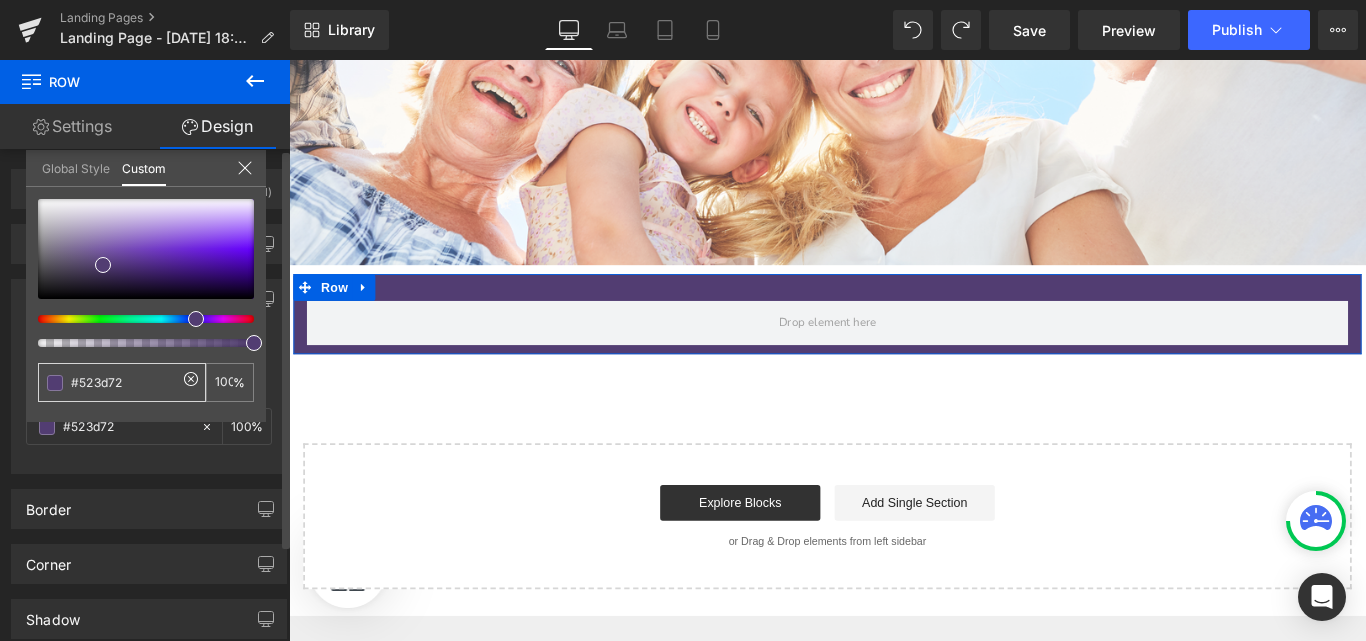 type on "#523d72" 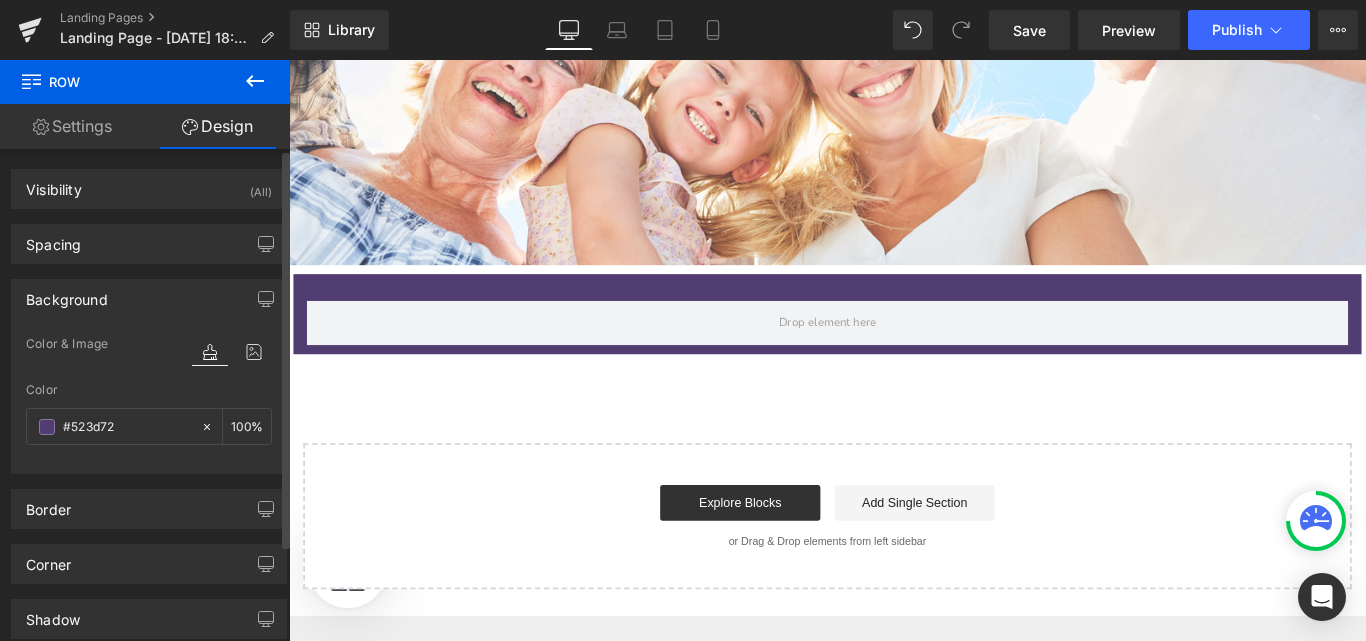 click on "Skip to content
Home Products About  Services Blog FAQ'S Resources Contact Us Success Stories Free Gifts
Account
Cart
Your cart is empty
Our Gift Certificates are the perfect way to support that special woman in your life to thrive. Gift one to someone special [DATE]!" at bounding box center (894, 316) 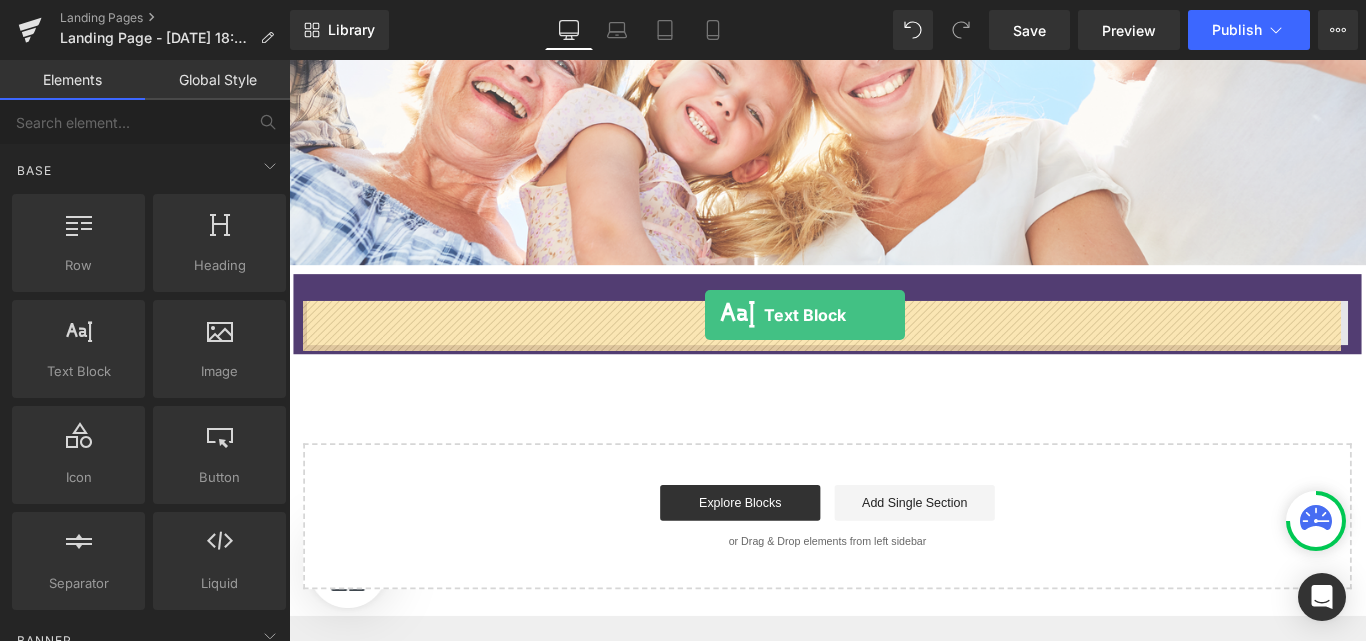 drag, startPoint x: 694, startPoint y: 368, endPoint x: 756, endPoint y: 347, distance: 65.459915 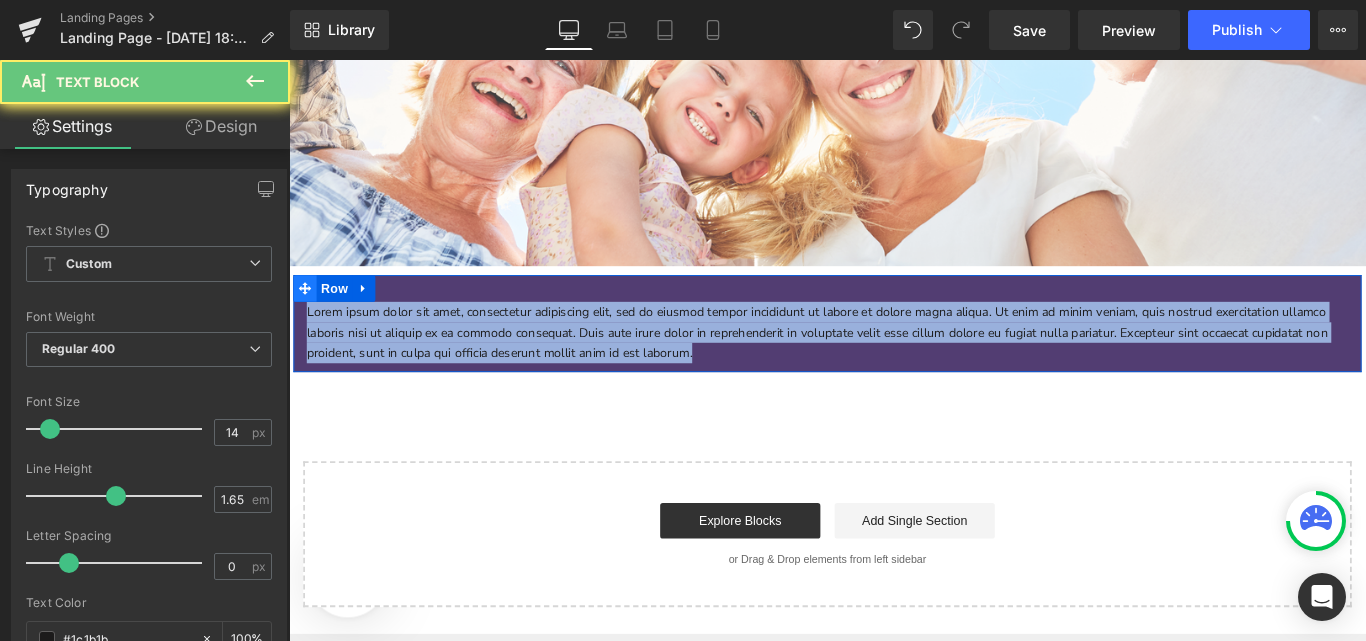 drag, startPoint x: 746, startPoint y: 393, endPoint x: 292, endPoint y: 318, distance: 460.15323 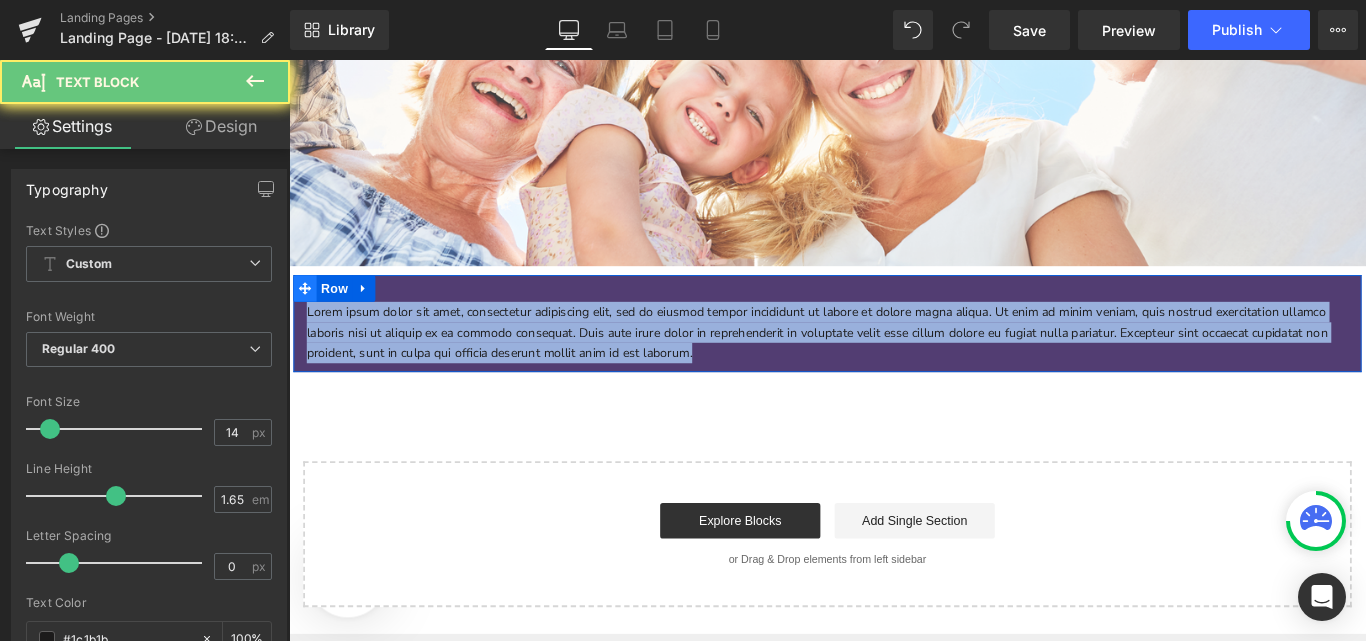 click on "Lorem ipsum dolor sit amet, consectetur adipiscing elit, sed do eiusmod tempor incididunt ut labore et dolore magna aliqua. Ut enim ad minim veniam, quis nostrud exercitation ullamco laboris nisi ut aliquip ex ea commodo consequat. Duis aute irure dolor in reprehenderit in voluptate velit esse cillum dolore eu fugiat nulla pariatur. Excepteur sint occaecat cupidatat non proident, sunt in culpa qui officia deserunt mollit anim id est laborum.
Text Block
Row" at bounding box center [894, 355] 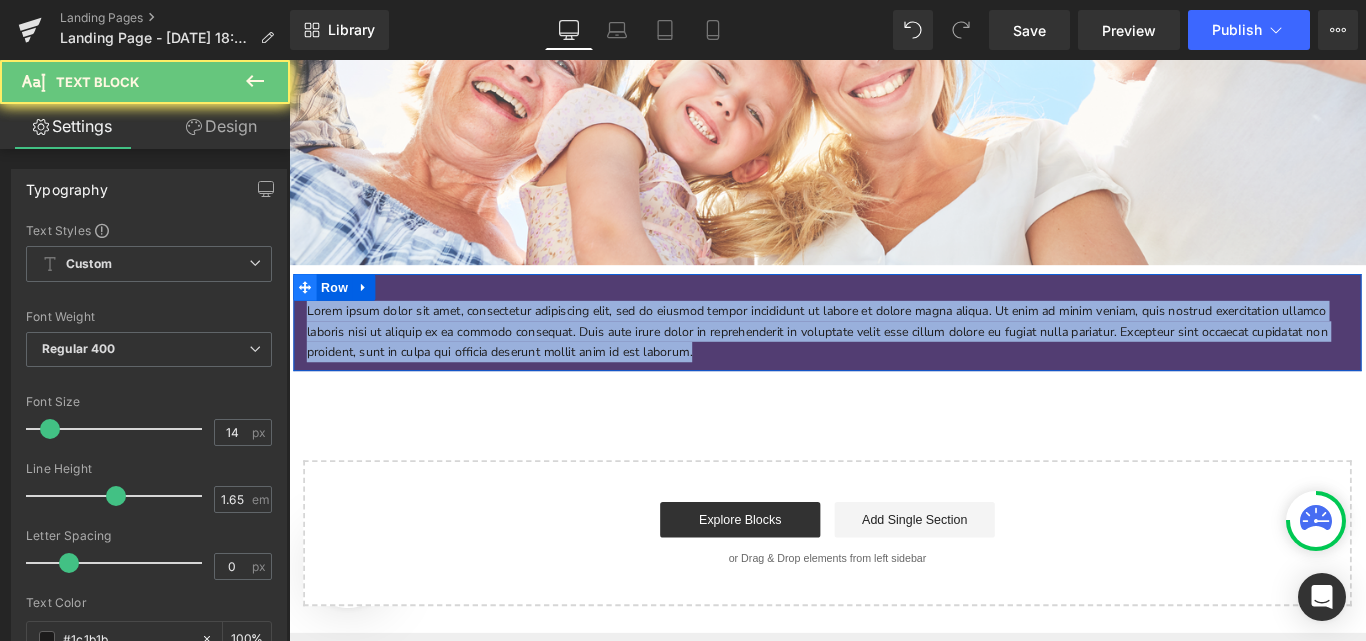 paste 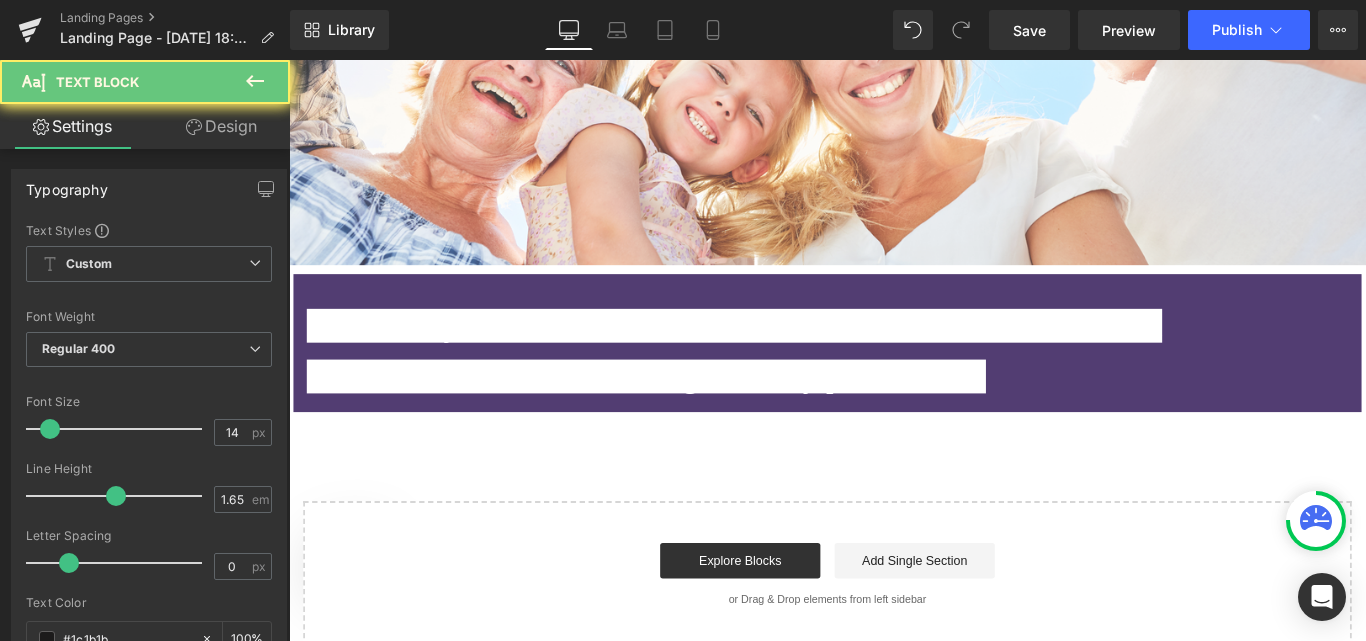 type 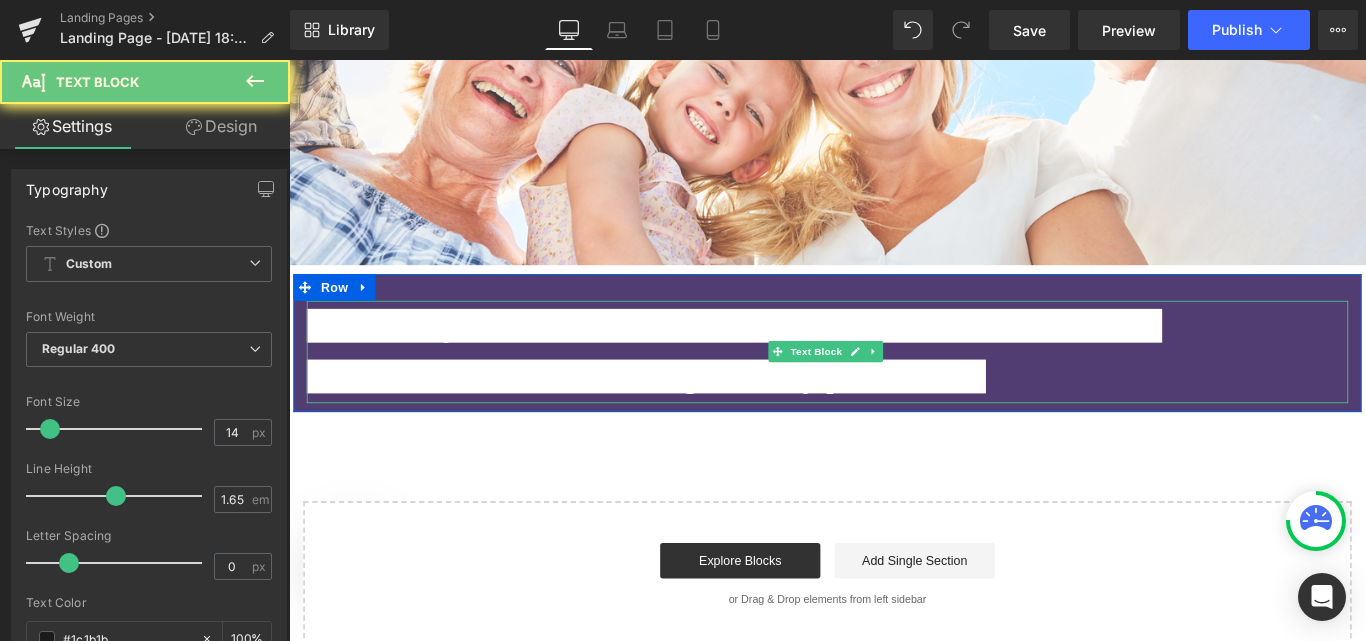 click on "to nurture emotional well-being for every phase of life." at bounding box center [690, 416] 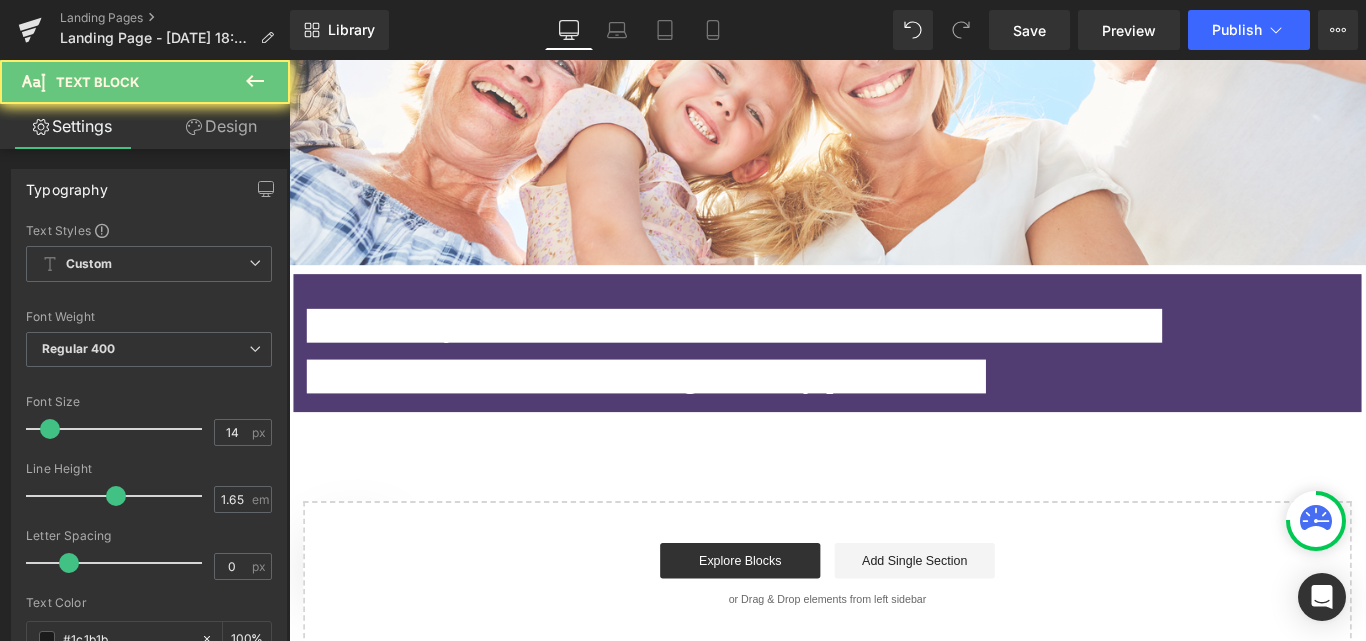 click on "Transform your inner world with [MEDICAL_DATA] audios created" at bounding box center (789, 359) 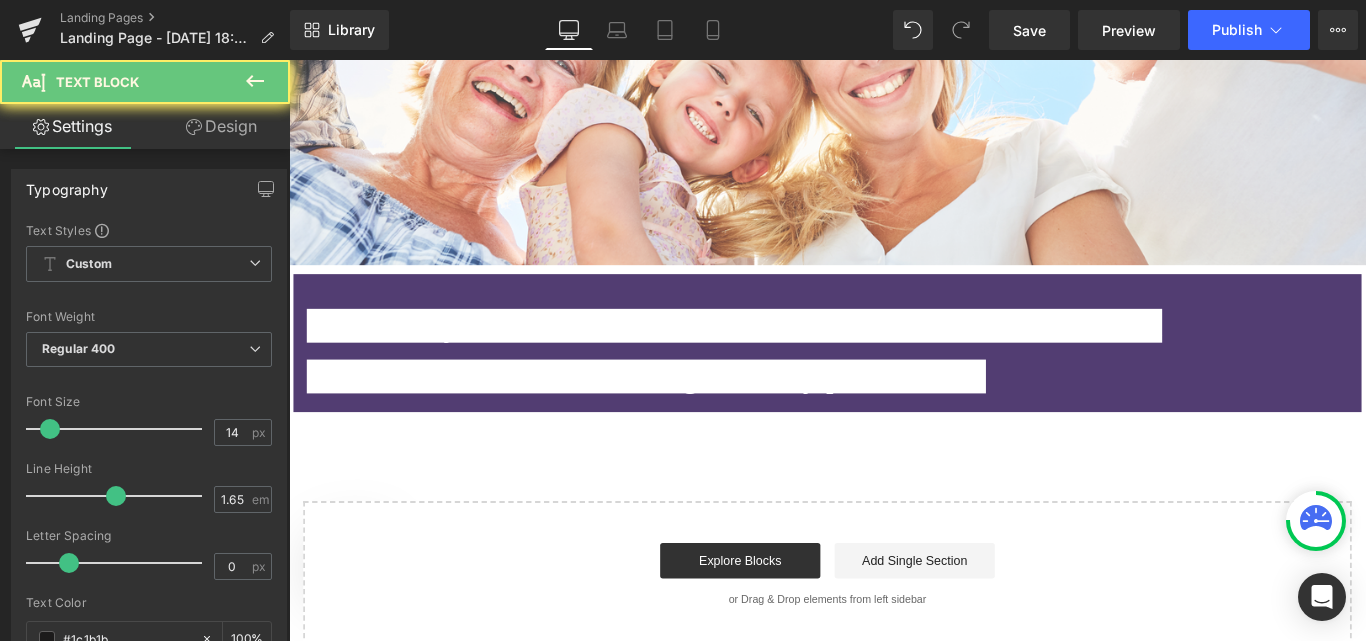 drag, startPoint x: 1055, startPoint y: 419, endPoint x: 463, endPoint y: 366, distance: 594.36774 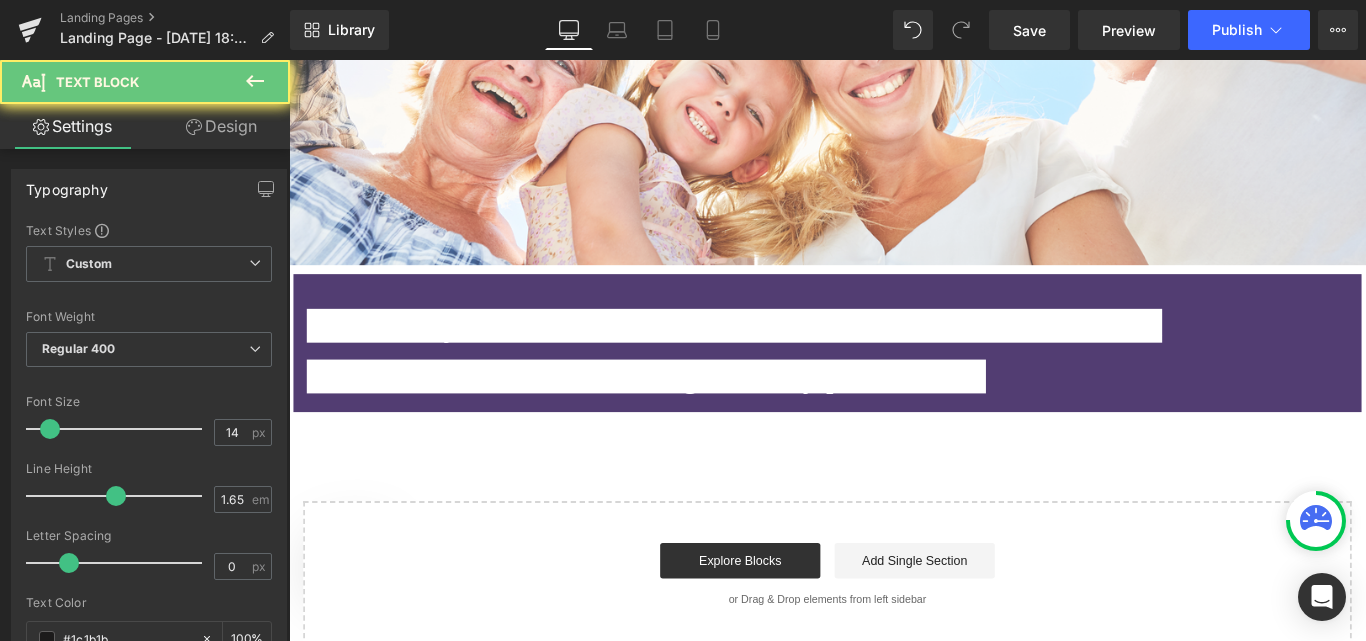 click on "Skip to content
Home Products About  Services Blog FAQ'S Resources Contact Us Success Stories Free Gifts
Account
Cart
Your cart is empty
Our Gift Certificates are the perfect way to support that special woman in your life to thrive. Gift one to someone special [DATE]!" at bounding box center (894, 348) 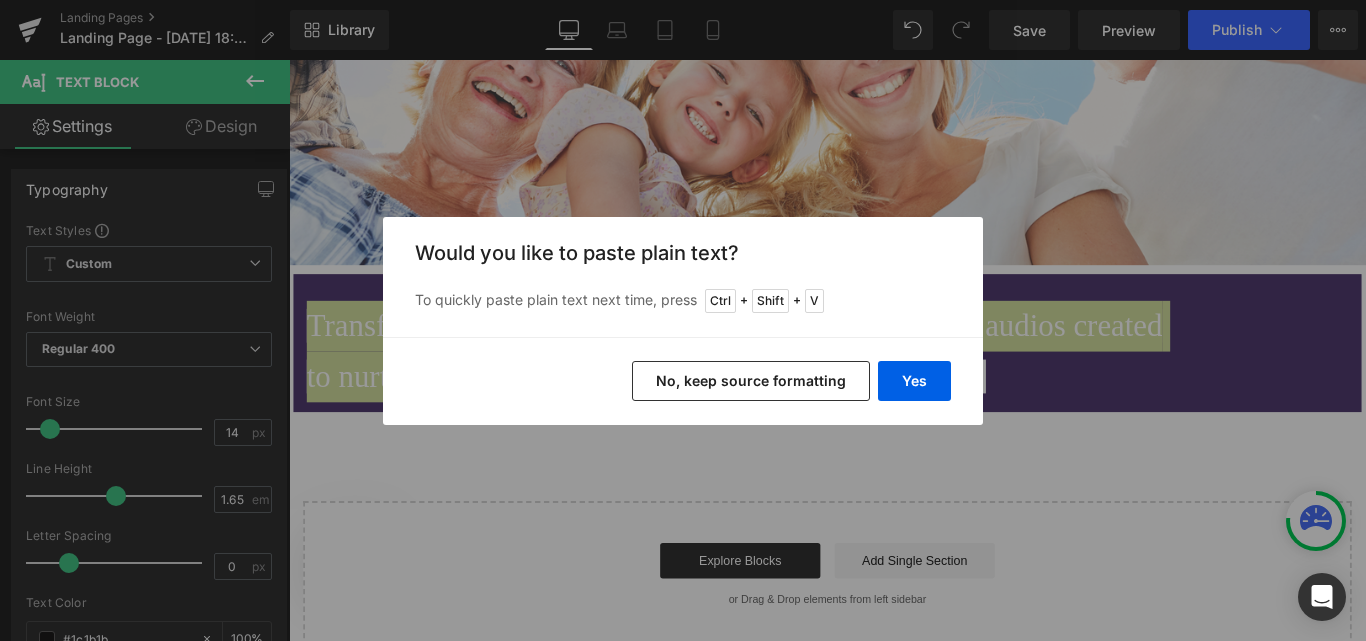 click on "Yes" at bounding box center (914, 381) 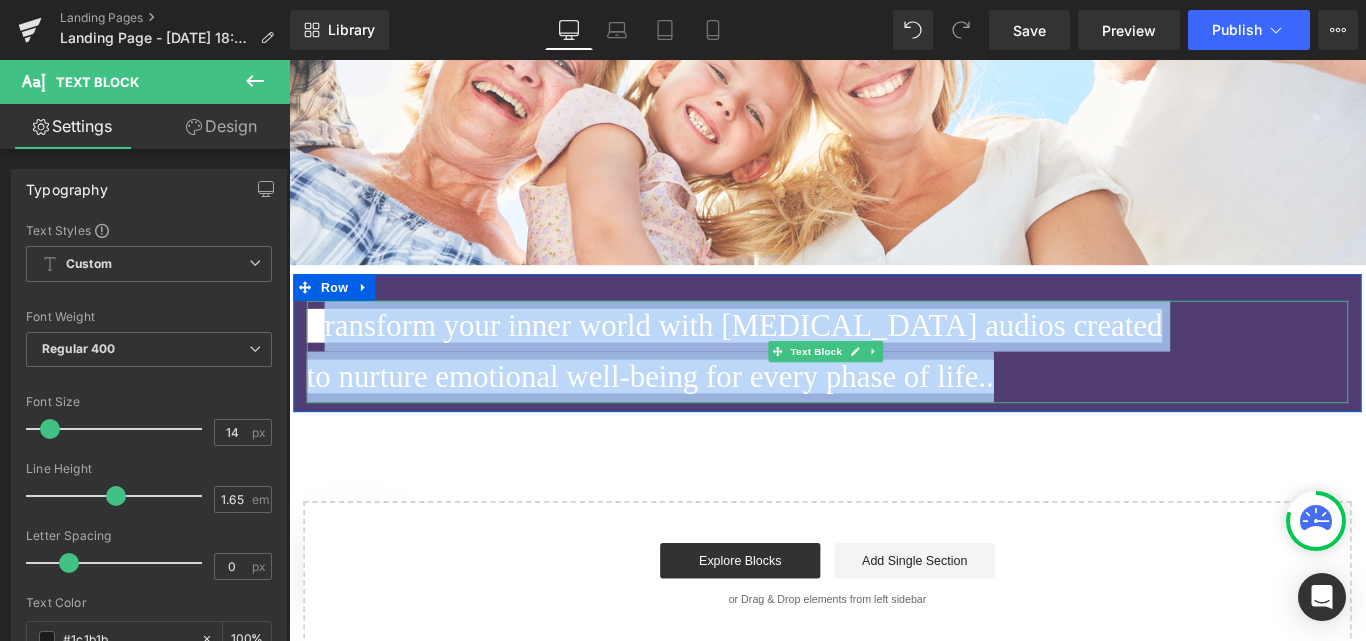 drag, startPoint x: 1083, startPoint y: 415, endPoint x: 289, endPoint y: 356, distance: 796.189 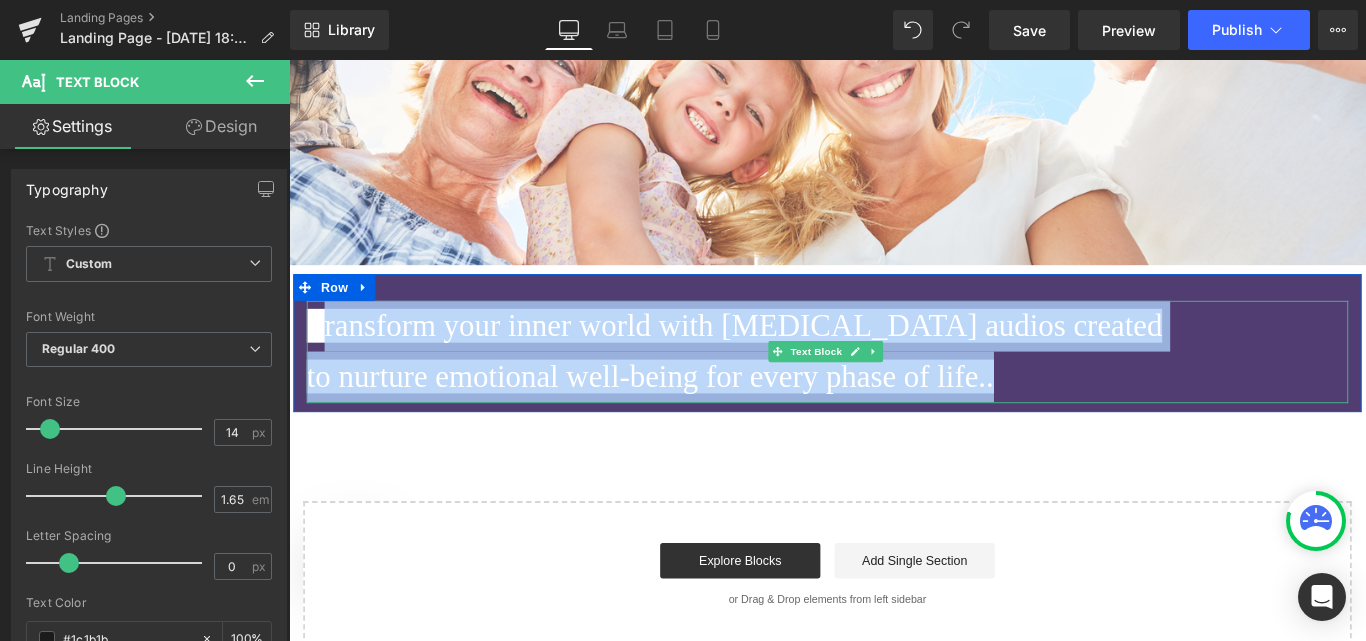 click on "Transform your inner world with [MEDICAL_DATA] audios created to nurture emotional well-being for every phase of life..
Text Block
Row" at bounding box center (894, 378) 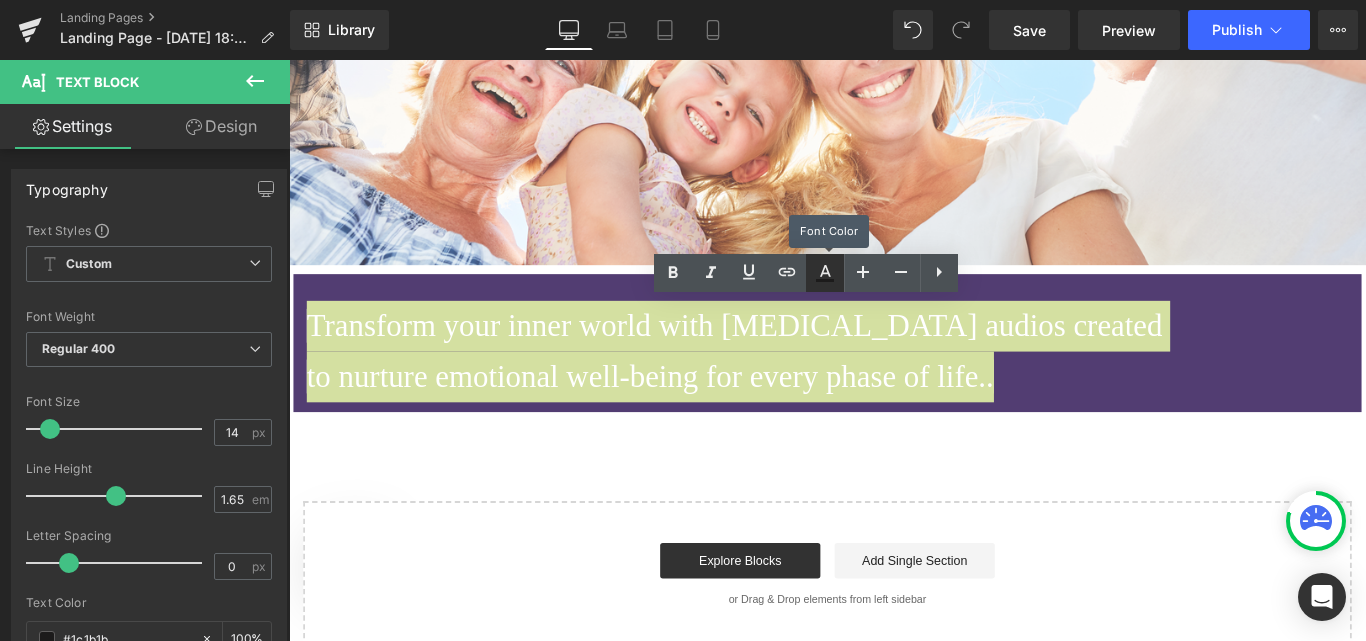 click 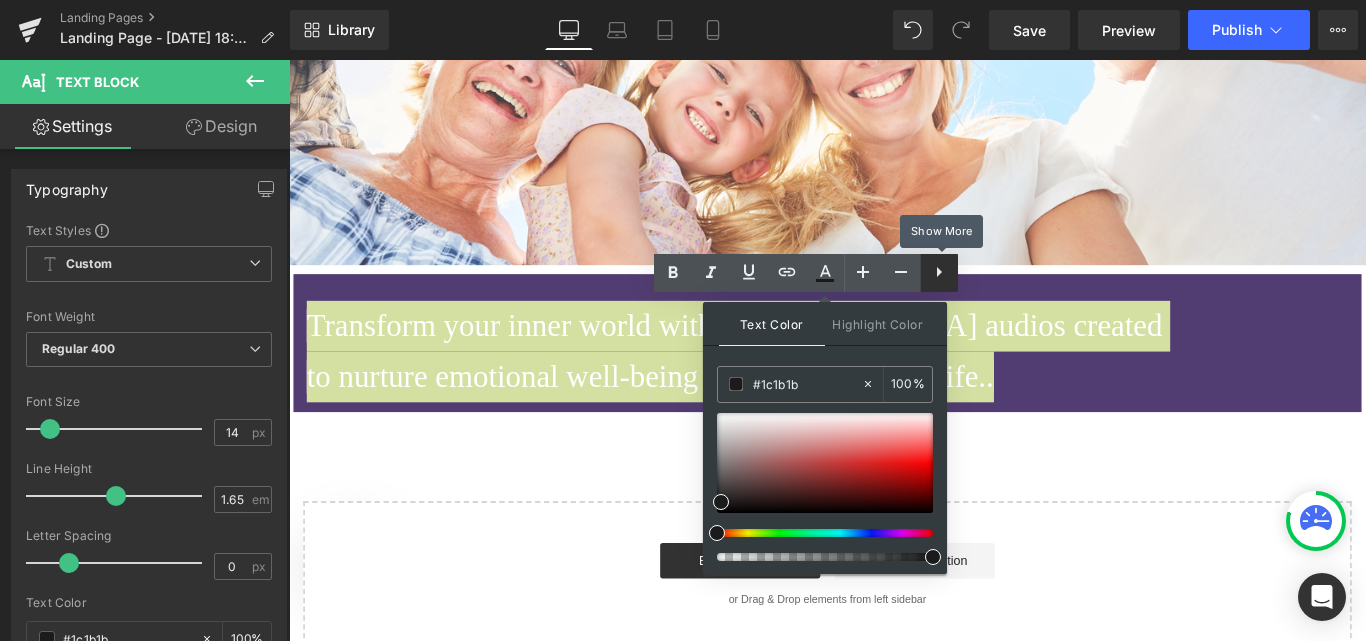 click 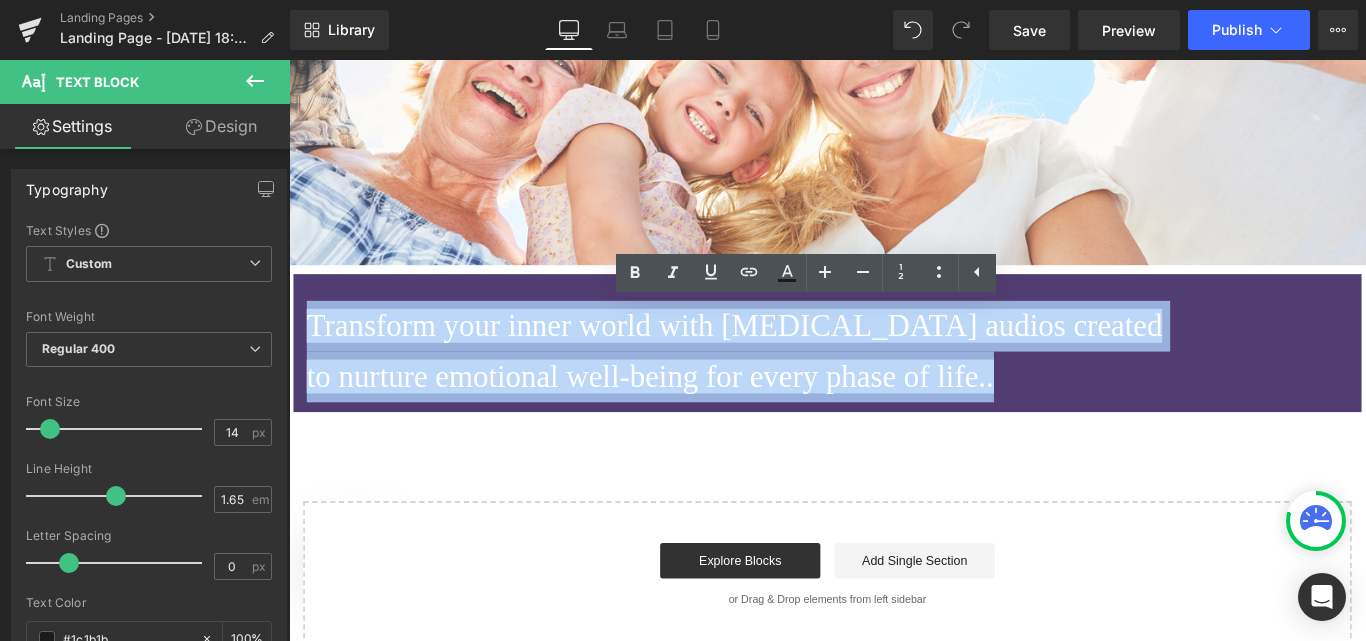 click on "to nurture emotional well-being for every phase of life.." at bounding box center [894, 416] 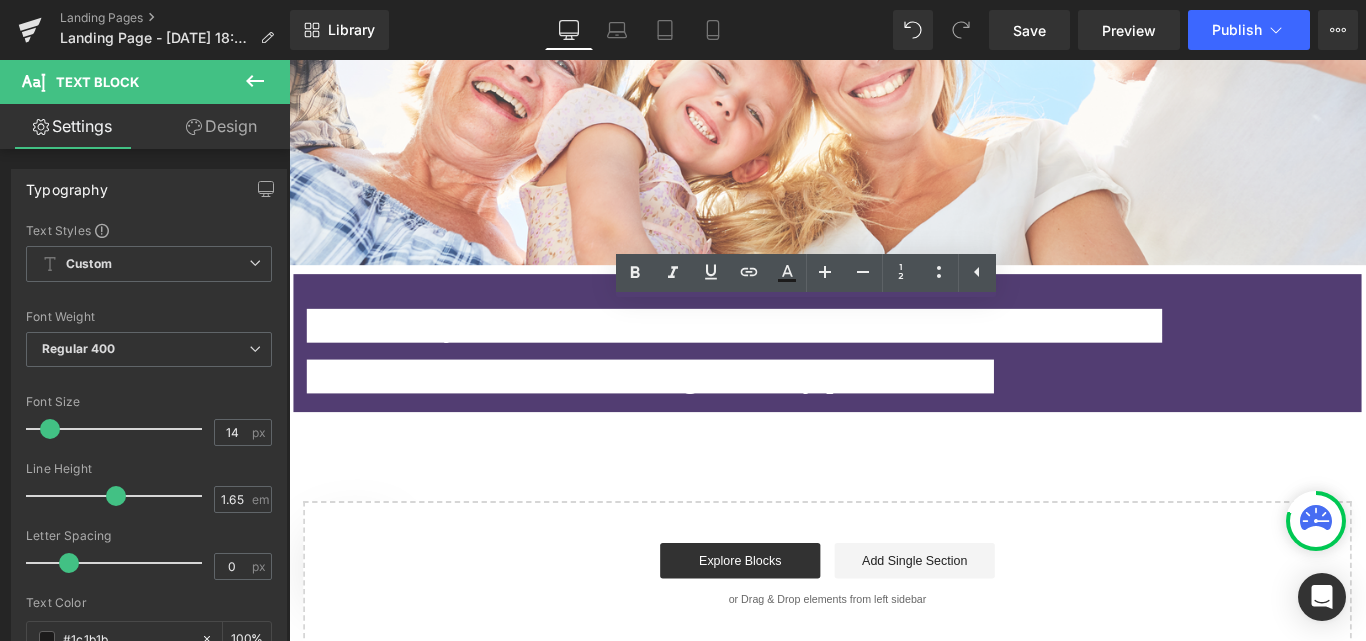 click on "Transform your inner world with [MEDICAL_DATA] audios created" at bounding box center [789, 359] 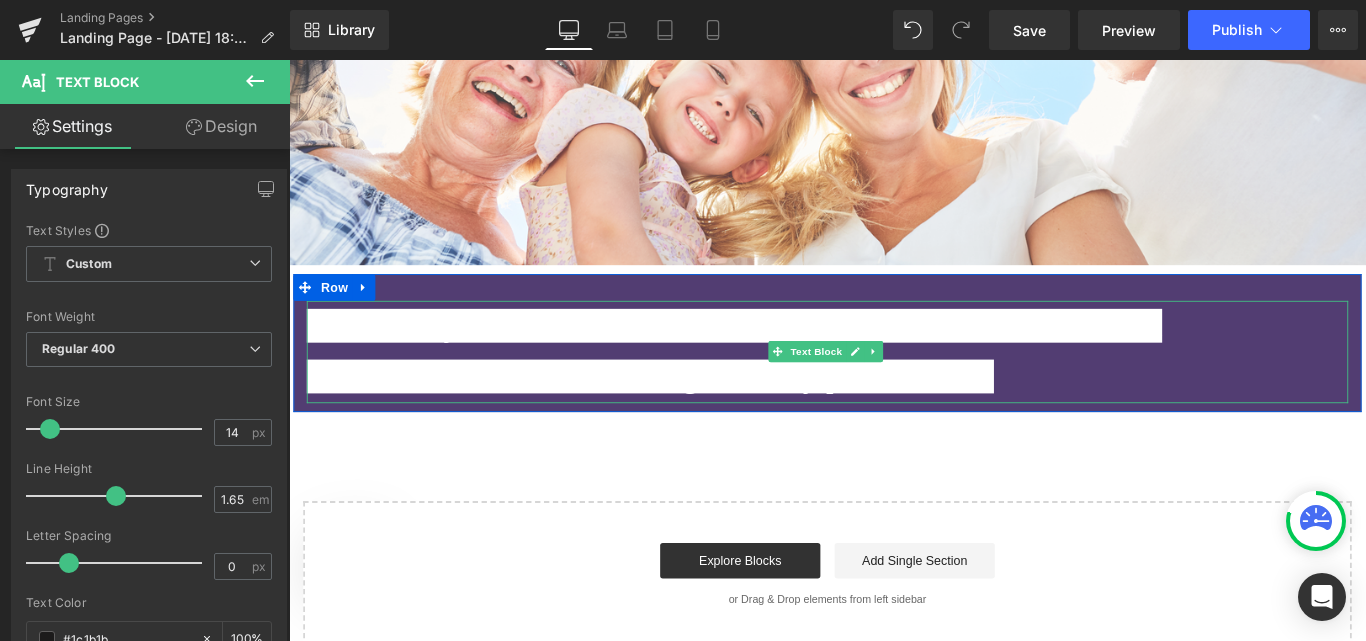 click on "Transform your inner world with [MEDICAL_DATA] audios created" at bounding box center (789, 359) 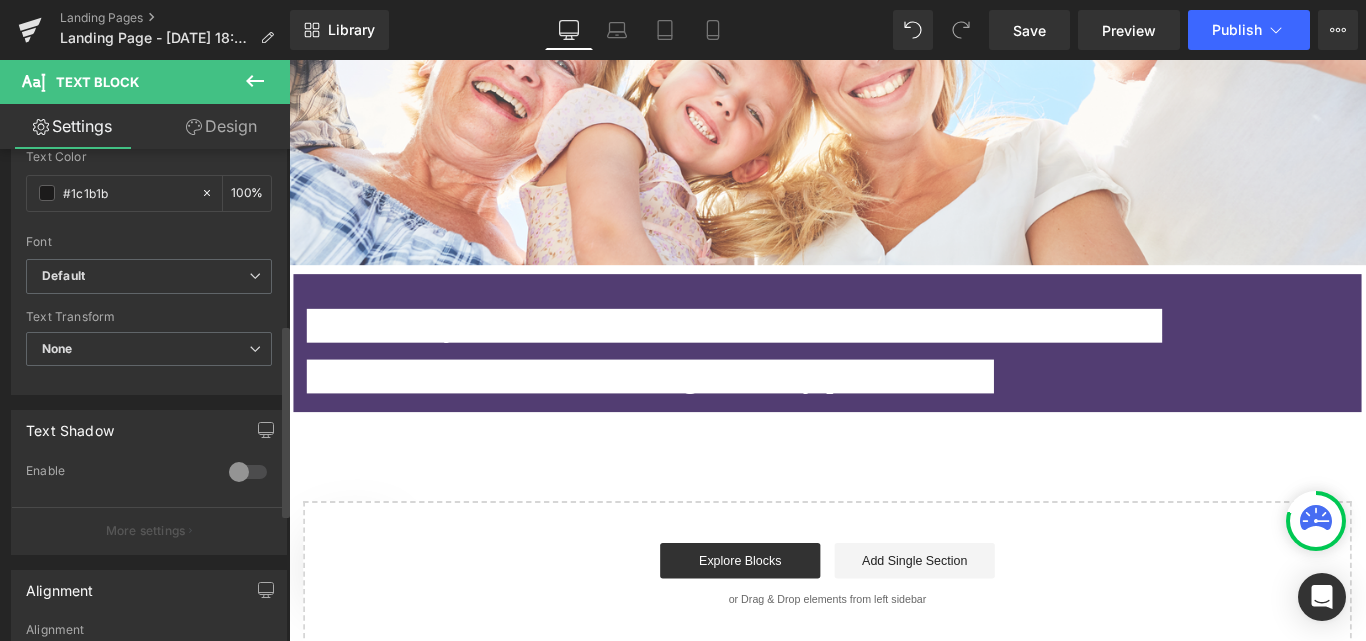 scroll, scrollTop: 448, scrollLeft: 0, axis: vertical 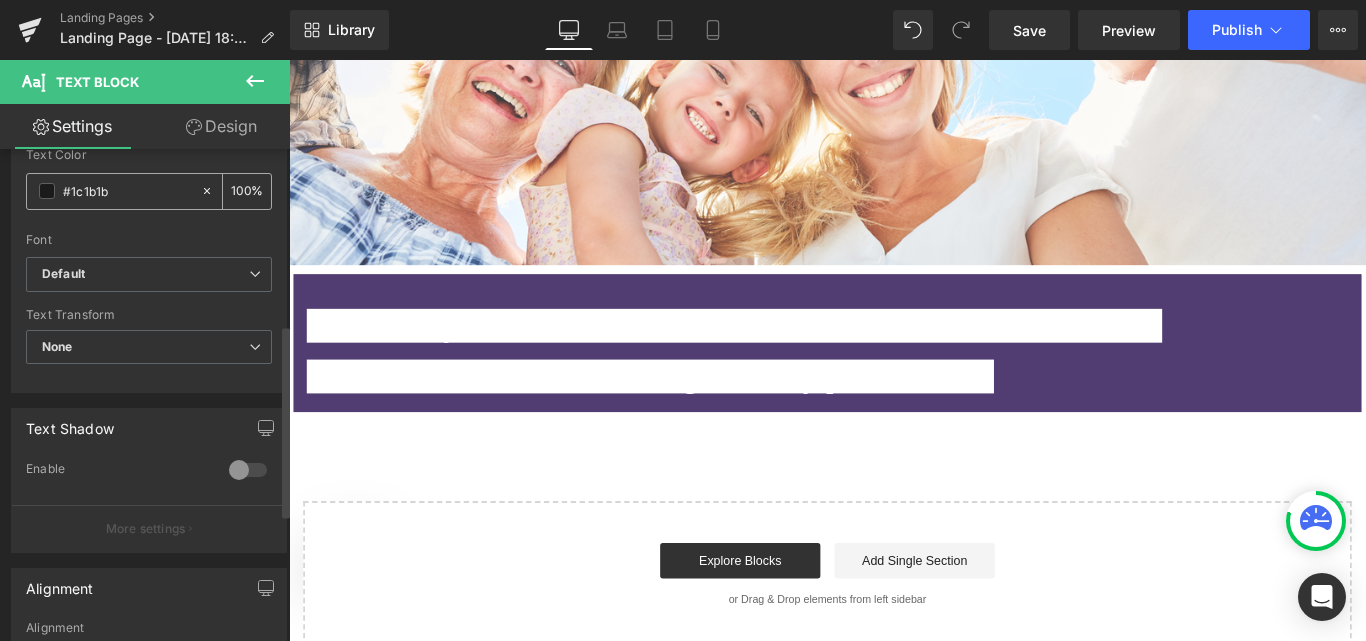 click at bounding box center (47, 191) 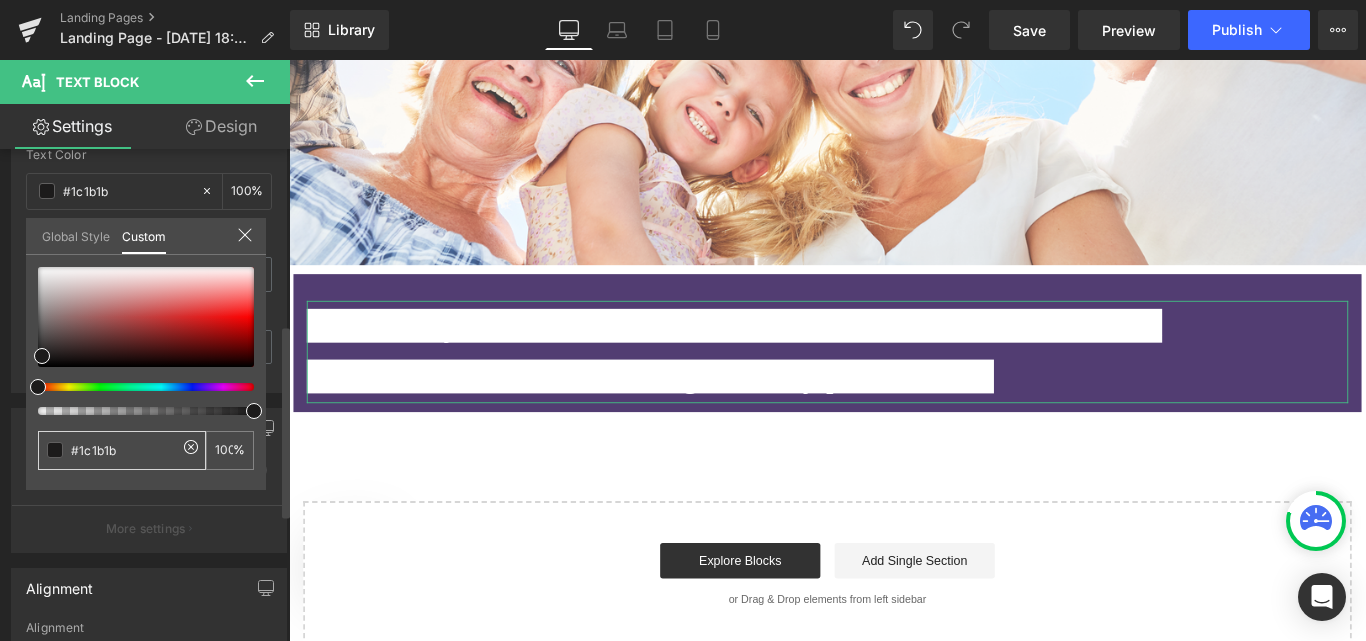 drag, startPoint x: 138, startPoint y: 447, endPoint x: 39, endPoint y: 458, distance: 99.60924 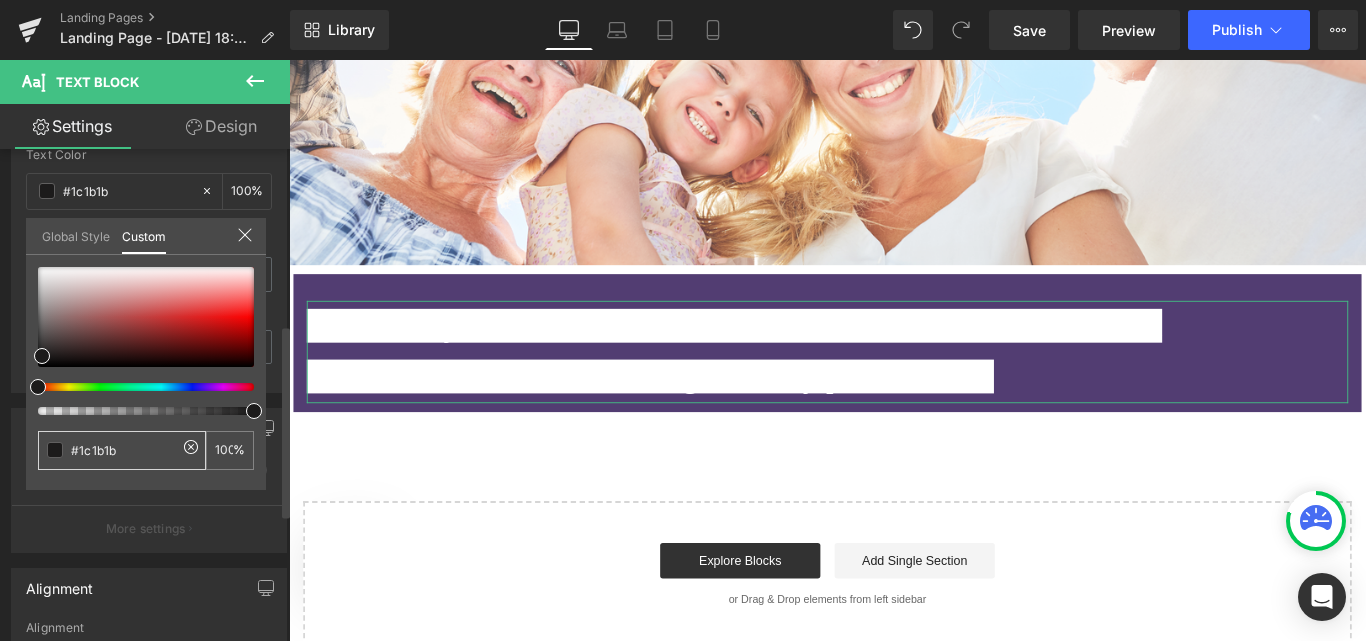paste on "fefefe" 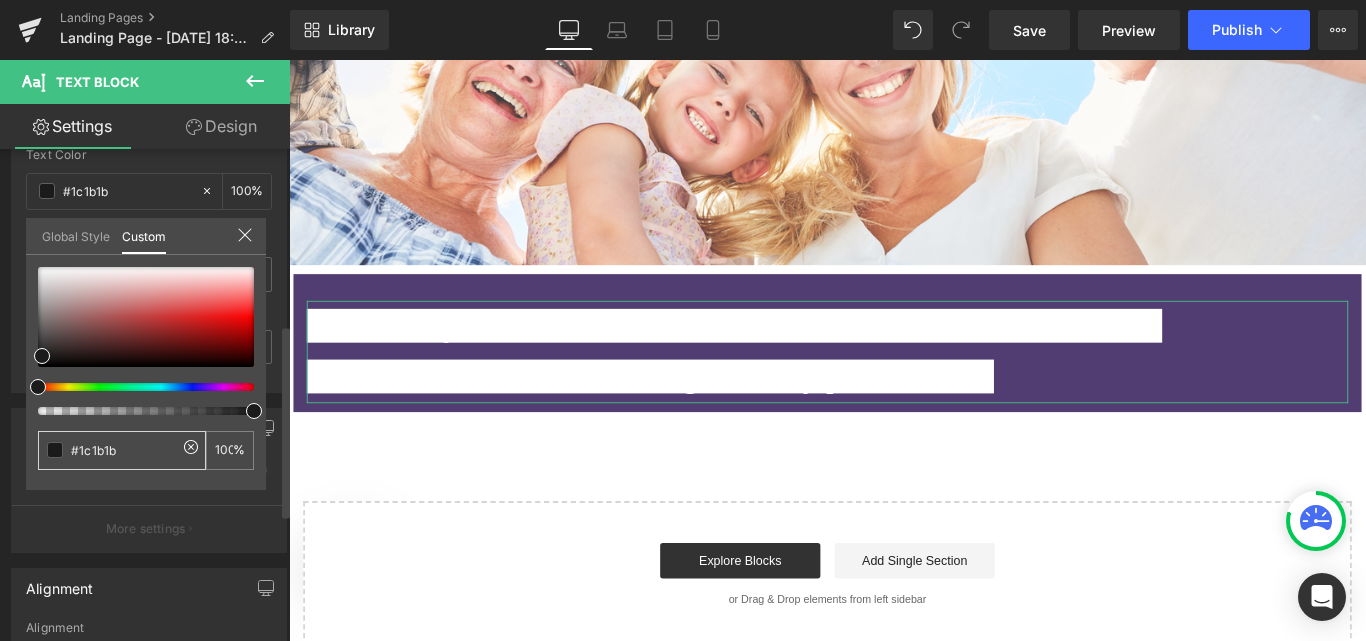 type on "#fefefe" 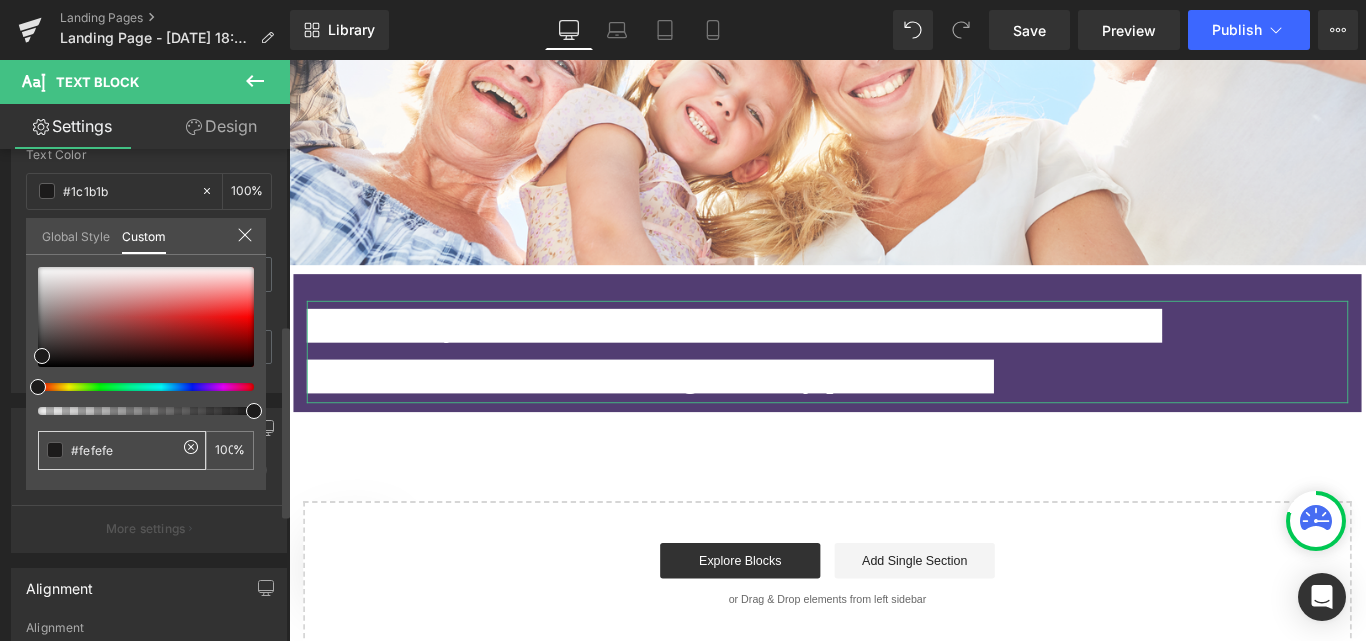 type on "#fefefe" 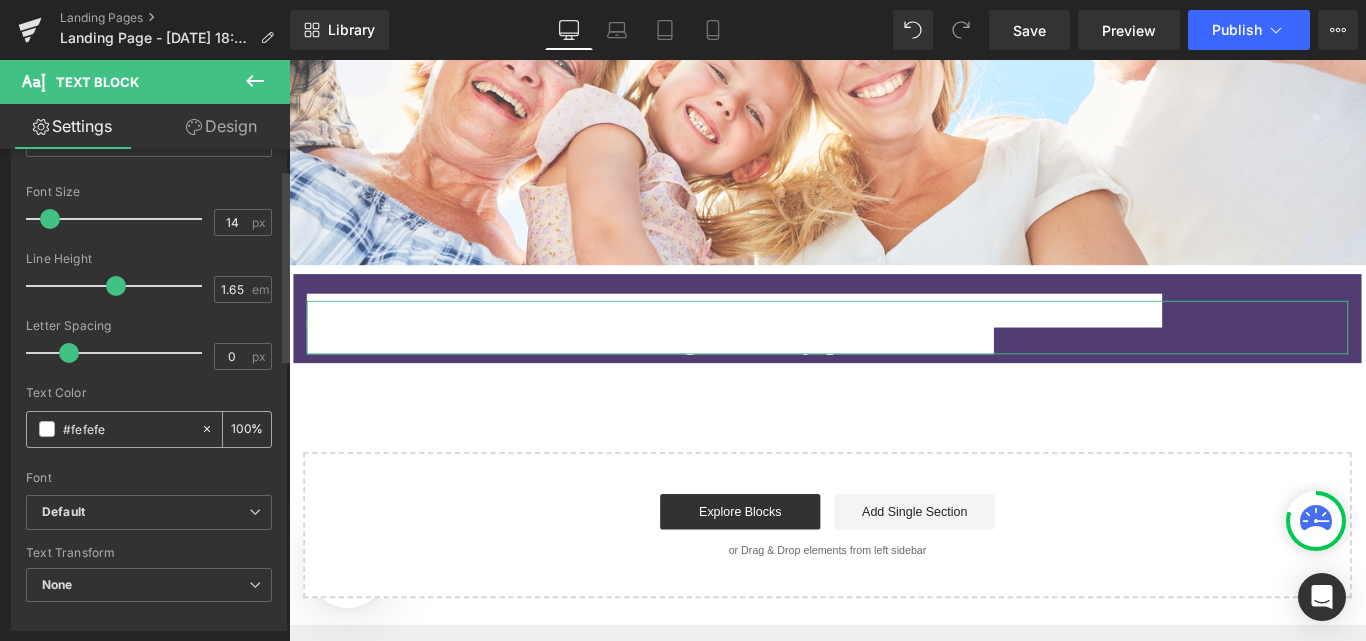 scroll, scrollTop: 0, scrollLeft: 0, axis: both 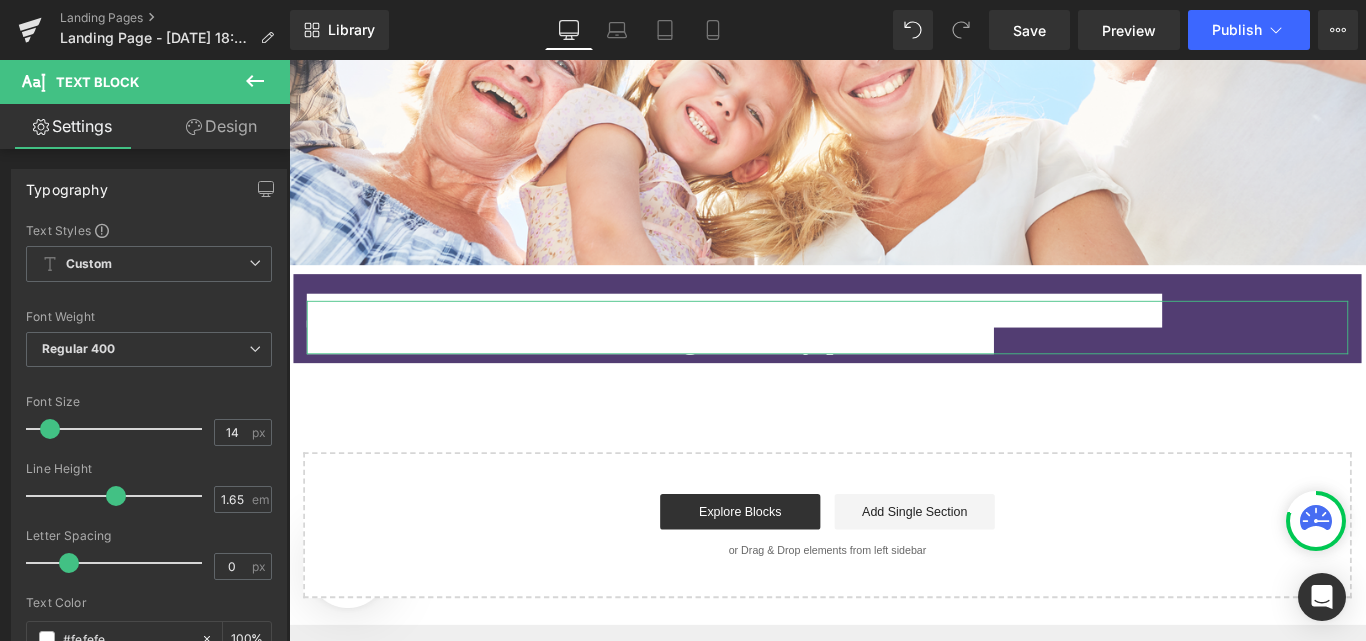 click on "Design" at bounding box center (221, 126) 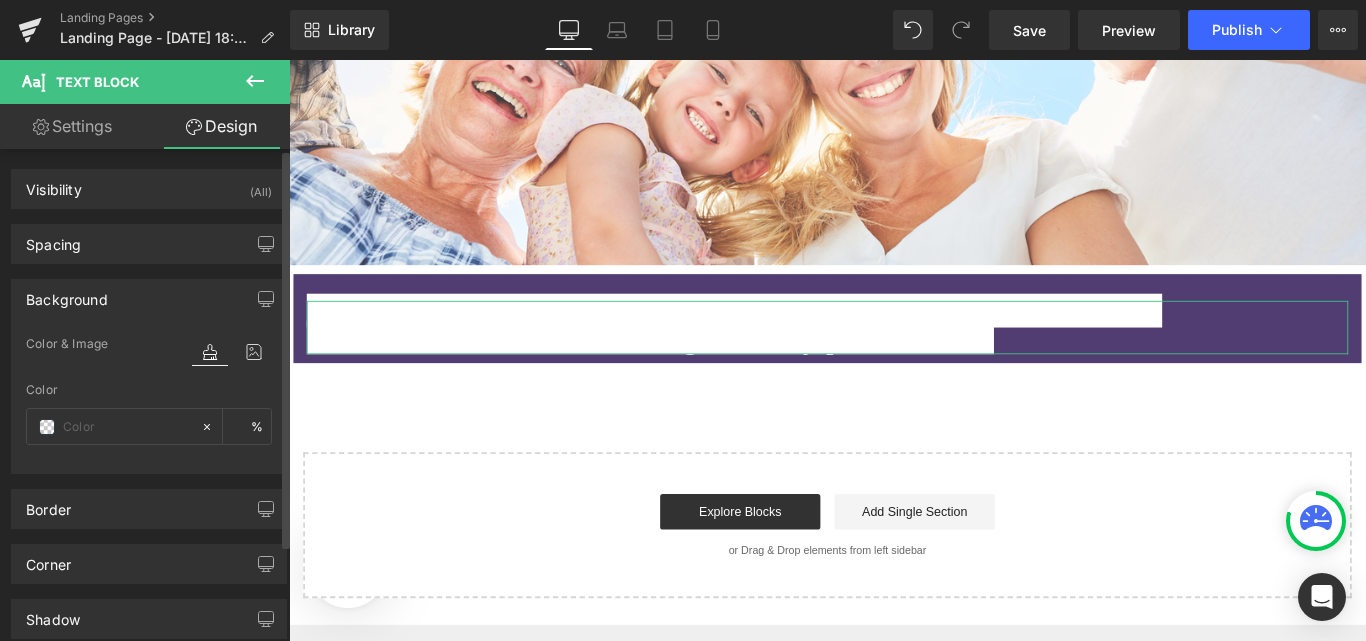 type on "transparent" 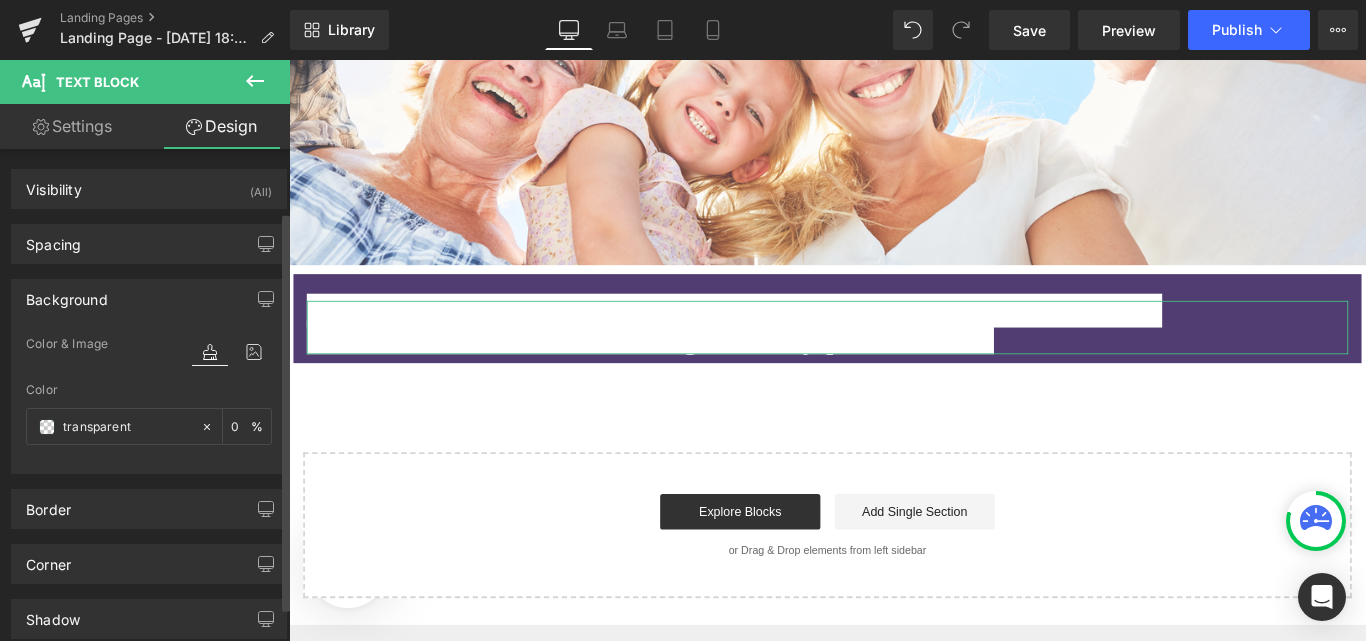 scroll, scrollTop: 77, scrollLeft: 0, axis: vertical 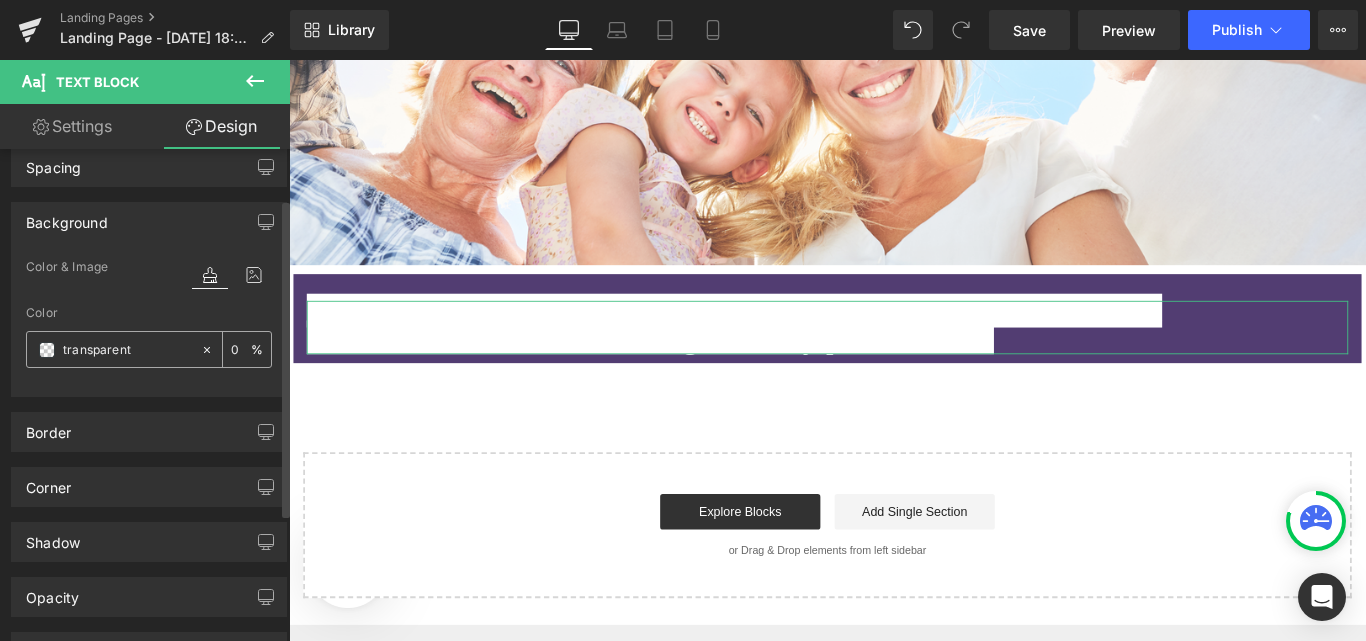 click at bounding box center [47, 350] 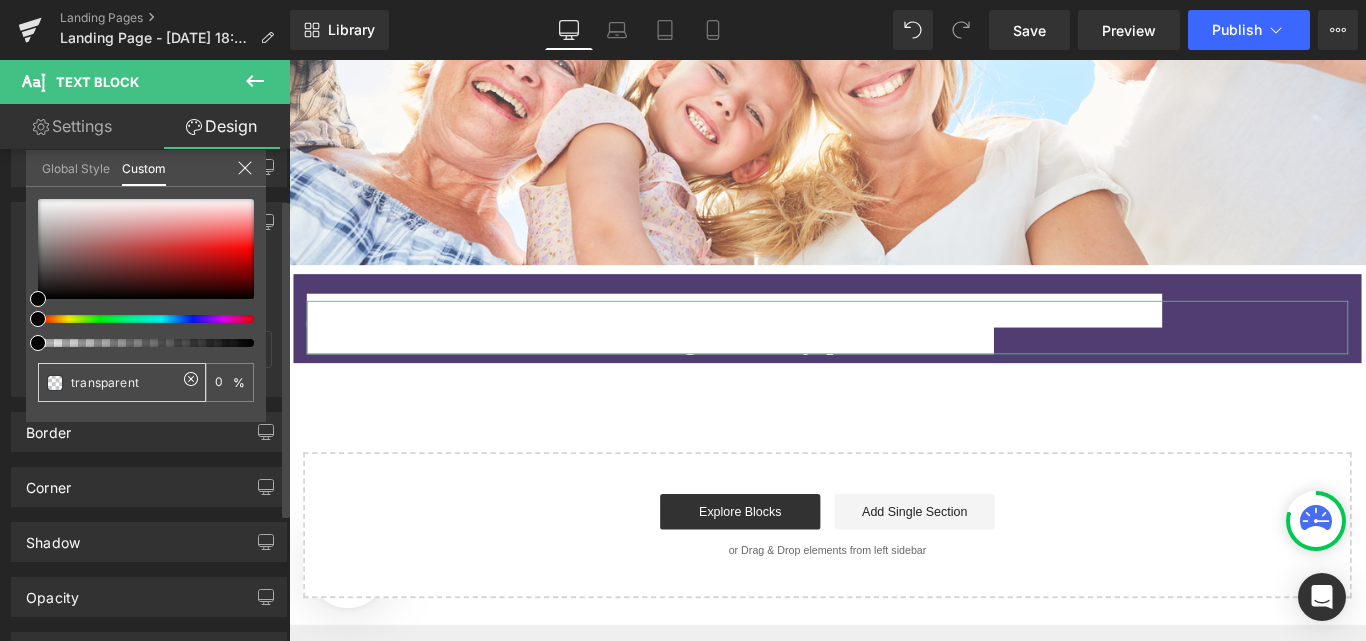 drag, startPoint x: 135, startPoint y: 387, endPoint x: 56, endPoint y: 383, distance: 79.101204 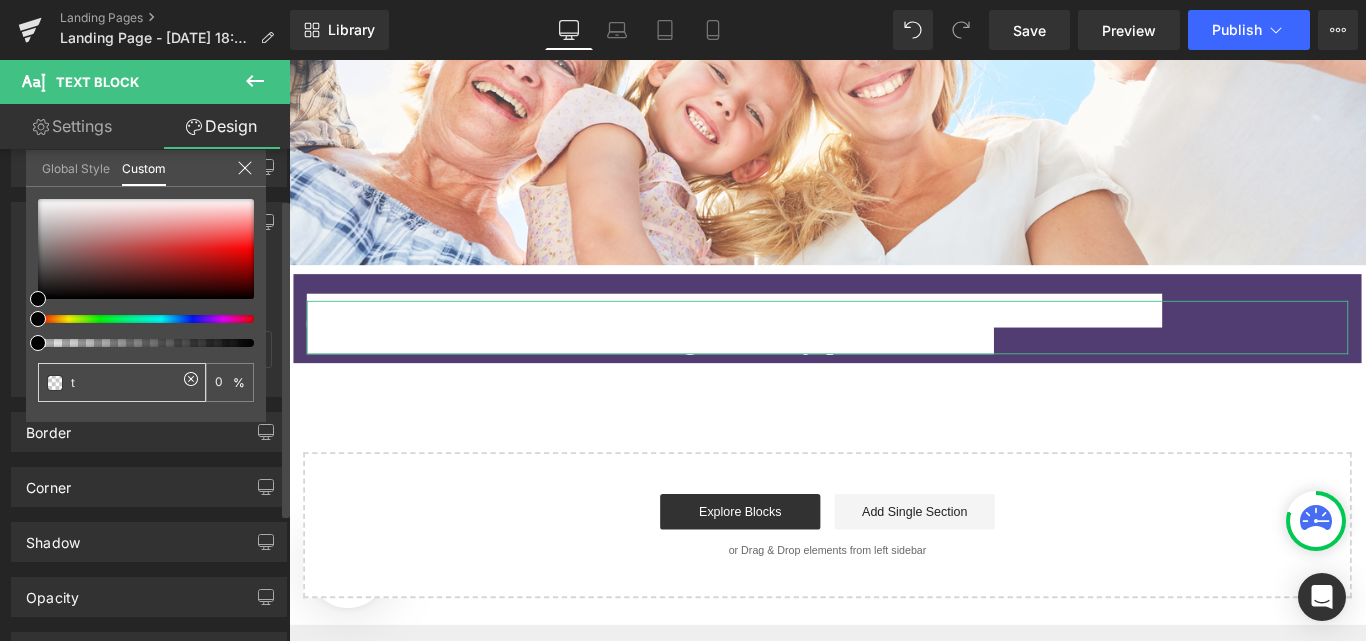 type on "t" 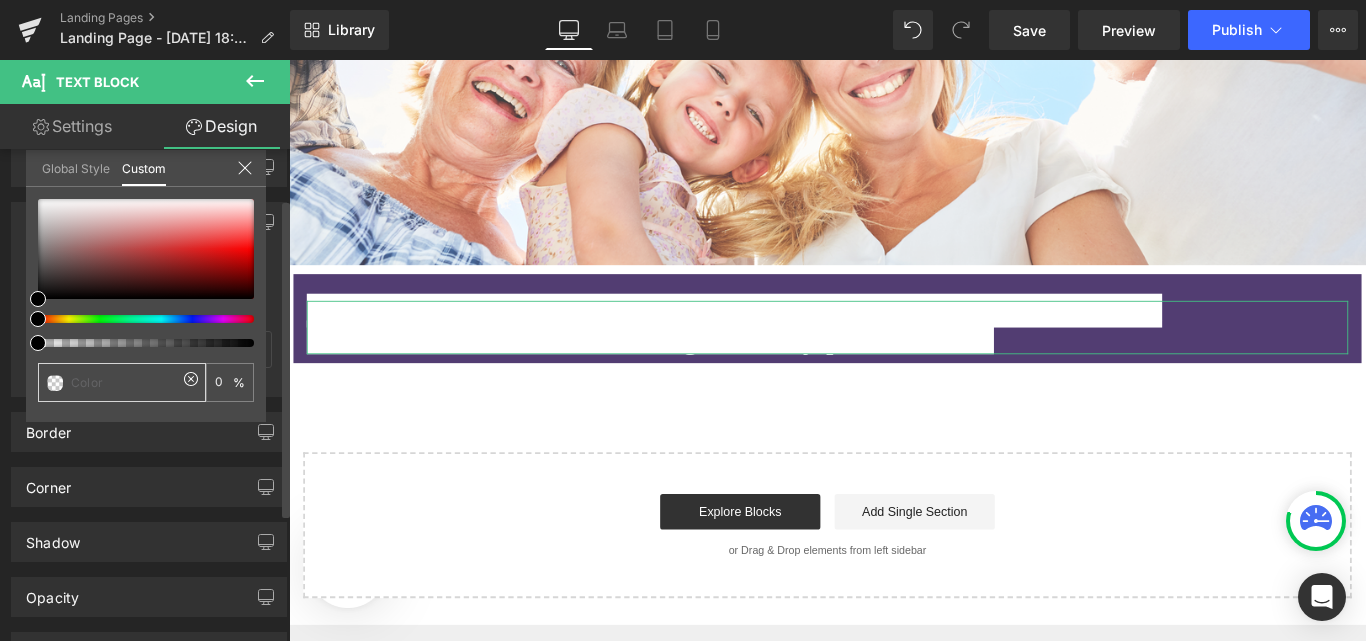 type 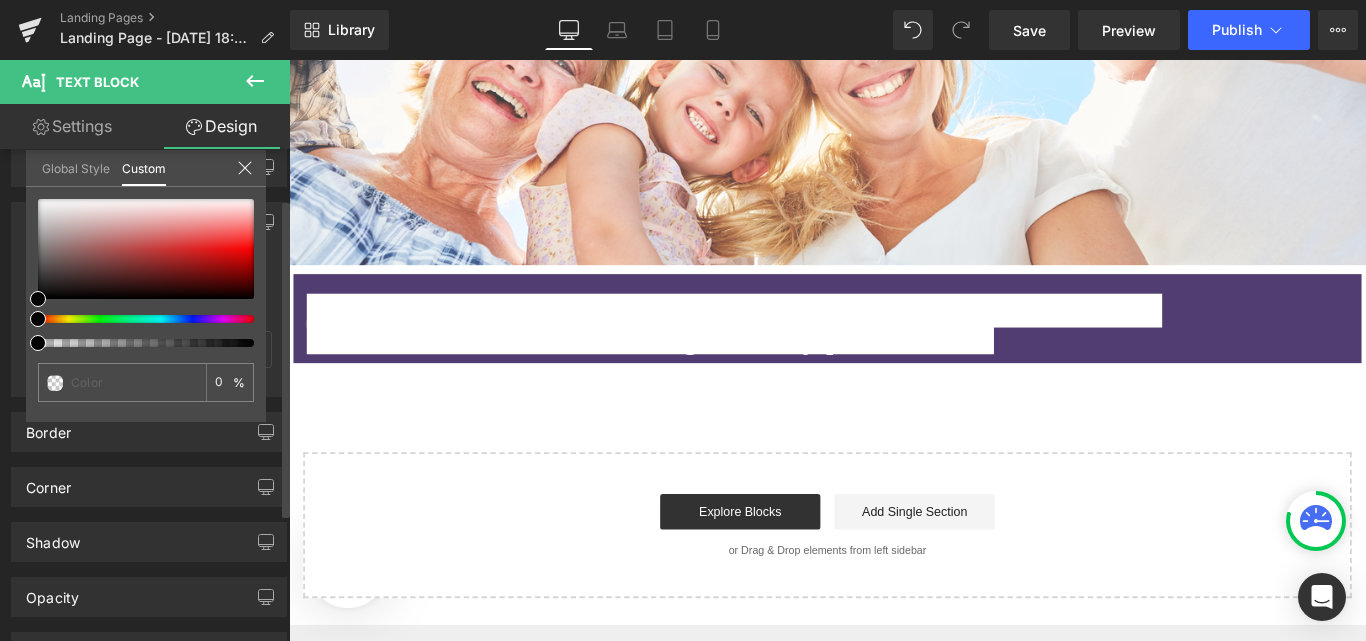 paste on "#523d72" 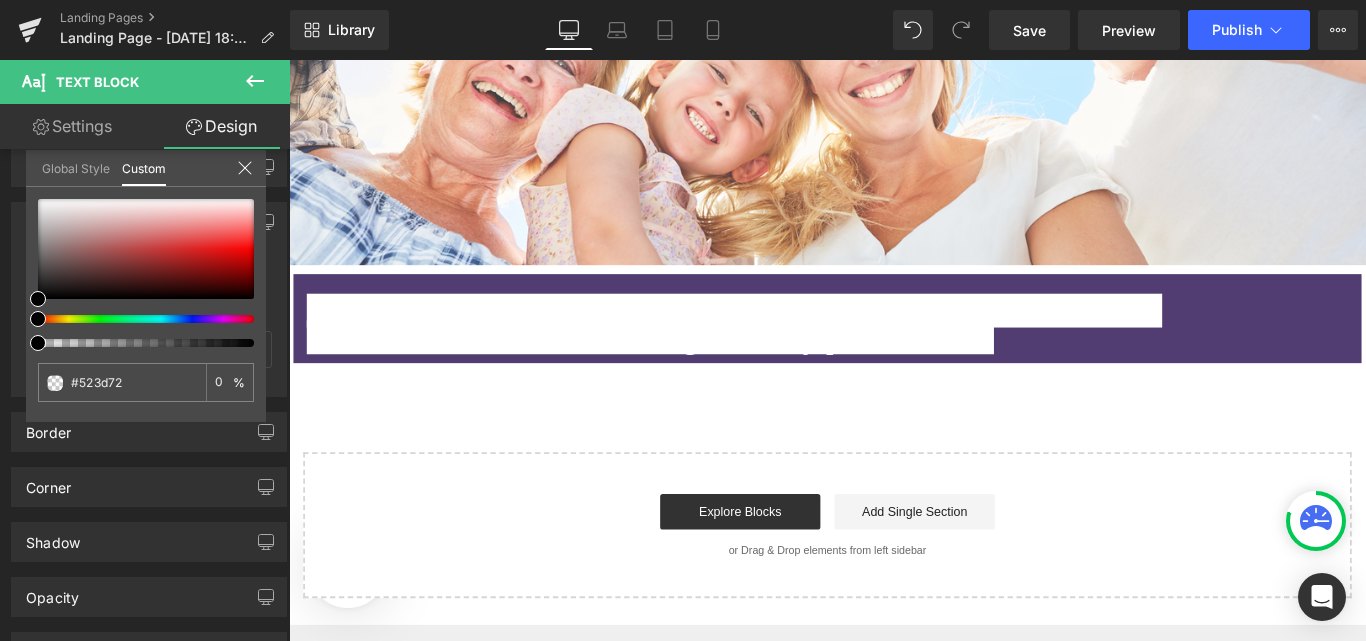 type on "#523d72" 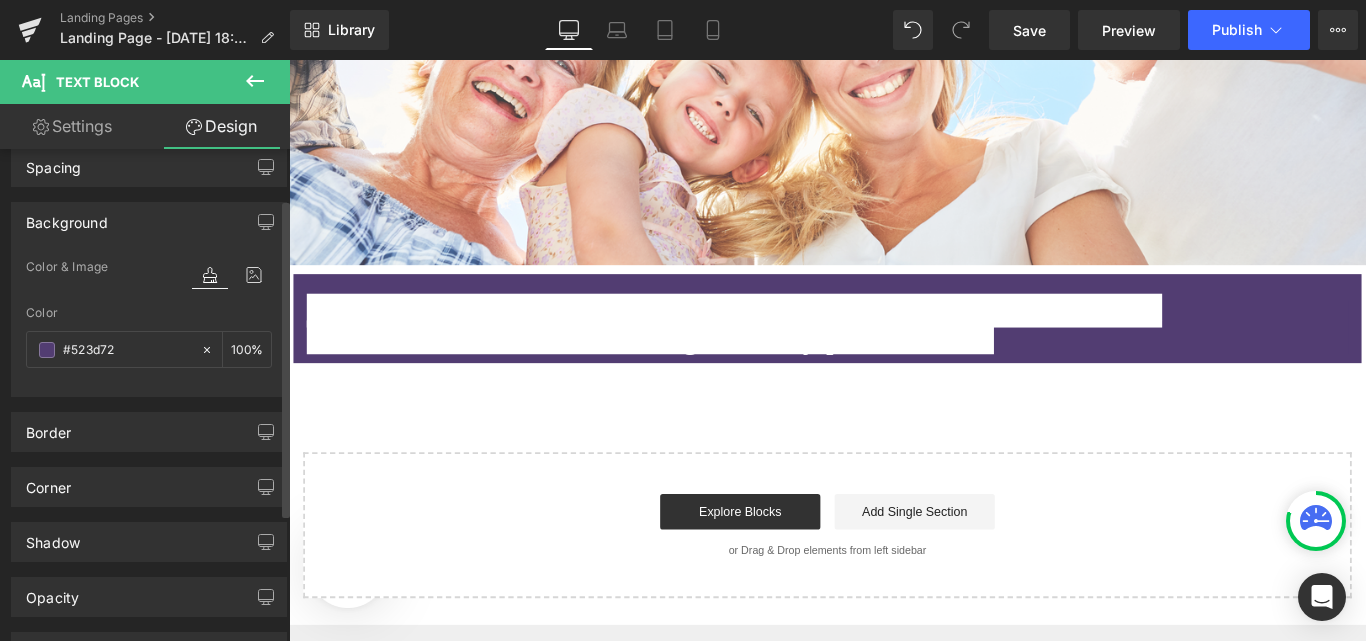 click on "Skip to content
Home Products About  Services Blog FAQ'S Resources Contact Us Success Stories Free Gifts
Account
Cart
Your cart is empty
Our Gift Certificates are the perfect way to support that special woman in your life to thrive. Gift one to someone special [DATE]!" at bounding box center (894, 321) 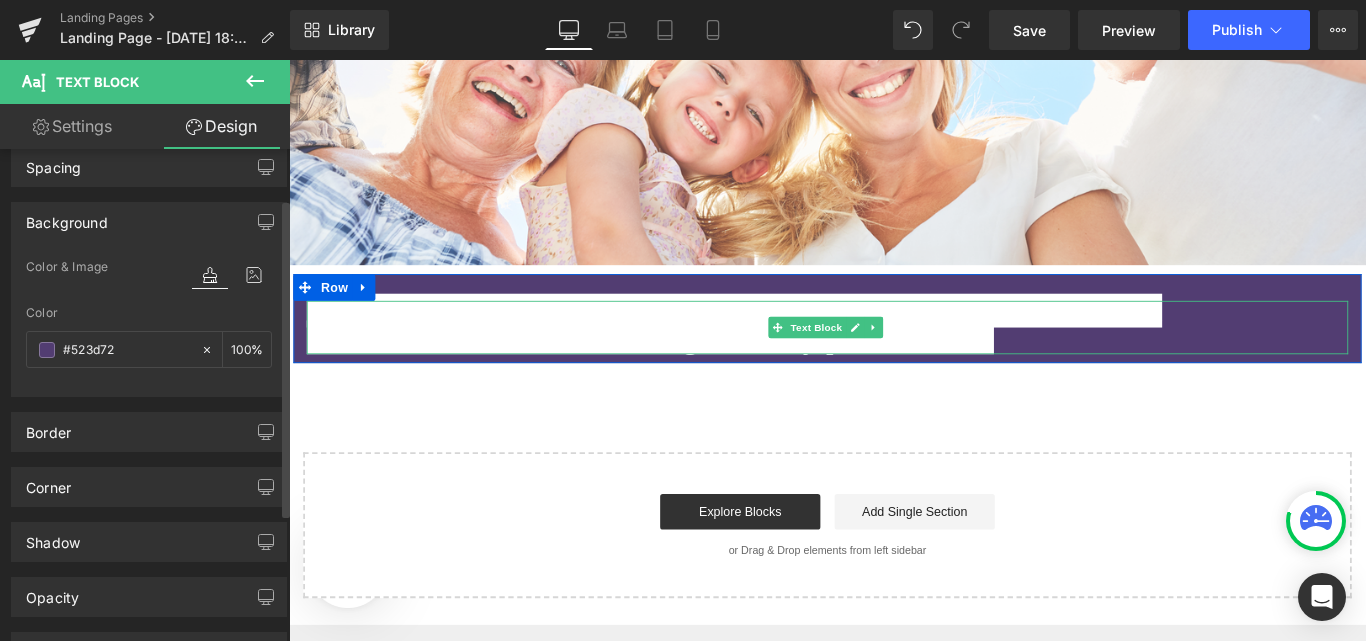 click on "Transform your inner world with [MEDICAL_DATA] audios created" at bounding box center (789, 342) 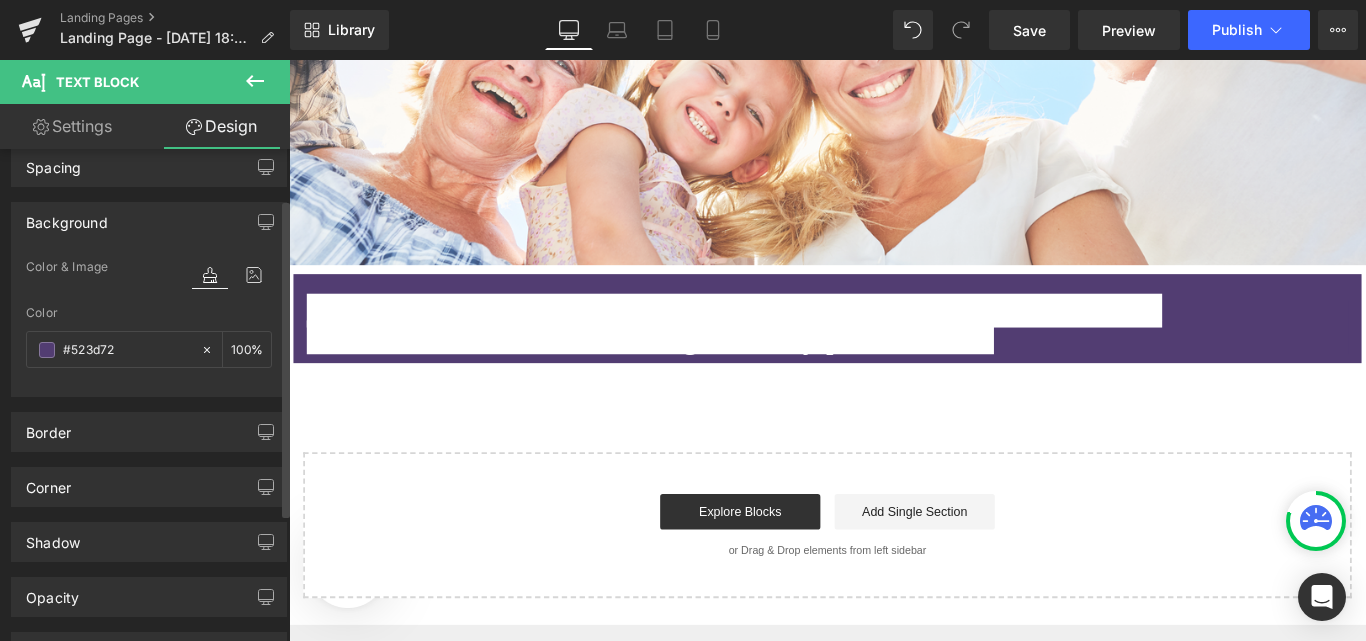 click on "Transform your inner world with [MEDICAL_DATA] audios created" at bounding box center (789, 342) 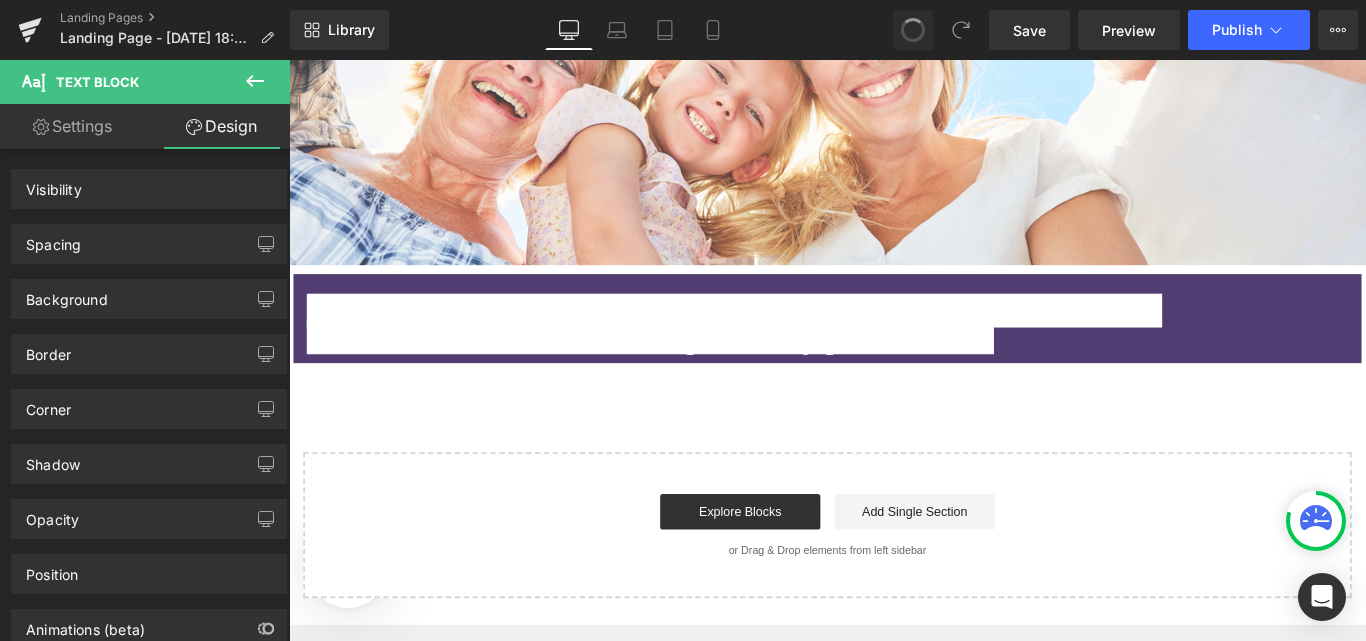 click on "Settings" at bounding box center [72, 126] 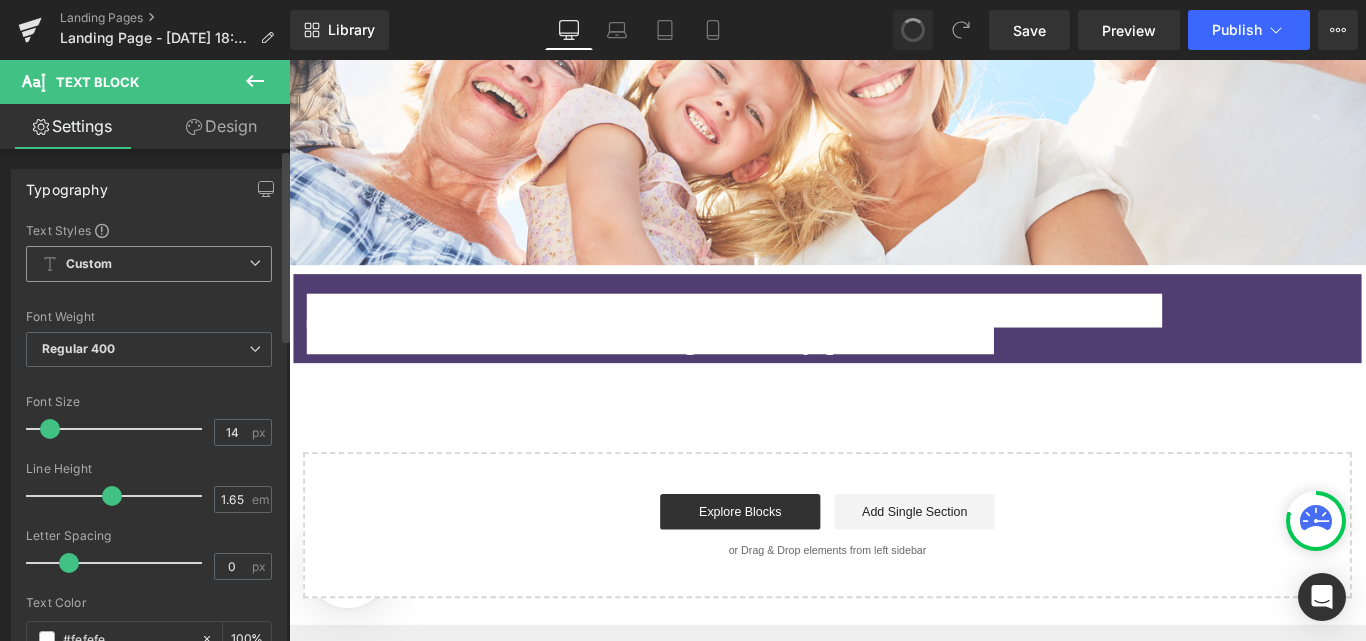type on "100" 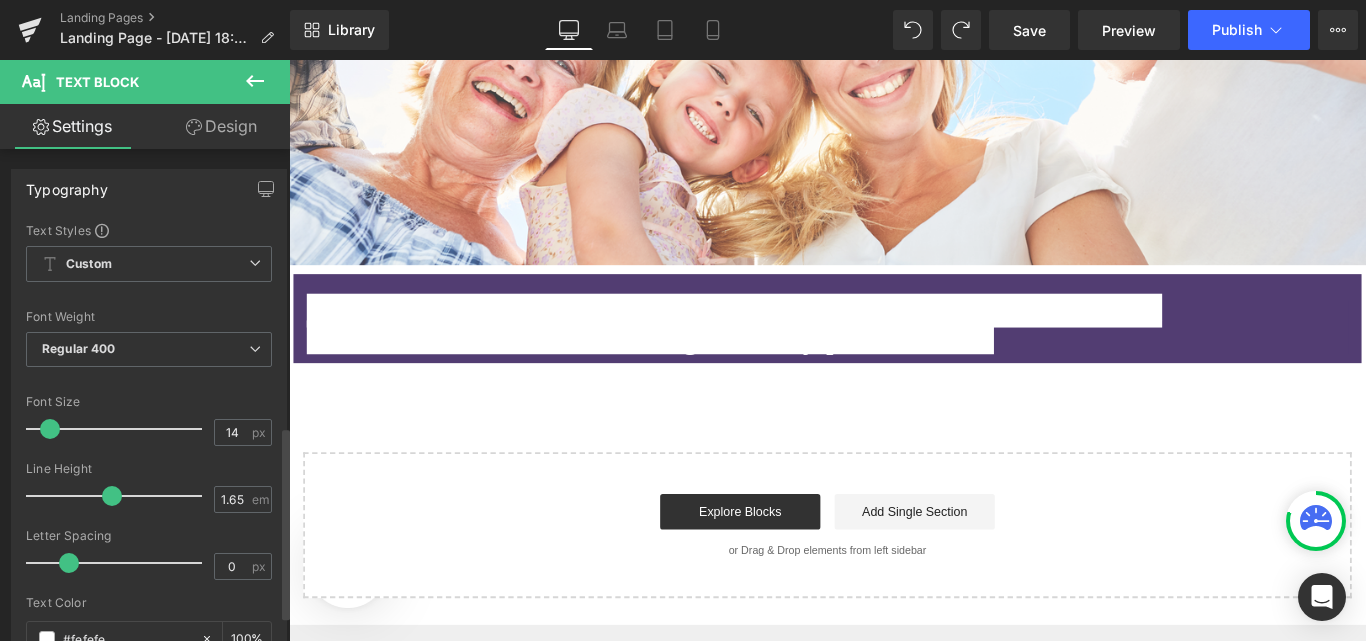click at bounding box center [119, 1108] 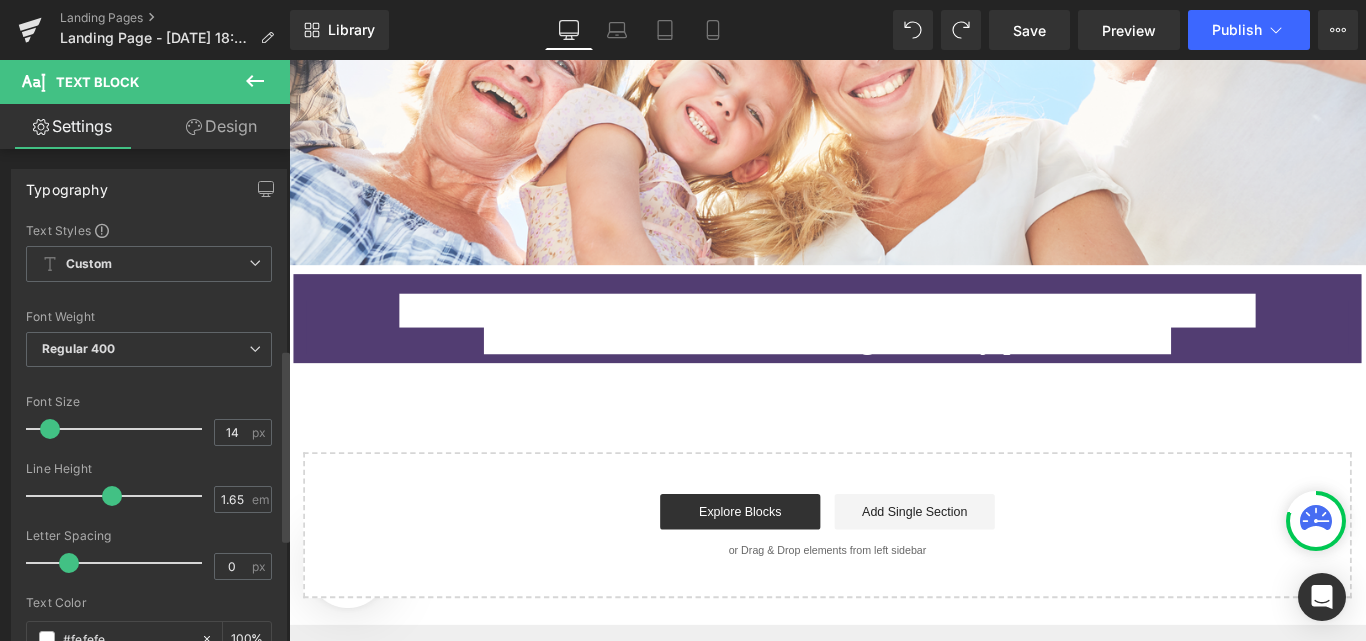 click at bounding box center [248, 918] 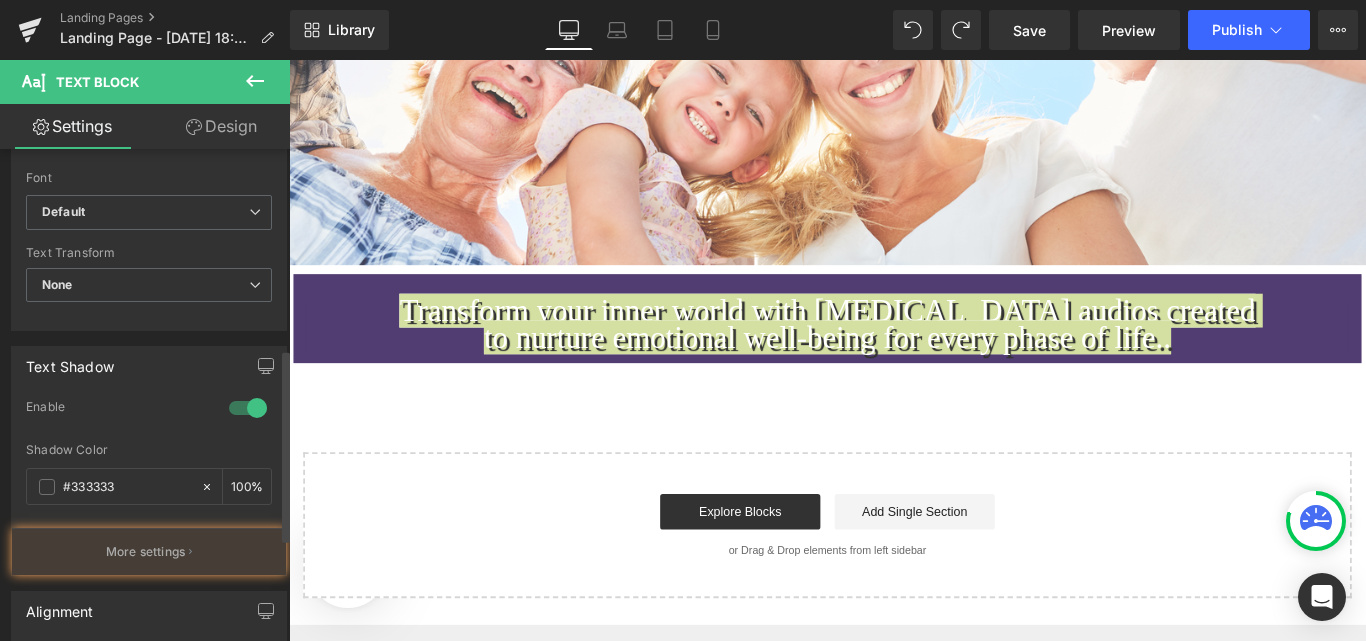 click at bounding box center (248, 408) 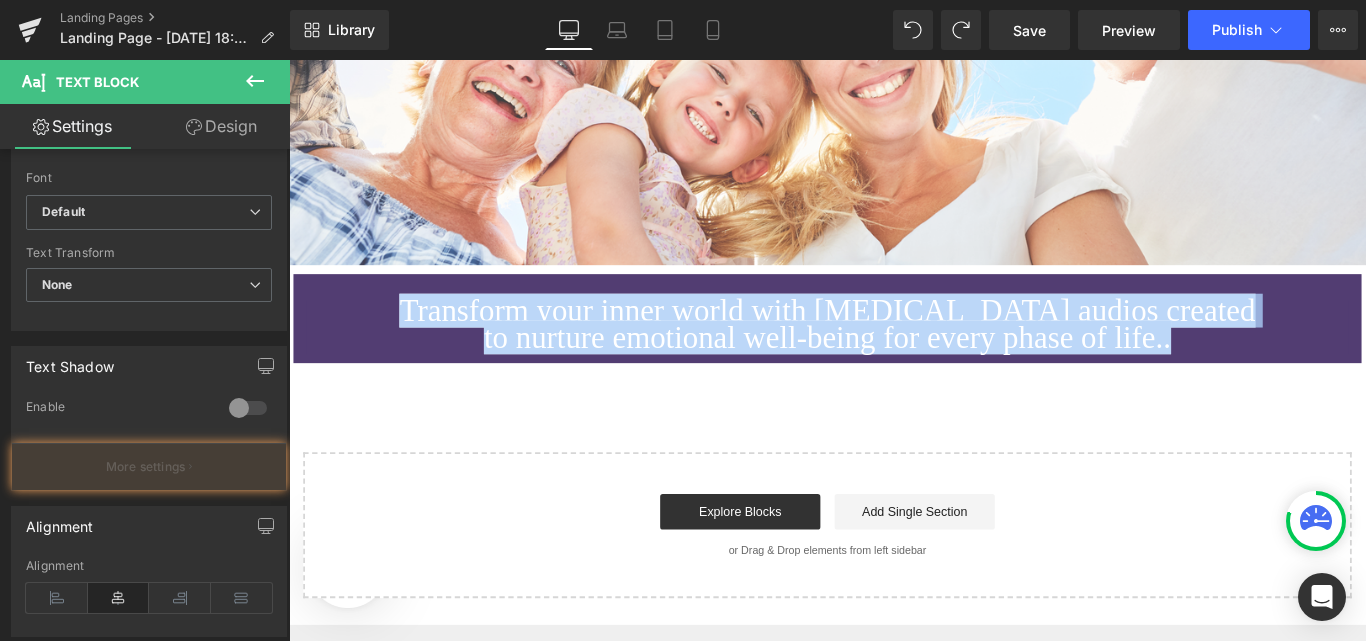 click at bounding box center [894, 386] 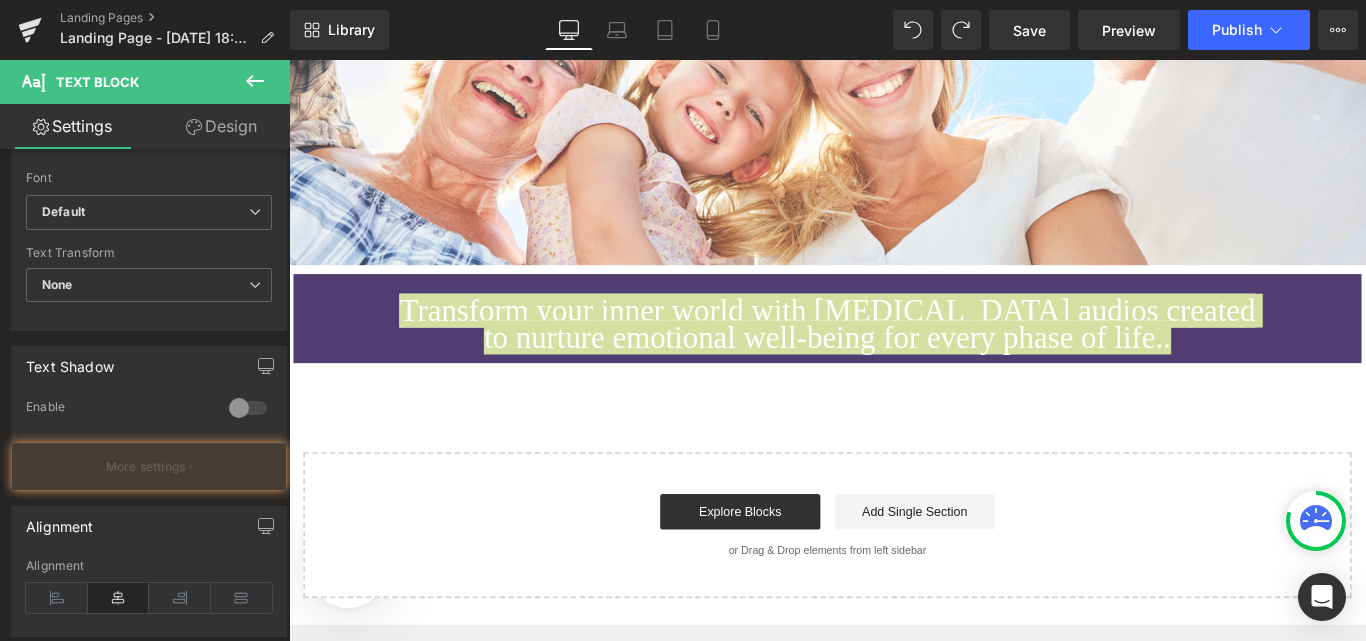 click on "Library Desktop Desktop Laptop Tablet Mobile Save Preview Publish Scheduled View Live Page View with current Template Save Template to Library Schedule Publish  Optimize  Publish Settings Shortcuts  Your page can’t be published   You've reached the maximum number of published pages on your plan  (0/0).  You need to upgrade your plan or unpublish all your pages to get 1 publish slot.   Unpublish pages   Upgrade plan" at bounding box center [828, 30] 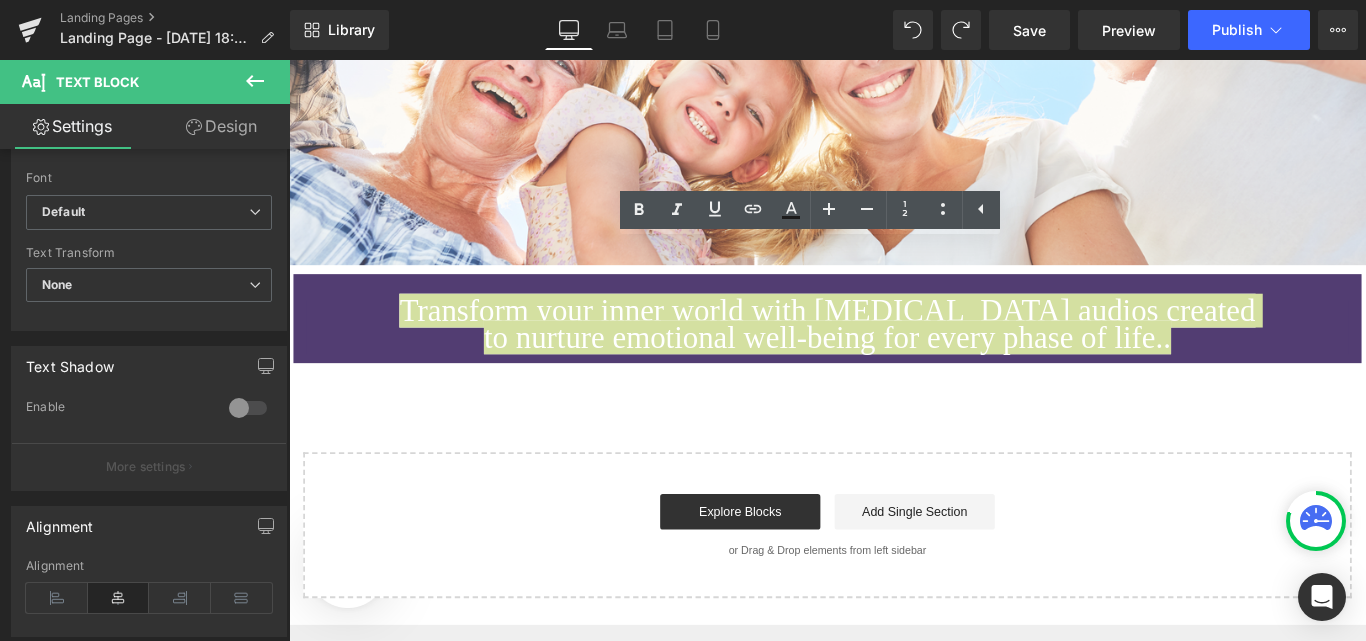 scroll, scrollTop: 869, scrollLeft: 0, axis: vertical 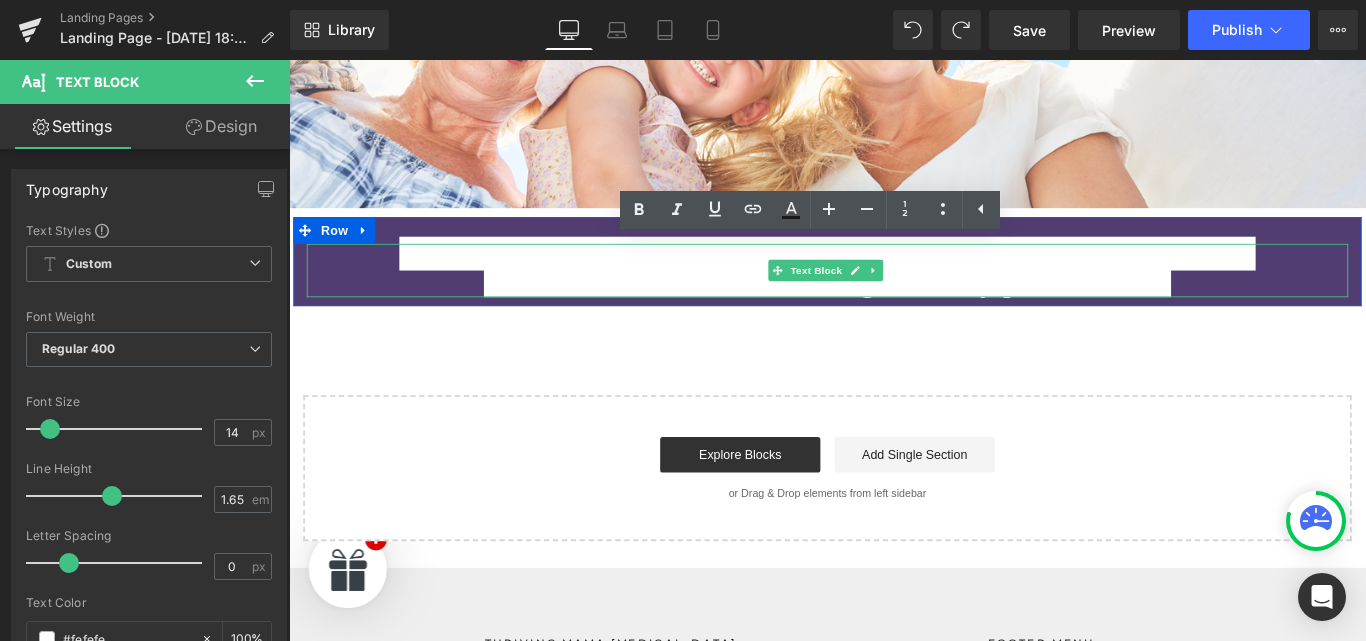click on "to nurture emotional well-being for every phase of life.." at bounding box center [894, 311] 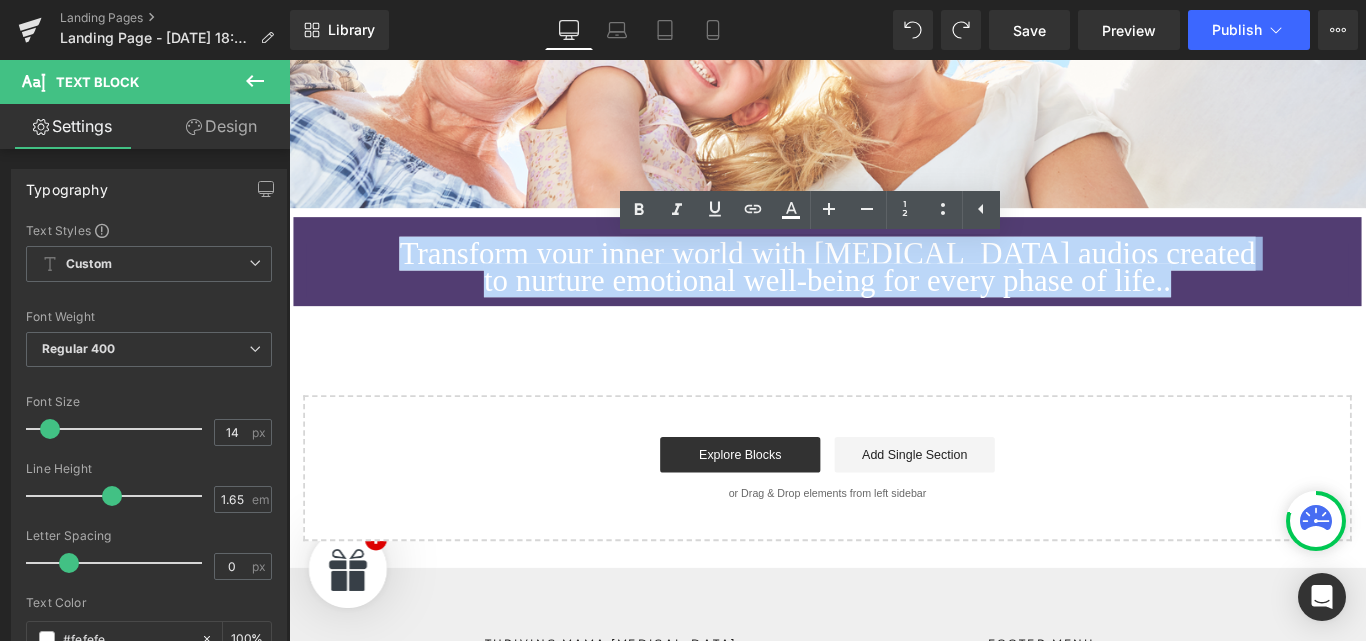 drag, startPoint x: 457, startPoint y: 271, endPoint x: 1268, endPoint y: 311, distance: 811.98584 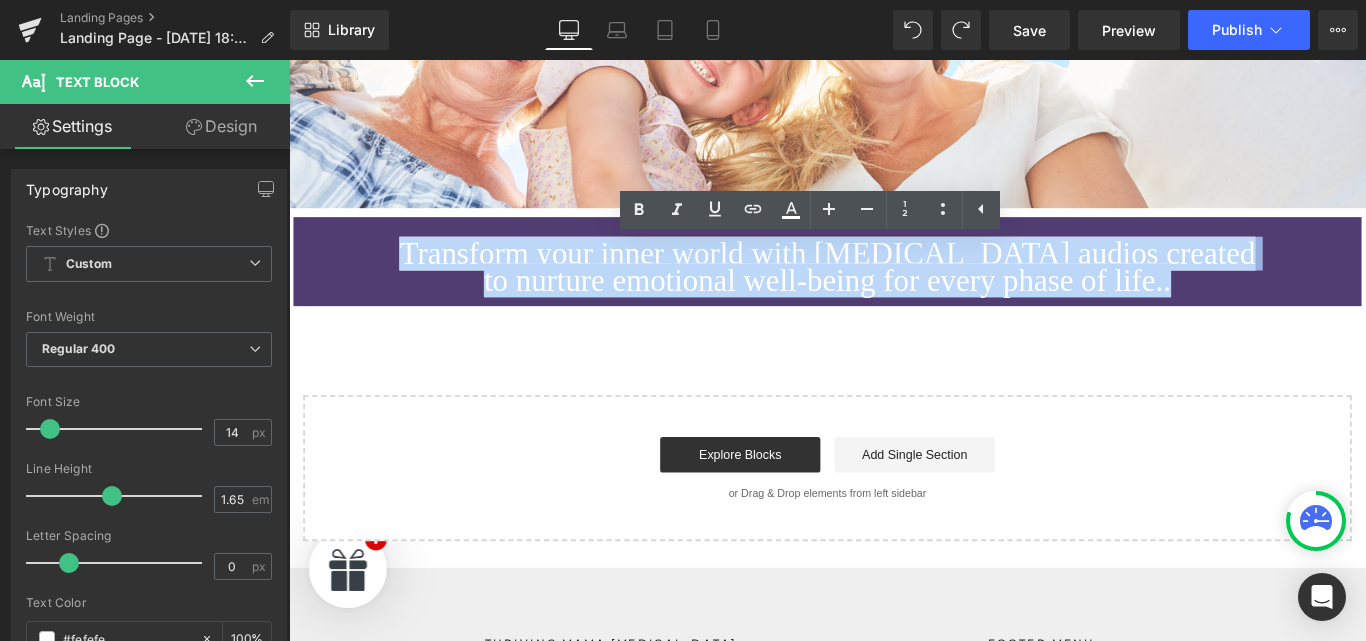 click on "Transform your inner world with [MEDICAL_DATA] audios created to nurture emotional well-being for every phase of life.." at bounding box center [894, 296] 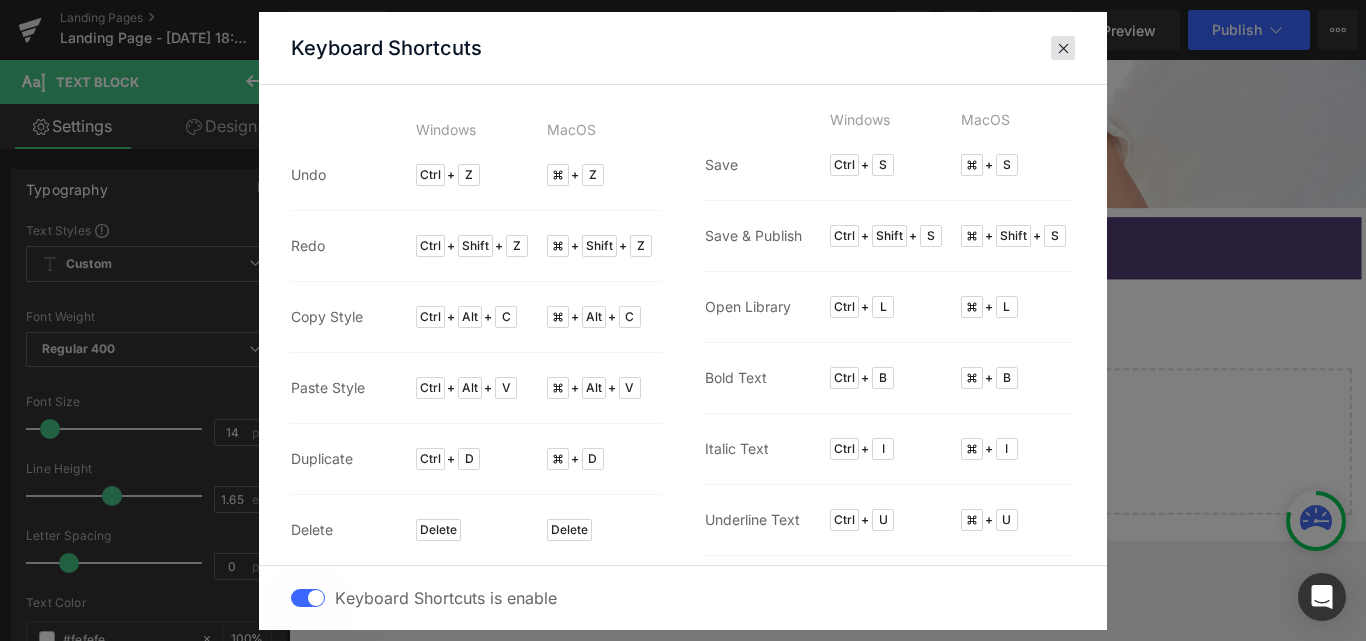 click at bounding box center [1063, 48] 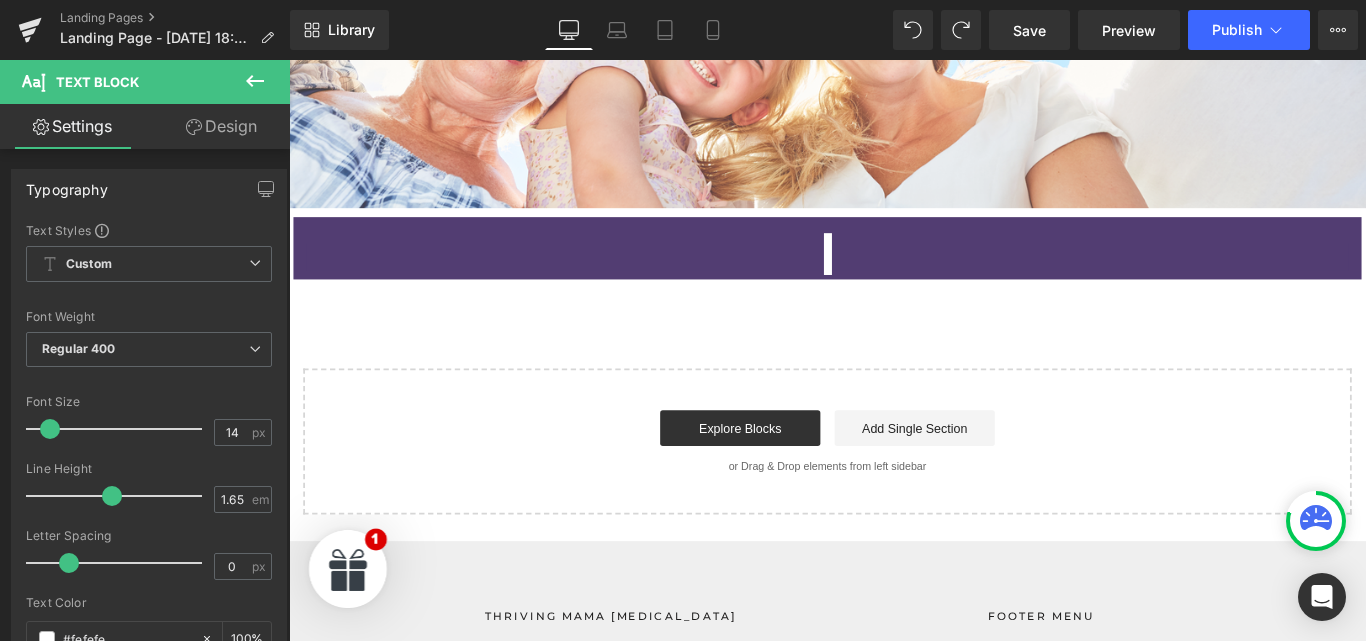 click on "Save" at bounding box center (1029, 30) 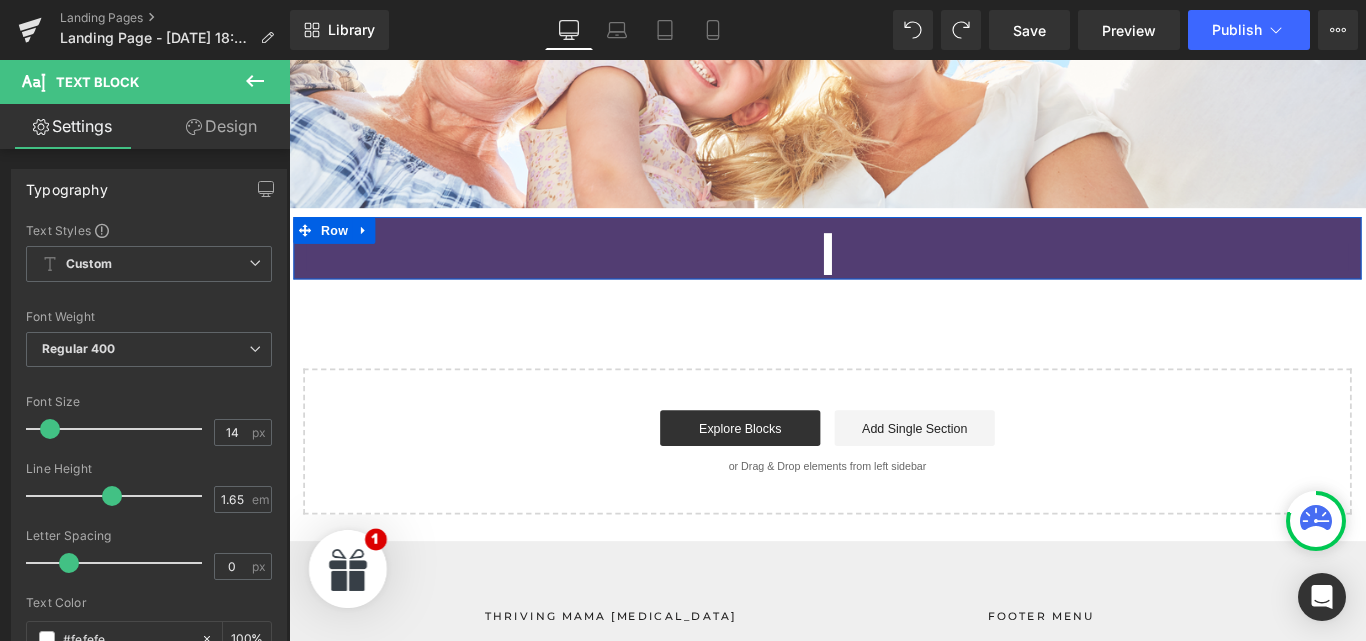 click on "|
Text Block
Row" at bounding box center [894, 271] 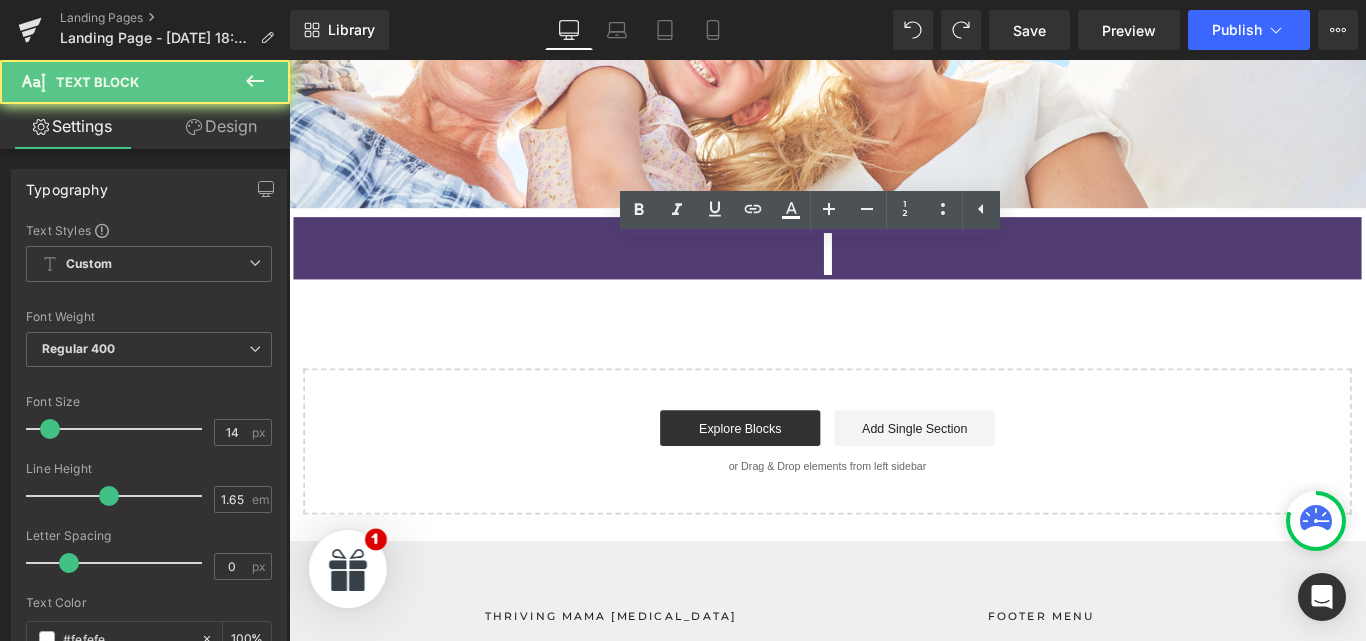 click on "|
Text Block" at bounding box center (894, 281) 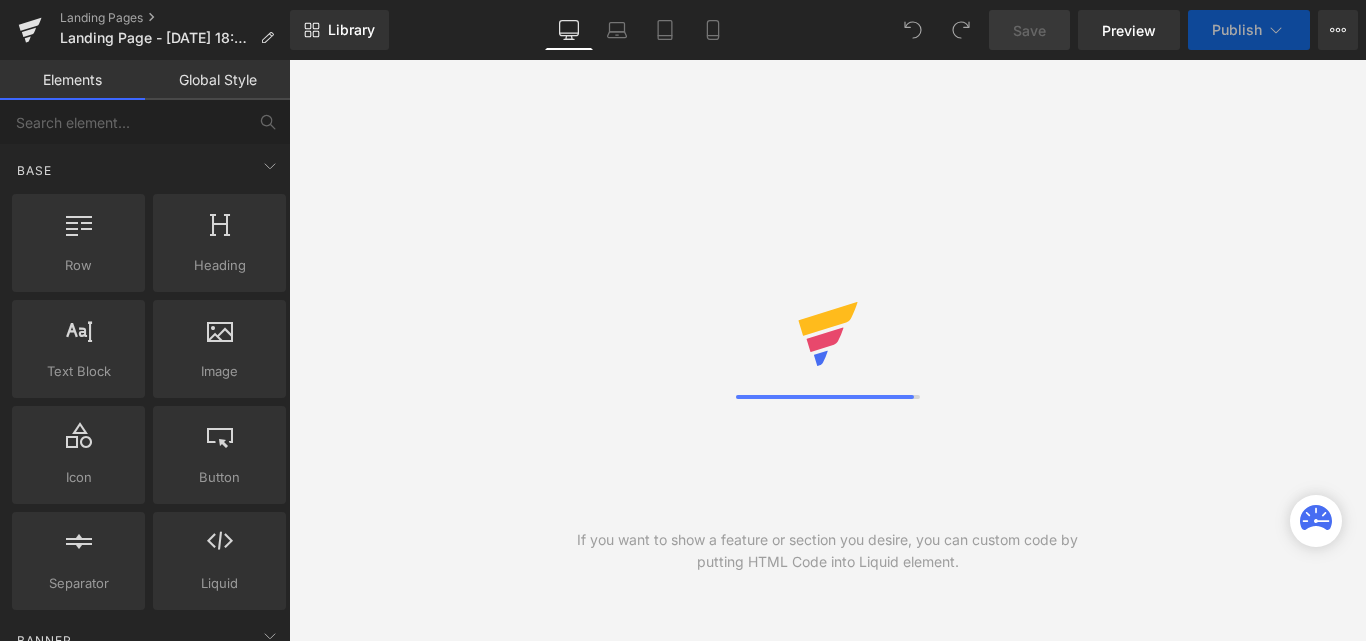 scroll, scrollTop: 0, scrollLeft: 0, axis: both 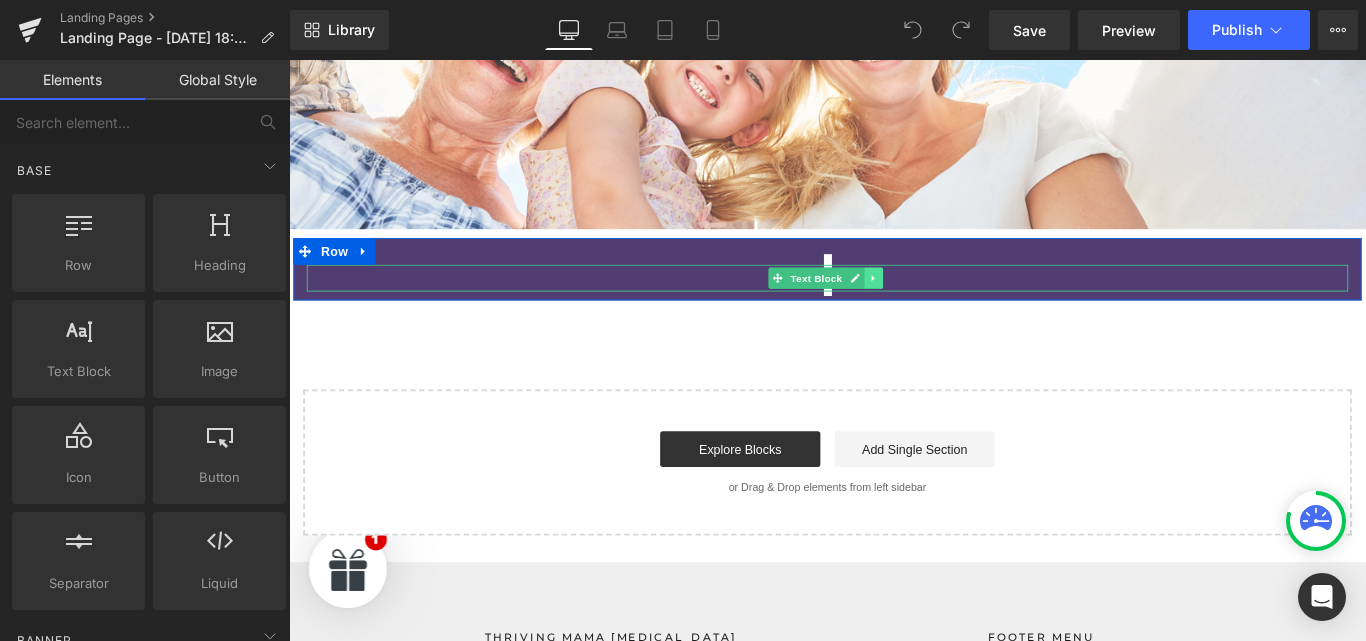 click 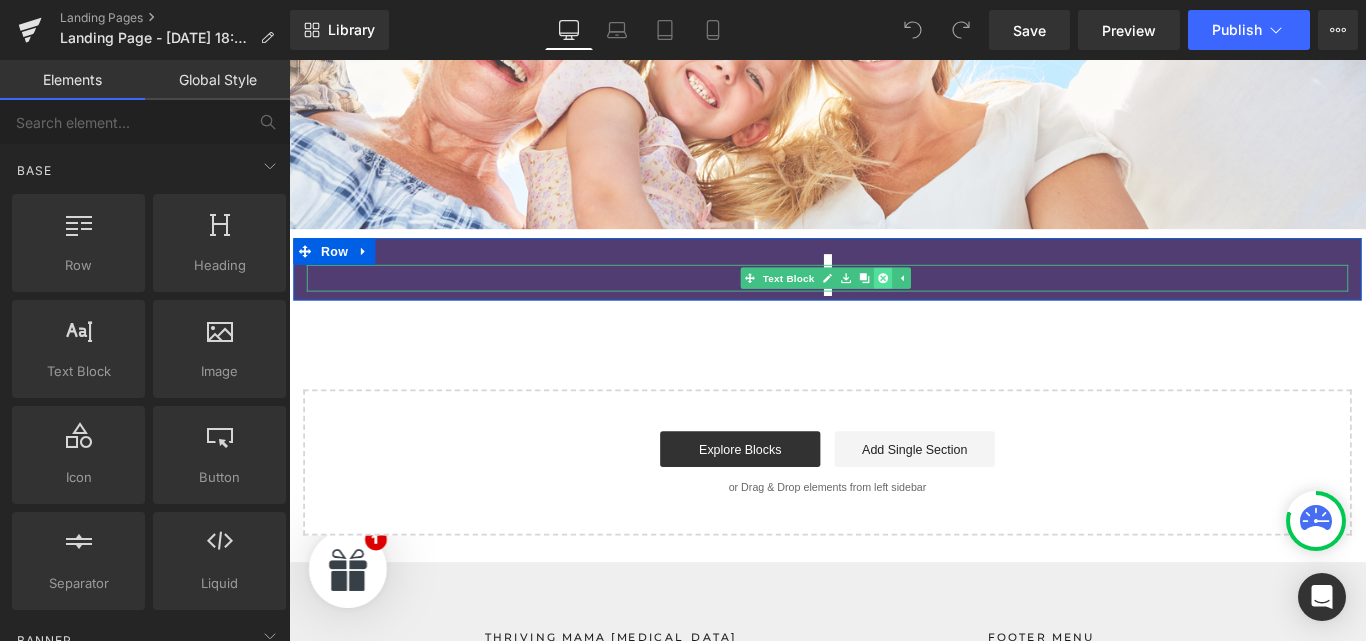 click 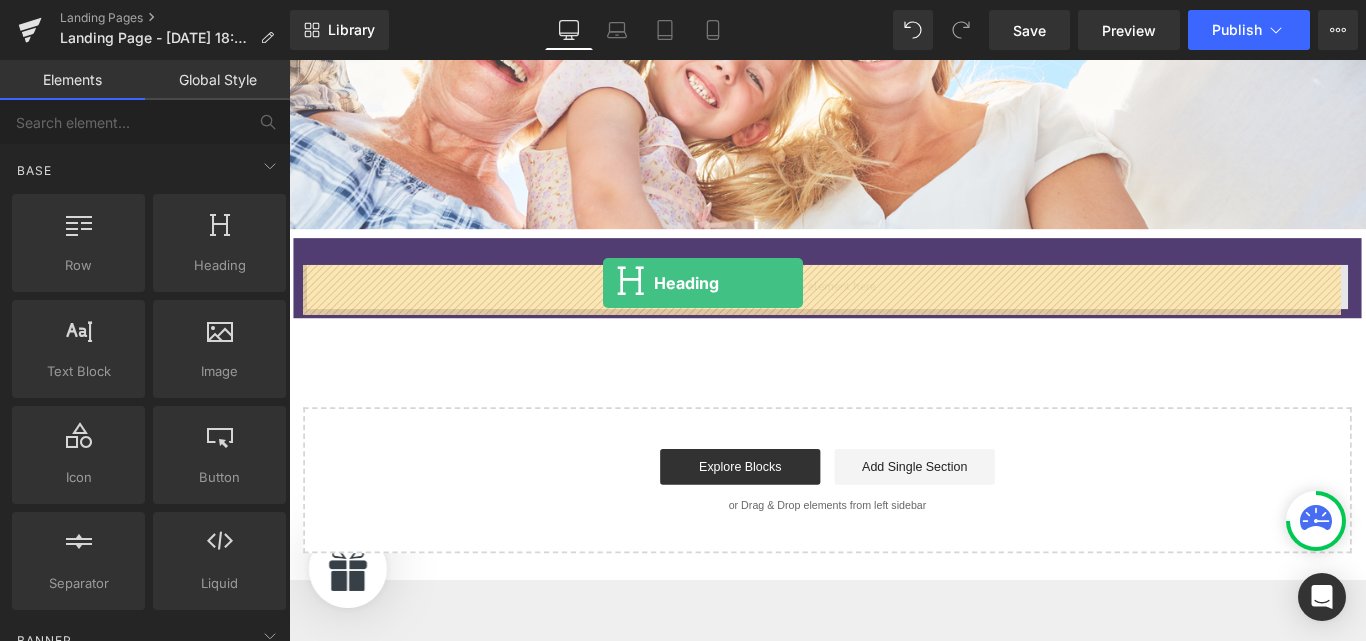 drag, startPoint x: 466, startPoint y: 292, endPoint x: 642, endPoint y: 310, distance: 176.91806 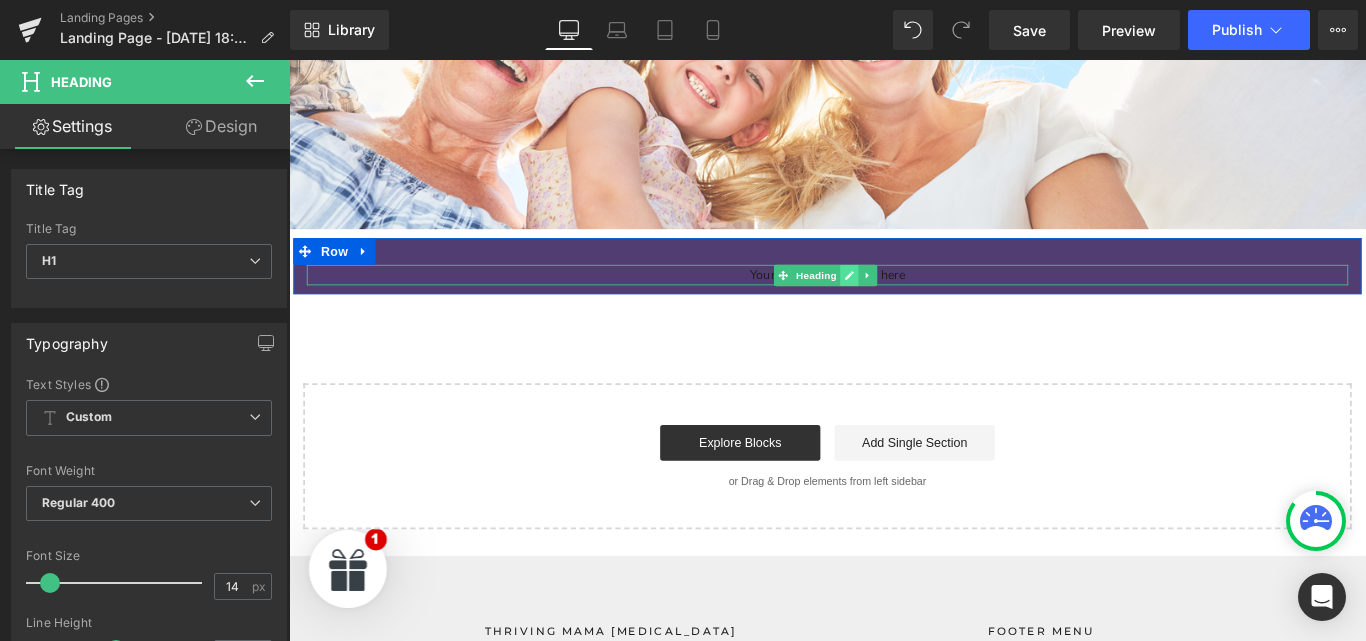 click 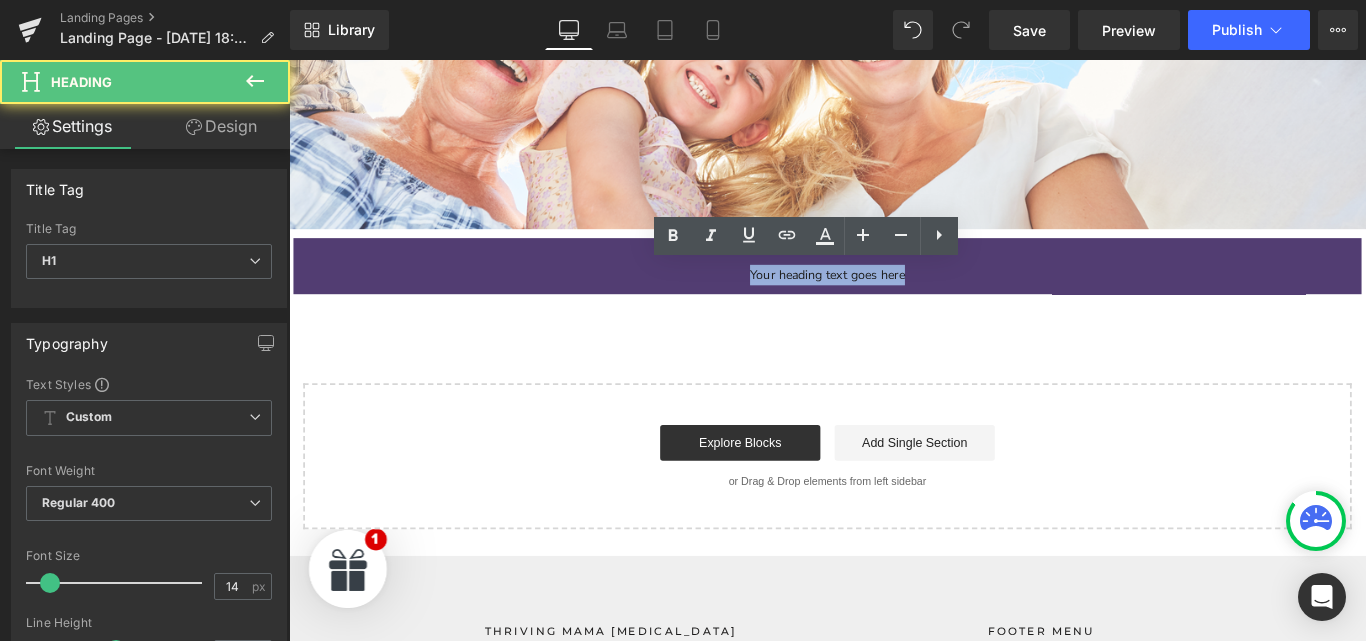 drag, startPoint x: 988, startPoint y: 297, endPoint x: 788, endPoint y: 290, distance: 200.12247 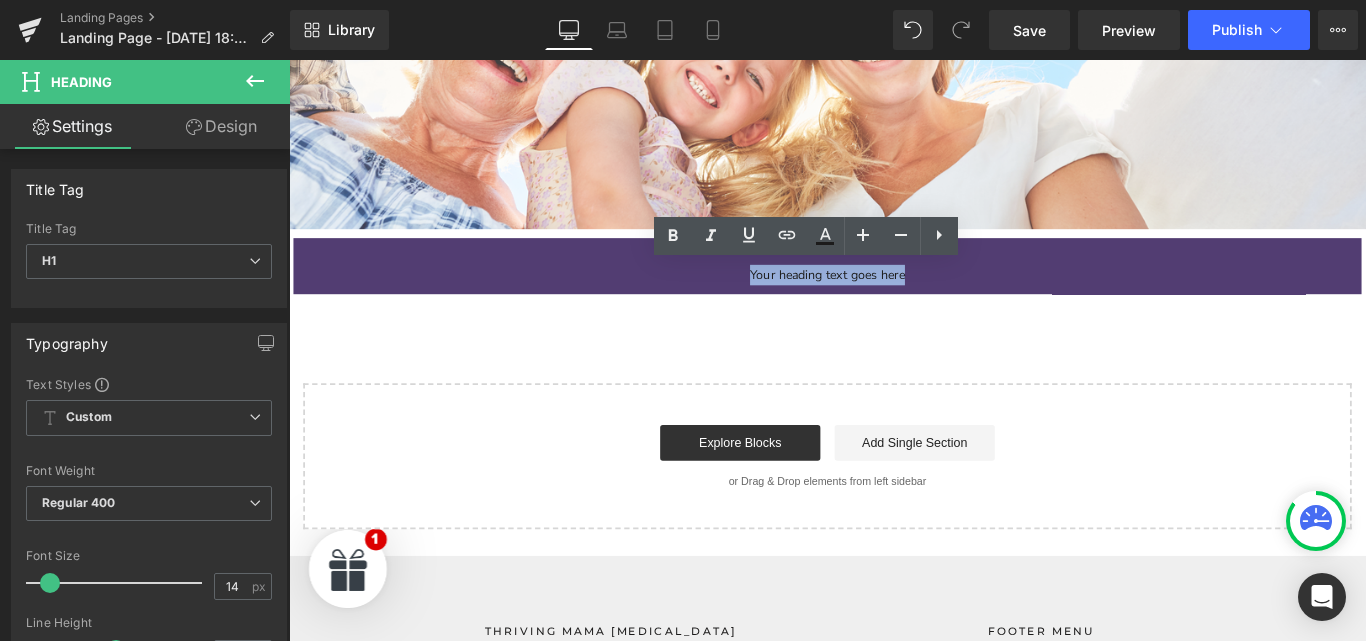 paste 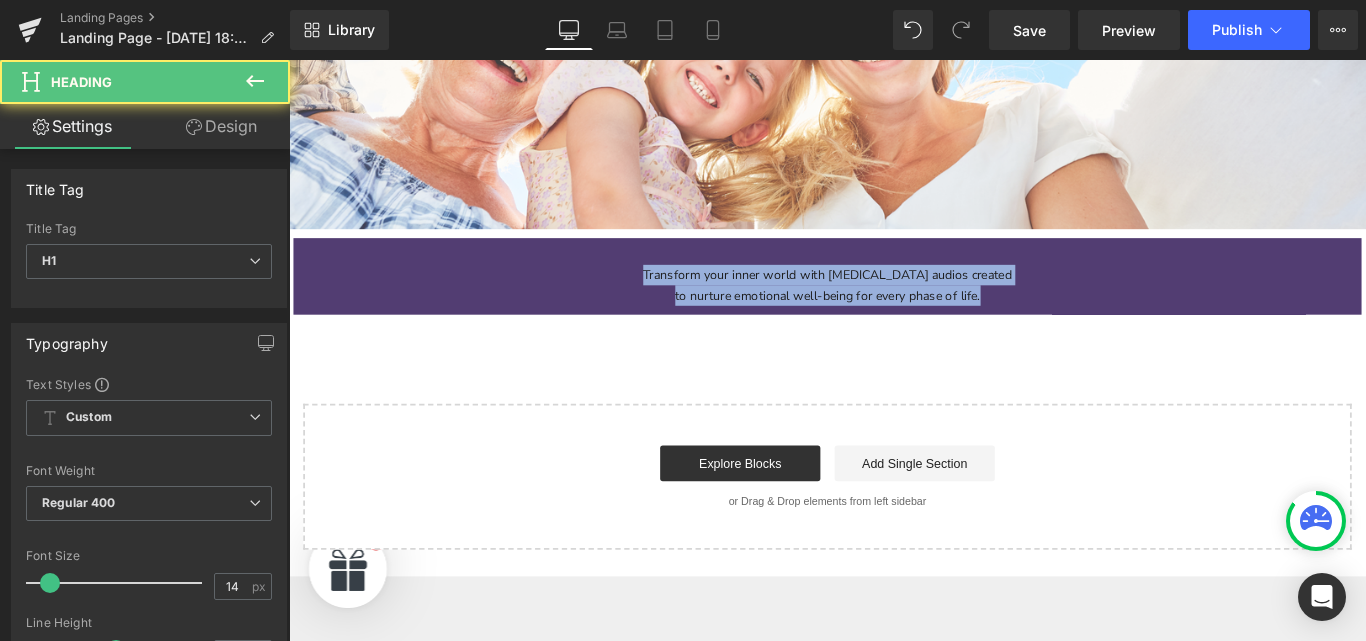drag, startPoint x: 1078, startPoint y: 320, endPoint x: 665, endPoint y: 268, distance: 416.26074 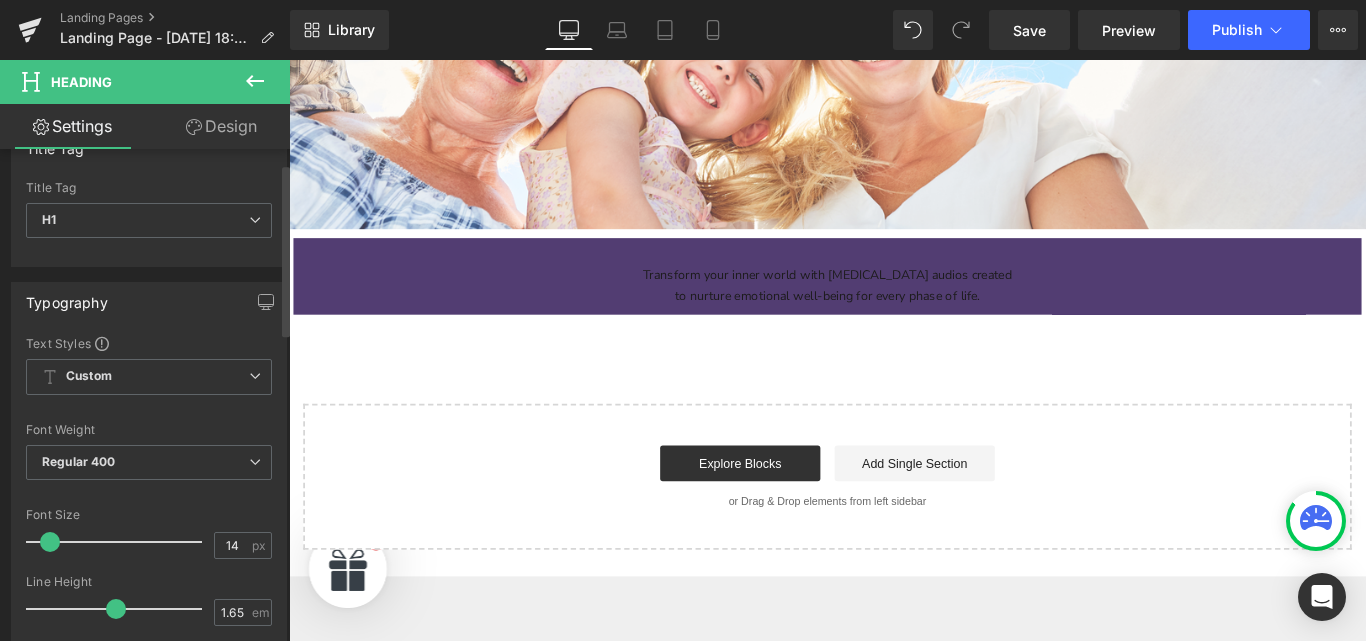 scroll, scrollTop: 40, scrollLeft: 0, axis: vertical 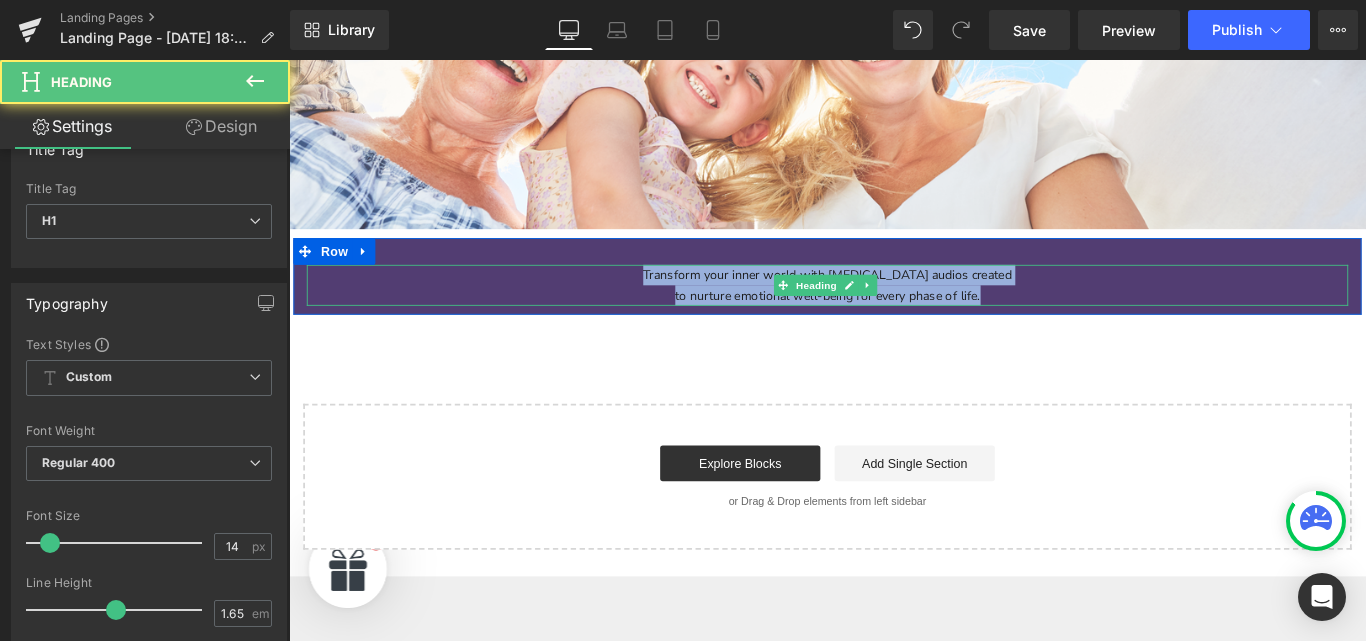 drag, startPoint x: 1079, startPoint y: 319, endPoint x: 638, endPoint y: 299, distance: 441.45328 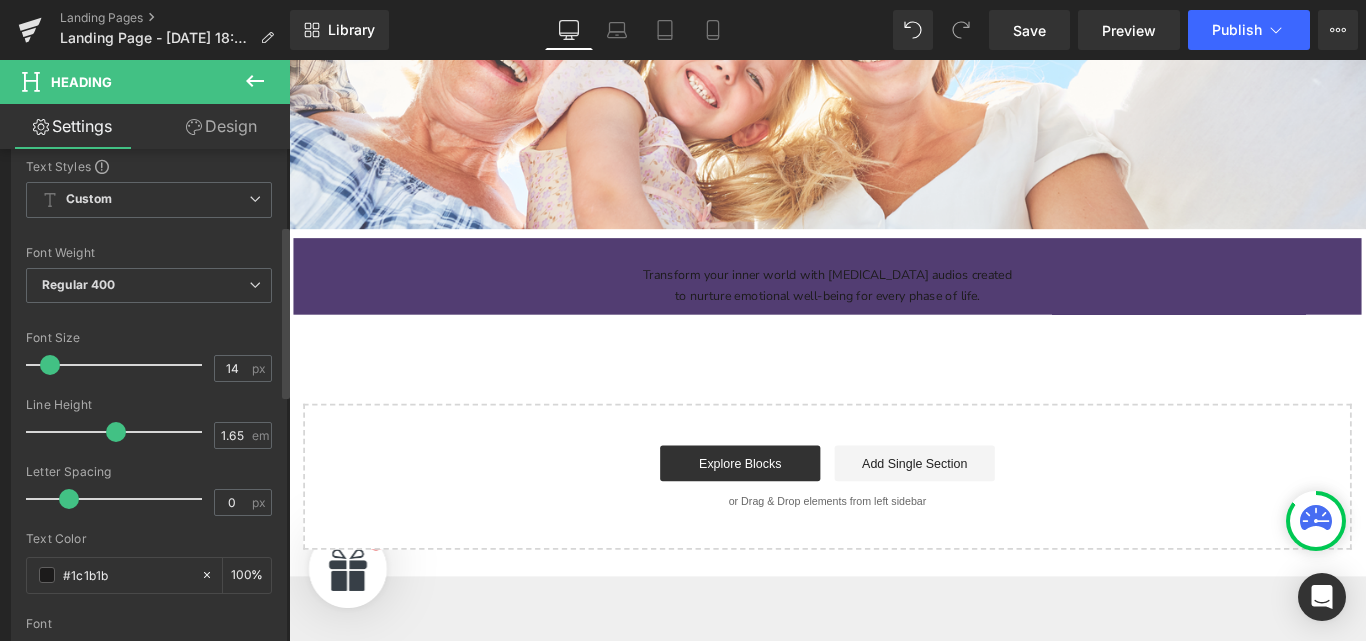 scroll, scrollTop: 217, scrollLeft: 0, axis: vertical 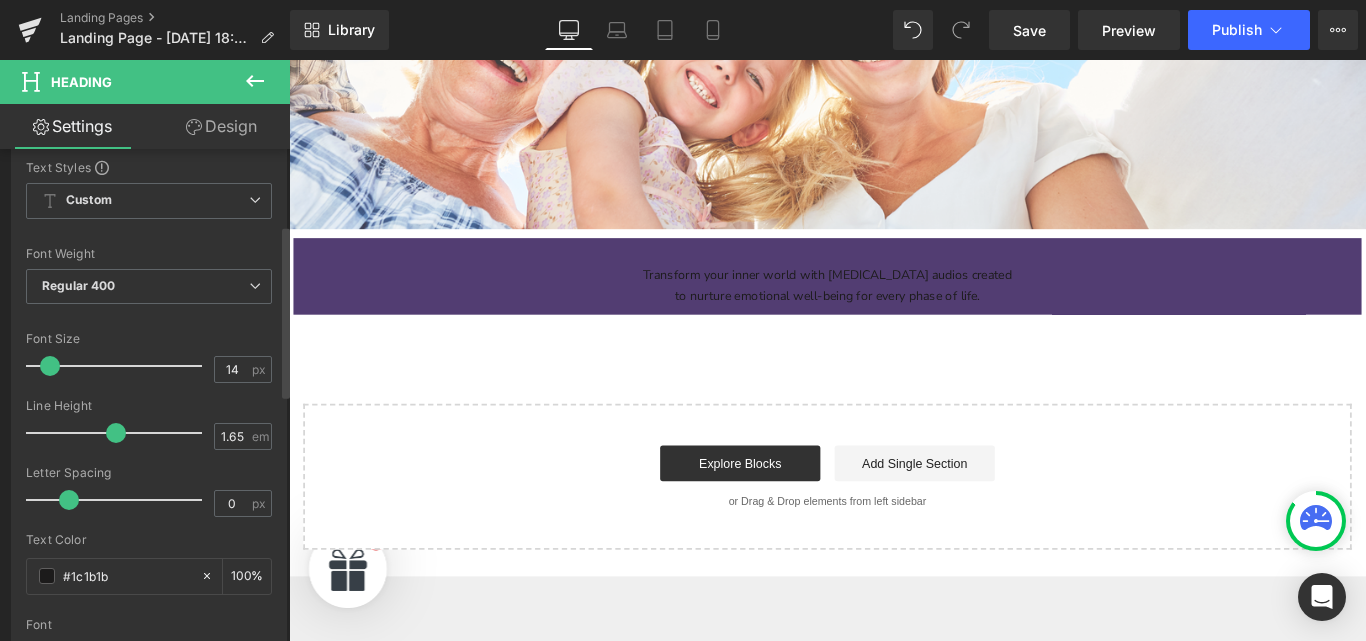 click at bounding box center [119, 366] 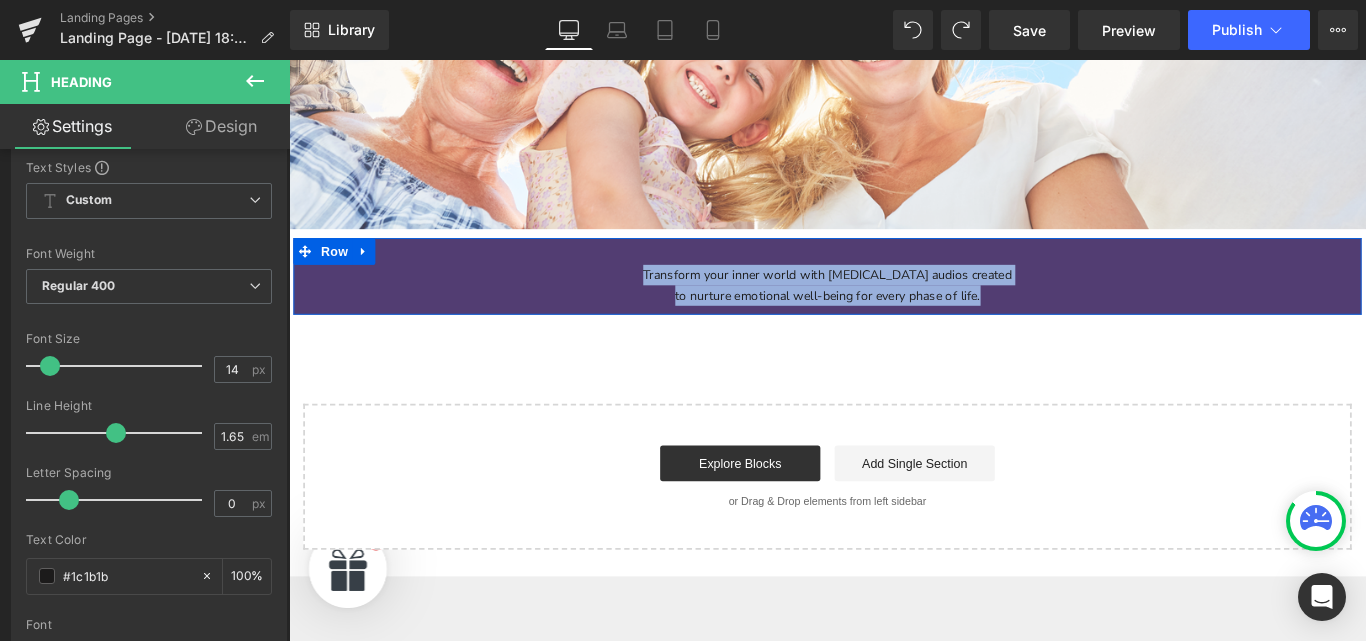 drag, startPoint x: 1067, startPoint y: 328, endPoint x: 681, endPoint y: 279, distance: 389.0977 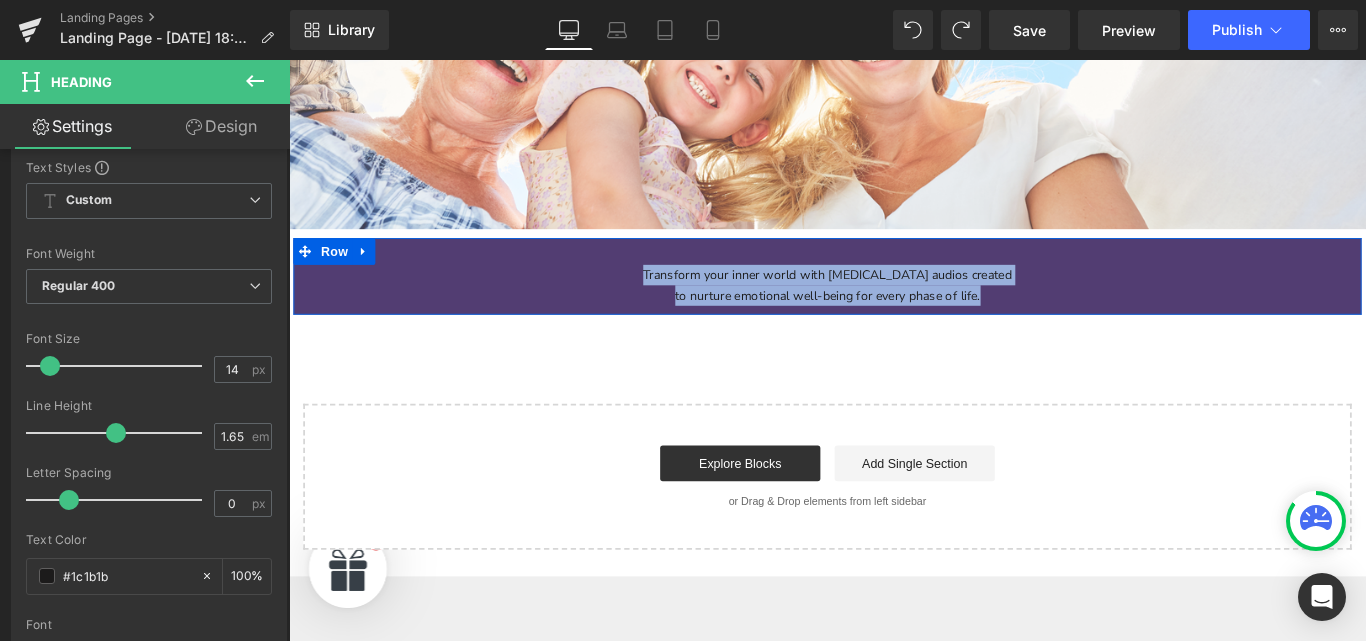 click on "Transform your inner world with hypnotherapy audios created
to nurture emotional well-being for every phase of life.
Heading         Row" at bounding box center [894, 303] 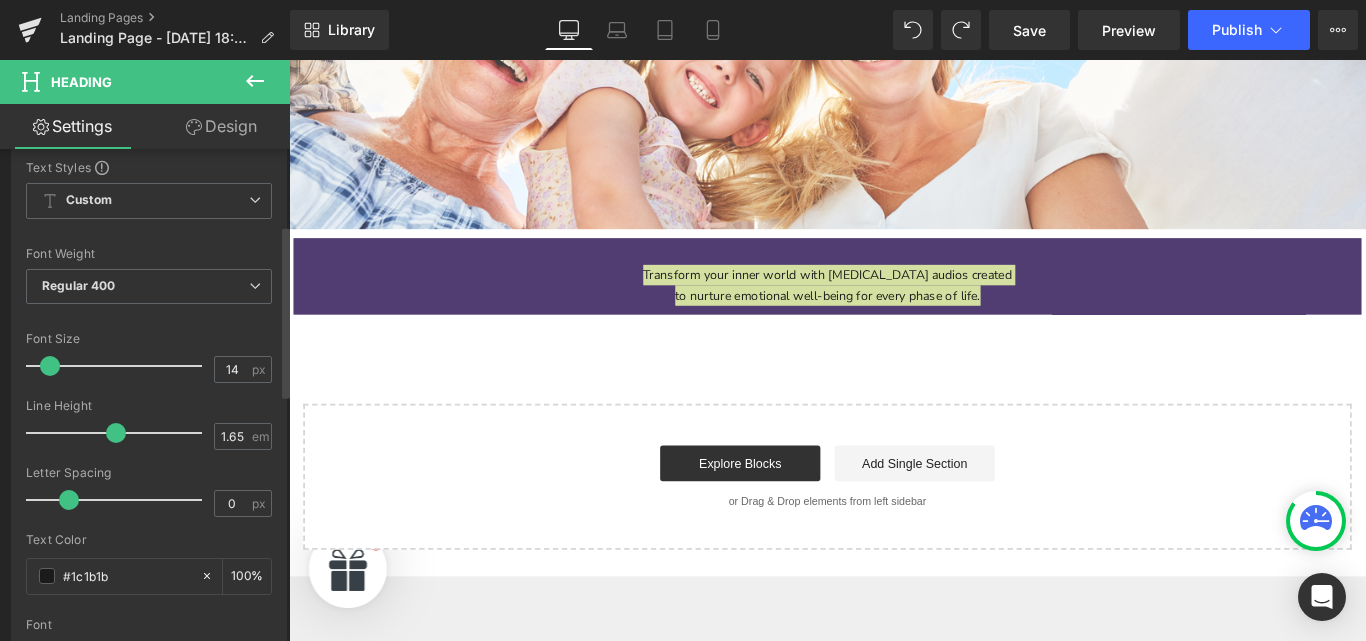 click at bounding box center (119, 366) 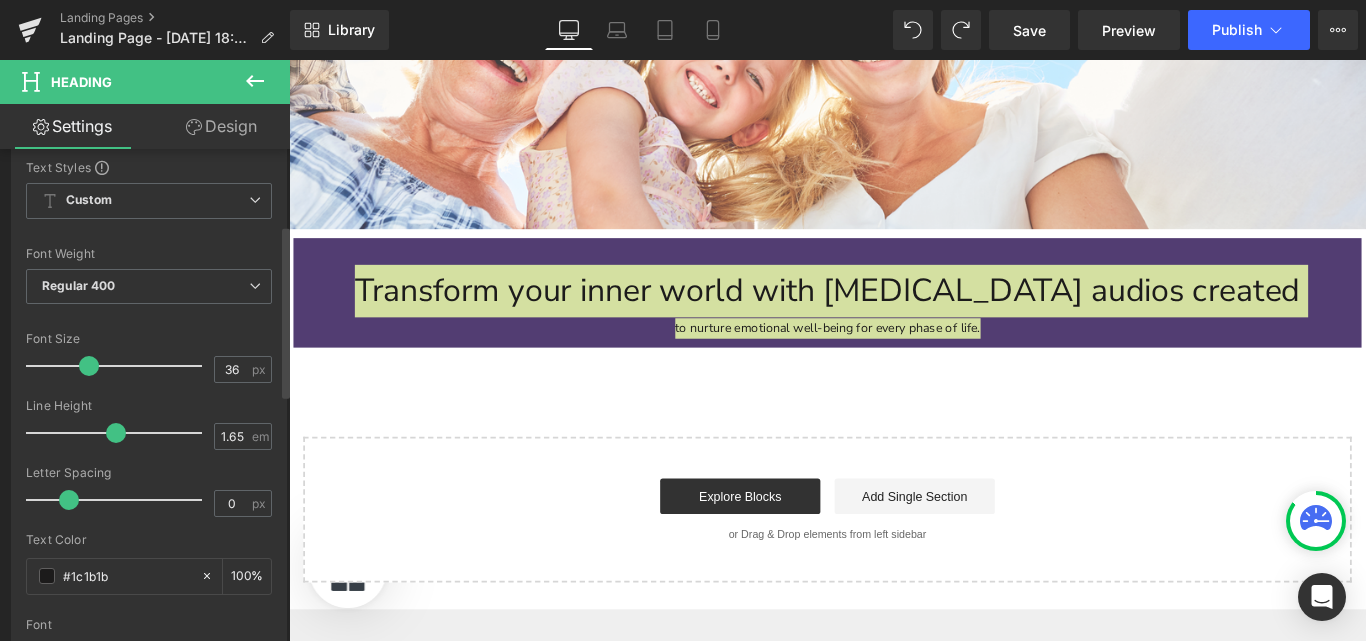 type on "21" 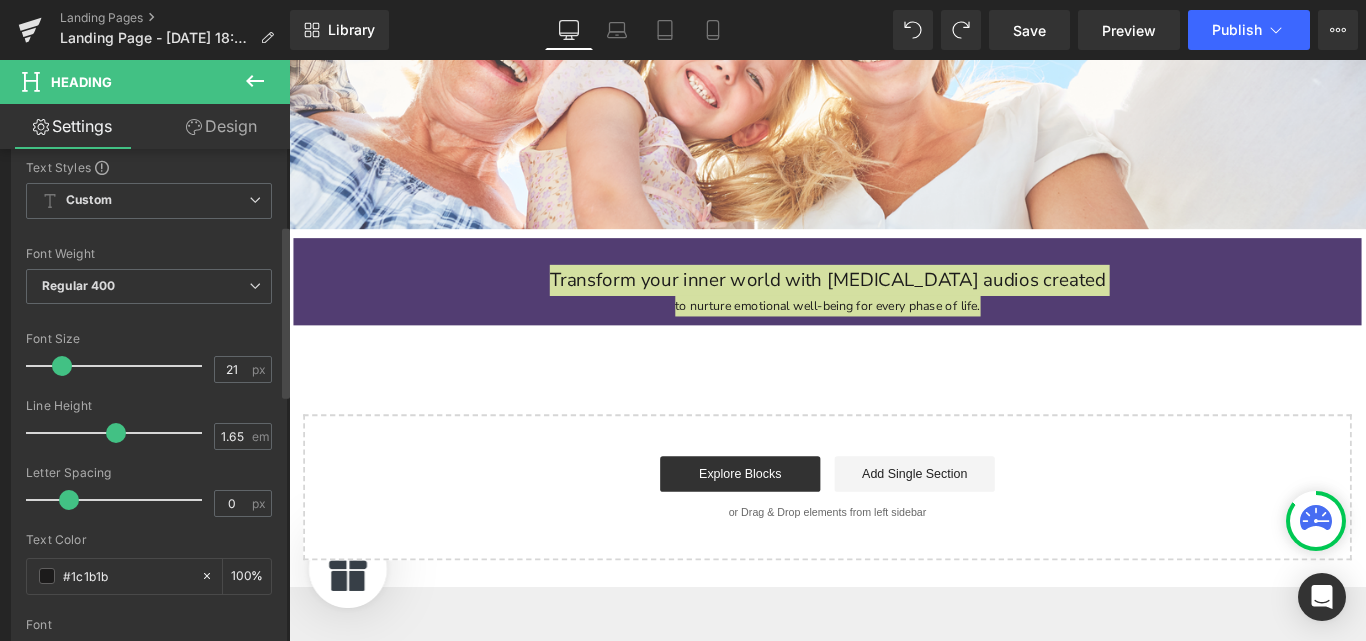 click at bounding box center (119, 366) 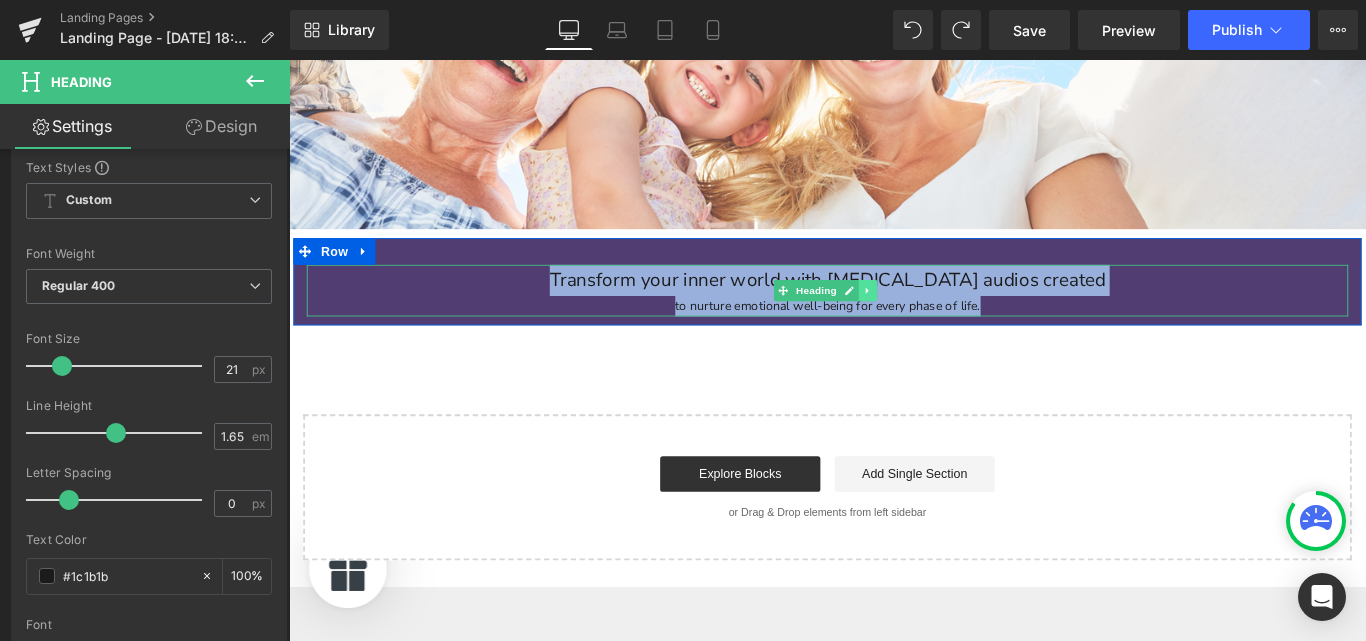 click at bounding box center (939, 319) 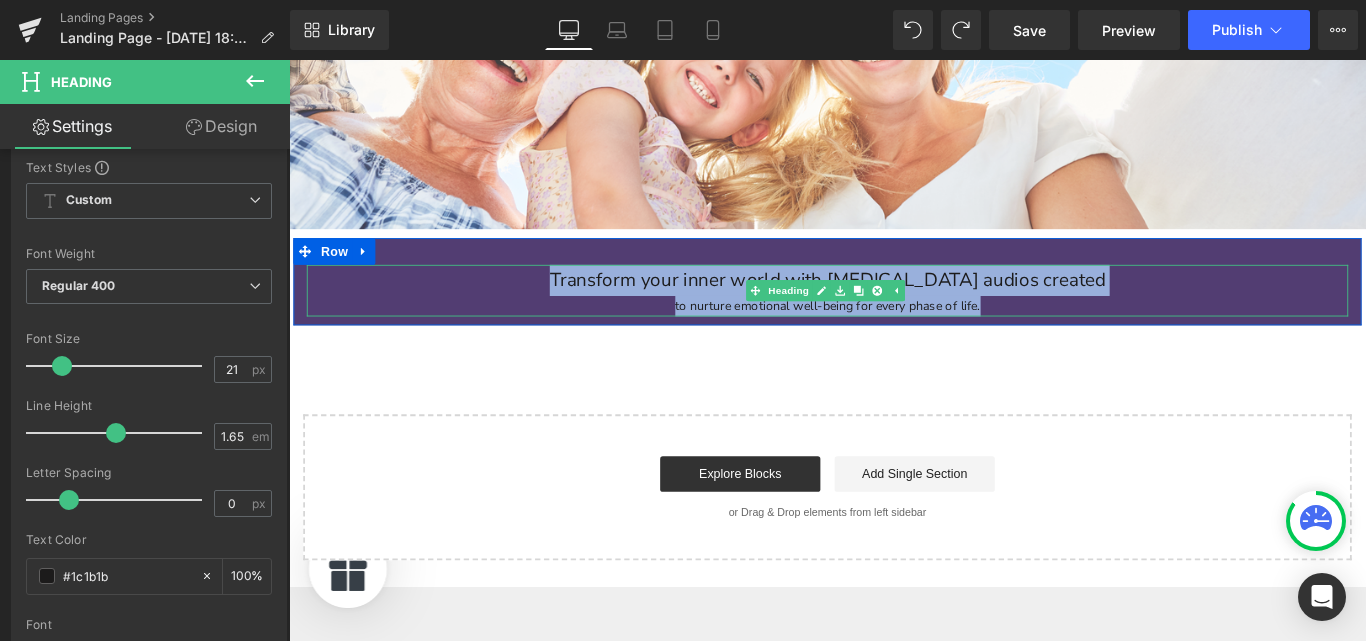 click on "to nurture emotional well-being for every phase of life." at bounding box center [894, 336] 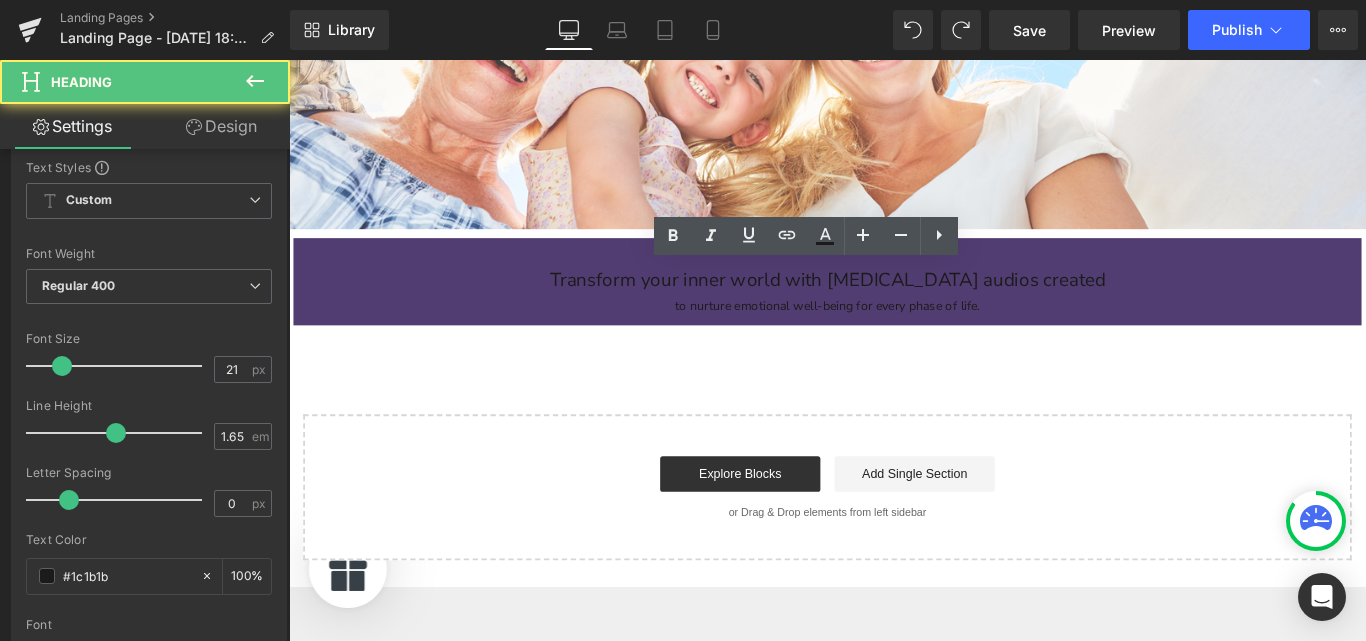 click on "to nurture emotional well-being for every phase of life." at bounding box center [894, 336] 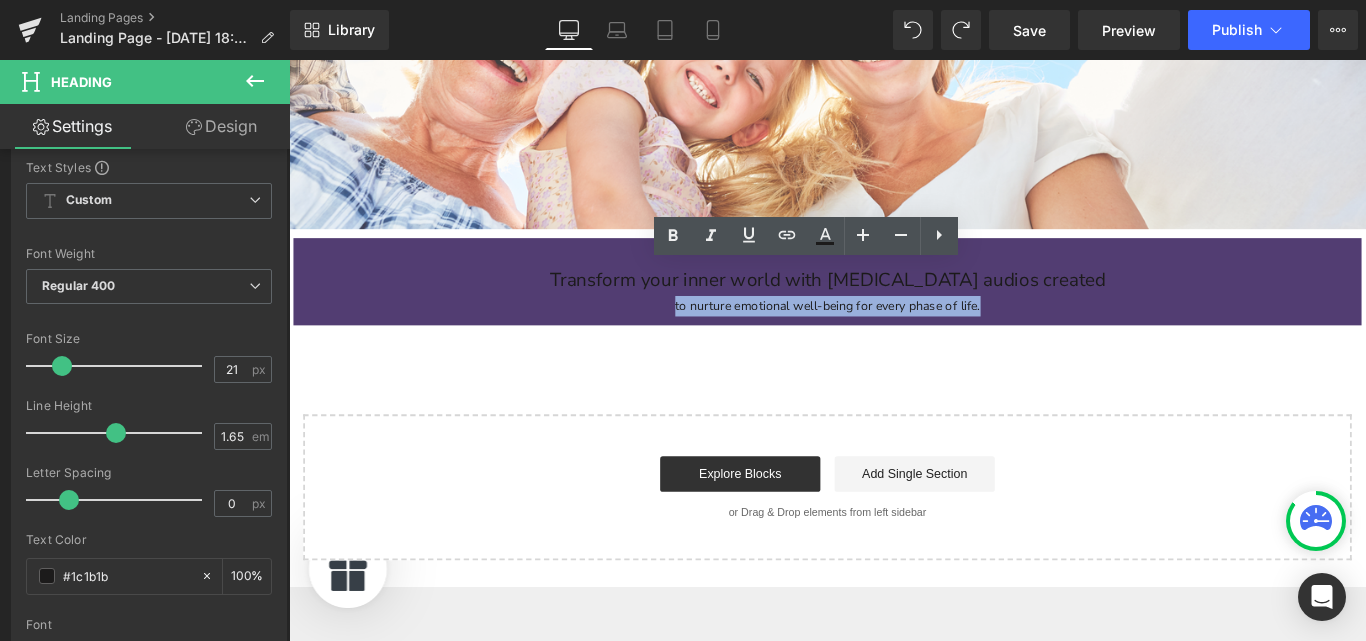 drag, startPoint x: 1061, startPoint y: 336, endPoint x: 700, endPoint y: 341, distance: 361.03464 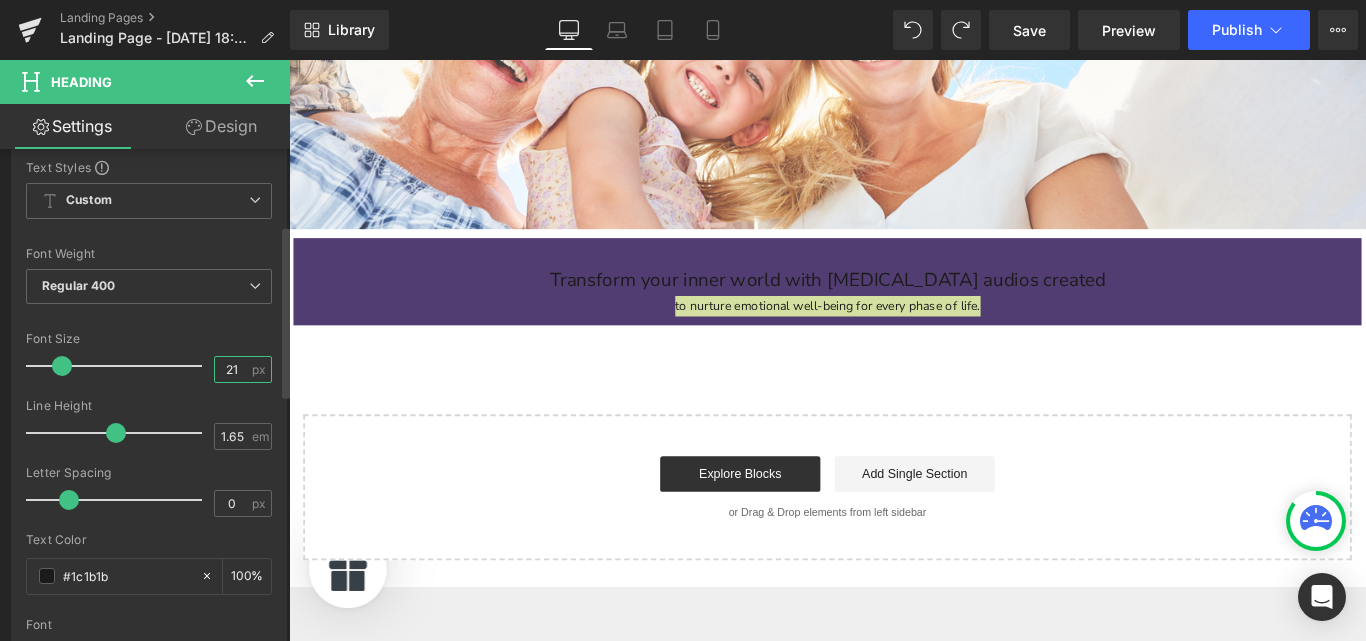 drag, startPoint x: 230, startPoint y: 364, endPoint x: 217, endPoint y: 367, distance: 13.341664 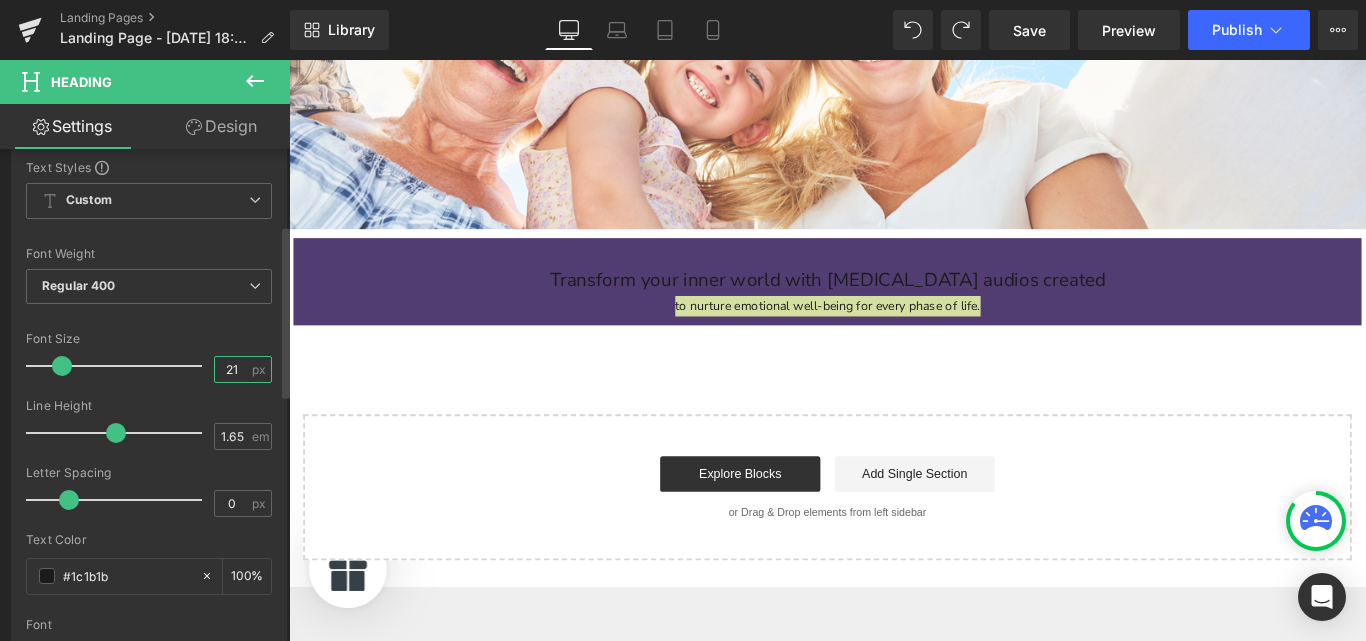 click on "21" at bounding box center (232, 369) 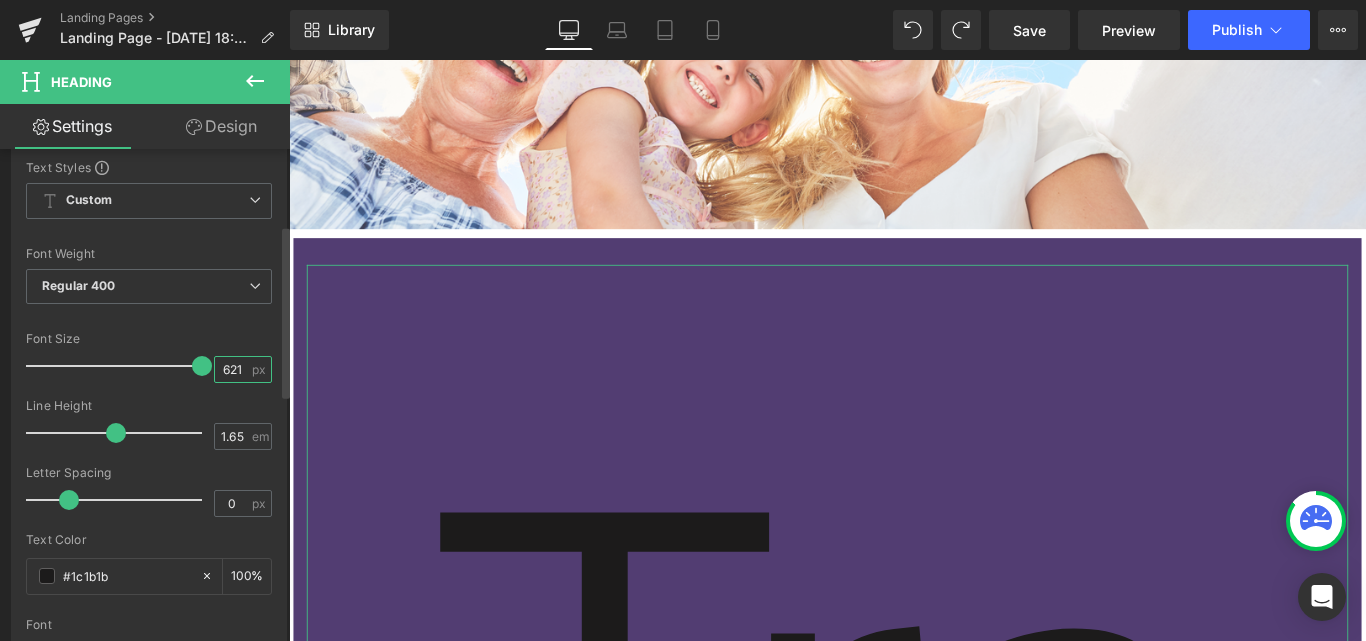 type on "6" 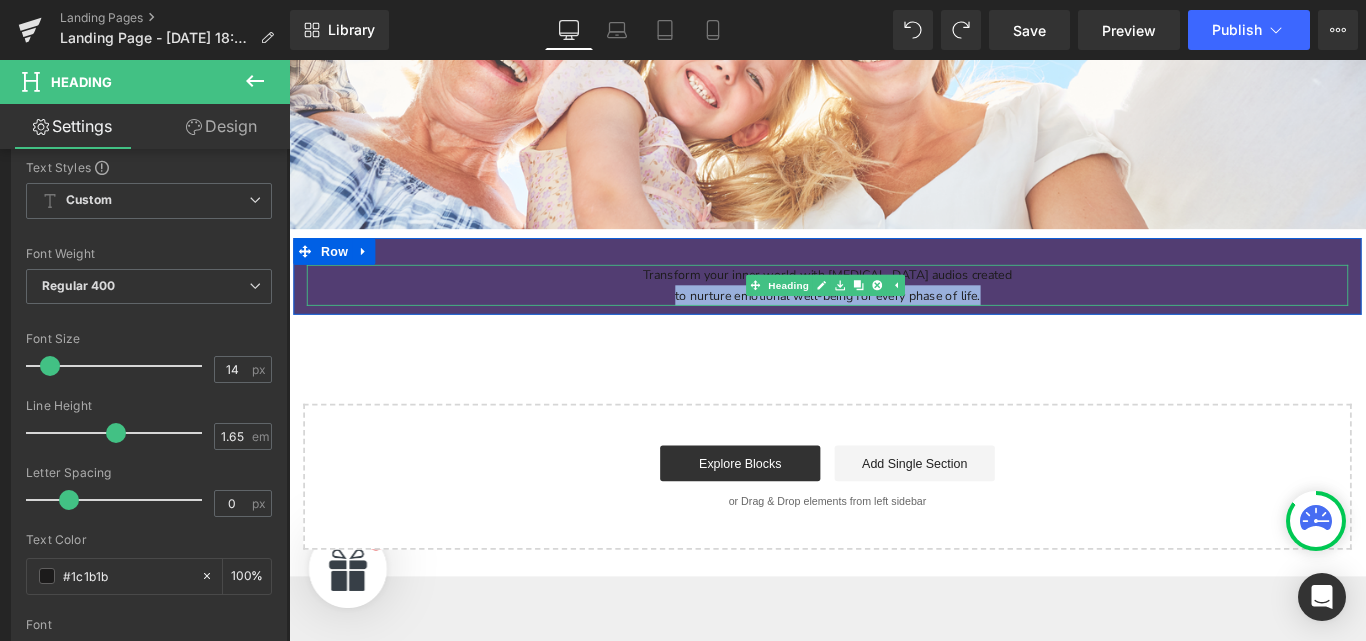 click on "to nurture emotional well-being for every phase of life." at bounding box center [894, 324] 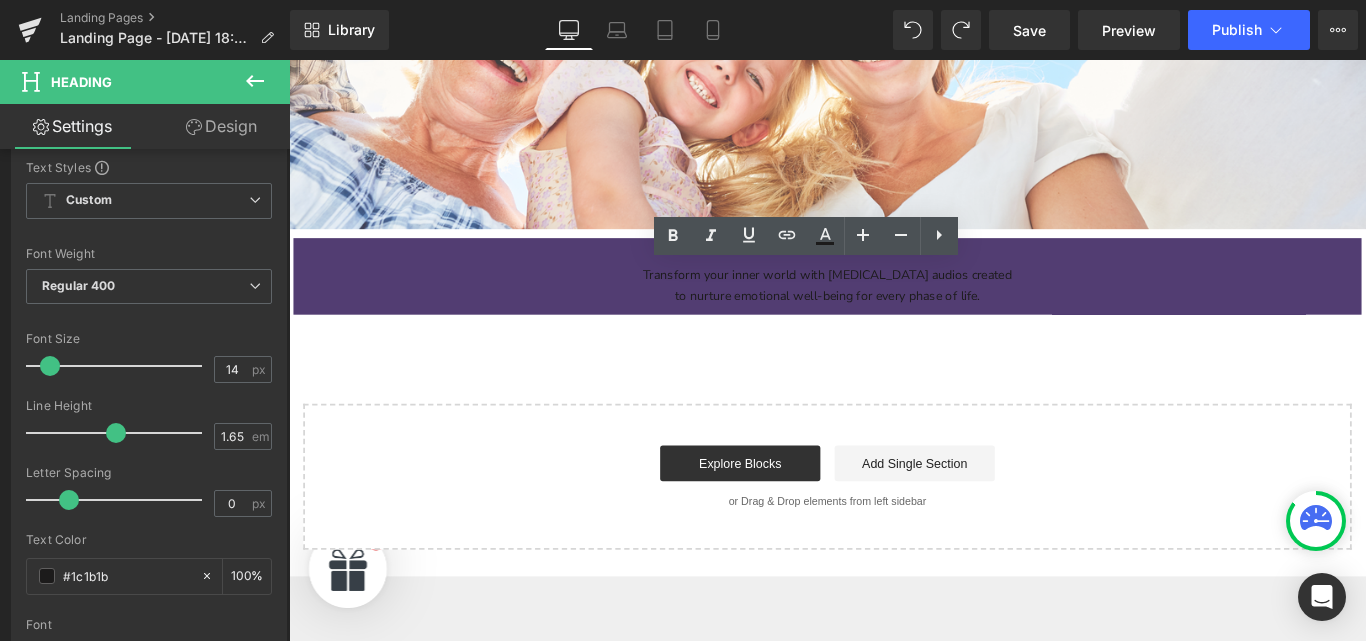 click on "to nurture emotional well-being for every phase of life." at bounding box center (894, 324) 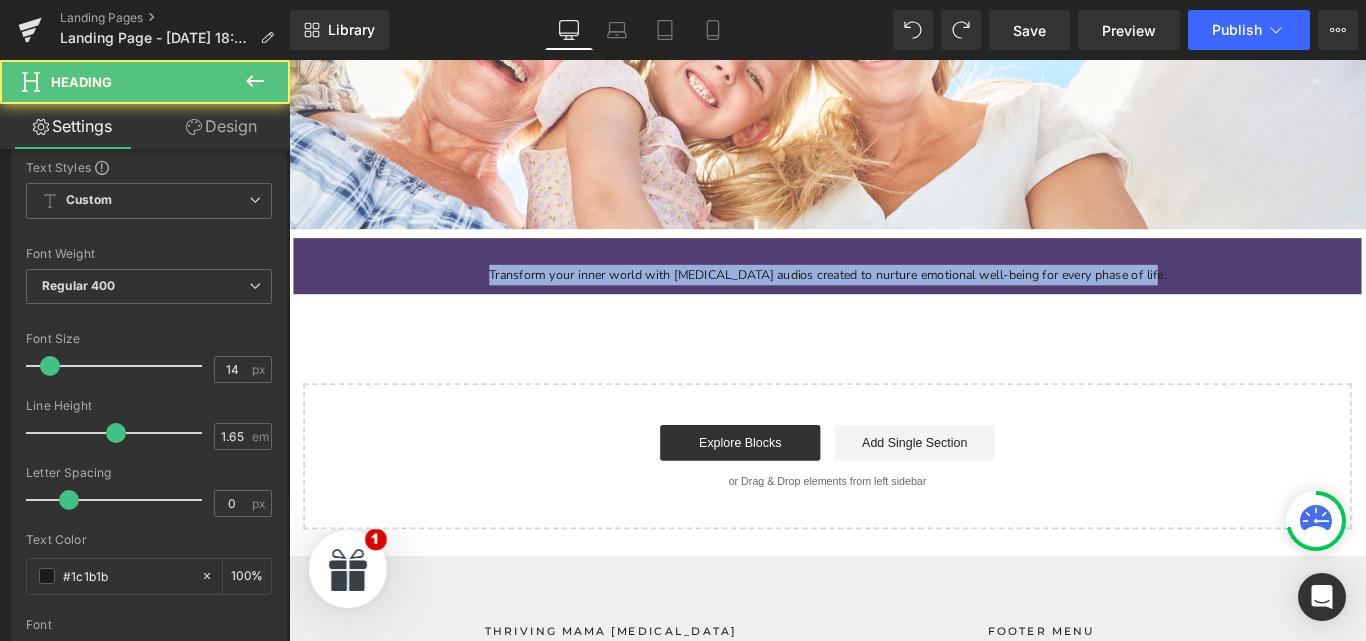 drag, startPoint x: 1272, startPoint y: 299, endPoint x: 310, endPoint y: 298, distance: 962.00055 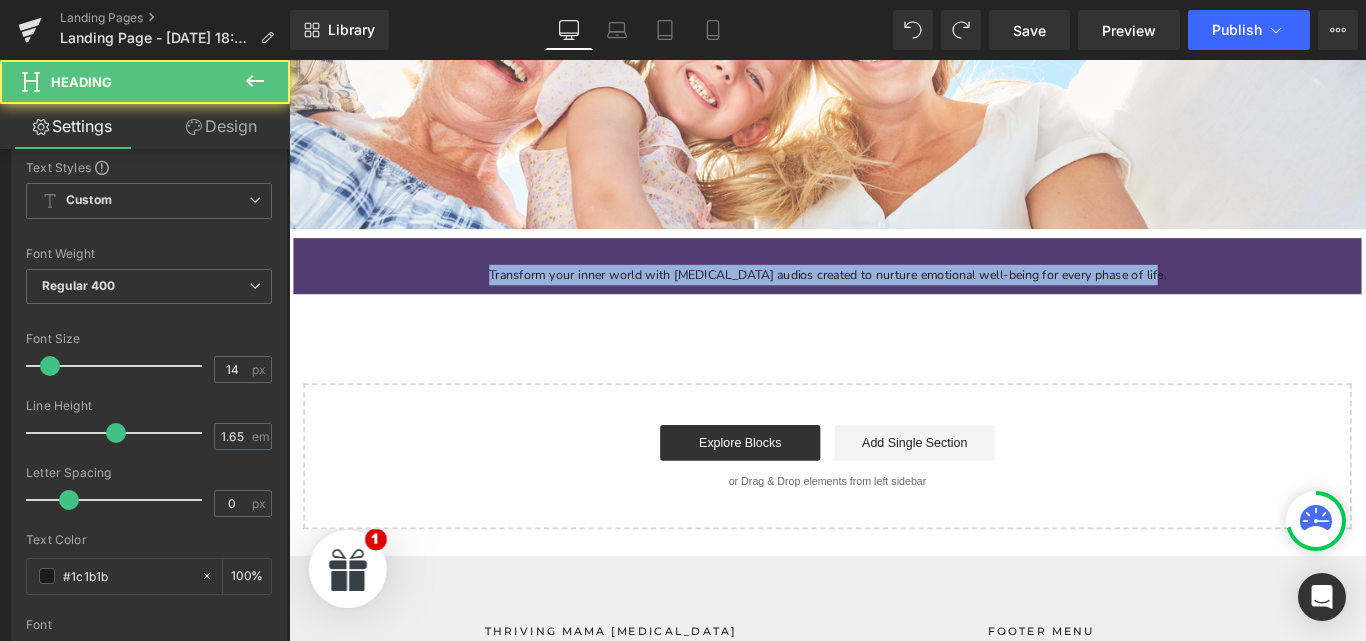 click on "Transform your inner world with hypnotherapy audios created to nurture emotional well-being for every phase of life.
Heading         Row" at bounding box center [894, 291] 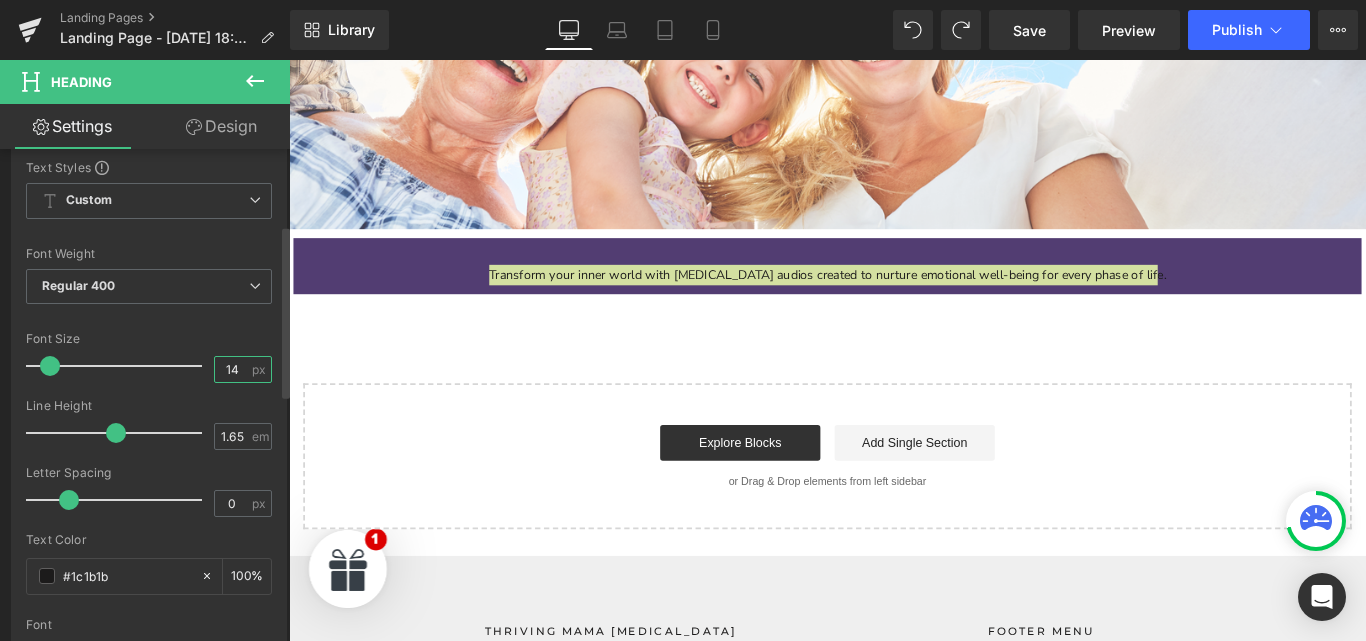 click on "14" at bounding box center (232, 369) 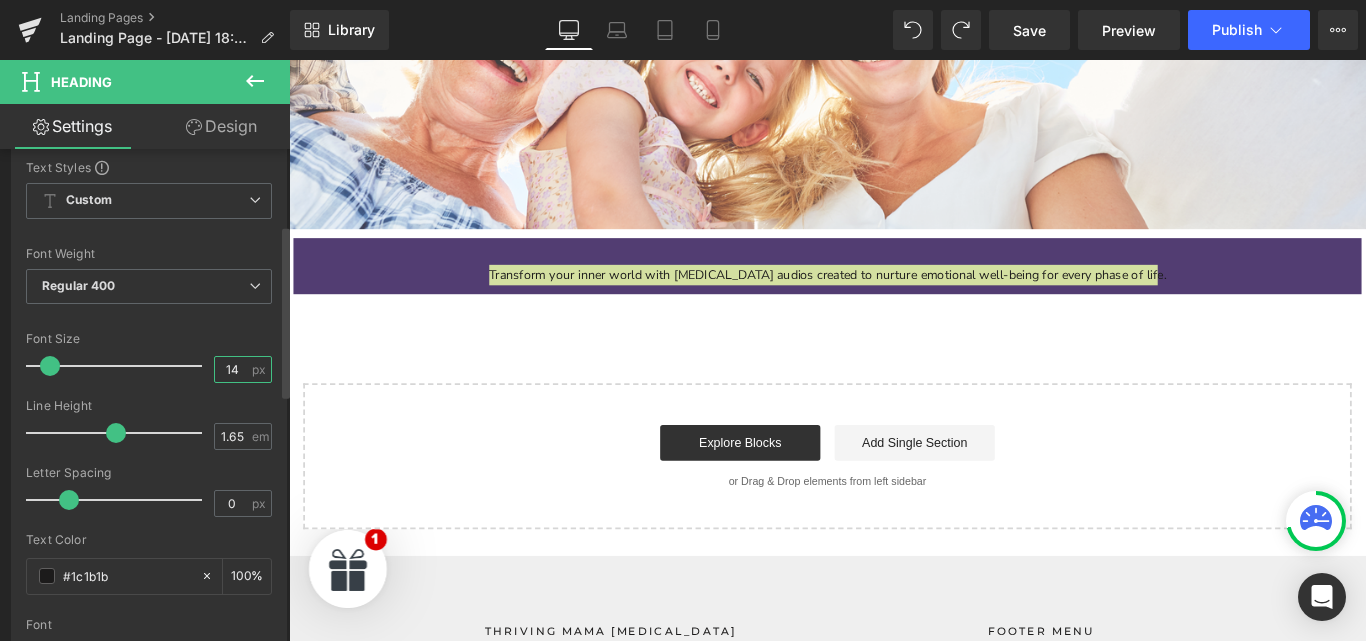 type on "1" 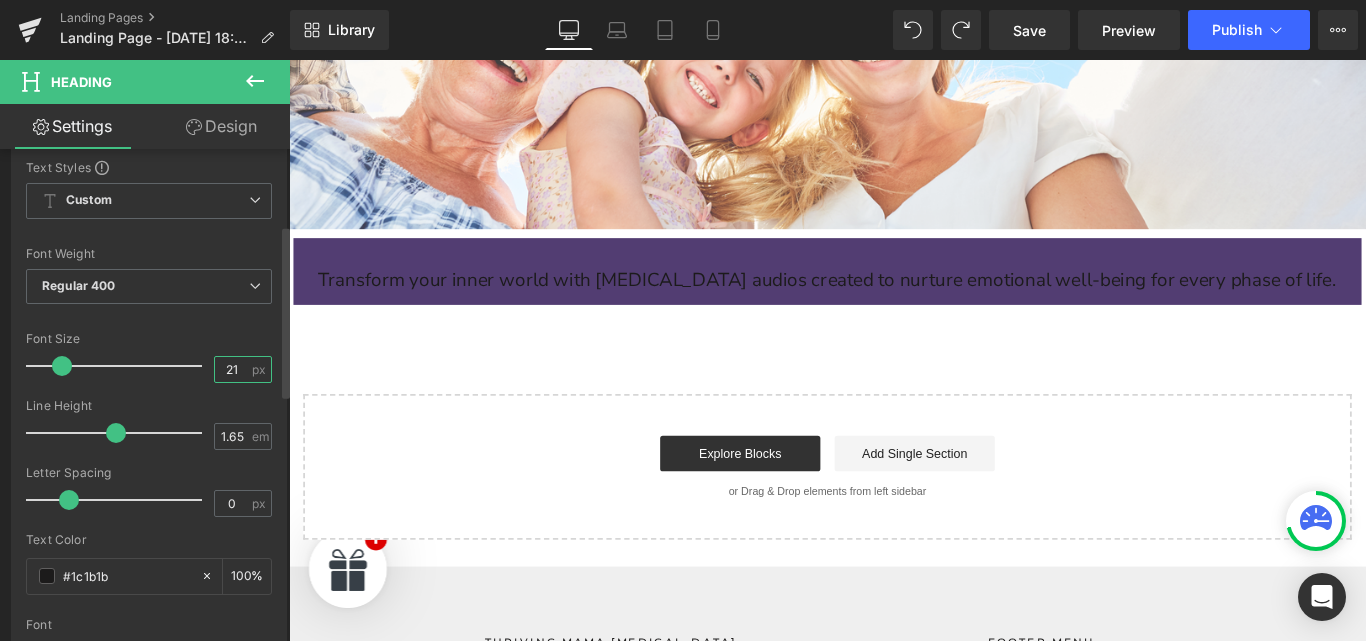 type on "2" 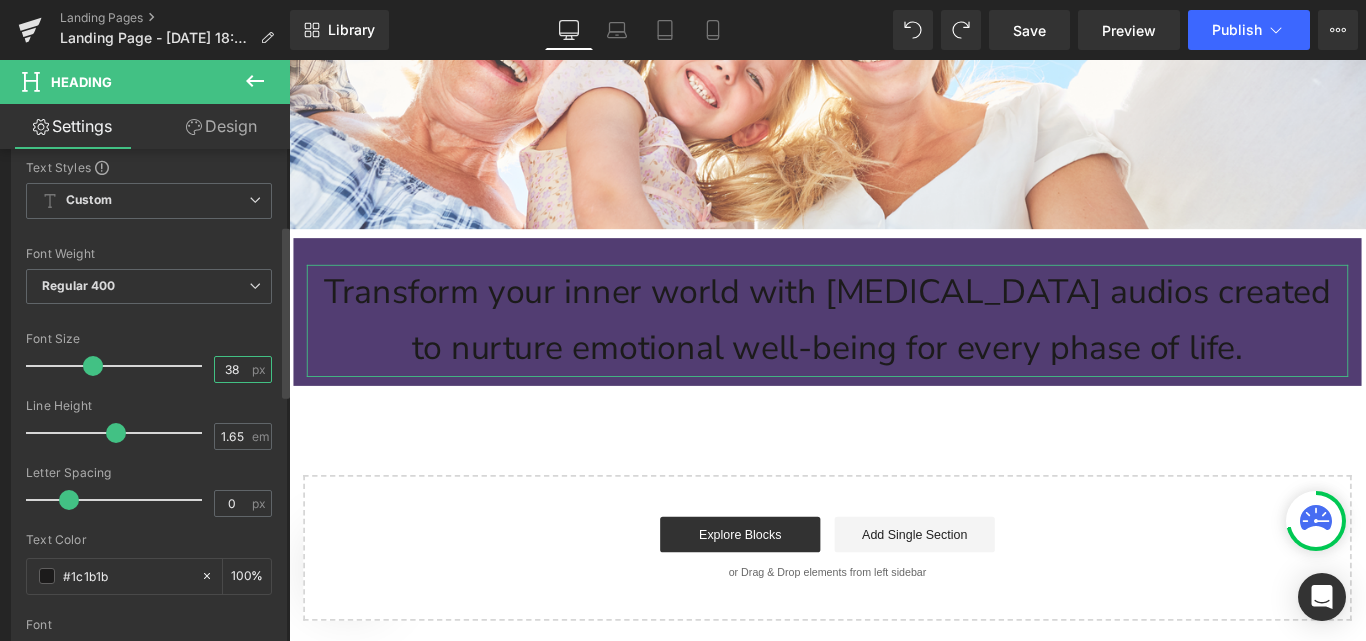 type on "3" 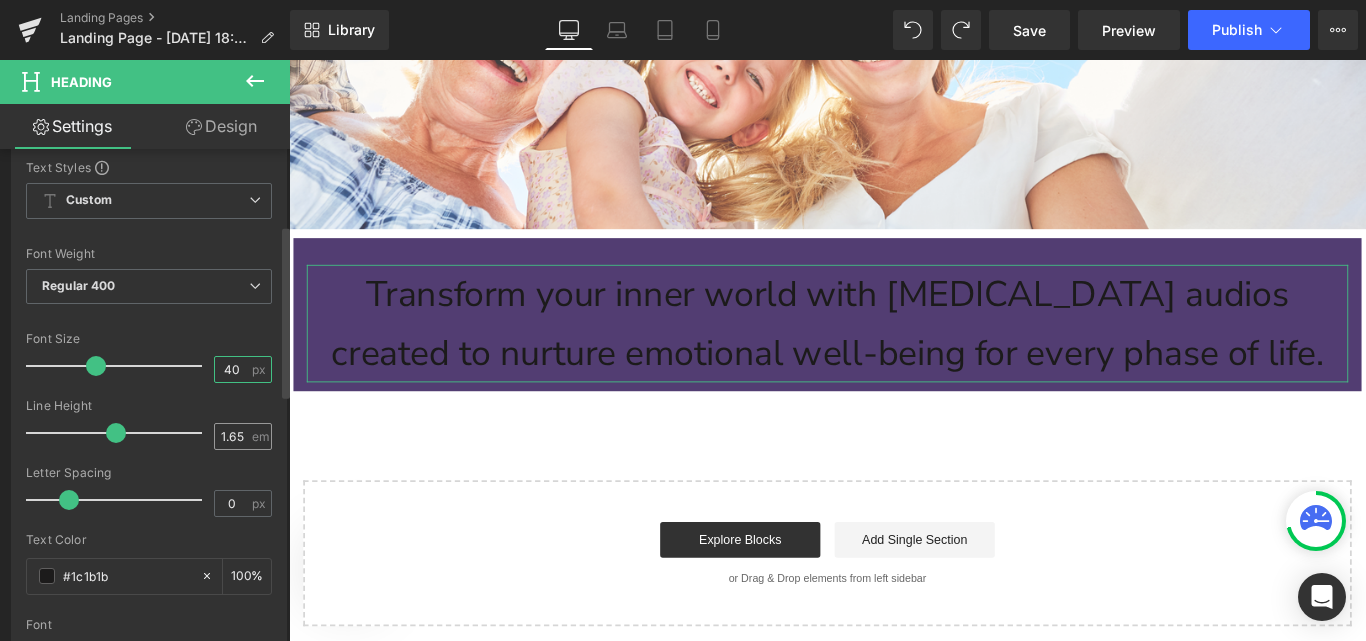 scroll, scrollTop: 1, scrollLeft: 0, axis: vertical 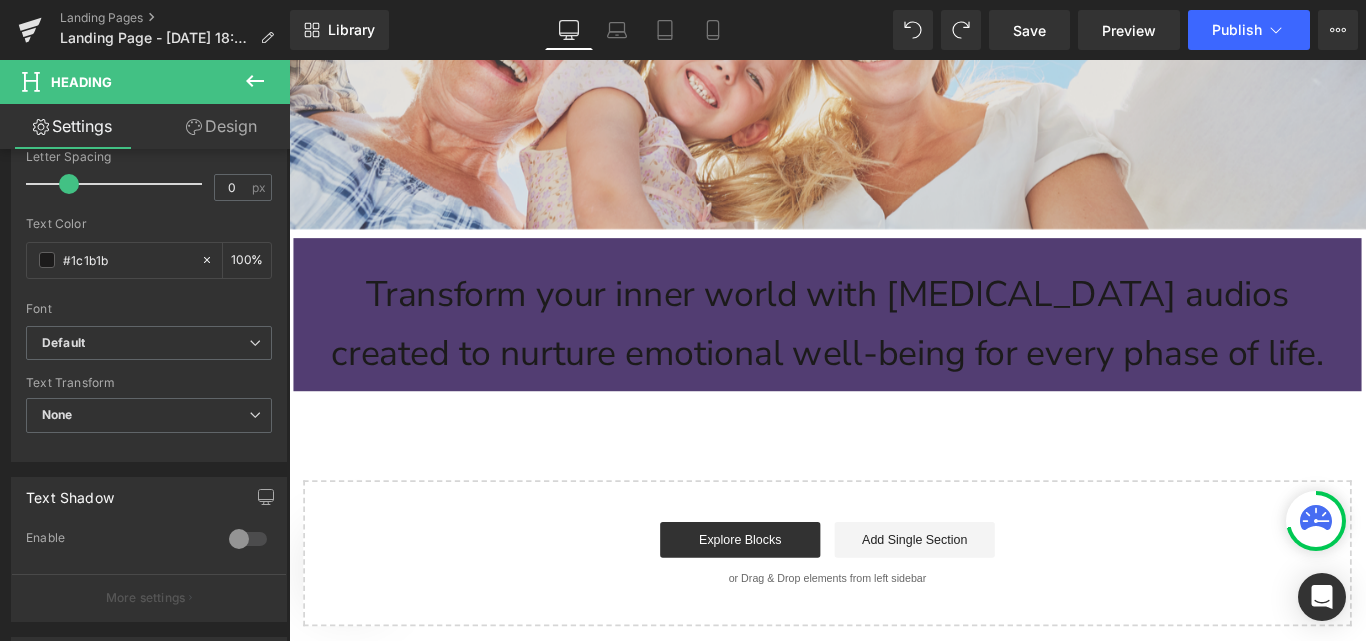 type on "40" 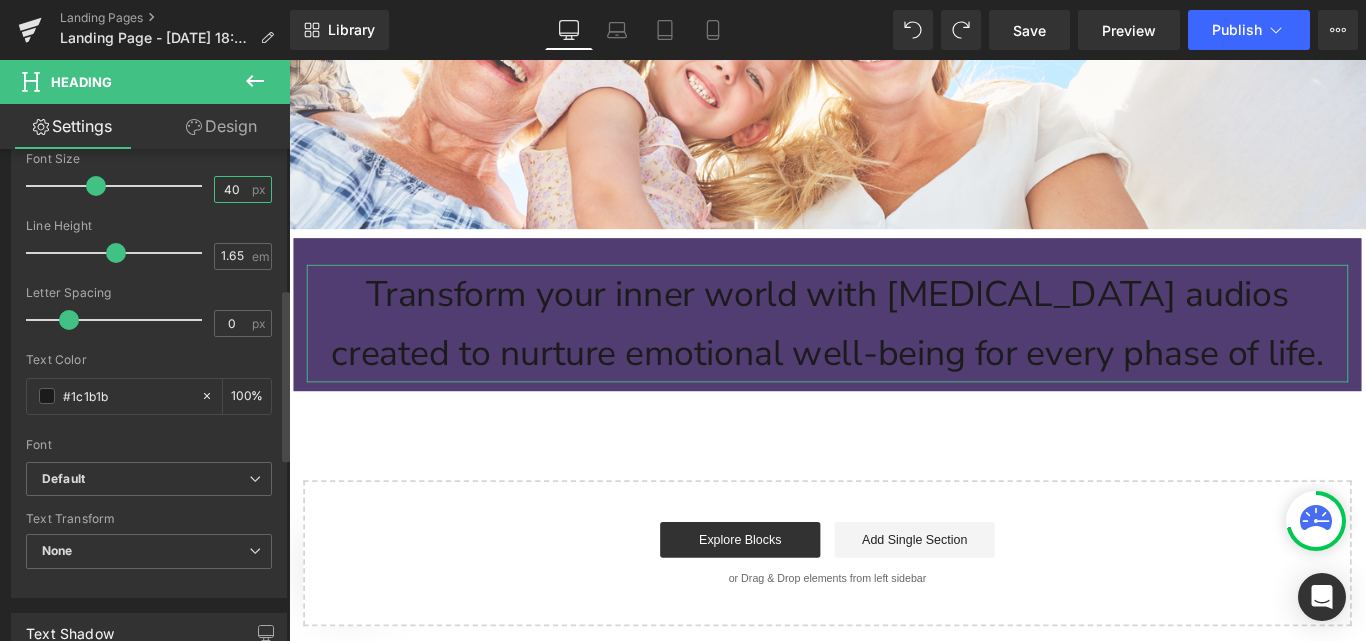 scroll, scrollTop: 399, scrollLeft: 0, axis: vertical 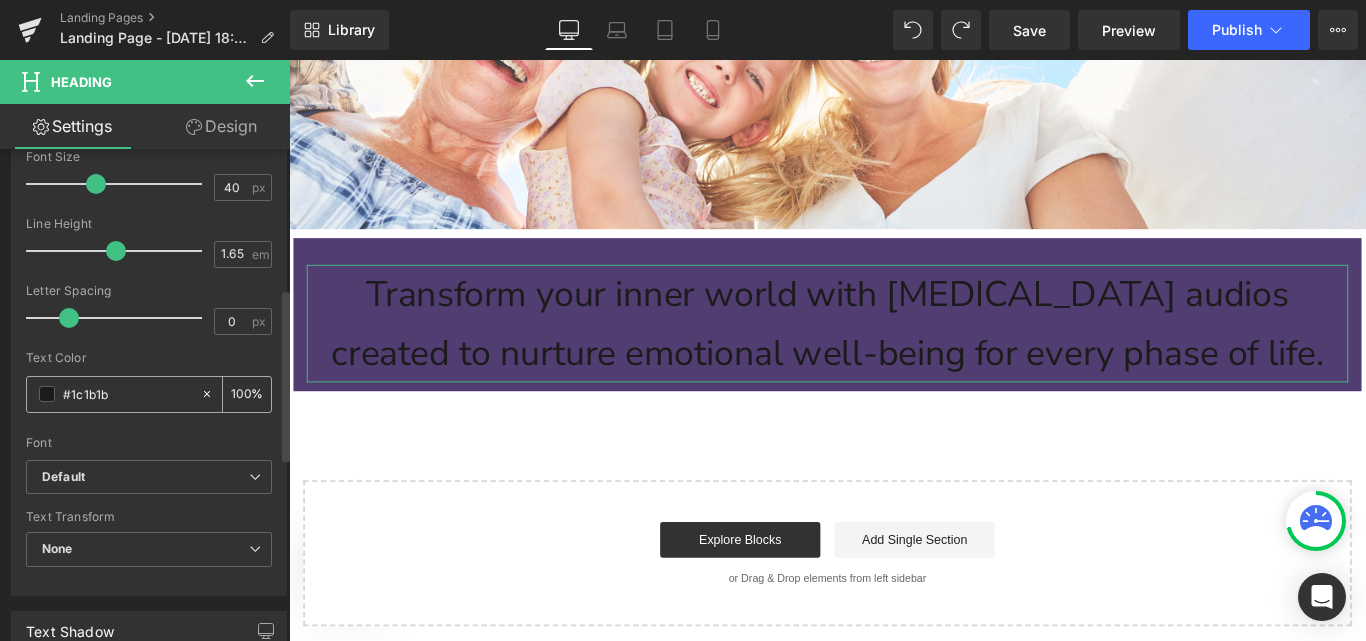 click at bounding box center [47, 394] 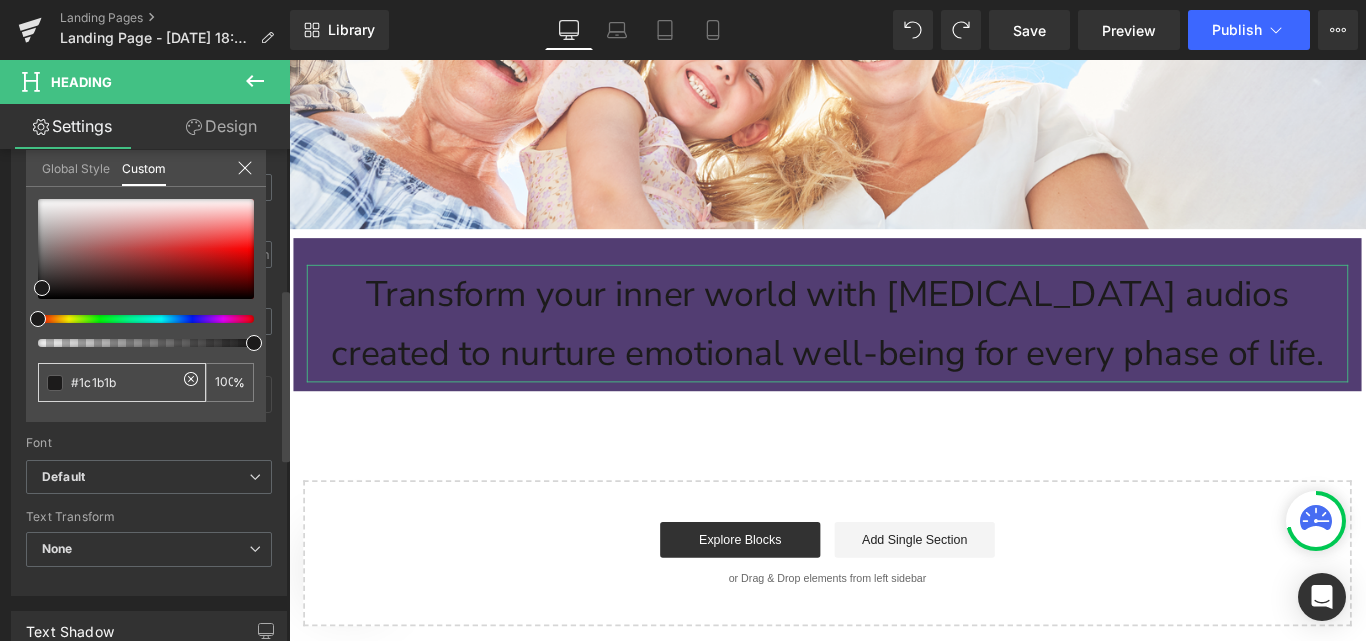 drag, startPoint x: 126, startPoint y: 382, endPoint x: 0, endPoint y: 367, distance: 126.88972 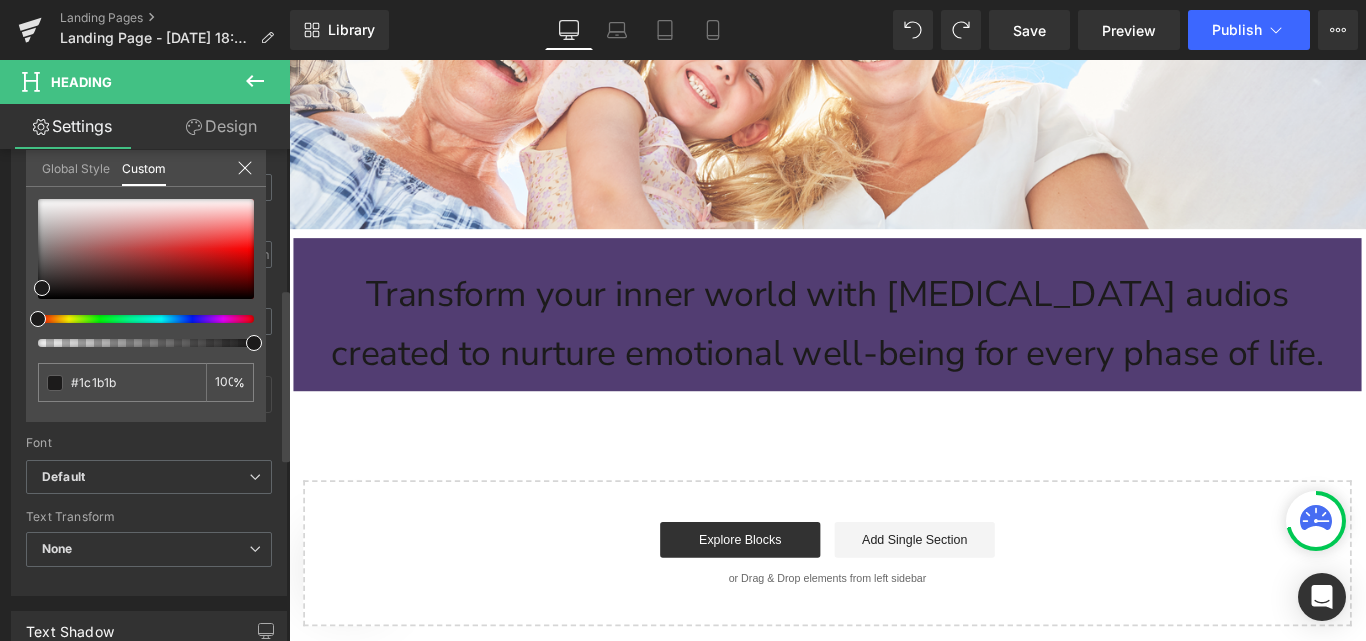 paste on "fefefe" 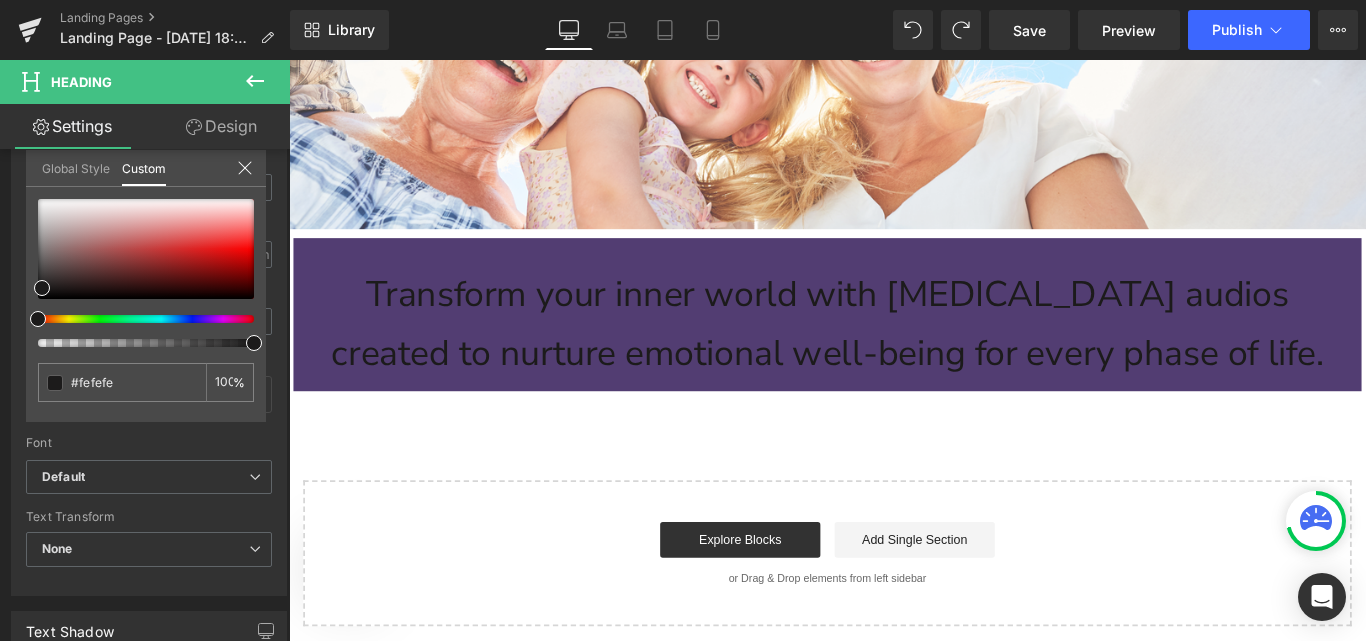 type on "#fefefe" 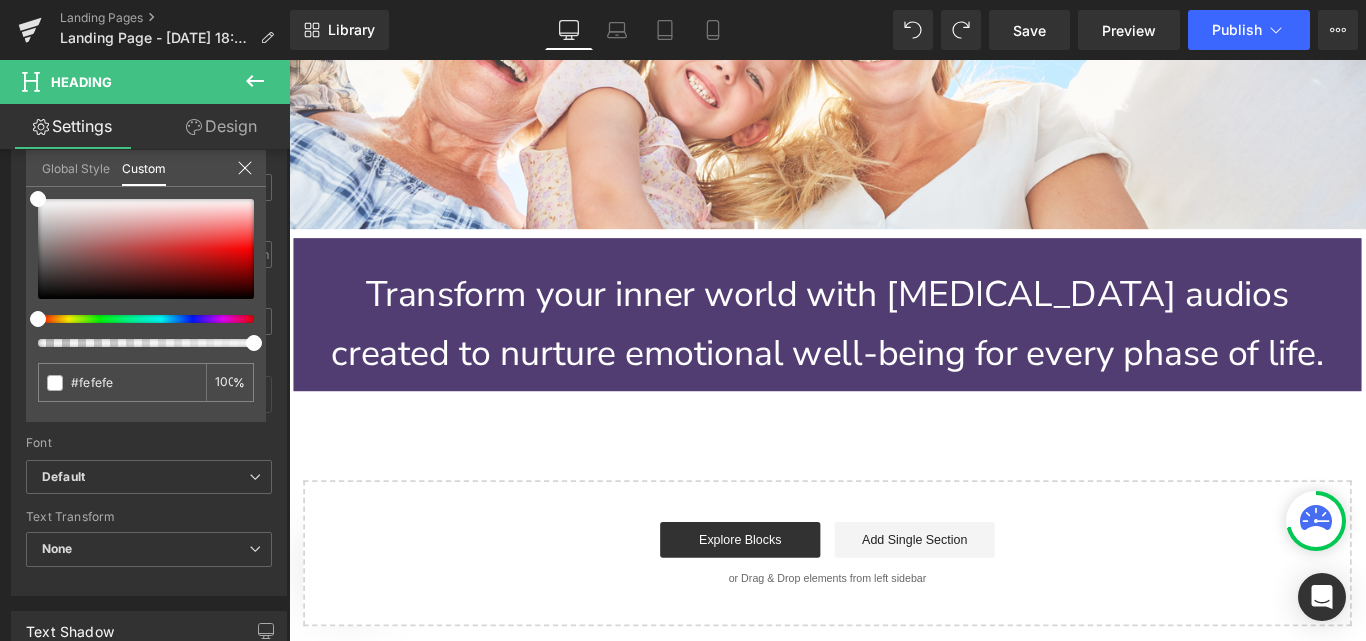 click at bounding box center [894, 386] 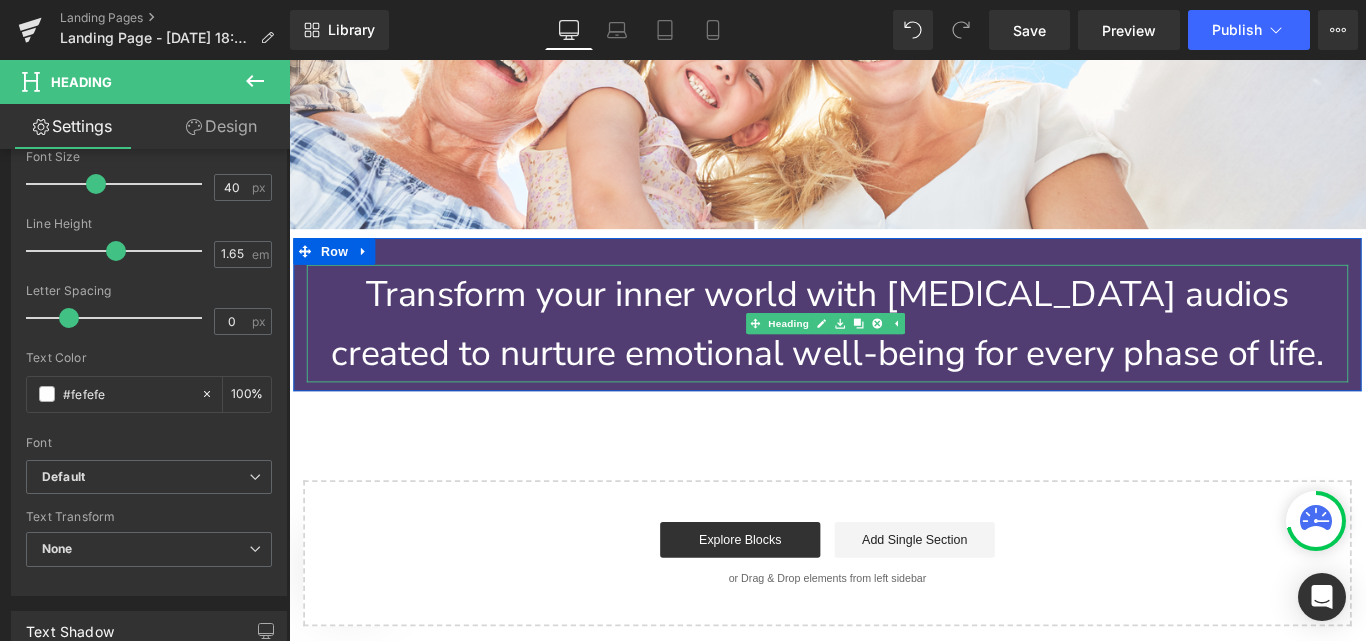 click on "Transform your inner world with [MEDICAL_DATA] audios created to nurture emotional well-being for every phase of life." at bounding box center (894, 356) 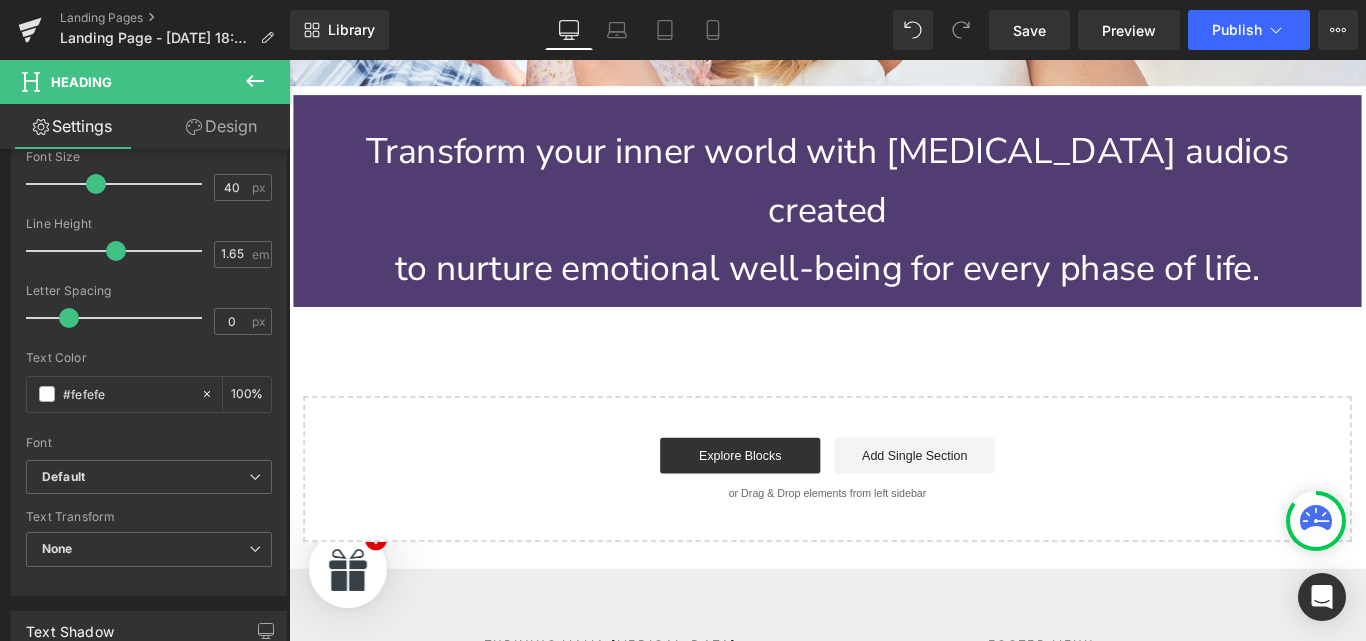scroll, scrollTop: 1008, scrollLeft: 0, axis: vertical 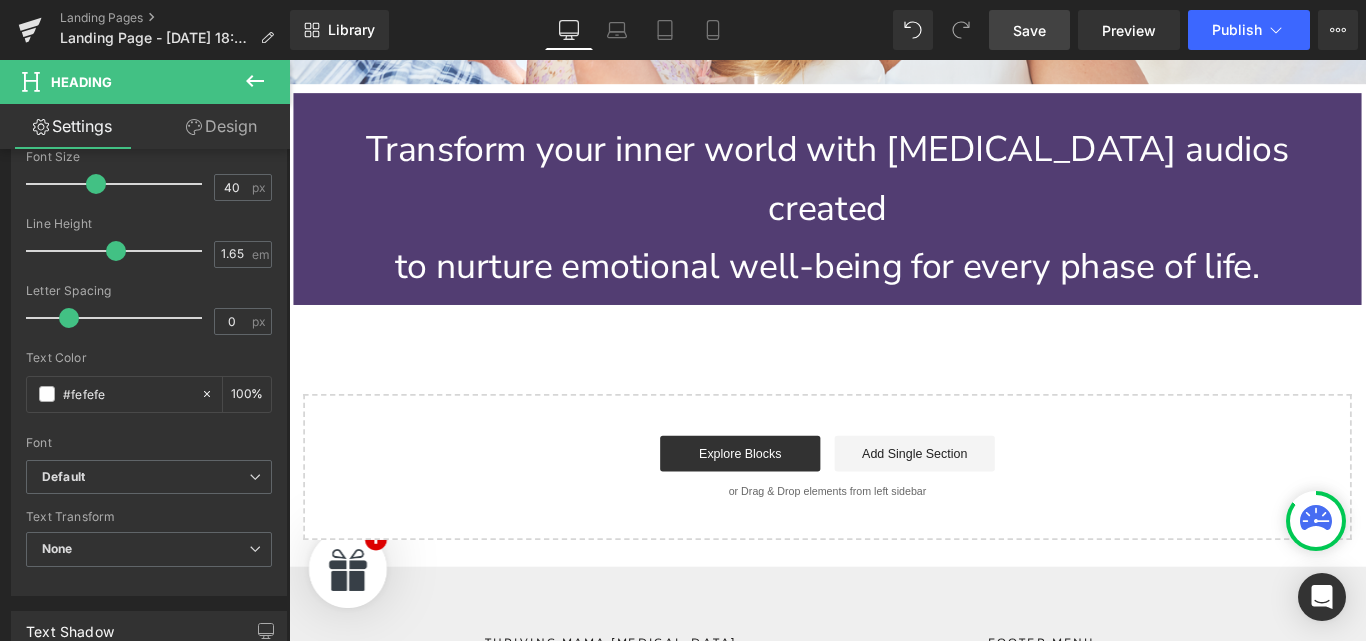 click on "Save" at bounding box center (1029, 30) 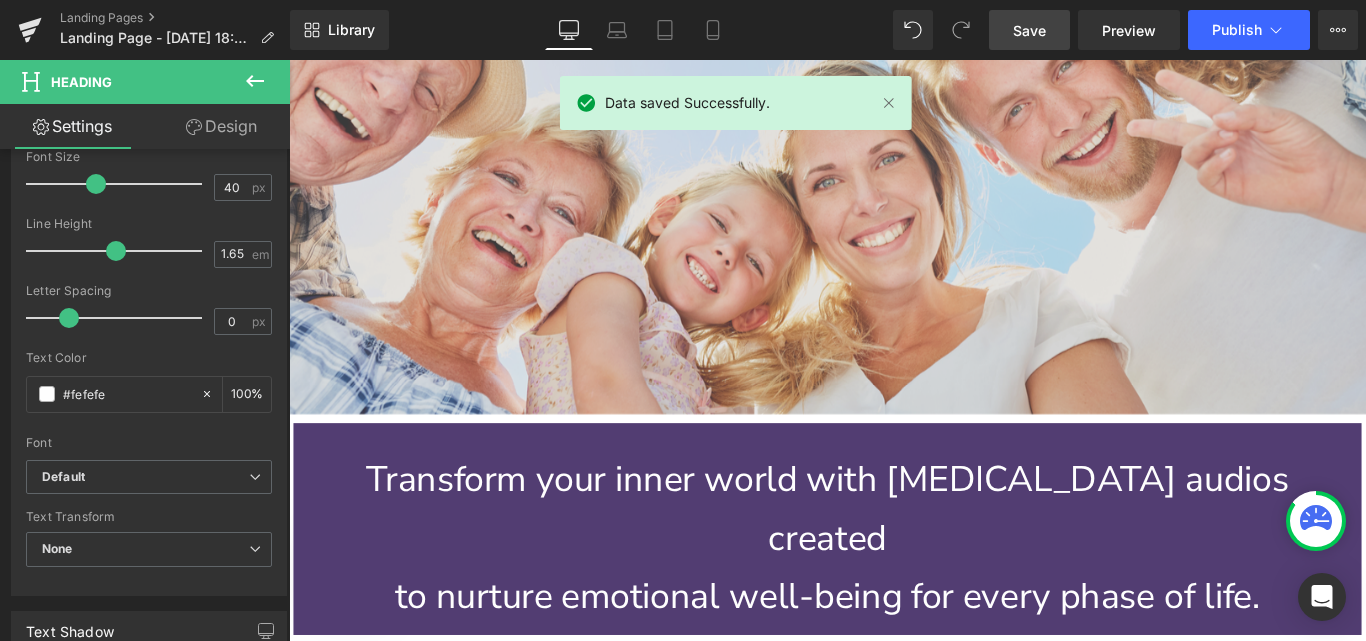 scroll, scrollTop: 699, scrollLeft: 0, axis: vertical 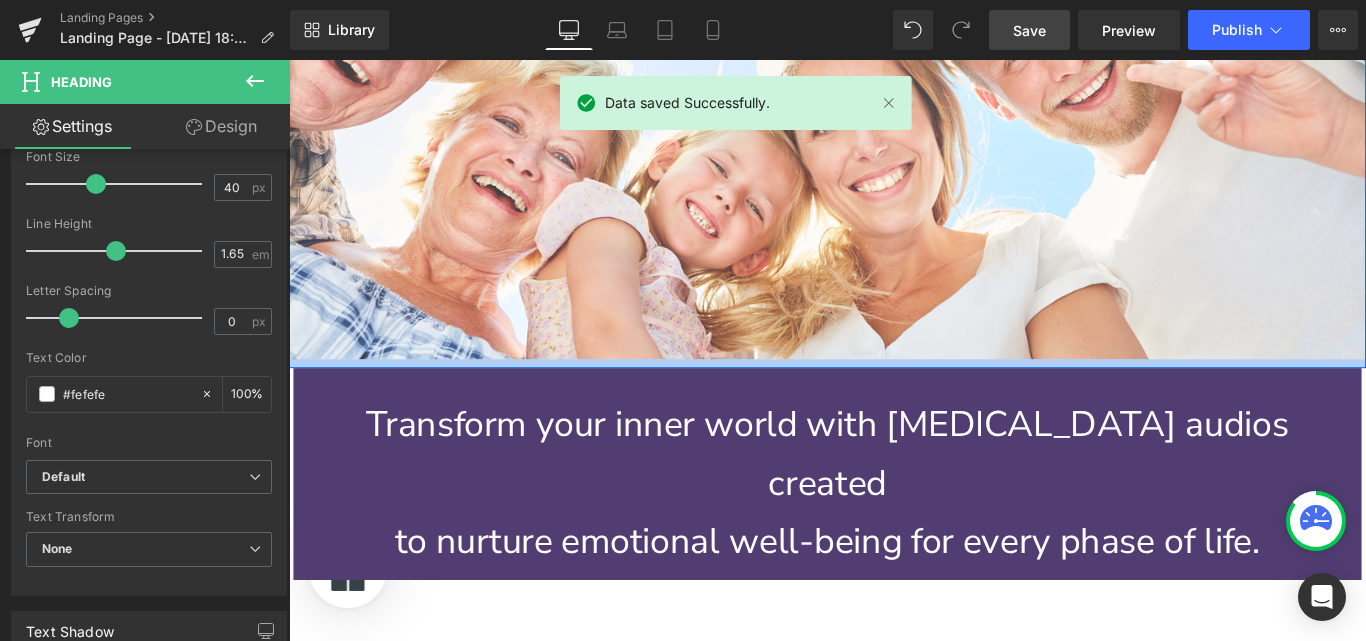 click at bounding box center (894, 401) 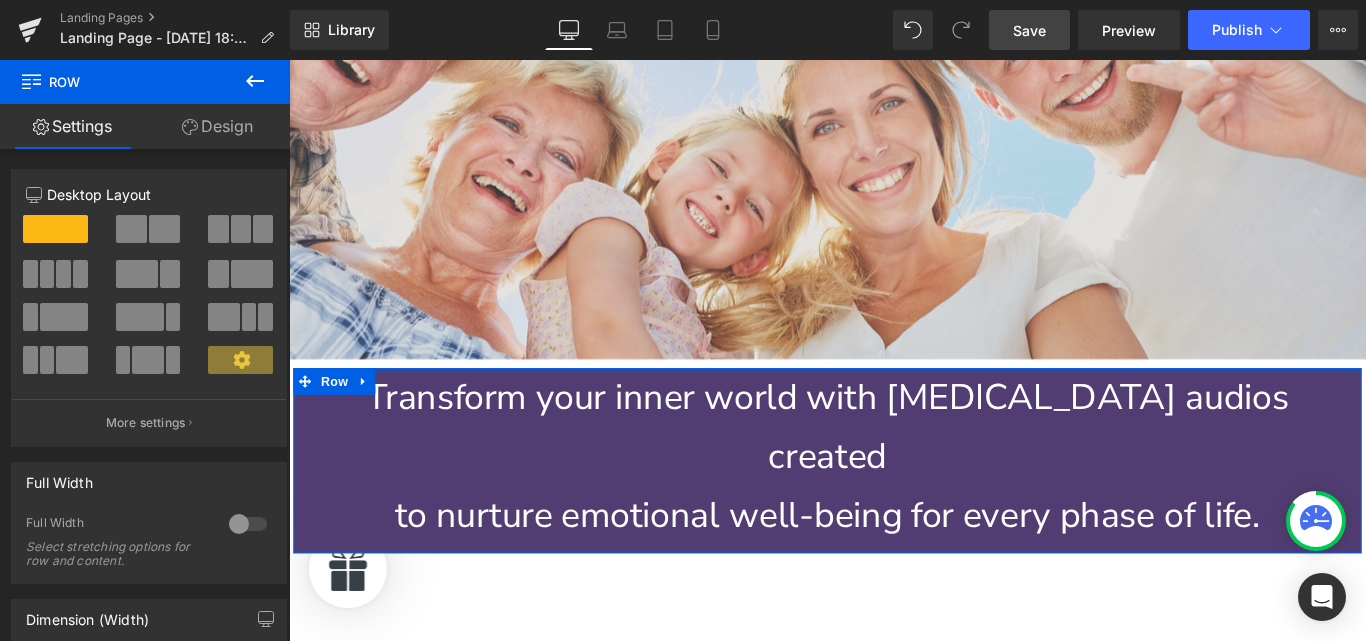 drag, startPoint x: 886, startPoint y: 406, endPoint x: 888, endPoint y: 374, distance: 32.06244 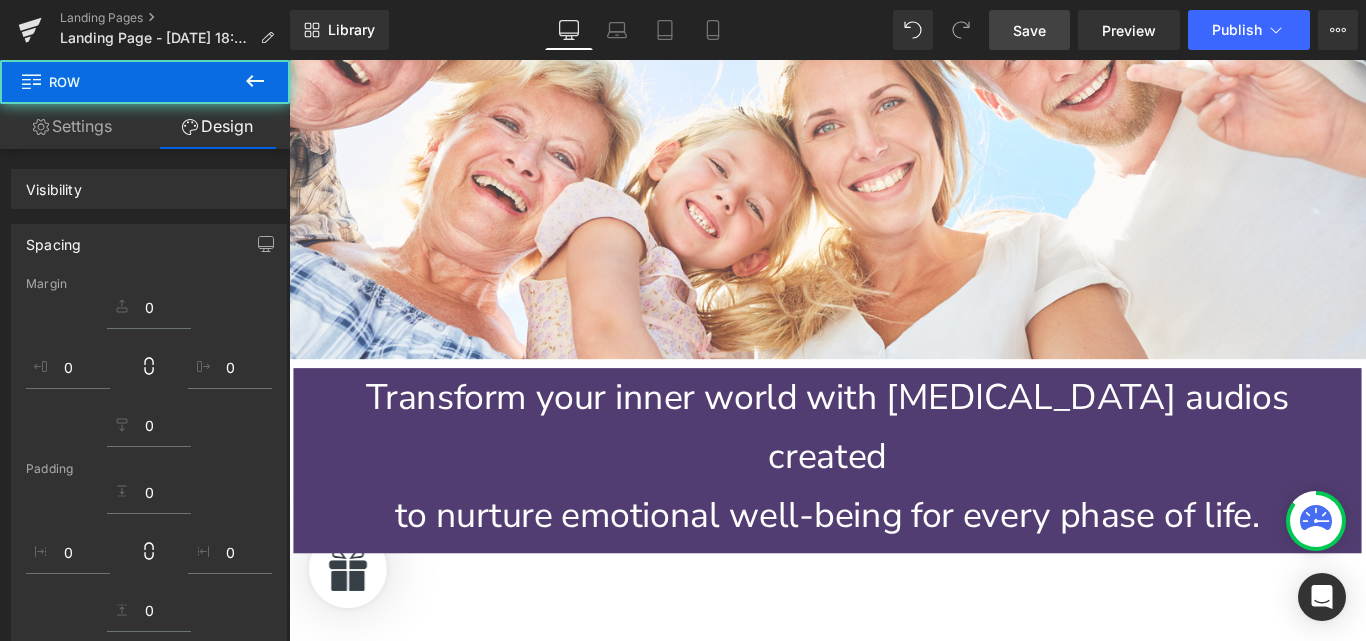 click on "Image         Row          GenZen Healing Hub Text Block         Row                 A sanctuary for healing minds, hearts & families Text Block         Row         Image         Row
Transform your inner world with hypnotherapy audios created  to nurture emotional well-being for every phase of life.
Heading         Row
Select your layout" at bounding box center (894, 234) 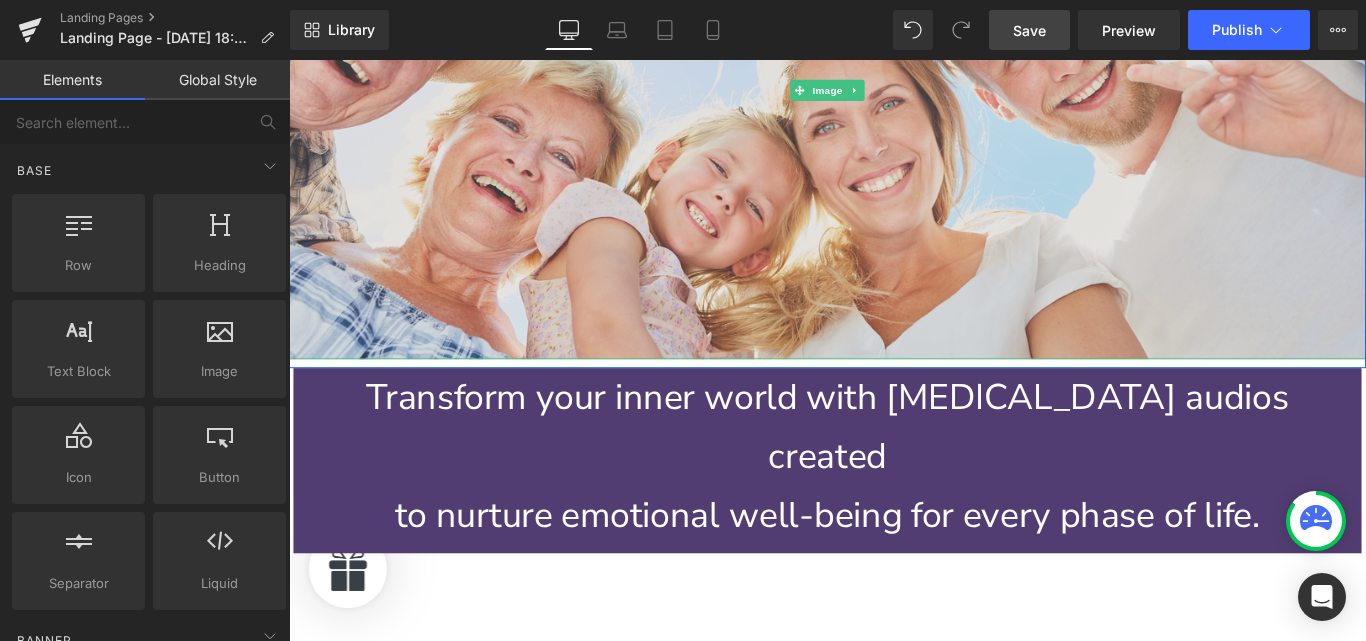 click at bounding box center [894, 93] 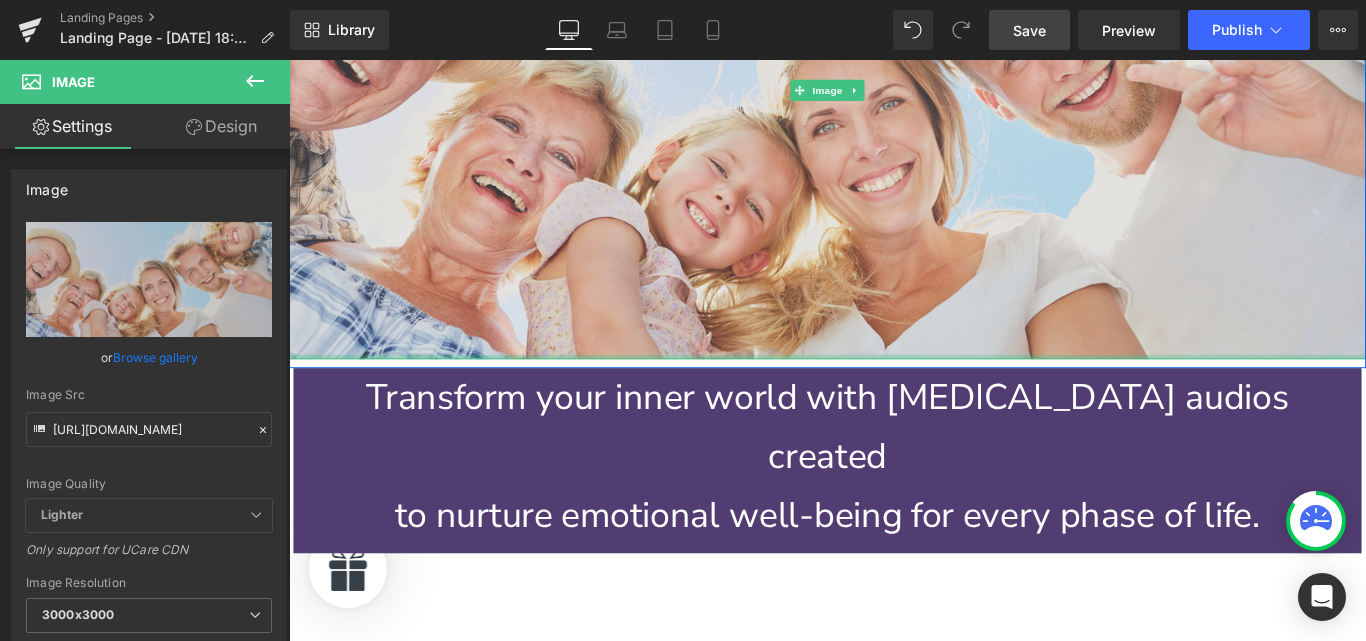 drag, startPoint x: 493, startPoint y: 392, endPoint x: 503, endPoint y: 373, distance: 21.470911 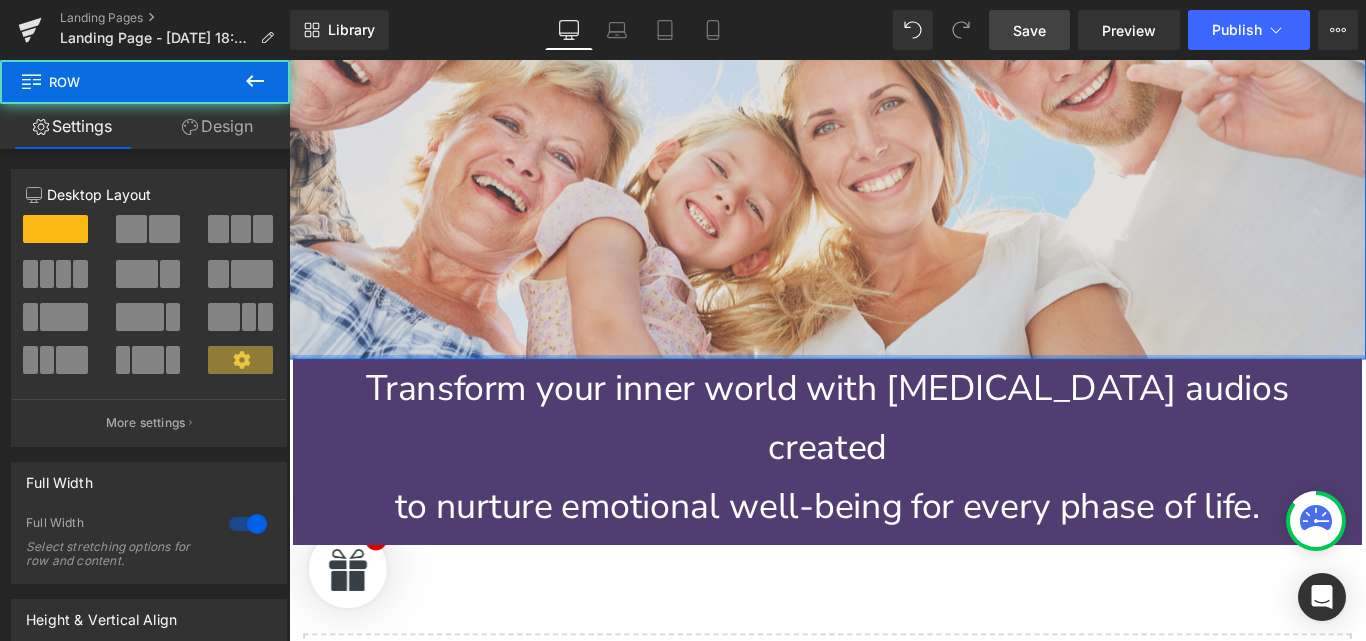 drag, startPoint x: 317, startPoint y: 401, endPoint x: 323, endPoint y: 390, distance: 12.529964 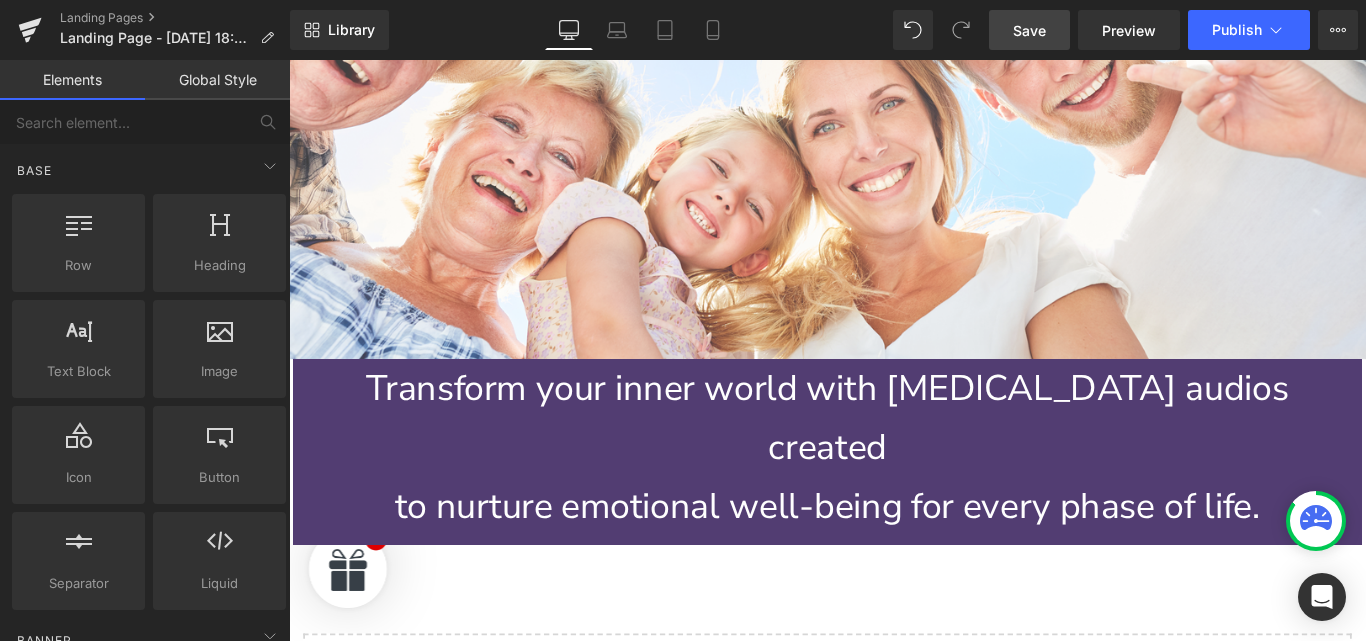 click on "Image         Row          GenZen Healing Hub Text Block         Row                 A sanctuary for healing minds, hearts & families Text Block         Row         Image         Row
Transform your inner world with hypnotherapy audios created  to nurture emotional well-being for every phase of life.
Heading         Row
Select your layout" at bounding box center (894, 229) 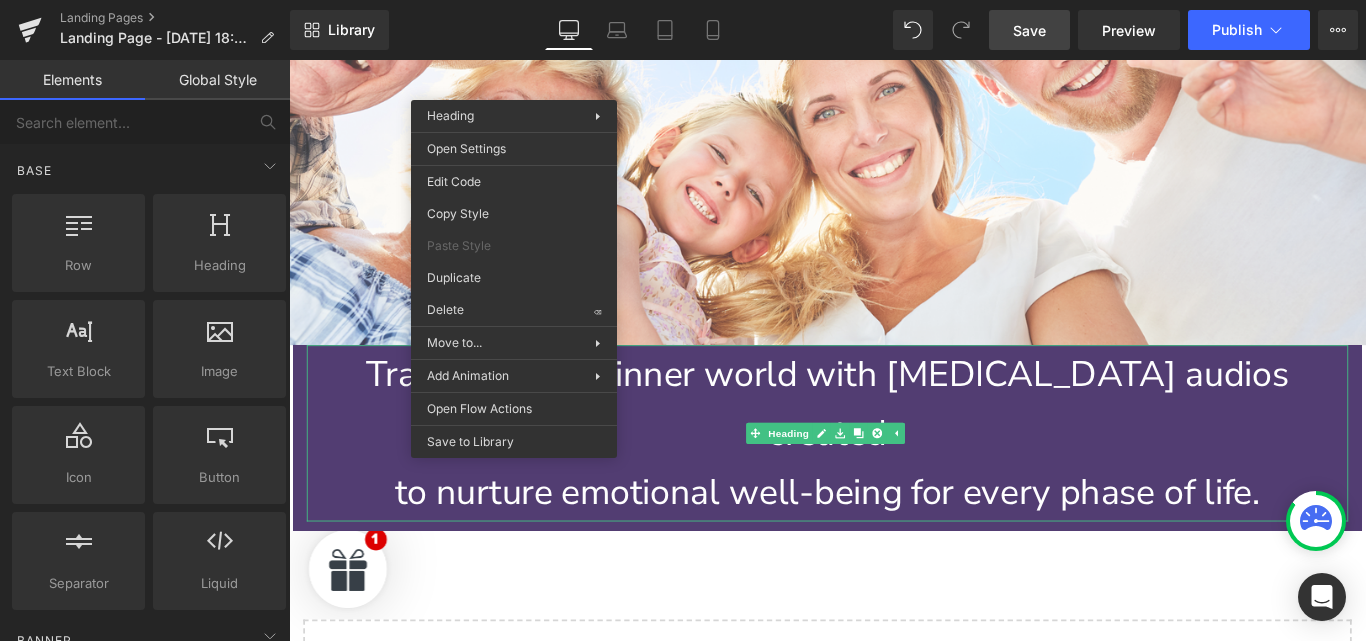 scroll, scrollTop: 717, scrollLeft: 0, axis: vertical 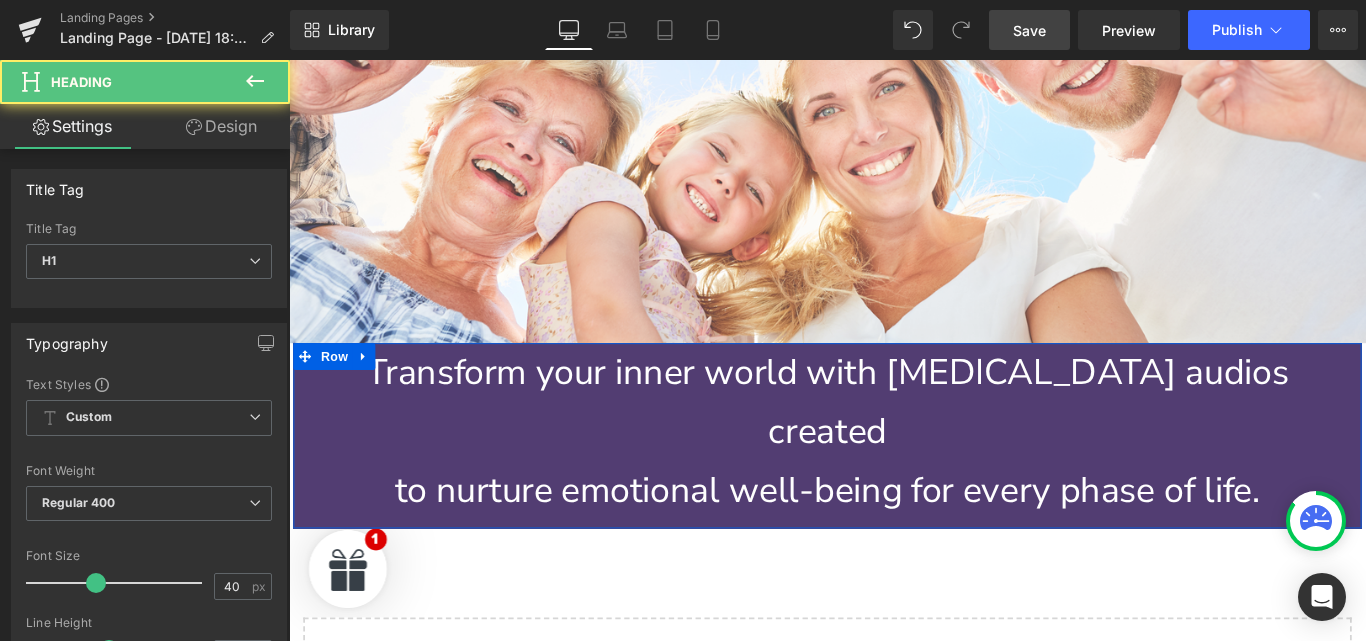 click on "Transform your inner world with hypnotherapy audios created  to nurture emotional well-being for every phase of life.
Heading" at bounding box center (894, 477) 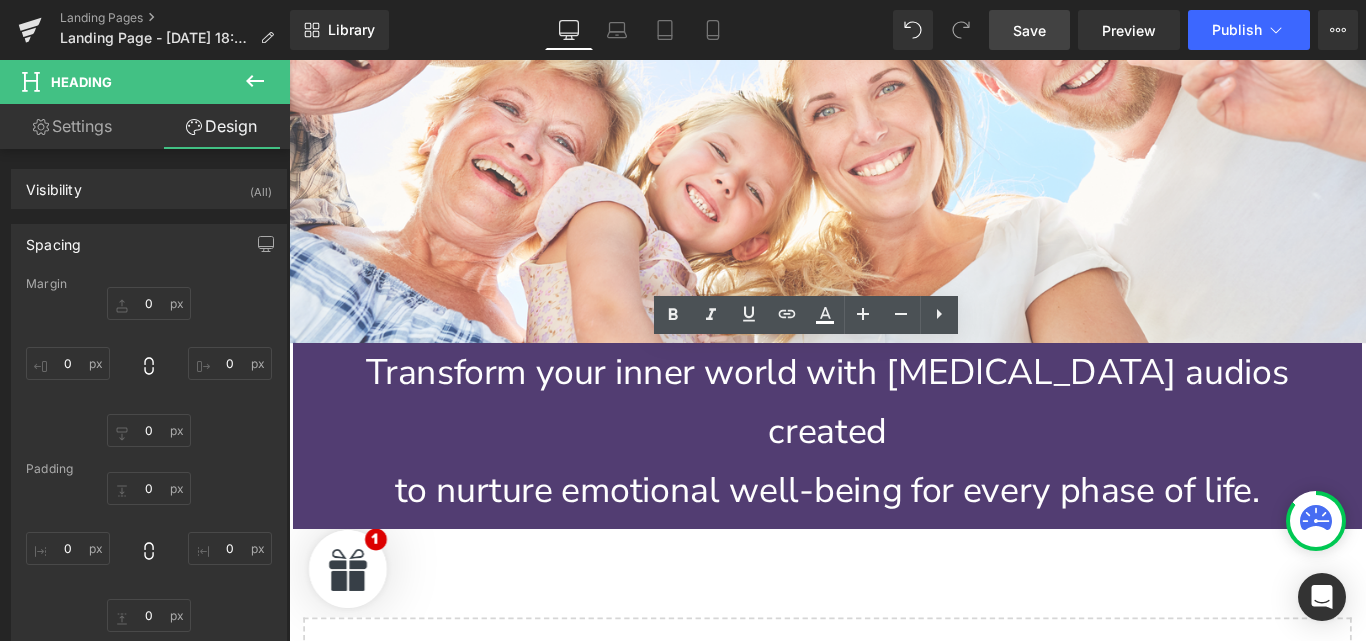 click on "to nurture emotional well-being for every phase of life." at bounding box center [894, 543] 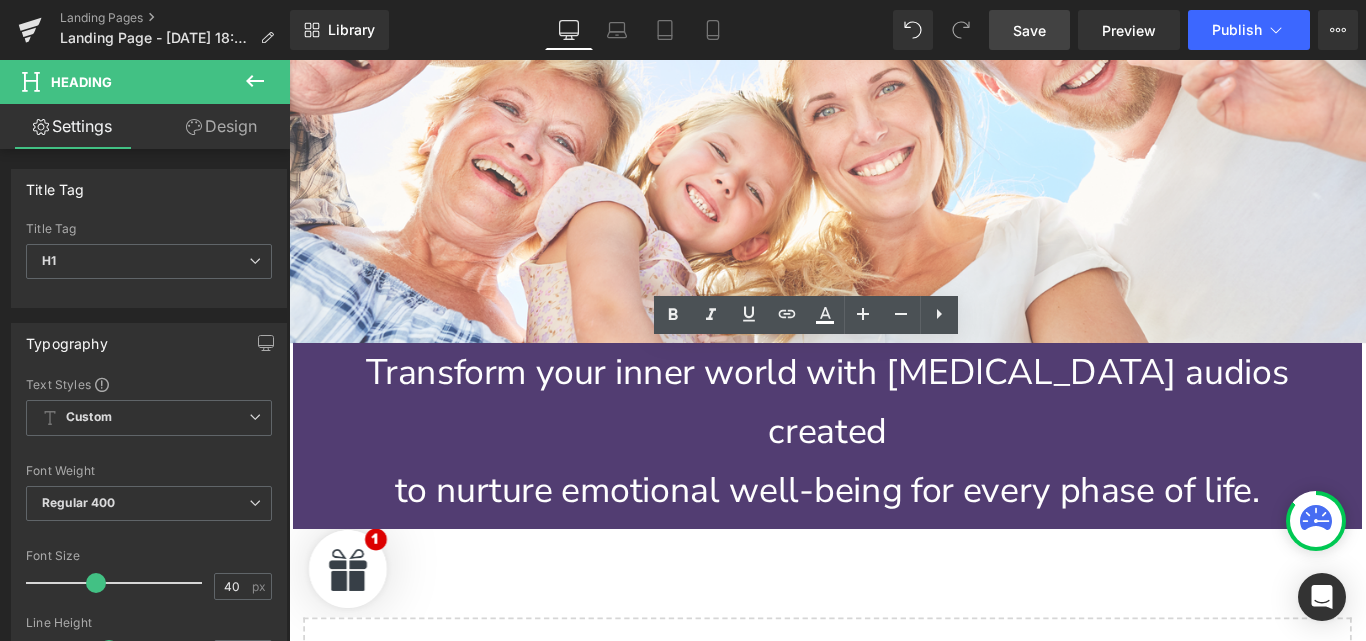 click on "Transform your inner world with hypnotherapy audios created  to nurture emotional well-being for every phase of life.
Heading         Row" at bounding box center (894, 482) 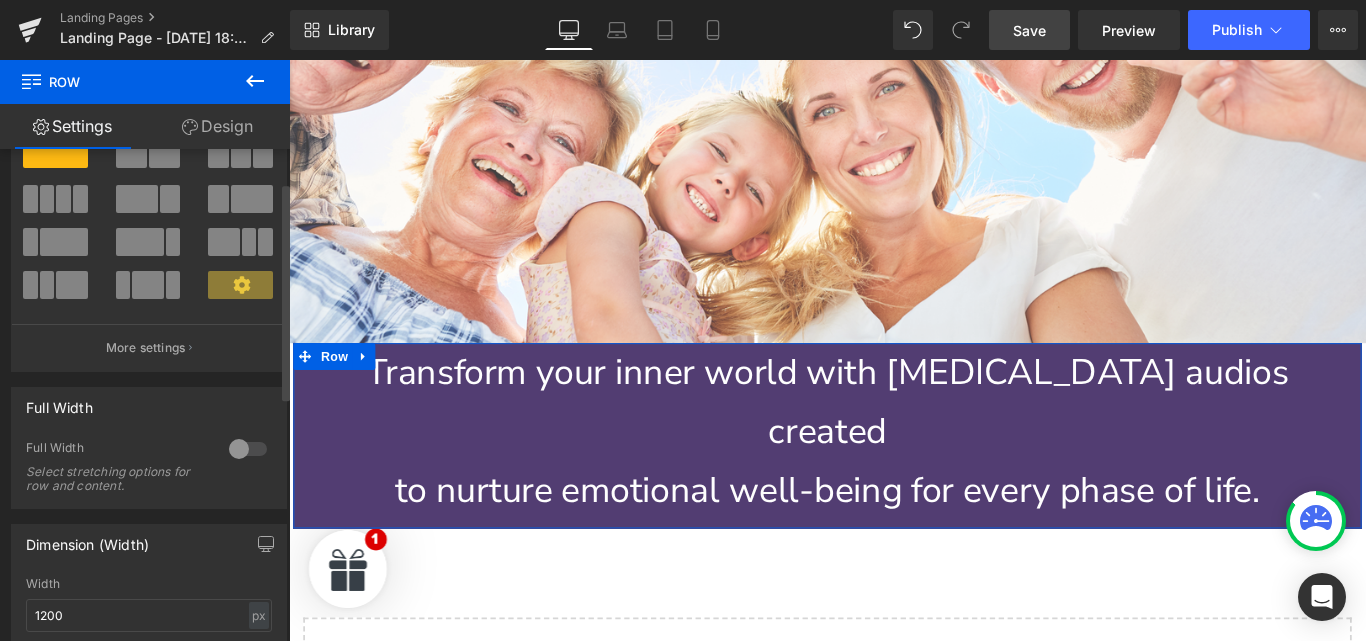 scroll, scrollTop: 0, scrollLeft: 0, axis: both 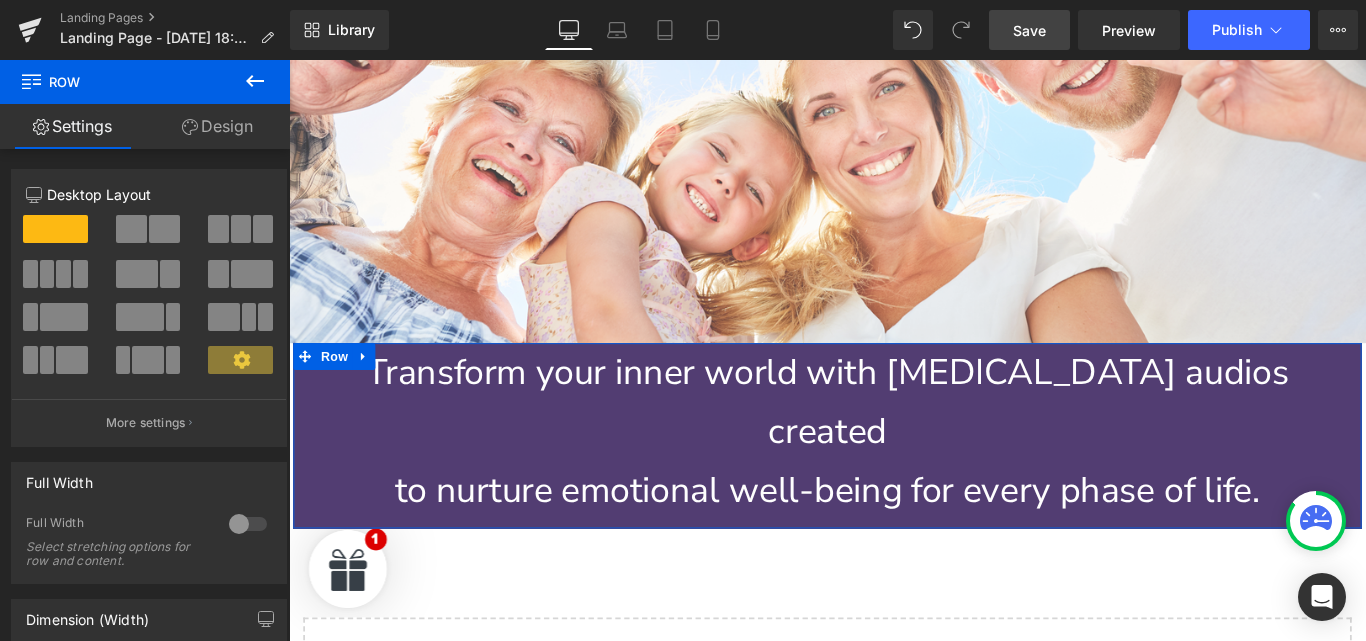 click on "Design" at bounding box center (217, 126) 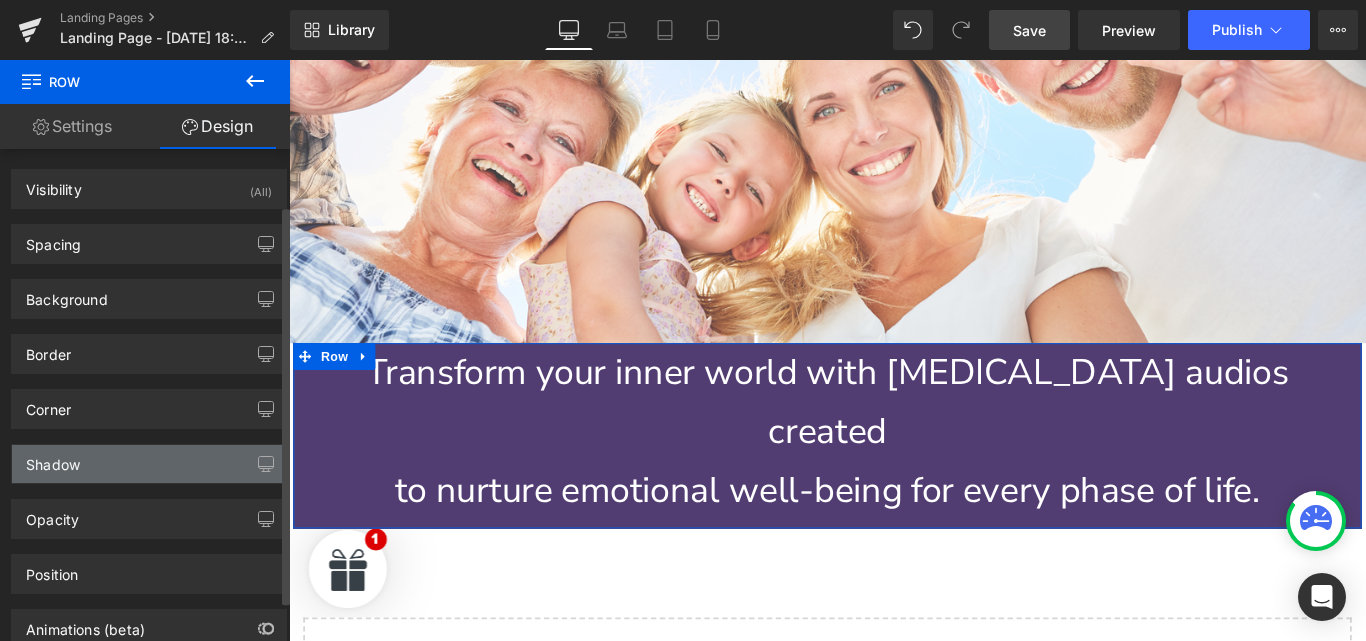 type on "0" 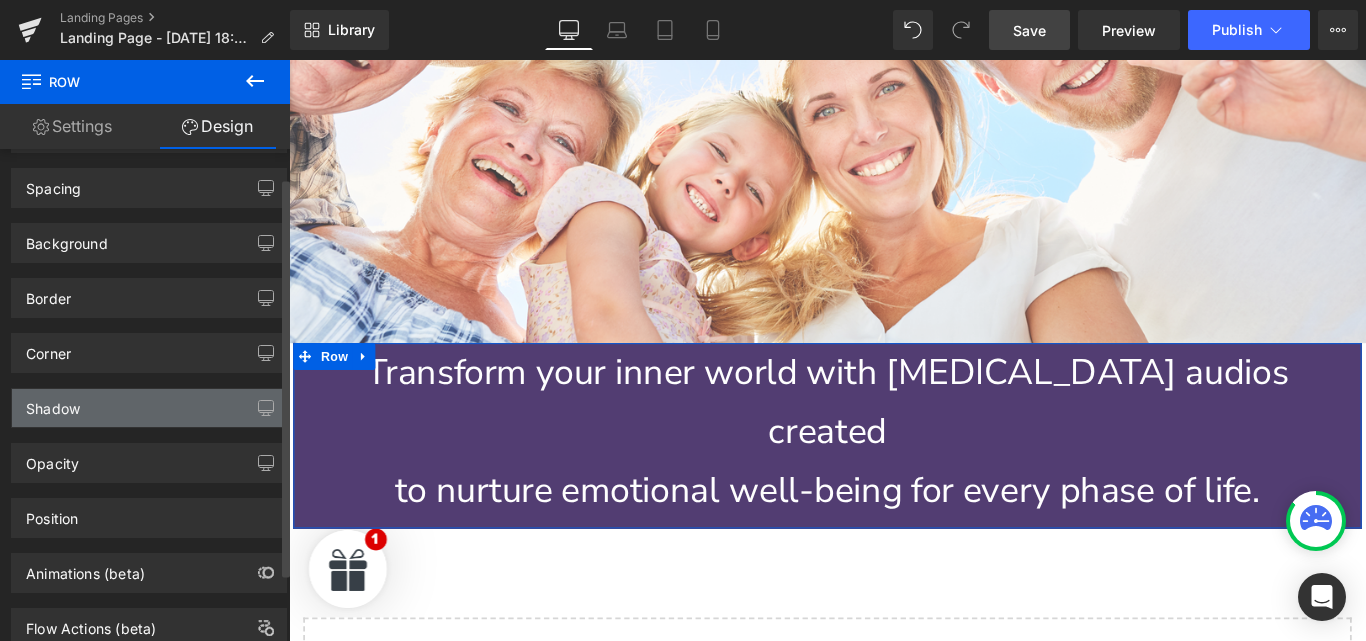 scroll, scrollTop: 0, scrollLeft: 0, axis: both 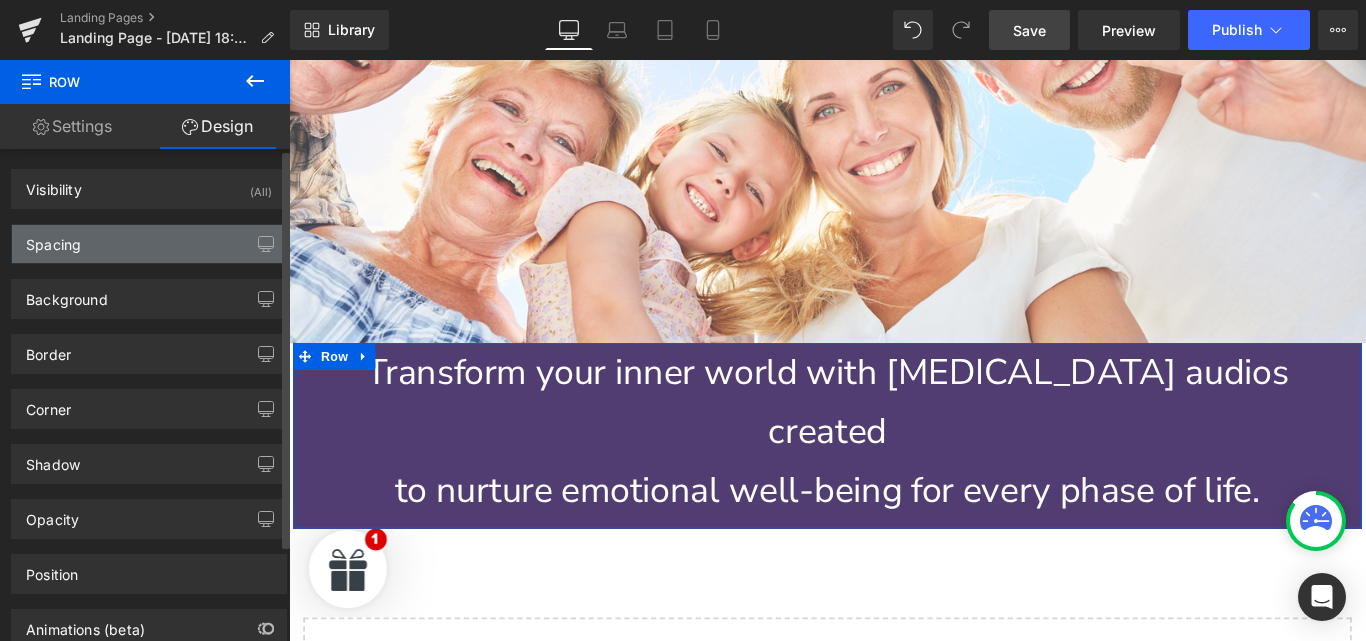 click on "Spacing" at bounding box center (149, 244) 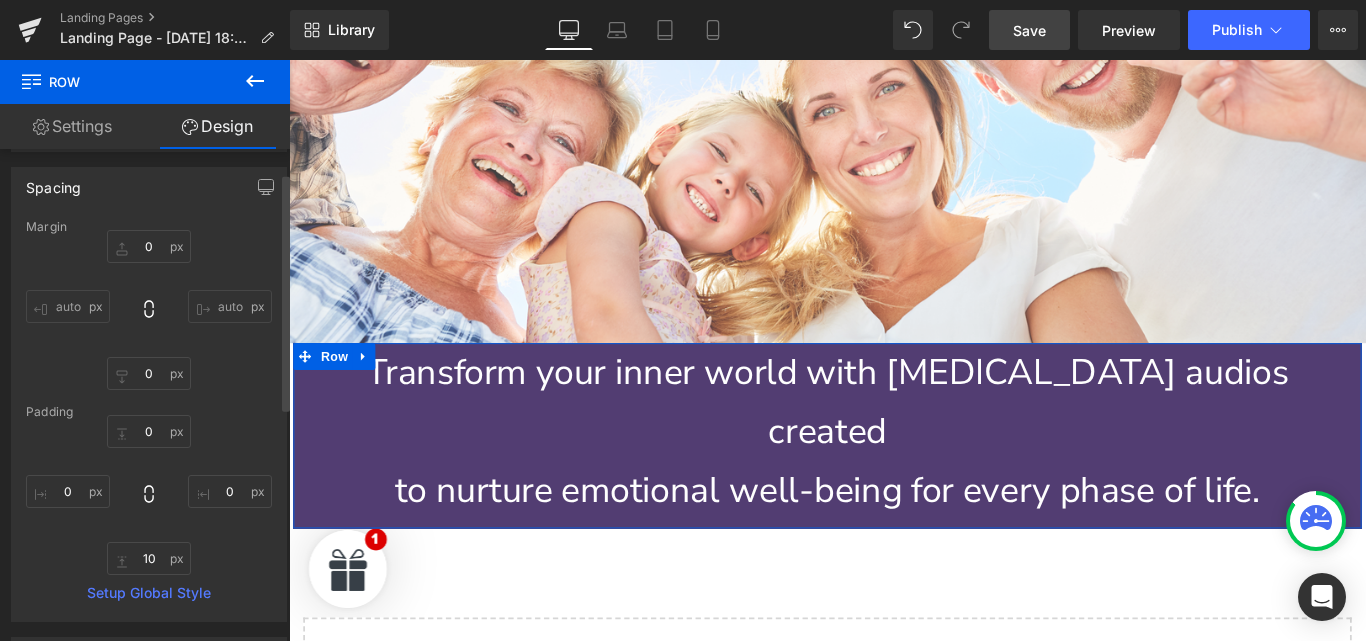 scroll, scrollTop: 59, scrollLeft: 0, axis: vertical 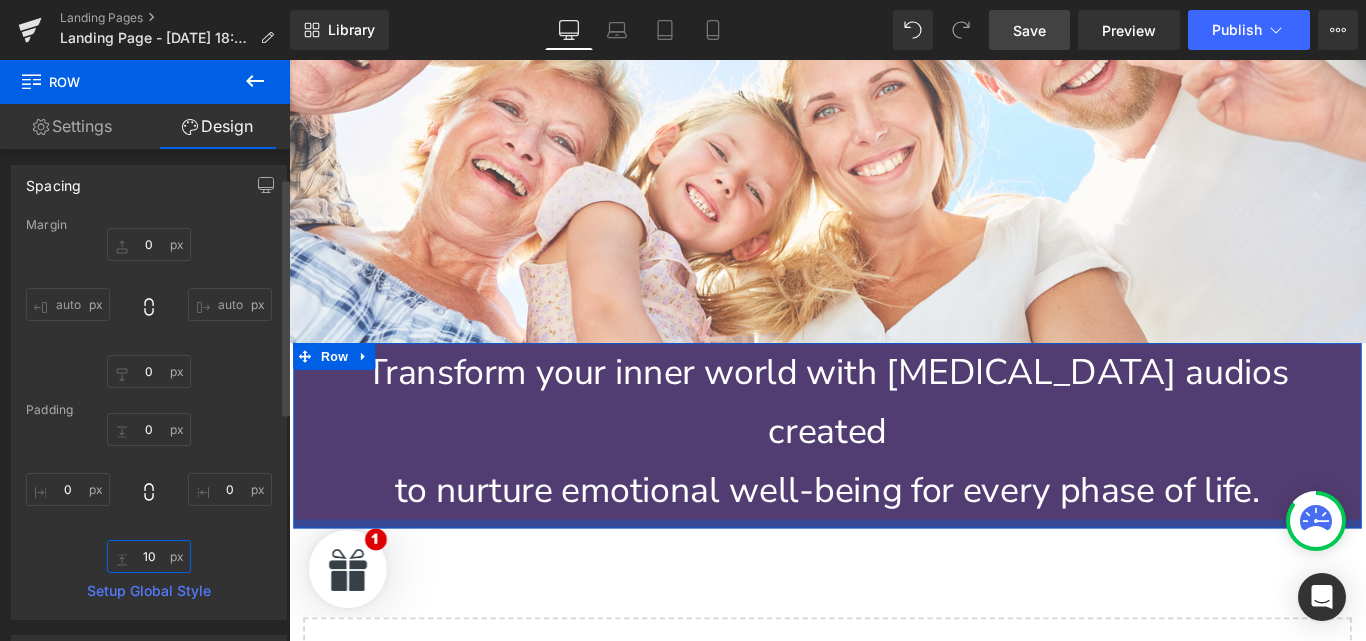click on "10" at bounding box center [149, 556] 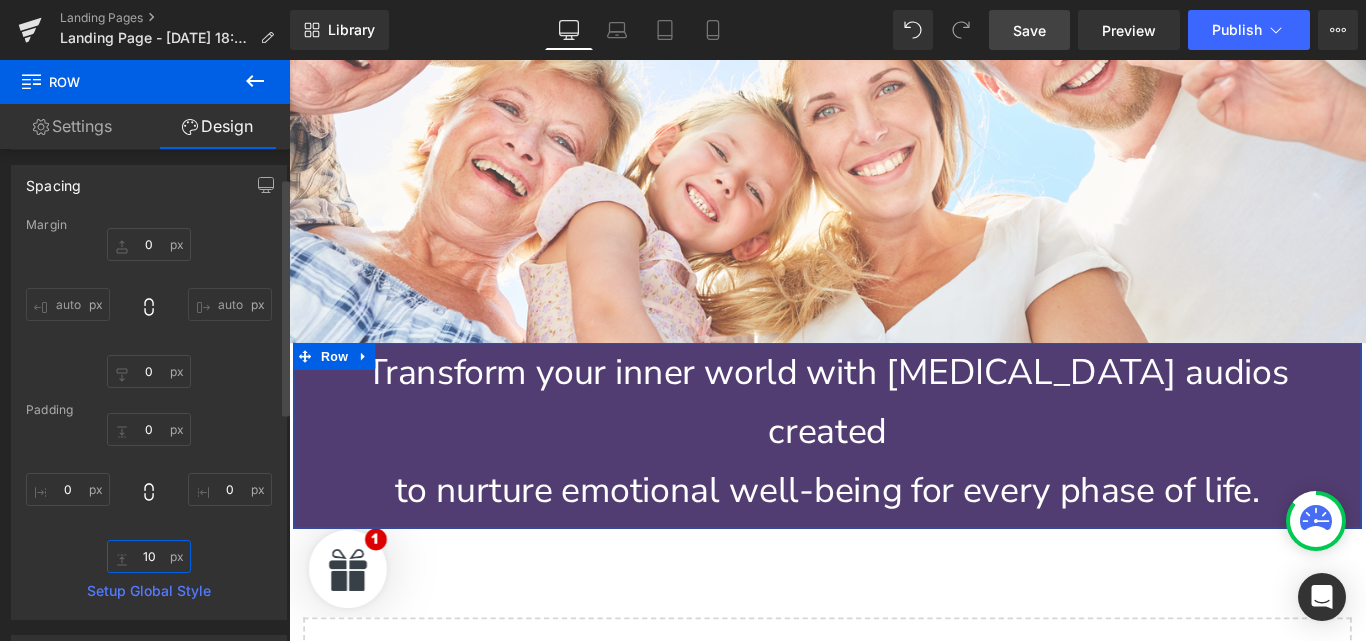 type on "0" 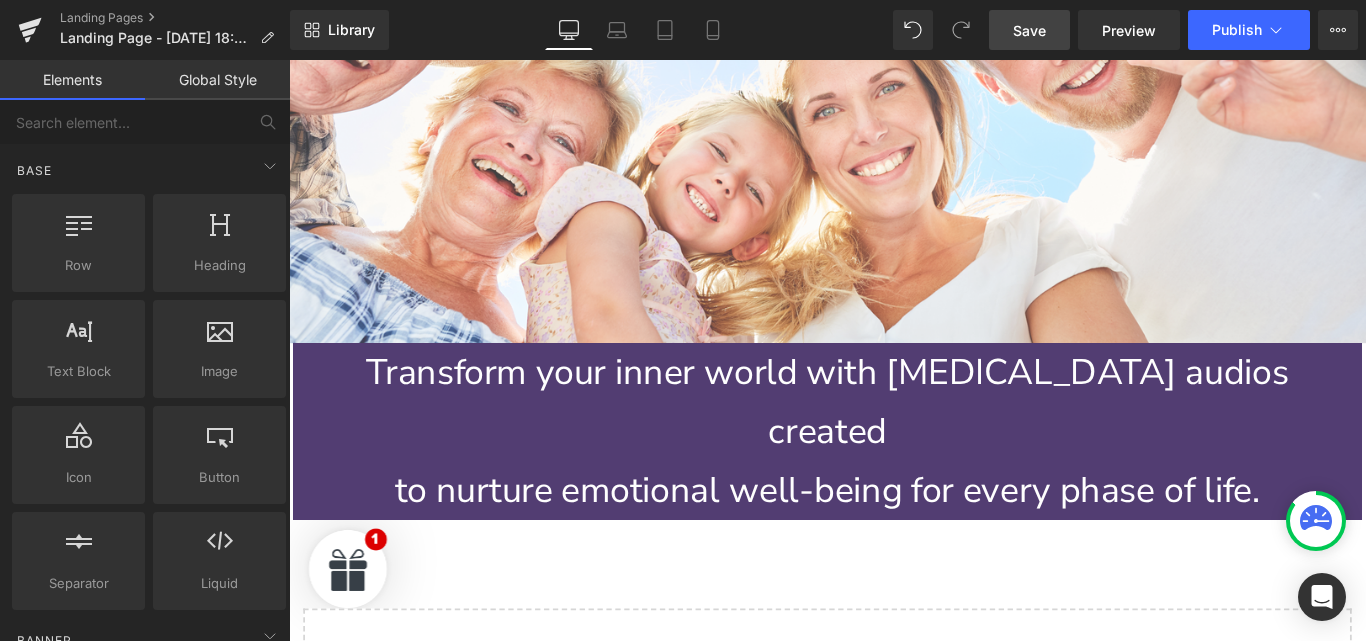 click on "Image         Row          GenZen Healing Hub Text Block         Row                 A sanctuary for healing minds, hearts & families Text Block         Row         Image         Row
Transform your inner world with hypnotherapy audios created  to nurture emotional well-being for every phase of life.
Heading         Row
Select your layout" at bounding box center (894, 206) 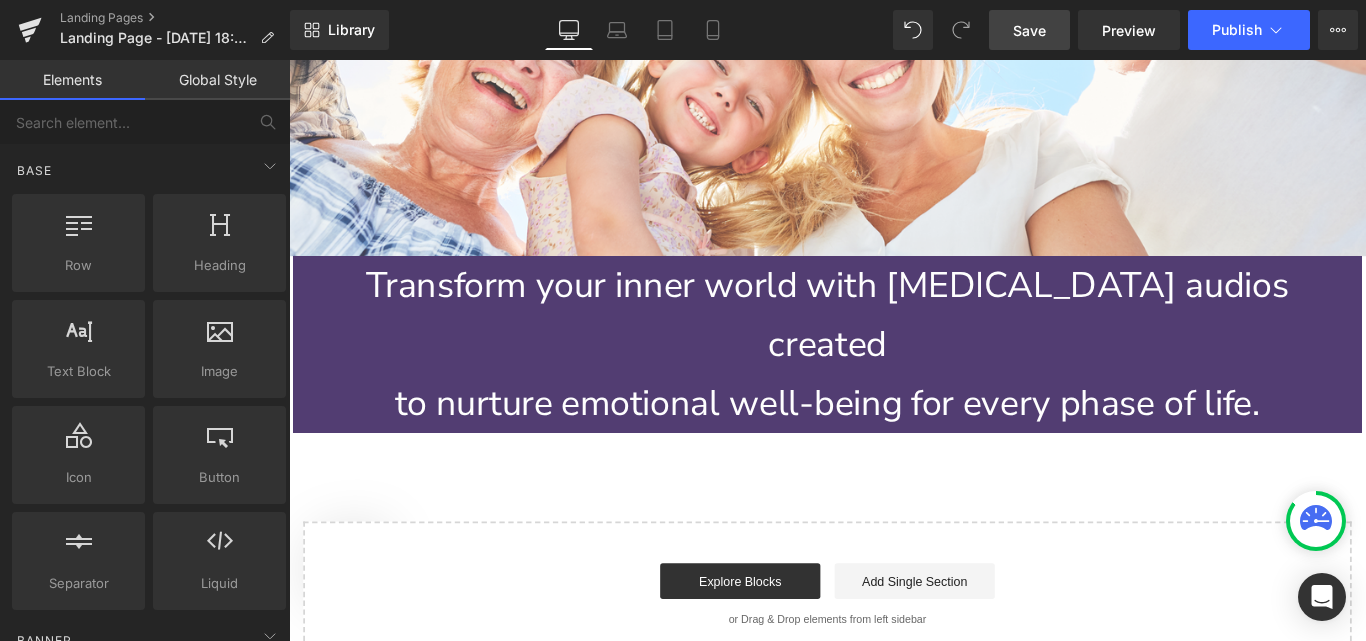 scroll, scrollTop: 812, scrollLeft: 0, axis: vertical 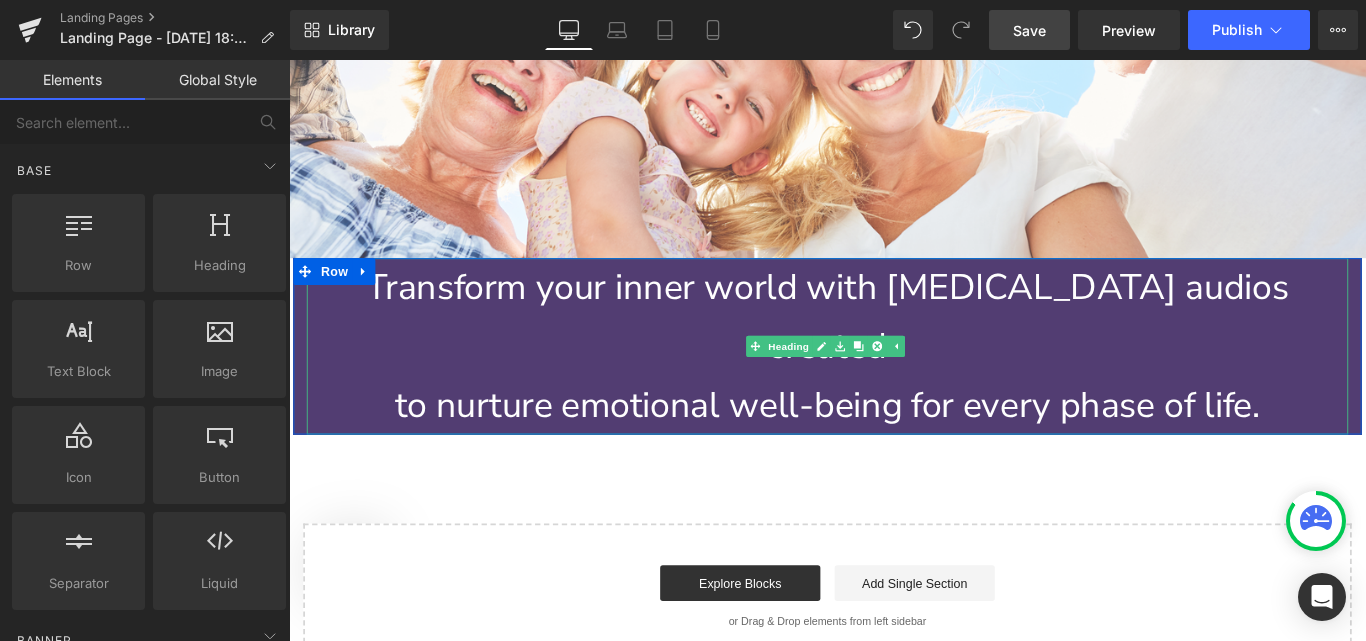 click on "Transform your inner world with [MEDICAL_DATA] audios created" at bounding box center [894, 349] 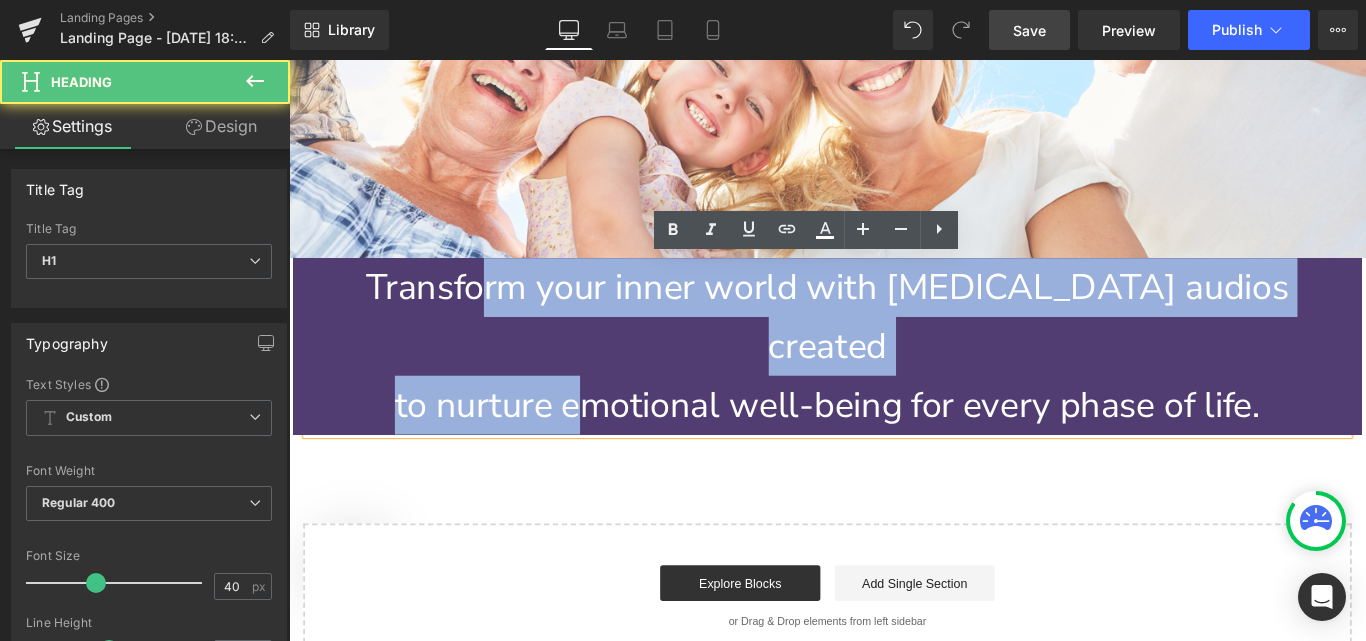 drag, startPoint x: 456, startPoint y: 302, endPoint x: 611, endPoint y: 371, distance: 169.66437 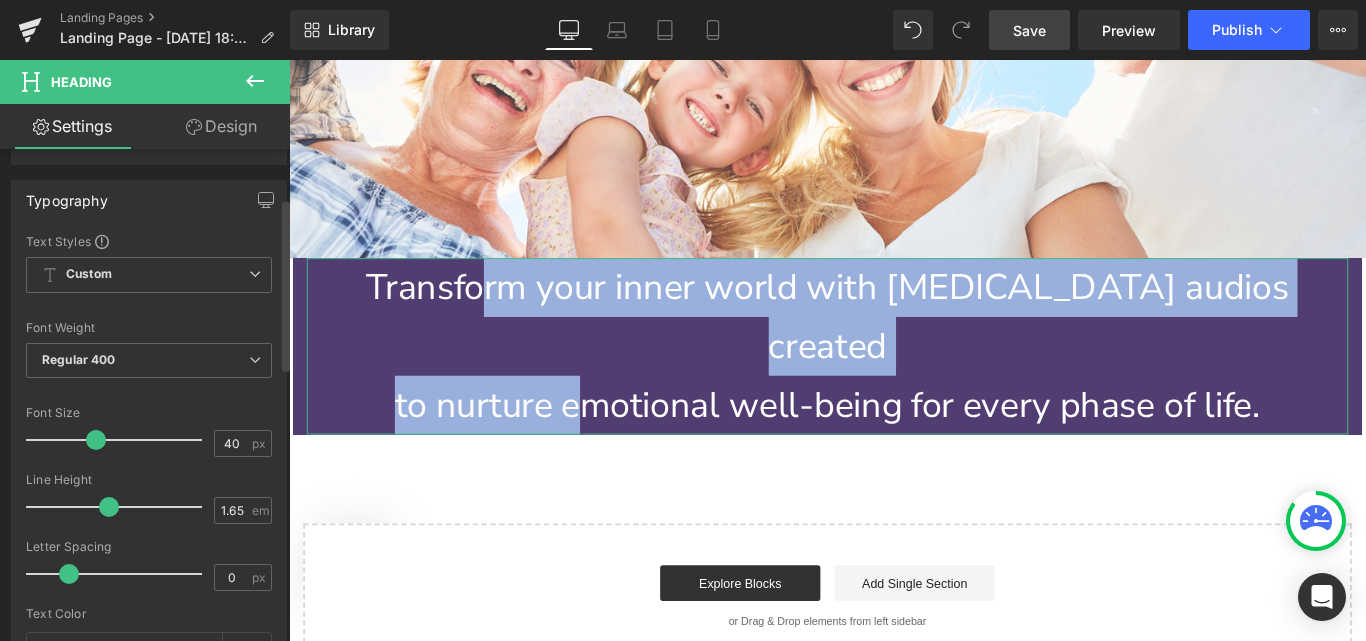 scroll, scrollTop: 144, scrollLeft: 0, axis: vertical 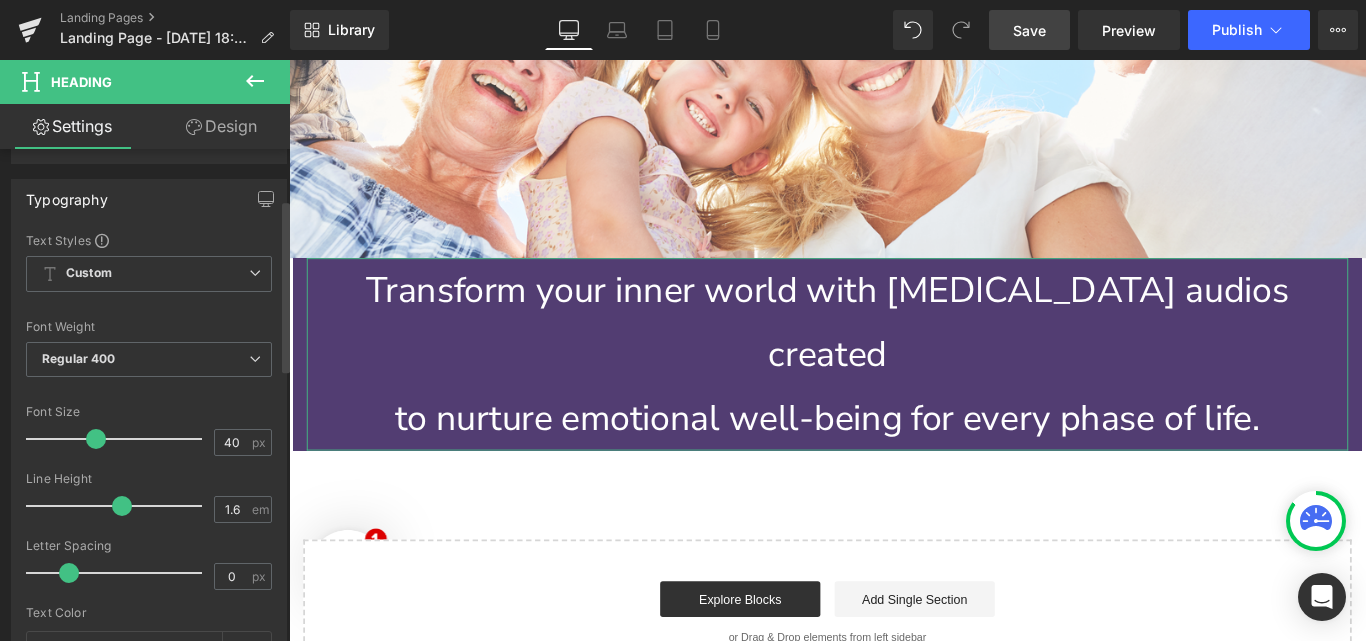 click at bounding box center (122, 506) 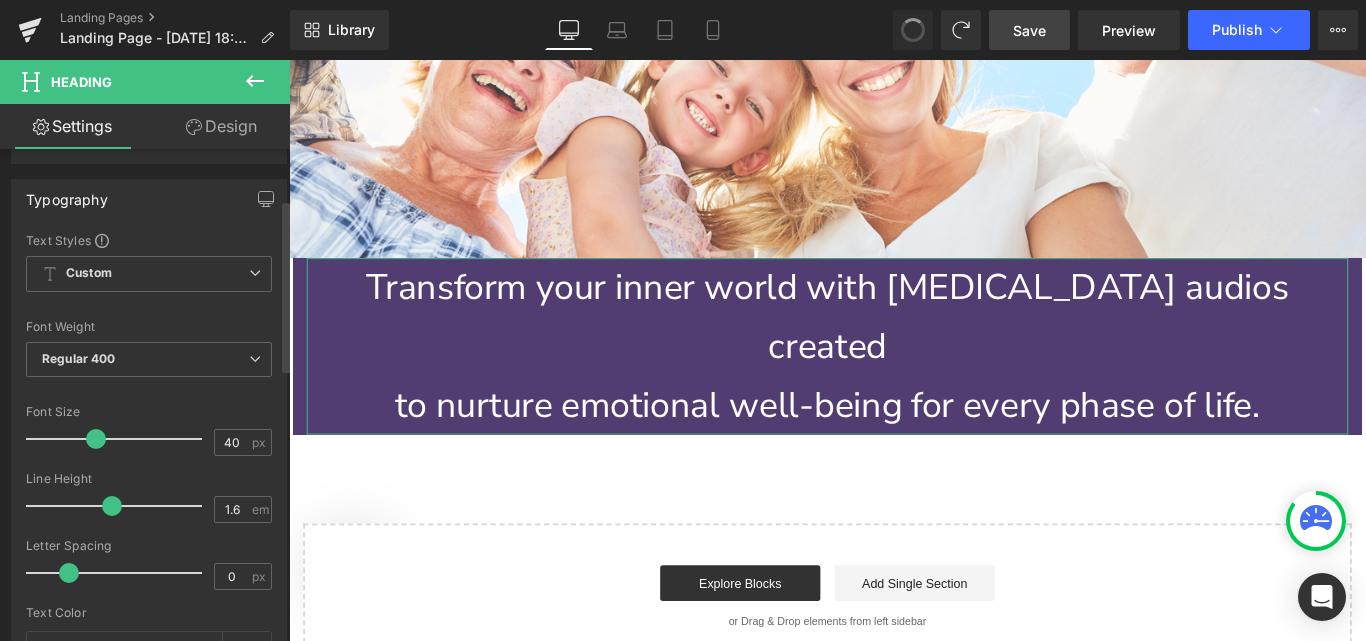 type on "1.65" 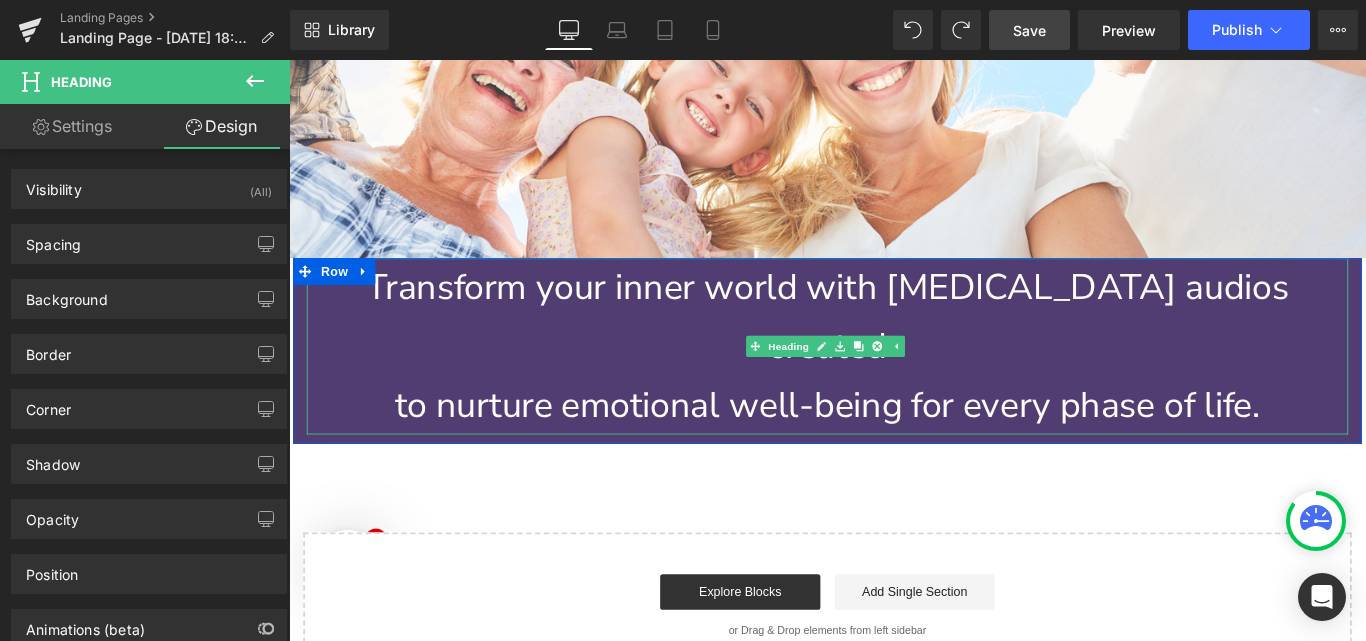 click on "Transform your inner world with [MEDICAL_DATA] audios created" at bounding box center [894, 349] 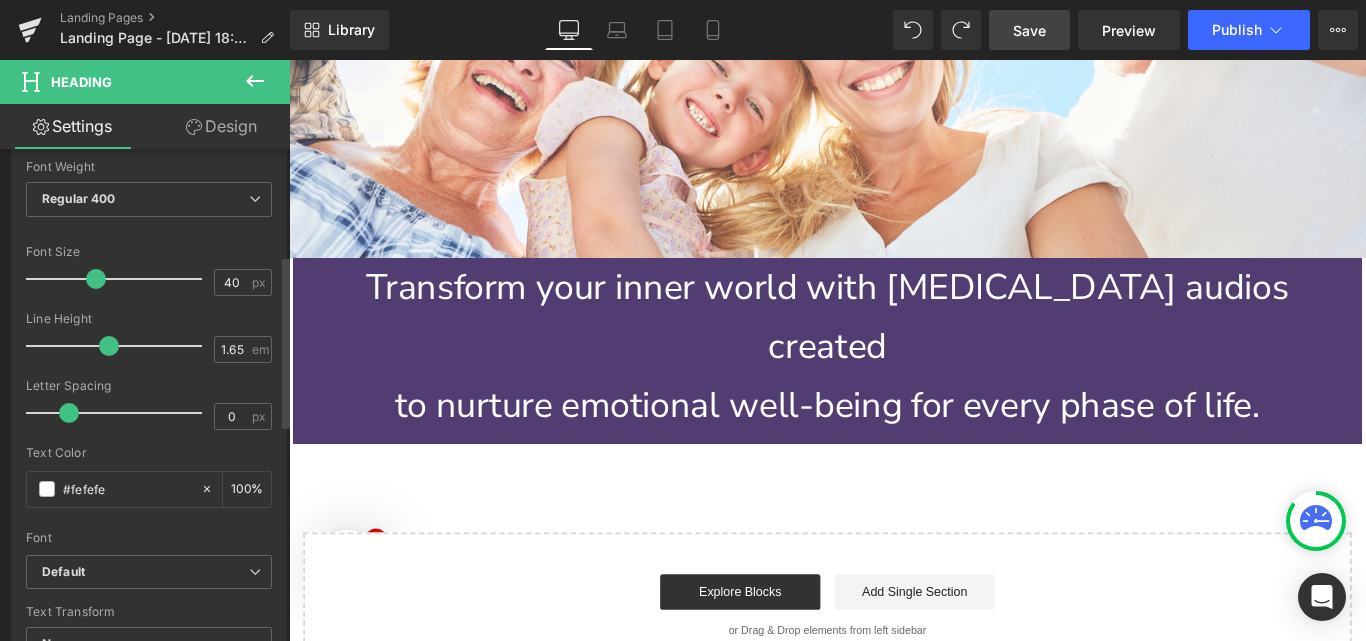 scroll, scrollTop: 306, scrollLeft: 0, axis: vertical 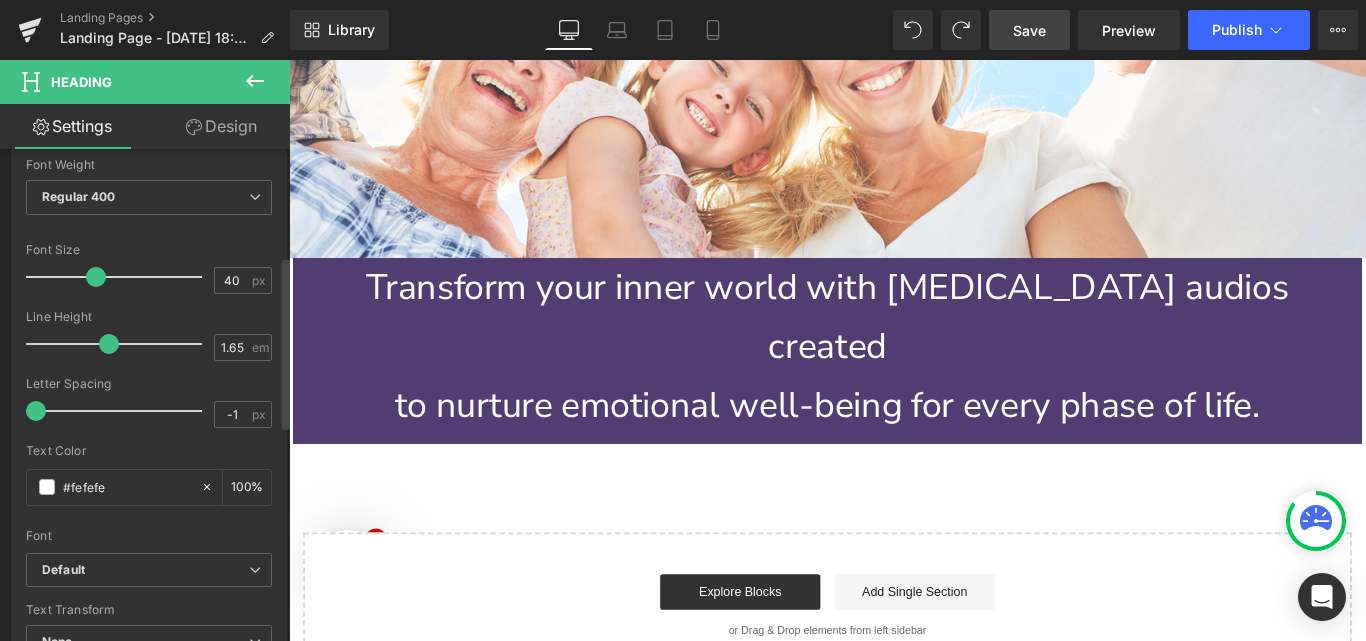 drag, startPoint x: 61, startPoint y: 406, endPoint x: 21, endPoint y: 406, distance: 40 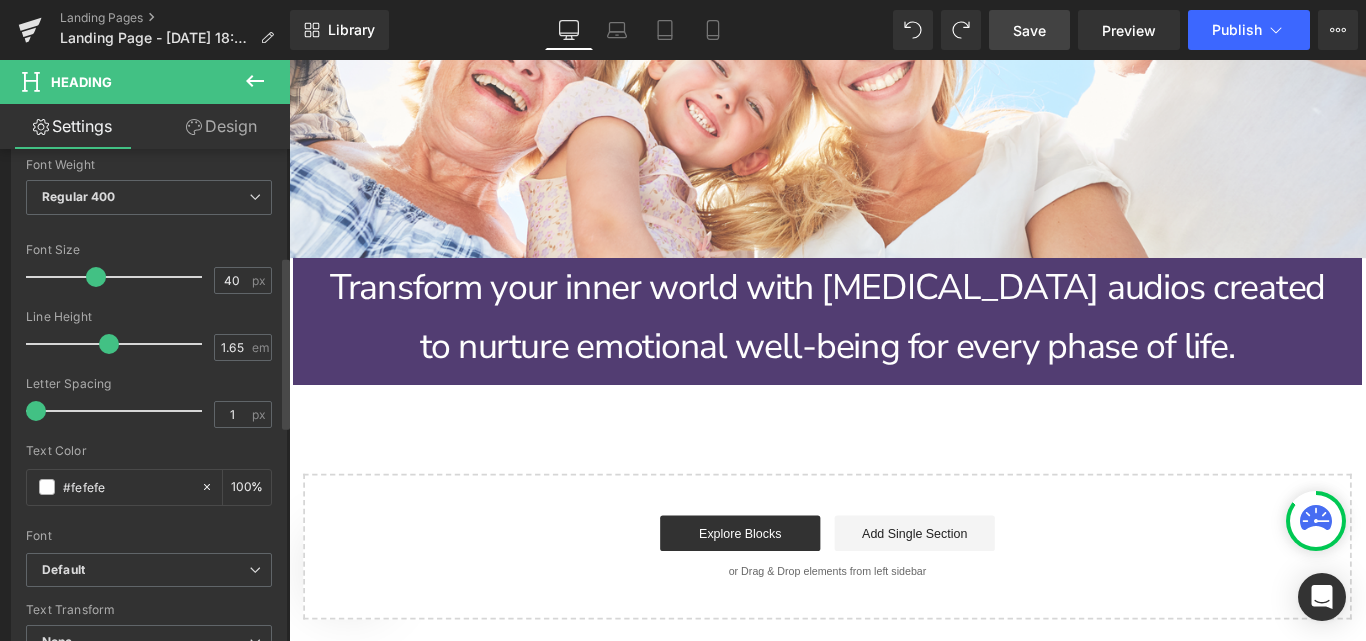 click at bounding box center [119, 411] 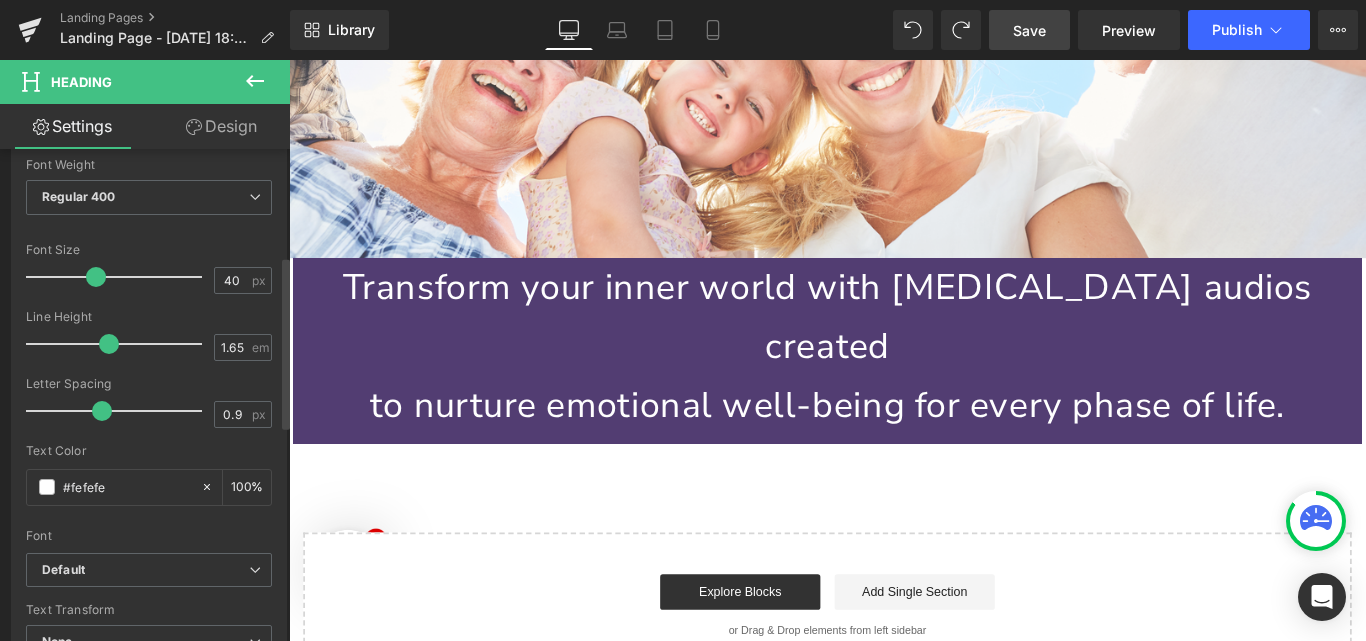 type on "-1" 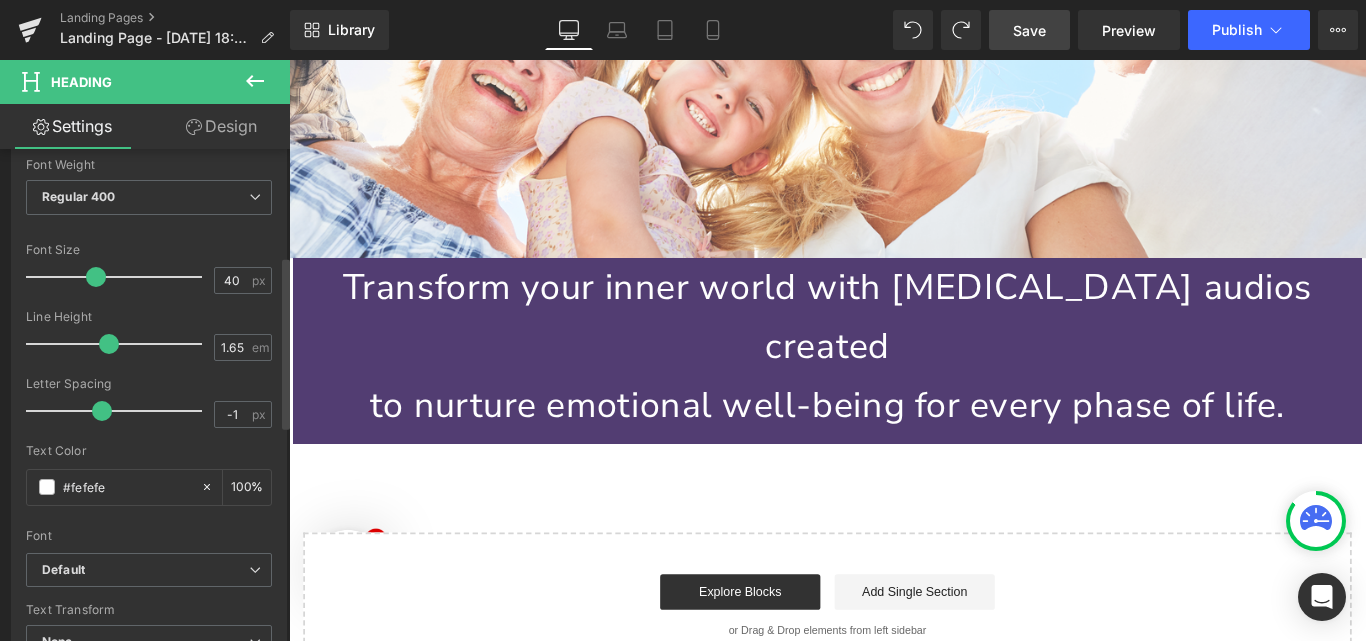 drag, startPoint x: 95, startPoint y: 407, endPoint x: 27, endPoint y: 405, distance: 68.0294 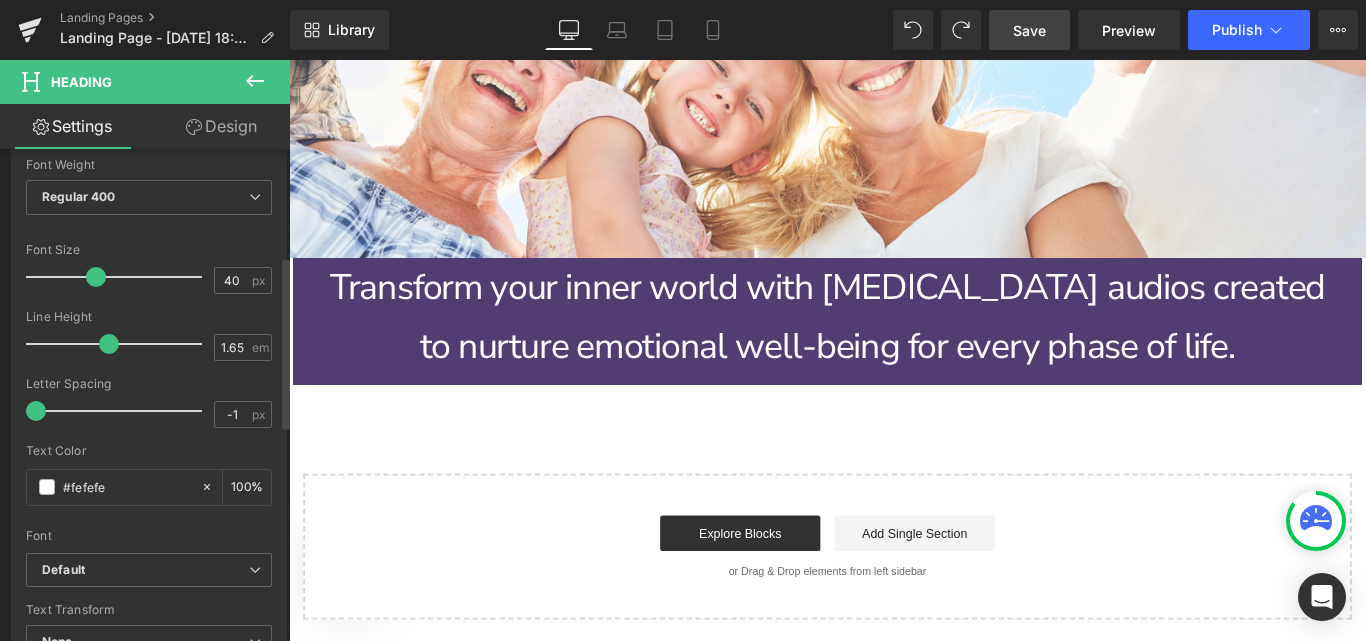 click at bounding box center [149, 437] 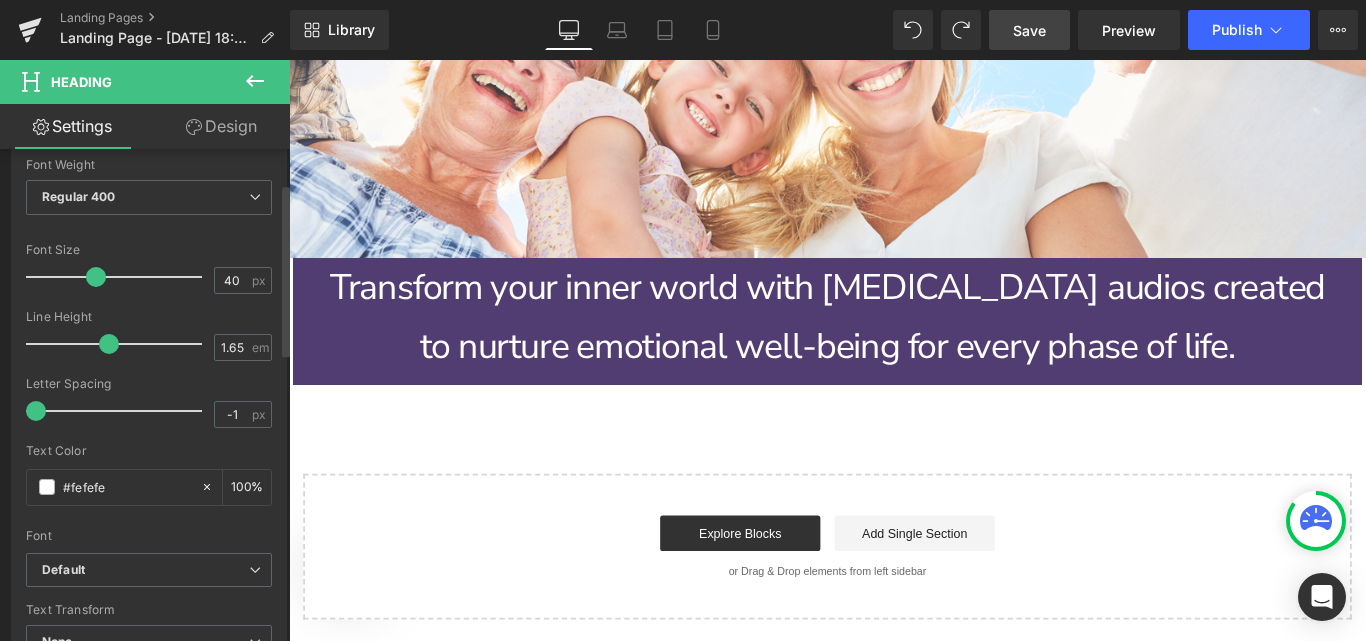 scroll, scrollTop: 0, scrollLeft: 0, axis: both 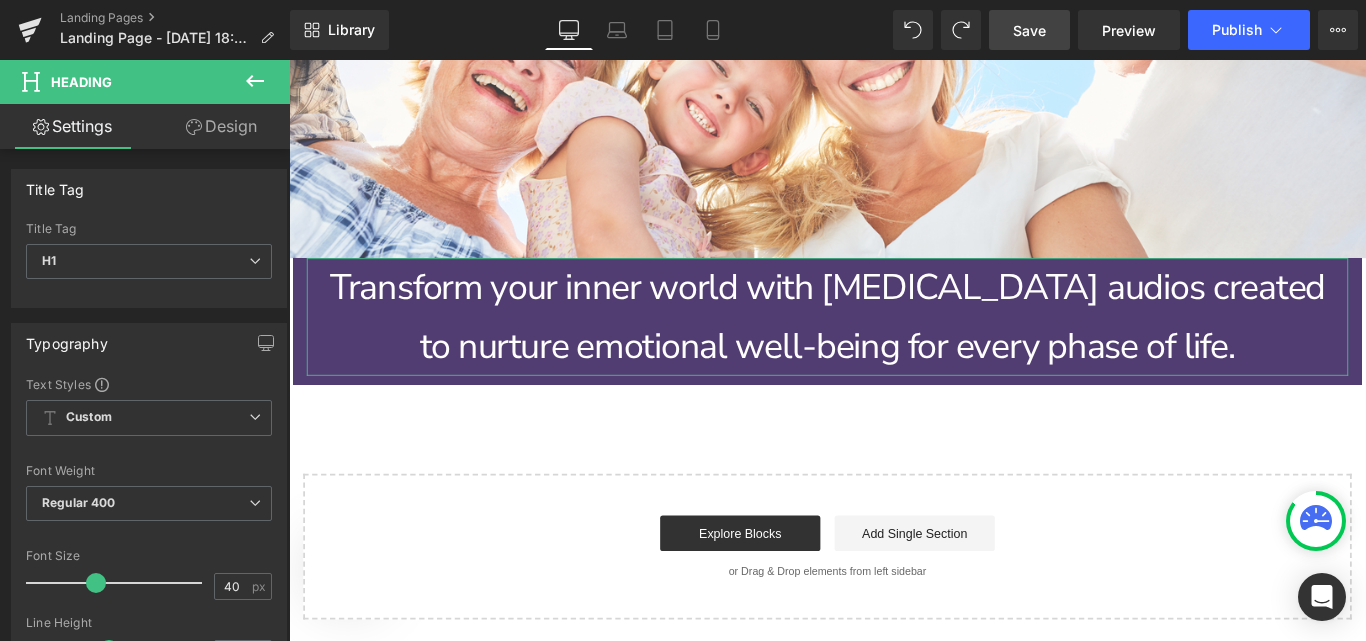 click on "Design" at bounding box center (221, 126) 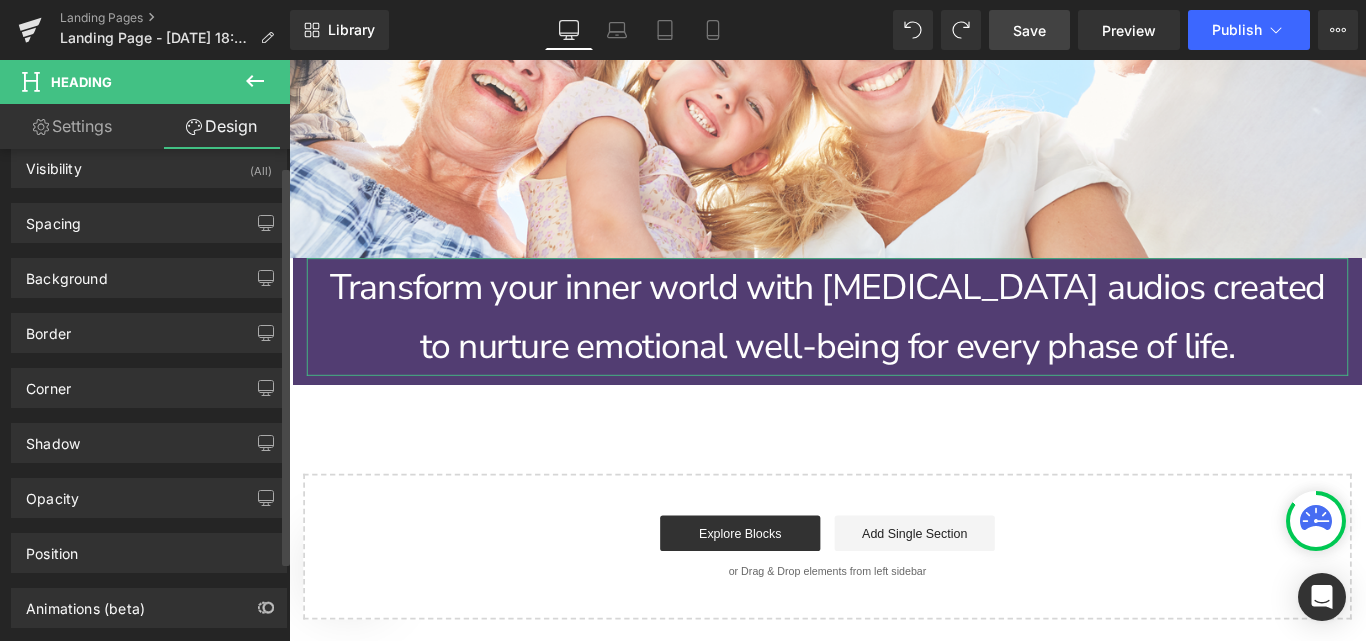 scroll, scrollTop: 22, scrollLeft: 0, axis: vertical 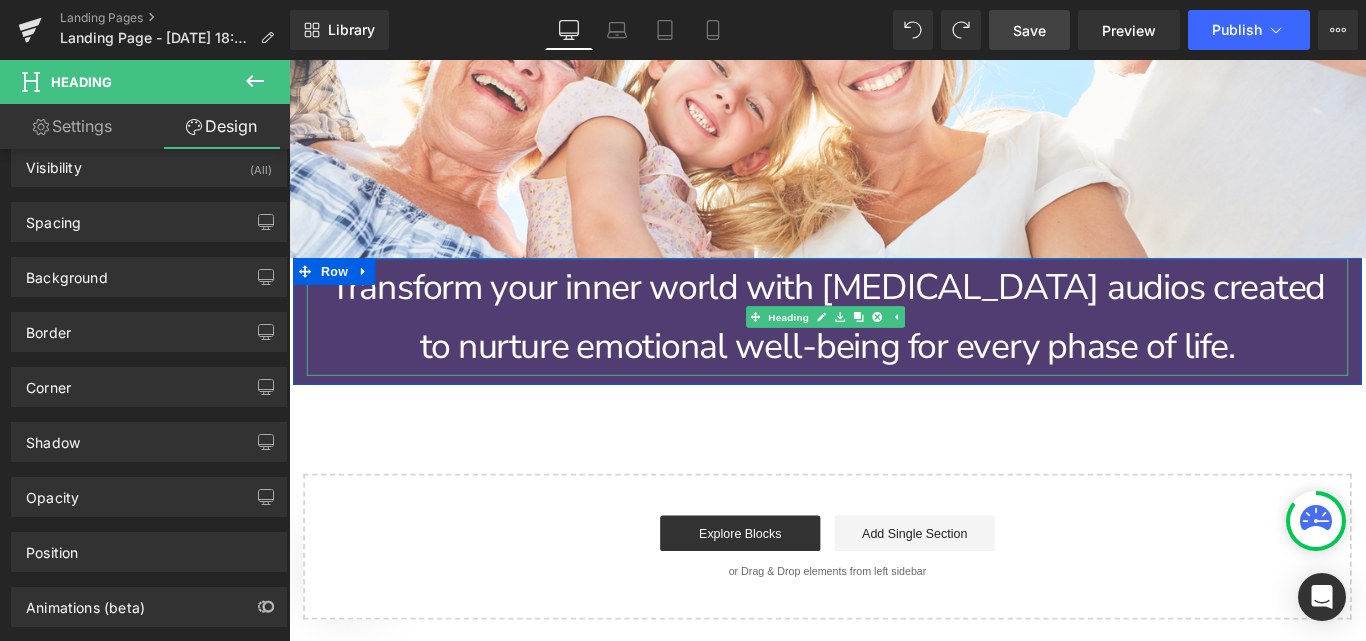 click on "Transform your inner world with [MEDICAL_DATA] audios created" at bounding box center [894, 316] 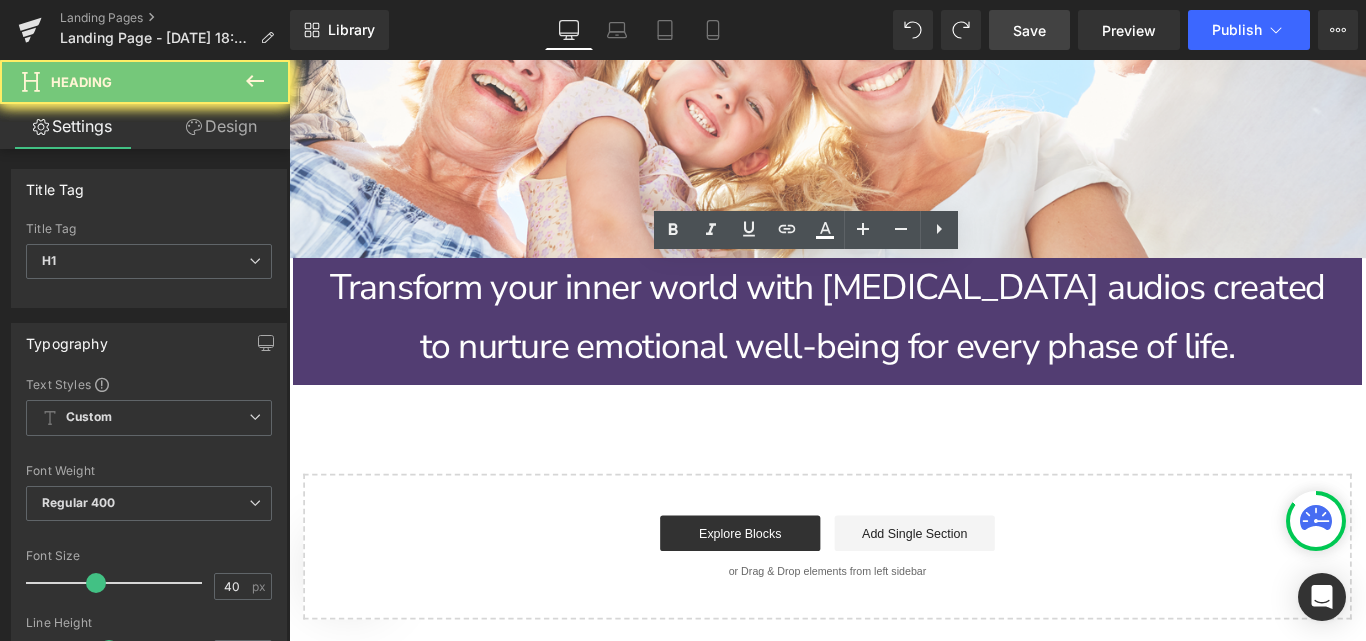 click on "Transform your inner world with [MEDICAL_DATA] audios created" at bounding box center [894, 316] 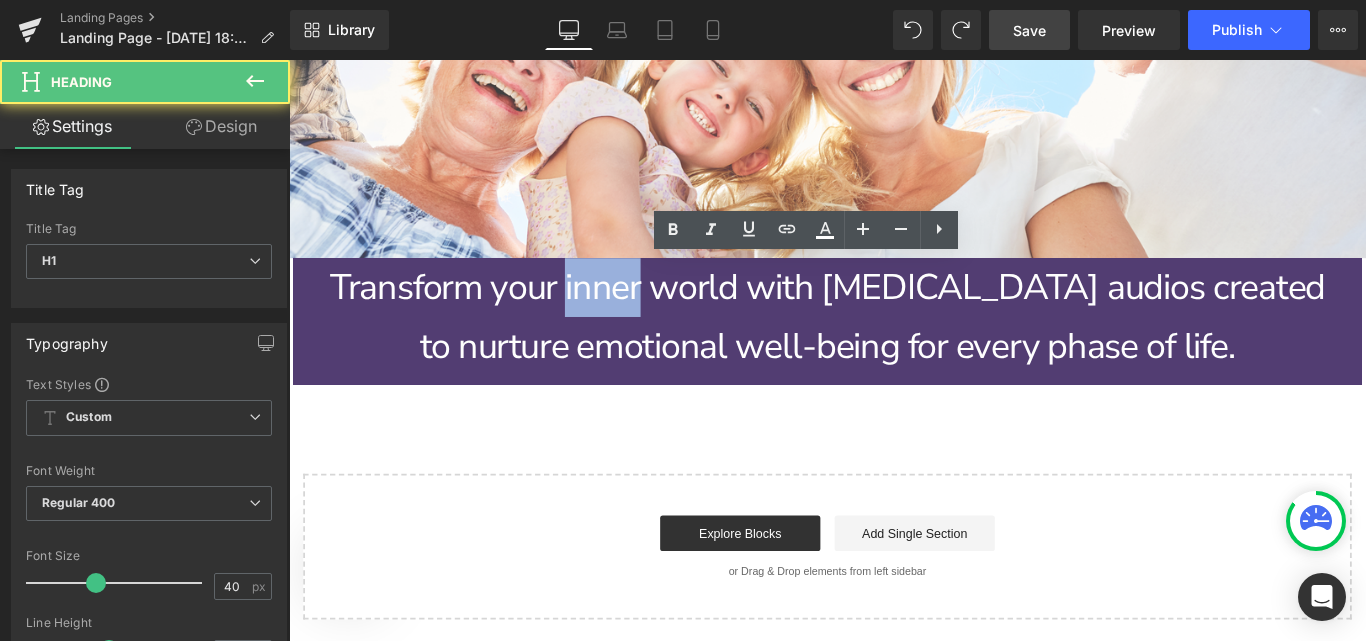 click on "Transform your inner world with [MEDICAL_DATA] audios created" at bounding box center (894, 316) 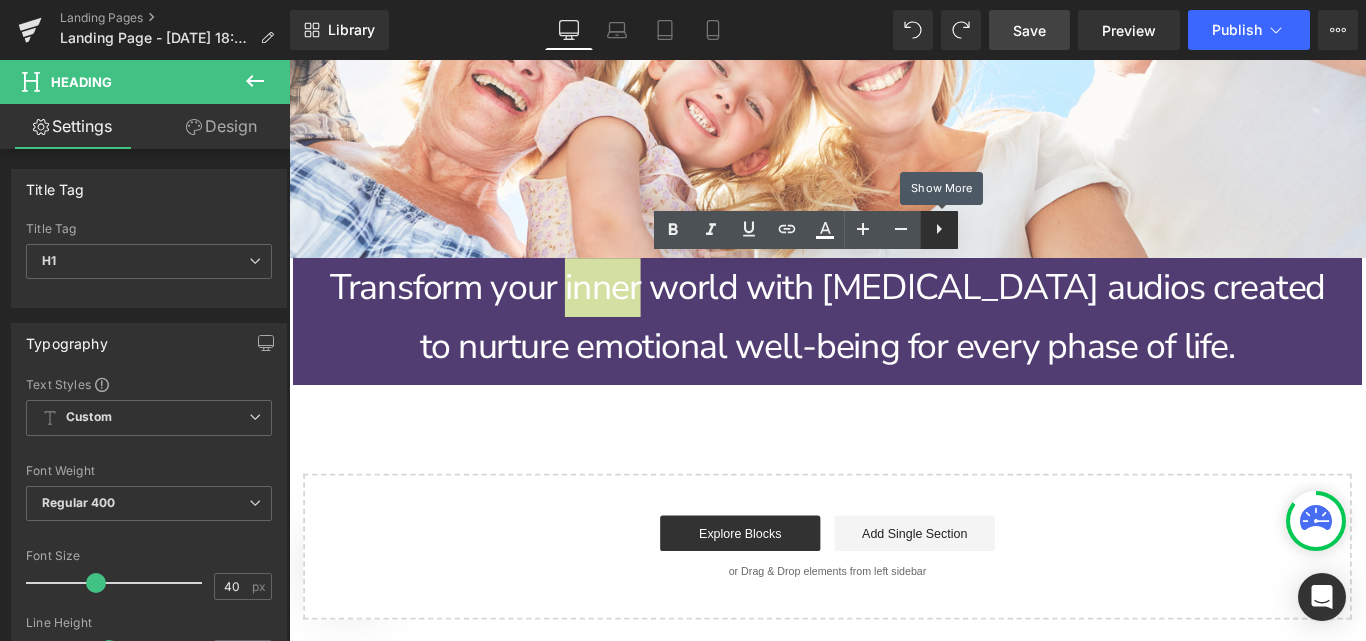 click 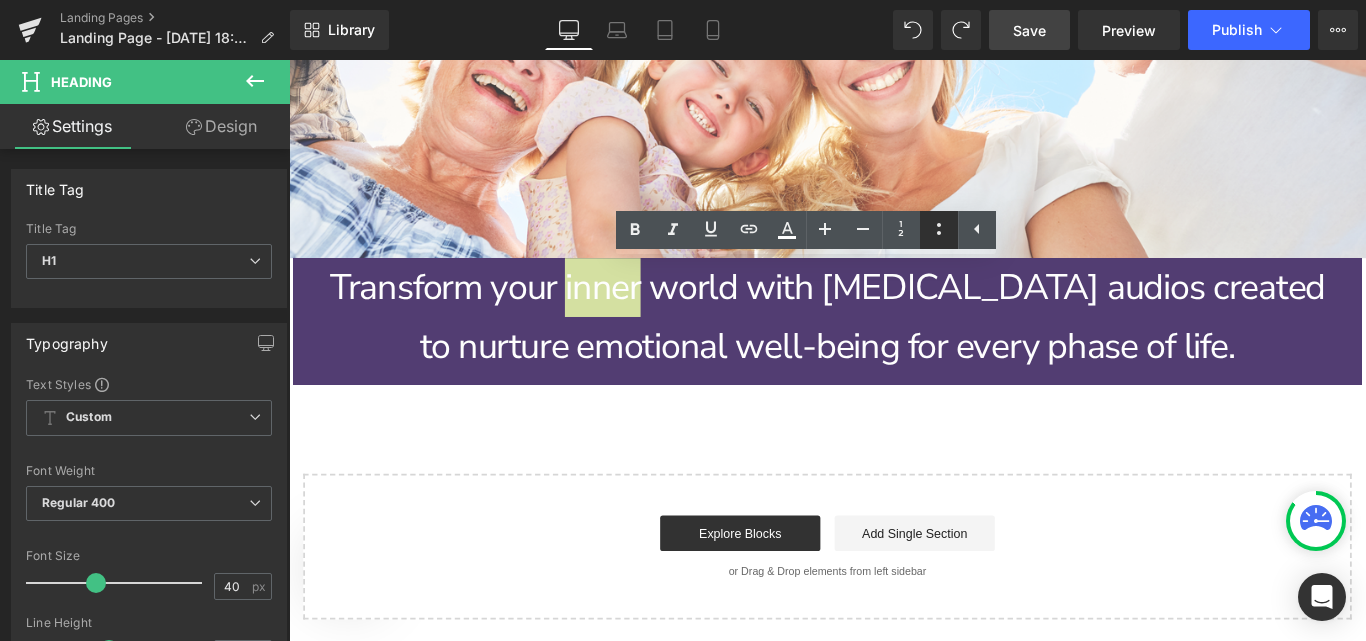 click 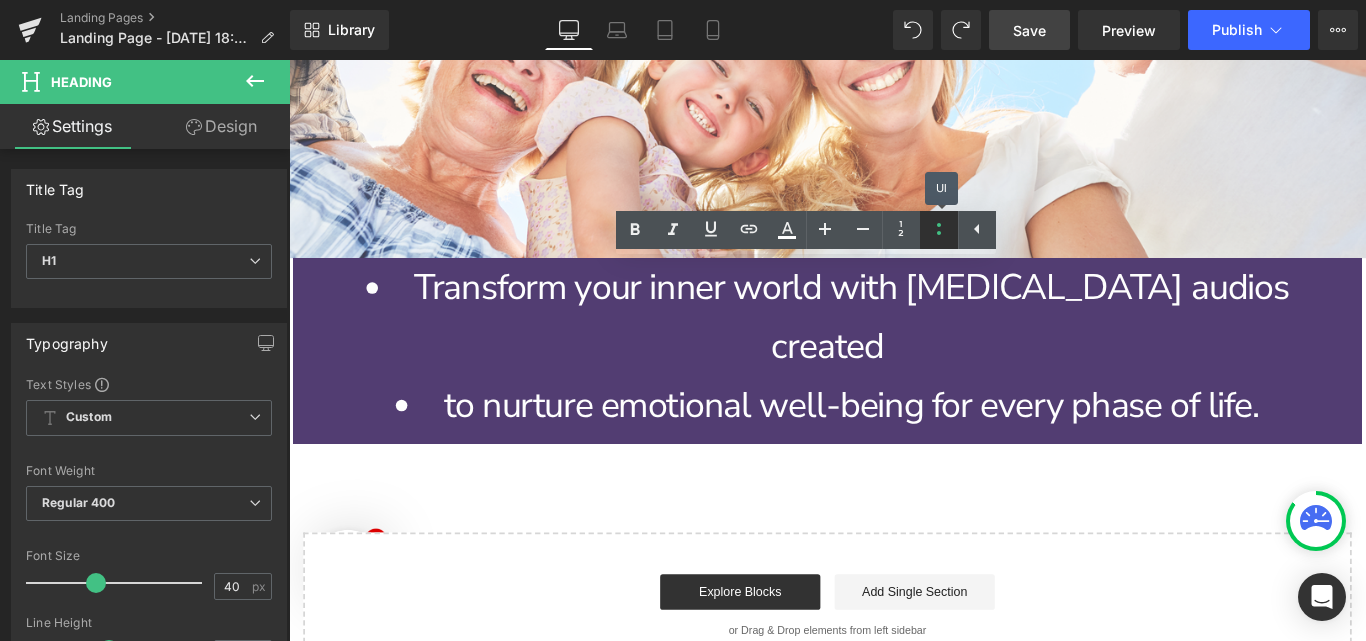 click 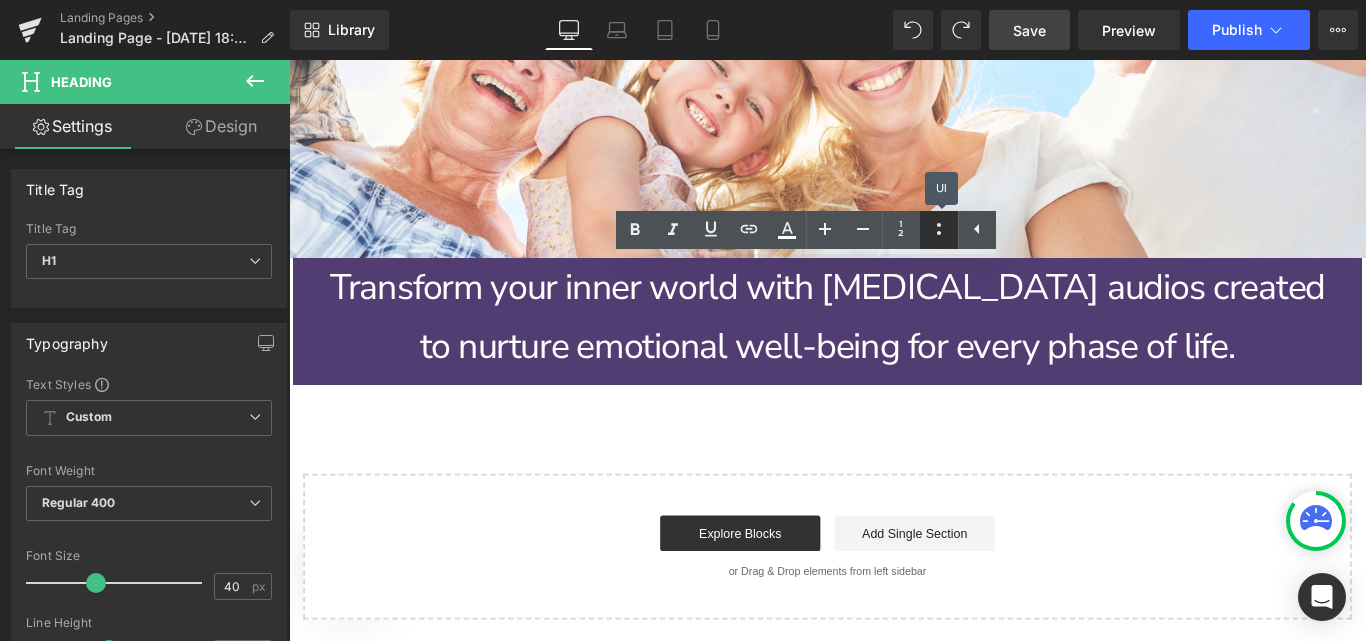 click 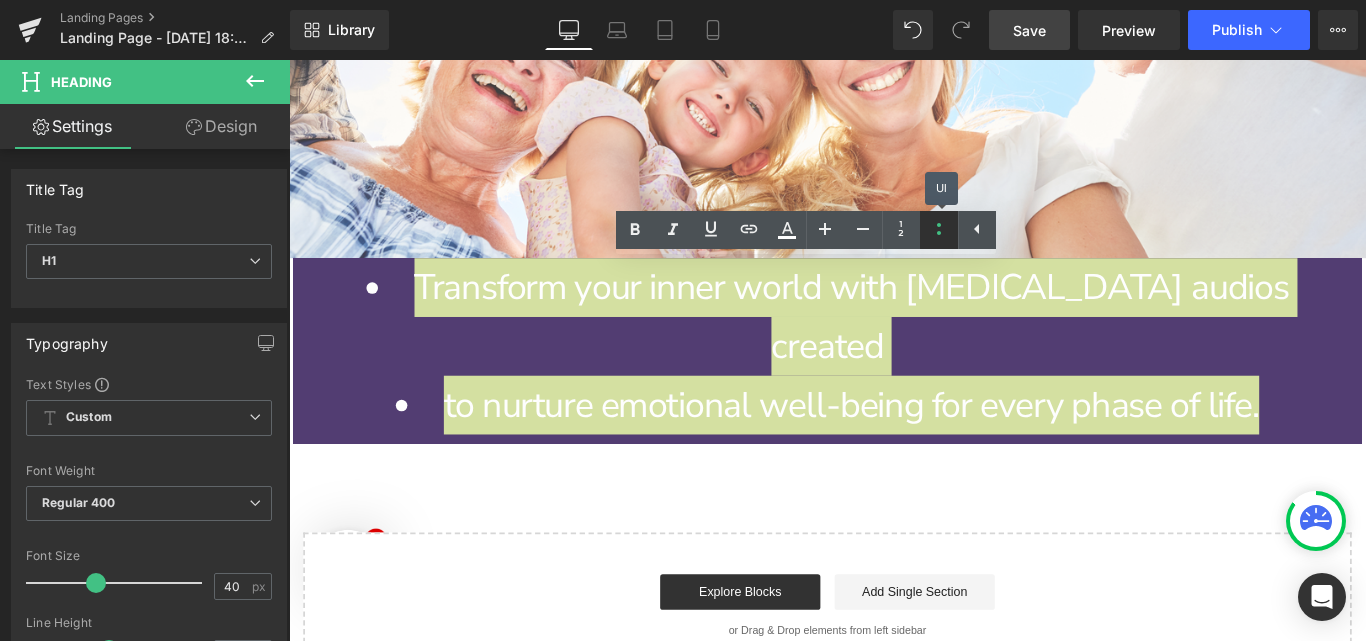 click 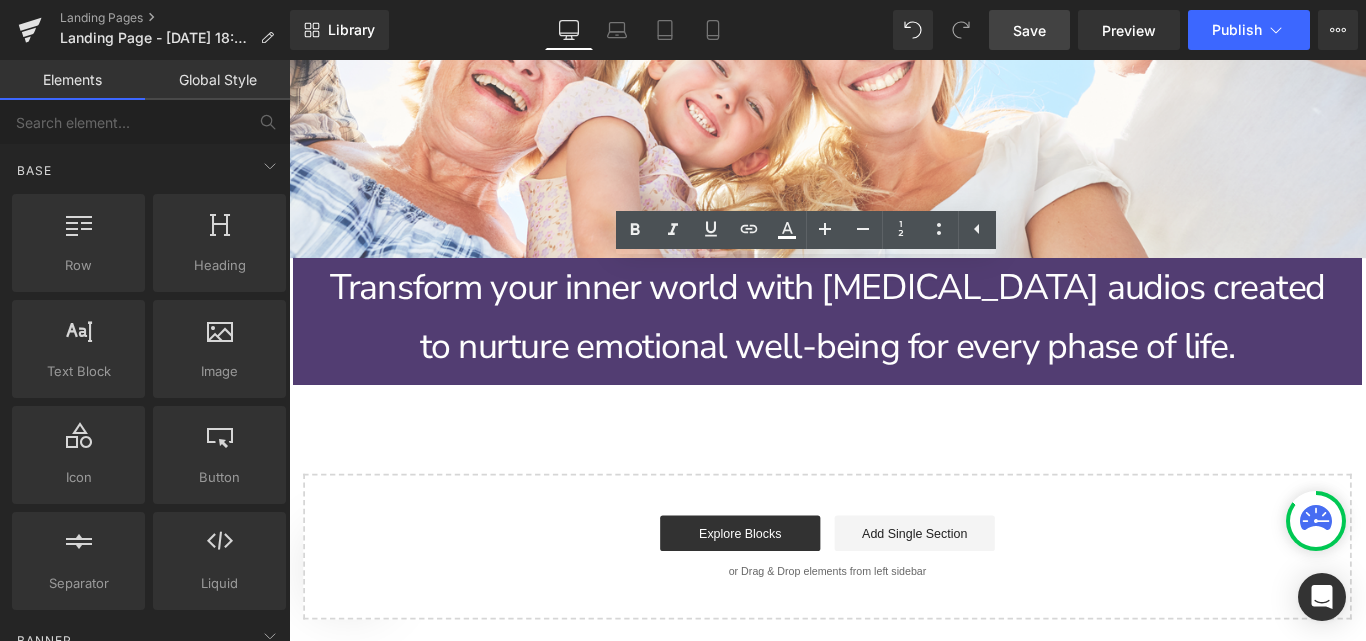 click on "Image         Row          GenZen Healing Hub Text Block         Row                 A sanctuary for healing minds, hearts & families Text Block         Row         Image         Row
Transform your inner world with hypnotherapy audios created  to nurture emotional well-being for every phase of life.
Heading         Row
Select your layout" at bounding box center [894, 83] 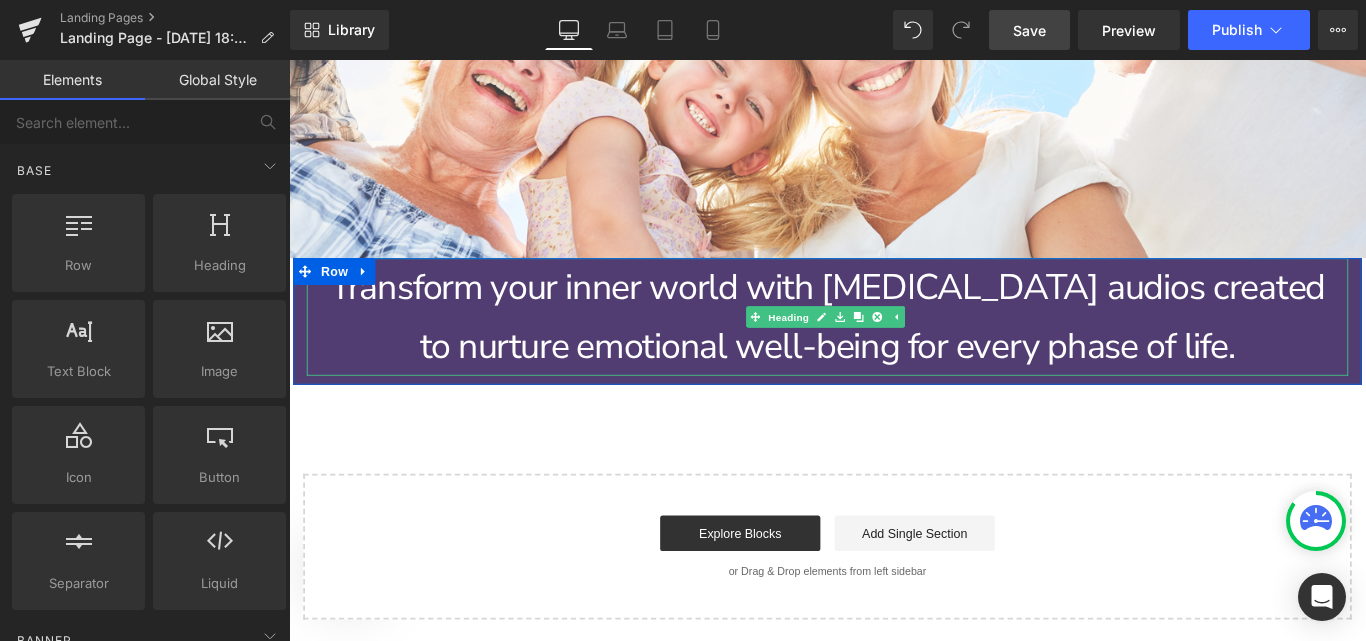 drag, startPoint x: 513, startPoint y: 298, endPoint x: 650, endPoint y: 380, distance: 159.66527 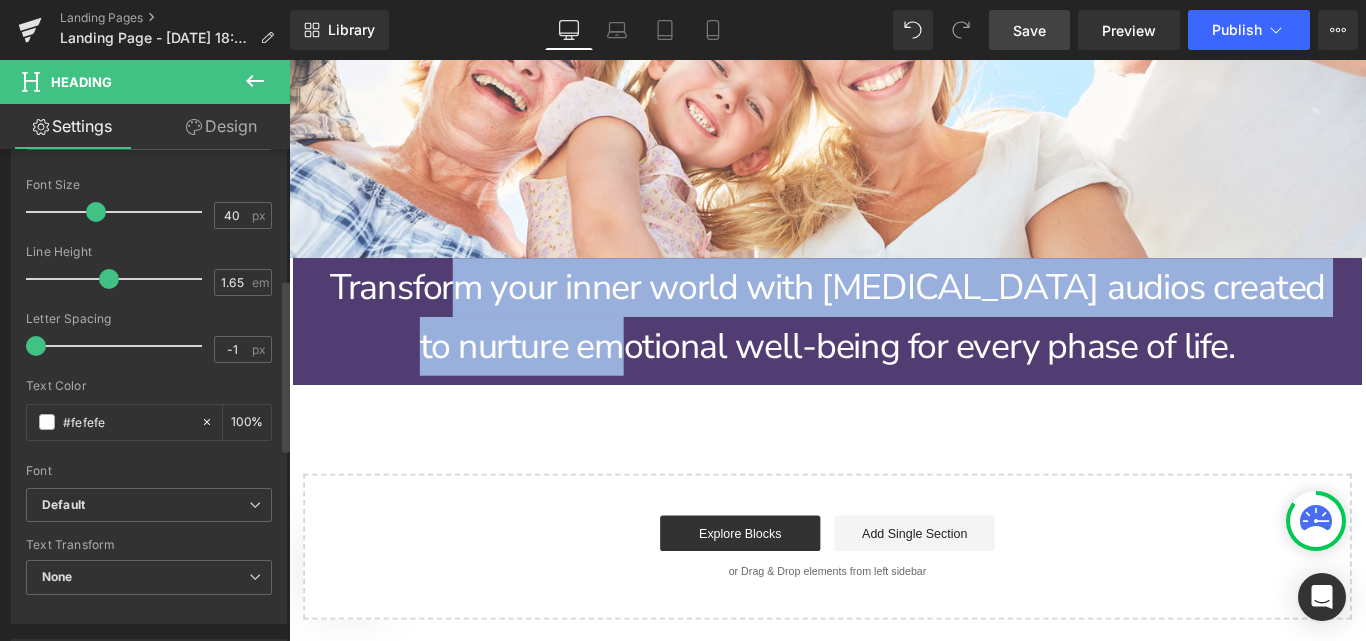 scroll, scrollTop: 372, scrollLeft: 0, axis: vertical 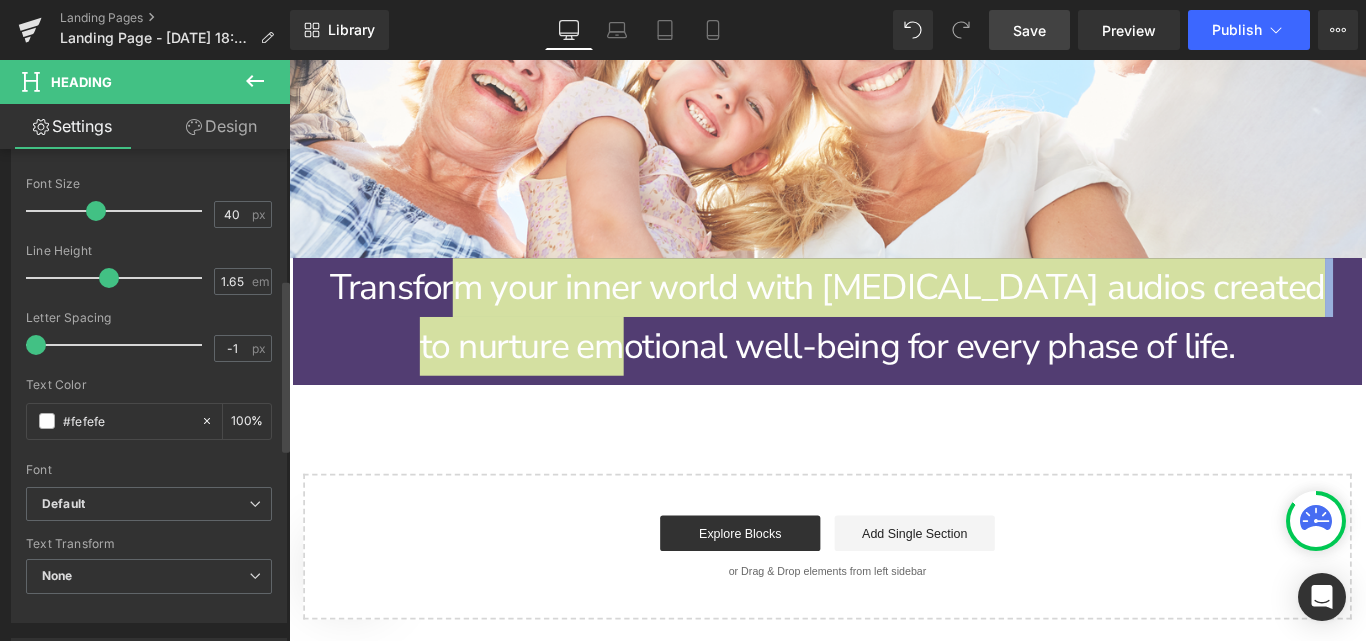 click at bounding box center (119, 278) 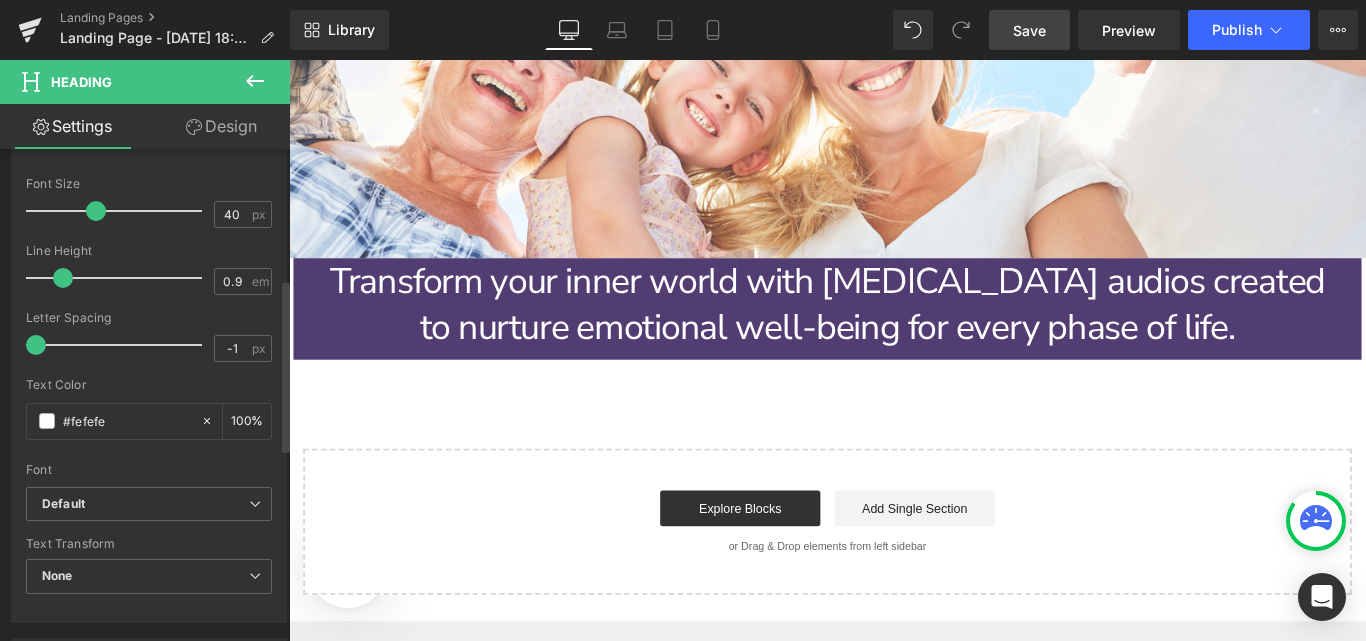 click at bounding box center [119, 278] 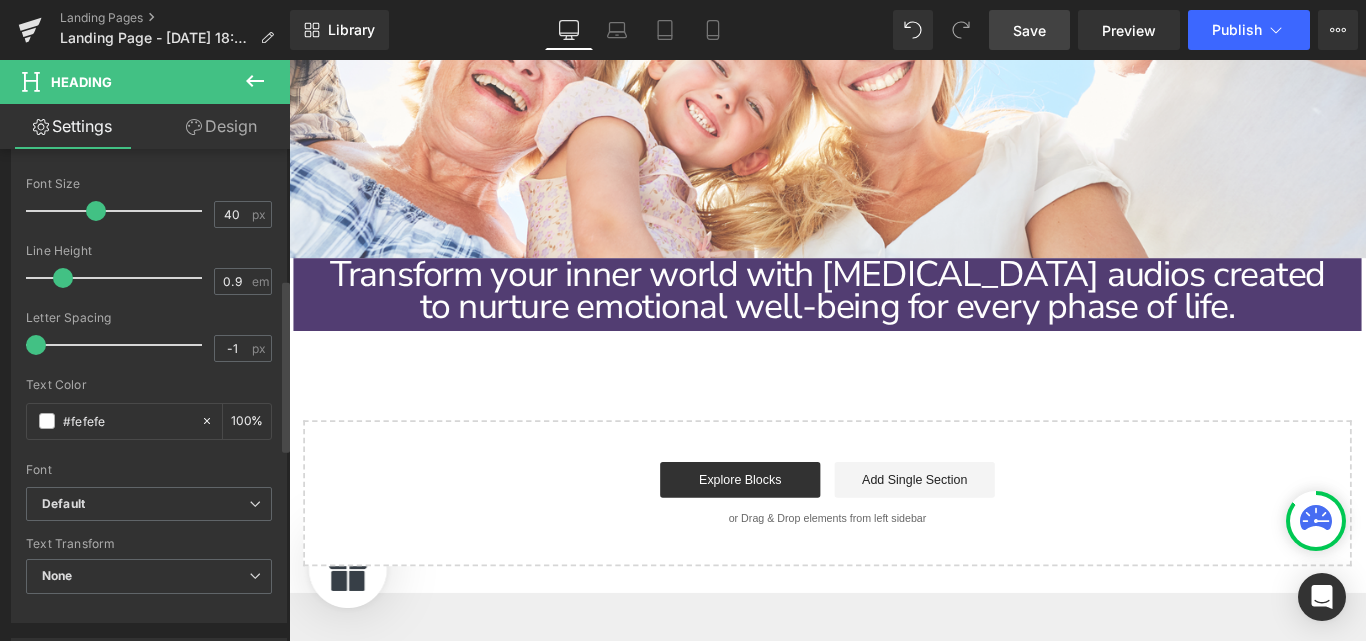 type on "1.2" 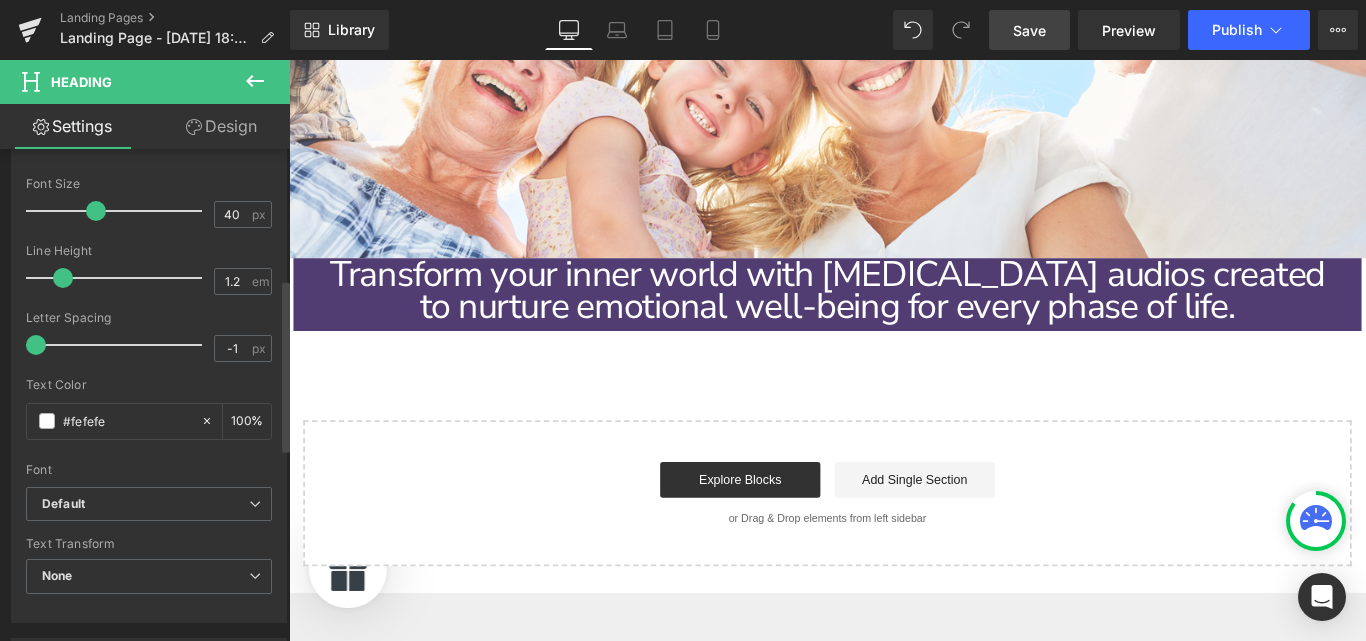 click at bounding box center (119, 278) 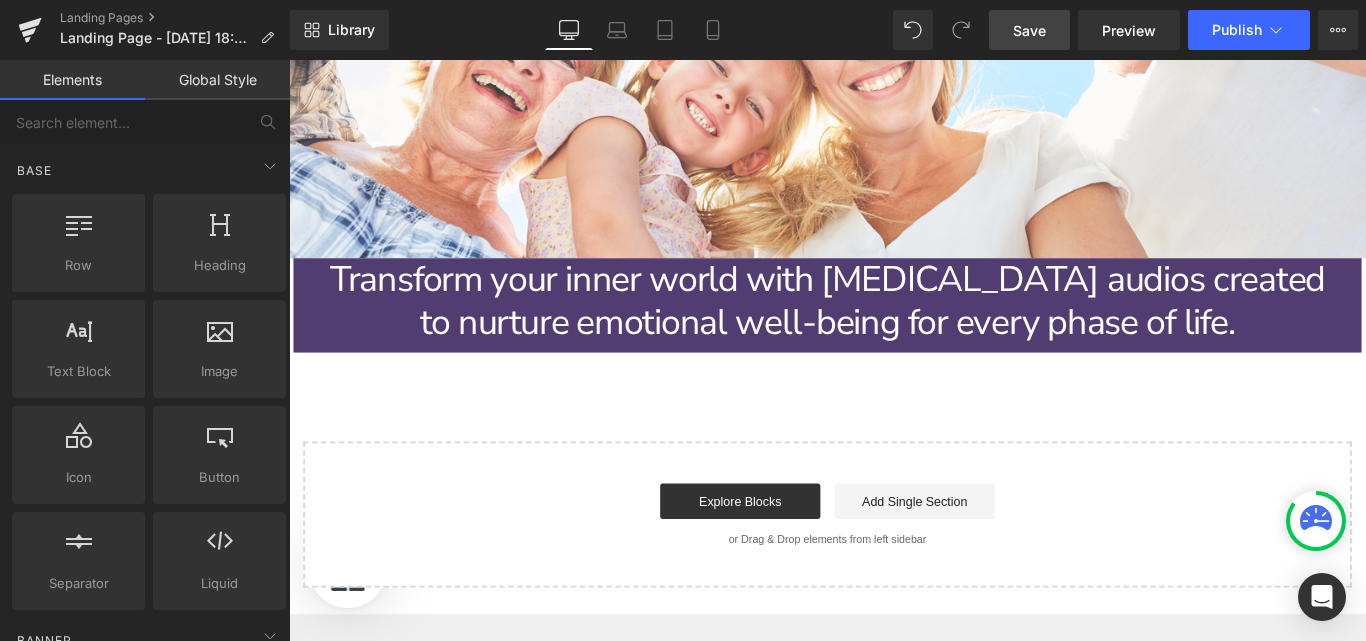 click on "Image         Row          GenZen Healing Hub Text Block         Row                 A sanctuary for healing minds, hearts & families Text Block         Row         Image         Row
Transform your inner world with hypnotherapy audios created  to nurture emotional well-being for every phase of life.
Heading         Row
Select your layout" at bounding box center [894, 65] 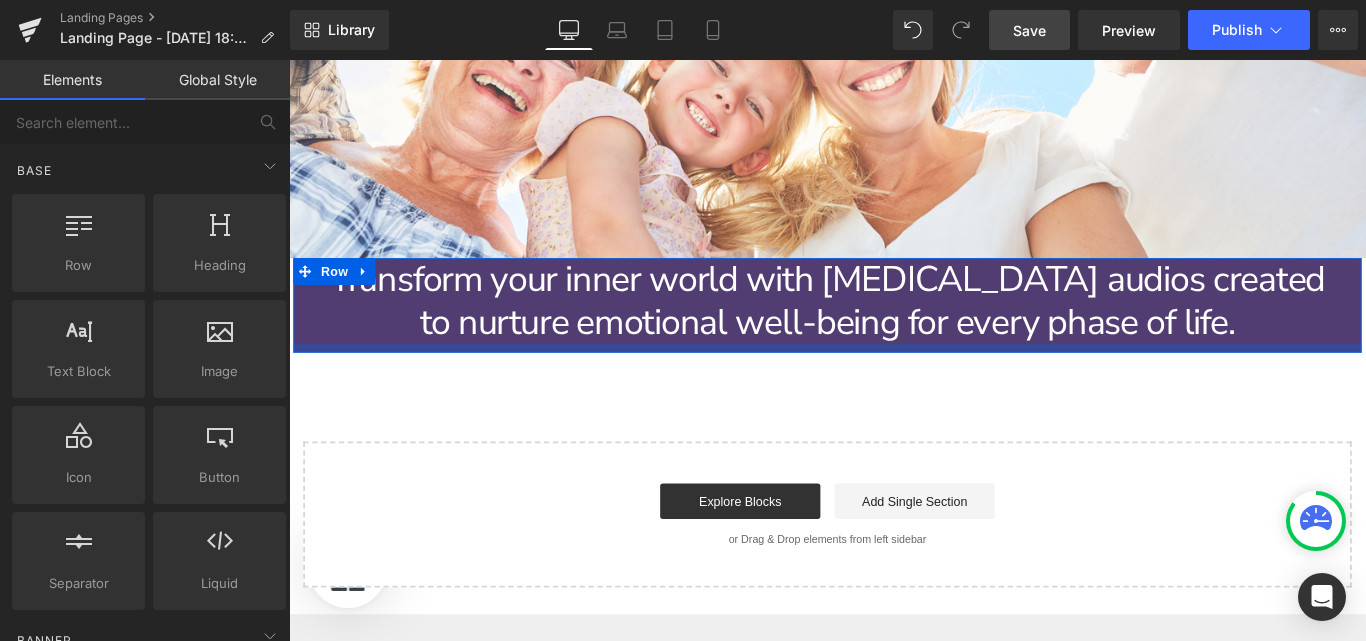 click at bounding box center [894, 384] 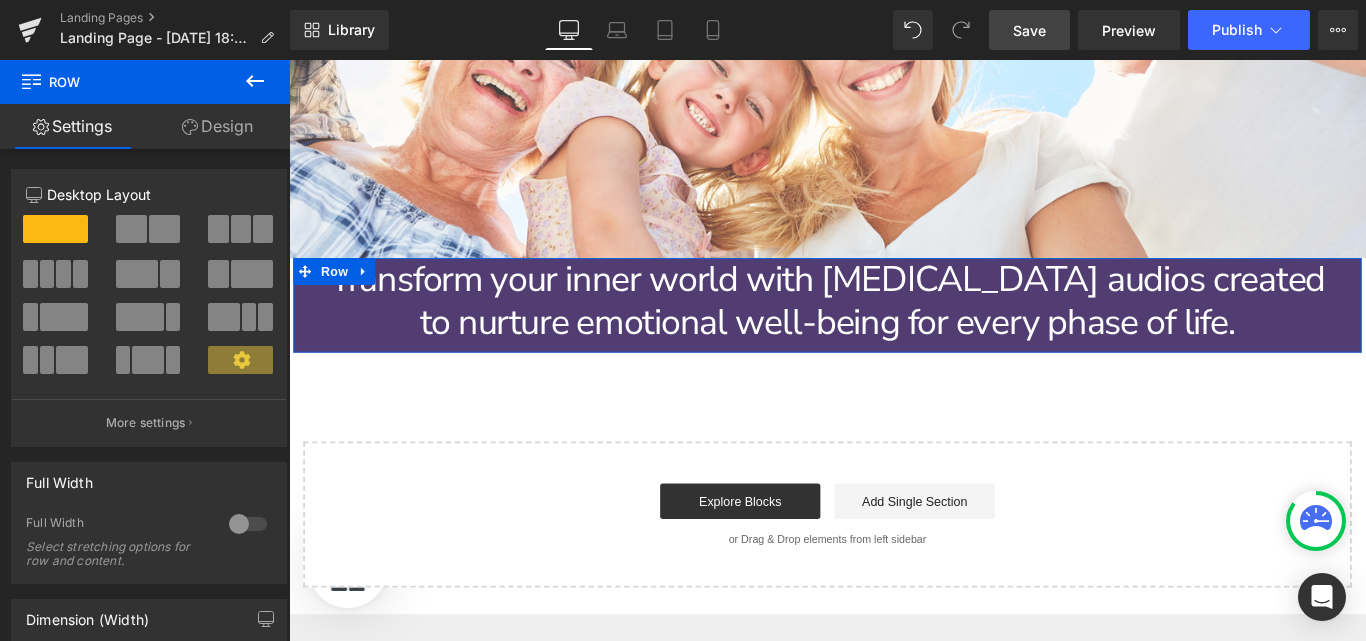 click on "Design" at bounding box center [217, 126] 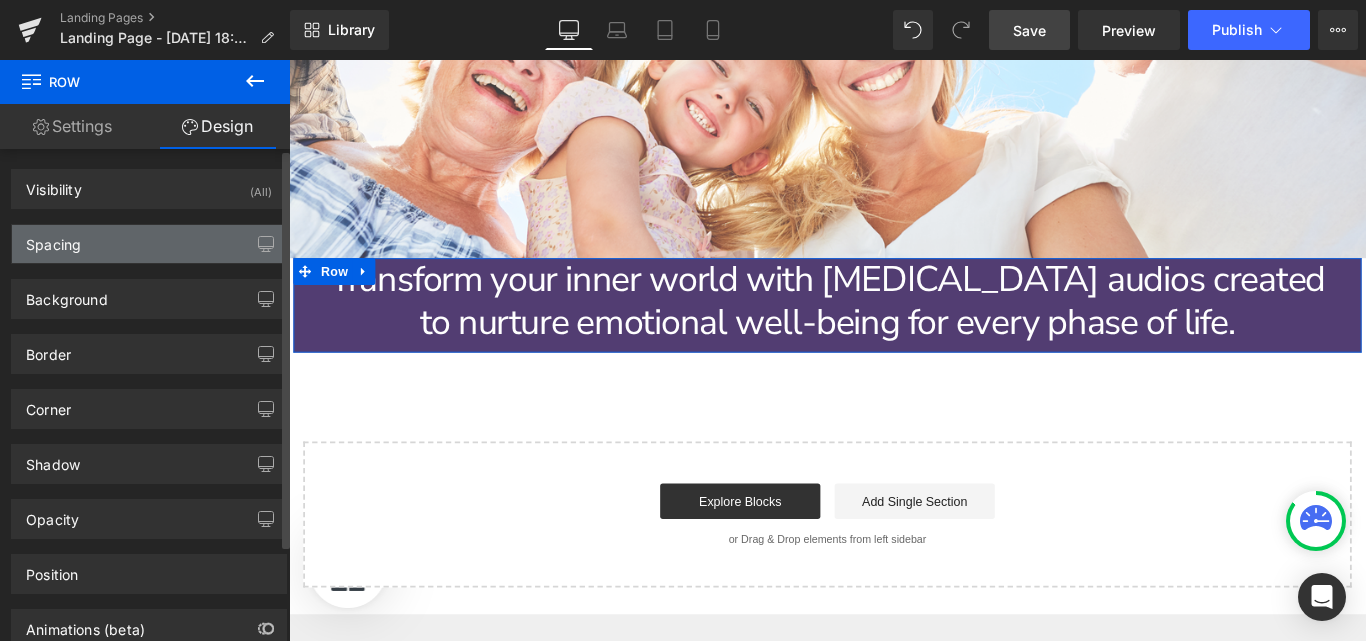 click on "Spacing" at bounding box center (149, 244) 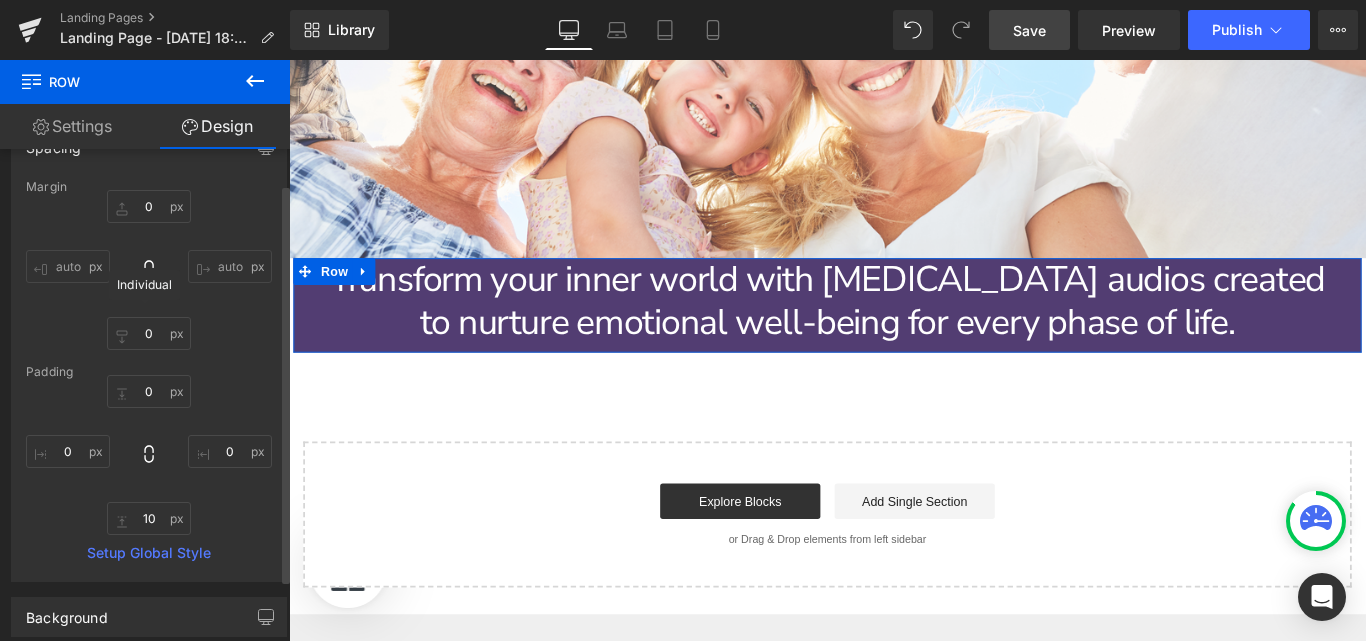 scroll, scrollTop: 0, scrollLeft: 0, axis: both 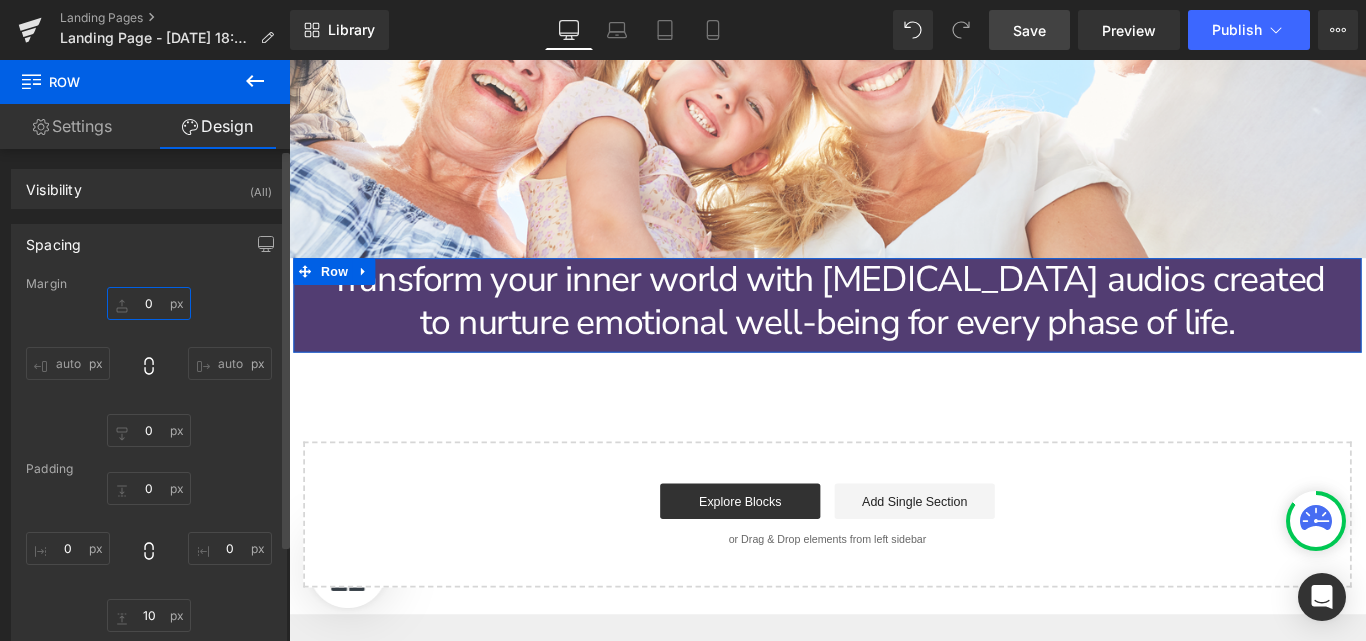 click on "0" at bounding box center [149, 303] 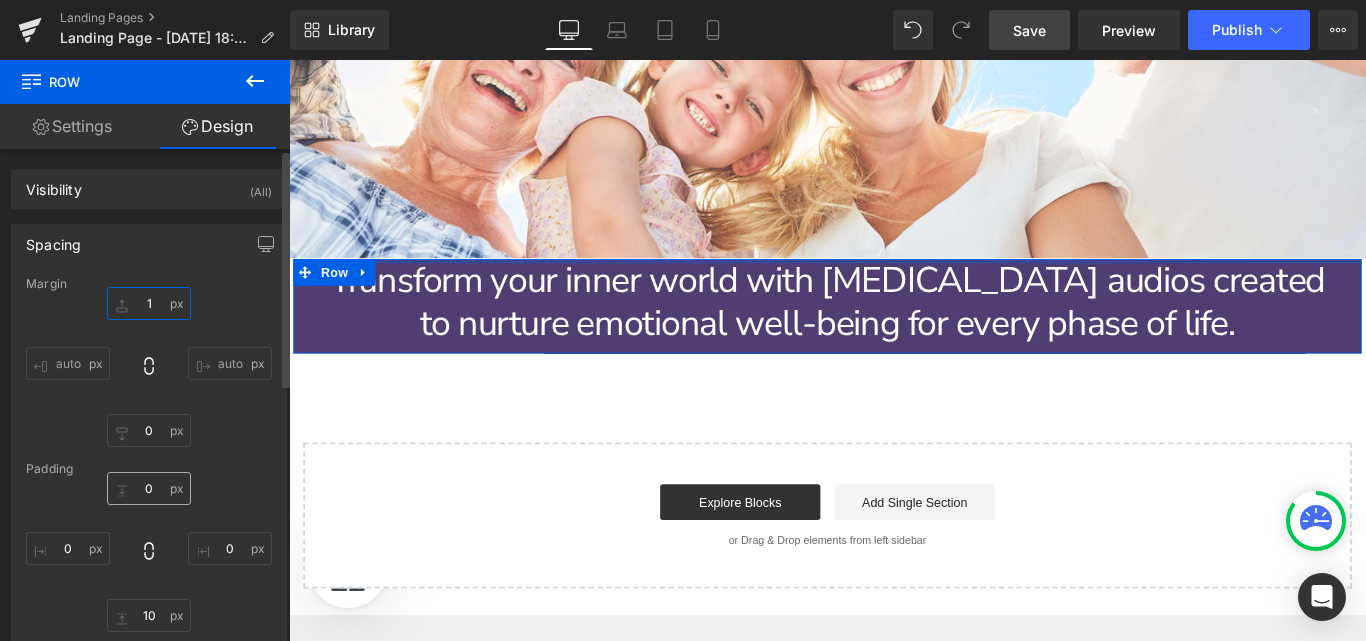 type on "1" 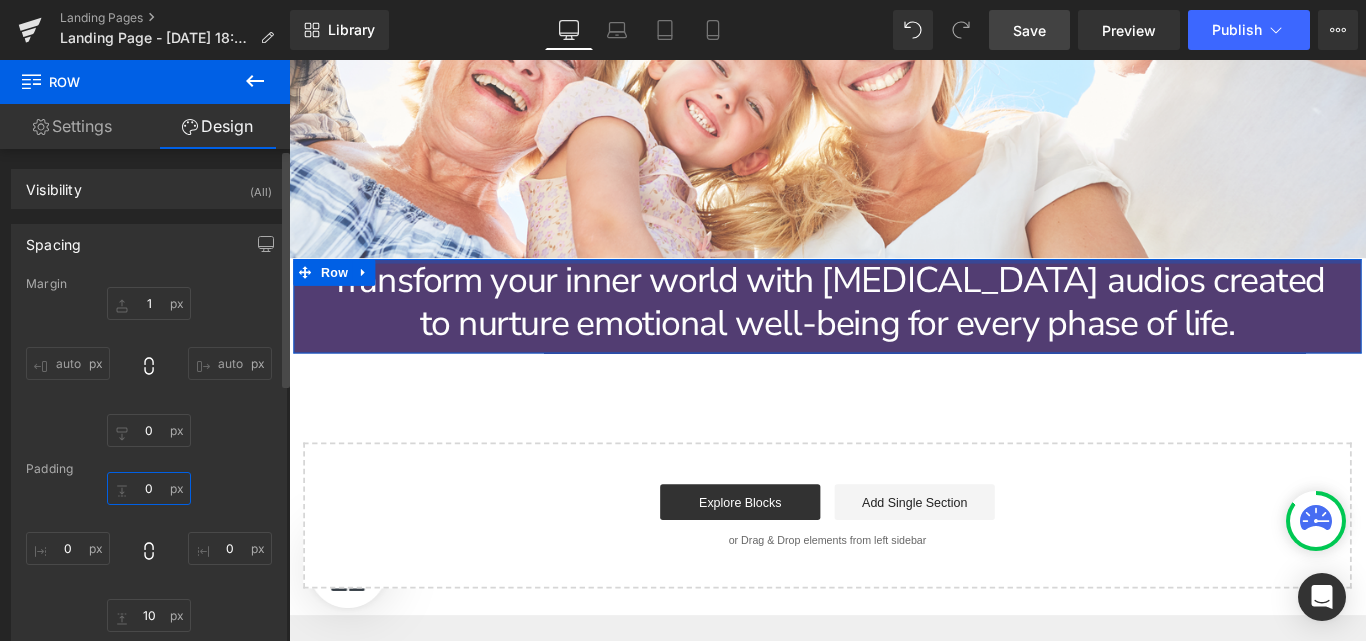 click on "0" at bounding box center [149, 488] 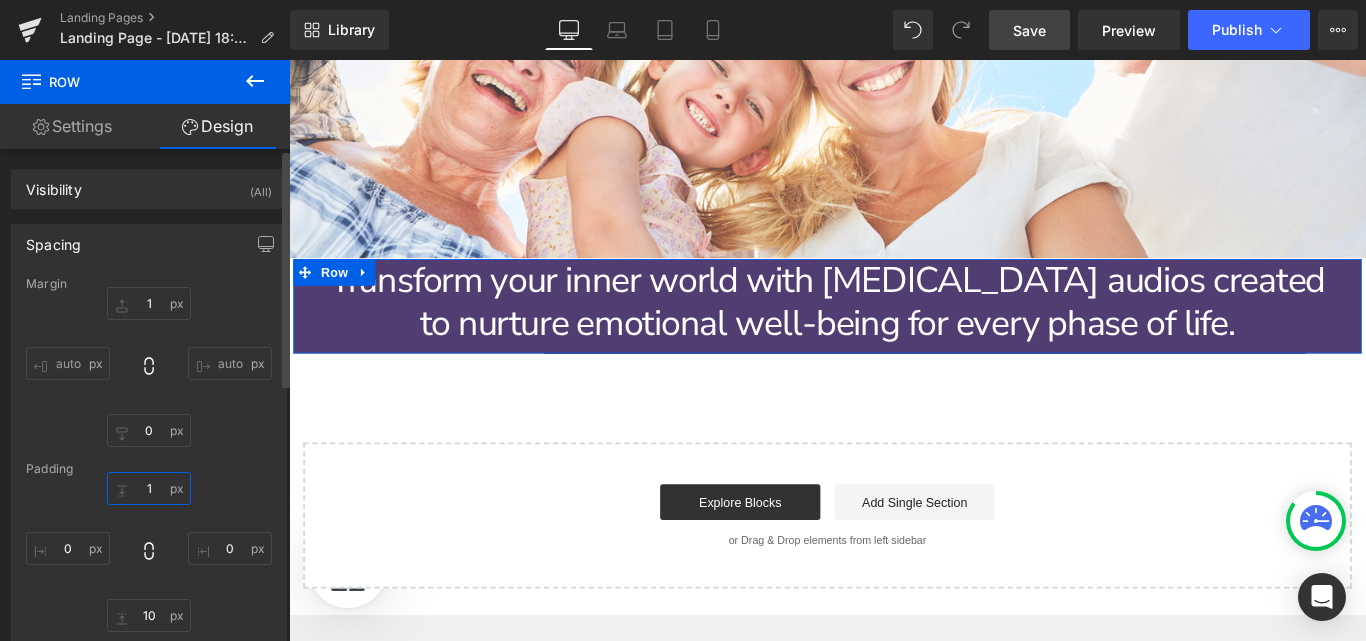 type on "10" 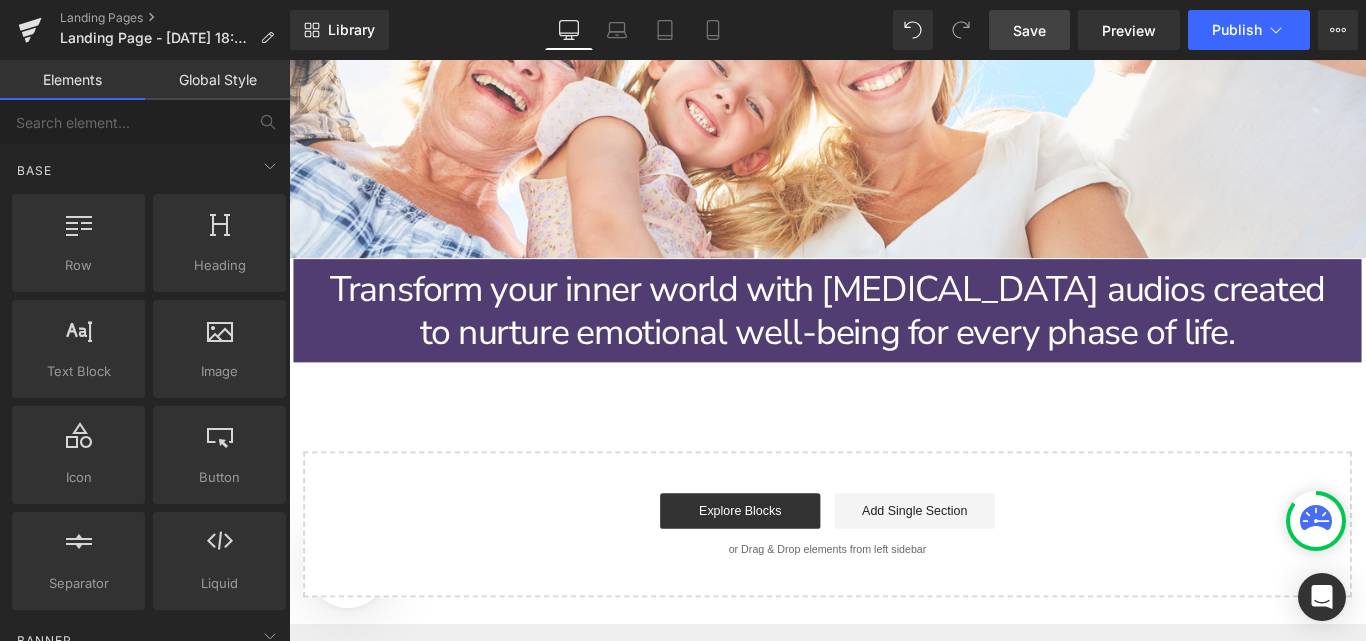 click on "Image         Row          GenZen Healing Hub Text Block         Row                 A sanctuary for healing minds, hearts & families Text Block         Row         Image         Row
Transform your inner world with hypnotherapy audios created  to nurture emotional well-being for every phase of life.
Heading         Row
Select your layout" at bounding box center [894, 71] 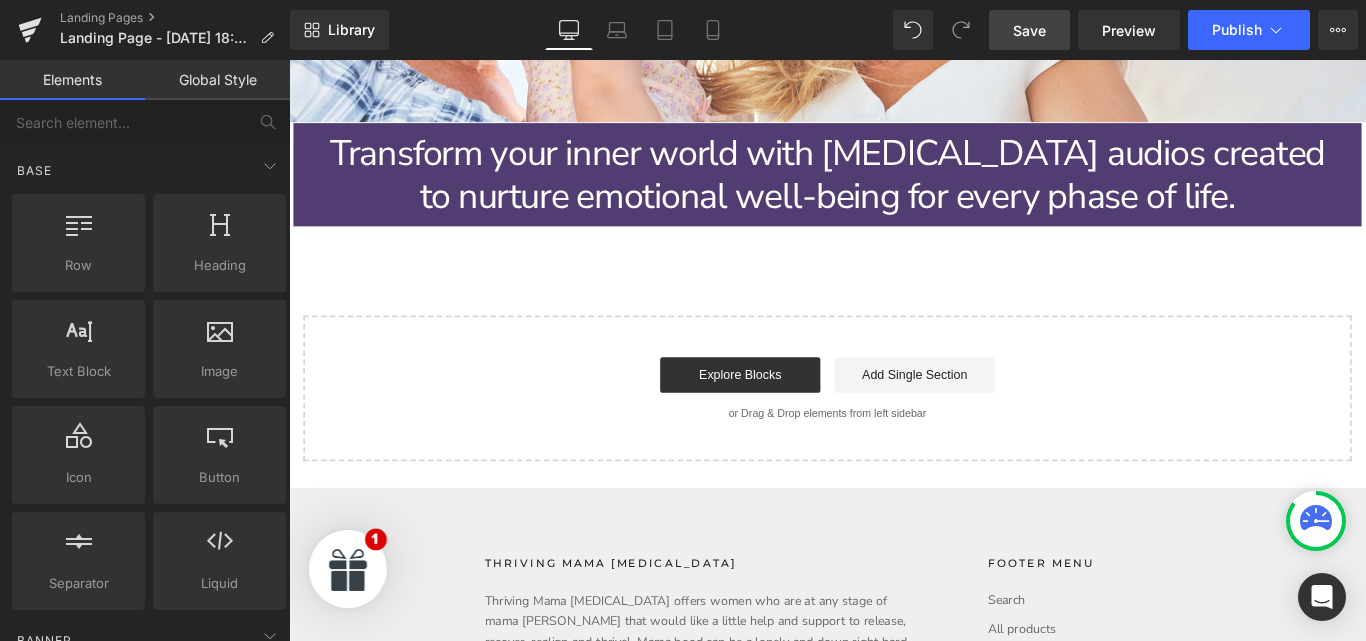 scroll, scrollTop: 966, scrollLeft: 0, axis: vertical 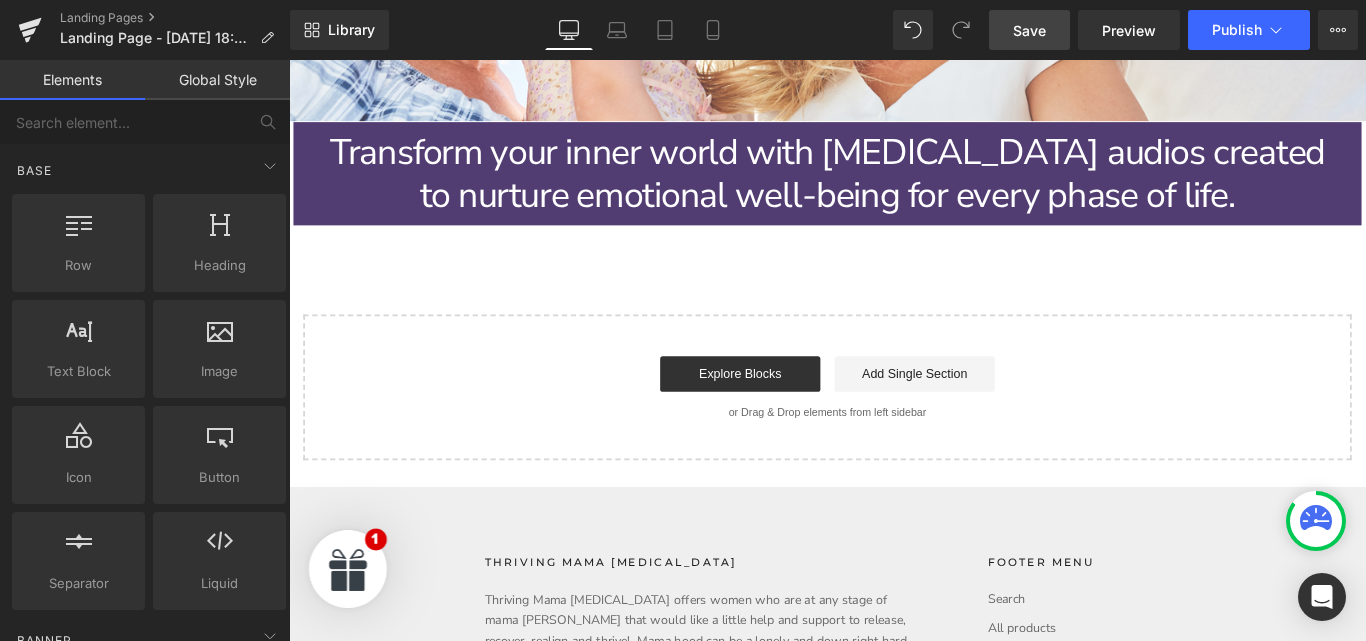 click on "Save" at bounding box center [1029, 30] 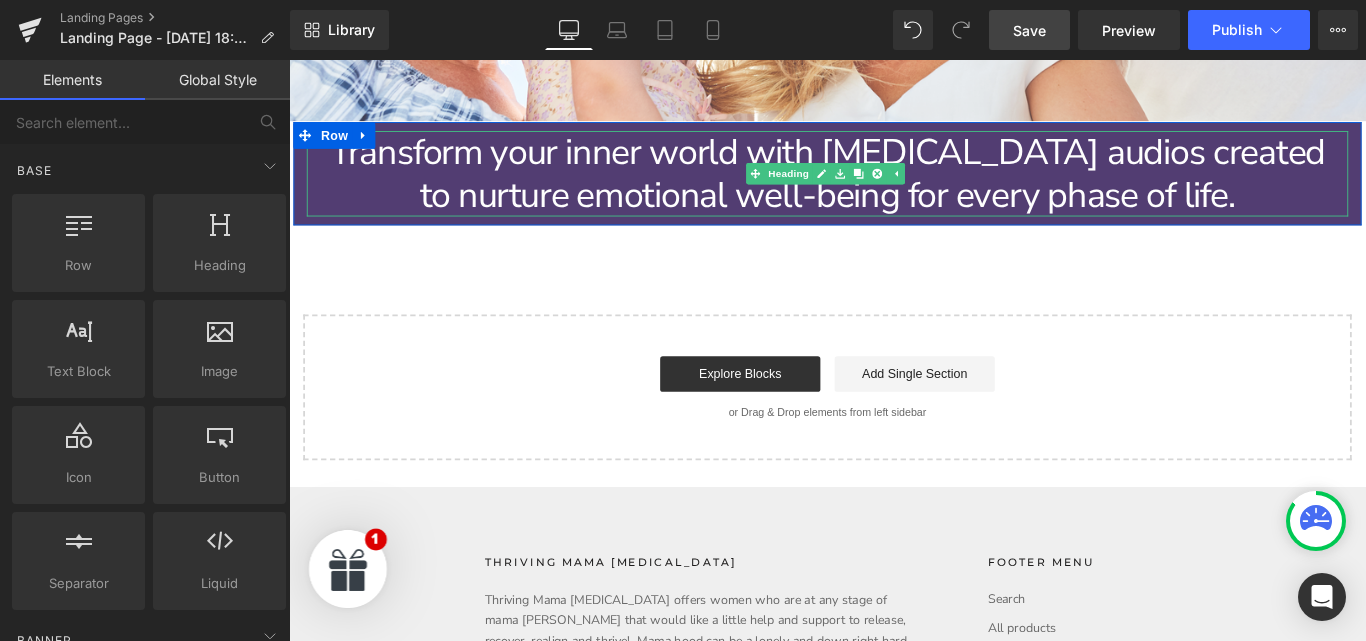 click on "Transform your inner world with [MEDICAL_DATA] audios created" at bounding box center [894, 164] 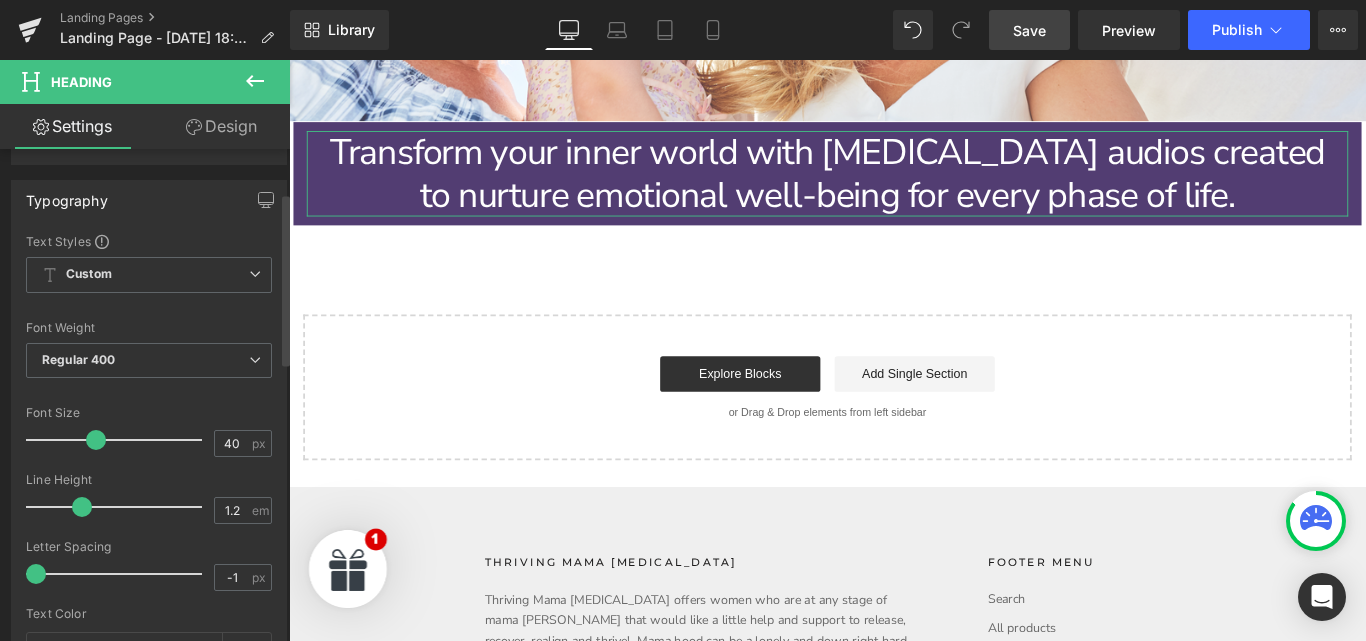 scroll, scrollTop: 144, scrollLeft: 0, axis: vertical 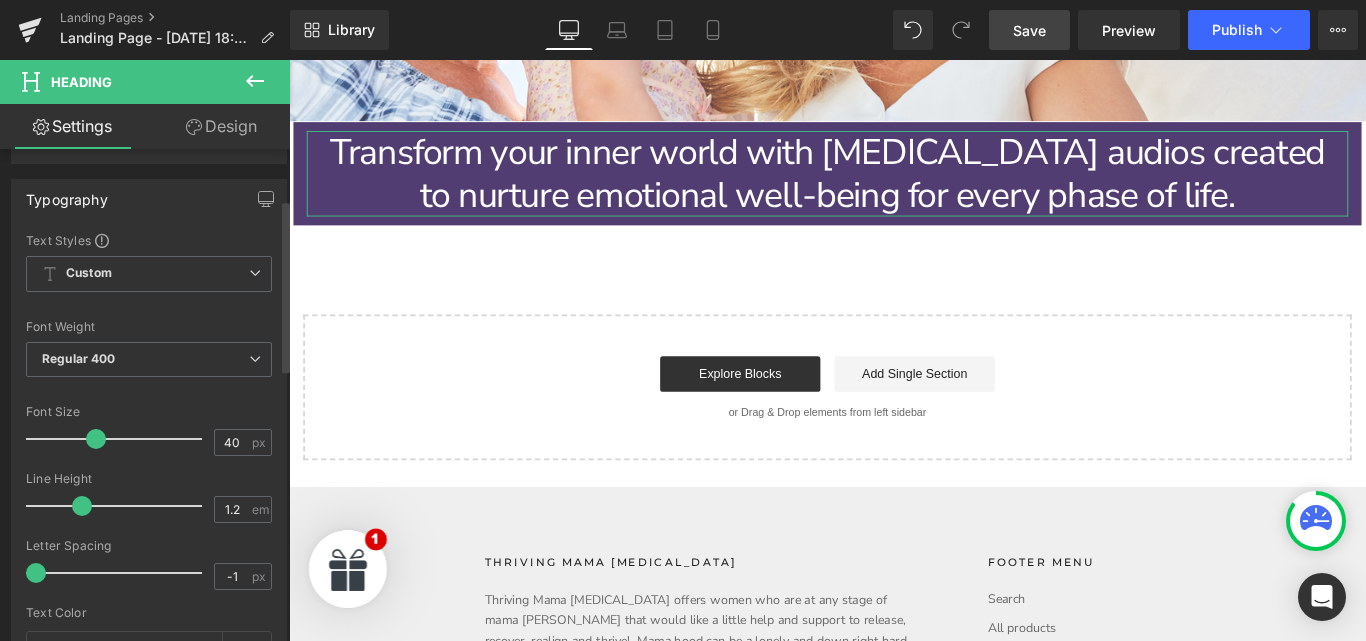 type on "1.3" 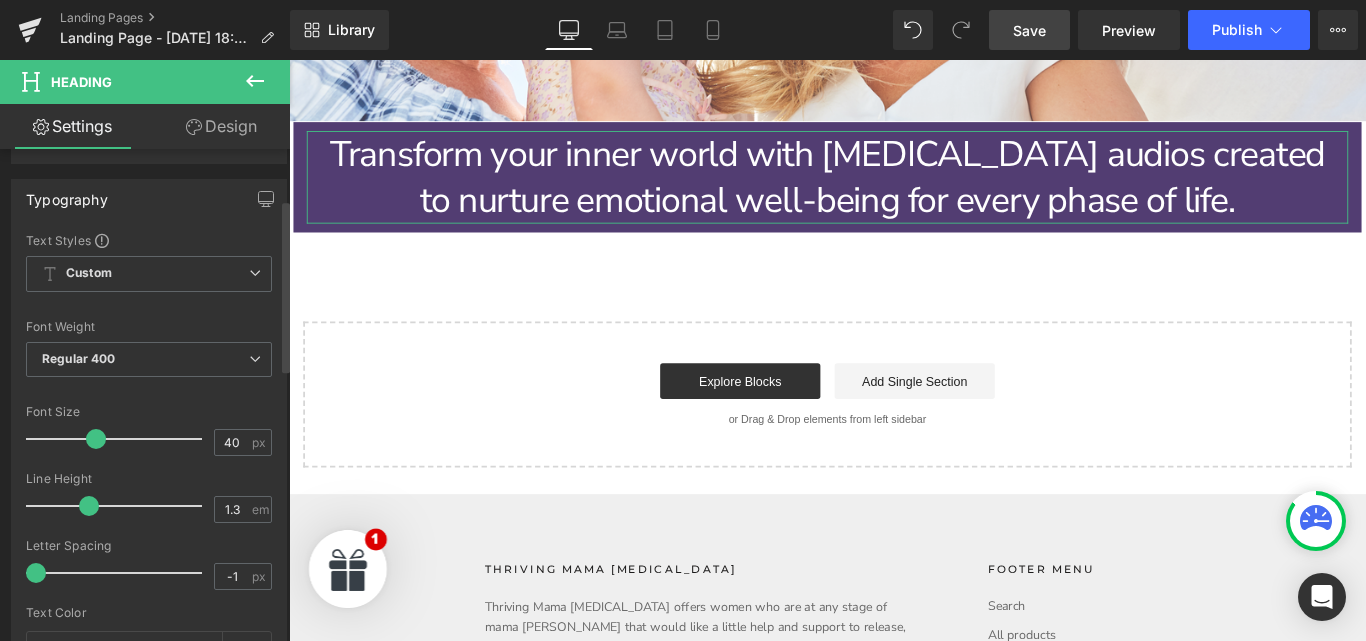 click at bounding box center [89, 506] 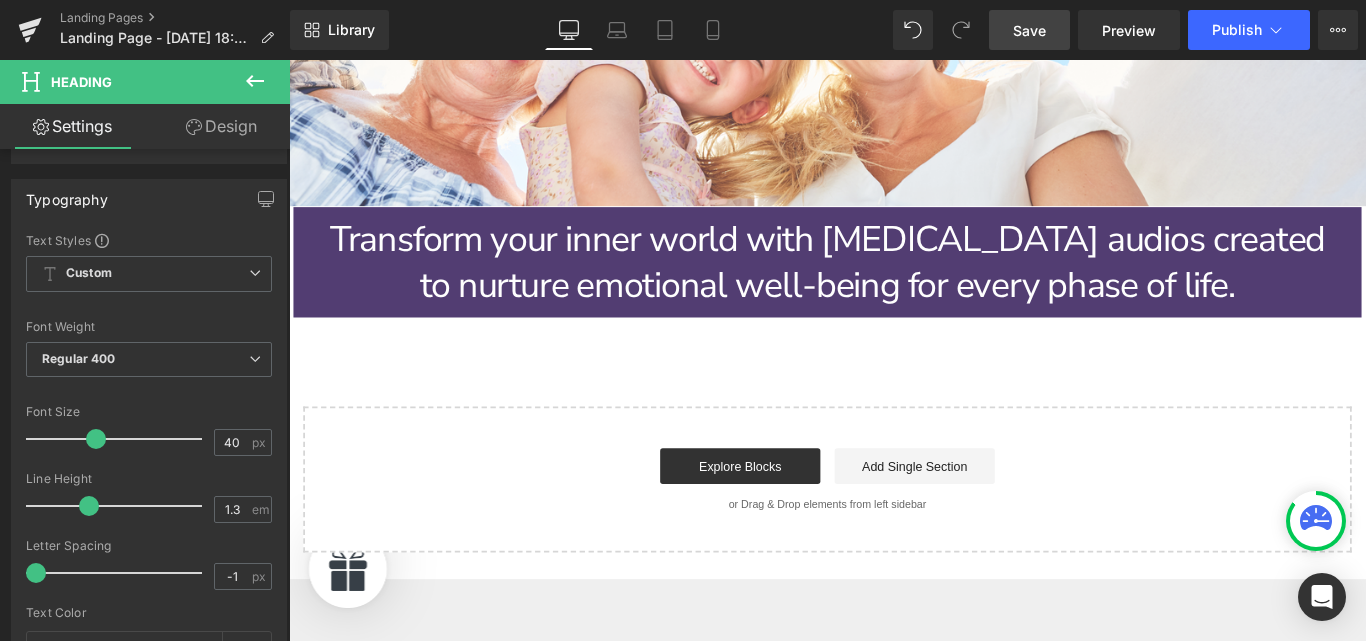 scroll, scrollTop: 870, scrollLeft: 0, axis: vertical 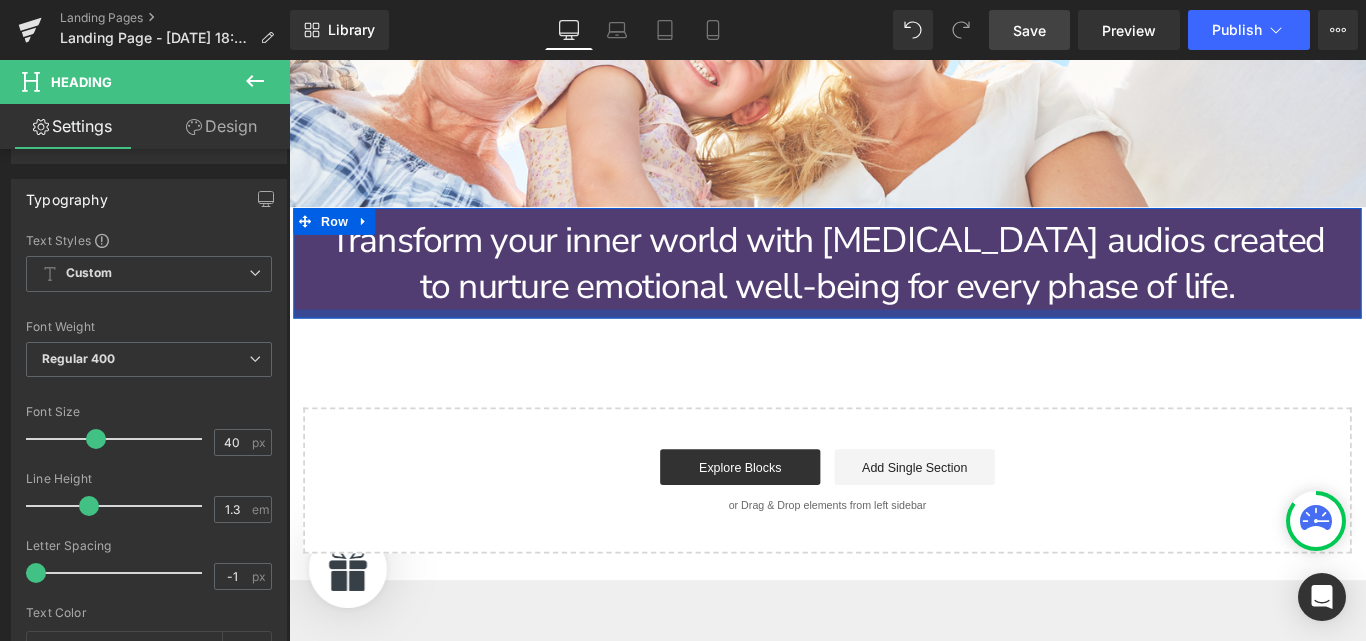 click at bounding box center [894, 345] 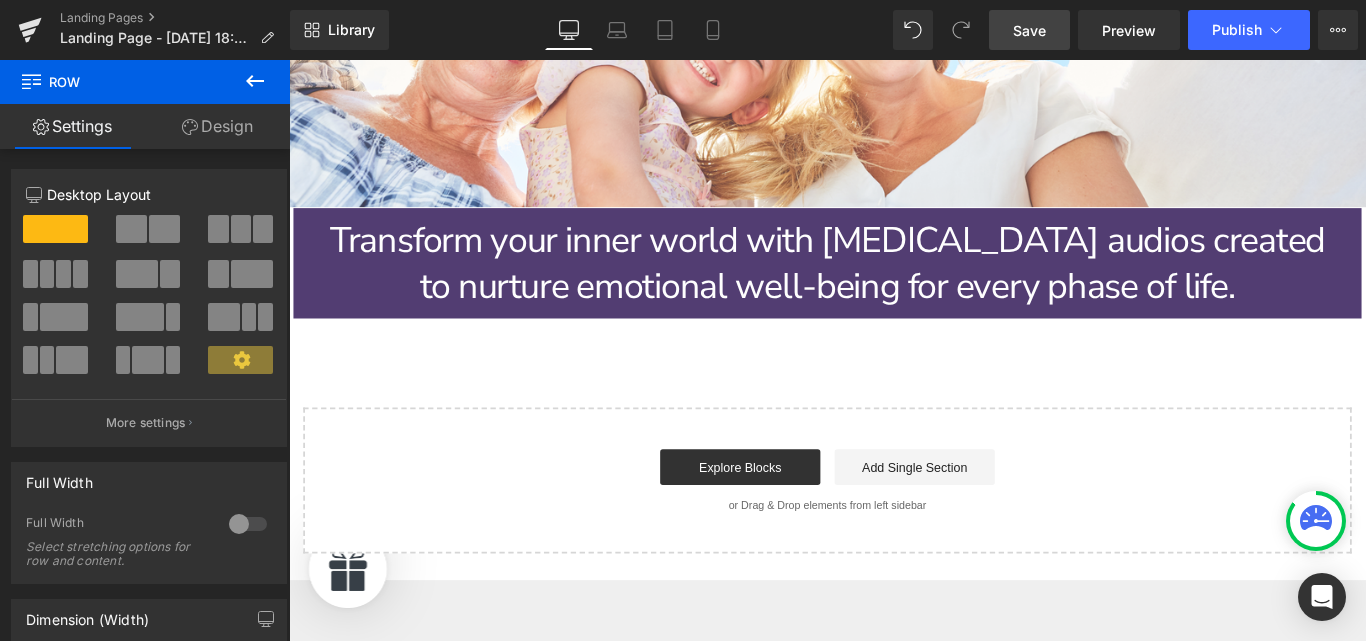 click 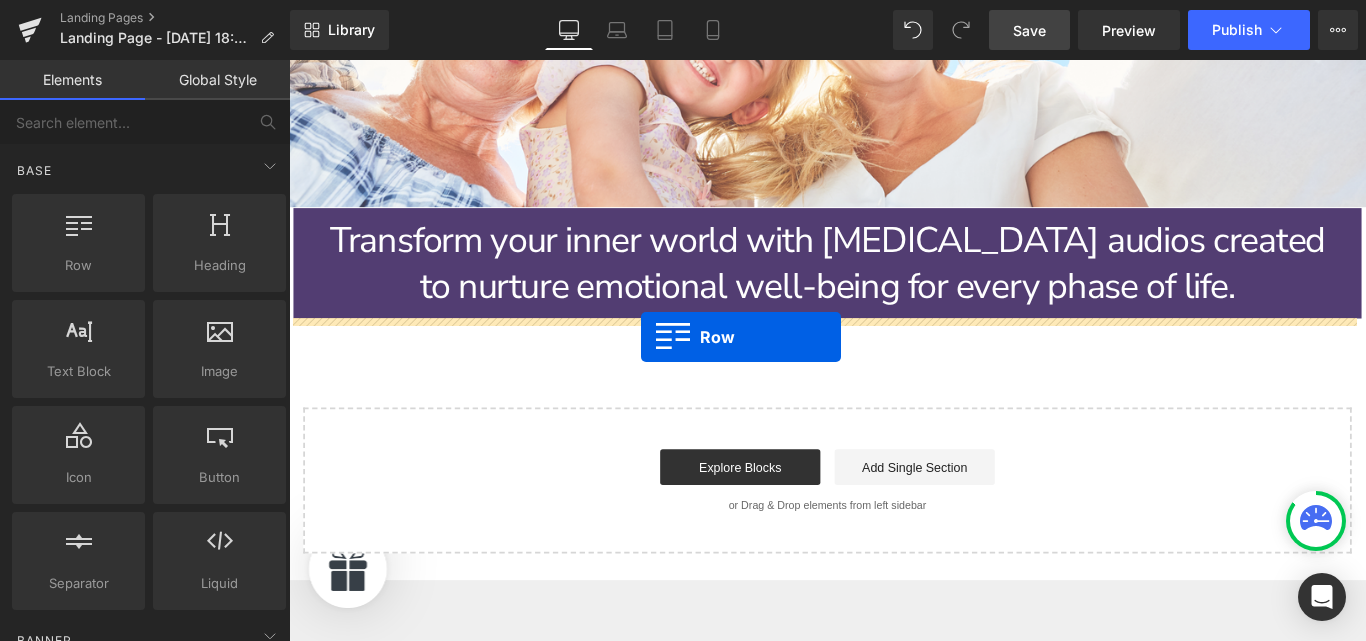drag, startPoint x: 352, startPoint y: 317, endPoint x: 685, endPoint y: 371, distance: 337.34998 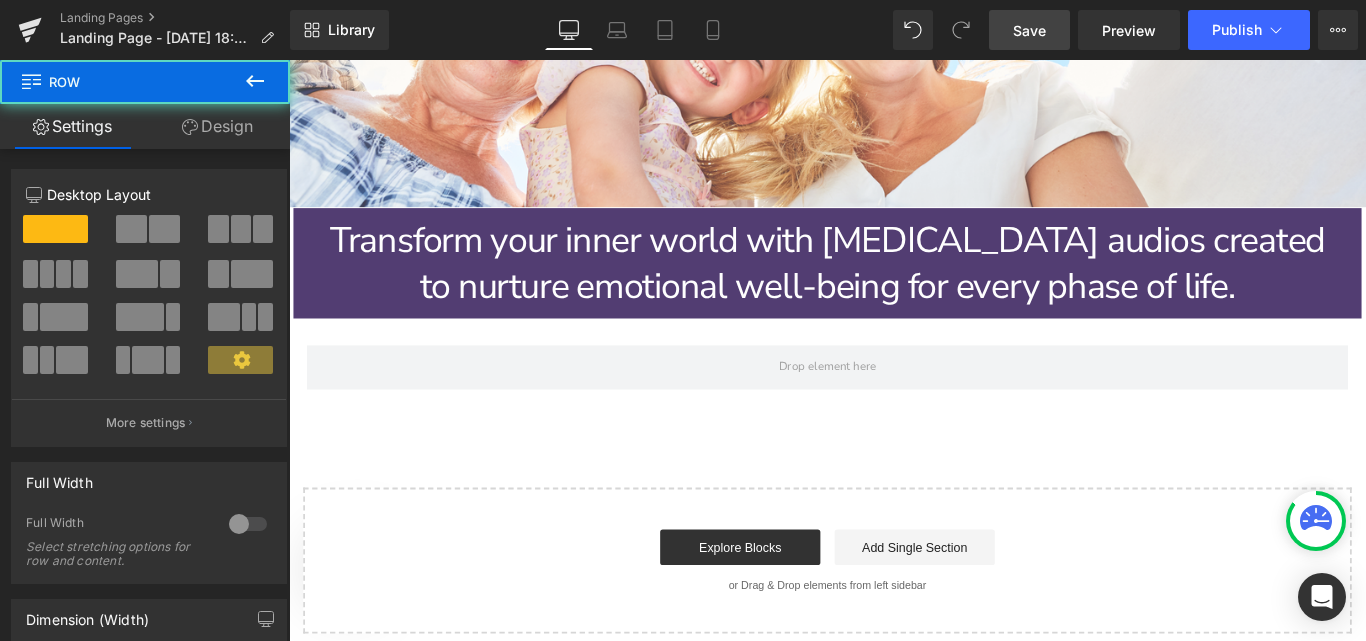 click on "to nurture emotional well-being for every phase of life." at bounding box center (894, 314) 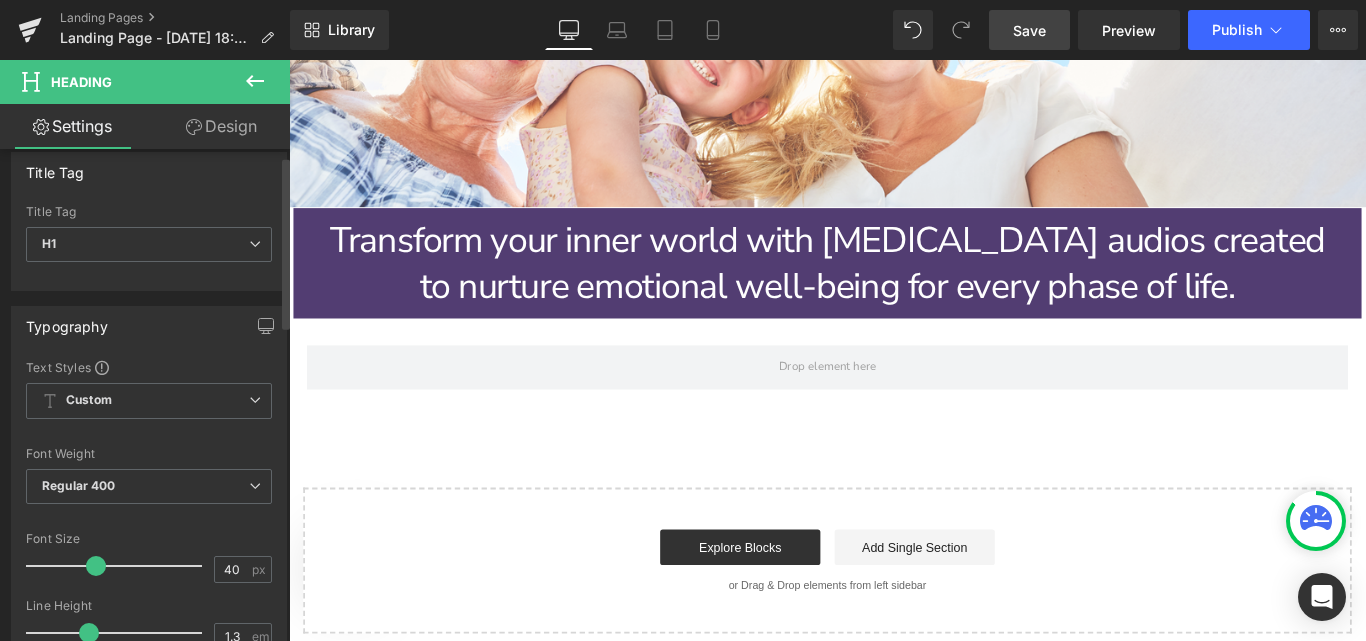 scroll, scrollTop: 16, scrollLeft: 0, axis: vertical 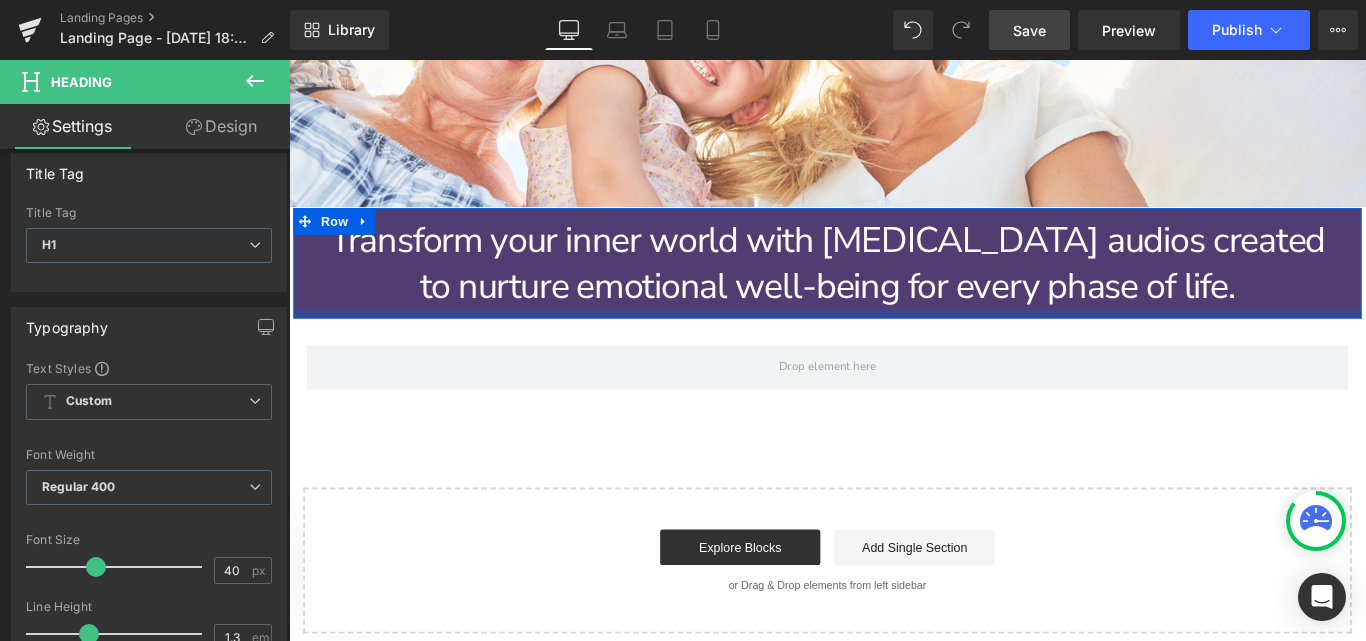 click at bounding box center [894, 345] 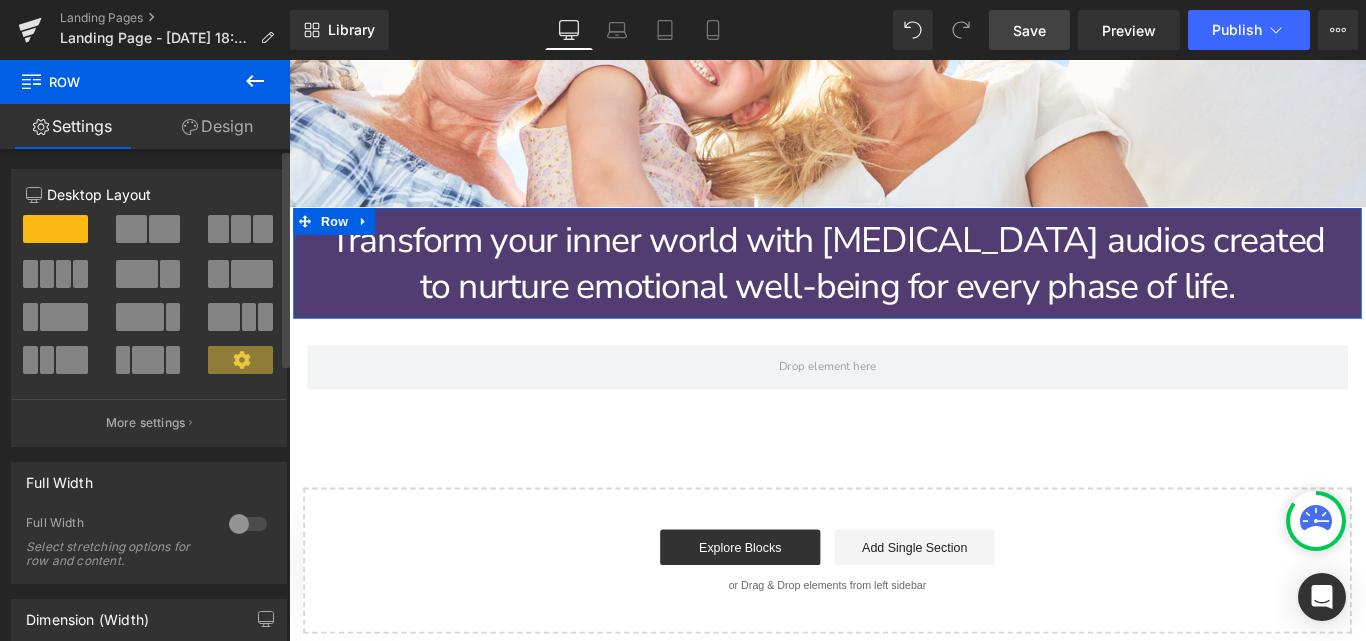 scroll, scrollTop: 239, scrollLeft: 0, axis: vertical 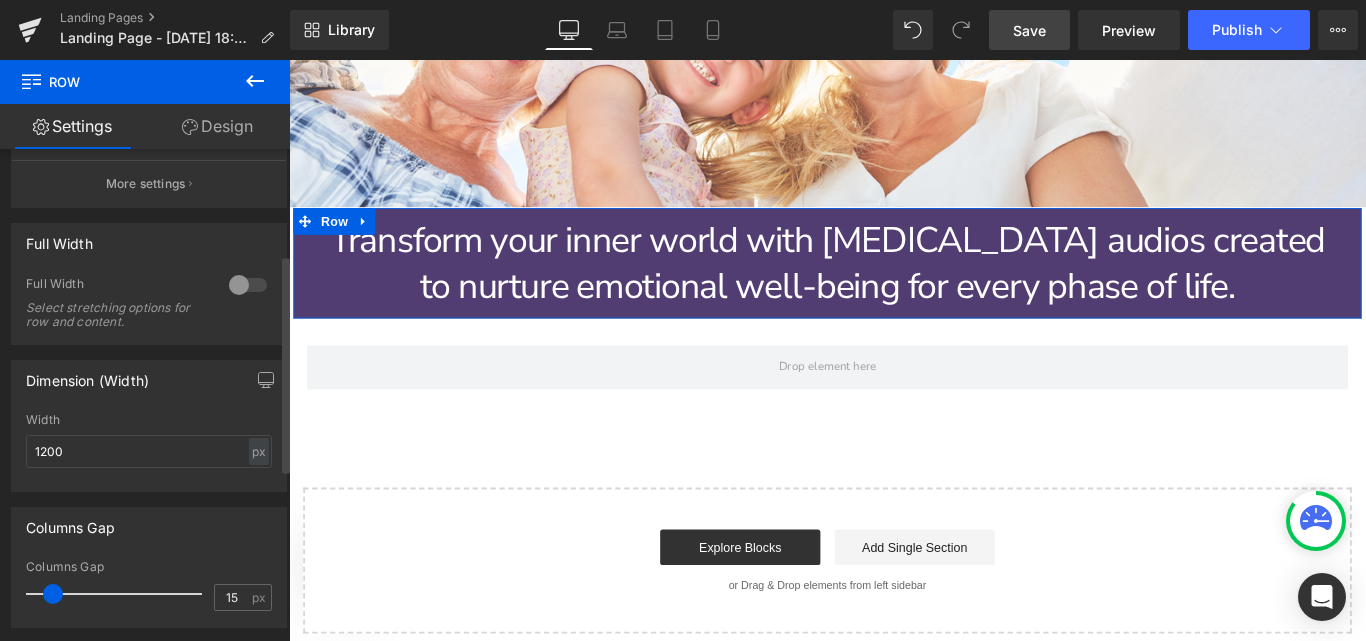 click at bounding box center [248, 285] 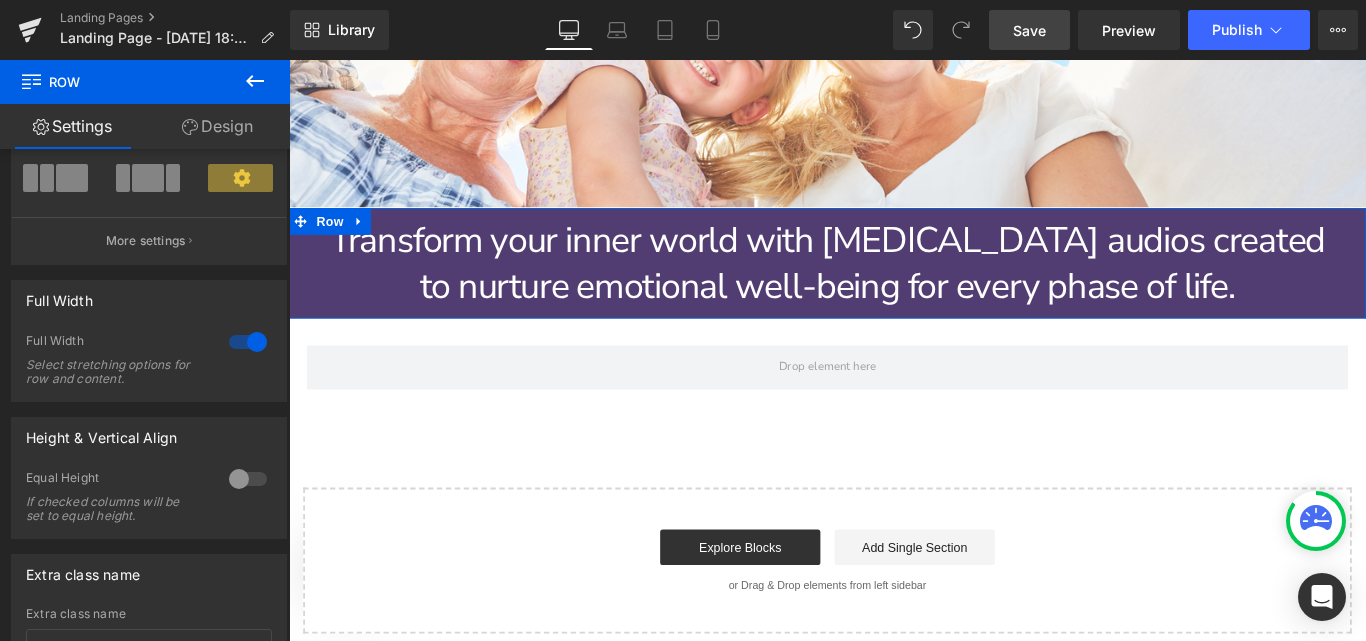 scroll, scrollTop: 181, scrollLeft: 0, axis: vertical 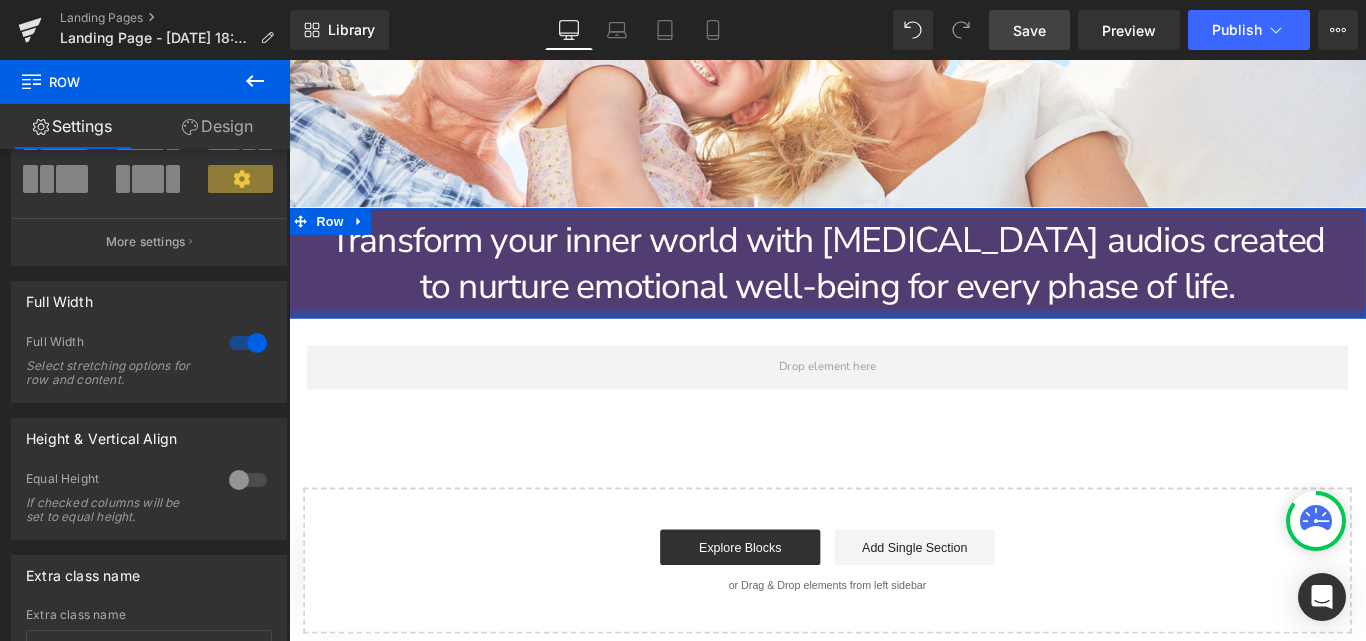 click at bounding box center [894, 345] 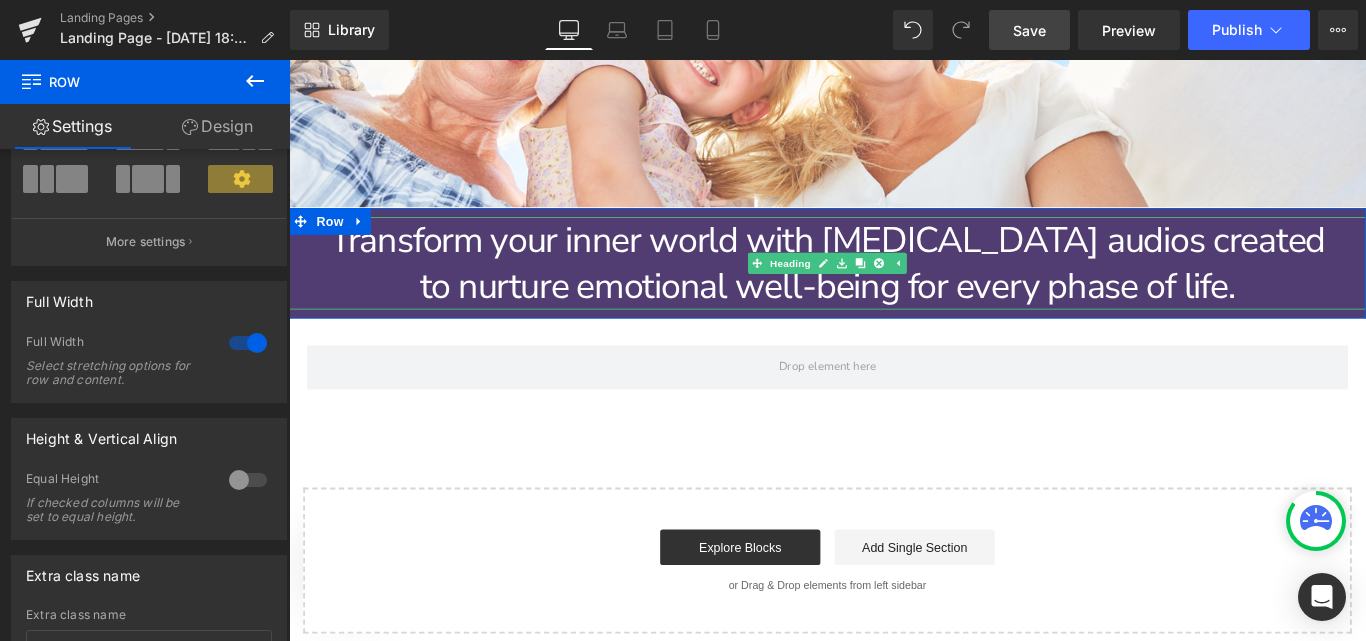 click on "Transform your inner world with [MEDICAL_DATA] audios created" at bounding box center [894, 262] 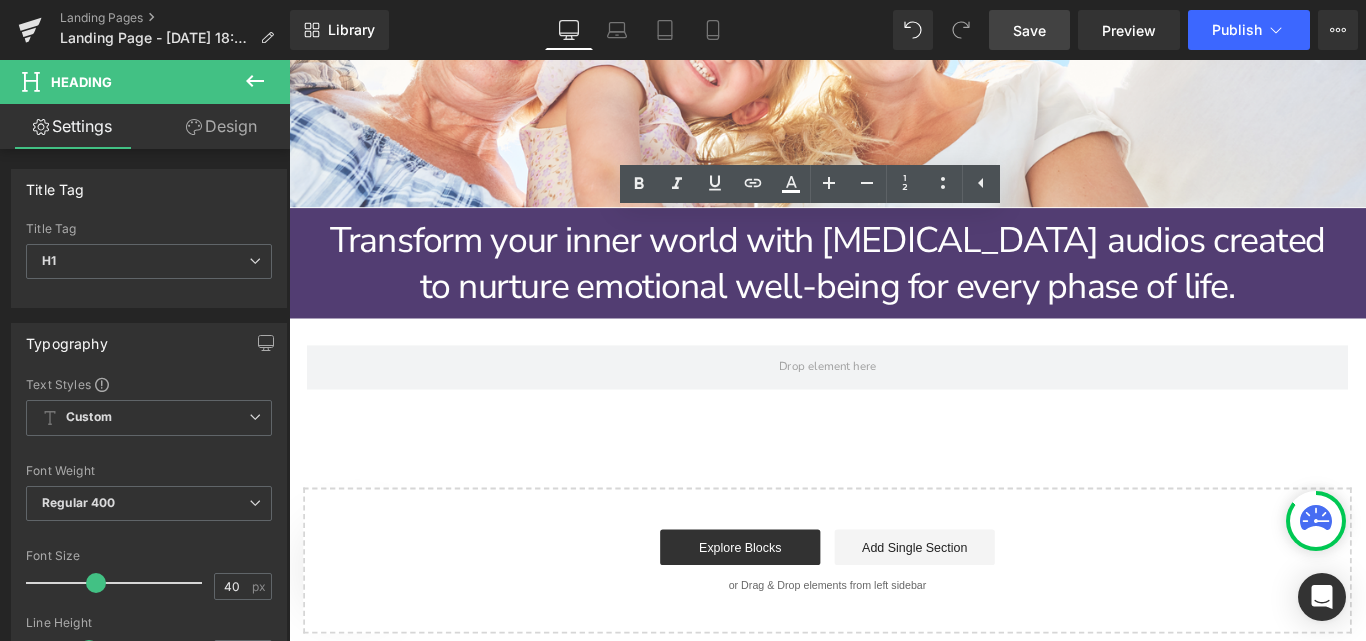 click on "Save" at bounding box center (1029, 30) 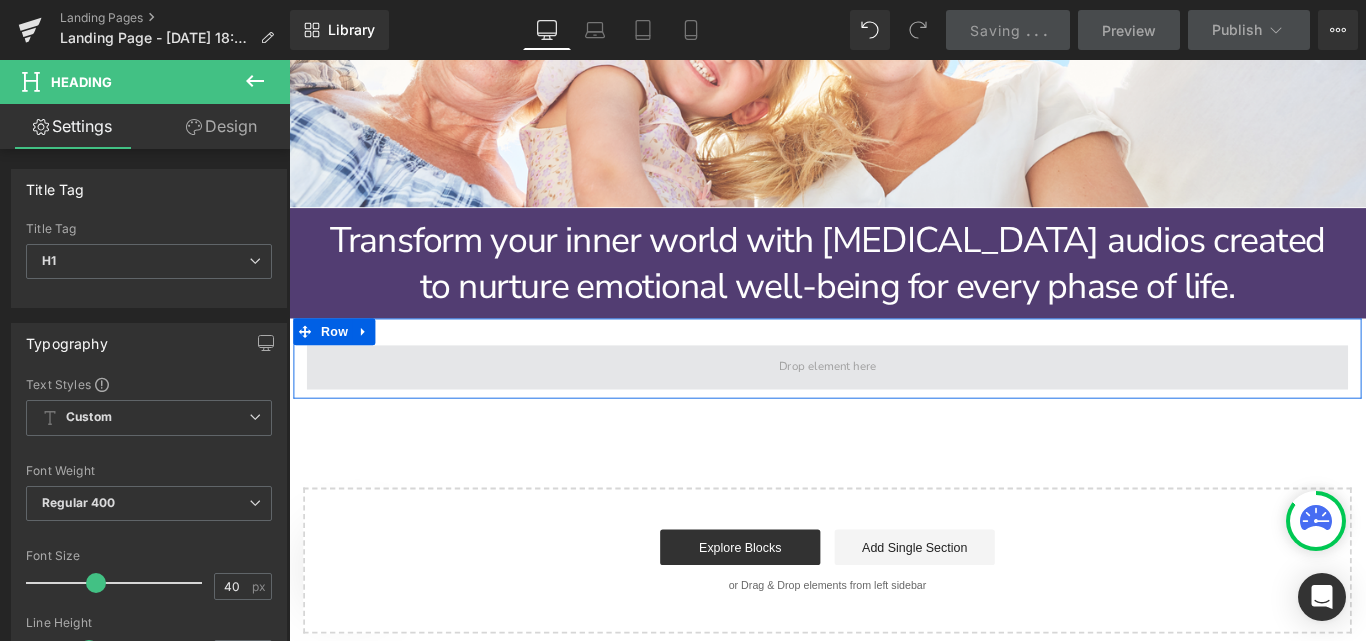 click at bounding box center [894, 404] 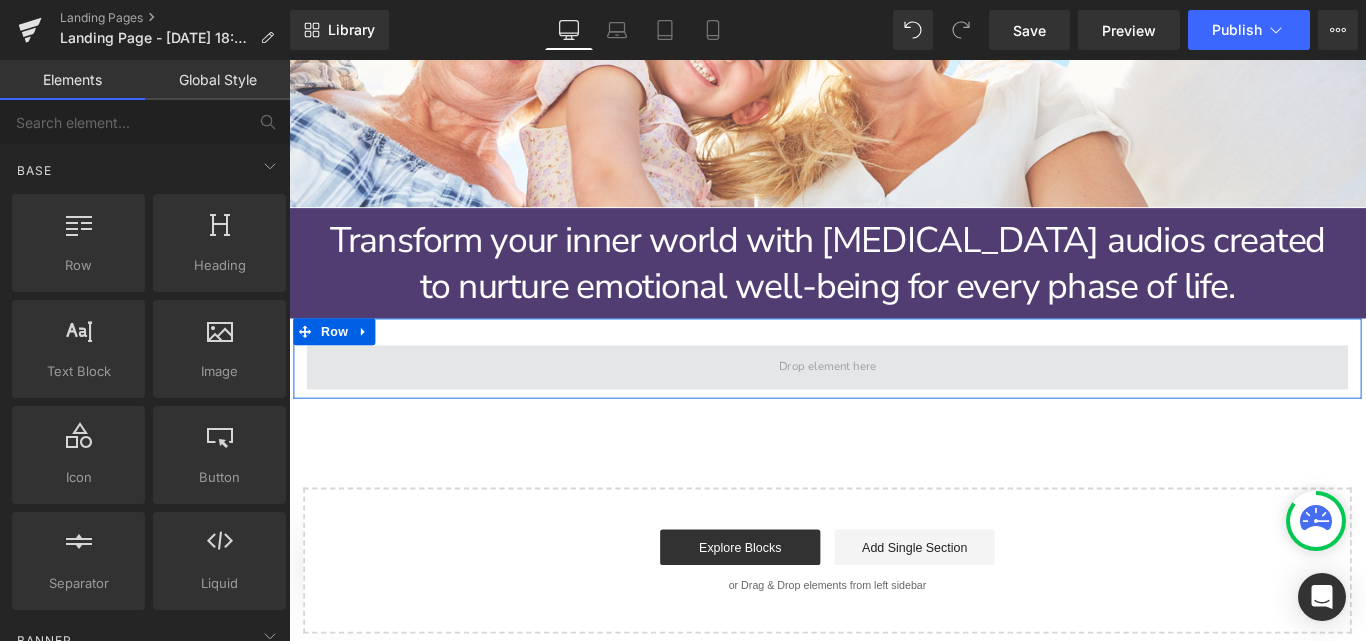 click at bounding box center (894, 405) 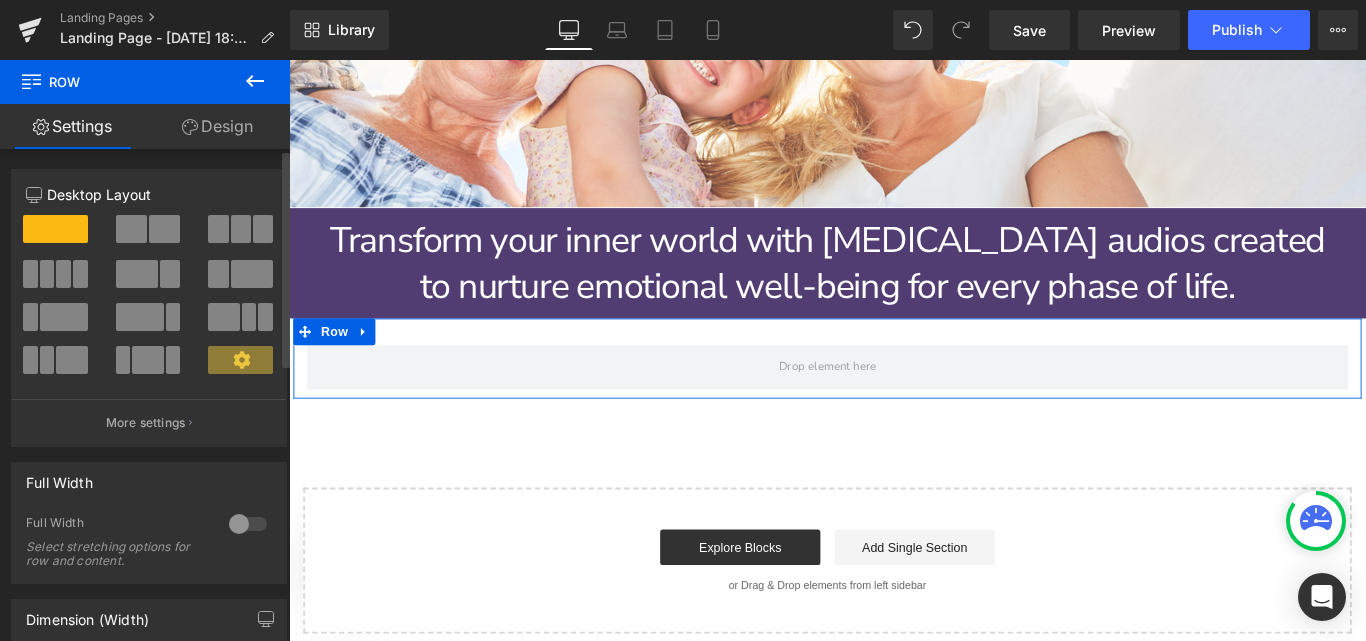 click at bounding box center (164, 229) 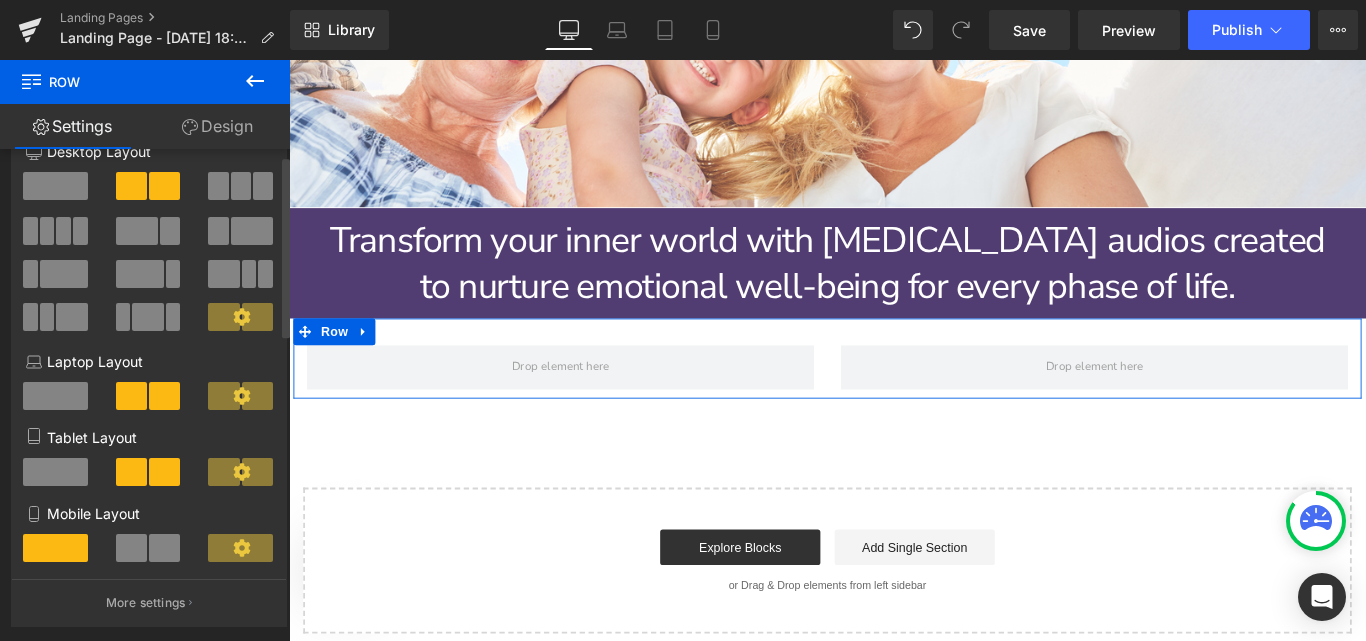 scroll, scrollTop: 0, scrollLeft: 0, axis: both 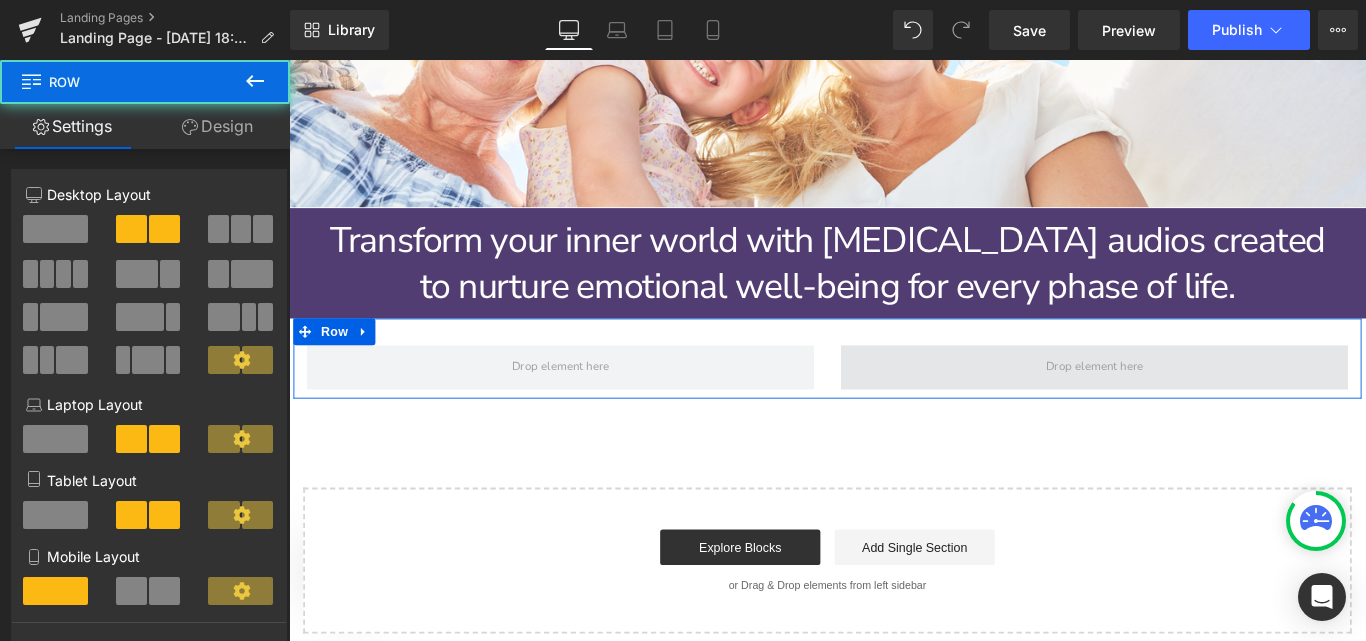 drag, startPoint x: 895, startPoint y: 398, endPoint x: 976, endPoint y: 395, distance: 81.055534 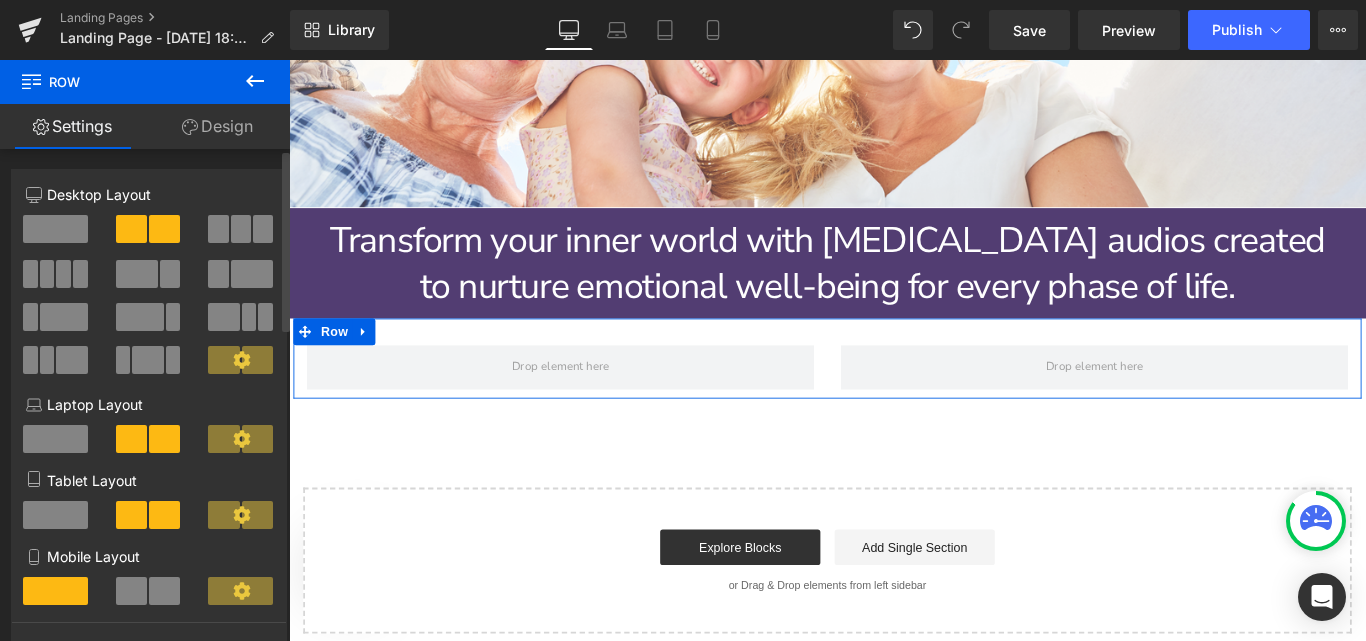 click at bounding box center [137, 274] 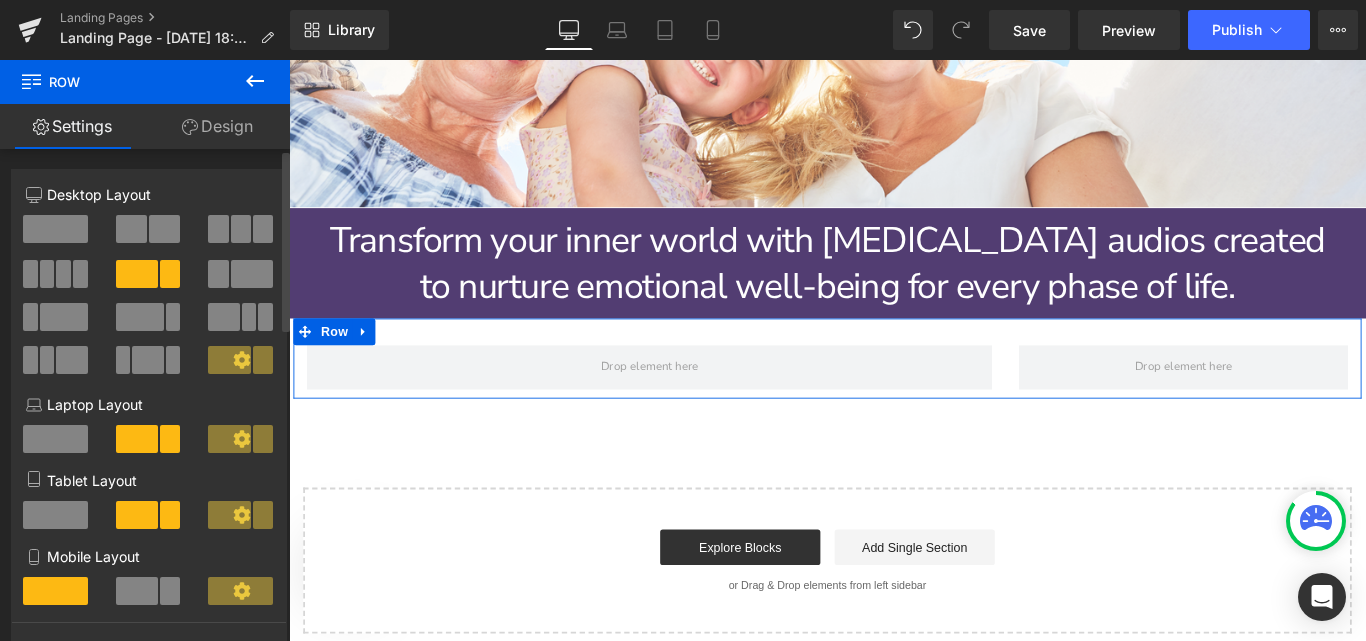click at bounding box center [164, 229] 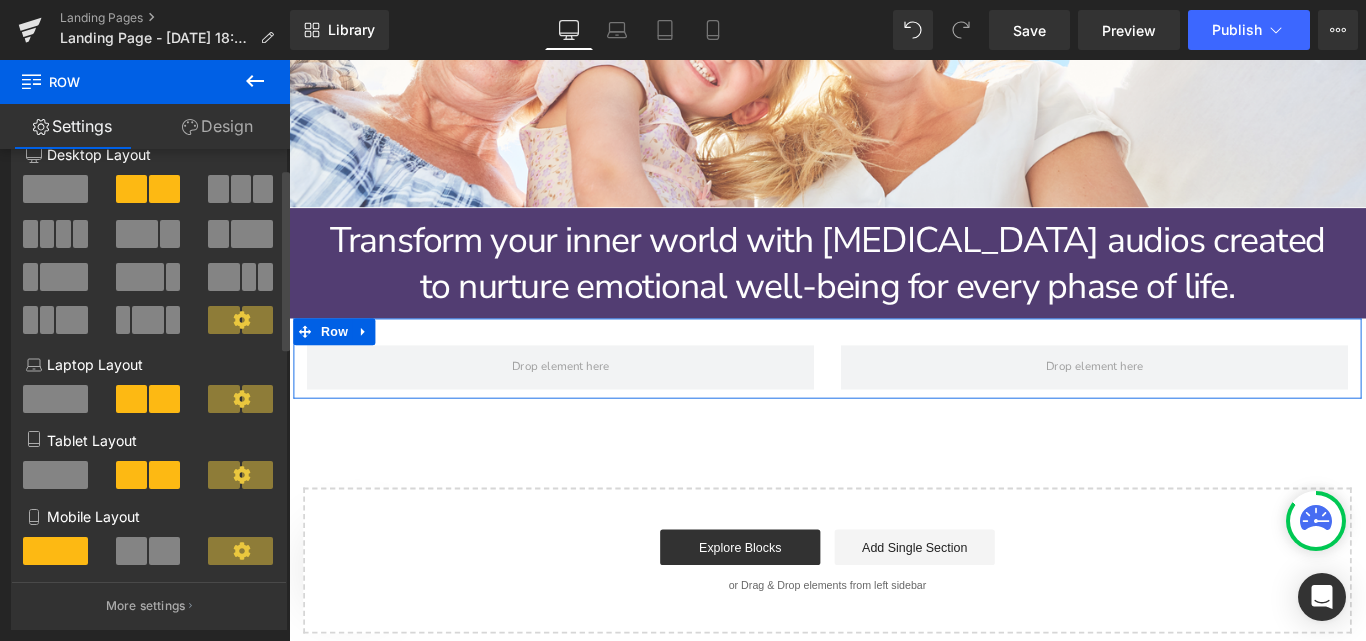 scroll, scrollTop: 38, scrollLeft: 0, axis: vertical 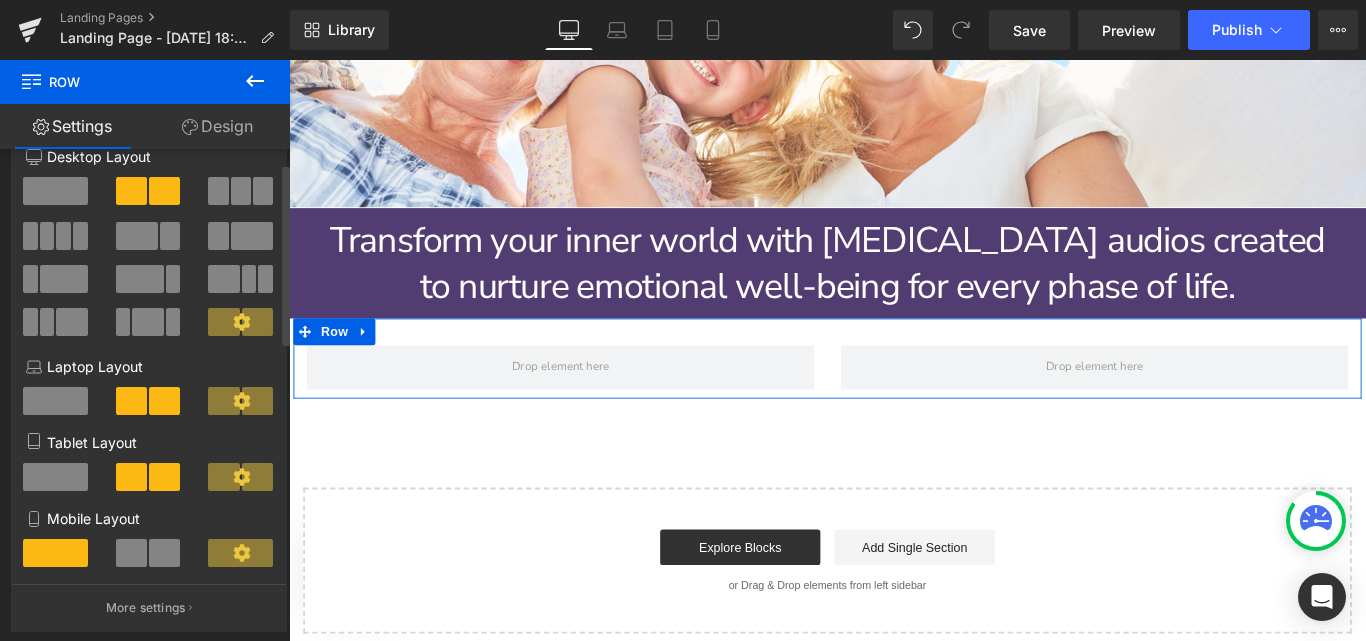 click 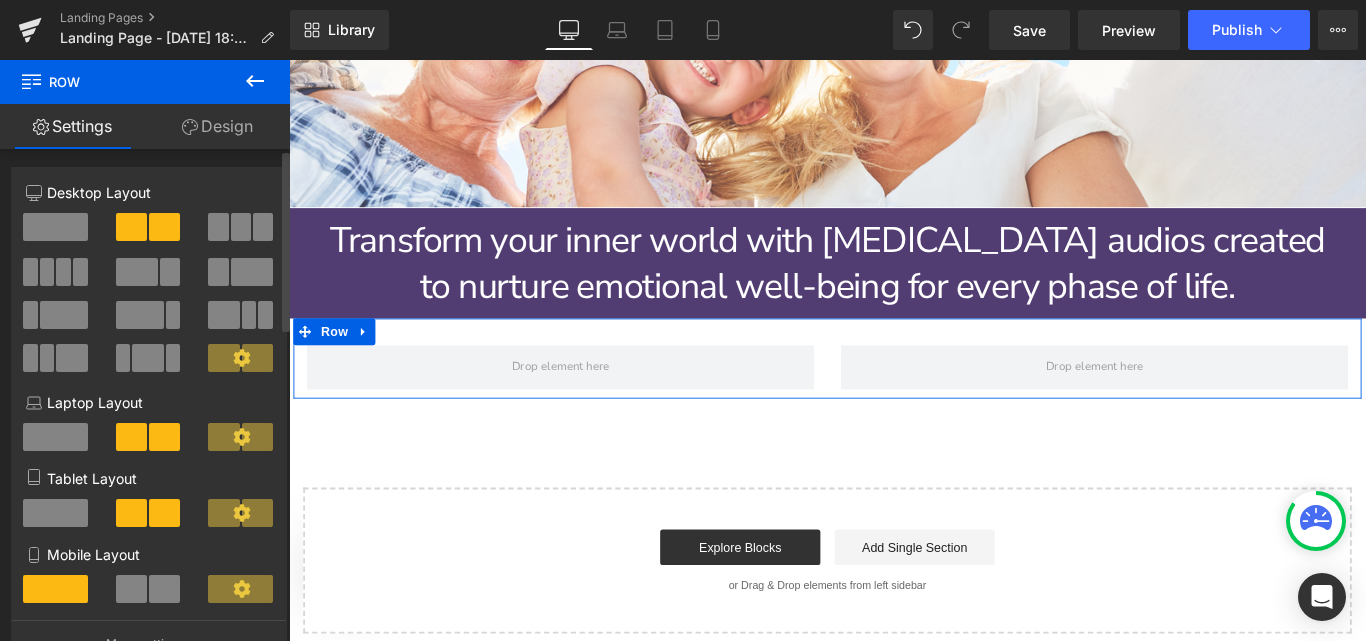 scroll, scrollTop: 0, scrollLeft: 0, axis: both 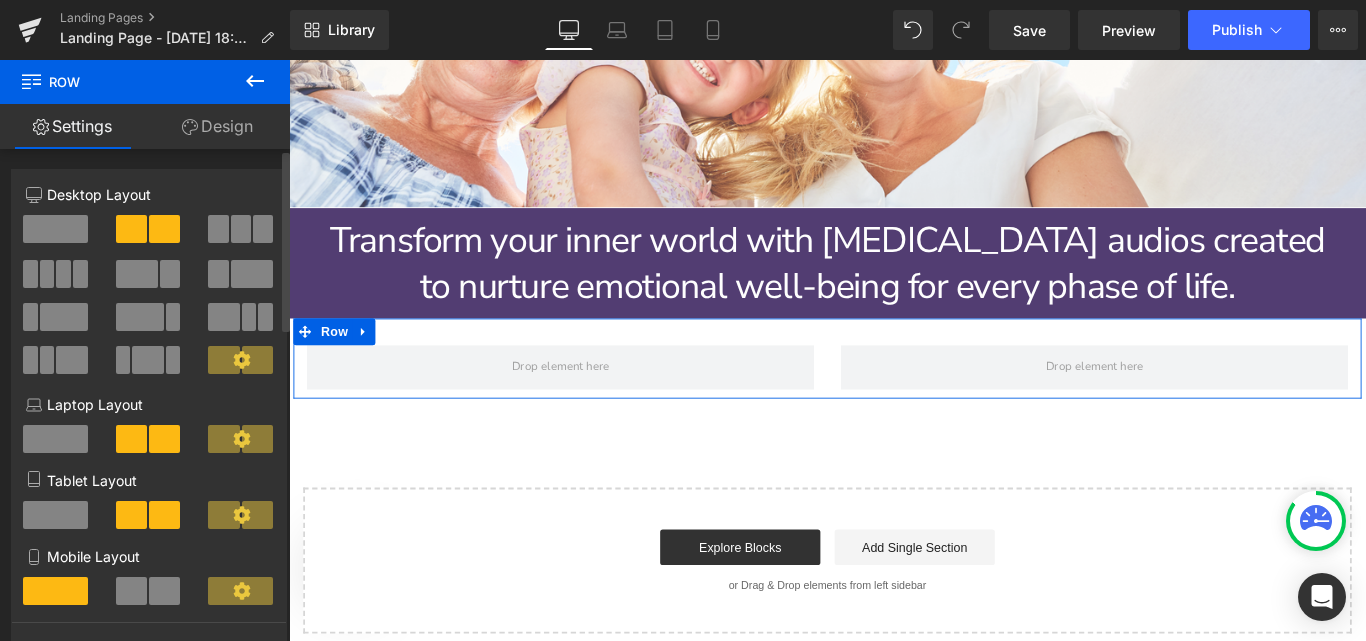 click 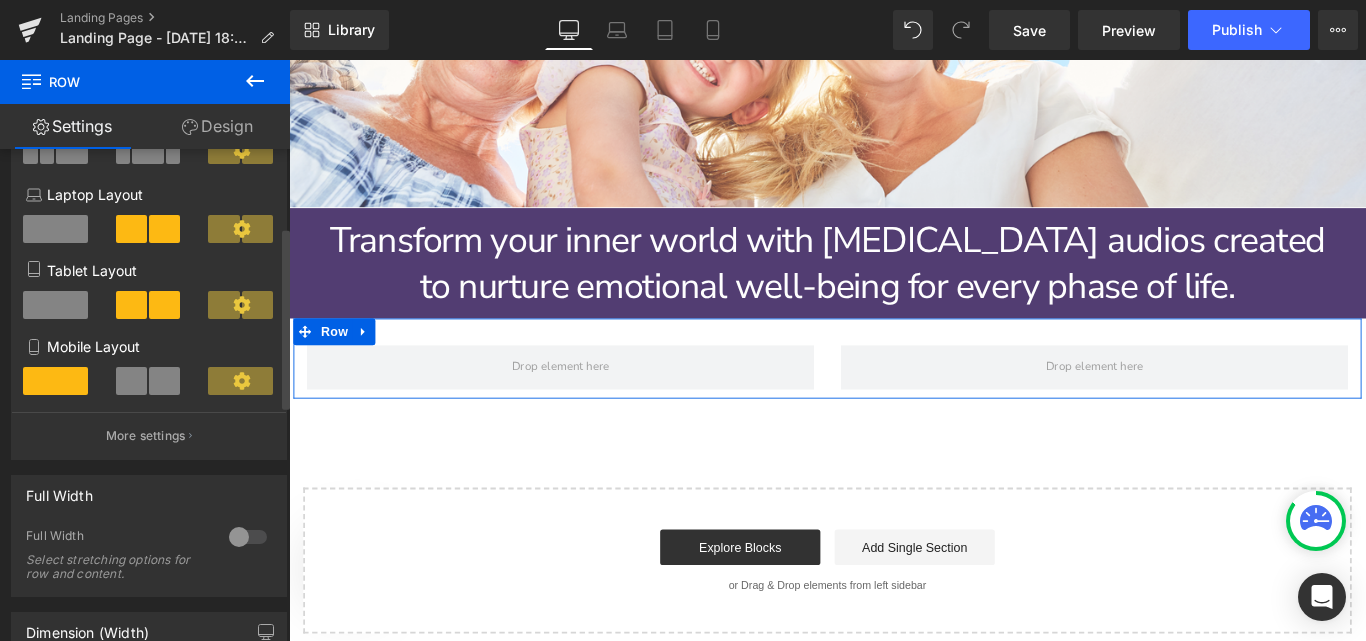 scroll, scrollTop: 211, scrollLeft: 0, axis: vertical 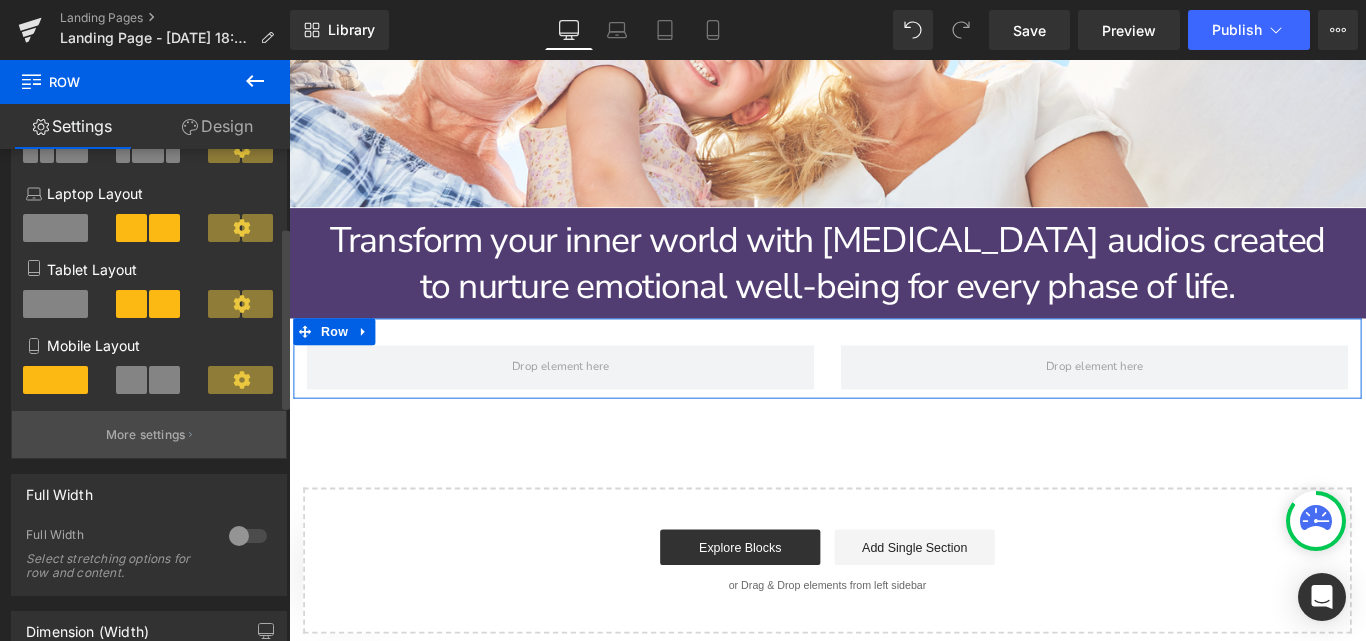 click on "More settings" at bounding box center [149, 434] 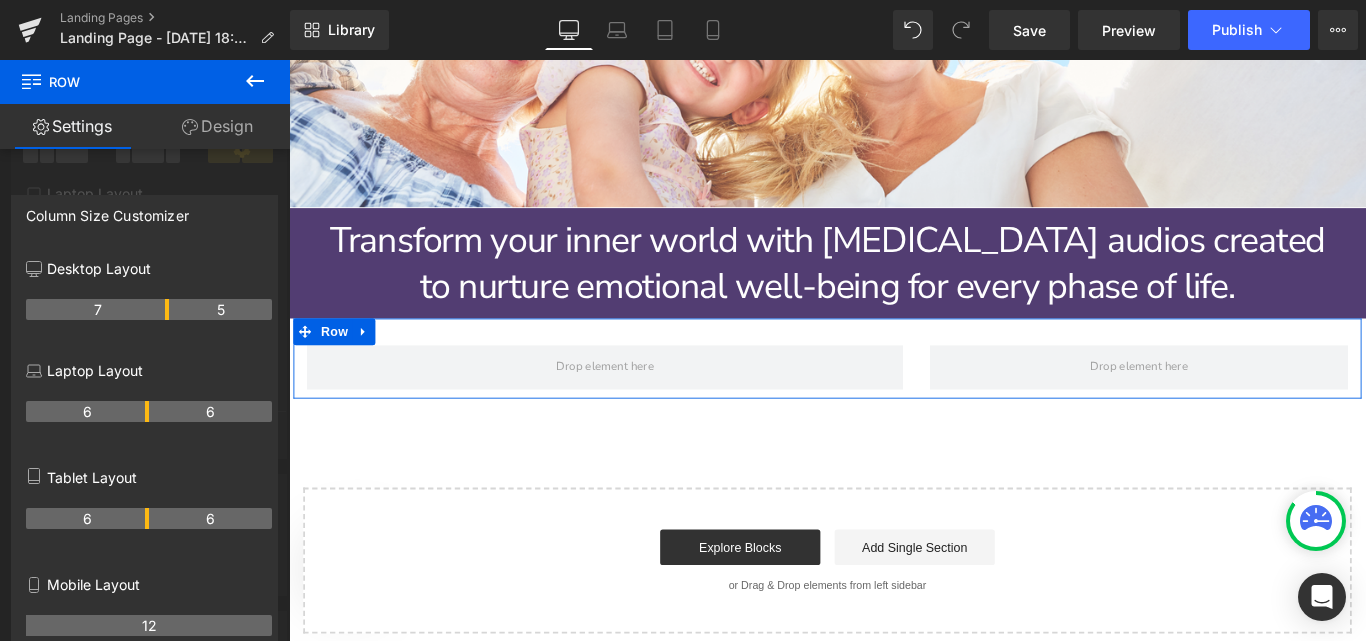 drag, startPoint x: 146, startPoint y: 309, endPoint x: 160, endPoint y: 309, distance: 14 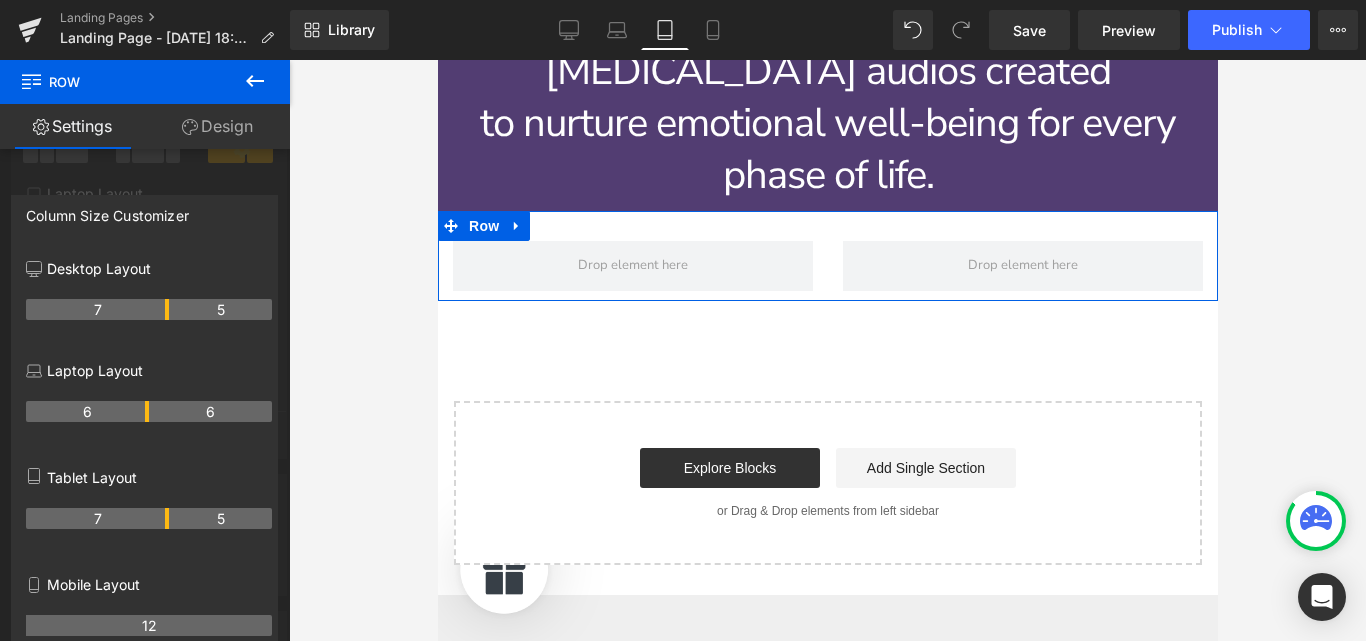 scroll, scrollTop: 731, scrollLeft: 0, axis: vertical 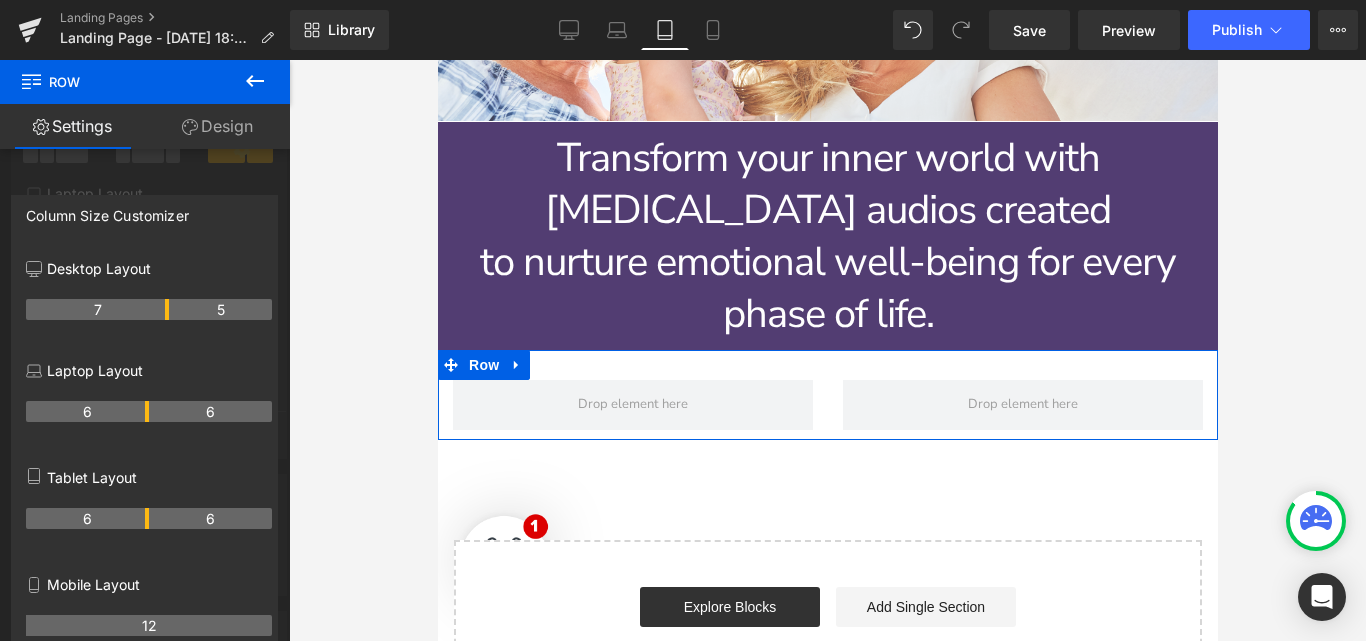 click on "6" at bounding box center (87, 518) 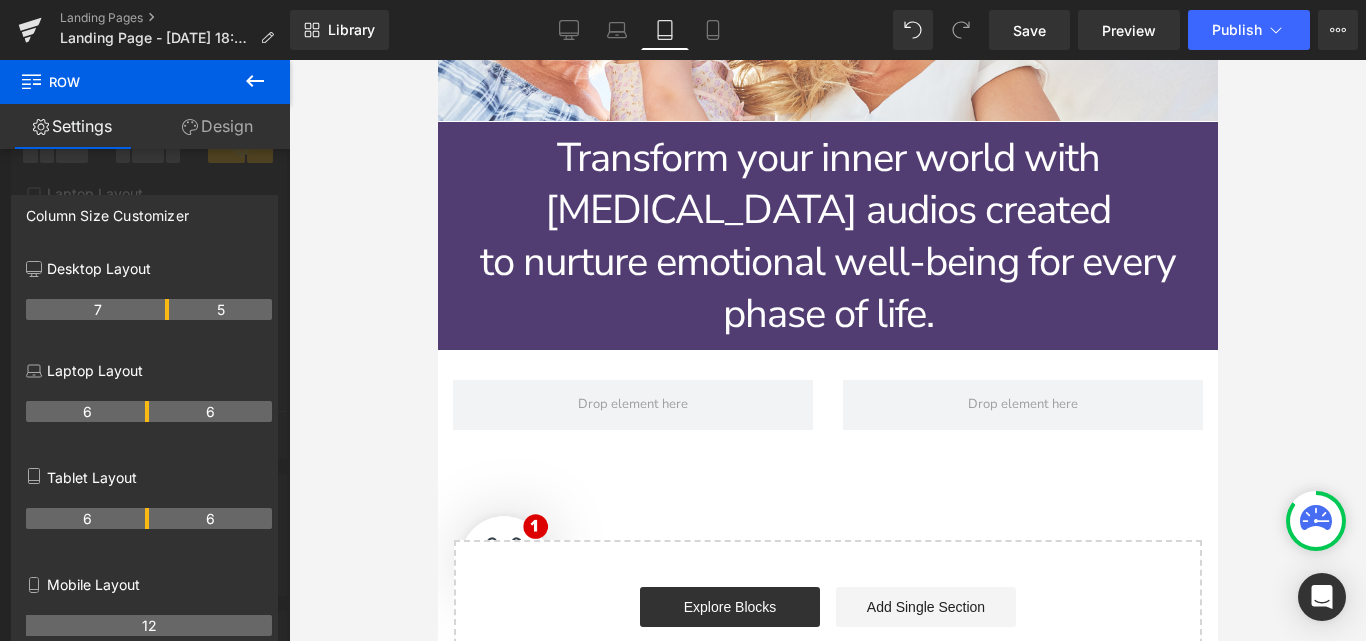 click 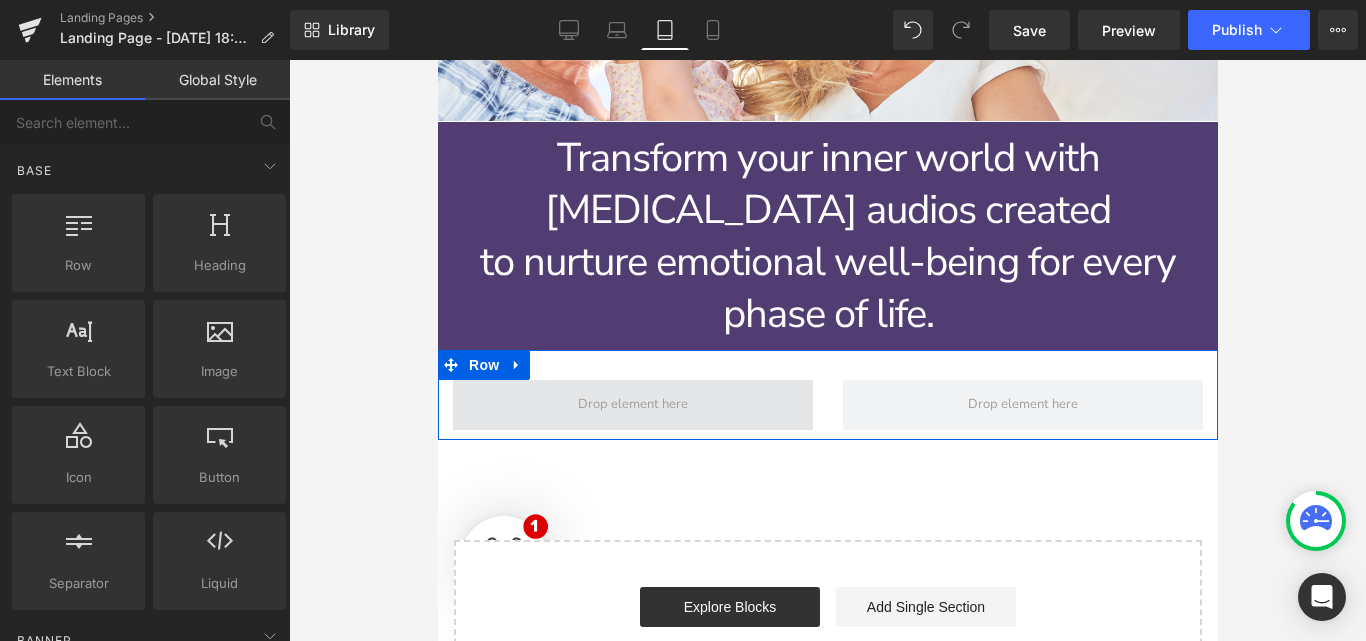 click at bounding box center [632, 405] 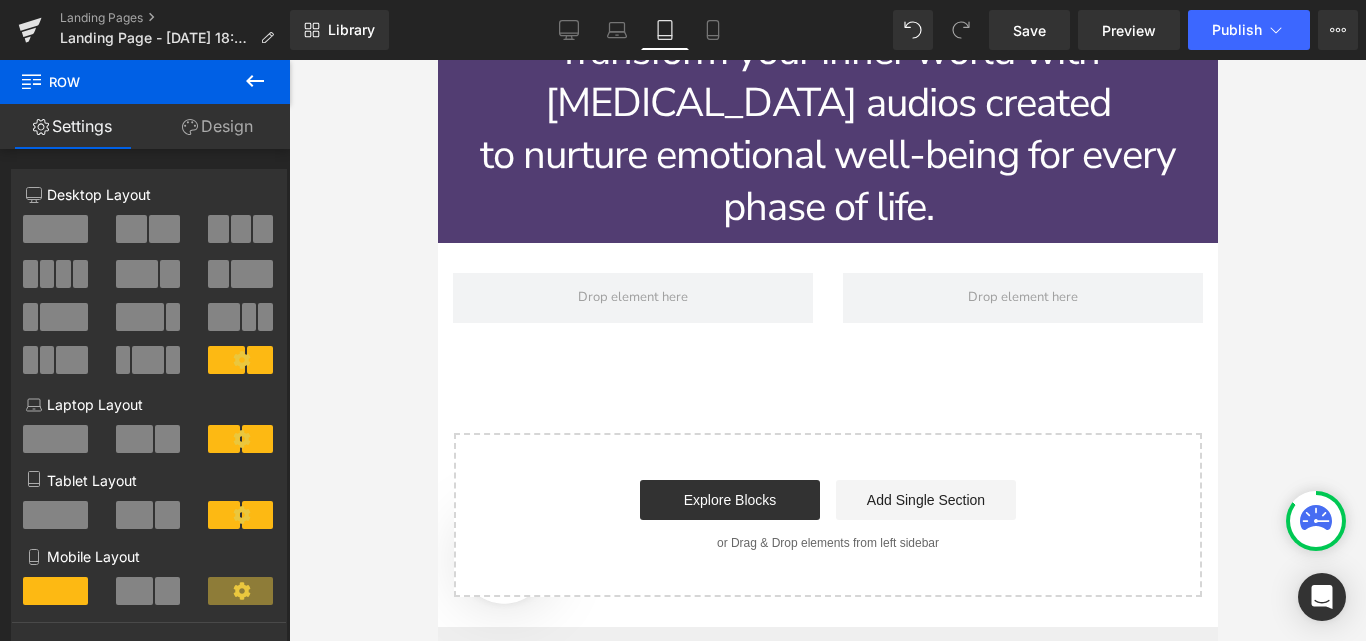 scroll, scrollTop: 839, scrollLeft: 0, axis: vertical 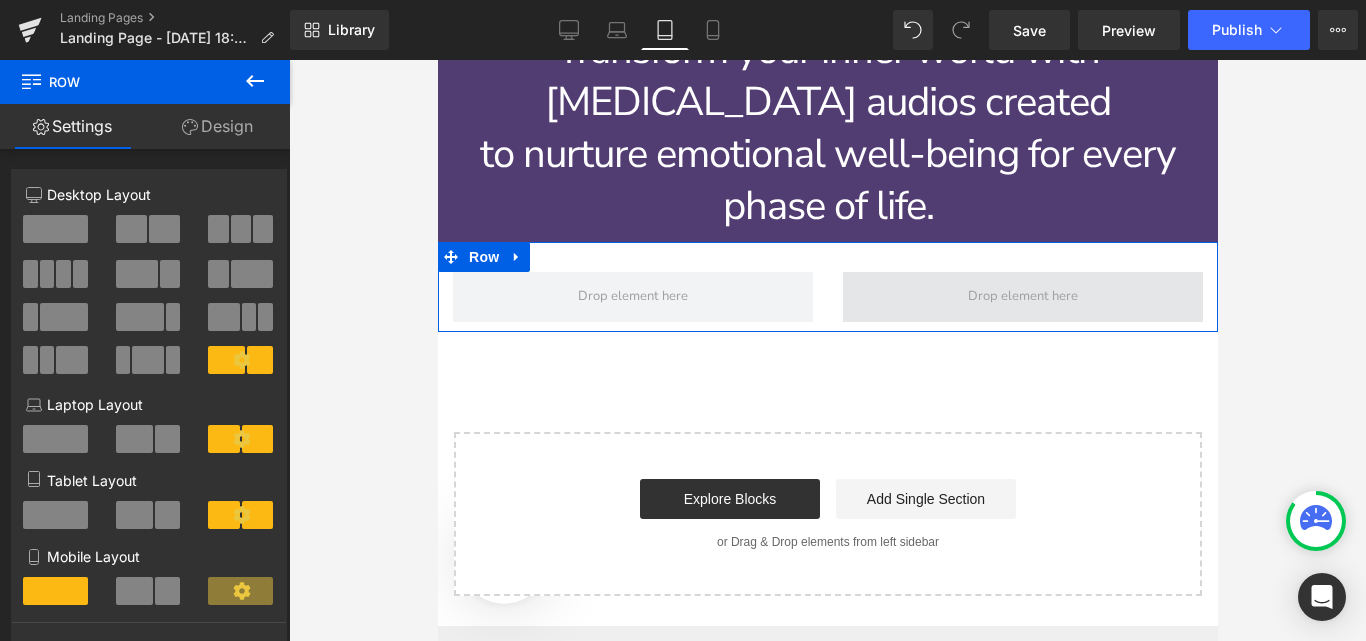 click at bounding box center [1022, 297] 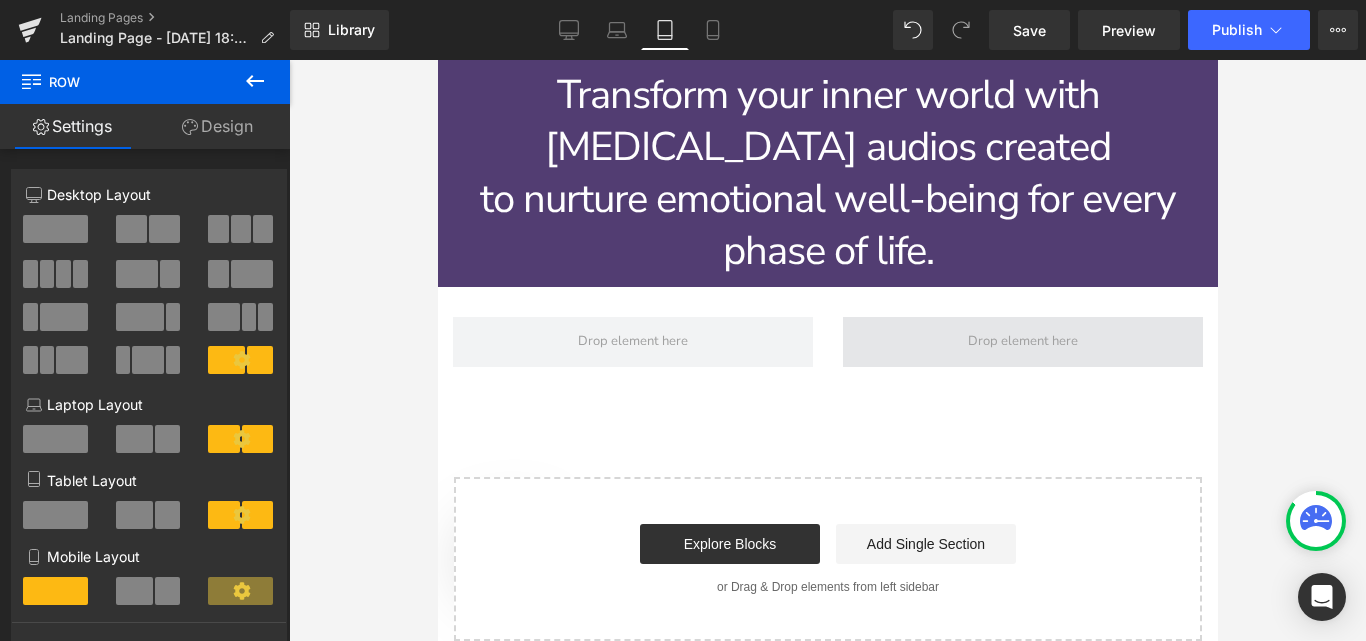 scroll, scrollTop: 795, scrollLeft: 0, axis: vertical 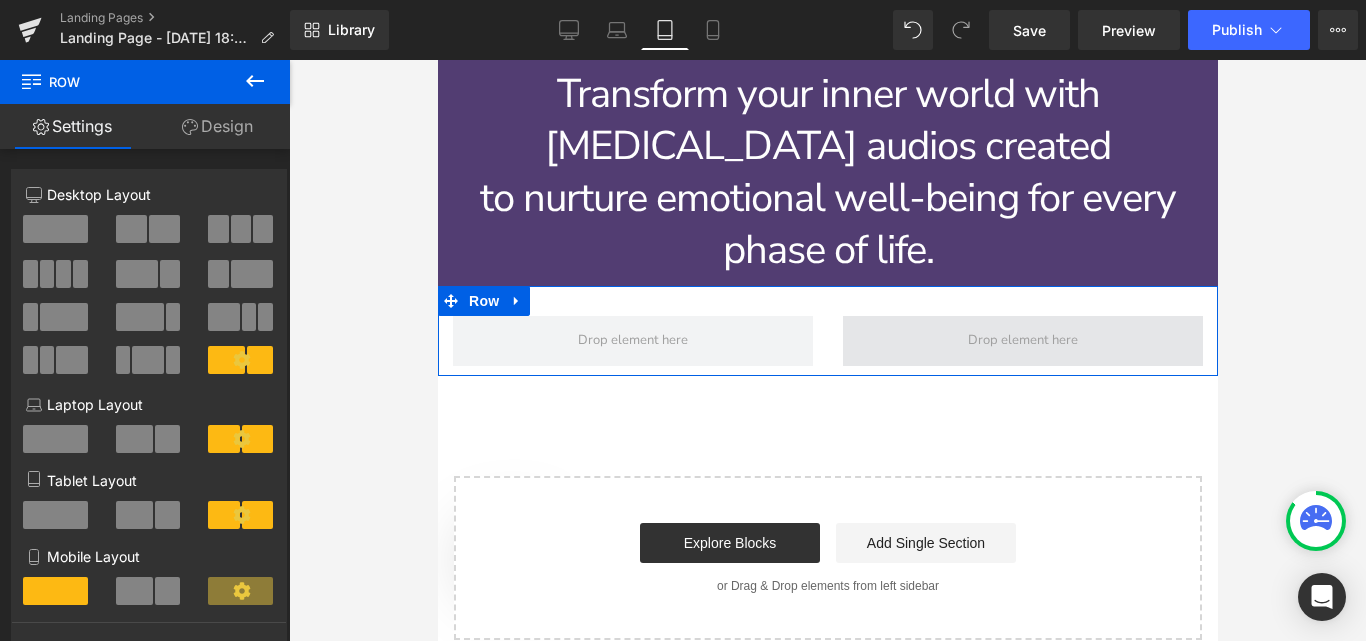 click at bounding box center (1022, 341) 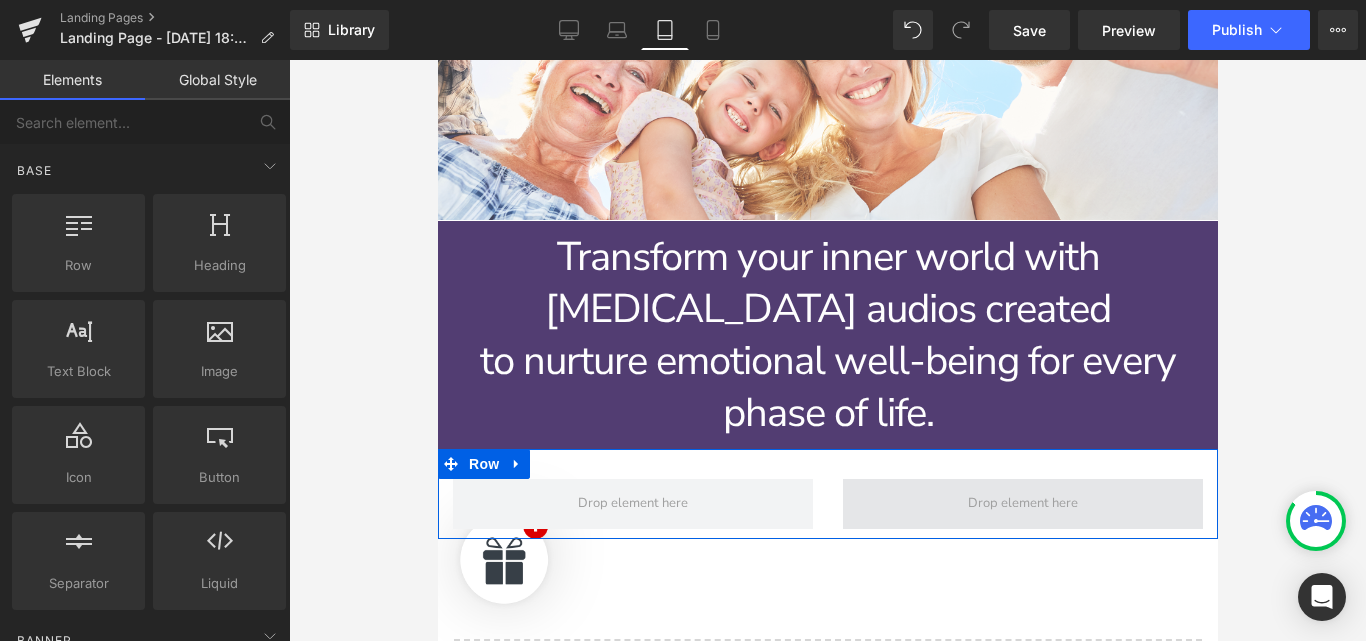 scroll, scrollTop: 631, scrollLeft: 0, axis: vertical 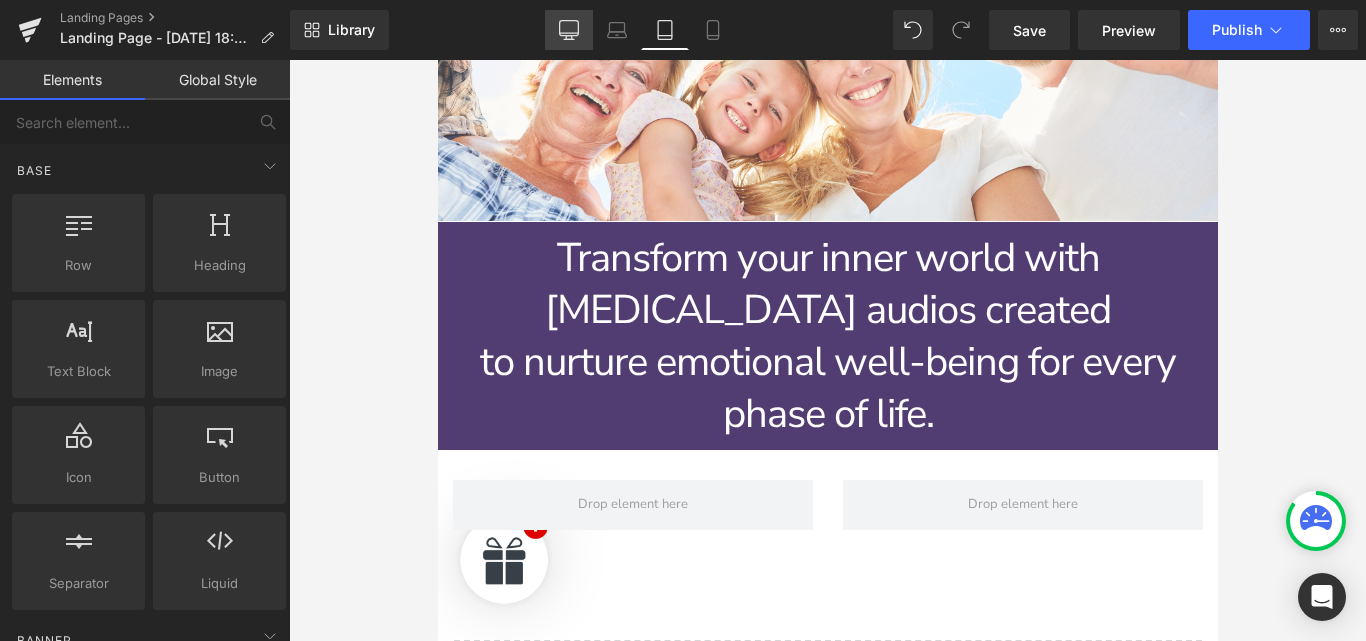 click 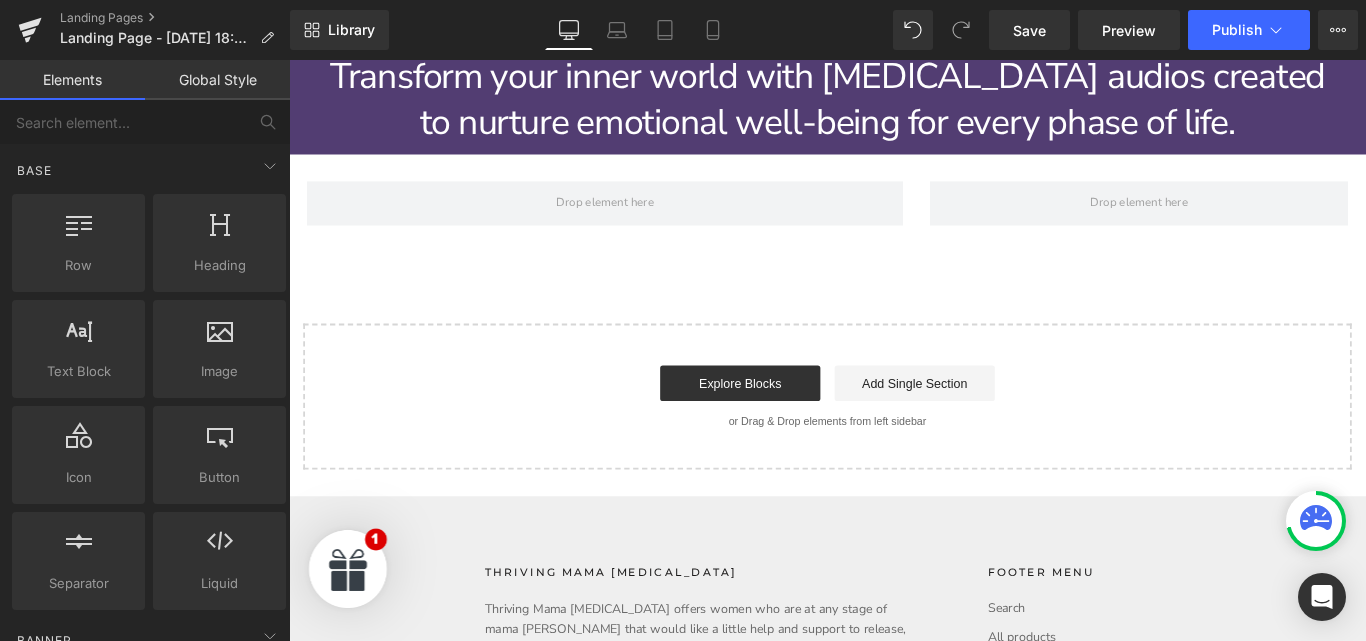 scroll, scrollTop: 1059, scrollLeft: 0, axis: vertical 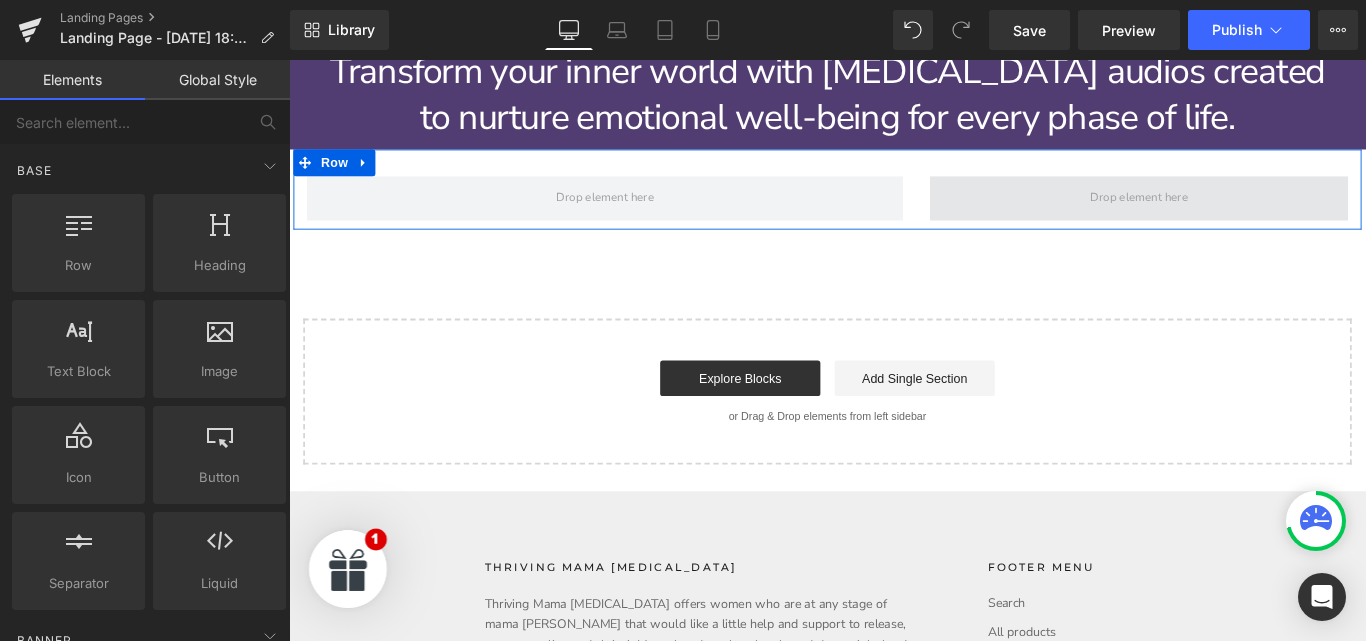 click at bounding box center (1244, 216) 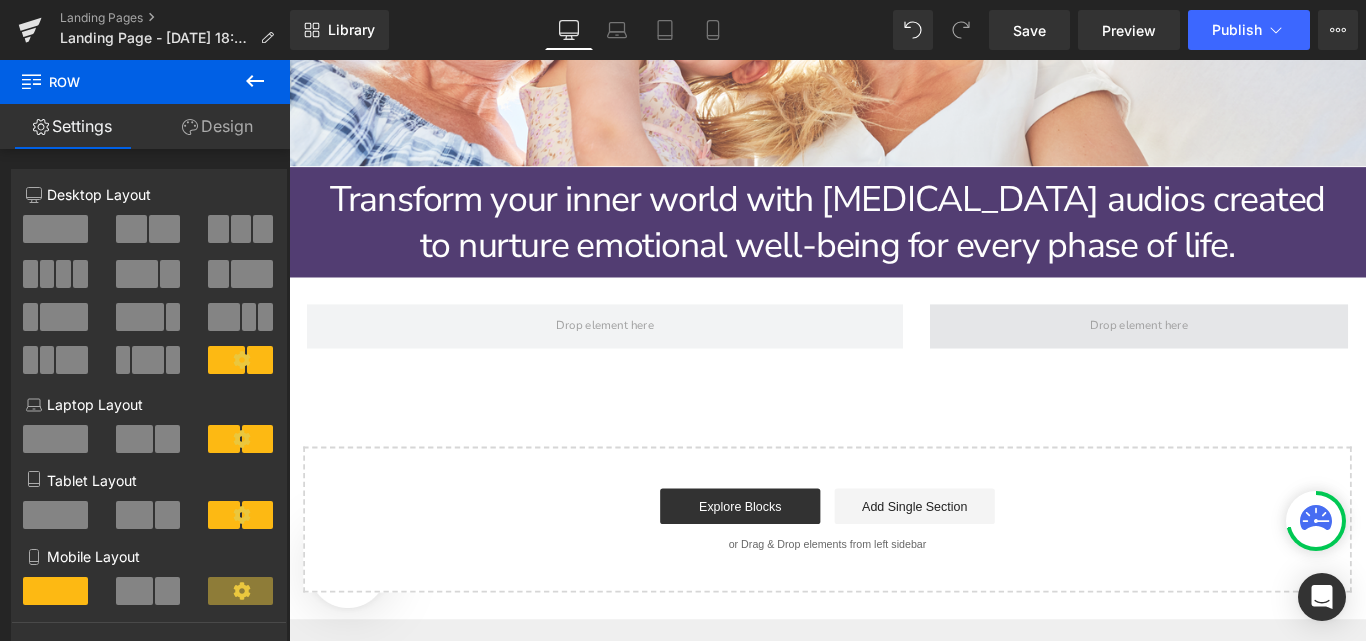 scroll, scrollTop: 913, scrollLeft: 0, axis: vertical 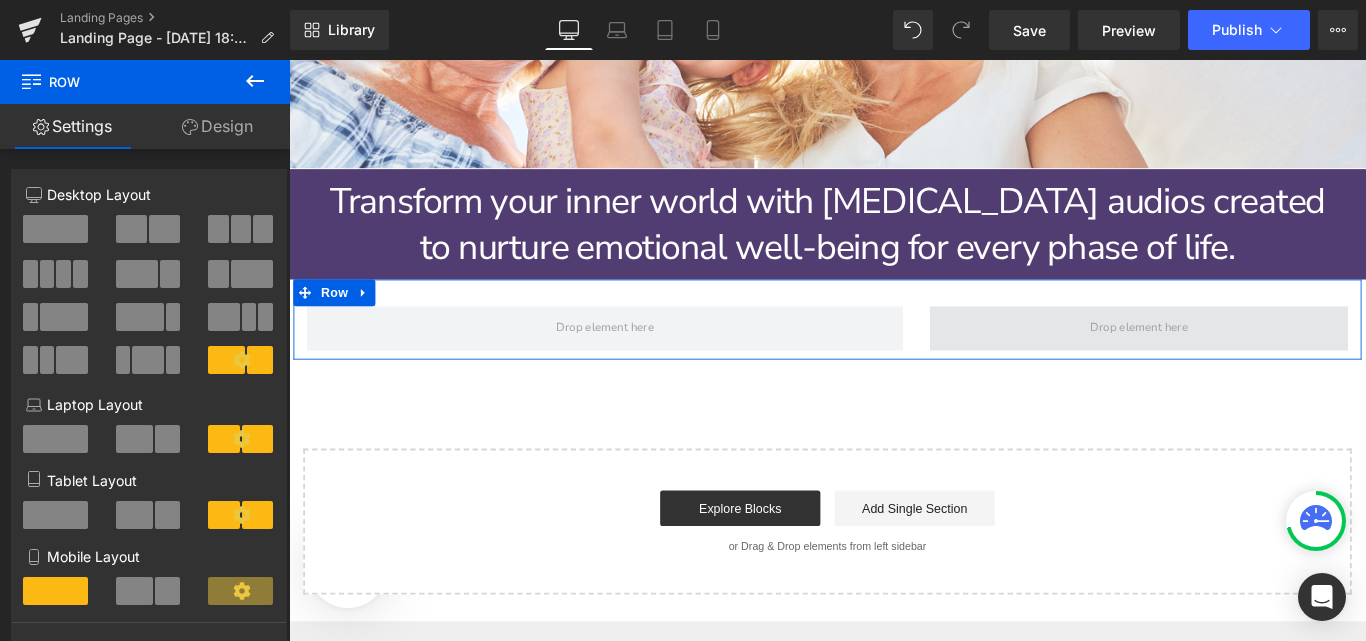 click at bounding box center [1244, 361] 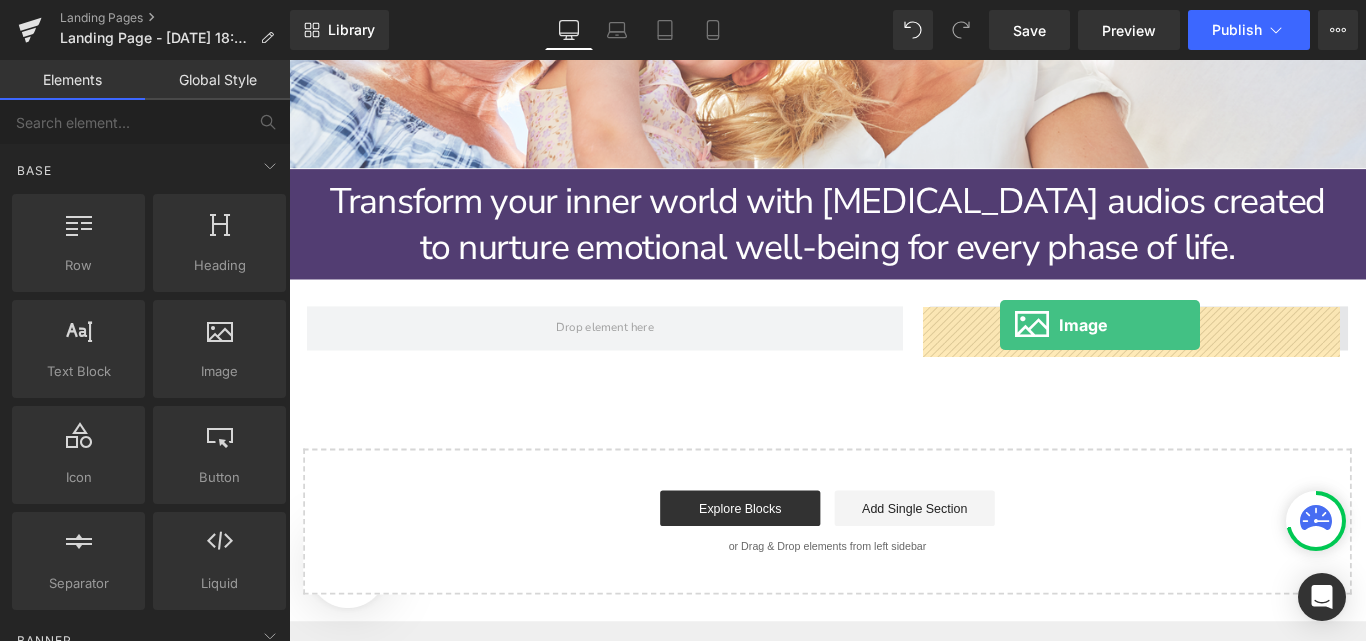 drag, startPoint x: 471, startPoint y: 375, endPoint x: 1088, endPoint y: 358, distance: 617.23413 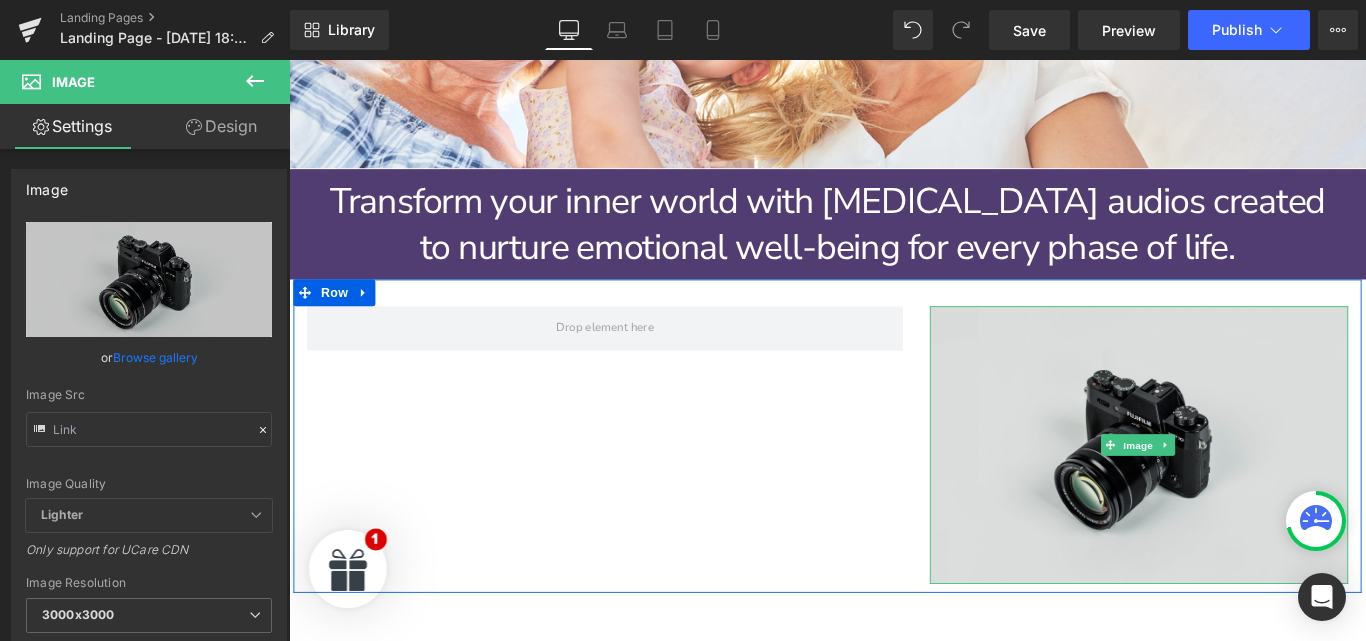 type on "//[DOMAIN_NAME][URL]" 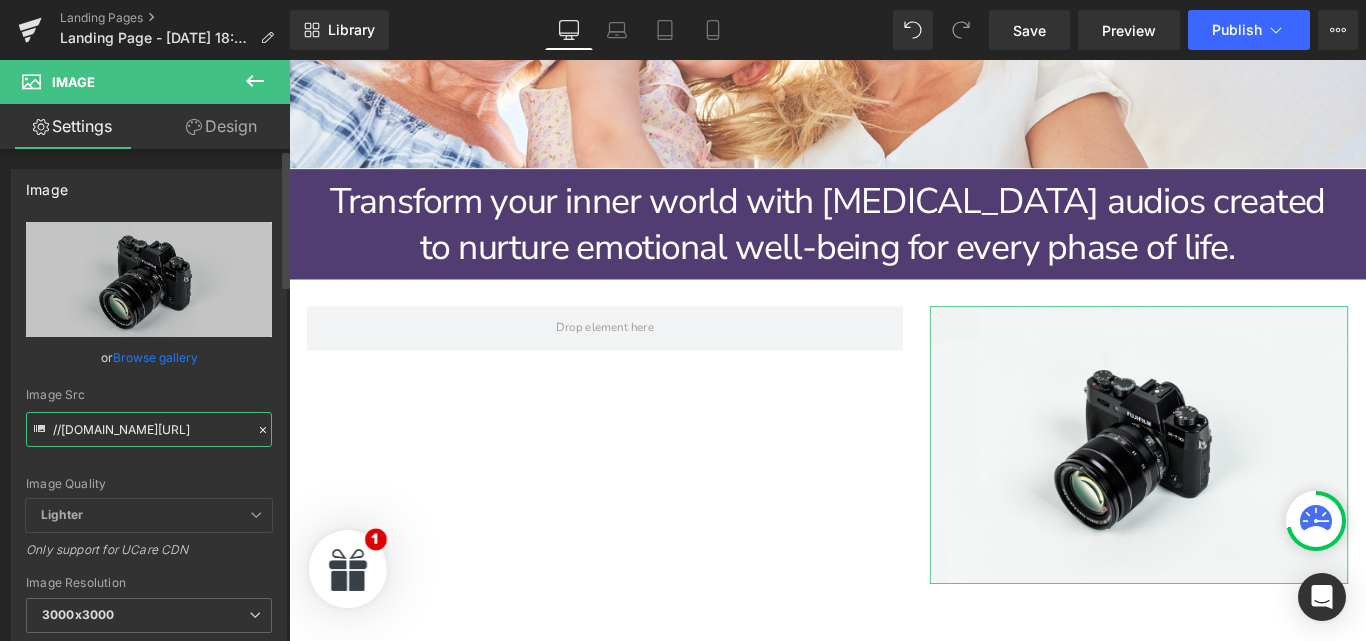 click on "//[DOMAIN_NAME][URL]" at bounding box center (149, 429) 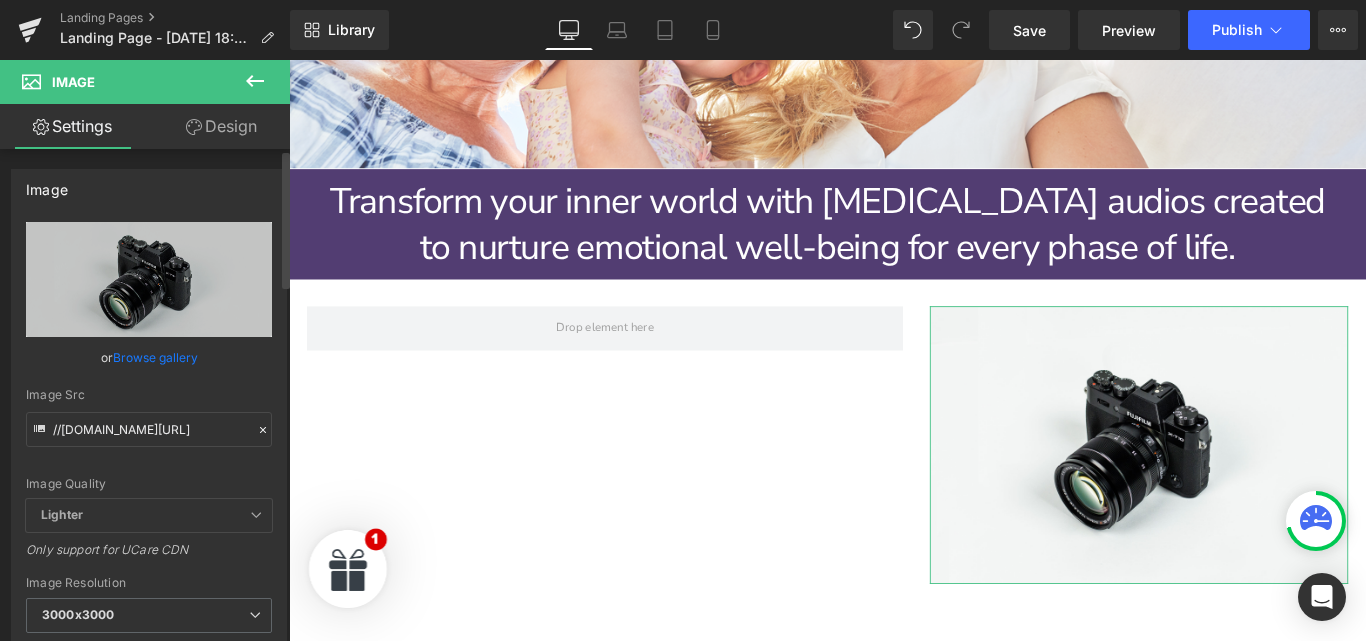 click 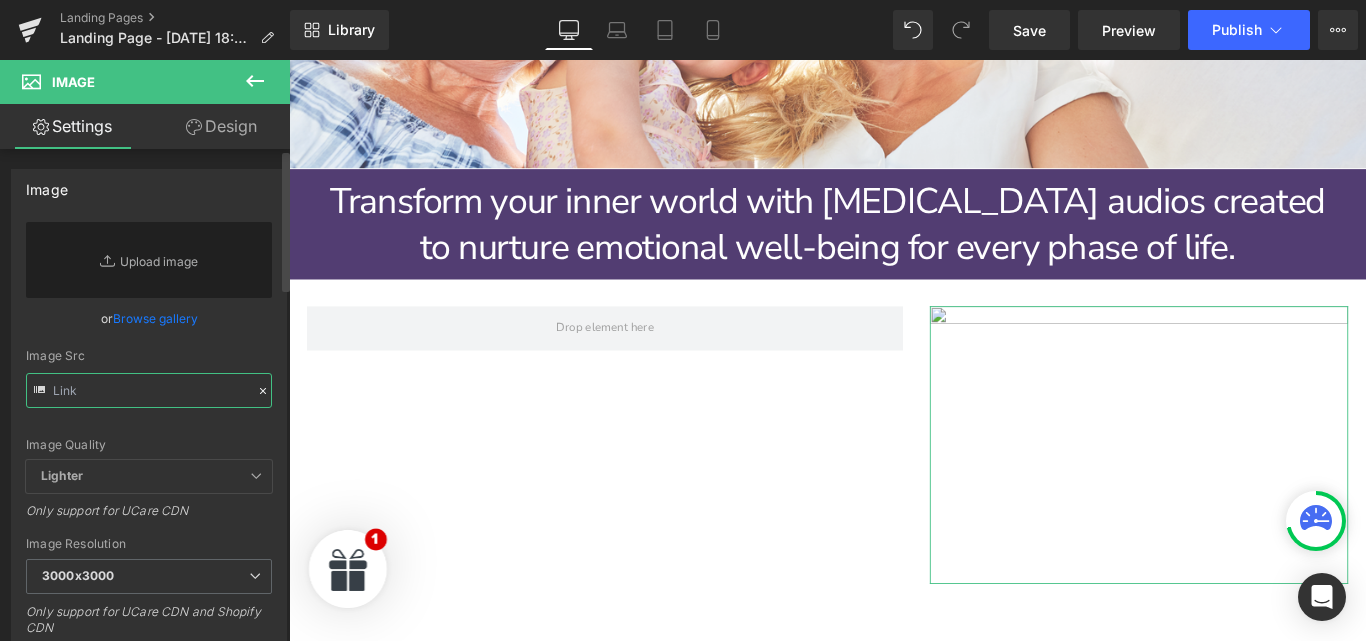 click at bounding box center [149, 390] 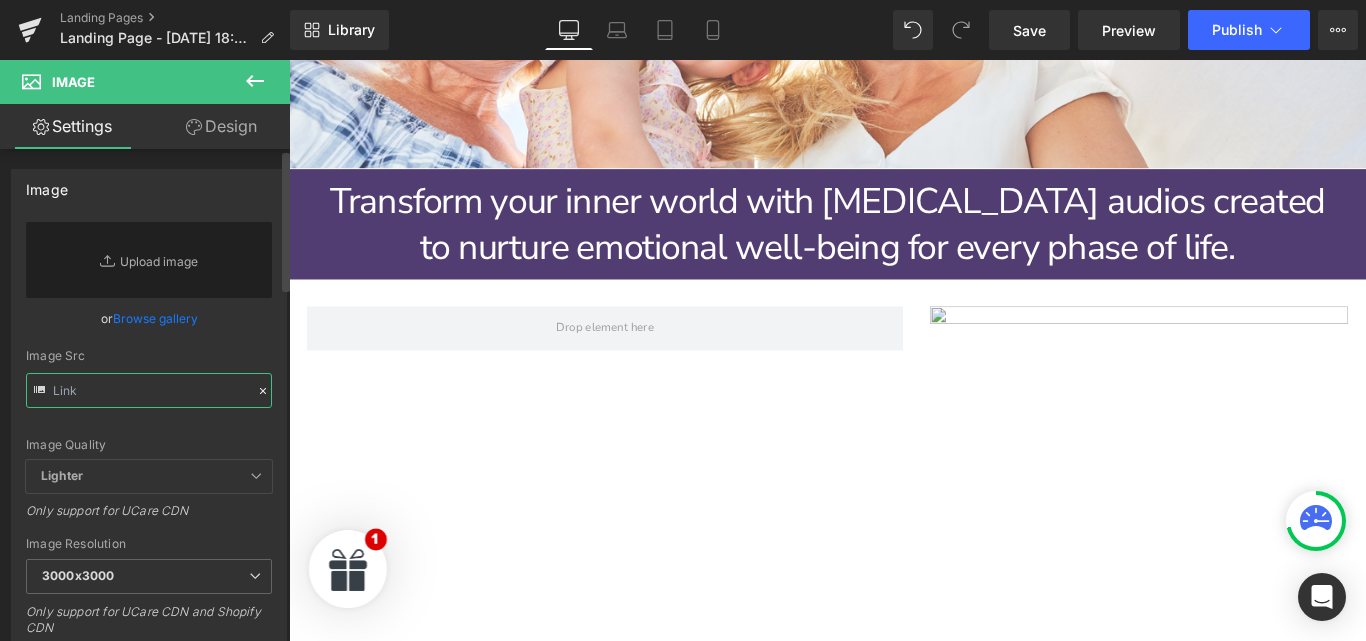 paste on "https://uce2e1bc9403cac2a4b5faf7136e.previews.dropboxusercontent.com/p/thumb/ACvFx-F2JKwaqByeKOGyd3kGCMfnNwSZCMu2RwRlUFQRPZ3Pt8hzNViq5DS10JER-unxYKTkow_vwGtawBcZIfrgm3RVyp36ehcwXgInkGdi6L0zaHw4utAl-BWHC6HeE2EaALPR9x_BwSxjUEb3_4uB7qhNhKbAVnmo8oG2Q6egMzohs9zSvEA0f2fNE4BTU-HNf6hFtS5rH2FZIYSofZVYwUD70KtweJ66Sede3odB_kdtphSpZmutwQwlEqaCH6hAV7Bc-IpM8DD99n0jWMyMAPPbLGZ9GTVgA0jDEhsNAwSBFJmE9UOYue7QzO02nDf703XE4IiJOmyOK_MovkCTc4MutAOsNQWN0S8-HkzyiQ/p.png" 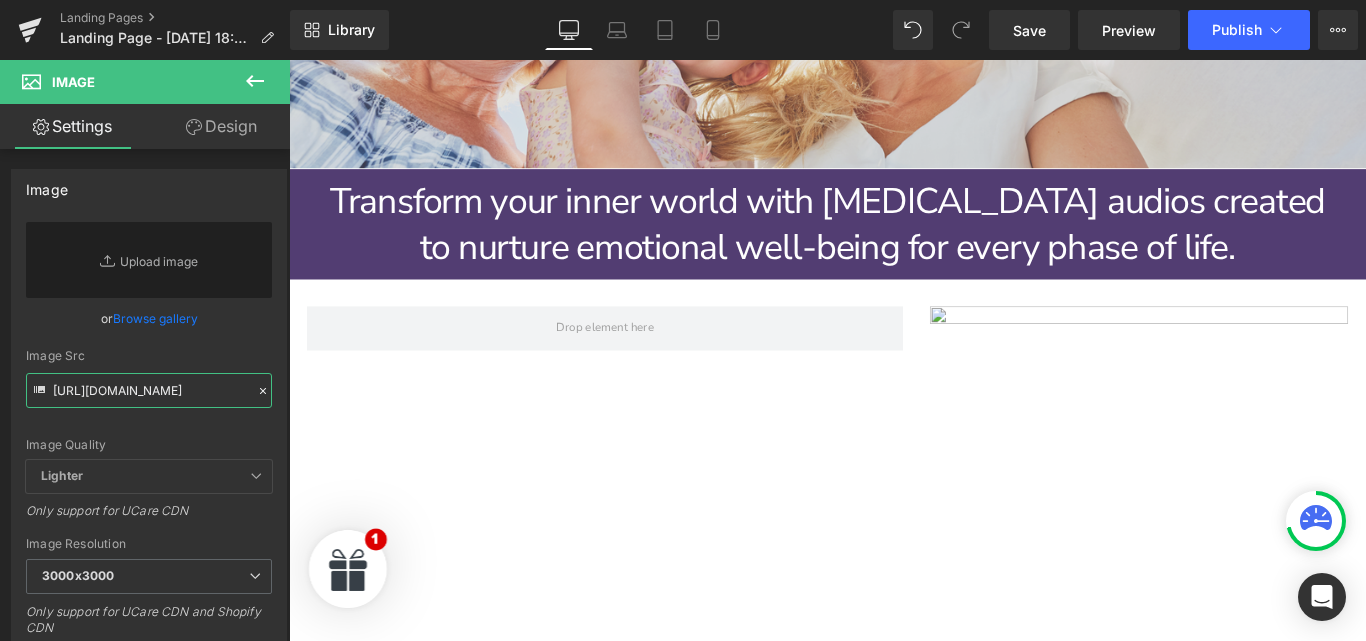 scroll, scrollTop: 0, scrollLeft: 3054, axis: horizontal 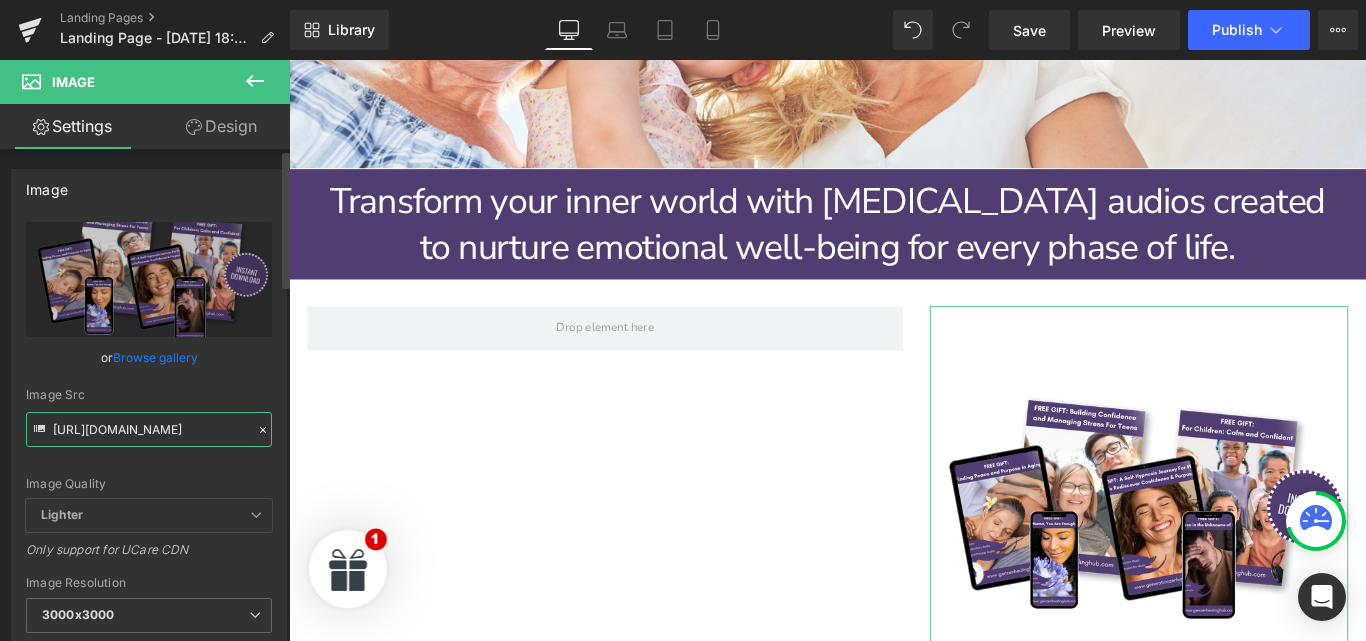 type on "https://uce2e1bc9403cac2a4b5faf7136e.previews.dropboxusercontent.com/p/thumb/ACvFx-F2JKwaqByeKOGyd3kGCMfnNwSZCMu2RwRlUFQRPZ3Pt8hzNViq5DS10JER-unxYKTkow_vwGtawBcZIfrgm3RVyp36ehcwXgInkGdi6L0zaHw4utAl-BWHC6HeE2EaALPR9x_BwSxjUEb3_4uB7qhNhKbAVnmo8oG2Q6egMzohs9zSvEA0f2fNE4BTU-HNf6hFtS5rH2FZIYSofZVYwUD70KtweJ66Sede3odB_kdtphSpZmutwQwlEqaCH6hAV7Bc-IpM8DD99n0jWMyMAPPbLGZ9GTVgA0jDEhsNAwSBFJmE9UOYue7QzO02nDf703XE4IiJOmyOK_MovkCTc4MutAOsNQWN0S8-HkzyiQ/p.png" 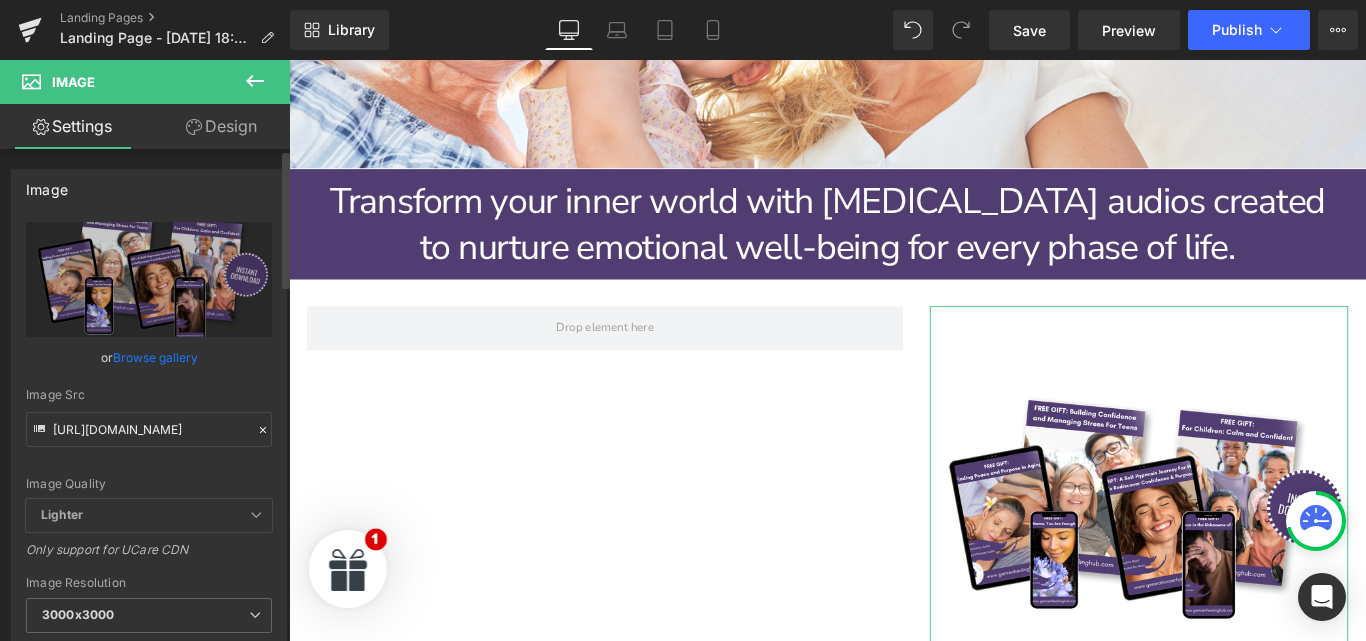 scroll, scrollTop: 0, scrollLeft: 0, axis: both 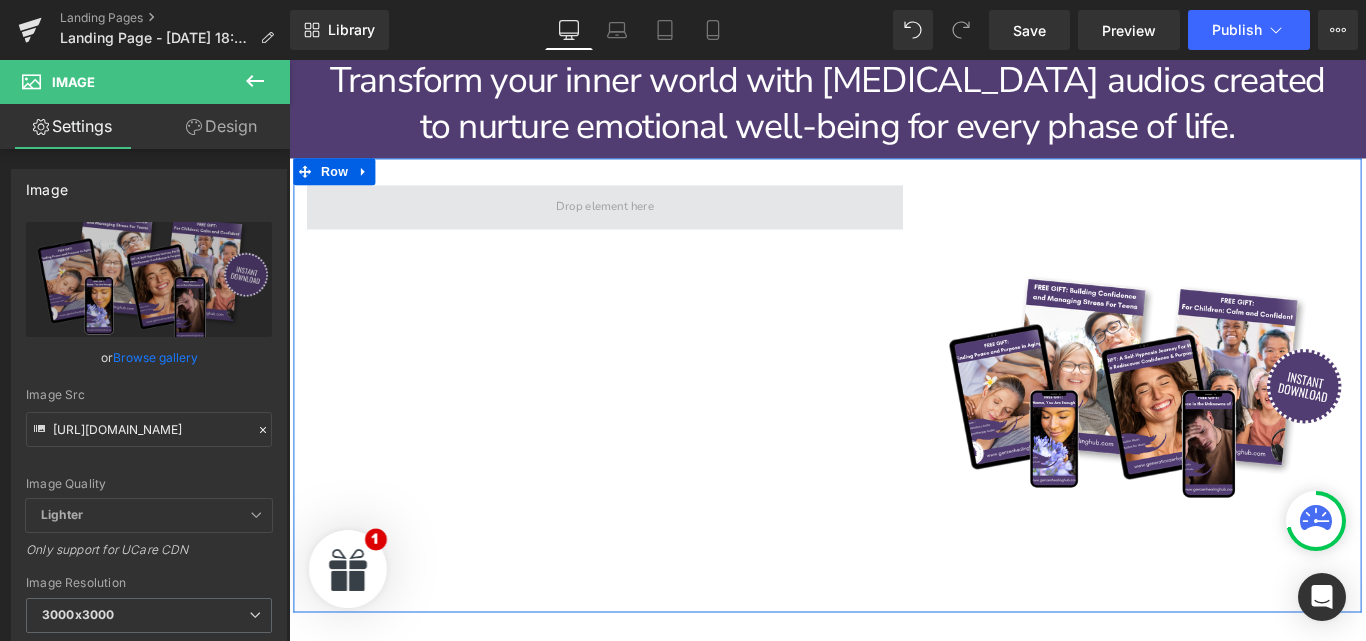 click on "Image
Row" at bounding box center [894, 426] 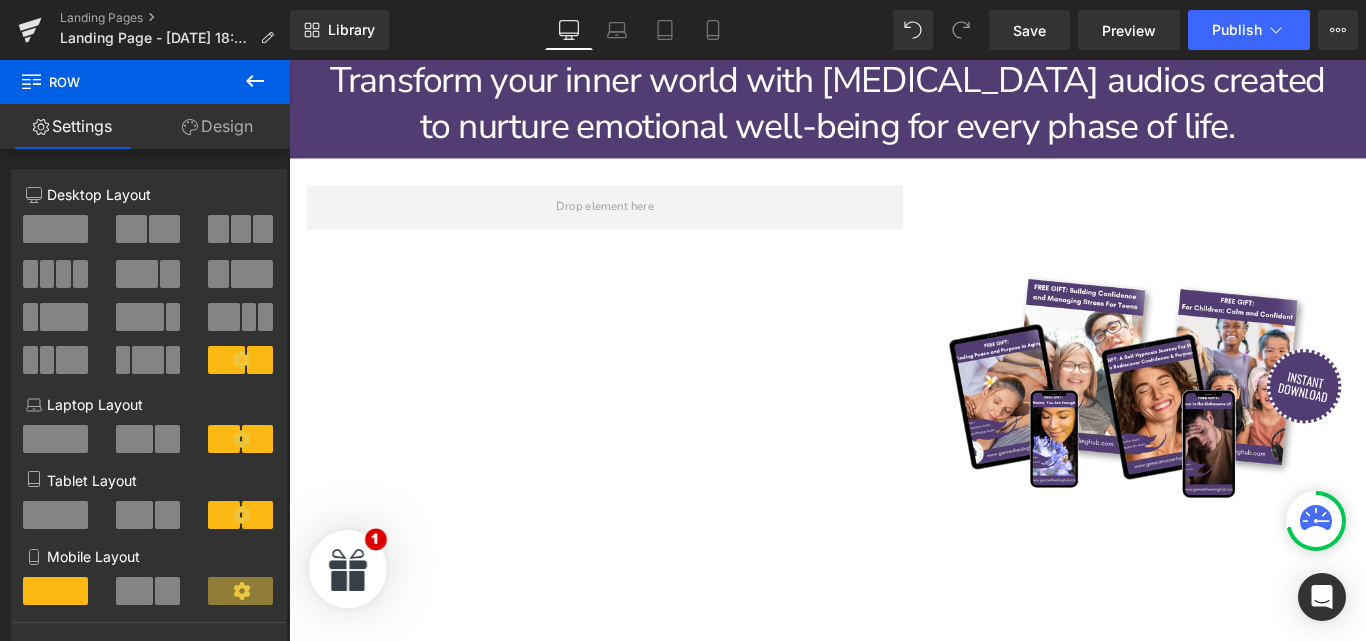 click 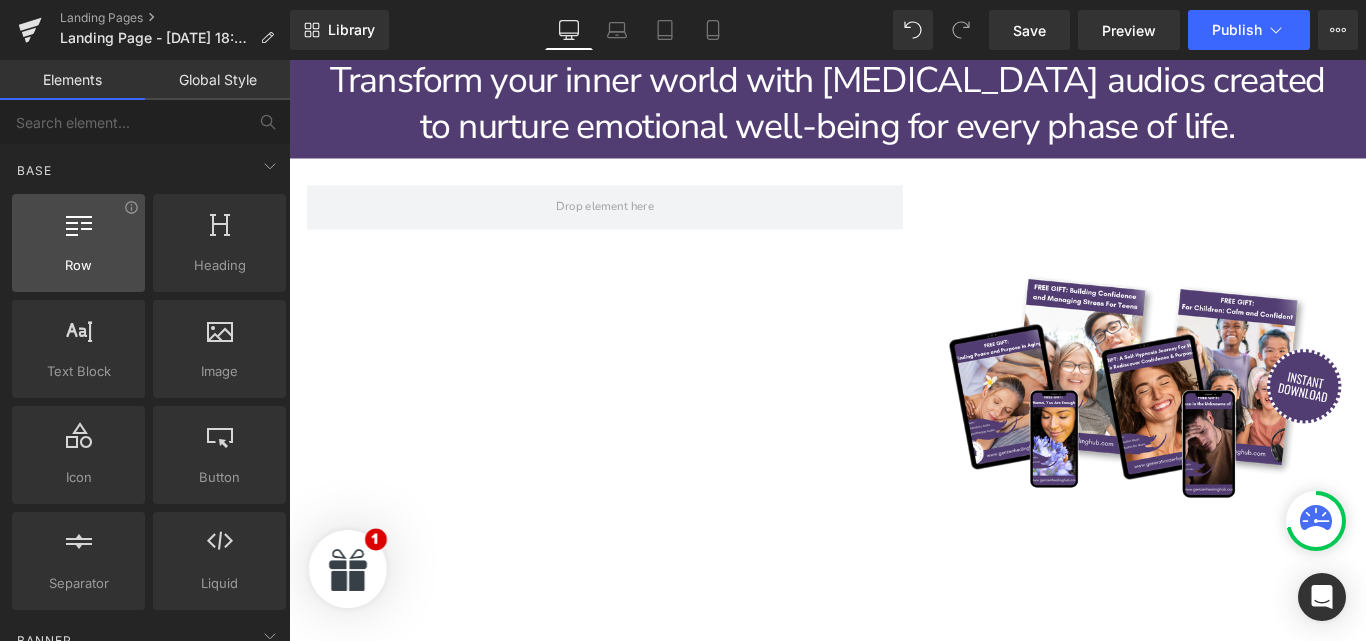 click at bounding box center [79, 223] 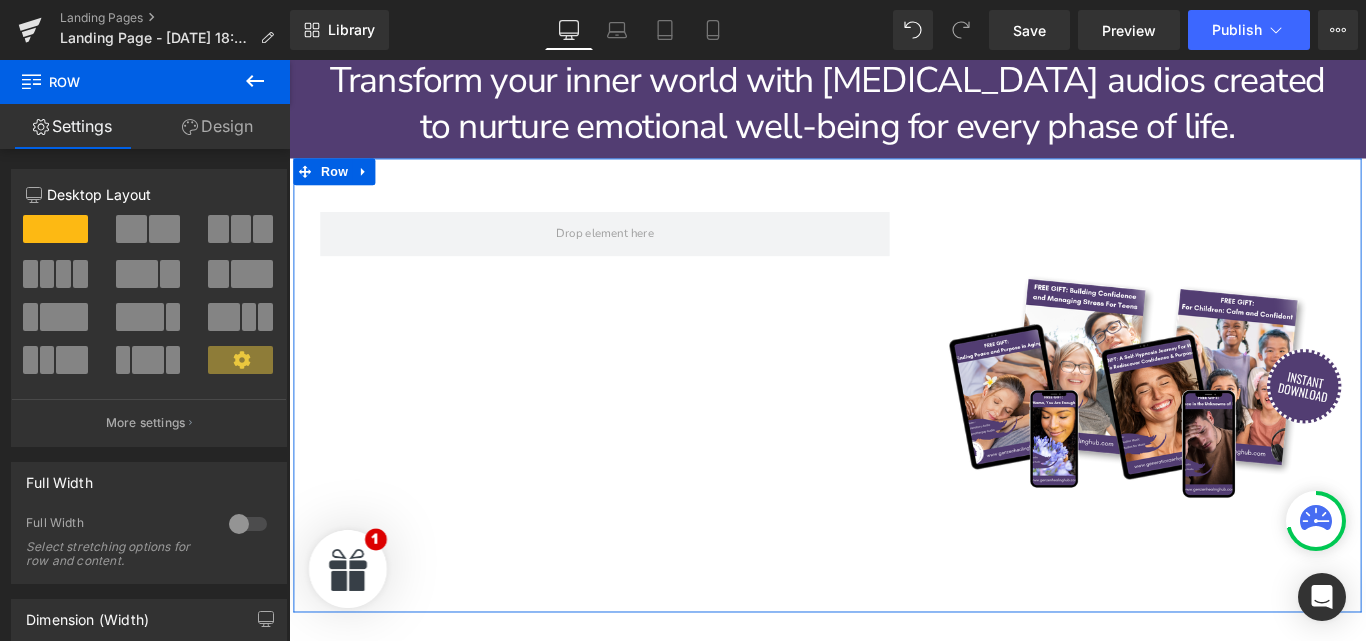 click on "Row
Image
Row" at bounding box center [894, 426] 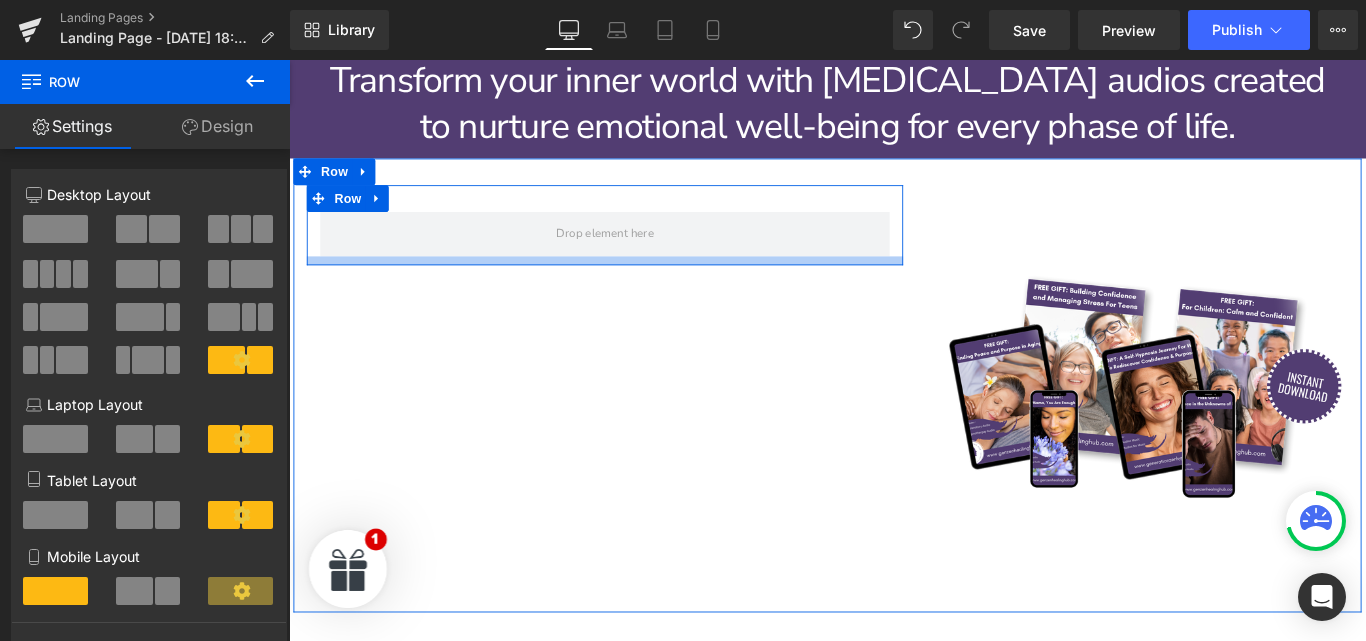 drag, startPoint x: 659, startPoint y: 282, endPoint x: 676, endPoint y: 356, distance: 75.9276 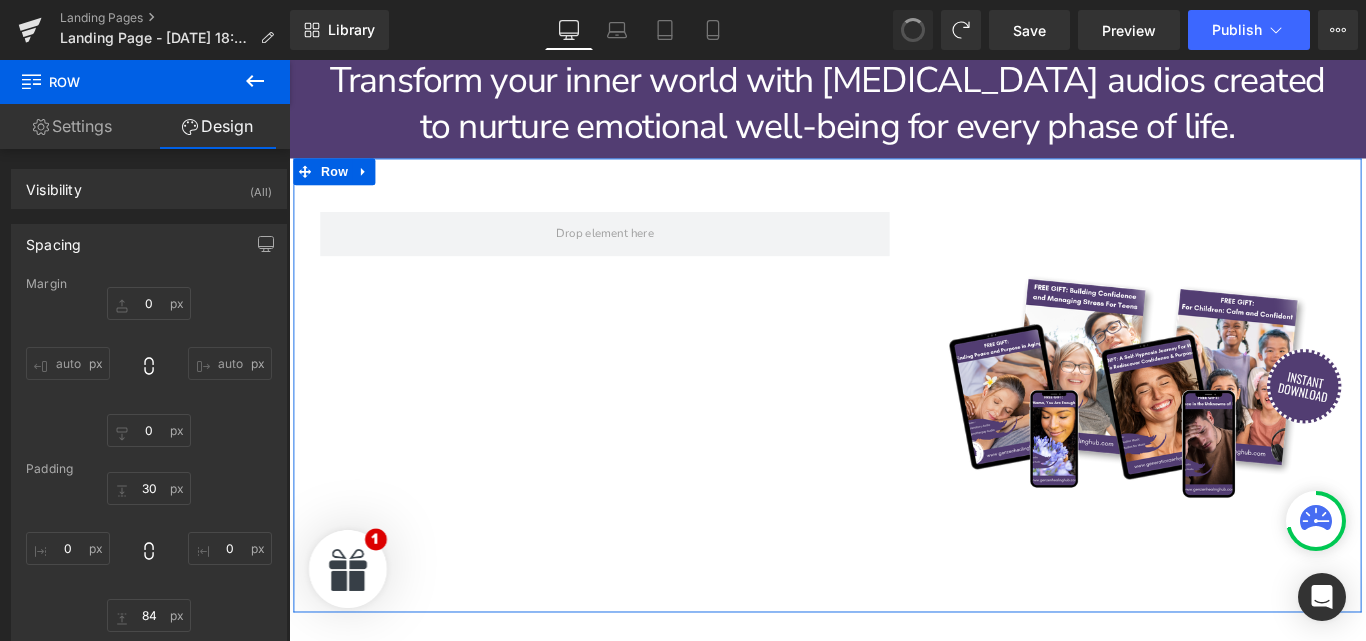 type on "0" 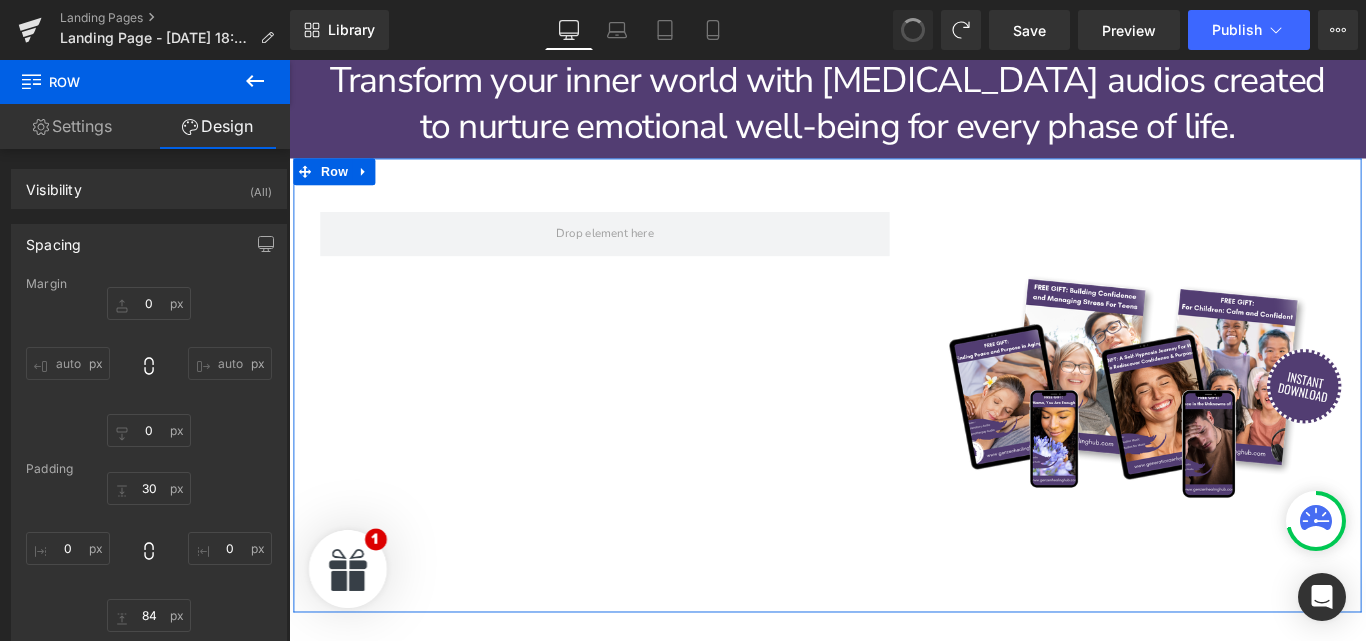 type on "0" 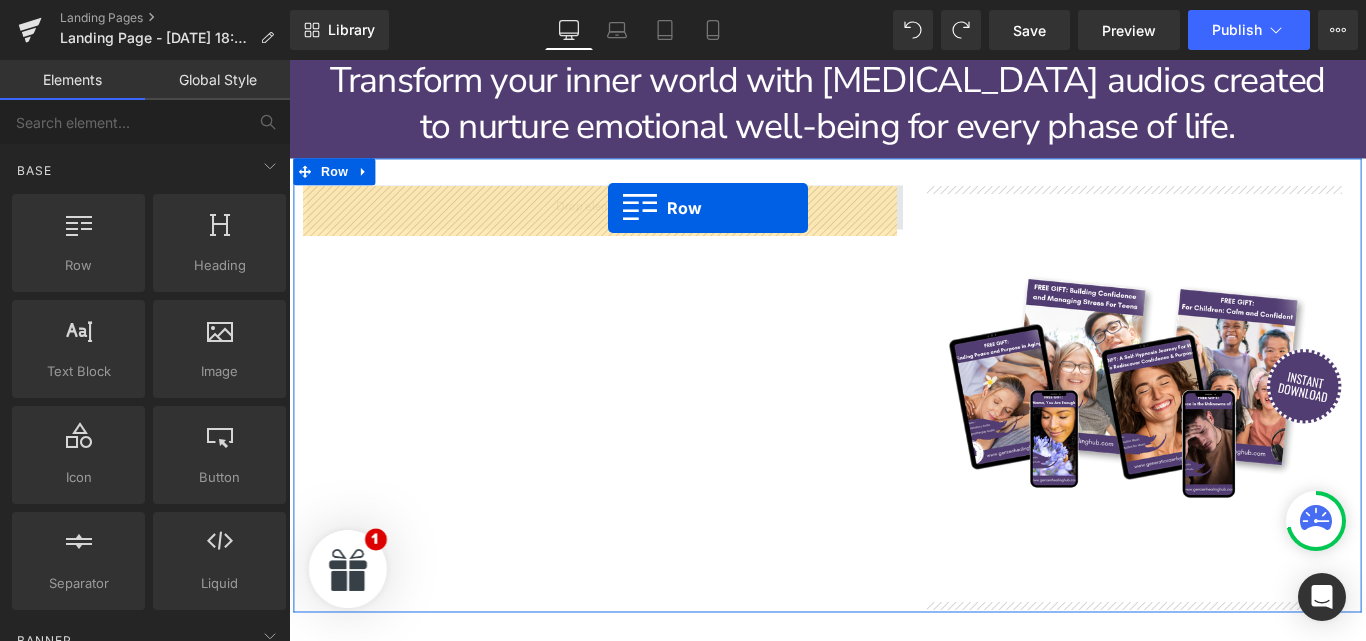 drag, startPoint x: 391, startPoint y: 266, endPoint x: 647, endPoint y: 226, distance: 259.10617 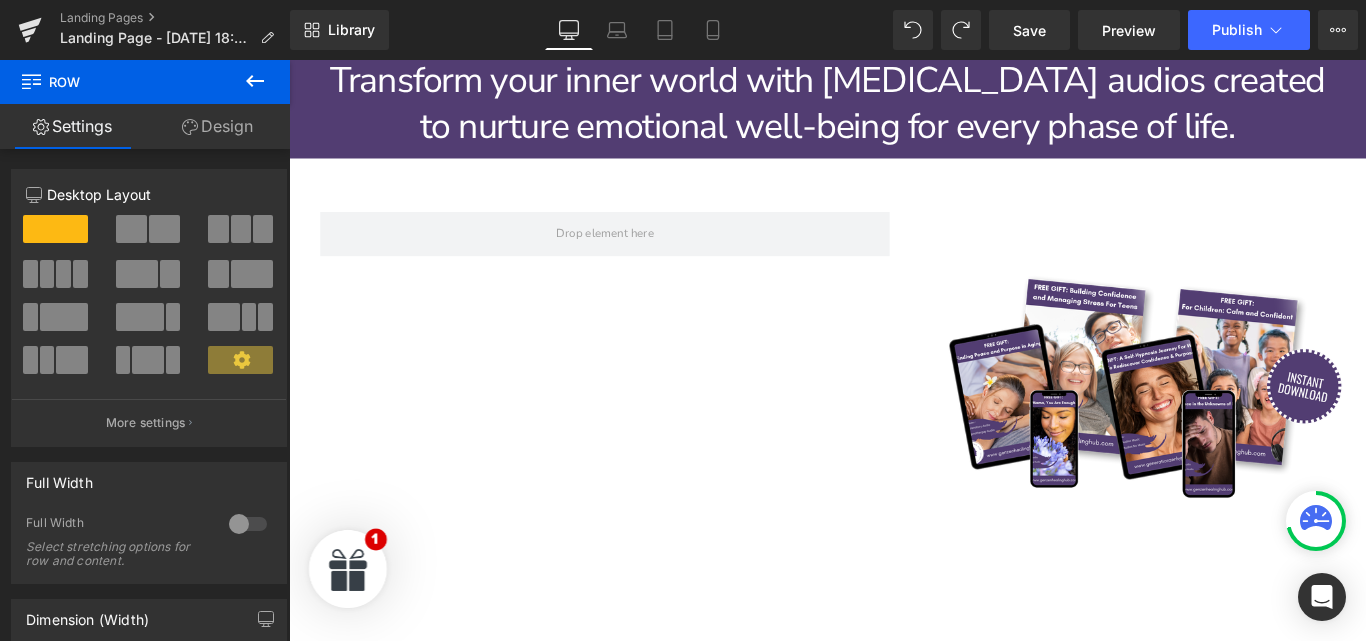 click 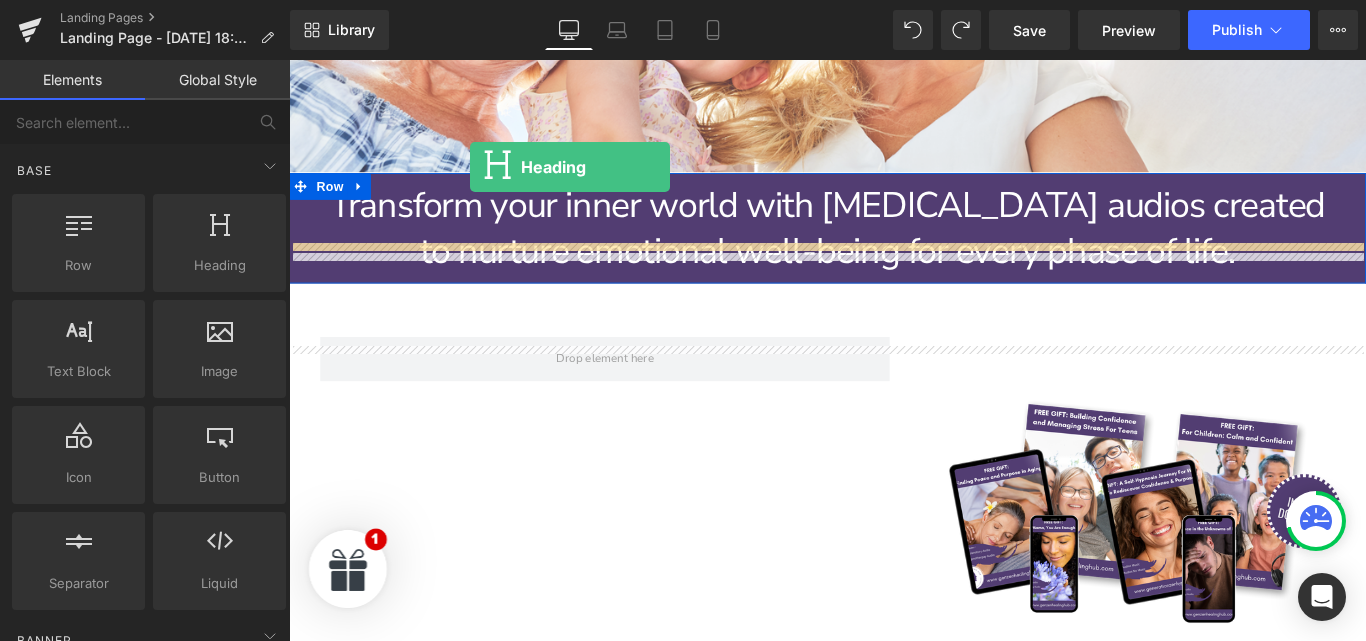 scroll, scrollTop: 829, scrollLeft: 0, axis: vertical 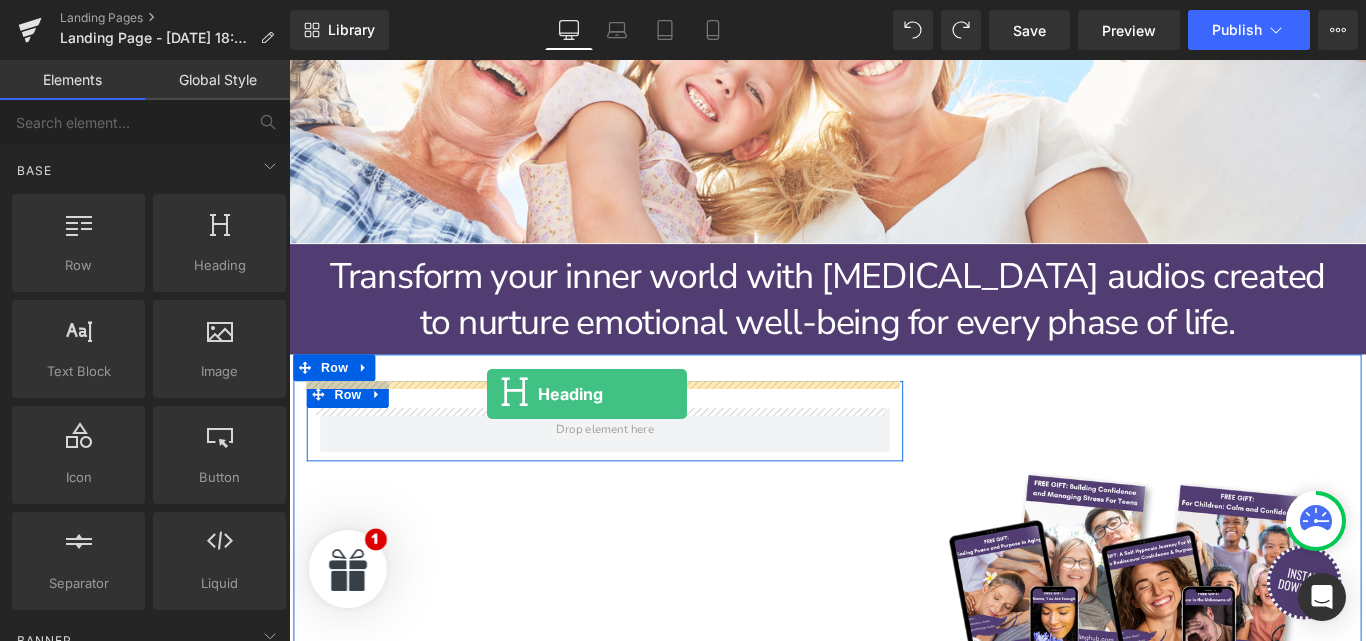 drag, startPoint x: 485, startPoint y: 341, endPoint x: 512, endPoint y: 435, distance: 97.80082 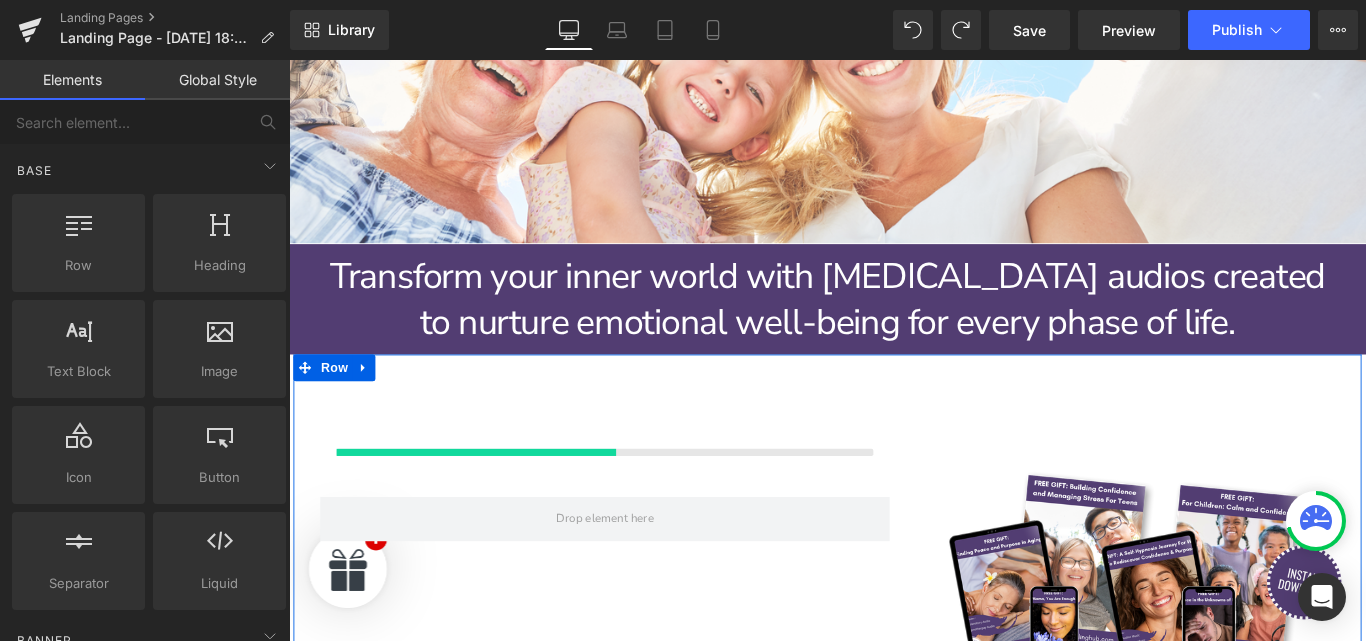 click at bounding box center [644, 471] 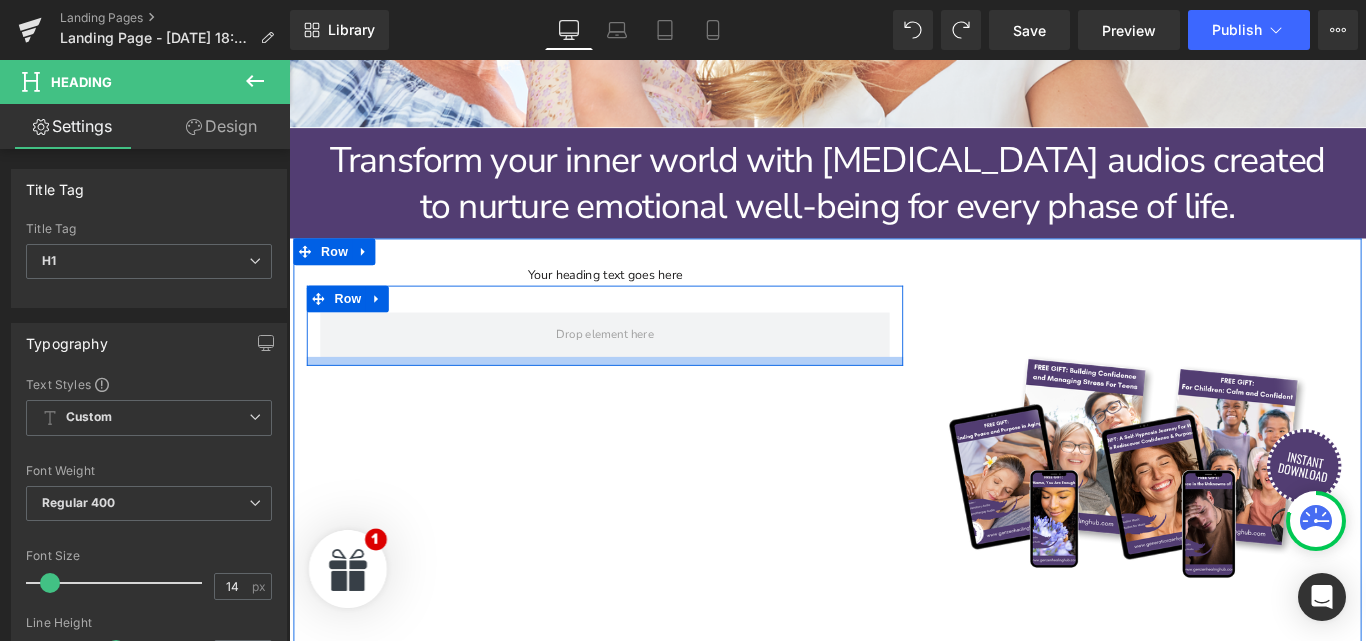 scroll, scrollTop: 955, scrollLeft: 0, axis: vertical 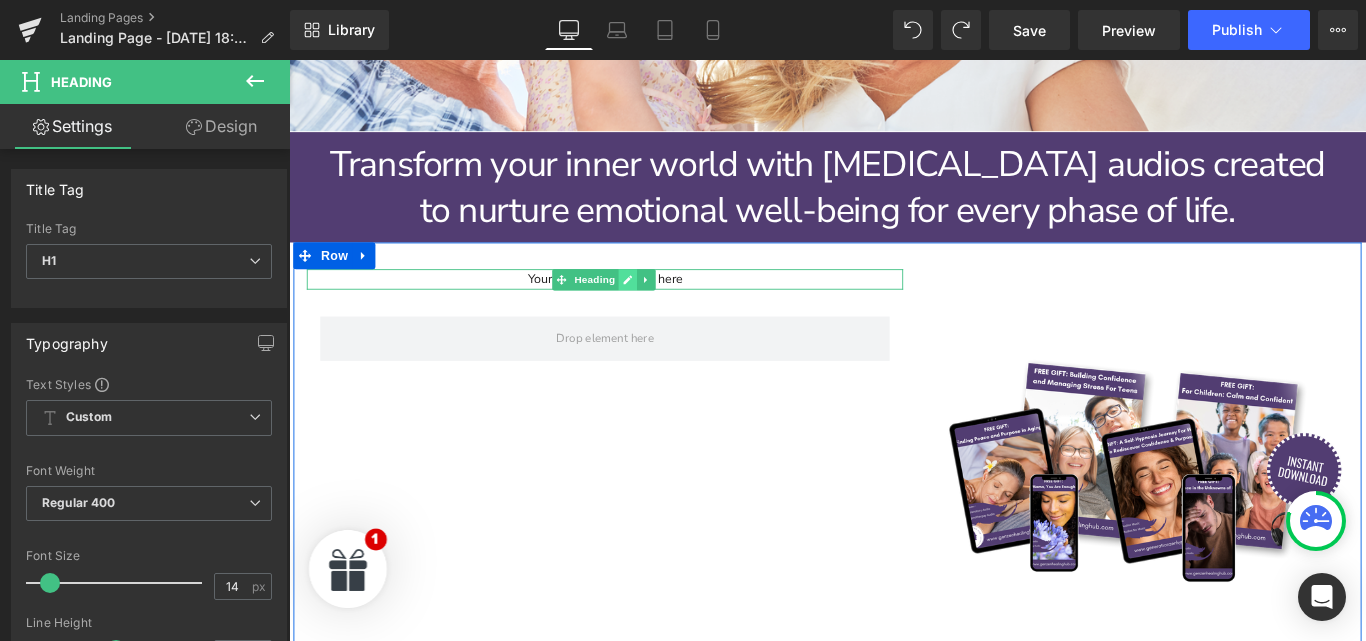 click 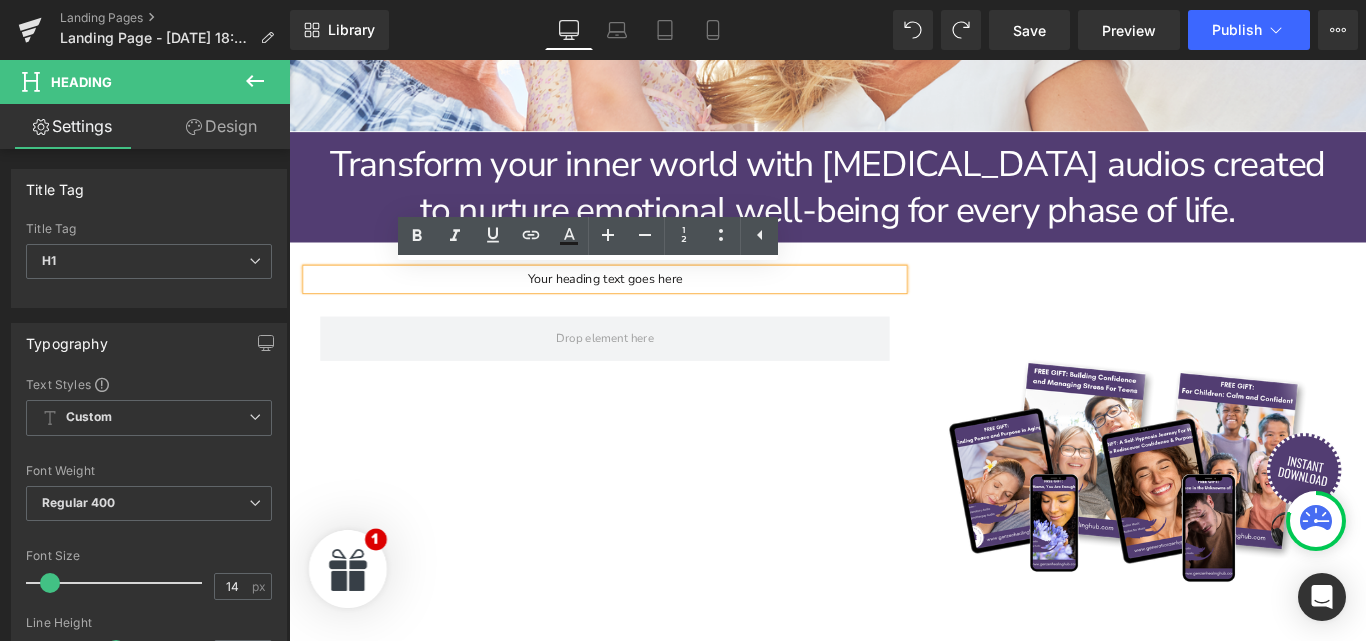 drag, startPoint x: 770, startPoint y: 304, endPoint x: 412, endPoint y: 247, distance: 362.5093 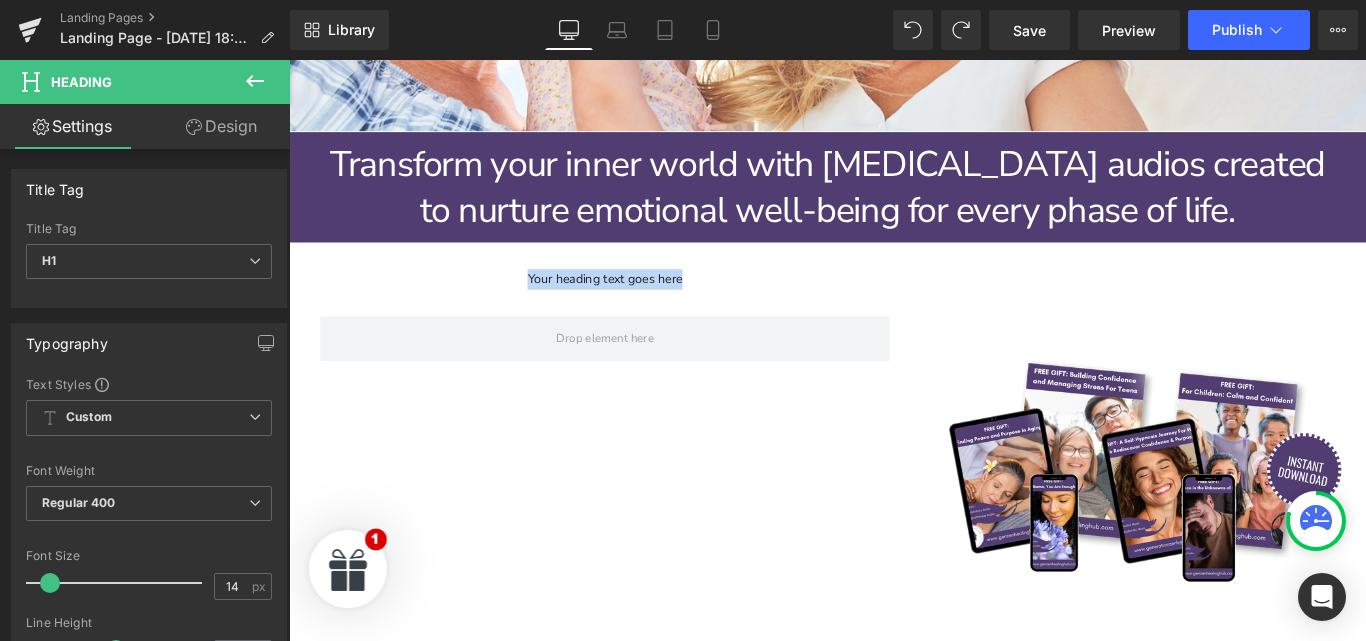 click on "Your heading text goes here" at bounding box center [644, 306] 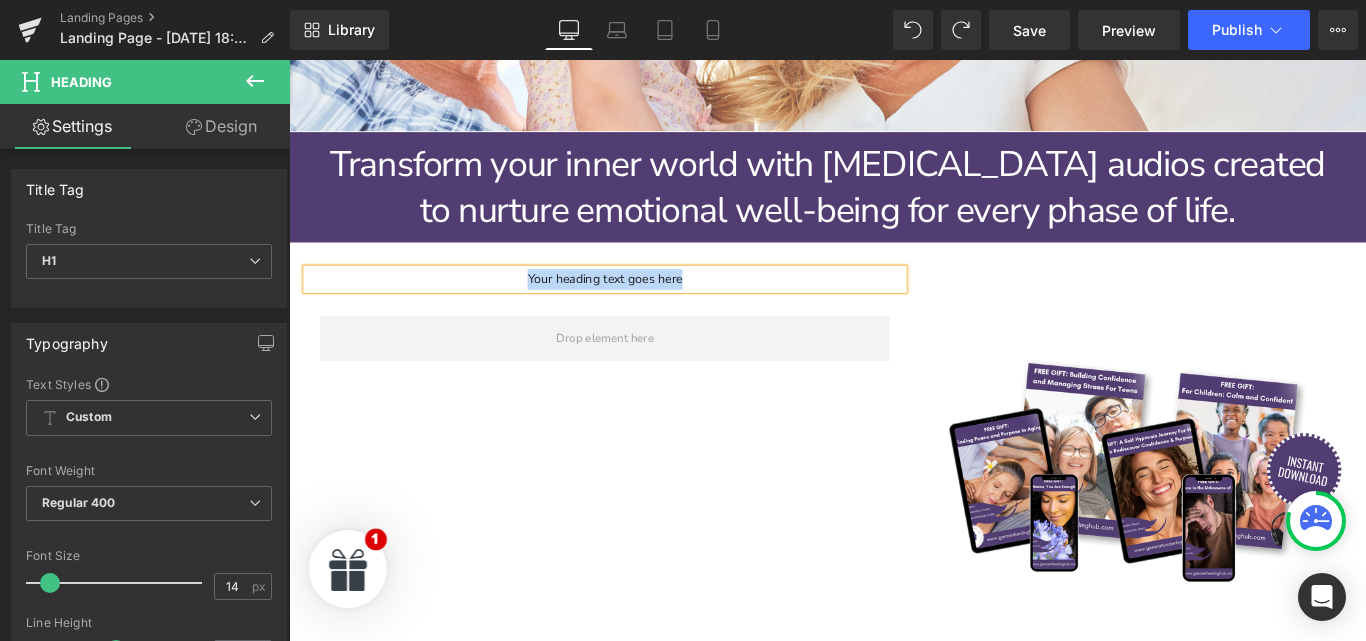 type 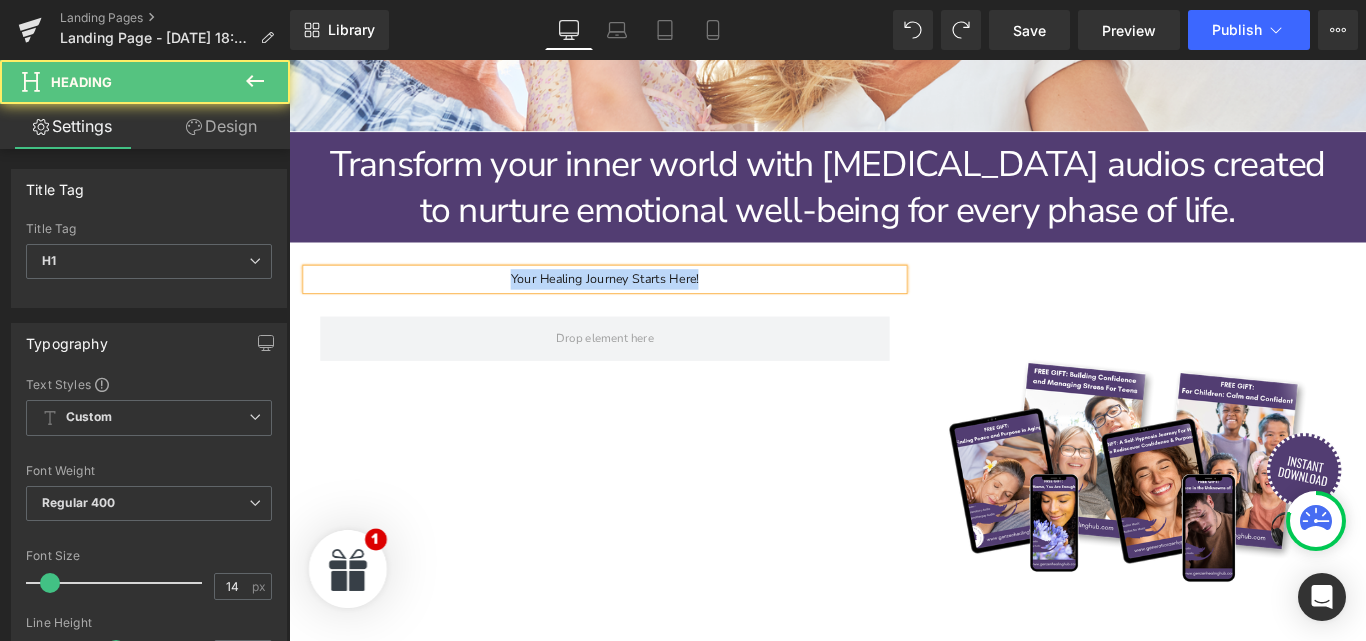 drag, startPoint x: 760, startPoint y: 313, endPoint x: 524, endPoint y: 301, distance: 236.30489 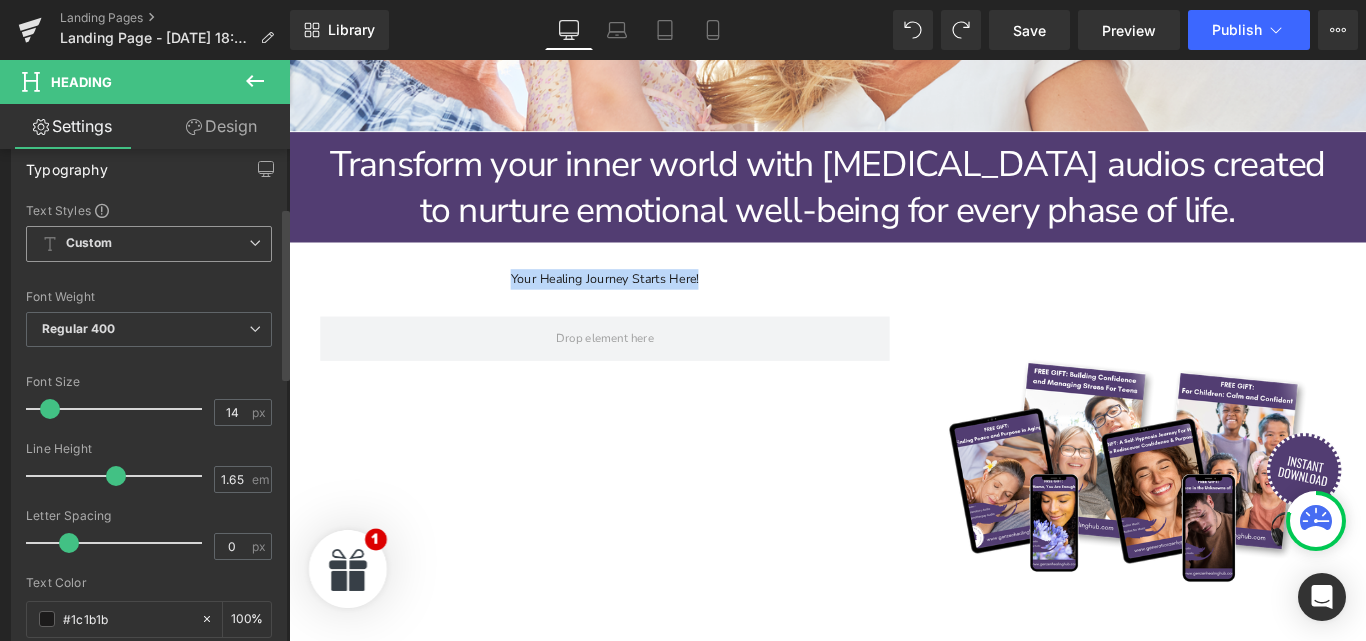 scroll, scrollTop: 166, scrollLeft: 0, axis: vertical 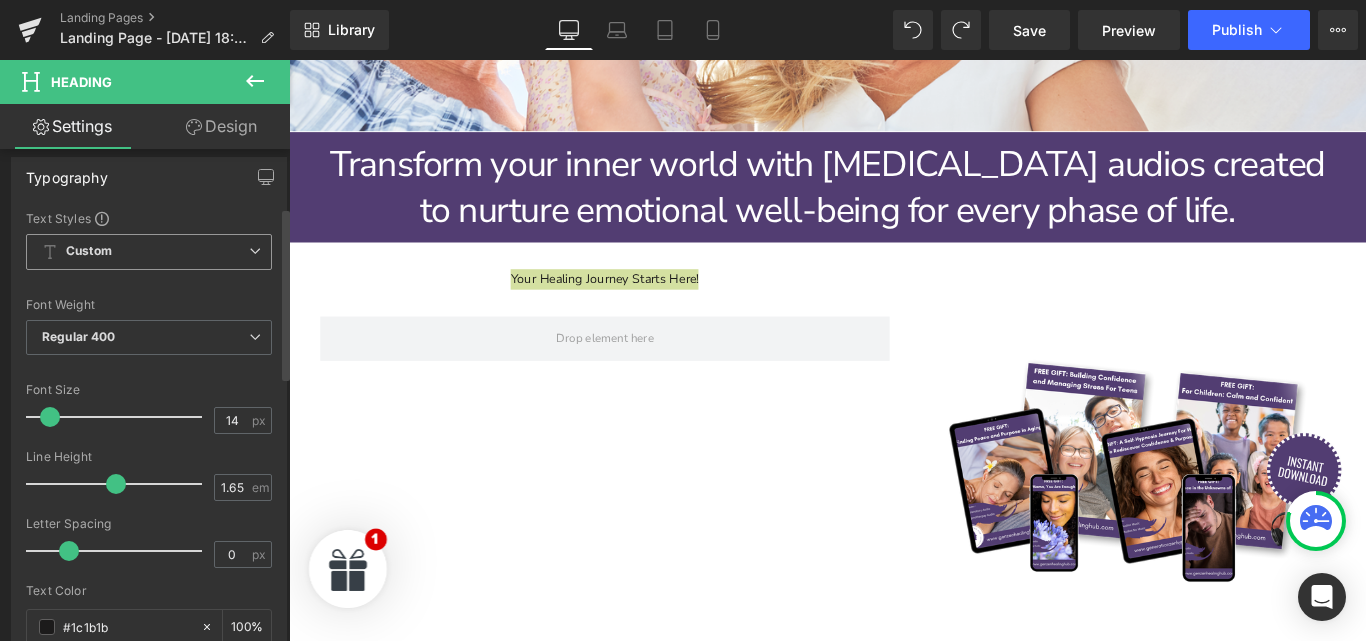 click on "Custom
Setup Global Style" at bounding box center (149, 252) 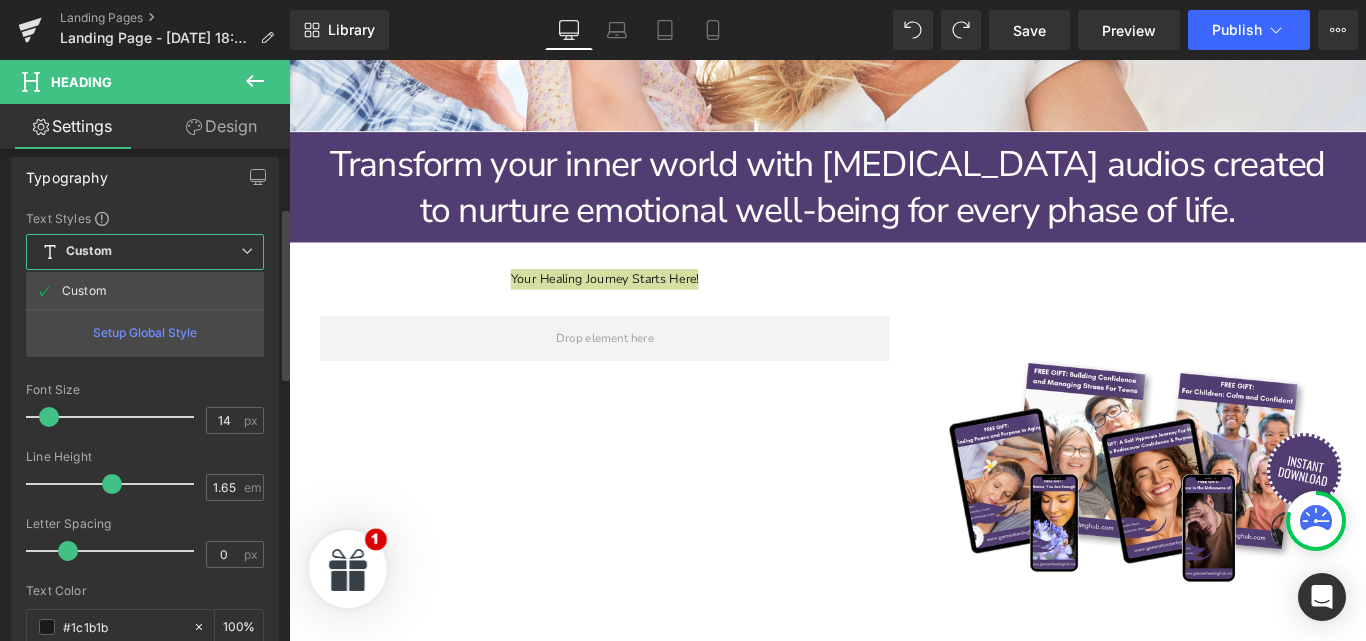 click on "Setup Global Style" at bounding box center [145, 332] 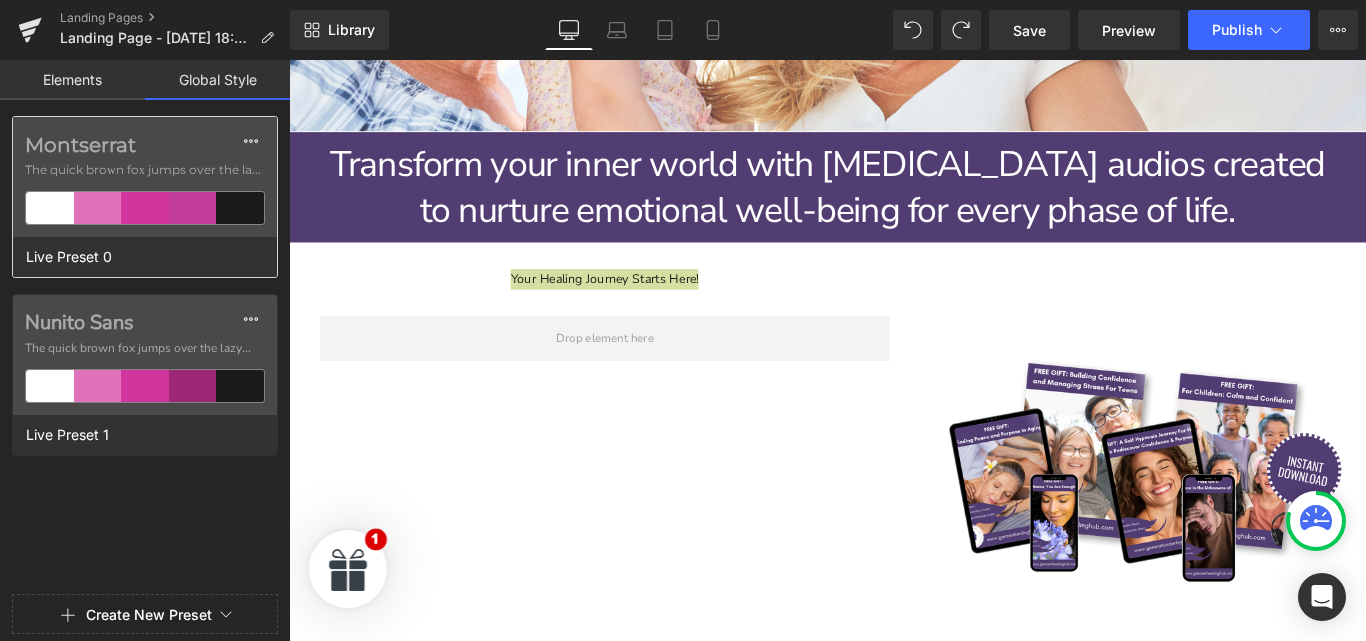 click on "The quick brown fox jumps over the lazy..." at bounding box center (145, 170) 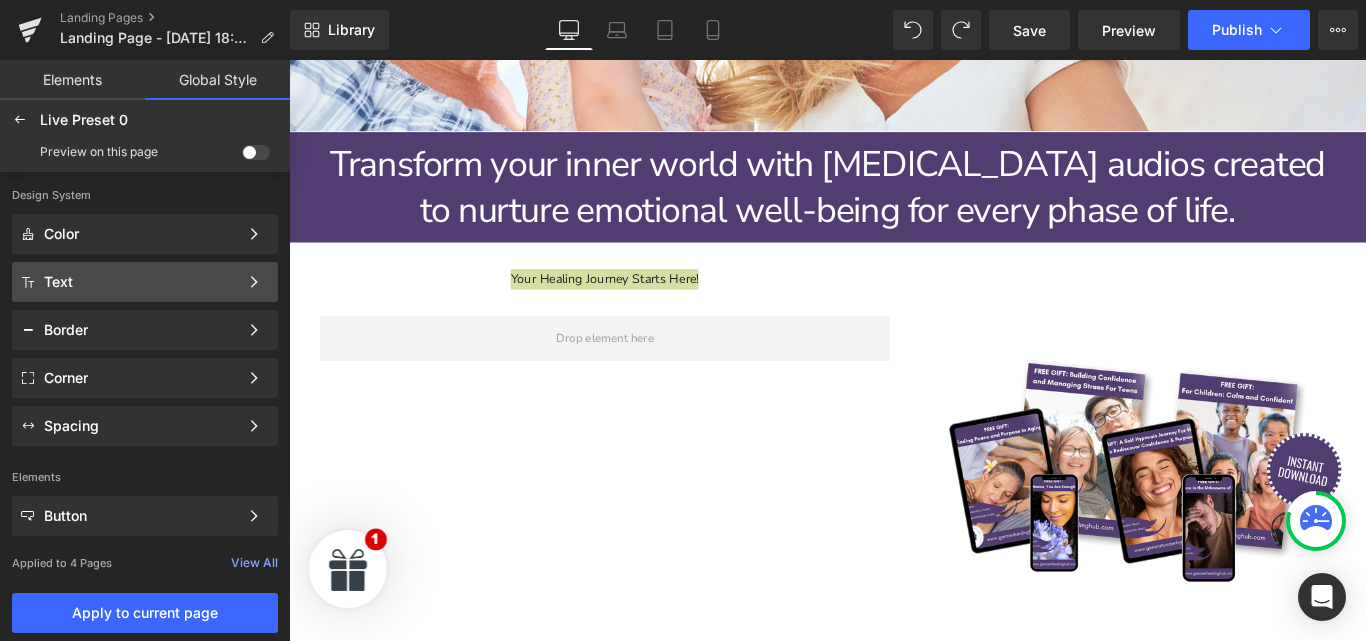 click on "Text Color Style Define a color palette and apply it to your pages 1 of 3 Next" 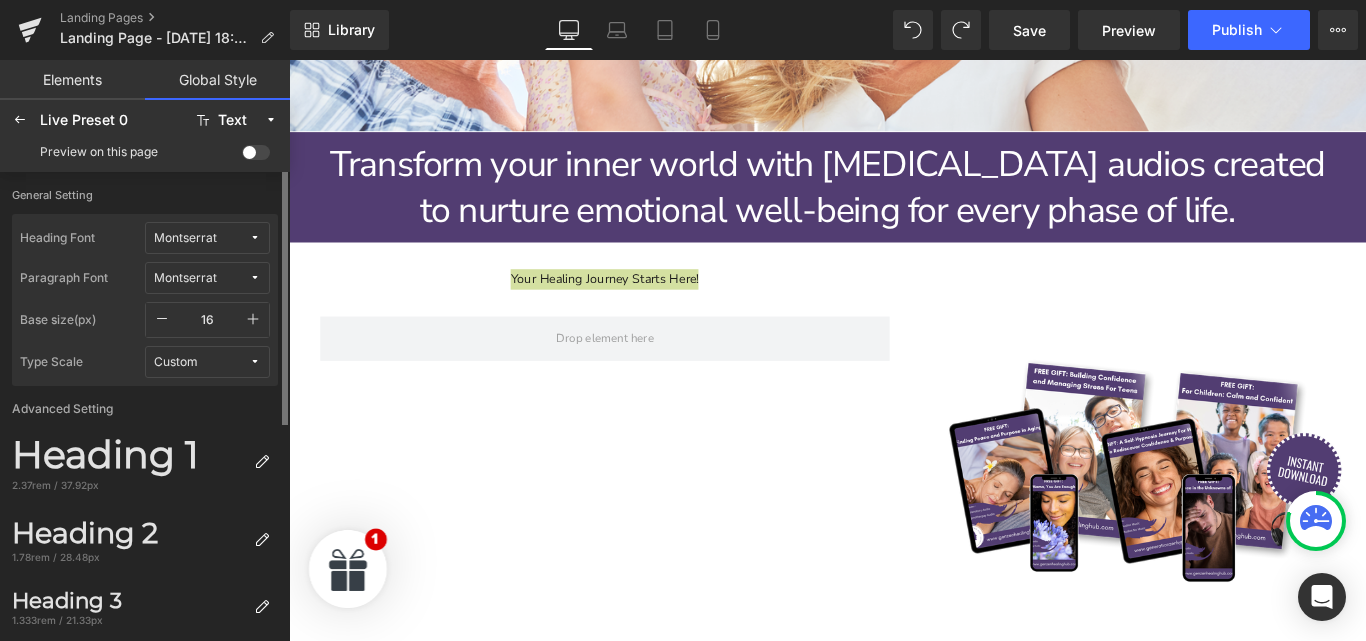 click on "Montserrat" at bounding box center [201, 238] 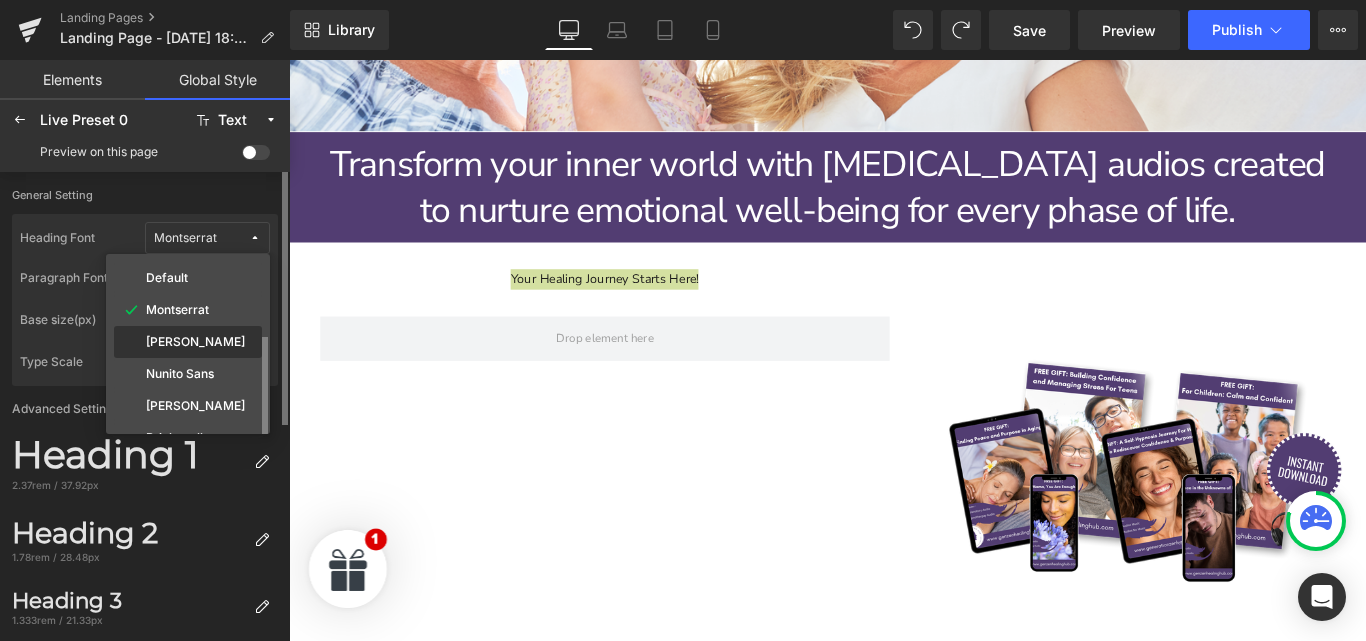 scroll, scrollTop: 55, scrollLeft: 0, axis: vertical 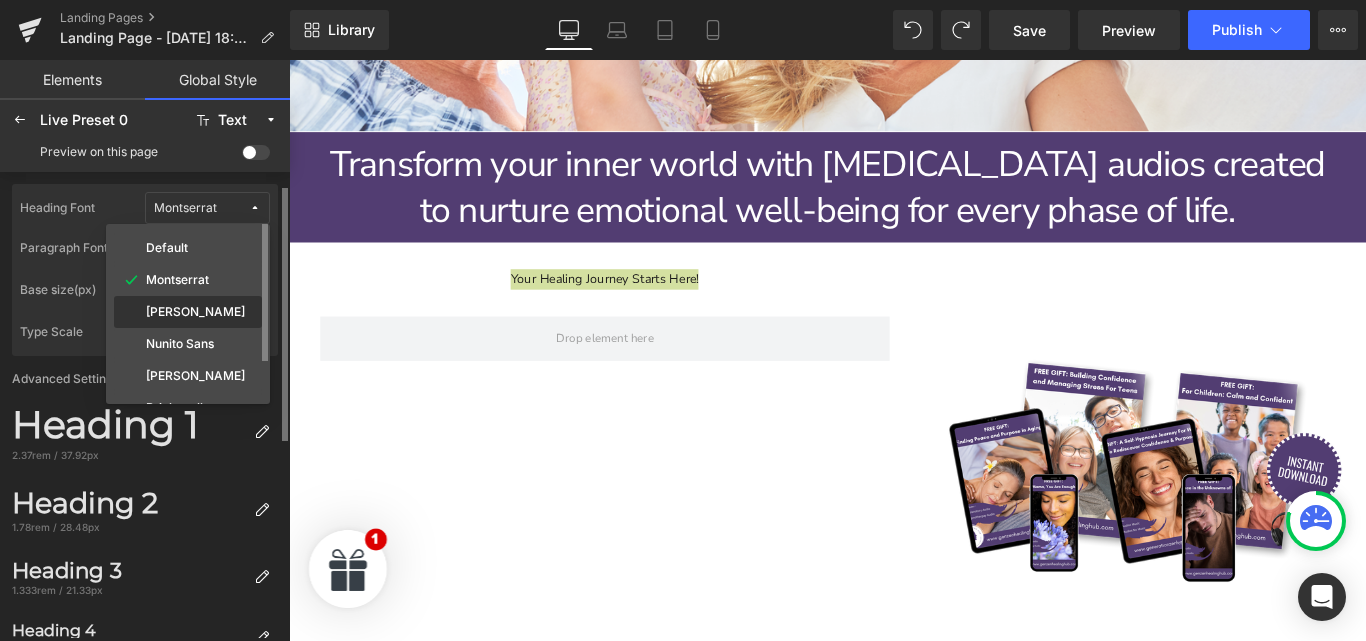 click on "[PERSON_NAME]" at bounding box center [195, 312] 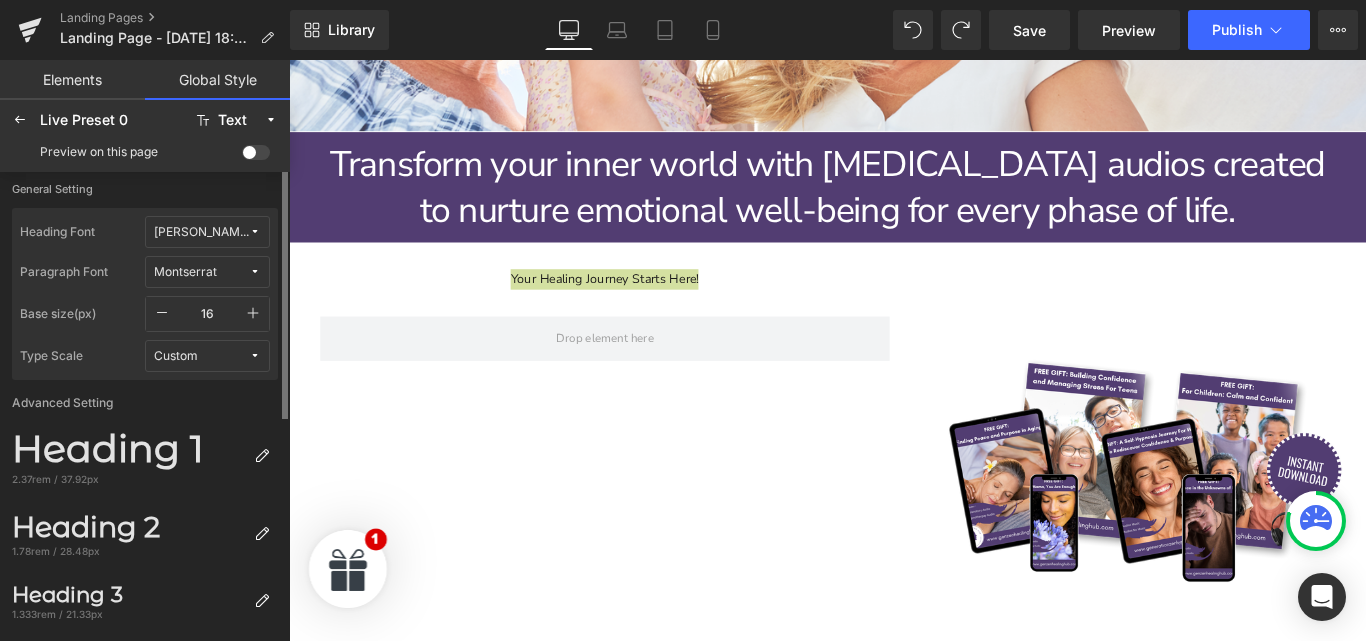 scroll, scrollTop: 0, scrollLeft: 0, axis: both 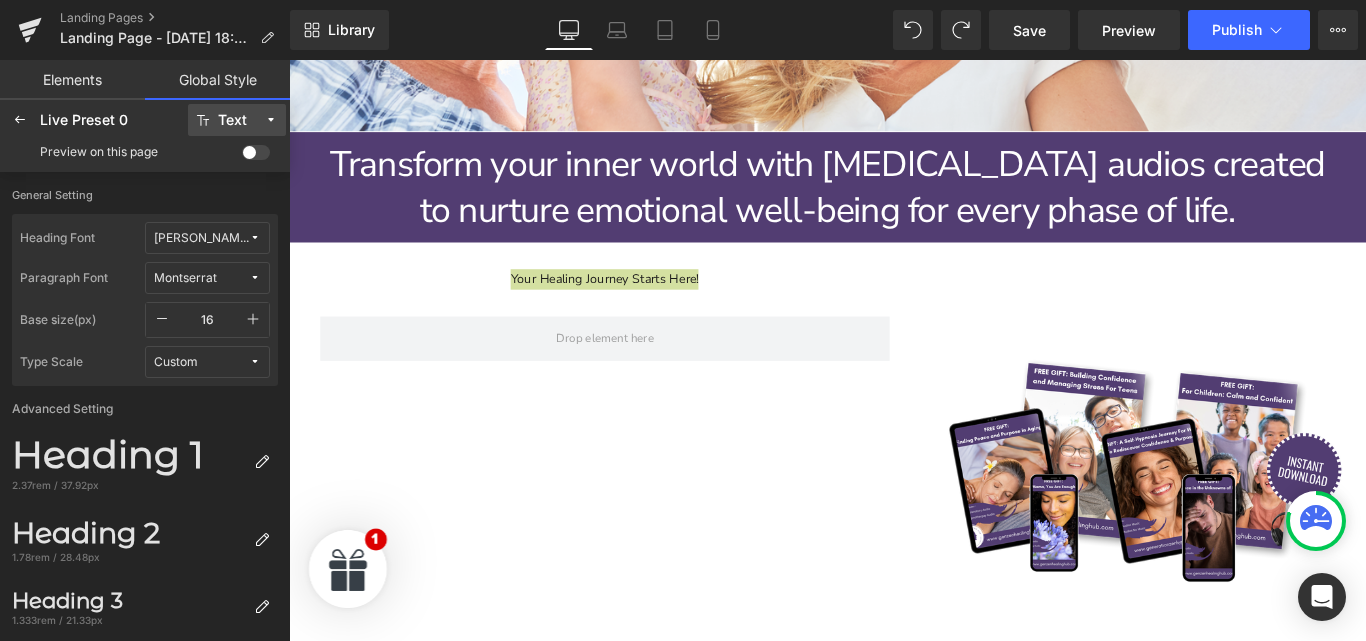 click on "Text" at bounding box center (237, 120) 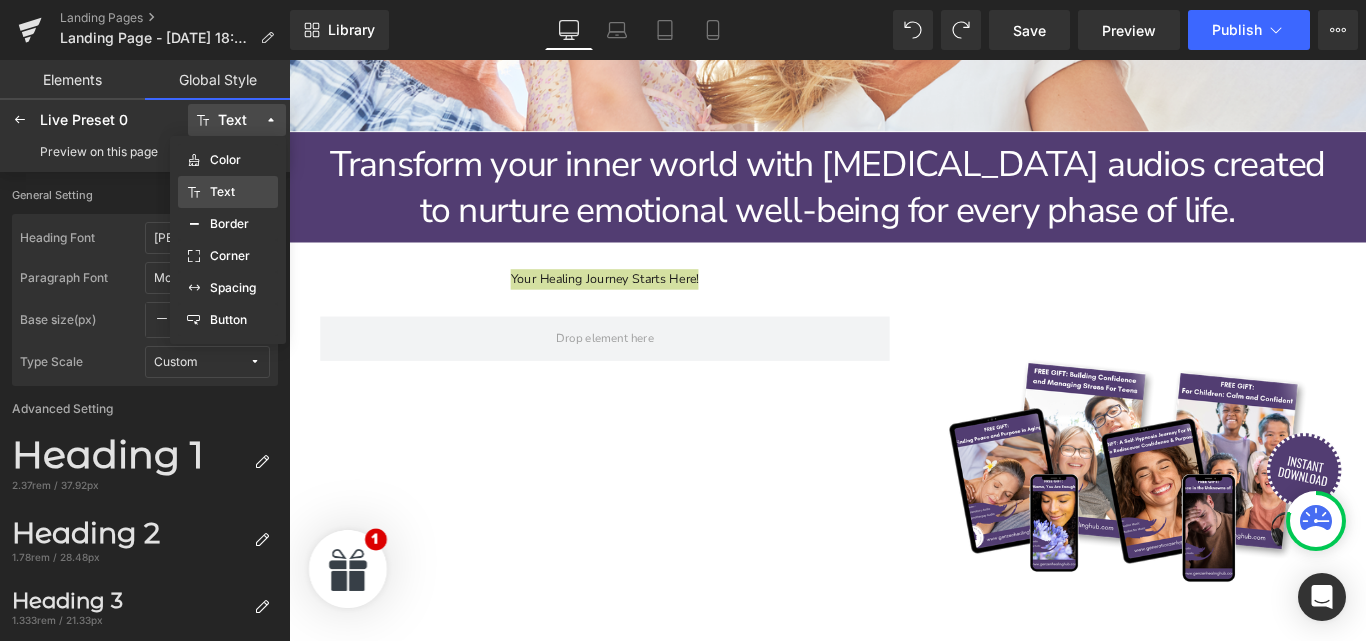 click on "Text" 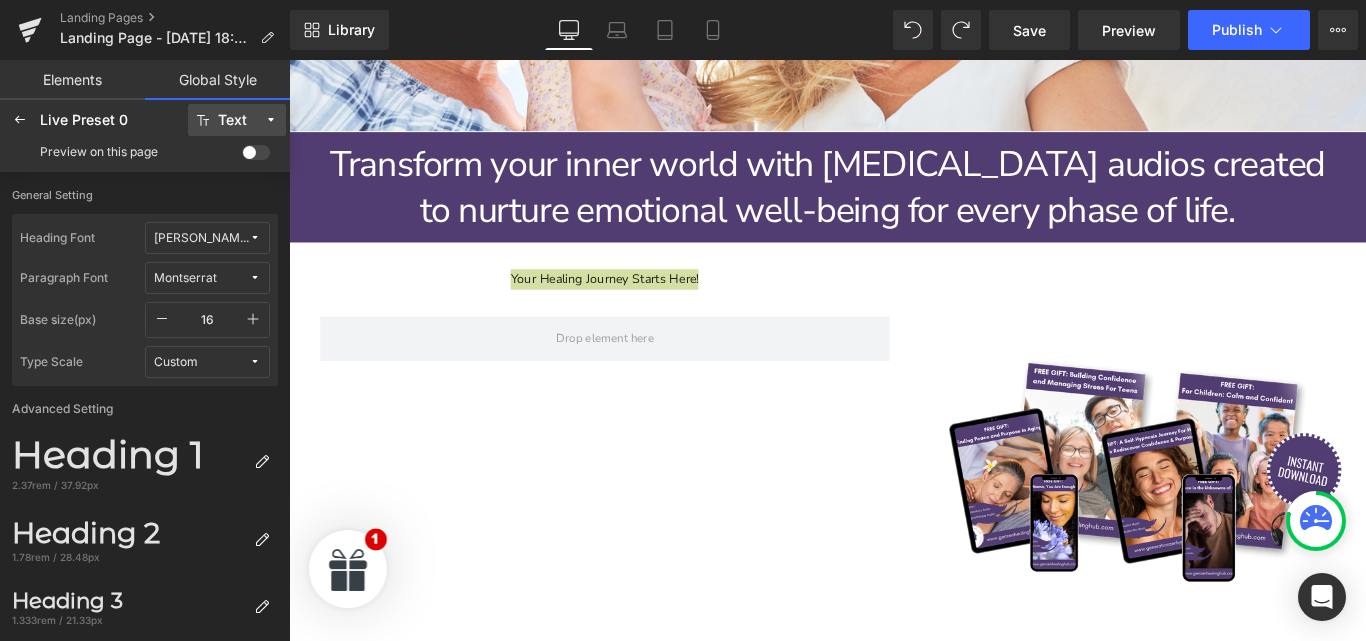 click on "Text" at bounding box center [237, 120] 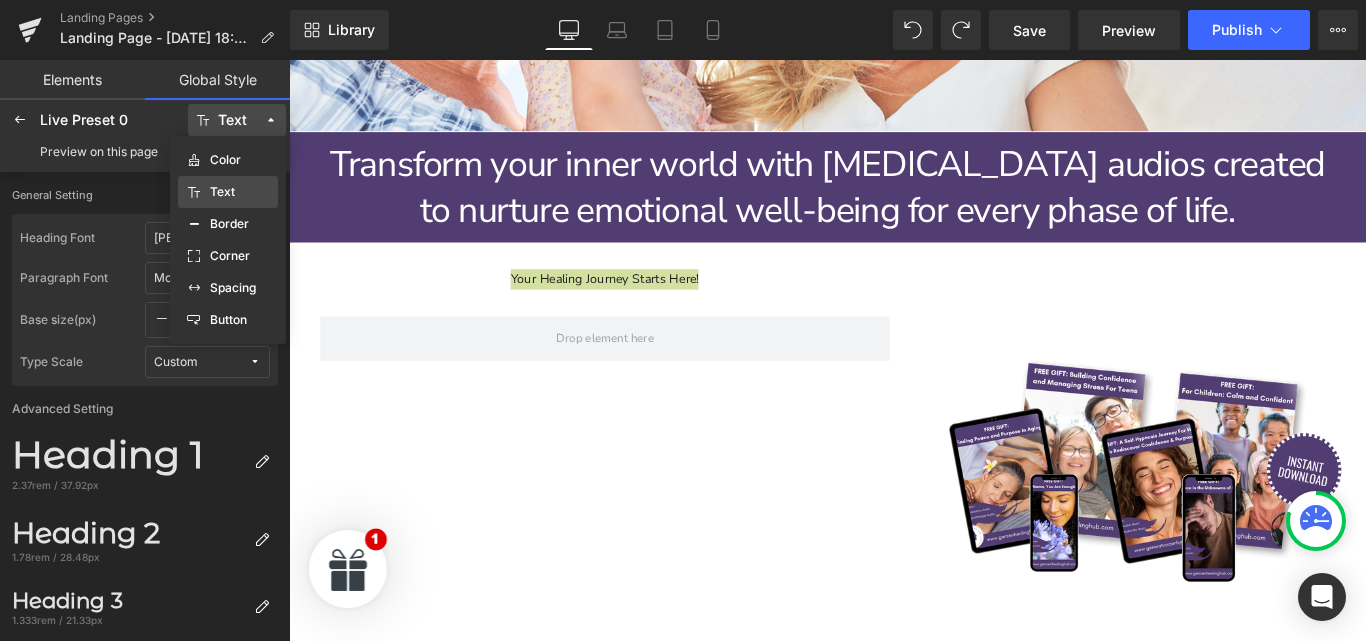 click on "Text" at bounding box center (228, 192) 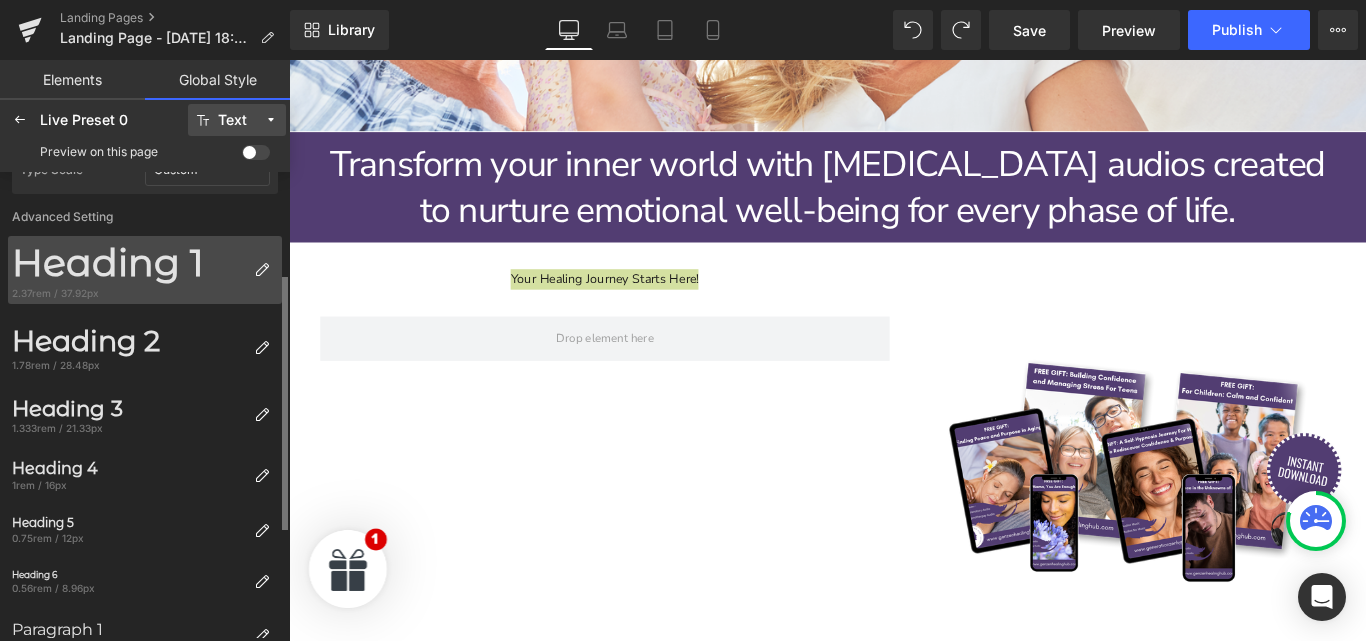 scroll, scrollTop: 0, scrollLeft: 0, axis: both 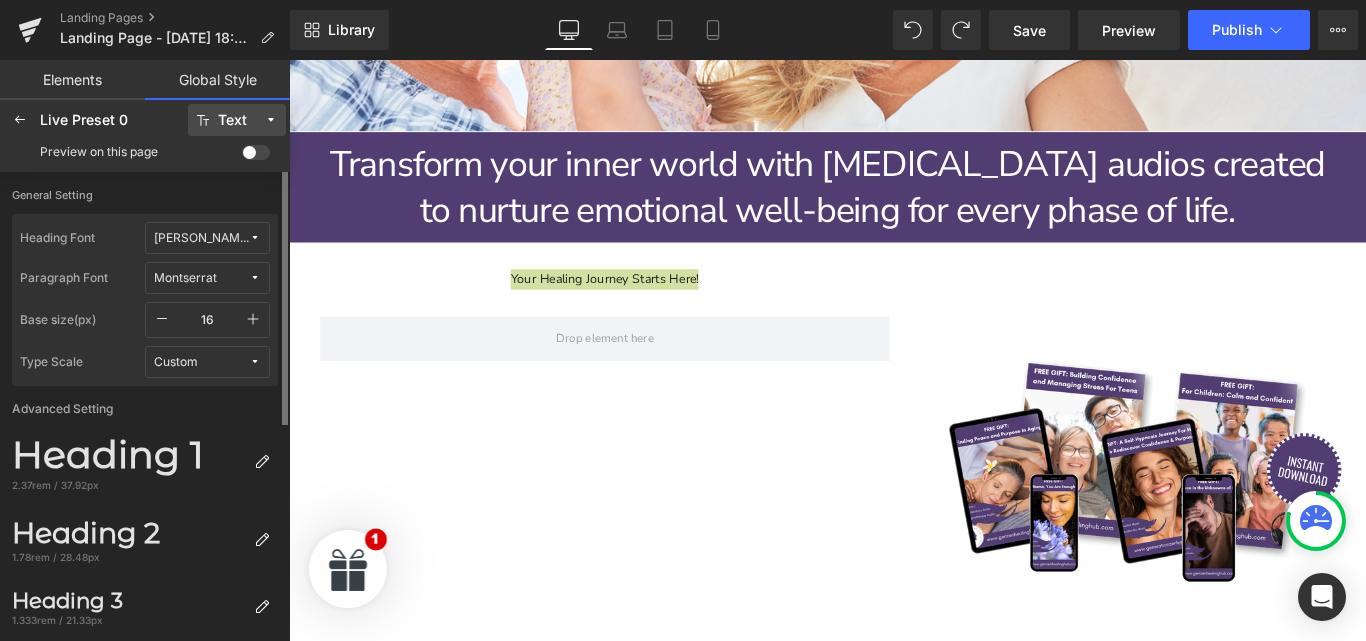 click on "Custom" at bounding box center [207, 362] 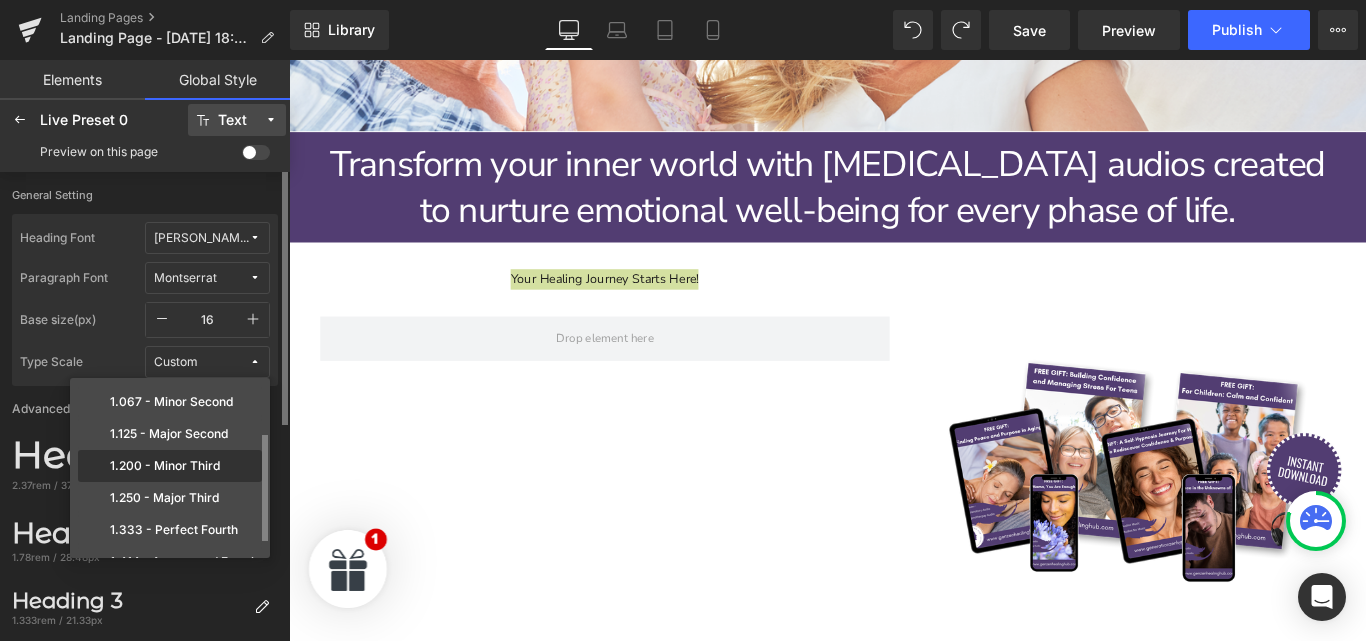 scroll, scrollTop: 124, scrollLeft: 0, axis: vertical 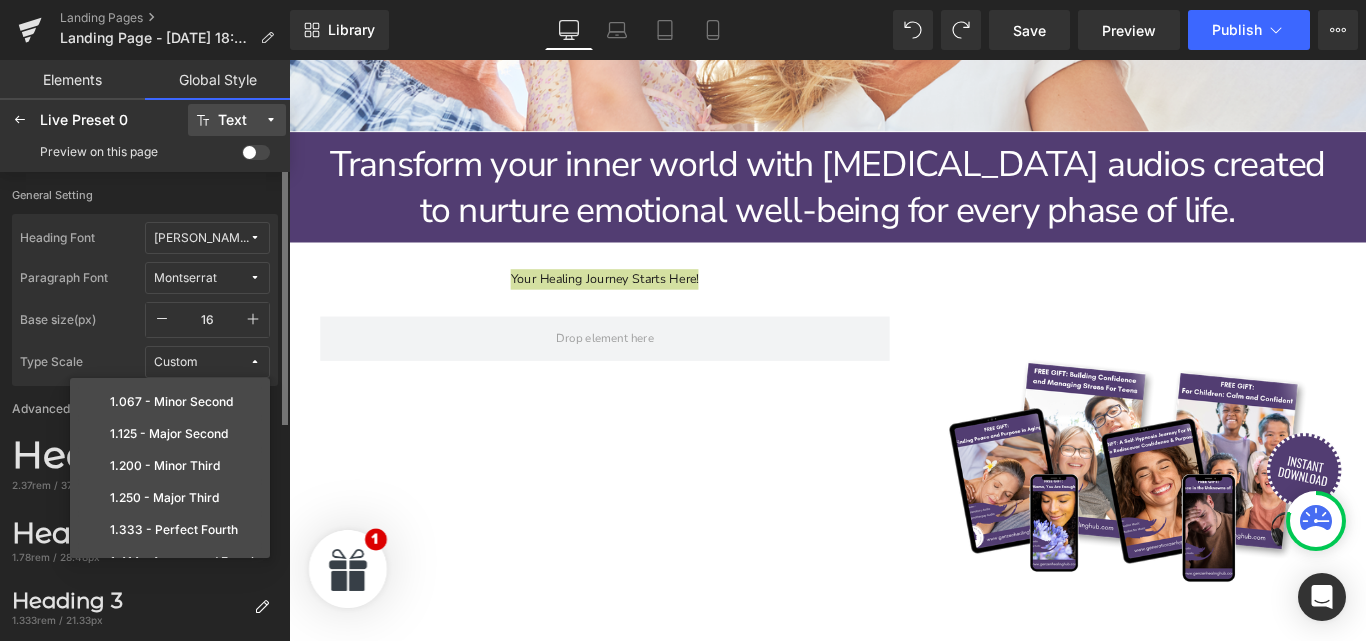 click on "Montserrat" at bounding box center (207, 278) 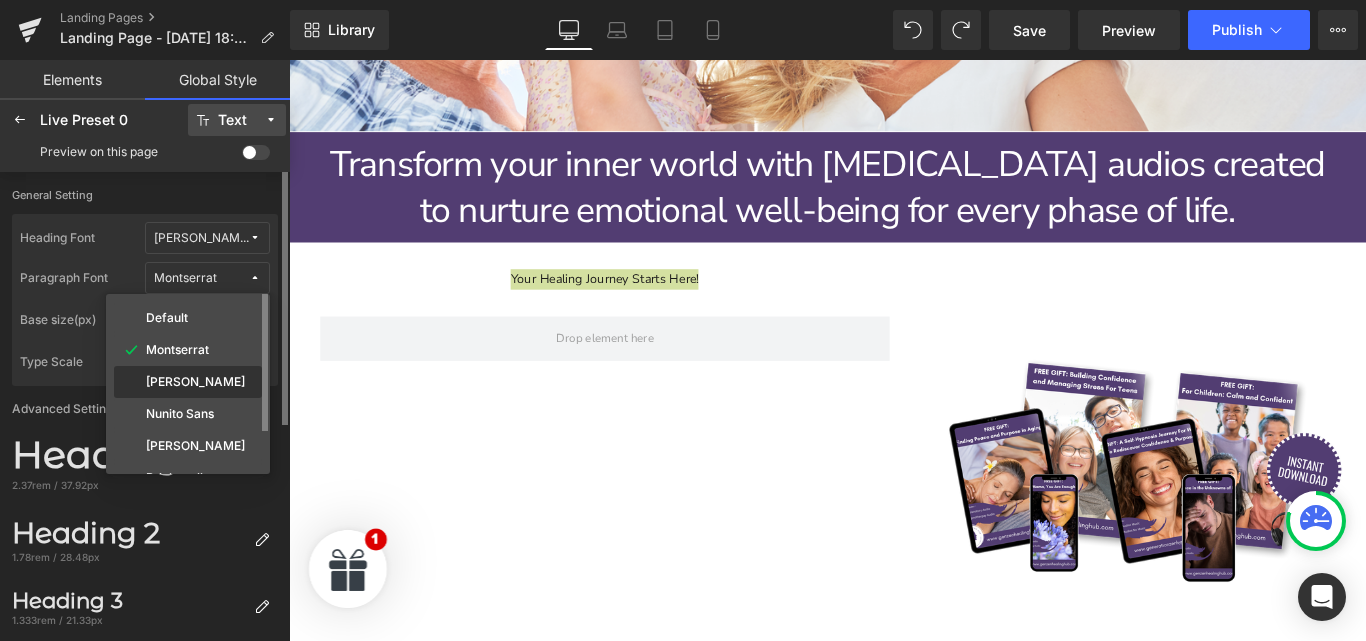 click on "[PERSON_NAME]" 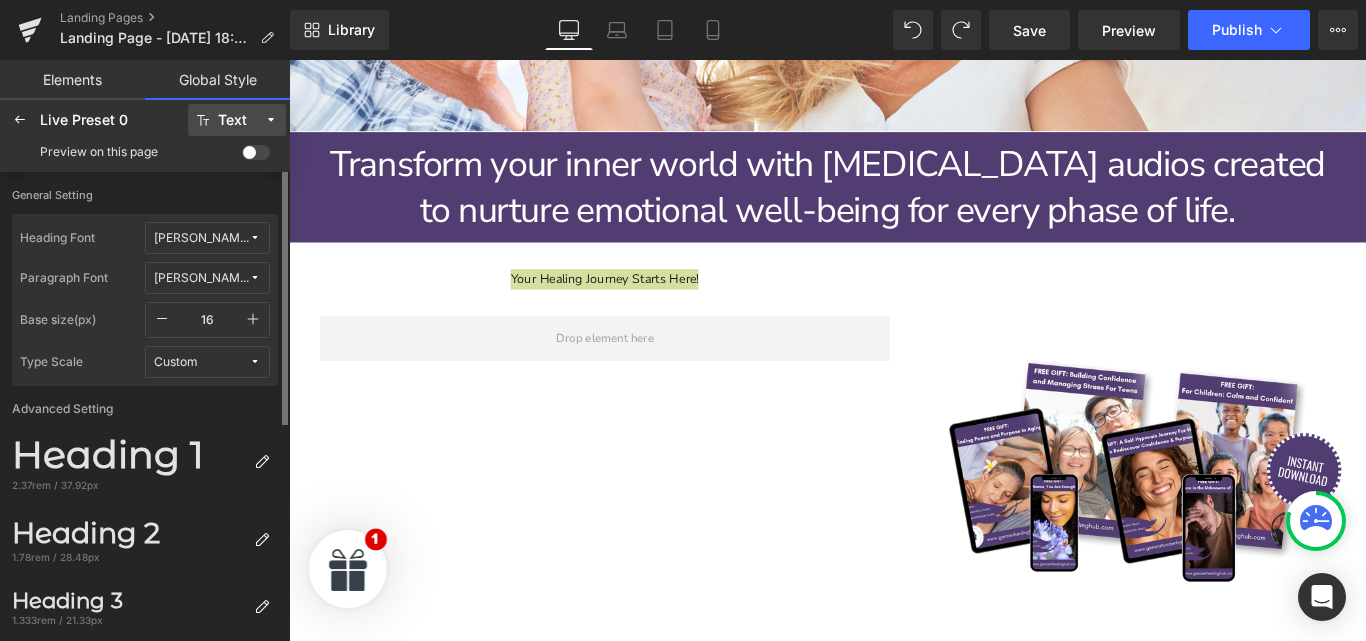click on "[PERSON_NAME]" at bounding box center (207, 278) 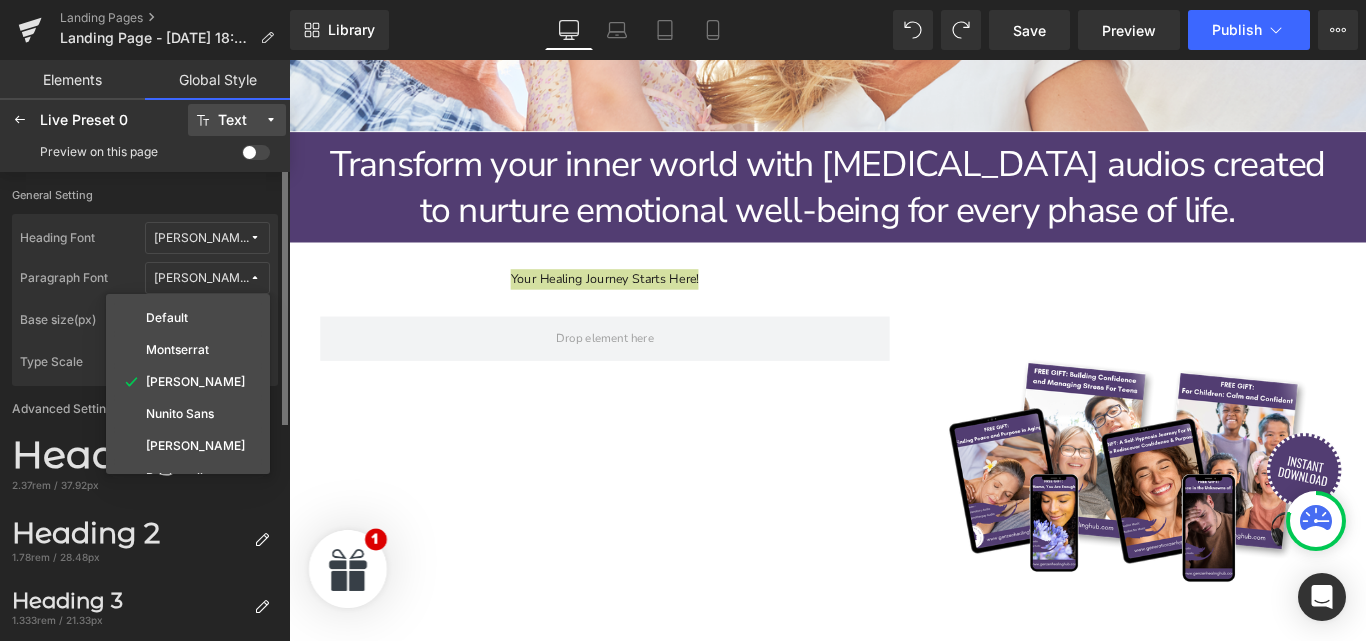 click at bounding box center (255, 278) 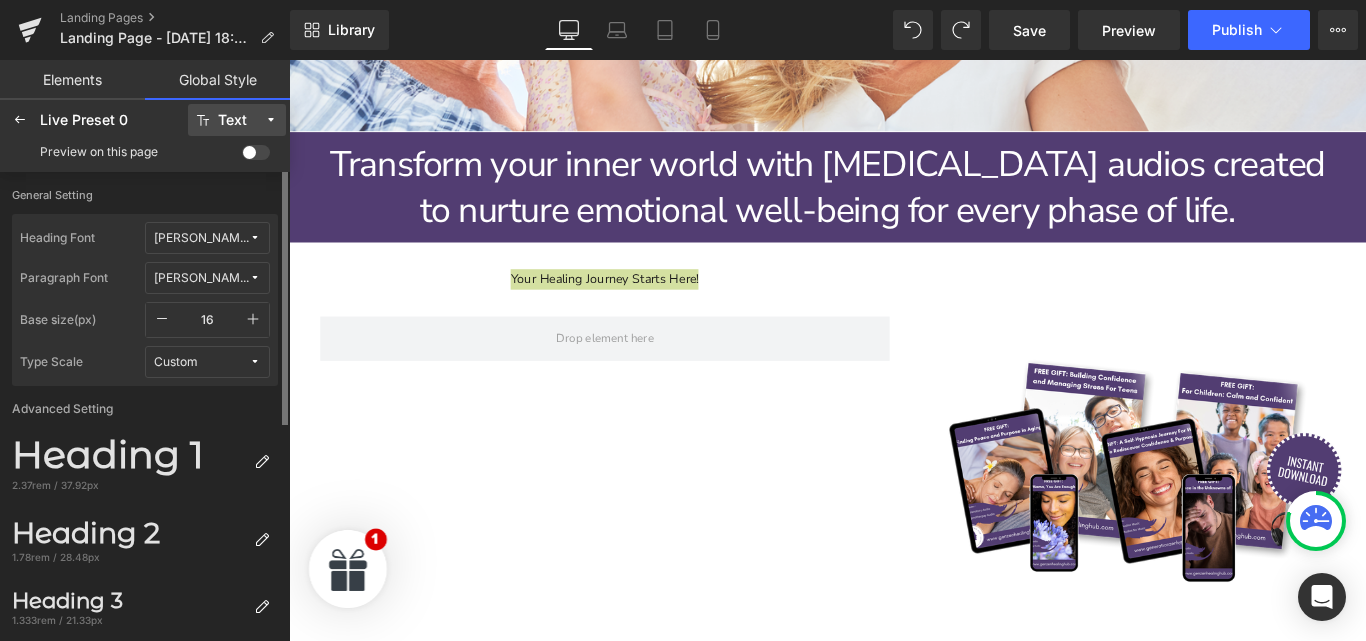 click at bounding box center [255, 278] 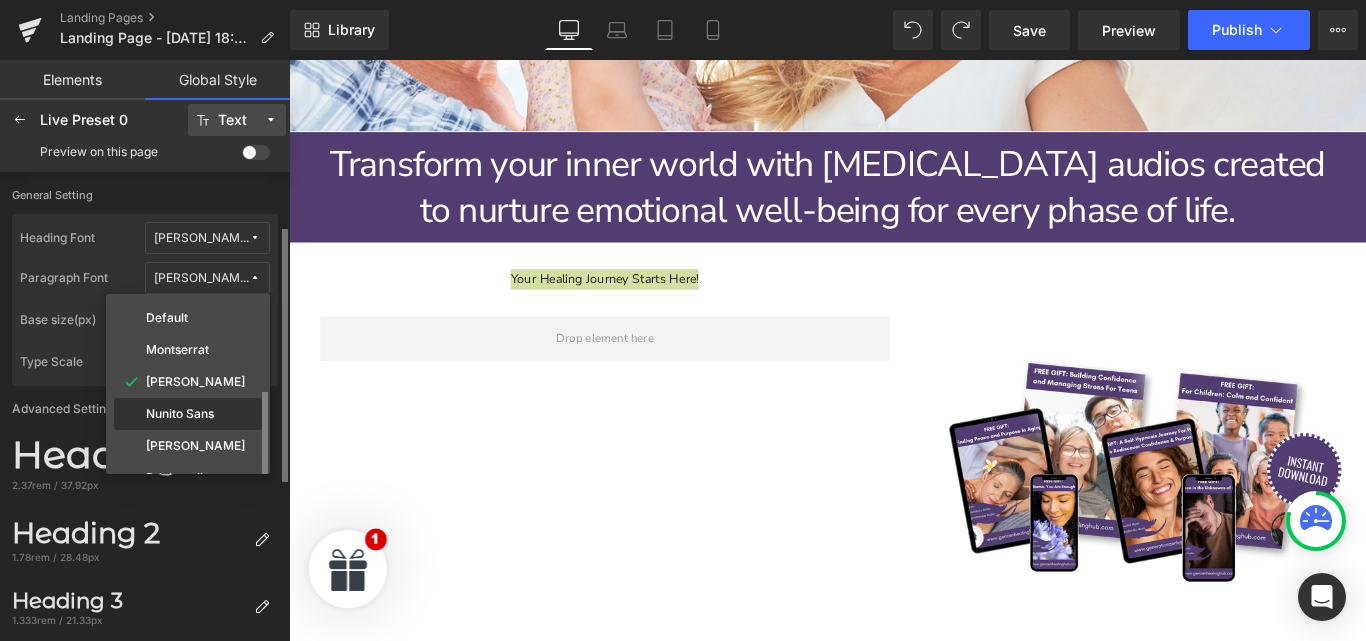 scroll, scrollTop: 55, scrollLeft: 0, axis: vertical 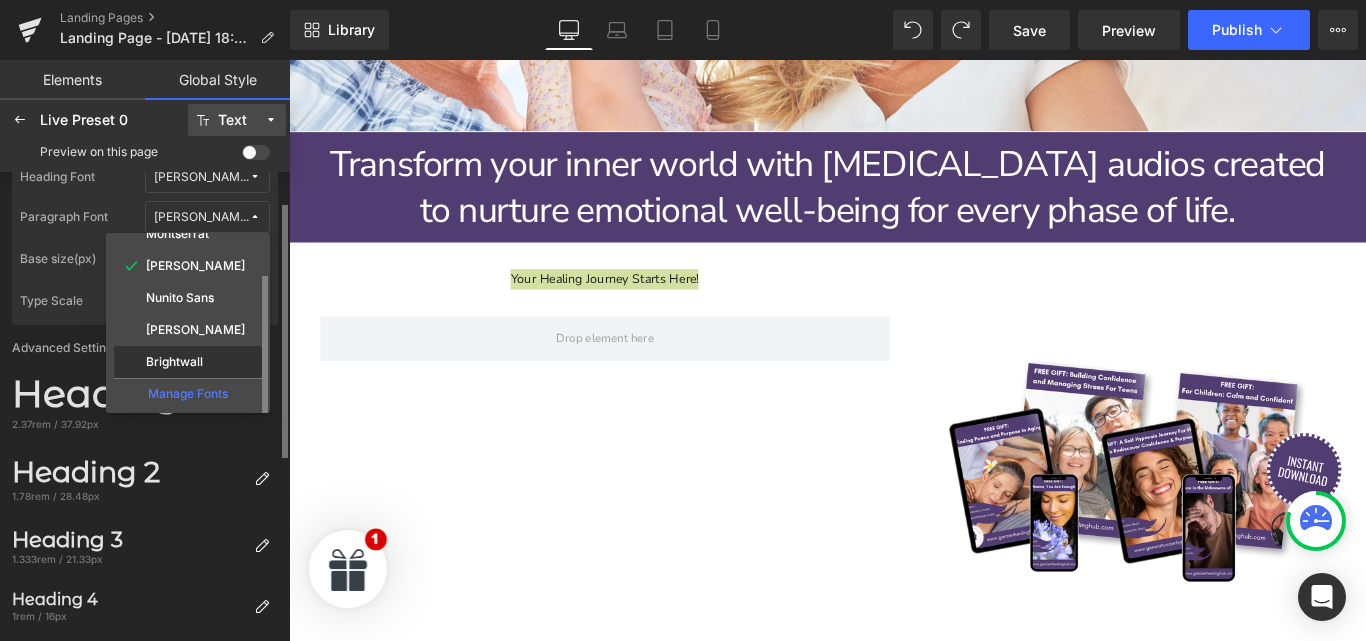 click on "Brightwall" at bounding box center (188, 362) 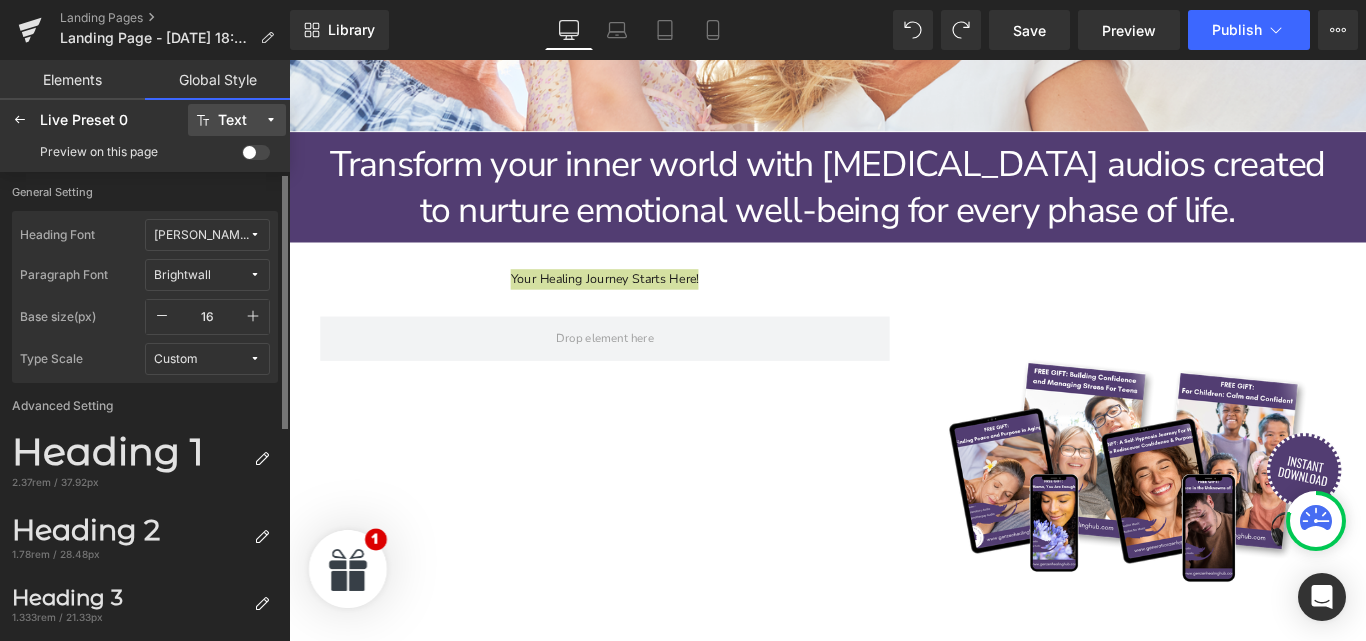 scroll, scrollTop: 2, scrollLeft: 0, axis: vertical 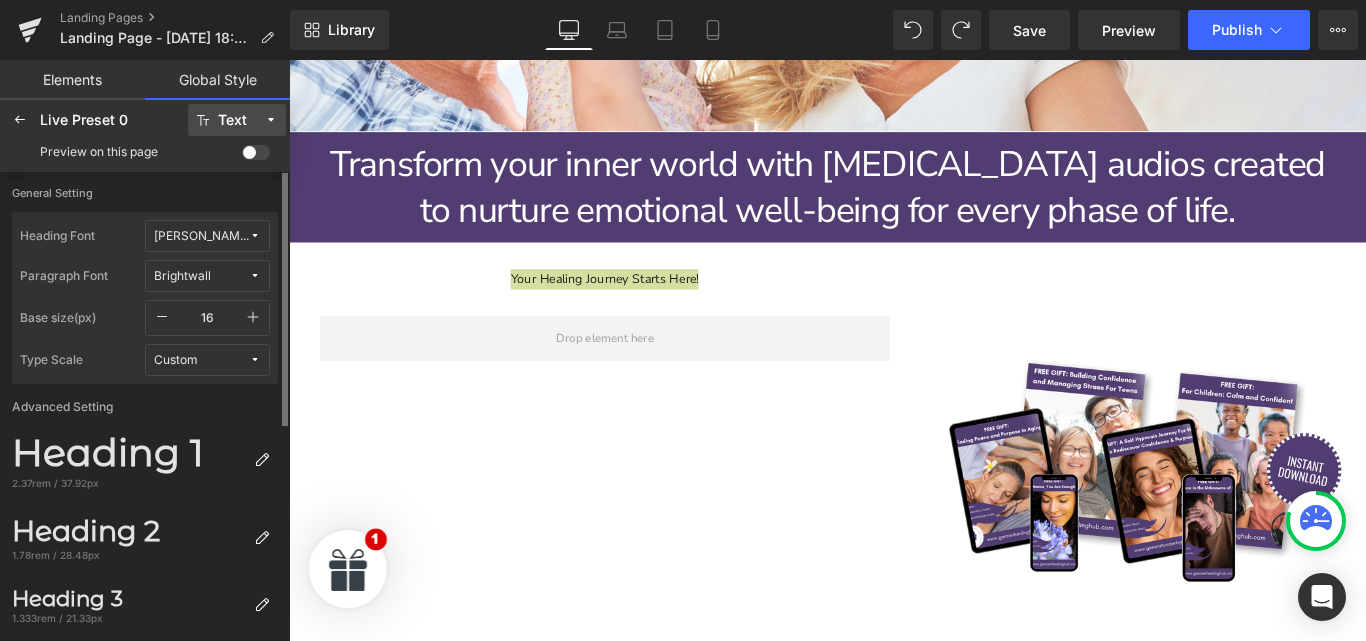 click on "Brightwall" at bounding box center [201, 276] 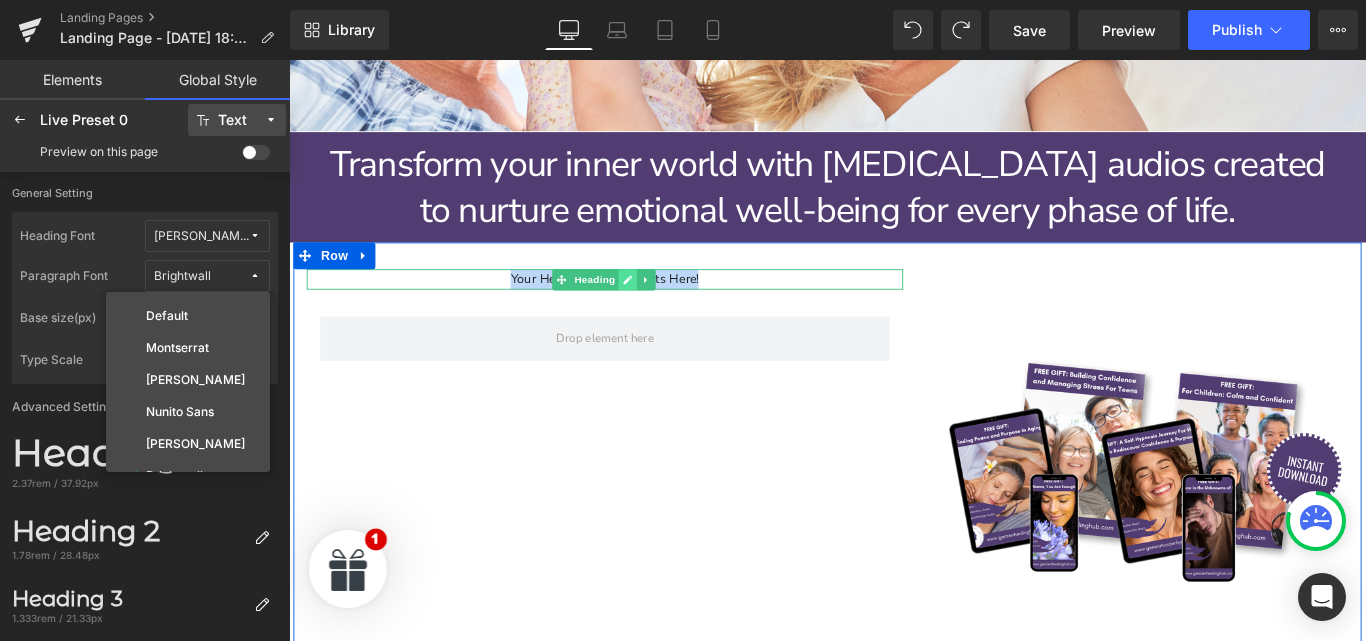 click 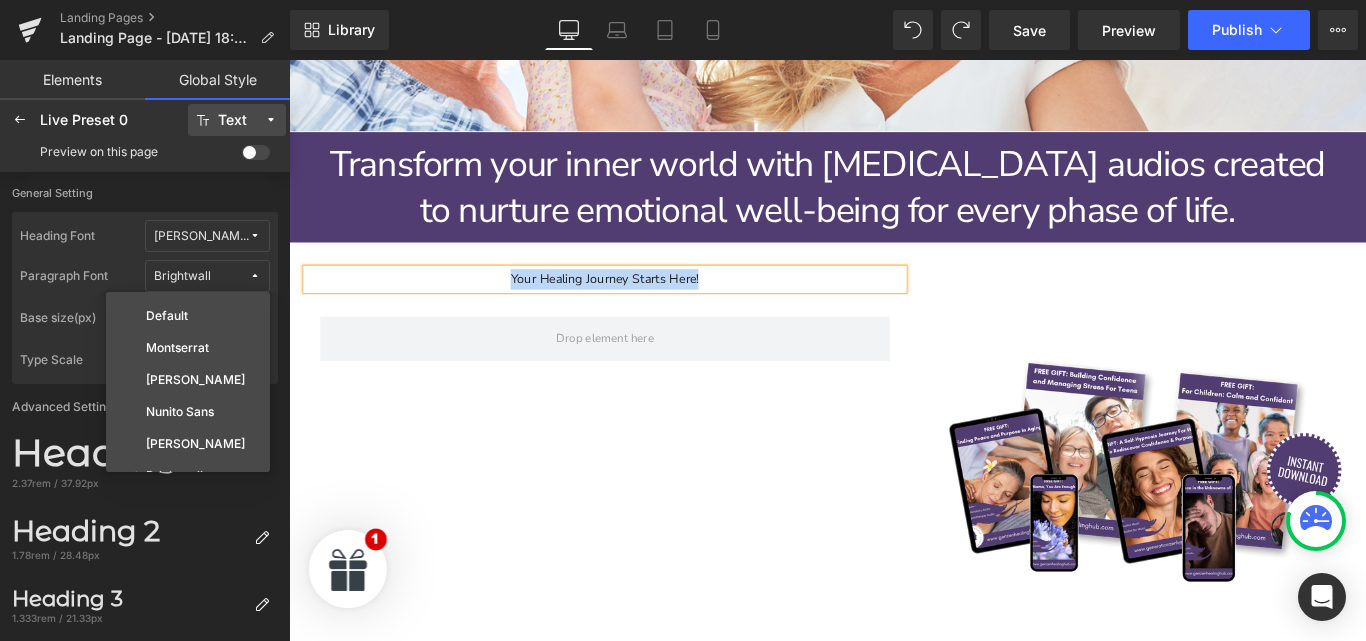 click on "Your Healing Journey Starts Here!" at bounding box center (644, 306) 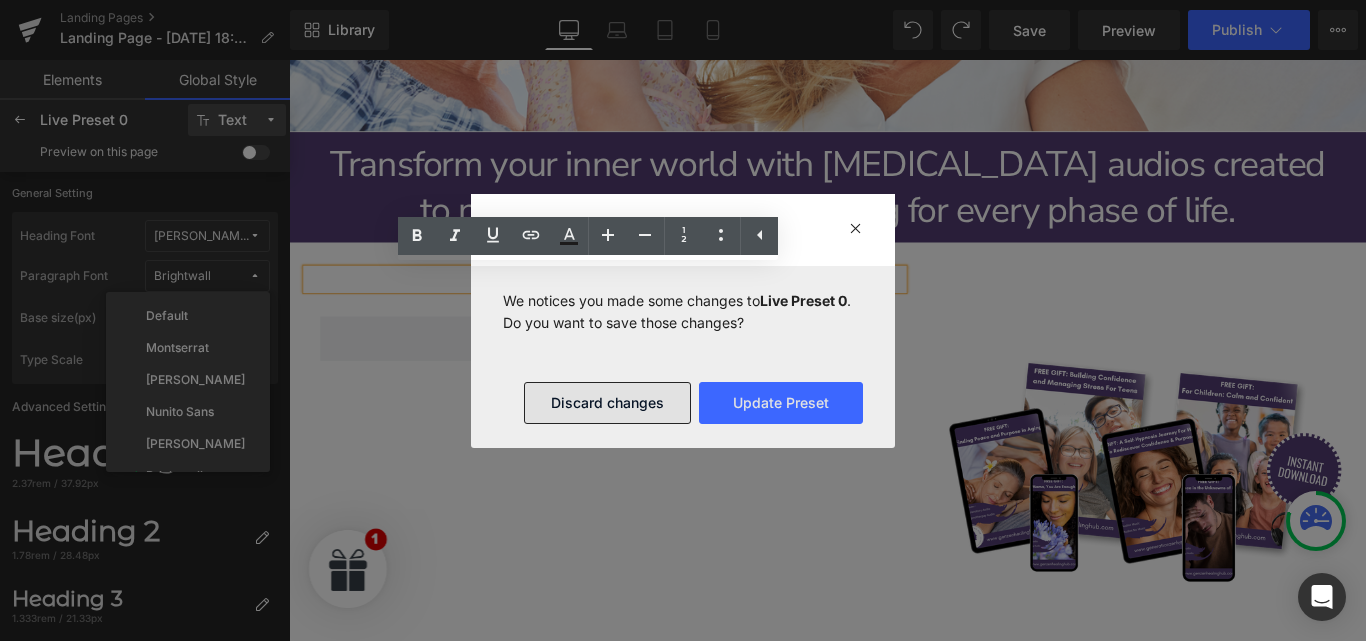 click on "Discard changes" at bounding box center [607, 403] 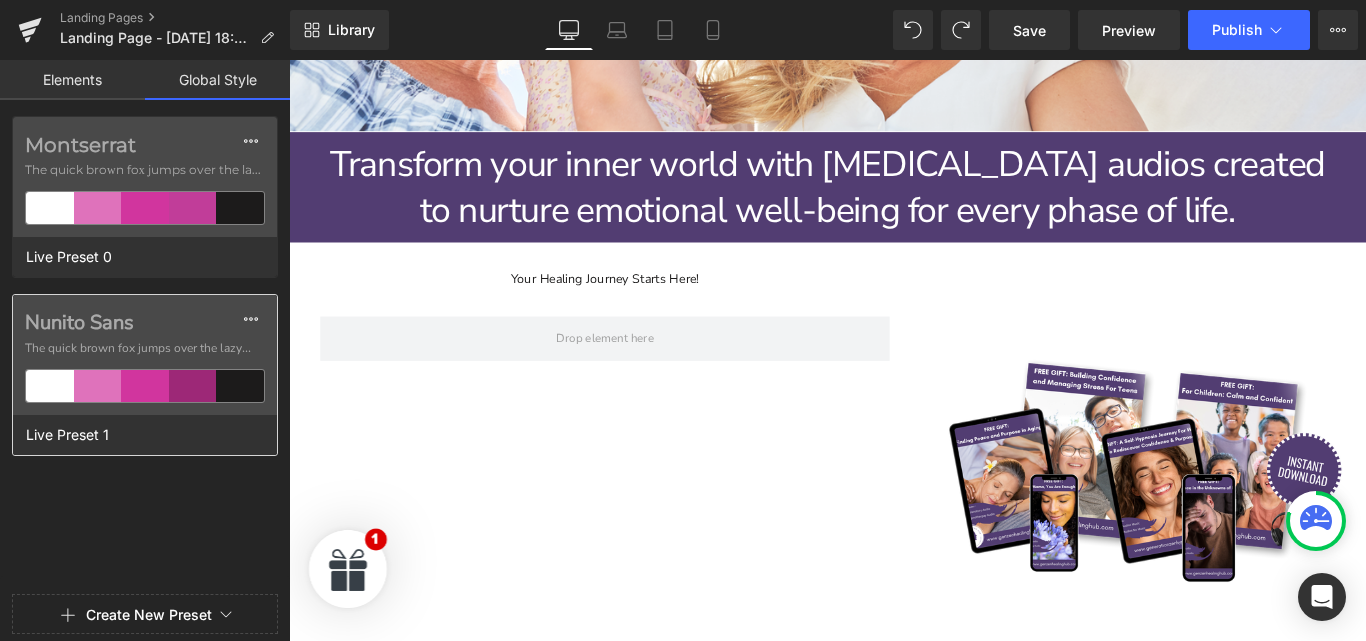 click on "Nunito Sans  The quick brown fox jumps over the lazy..." at bounding box center (145, 355) 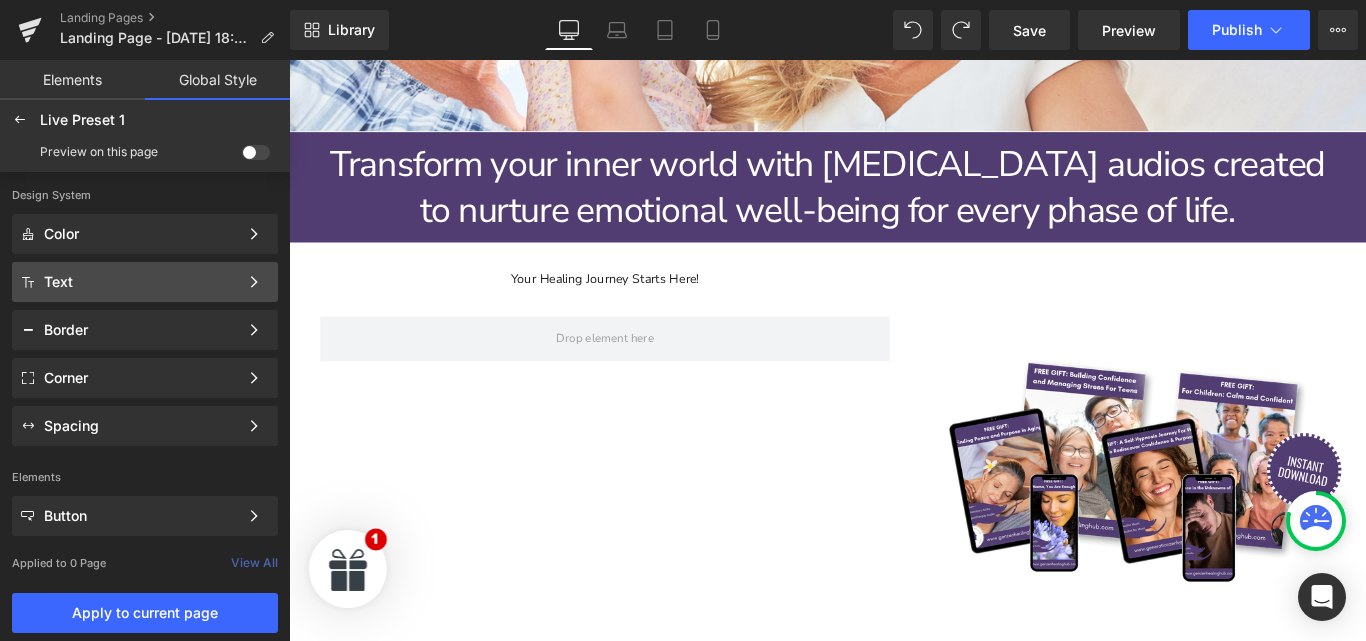 click on "Text Color Style Define a color palette and apply it to your pages 1 of 3 Next" 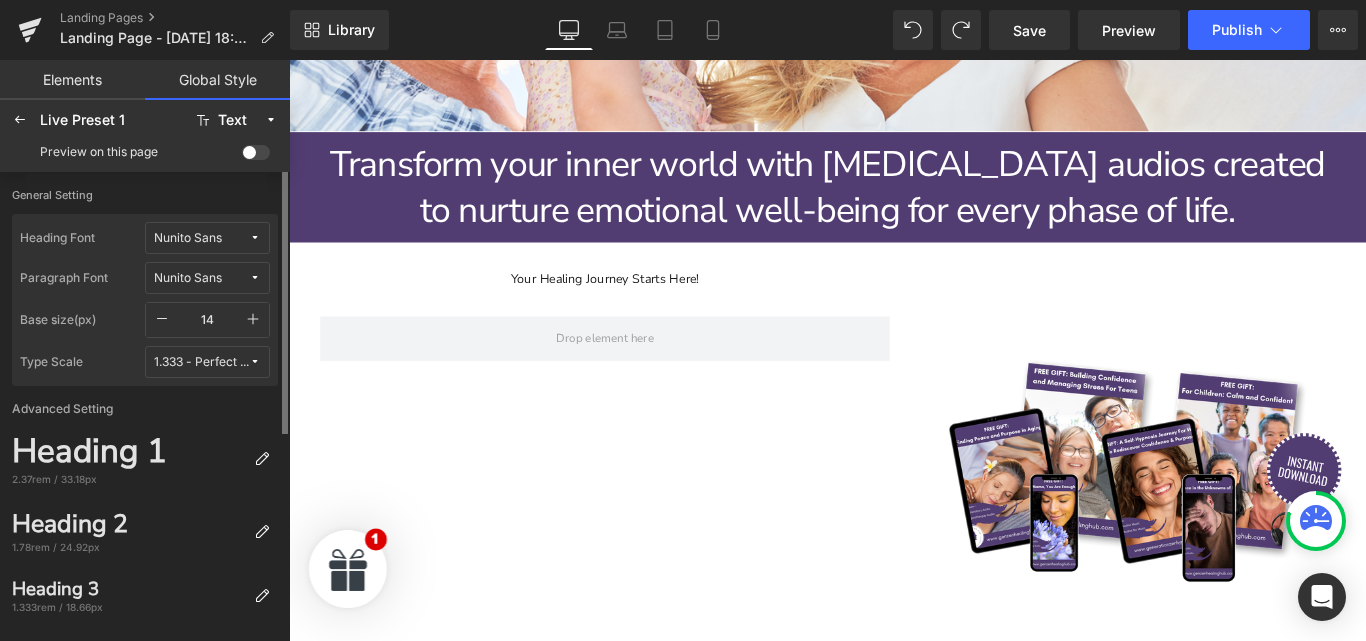click on "Nunito Sans" at bounding box center (188, 238) 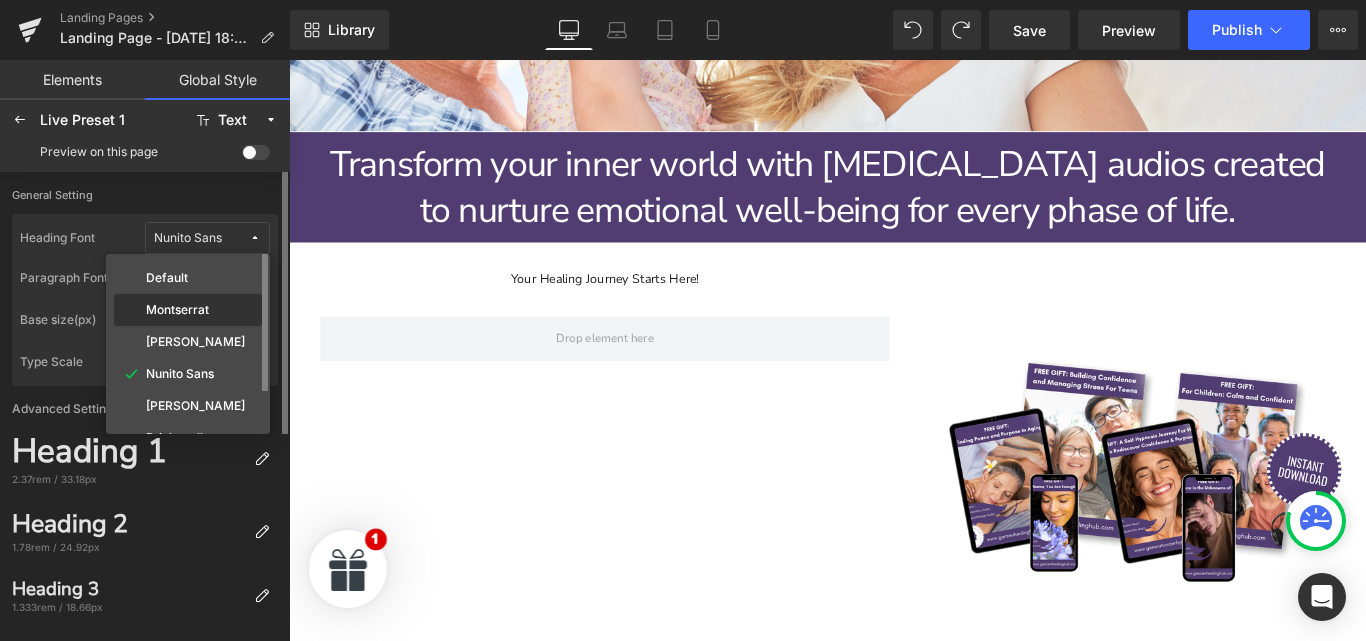 click on "Montserrat" 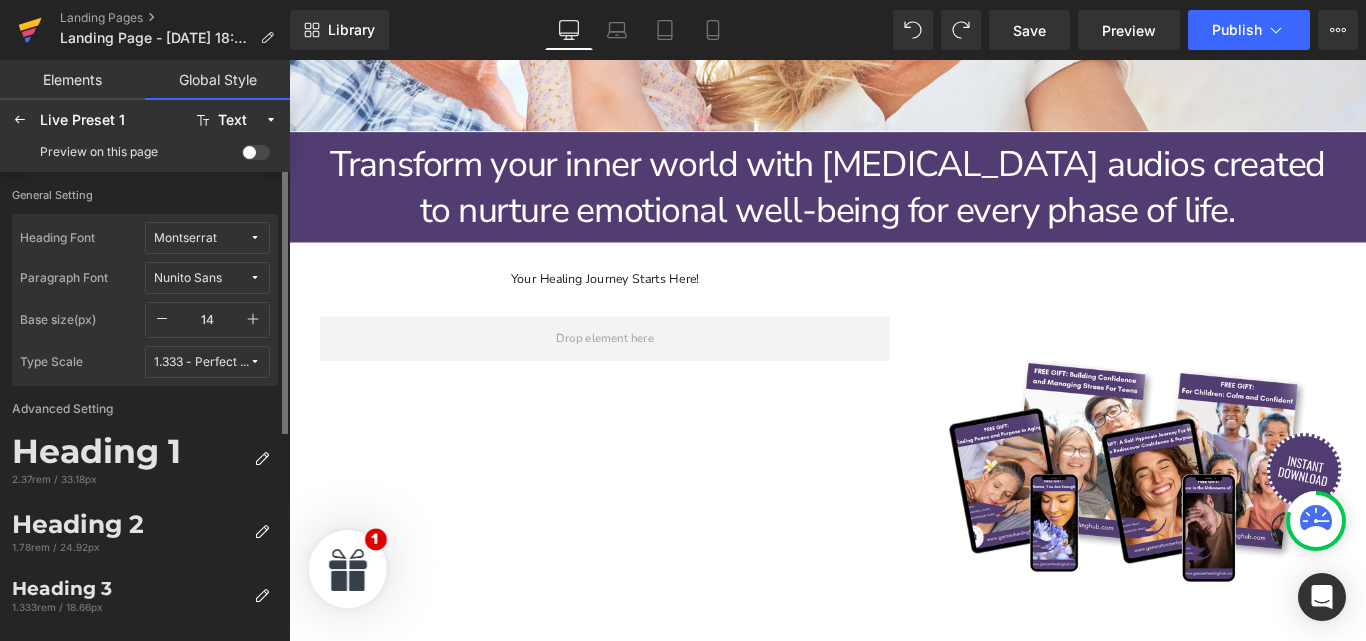 scroll, scrollTop: 1, scrollLeft: 0, axis: vertical 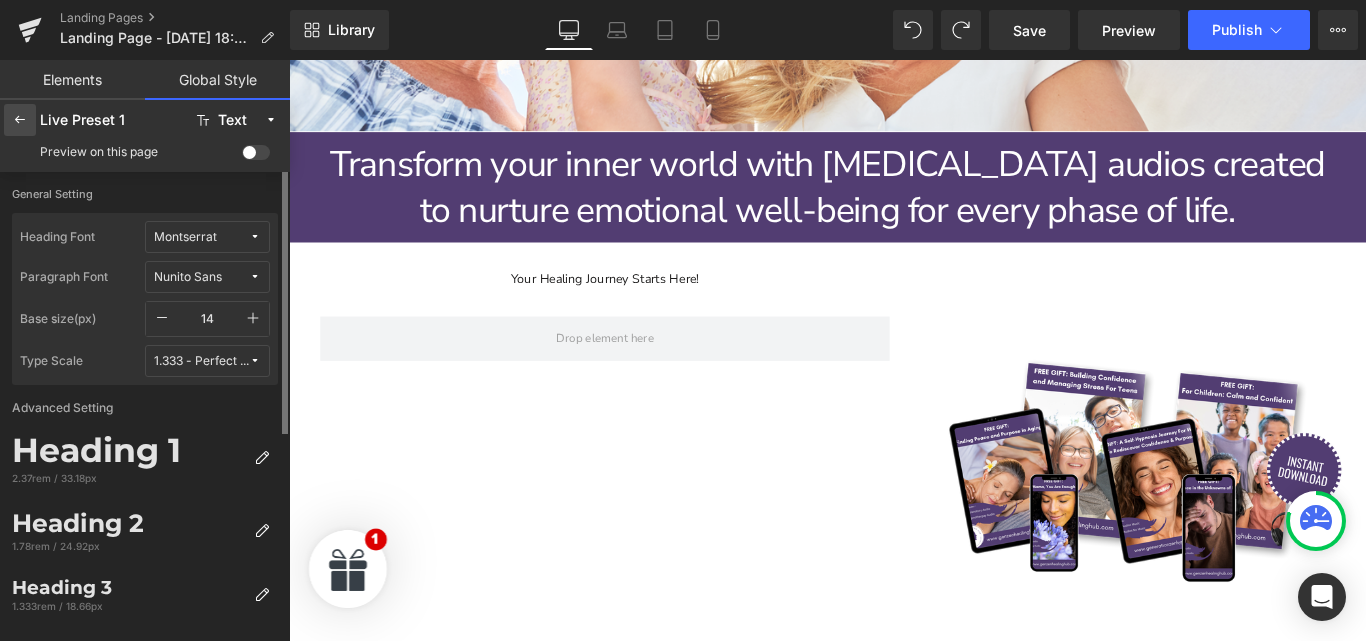 click at bounding box center [20, 120] 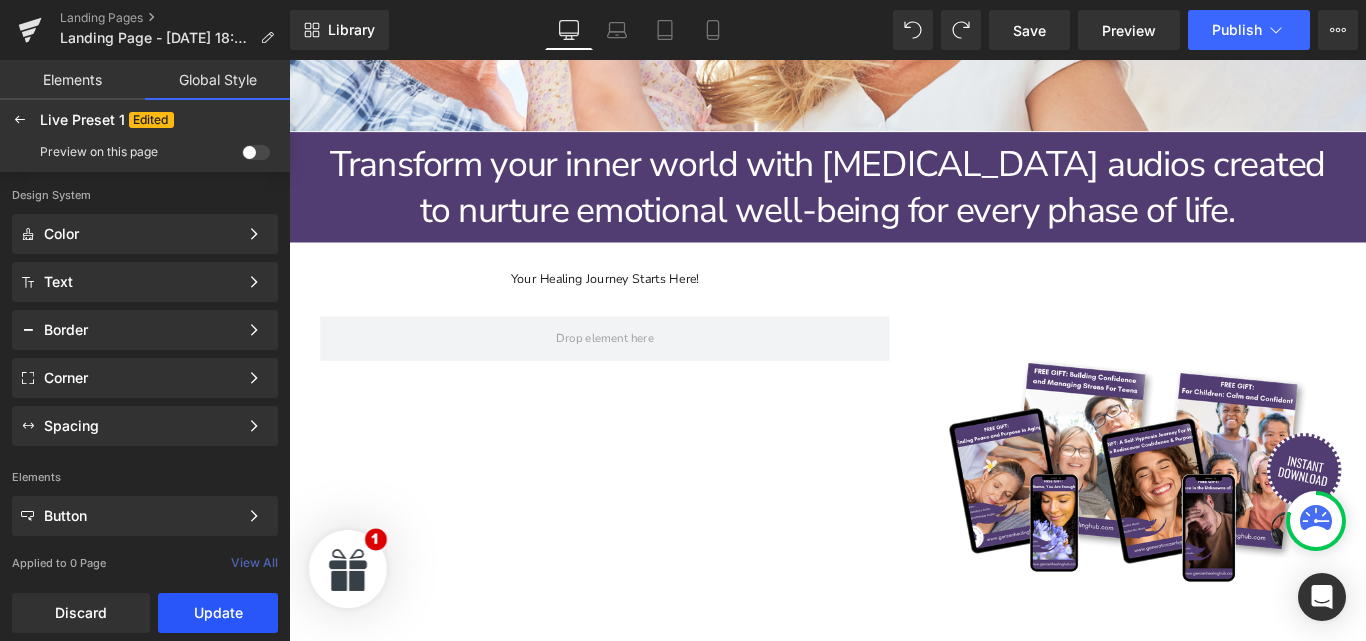 click on "Update" at bounding box center (218, 613) 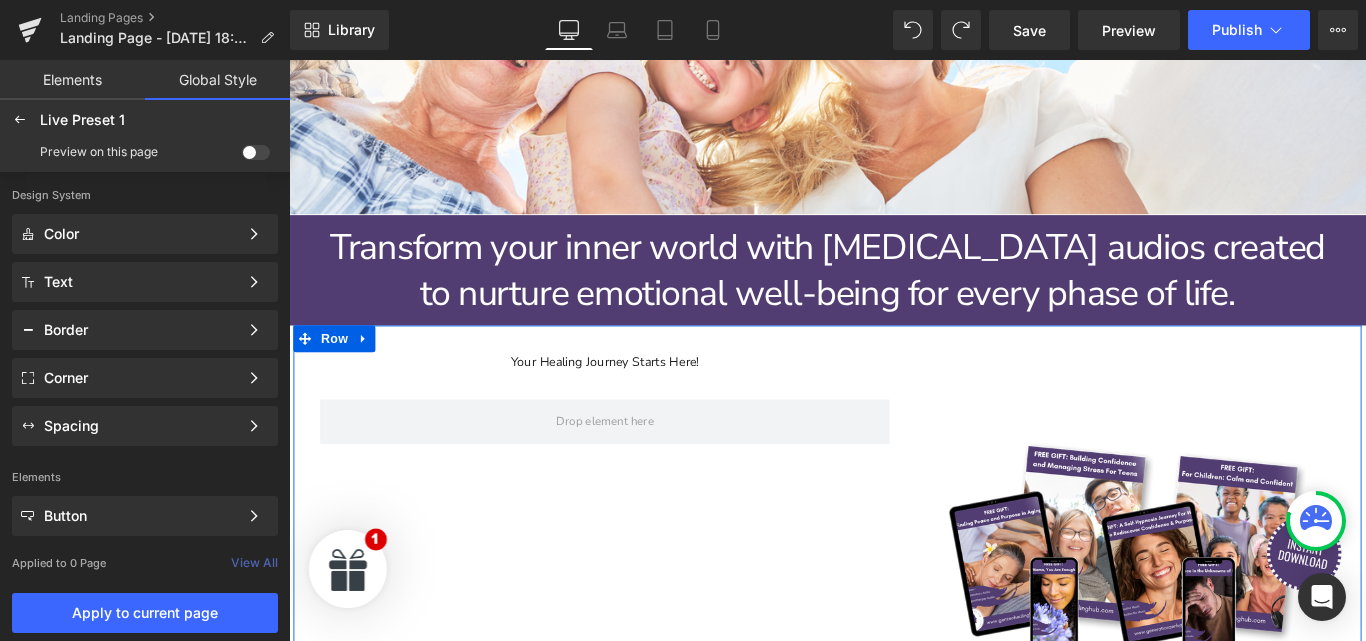scroll, scrollTop: 864, scrollLeft: 0, axis: vertical 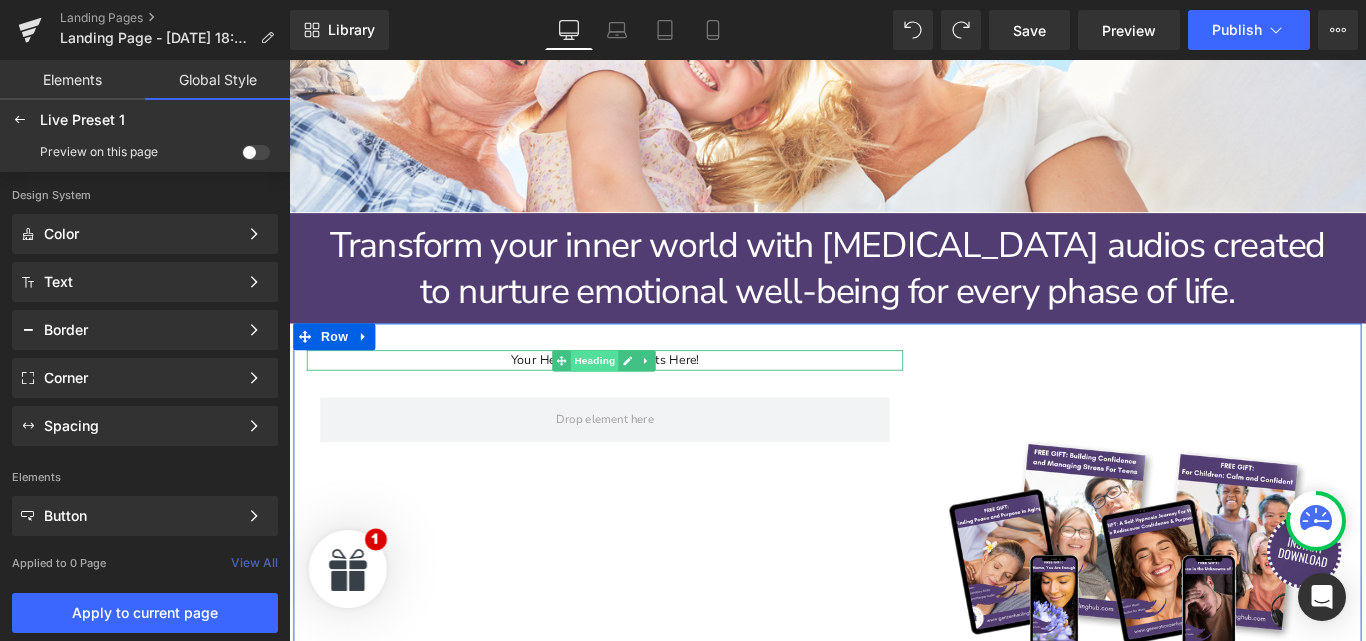 click on "Heading" at bounding box center (632, 398) 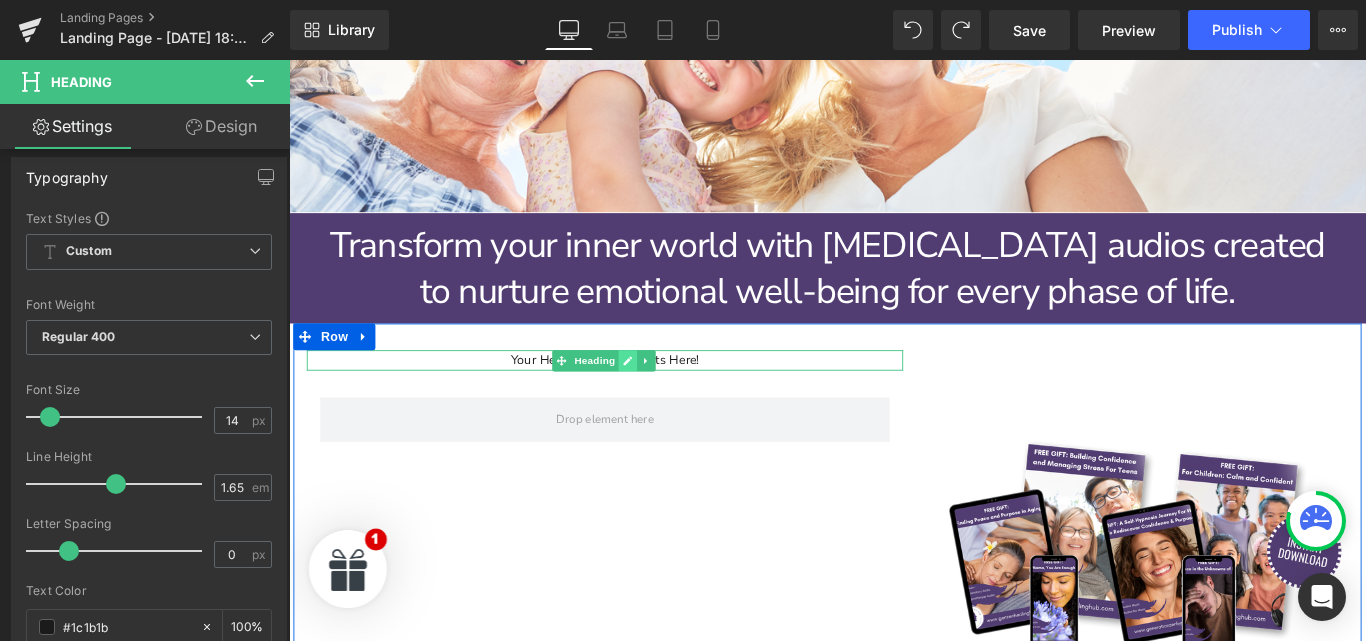 click 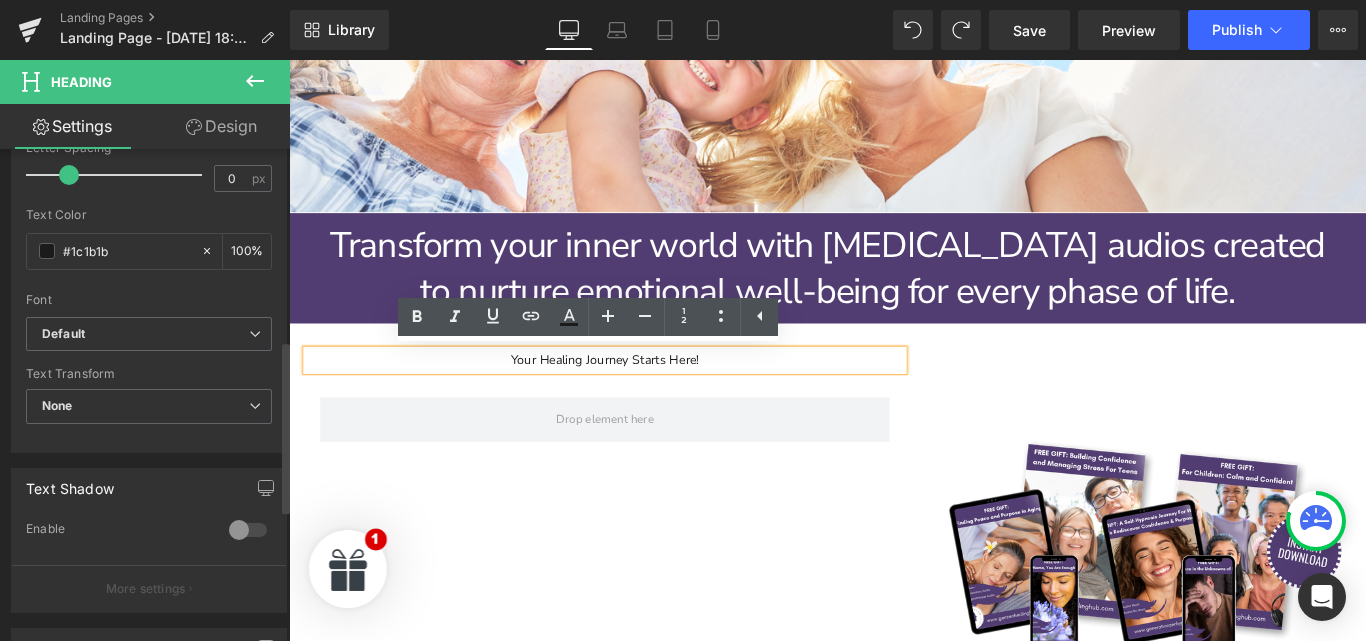 scroll, scrollTop: 549, scrollLeft: 0, axis: vertical 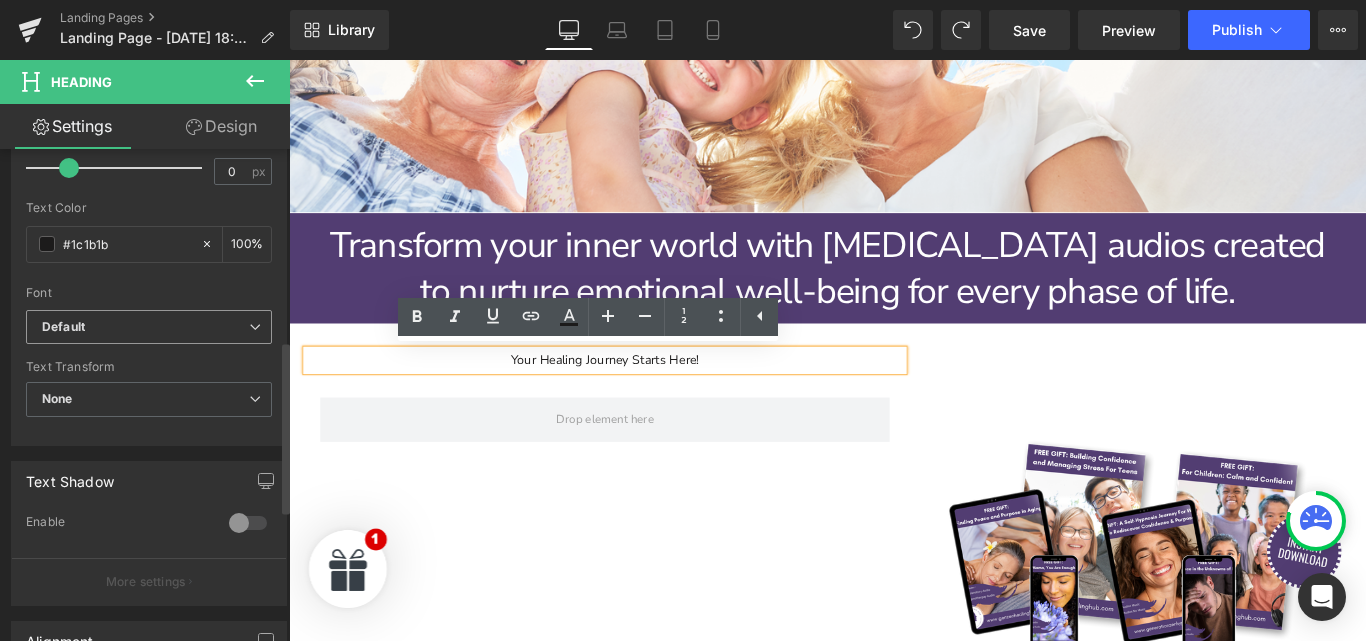 click on "Default" at bounding box center (145, 327) 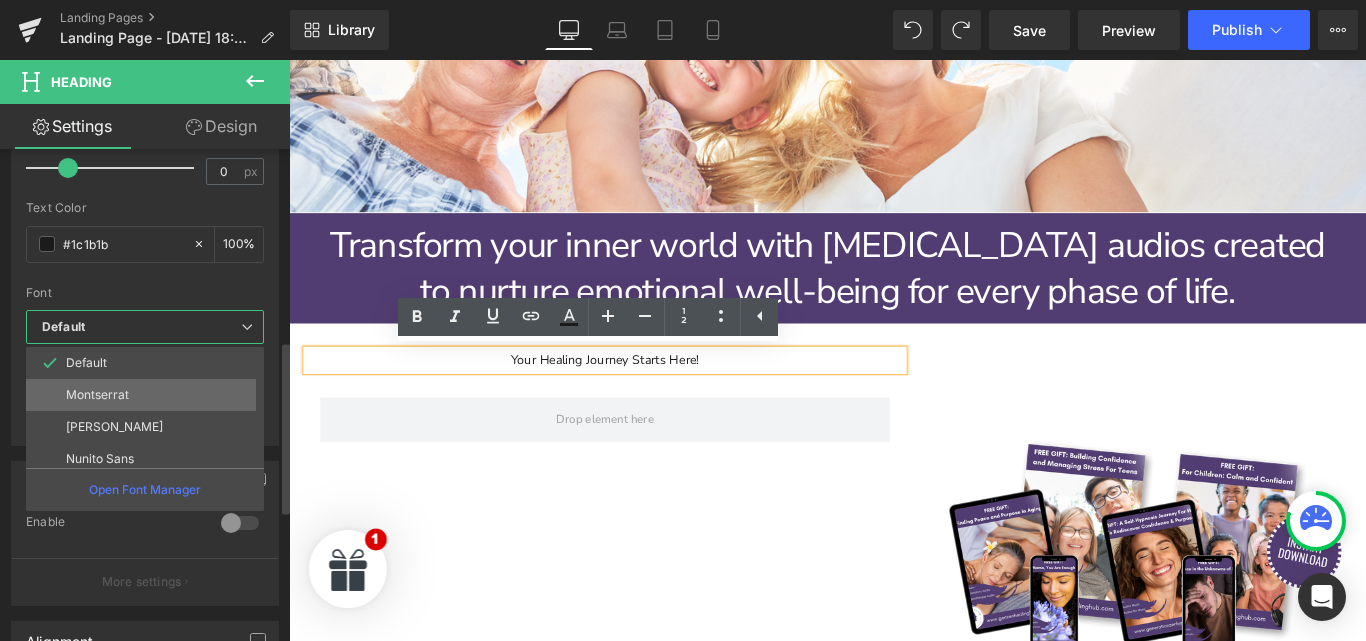 click on "Montserrat" at bounding box center [149, 395] 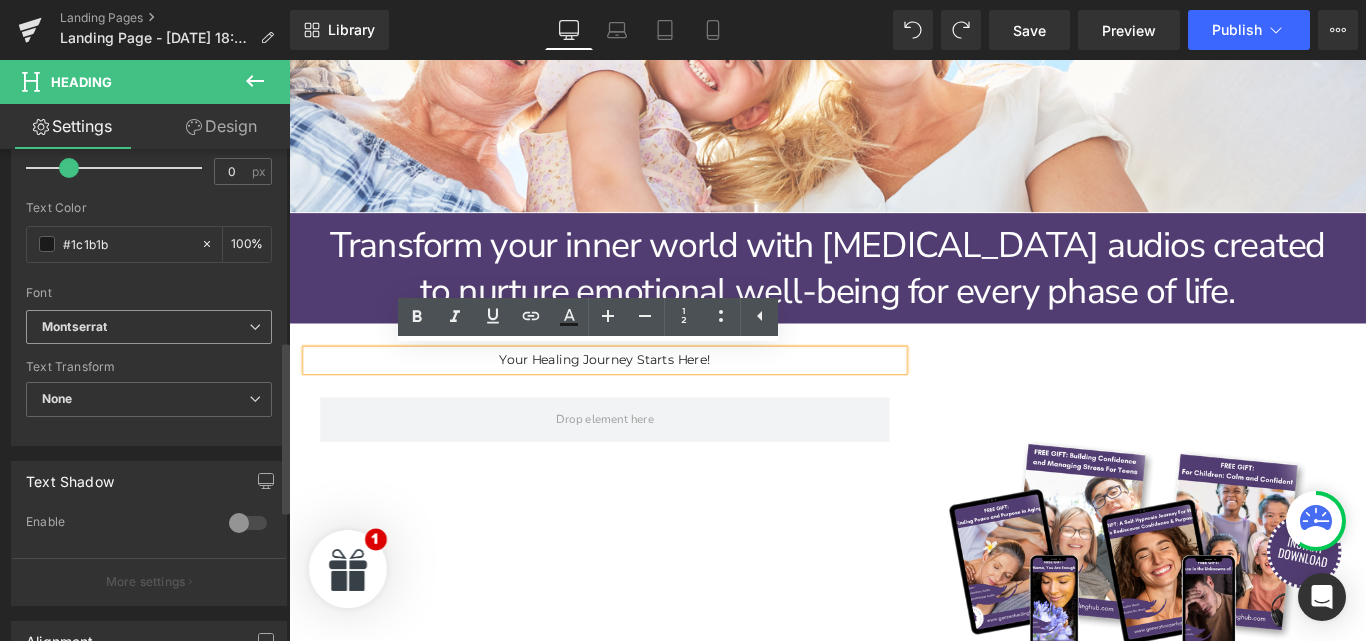 click on "Montserrat" at bounding box center [149, 327] 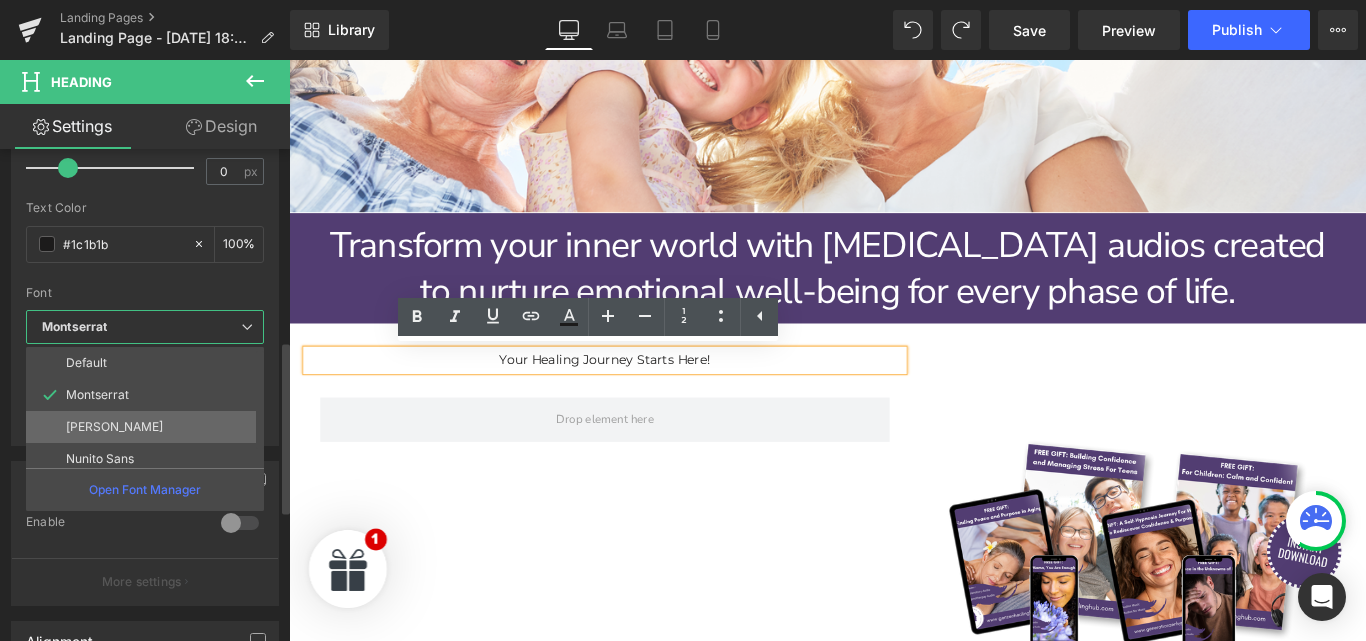 click on "[PERSON_NAME]" at bounding box center (149, 427) 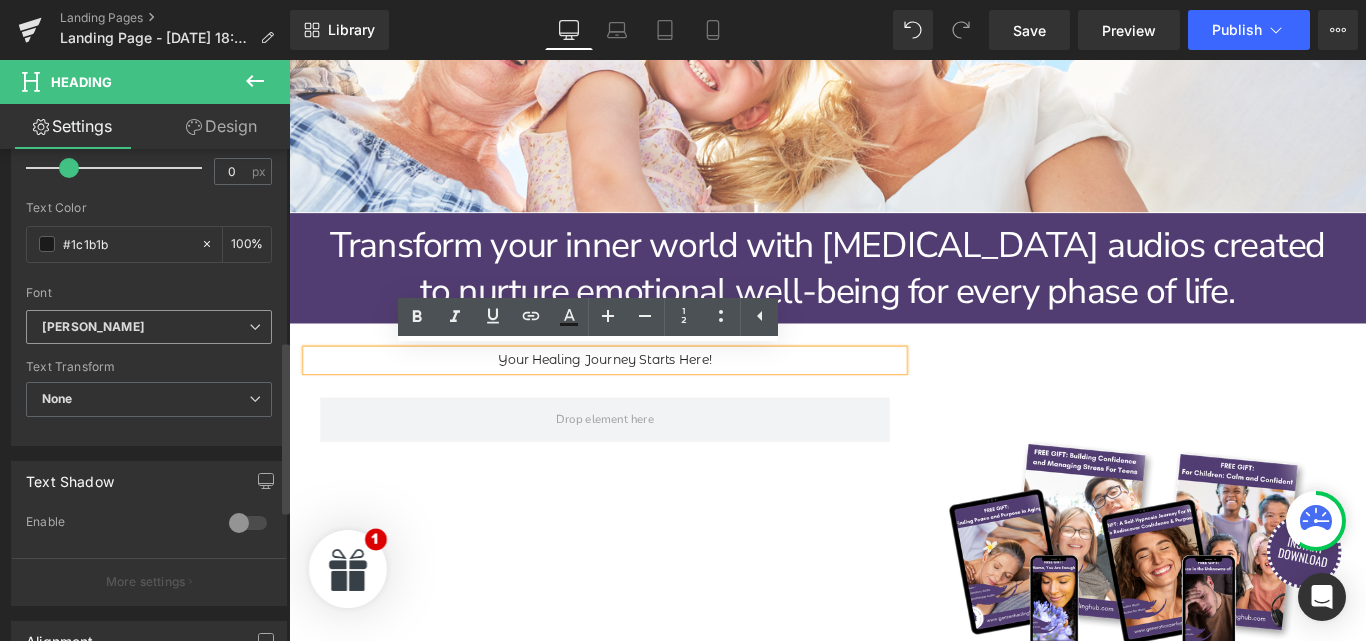 click on "[PERSON_NAME]" at bounding box center [145, 327] 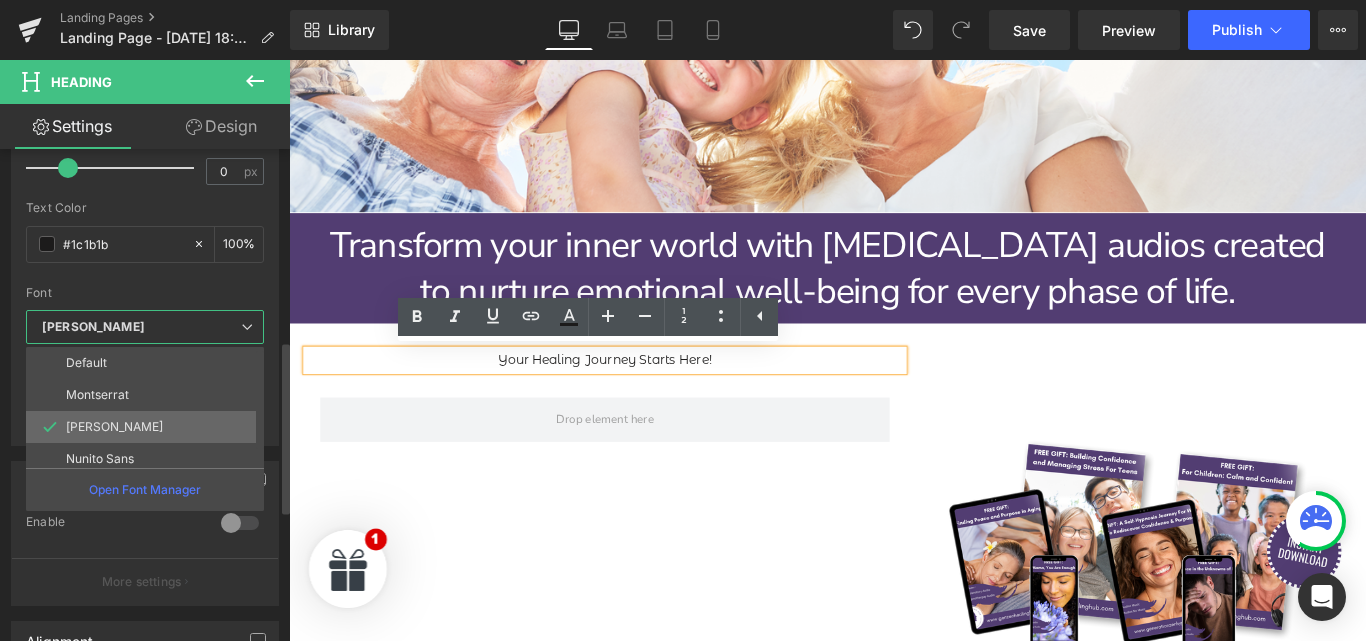 click on "[PERSON_NAME]" at bounding box center [149, 427] 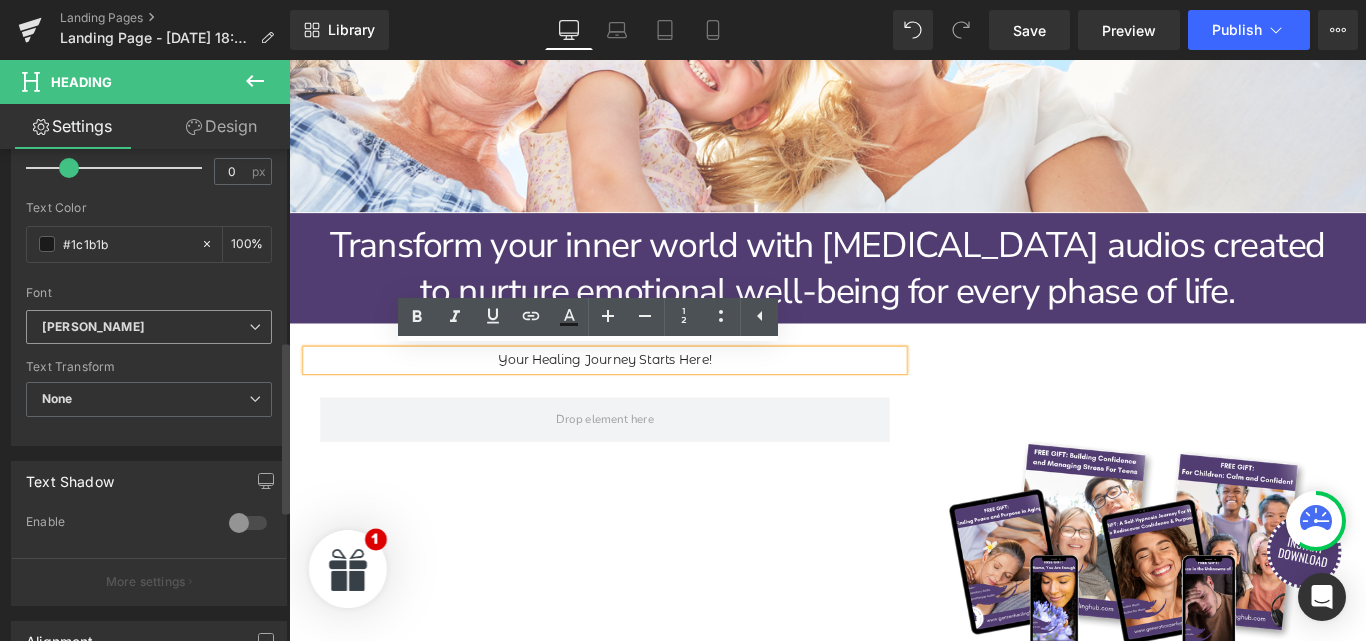 click on "[PERSON_NAME]" at bounding box center [145, 327] 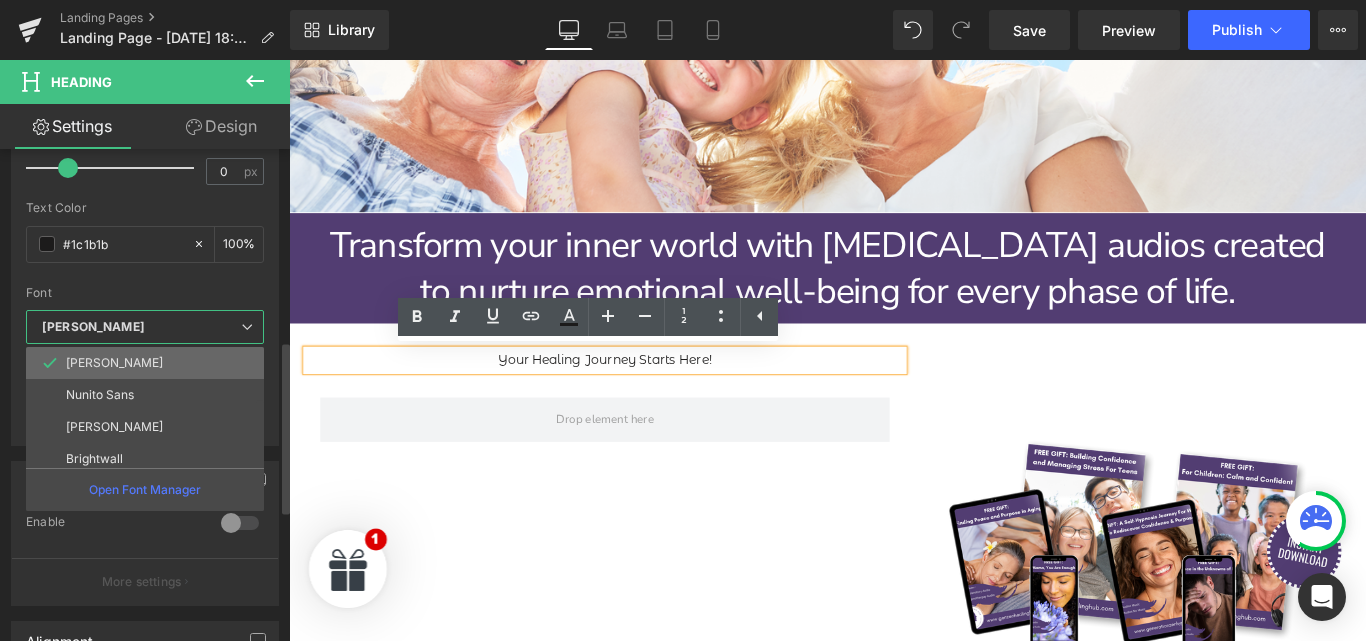 scroll, scrollTop: 72, scrollLeft: 0, axis: vertical 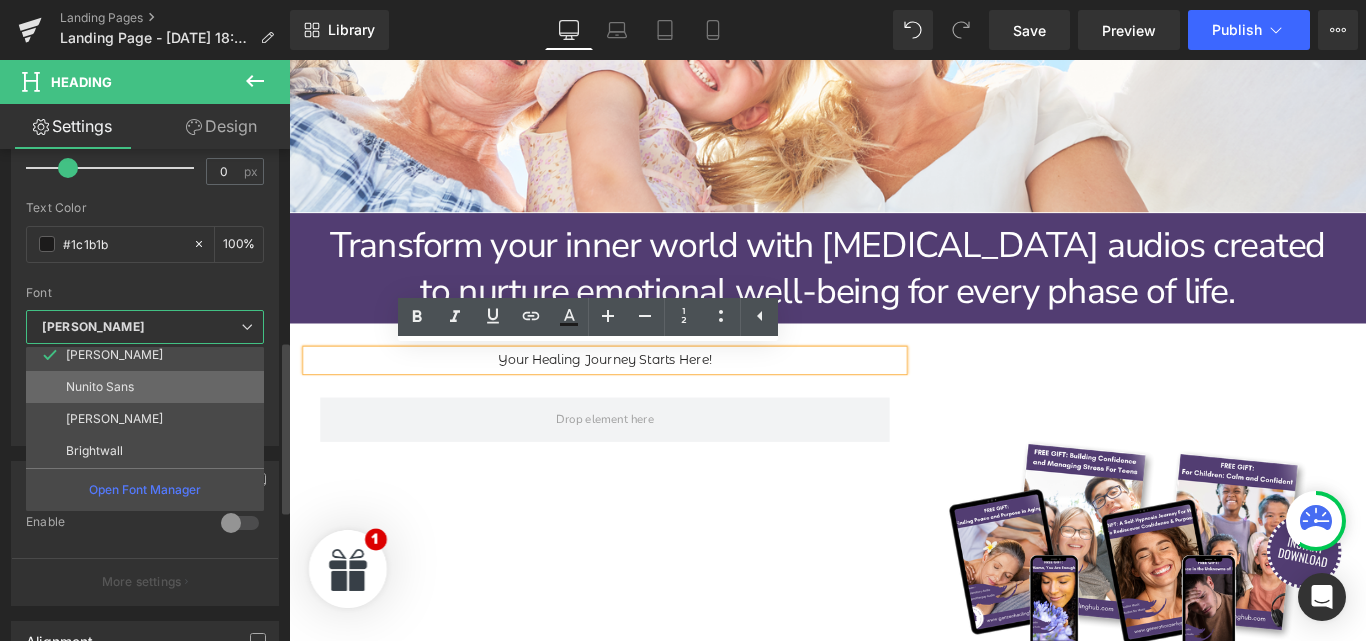 click on "Nunito Sans" at bounding box center [149, 387] 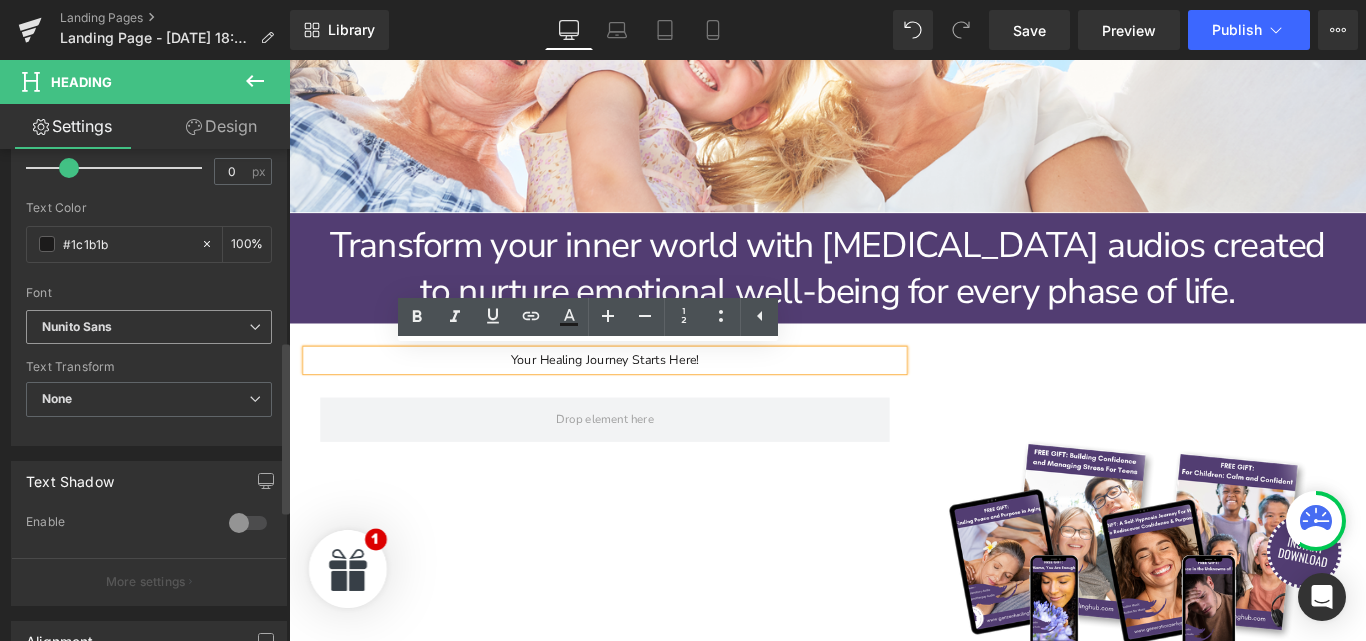 click on "Nunito Sans" at bounding box center (145, 327) 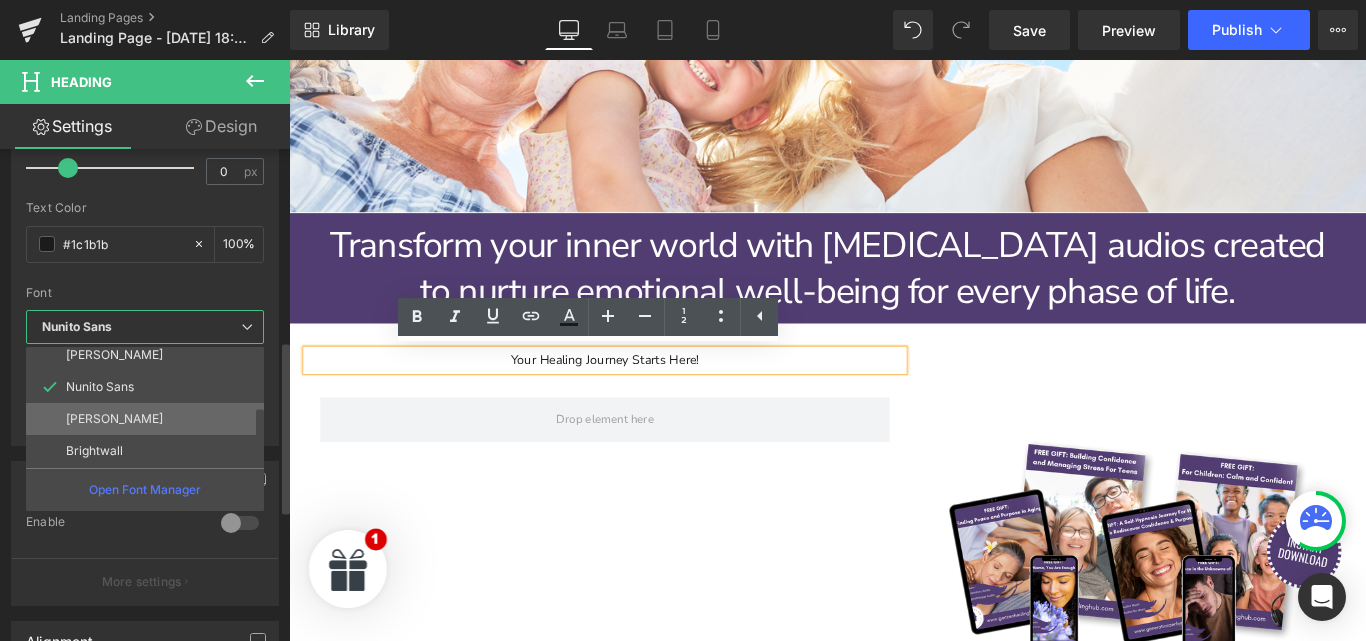 click on "[PERSON_NAME]" at bounding box center (149, 419) 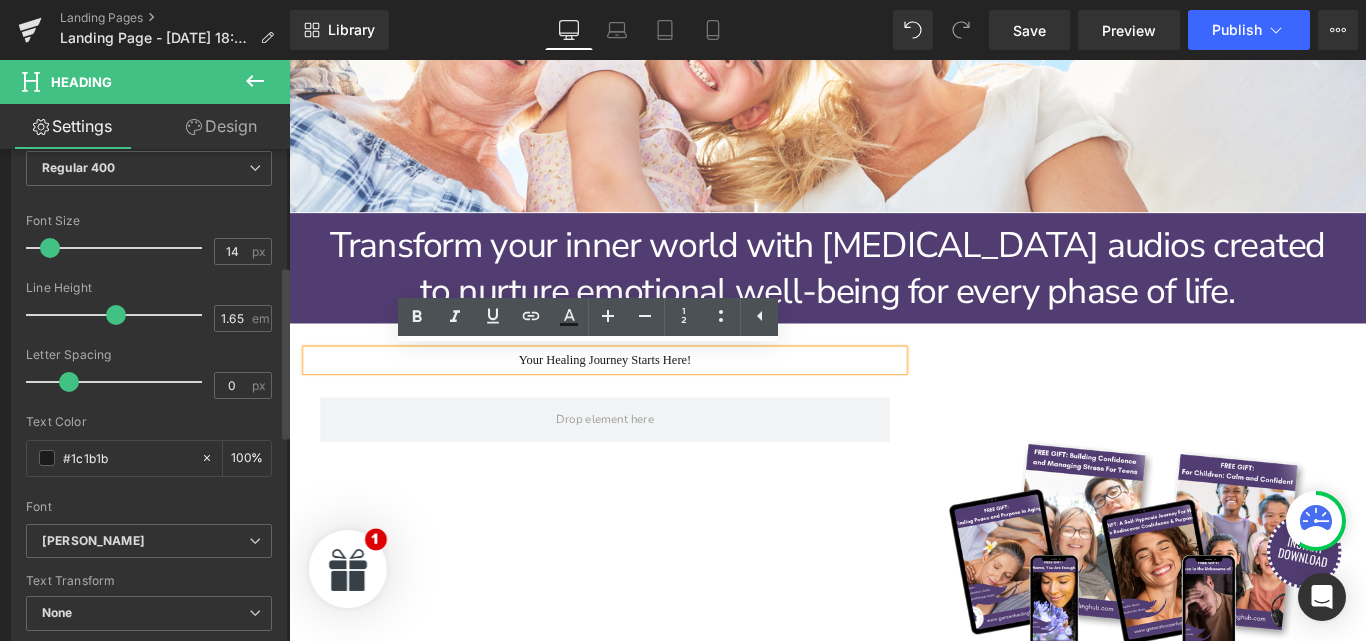 scroll, scrollTop: 334, scrollLeft: 0, axis: vertical 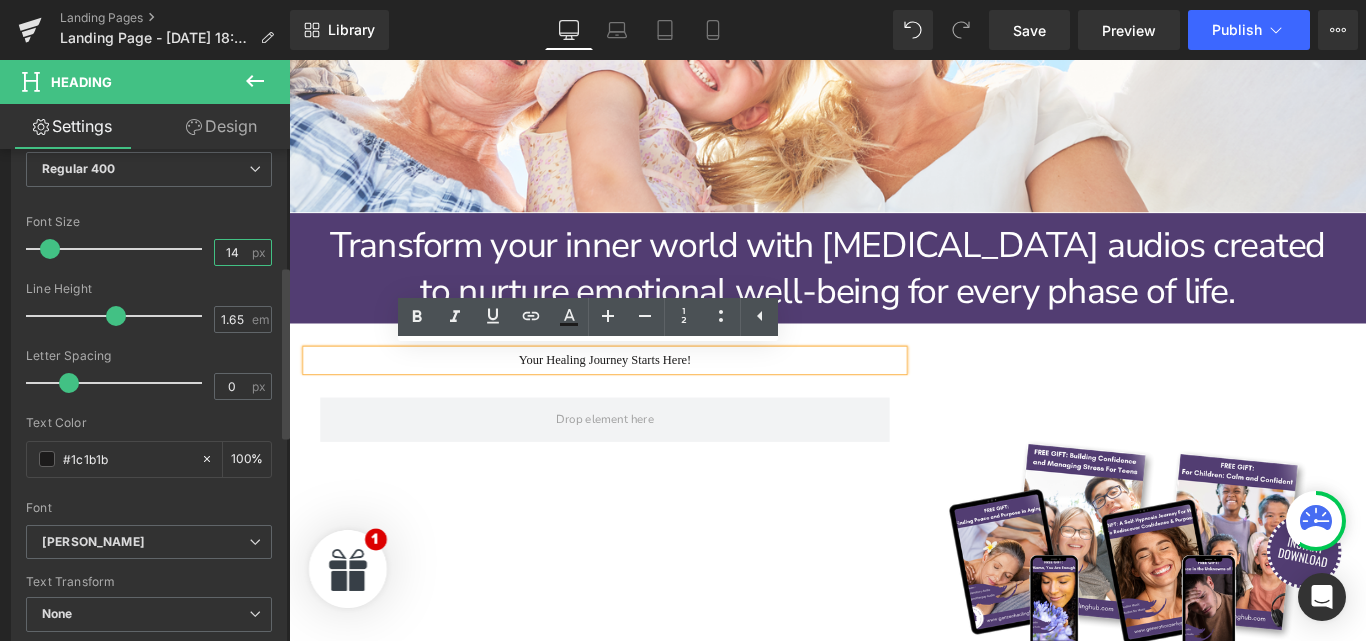 click on "14" at bounding box center [232, 252] 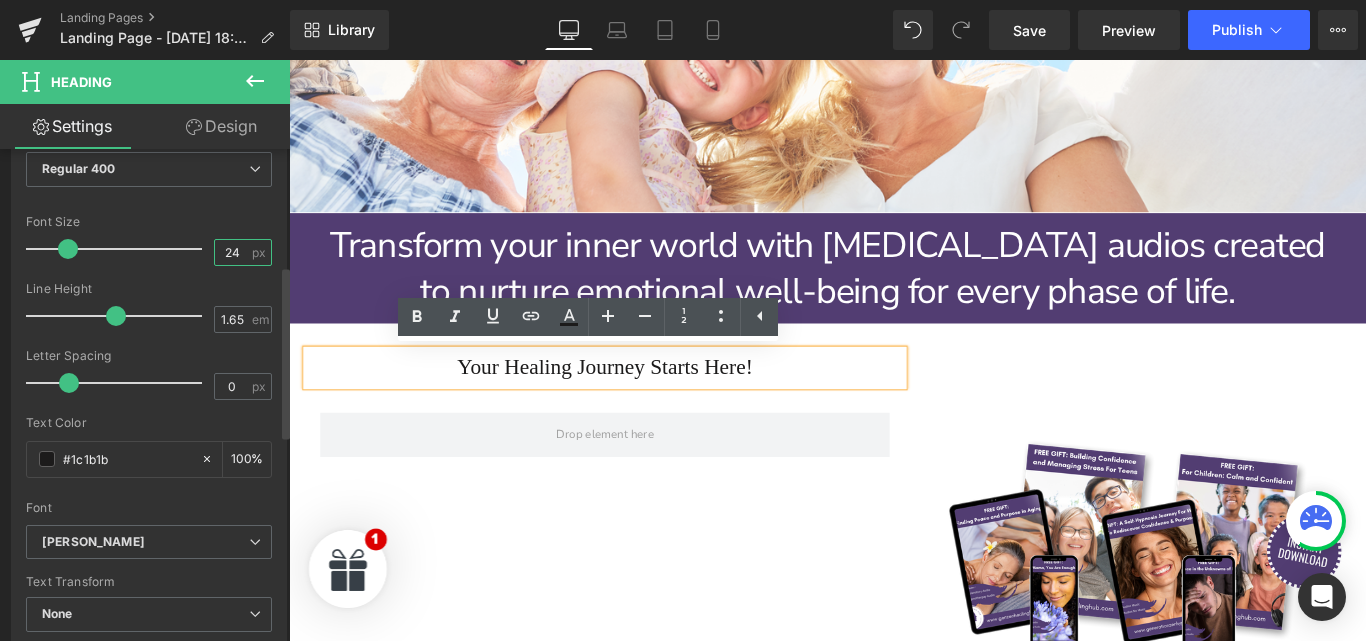 type on "2" 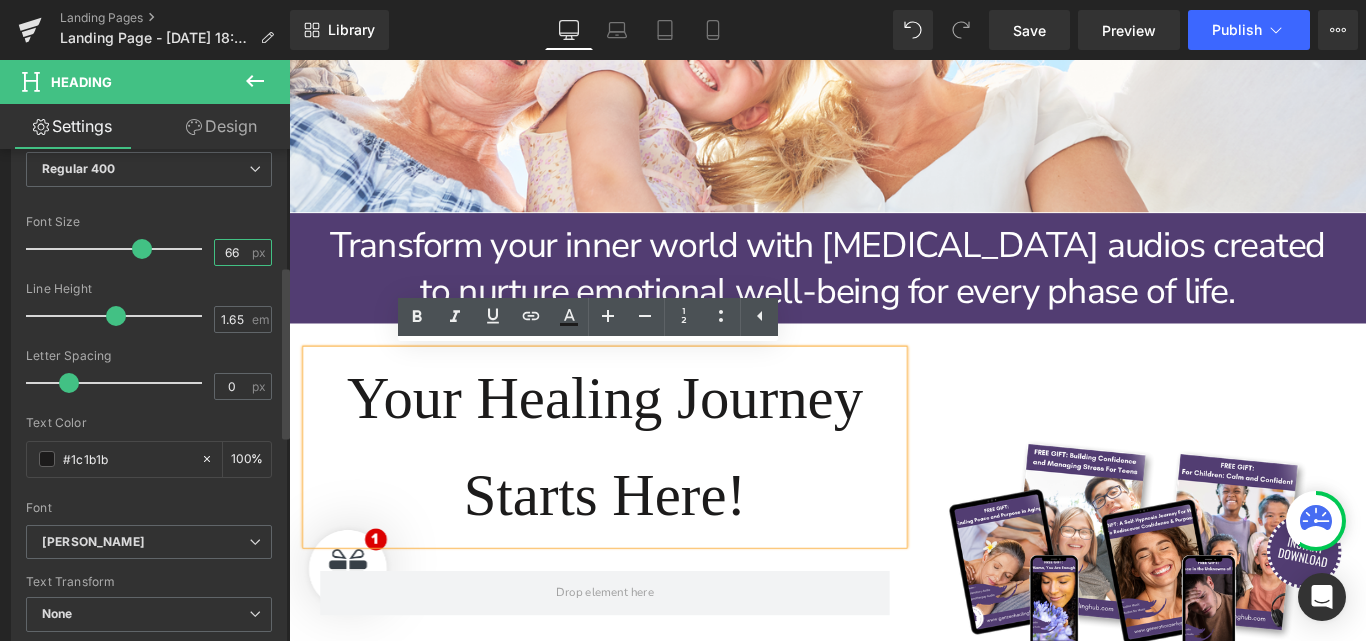 type on "6" 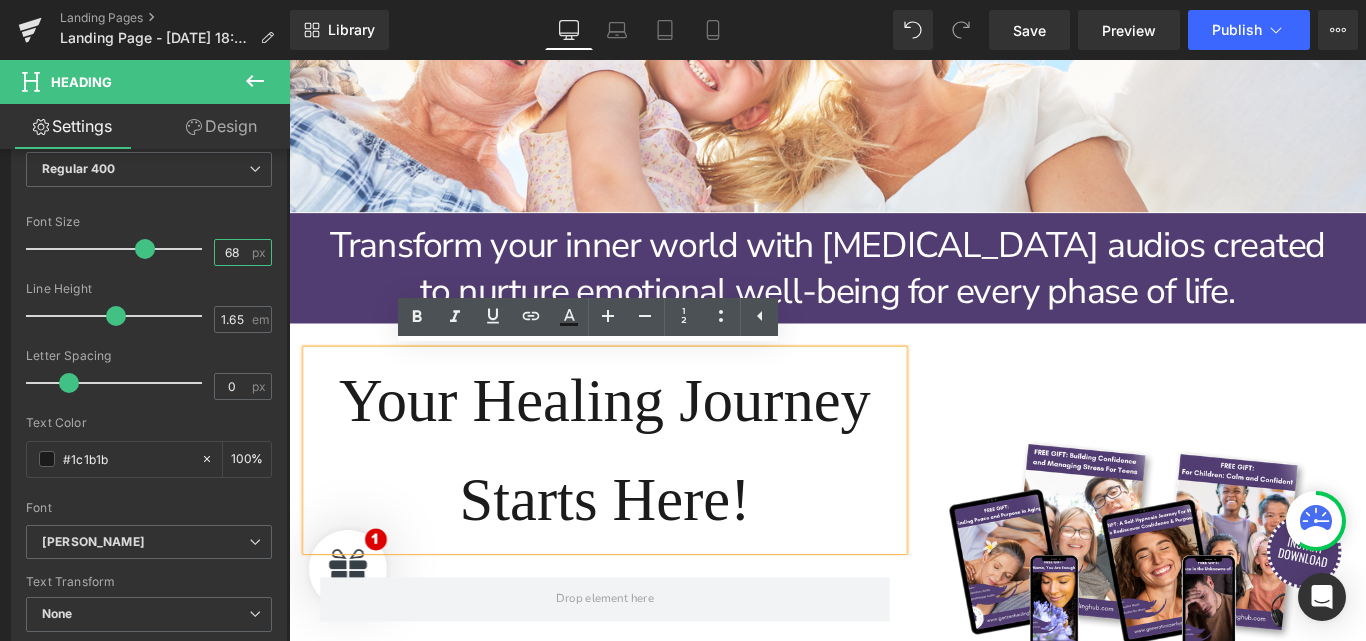 type on "6" 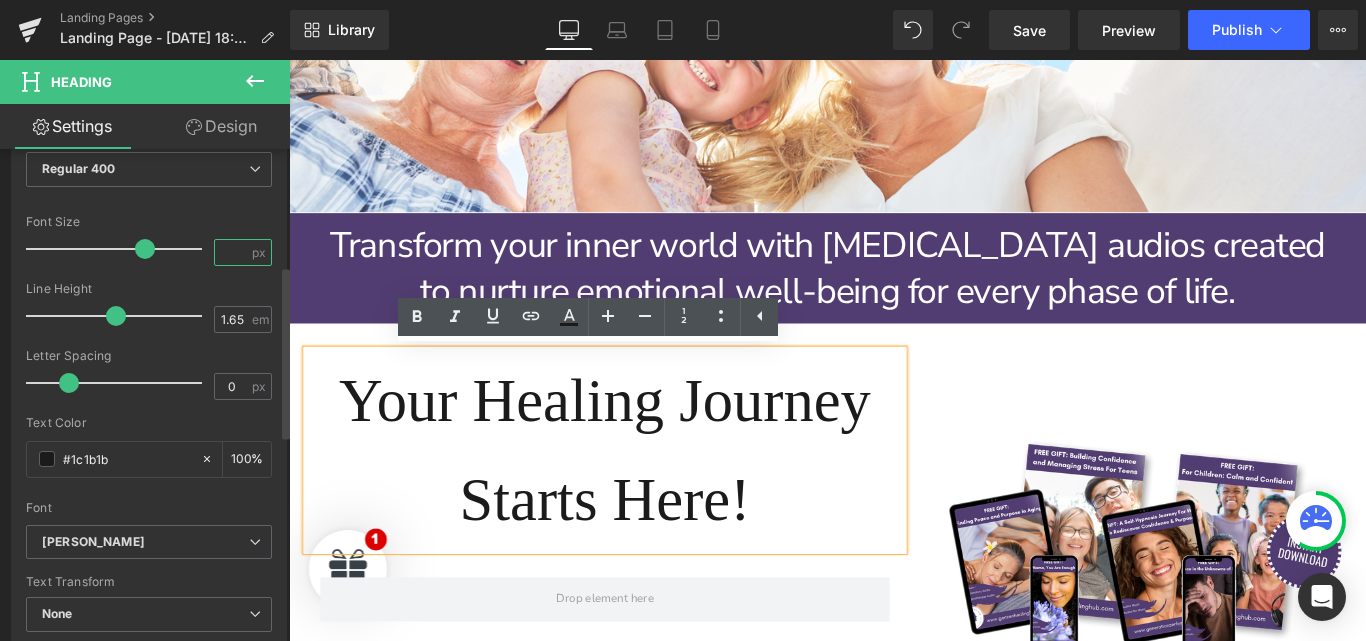 click at bounding box center [232, 252] 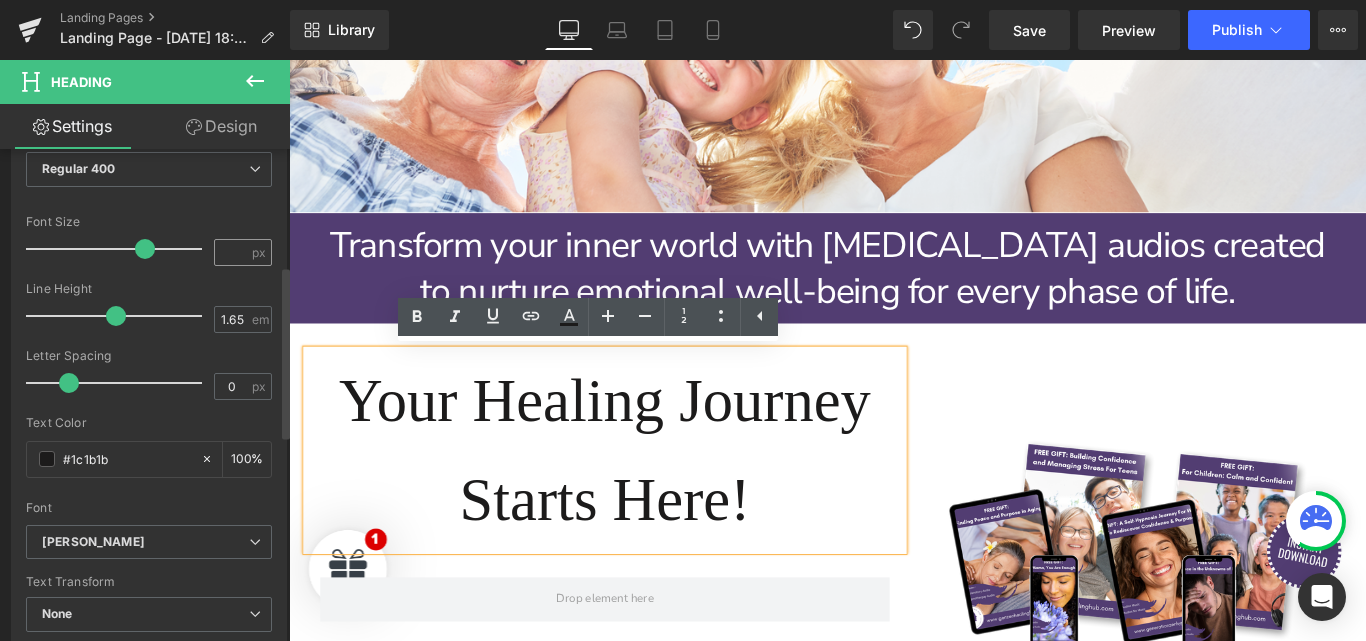click on "px" at bounding box center [260, 252] 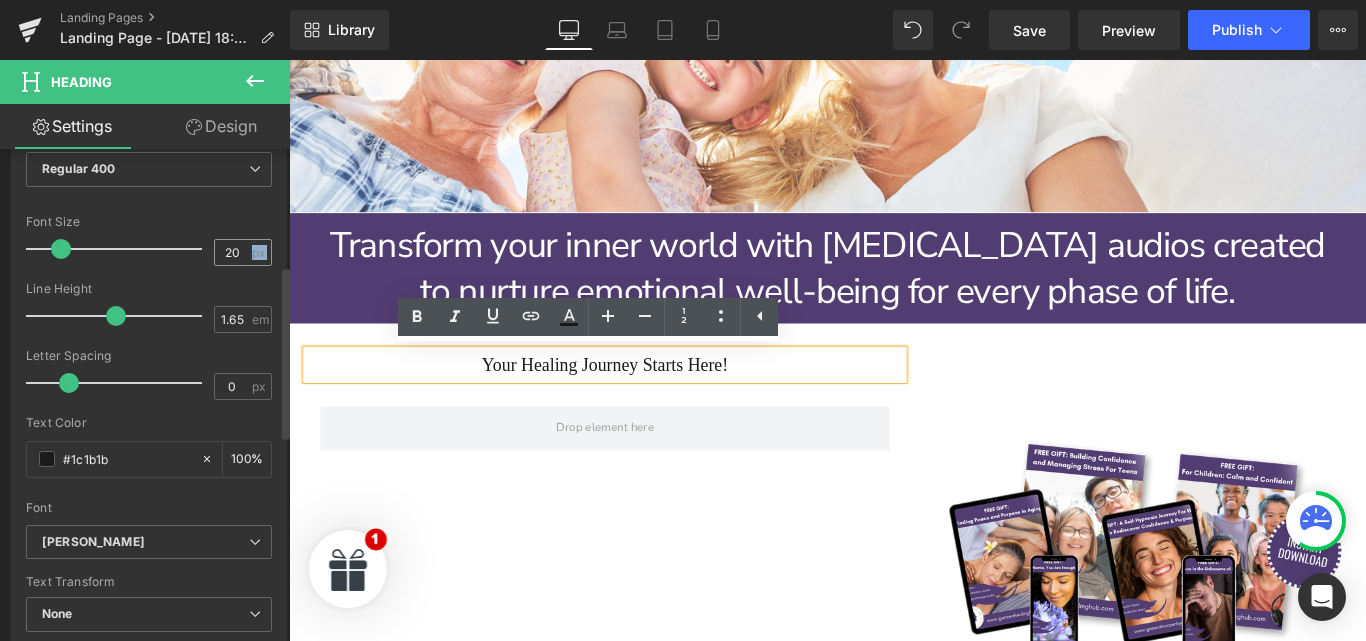click on "px" at bounding box center [260, 252] 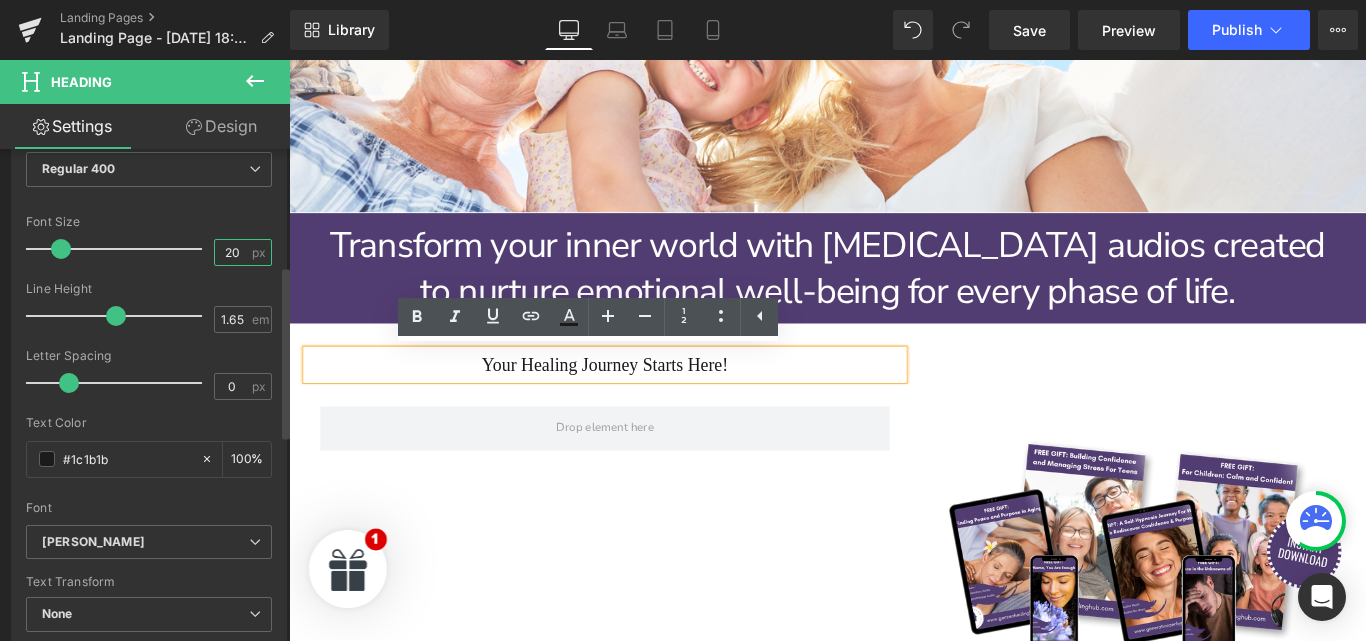 click on "20" at bounding box center [232, 252] 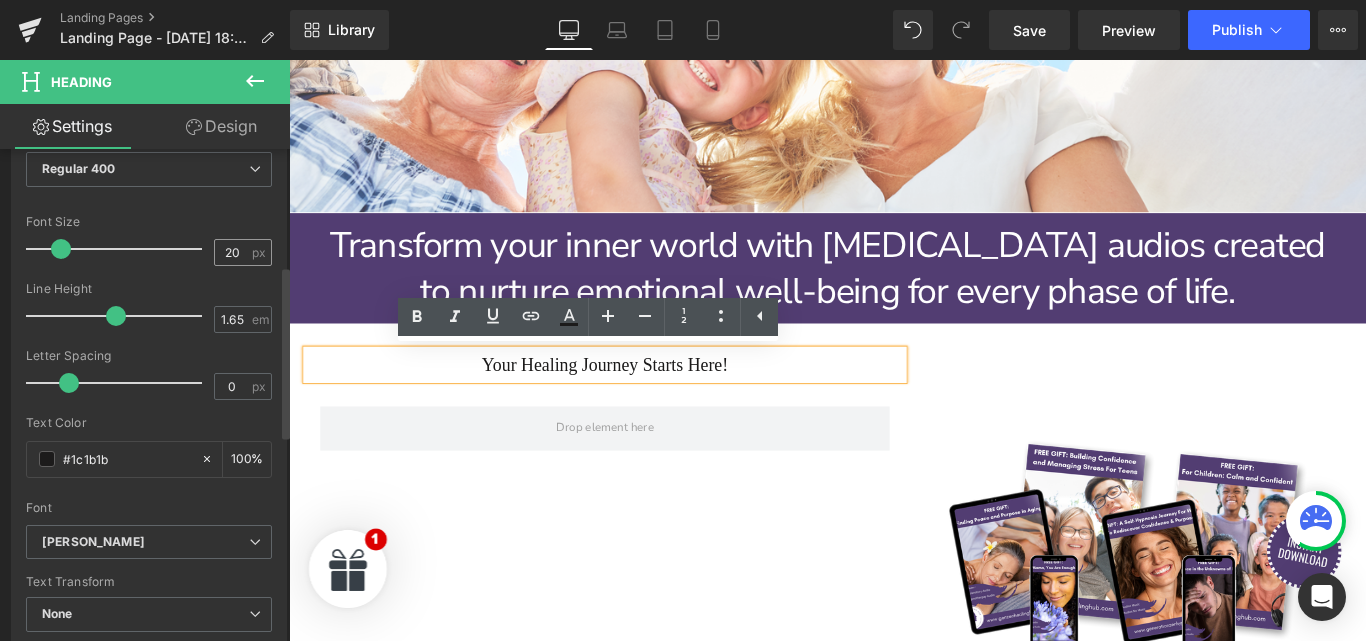 click on "px" at bounding box center (260, 252) 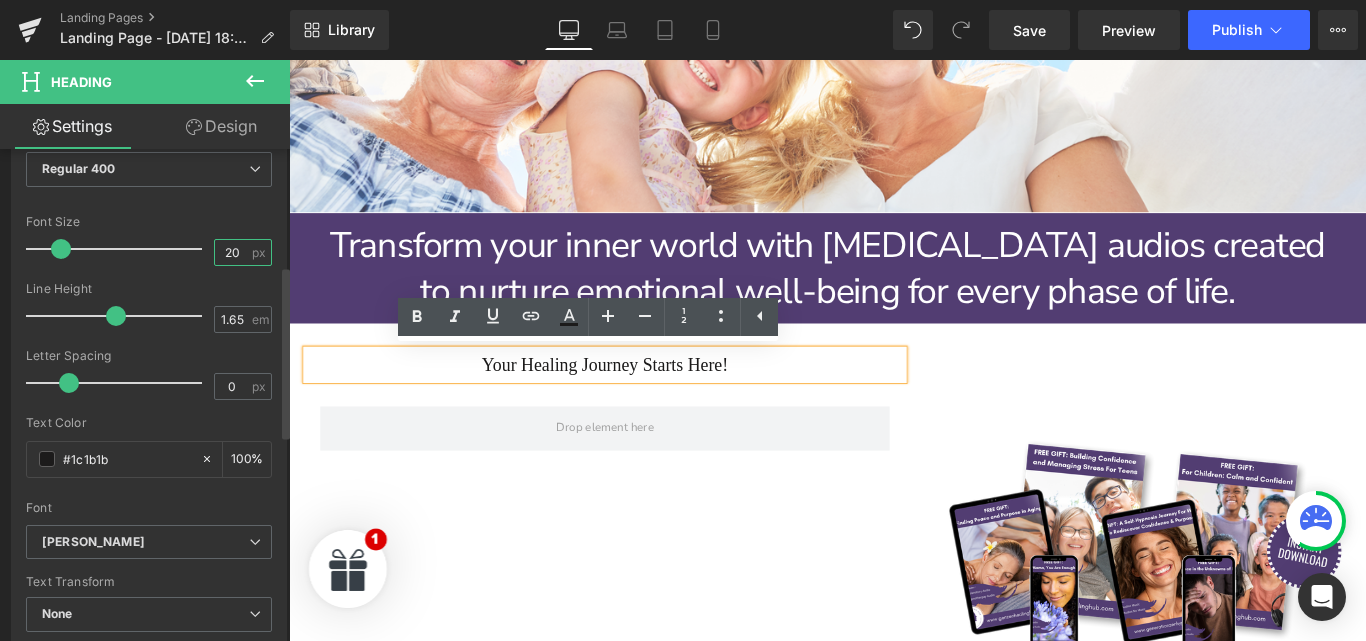 click on "20" at bounding box center [232, 252] 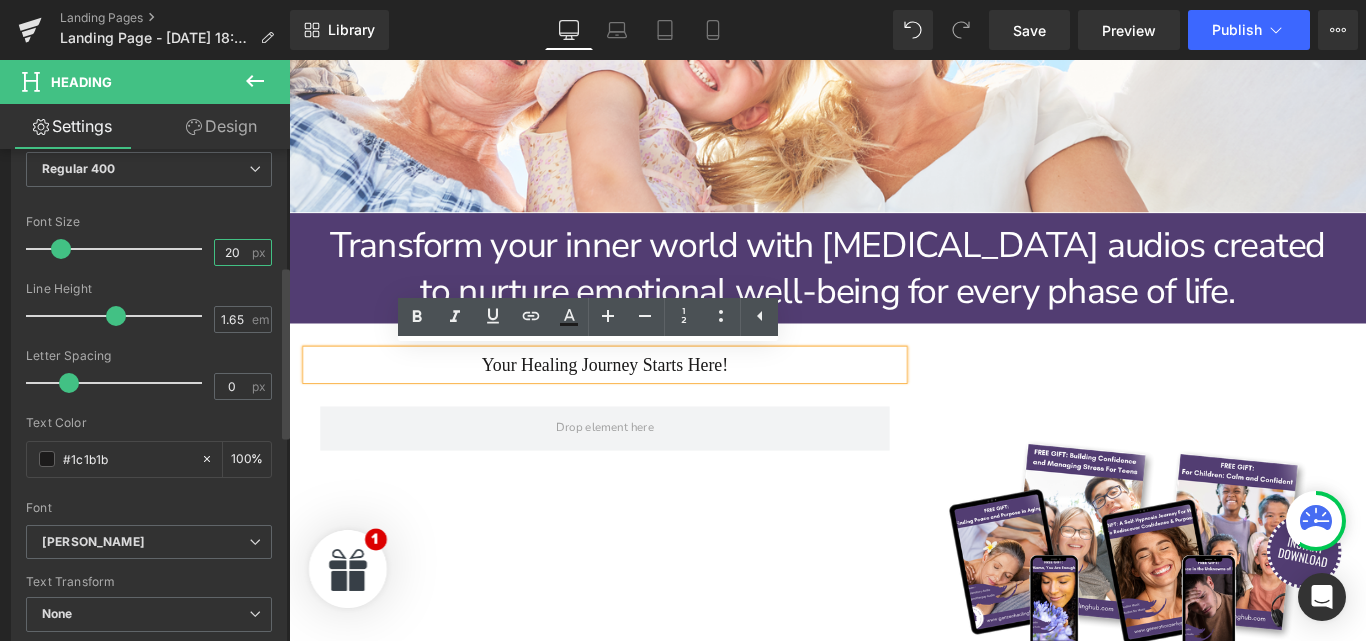 type on "2" 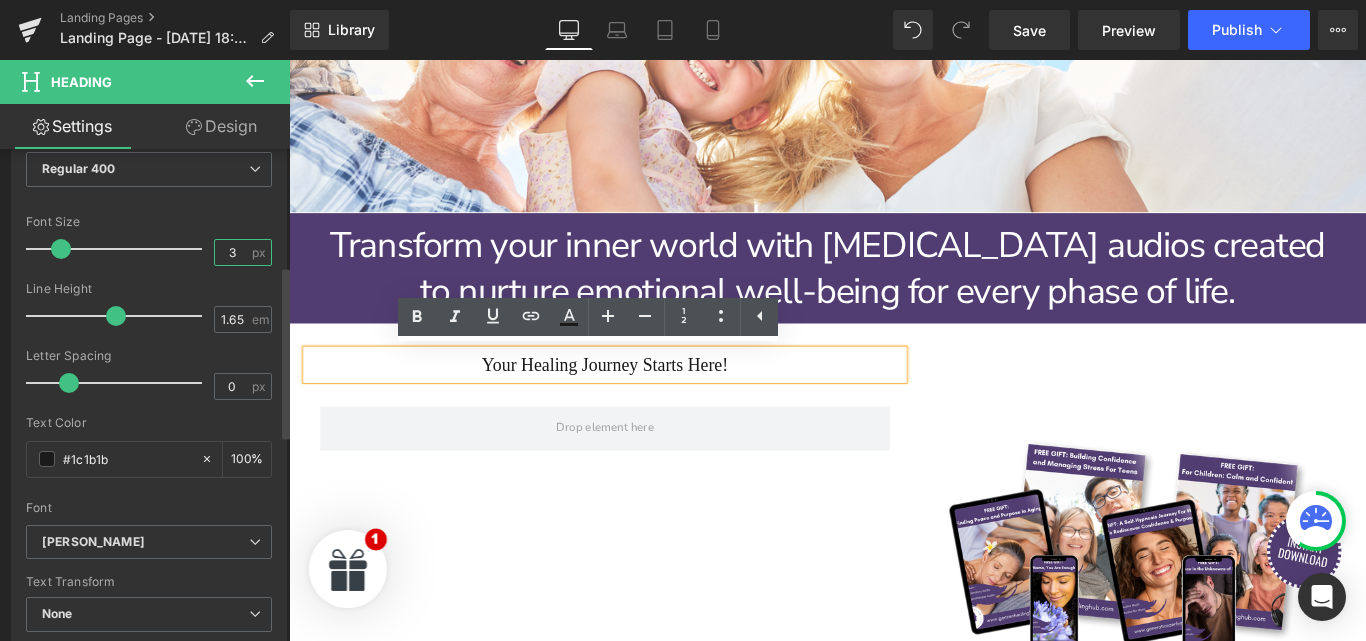 type on "34" 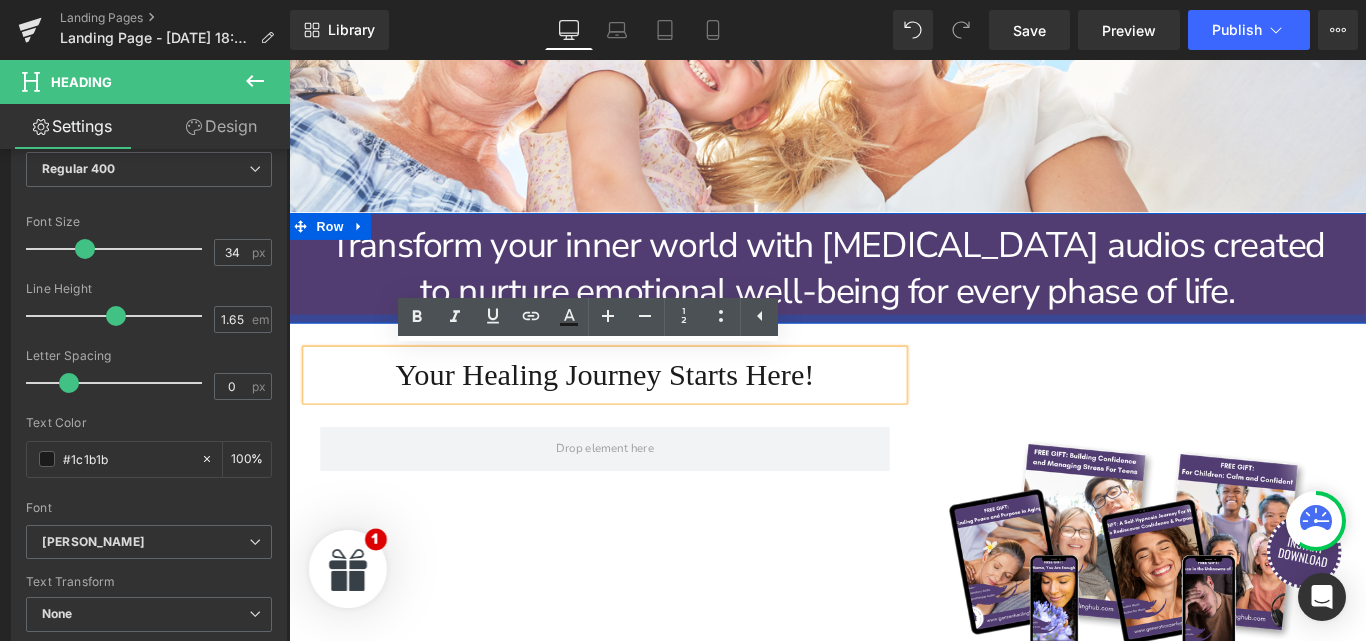 click at bounding box center (894, 351) 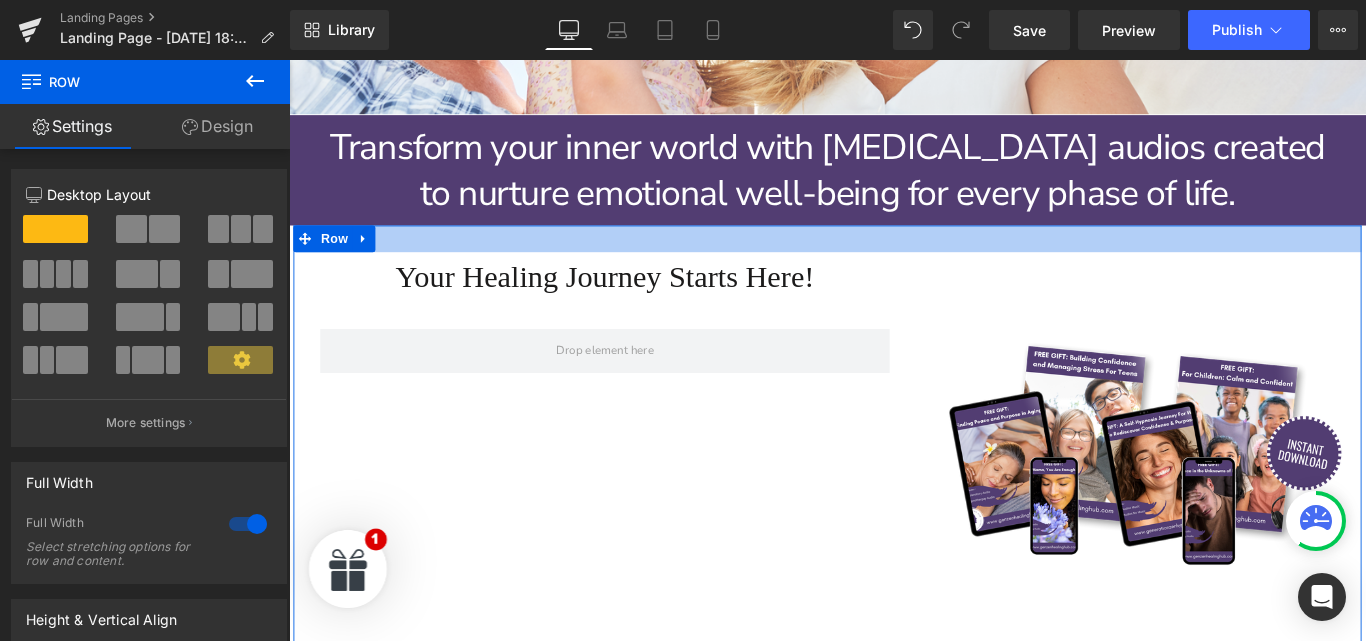 scroll, scrollTop: 975, scrollLeft: 0, axis: vertical 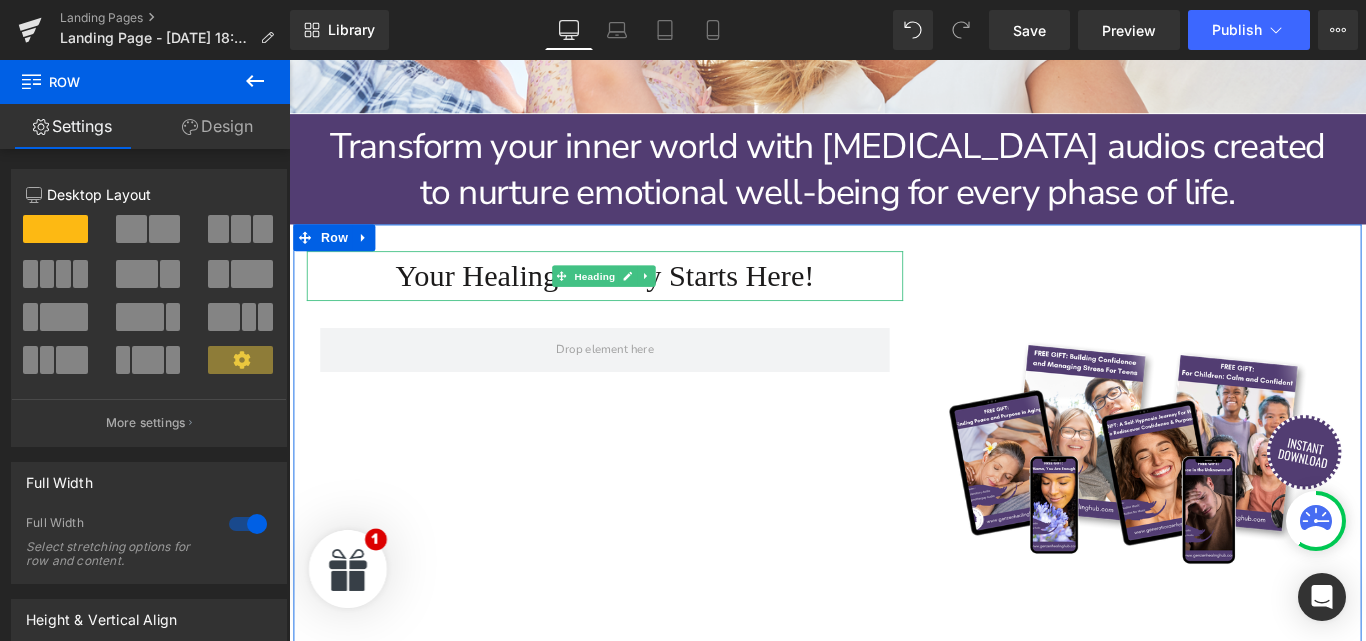 click on "Your Healing Journey Starts Here!" at bounding box center (644, 303) 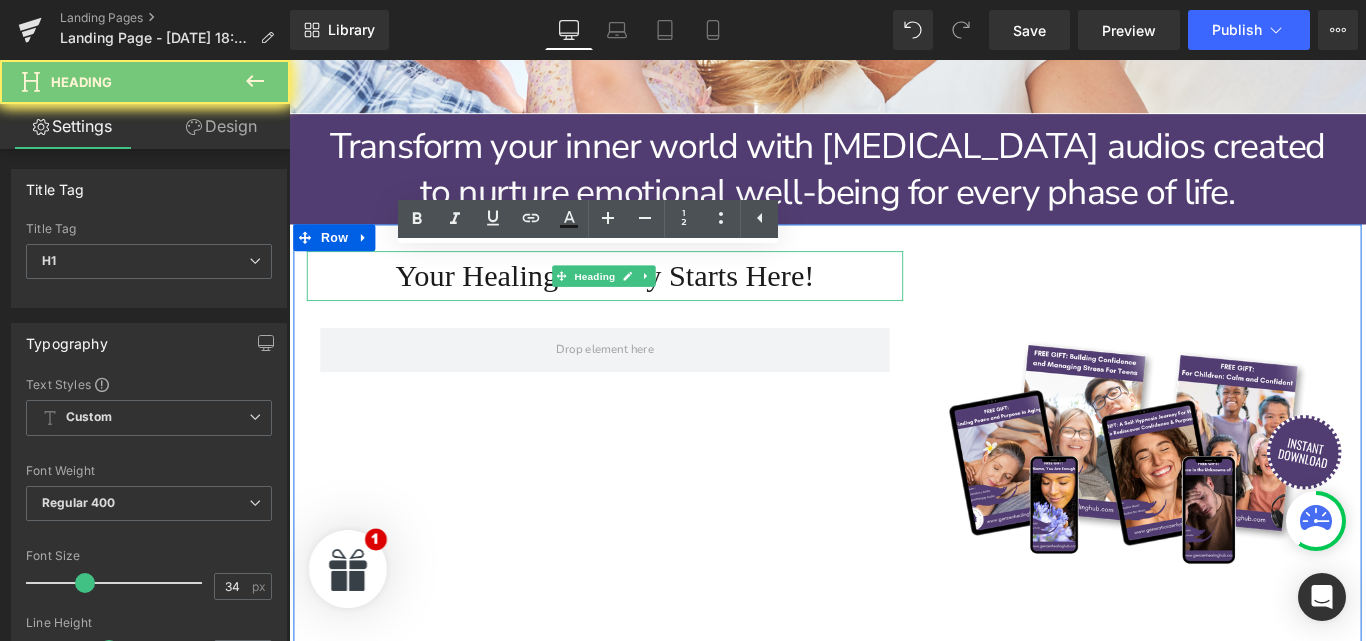 click on "Your Healing Journey Starts Here!" at bounding box center [644, 303] 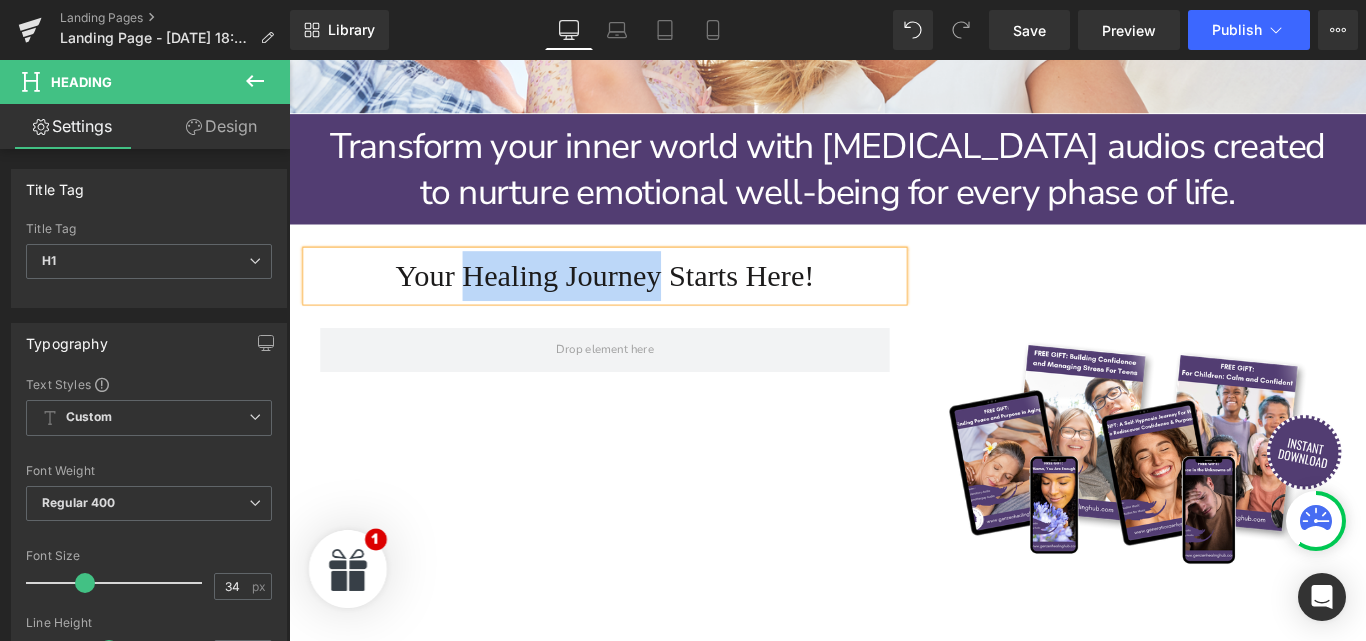 click on "Your Healing Journey Starts Here!" at bounding box center (644, 303) 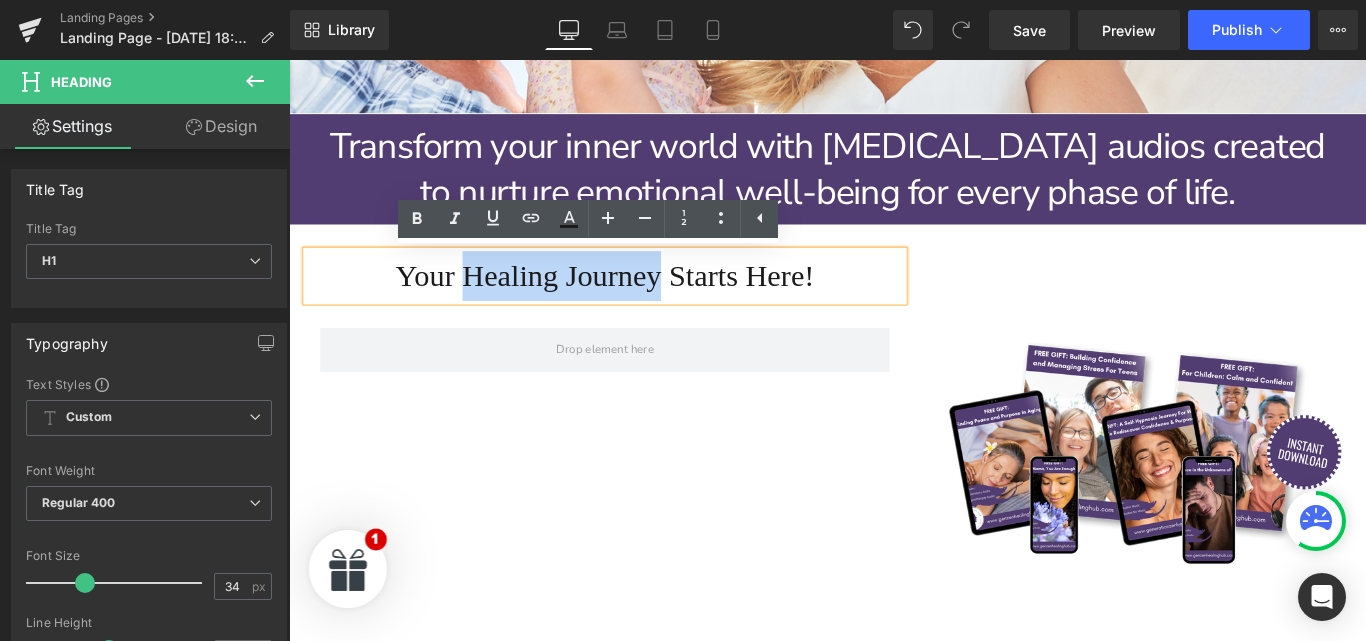 drag, startPoint x: 700, startPoint y: 301, endPoint x: 479, endPoint y: 285, distance: 221.57843 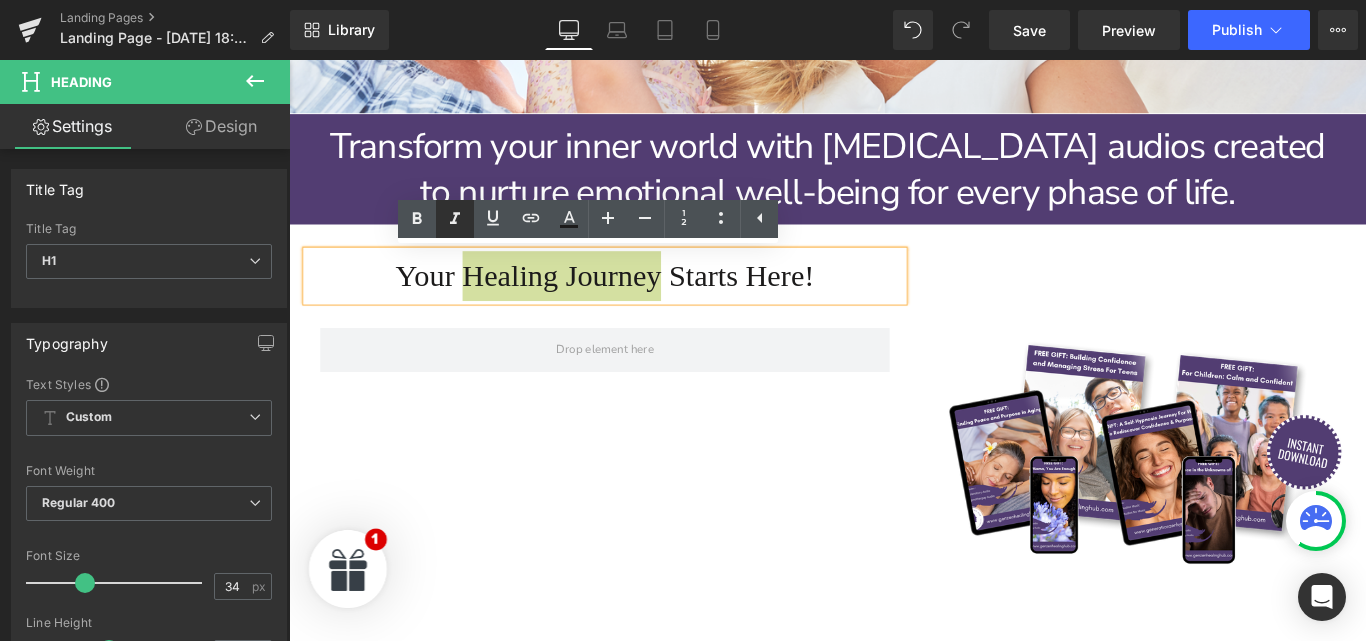 click 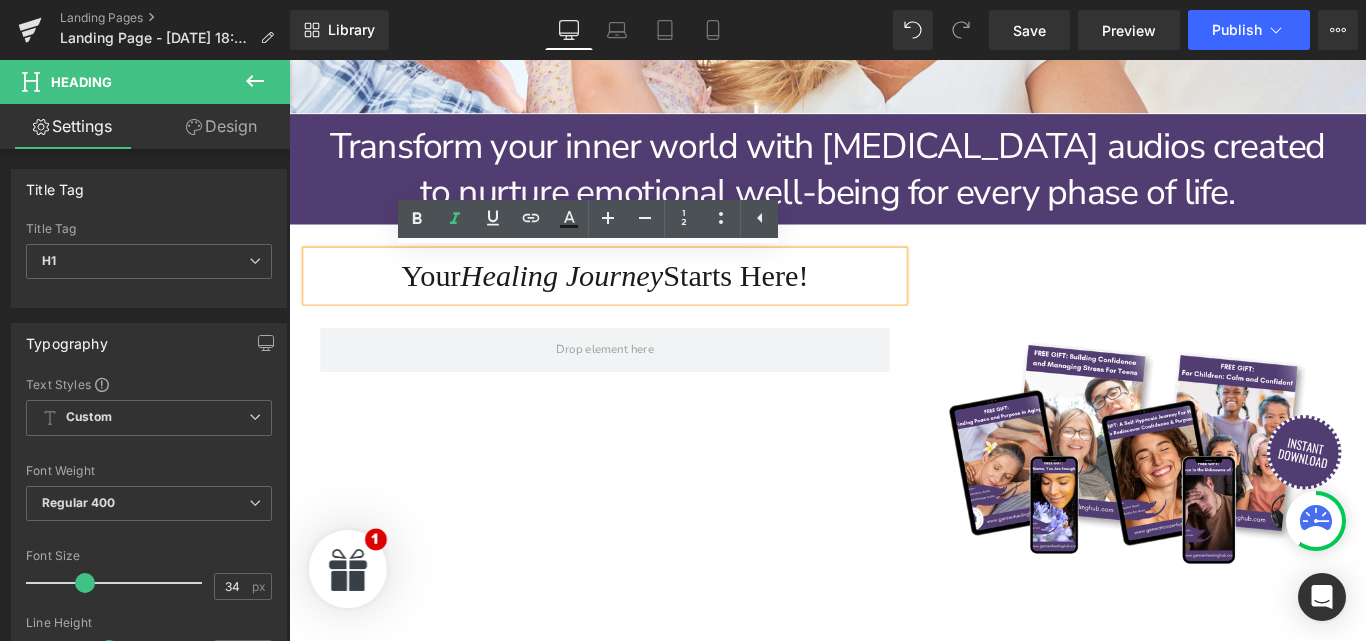 click on "Your  Healing Journey  Starts Here!
Heading
Row
Image
Row" at bounding box center (894, 500) 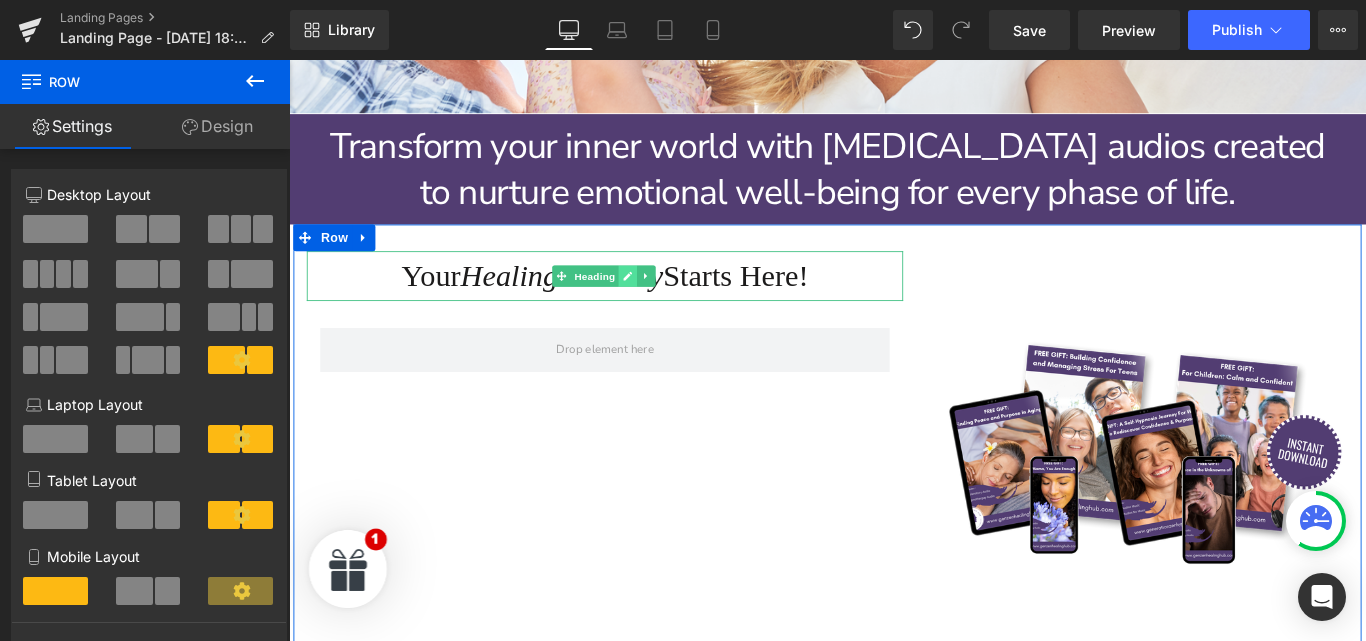 click 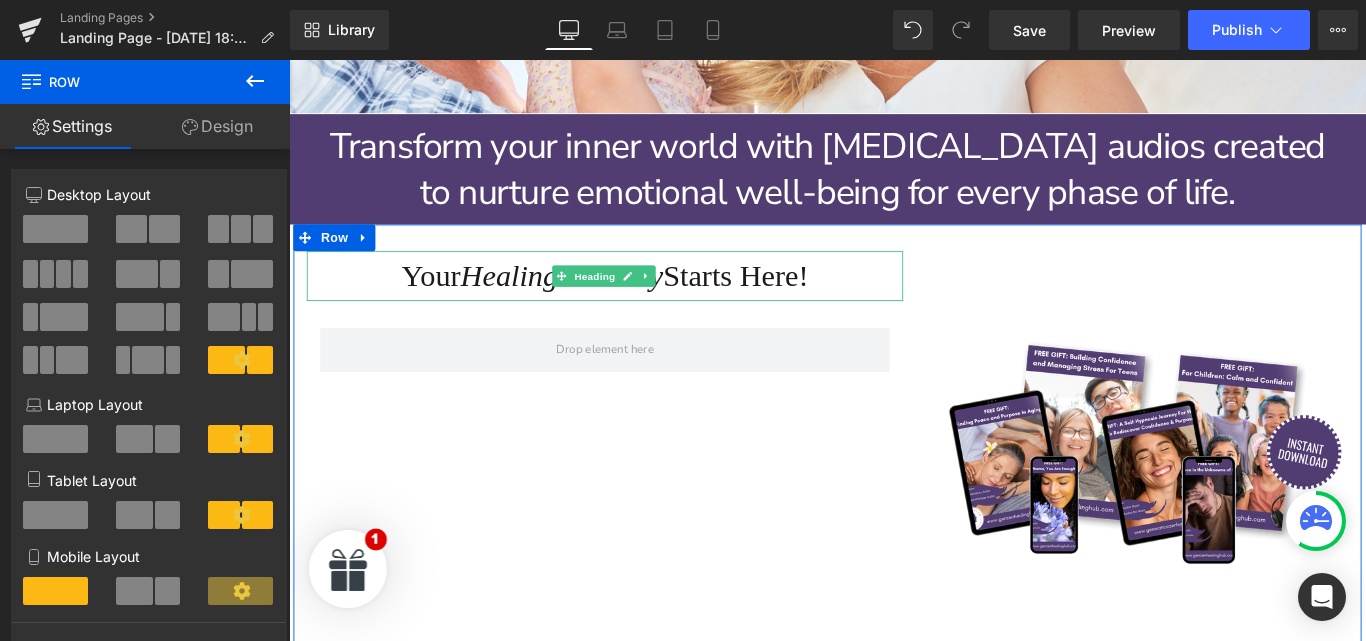 drag, startPoint x: 499, startPoint y: 295, endPoint x: 620, endPoint y: 300, distance: 121.103264 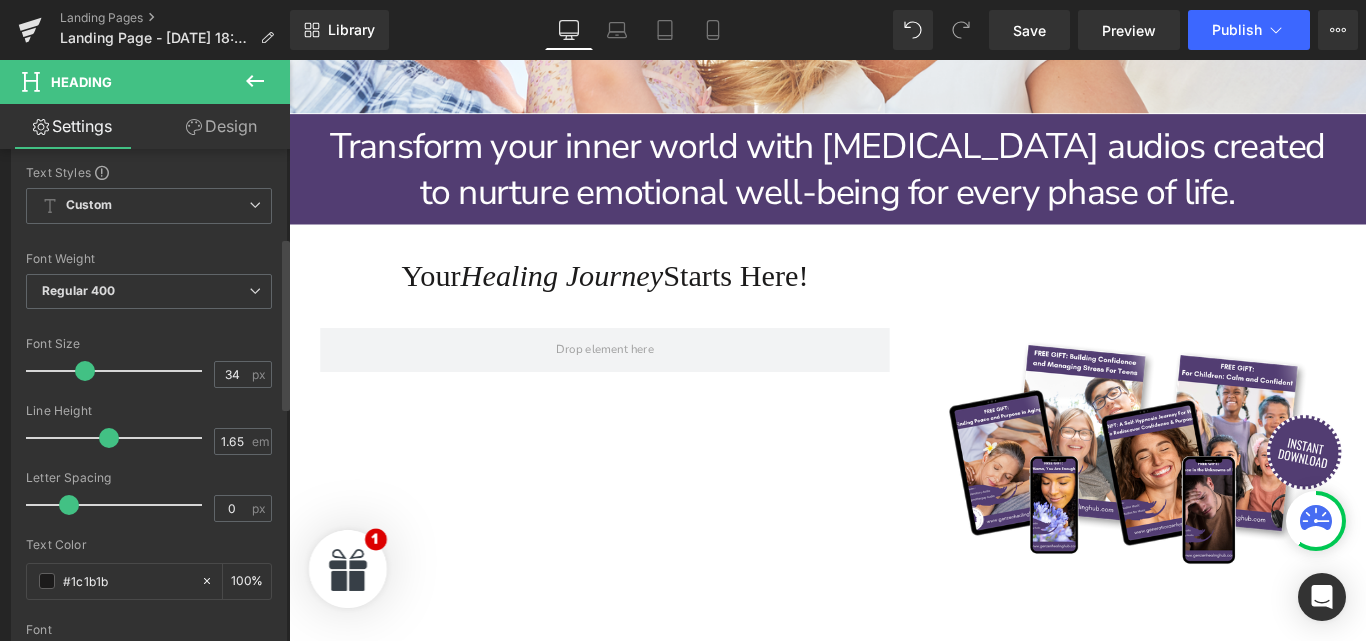 scroll, scrollTop: 278, scrollLeft: 0, axis: vertical 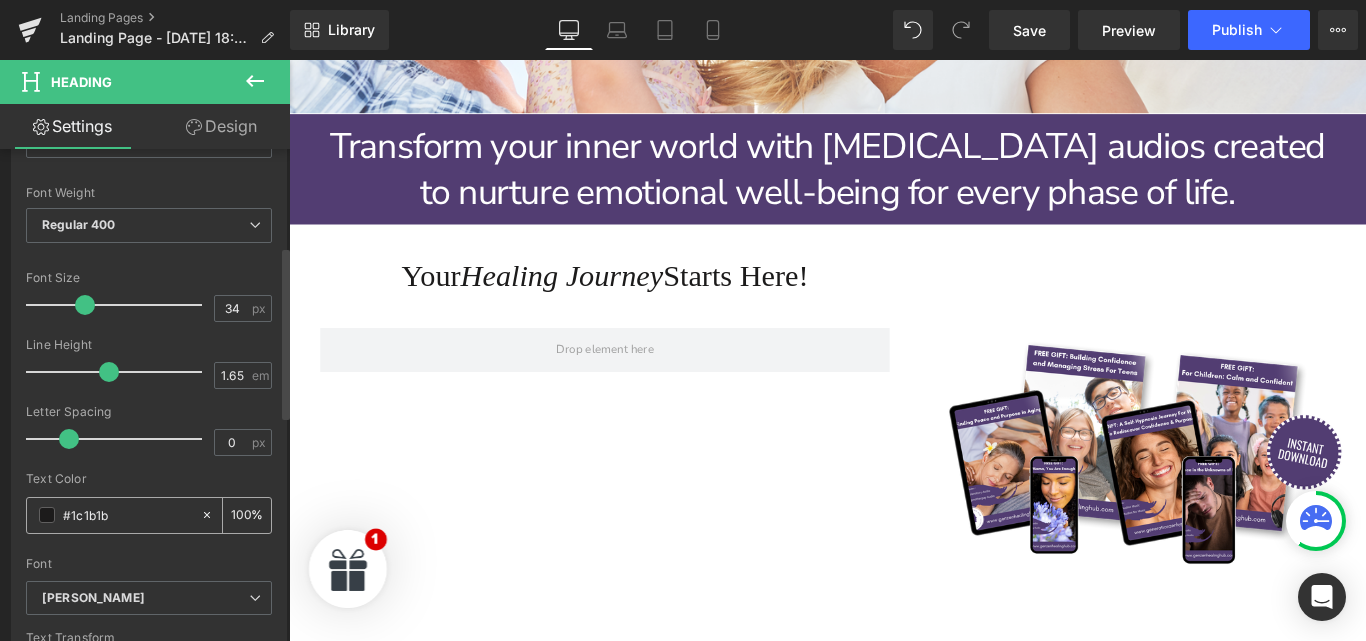 click at bounding box center [47, 515] 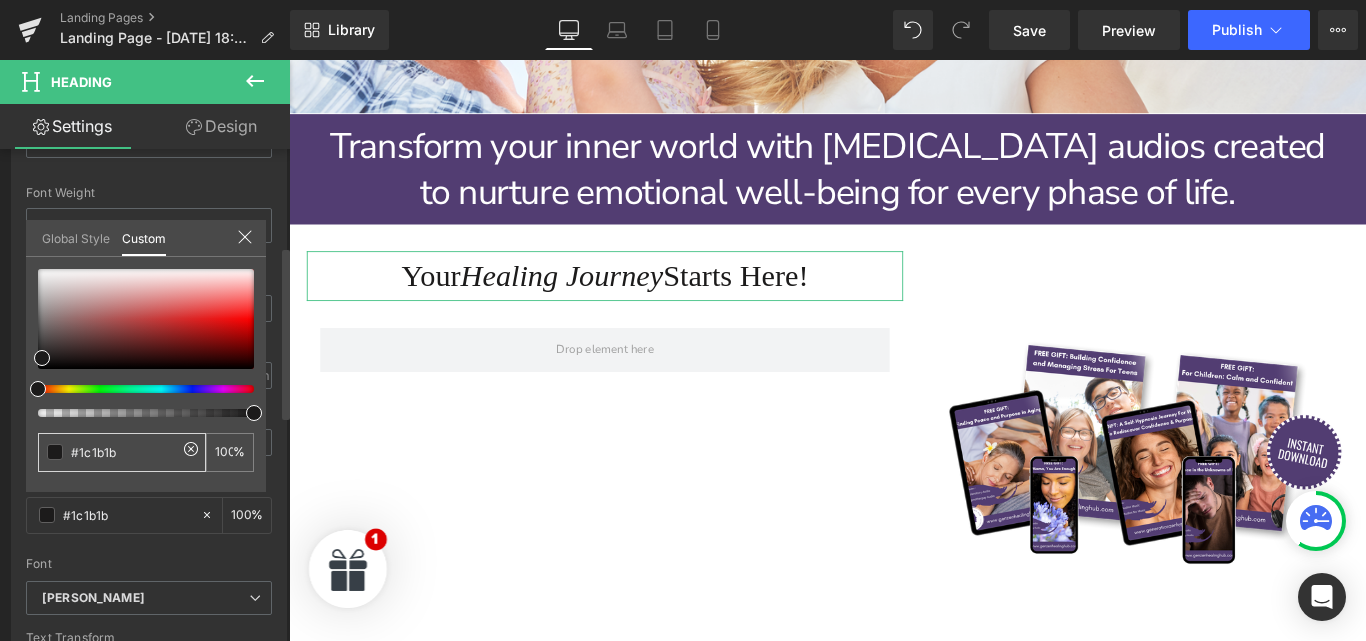 drag, startPoint x: 131, startPoint y: 451, endPoint x: 0, endPoint y: 464, distance: 131.64346 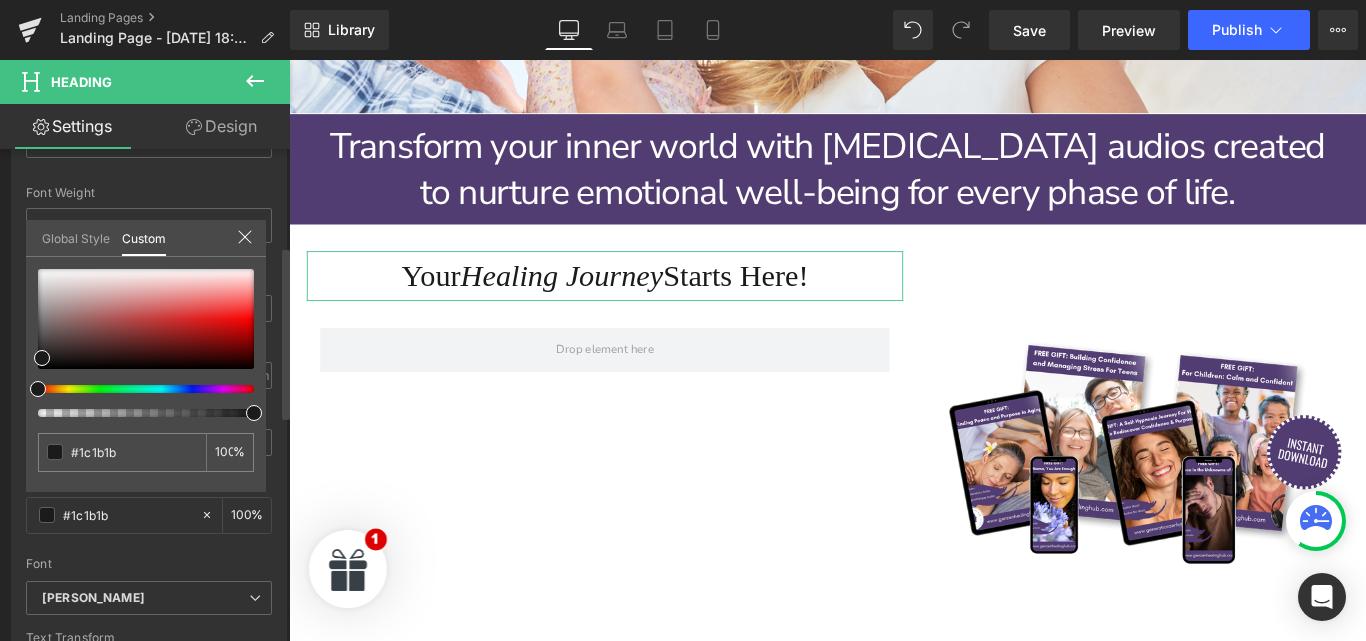 paste on "444444" 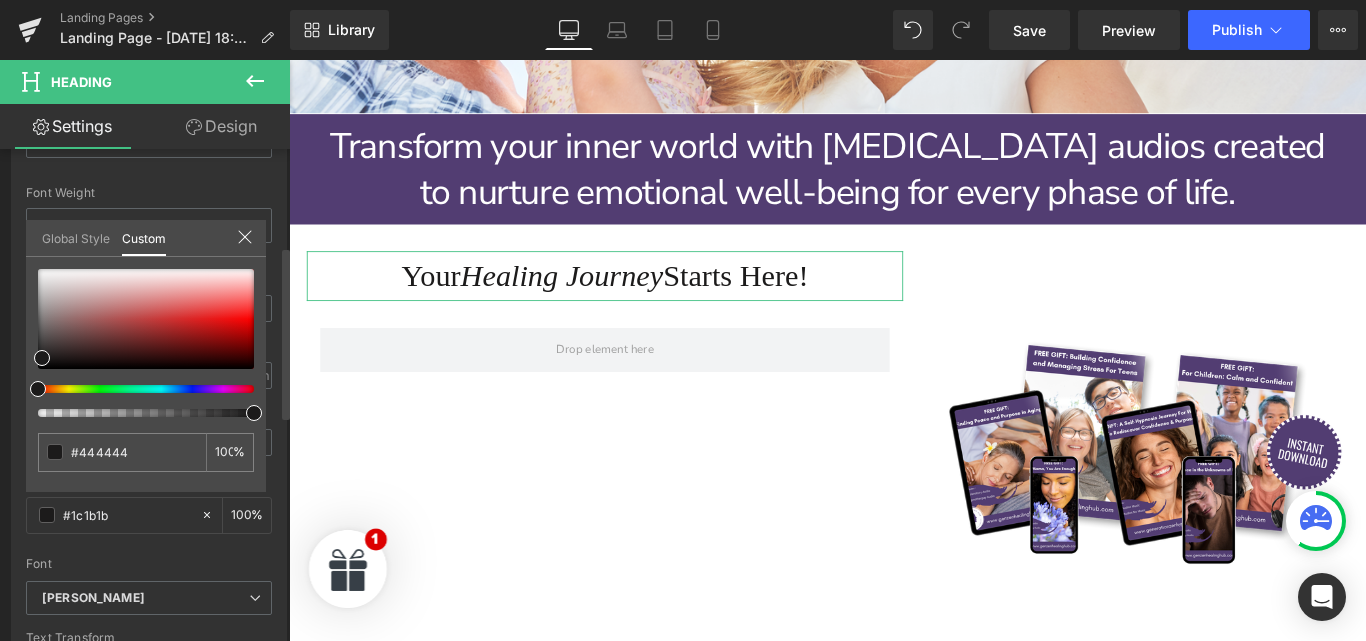 type on "#444444" 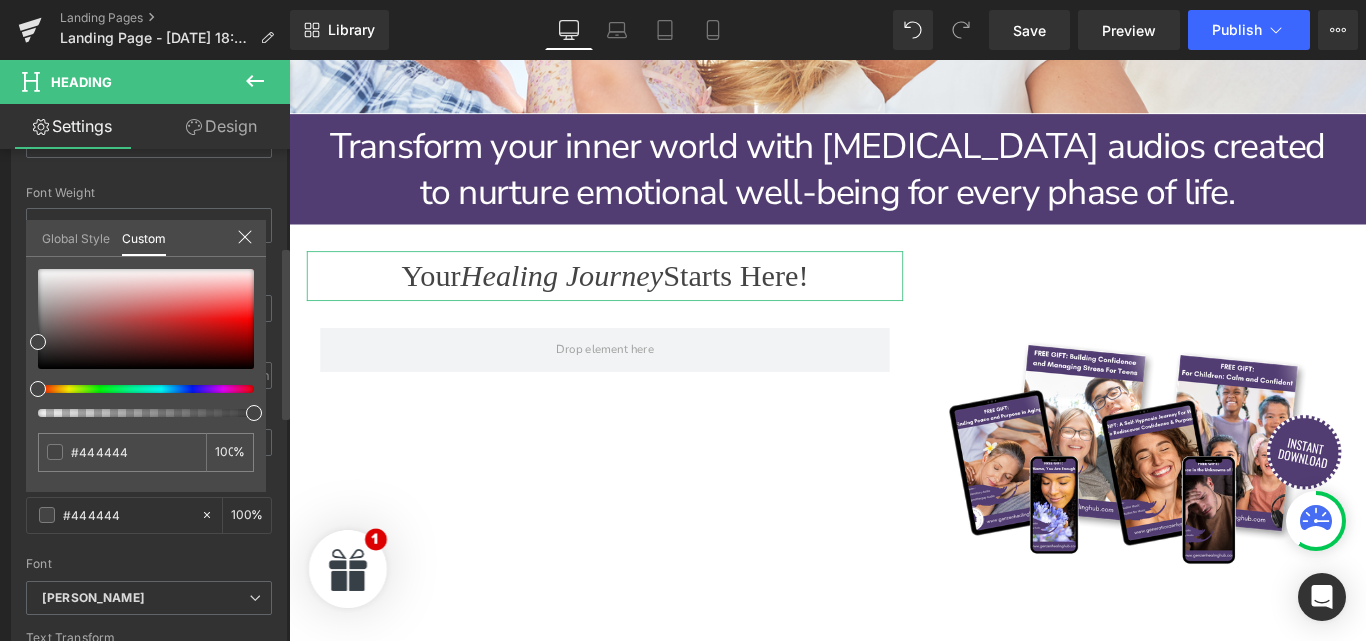 type on "#444444" 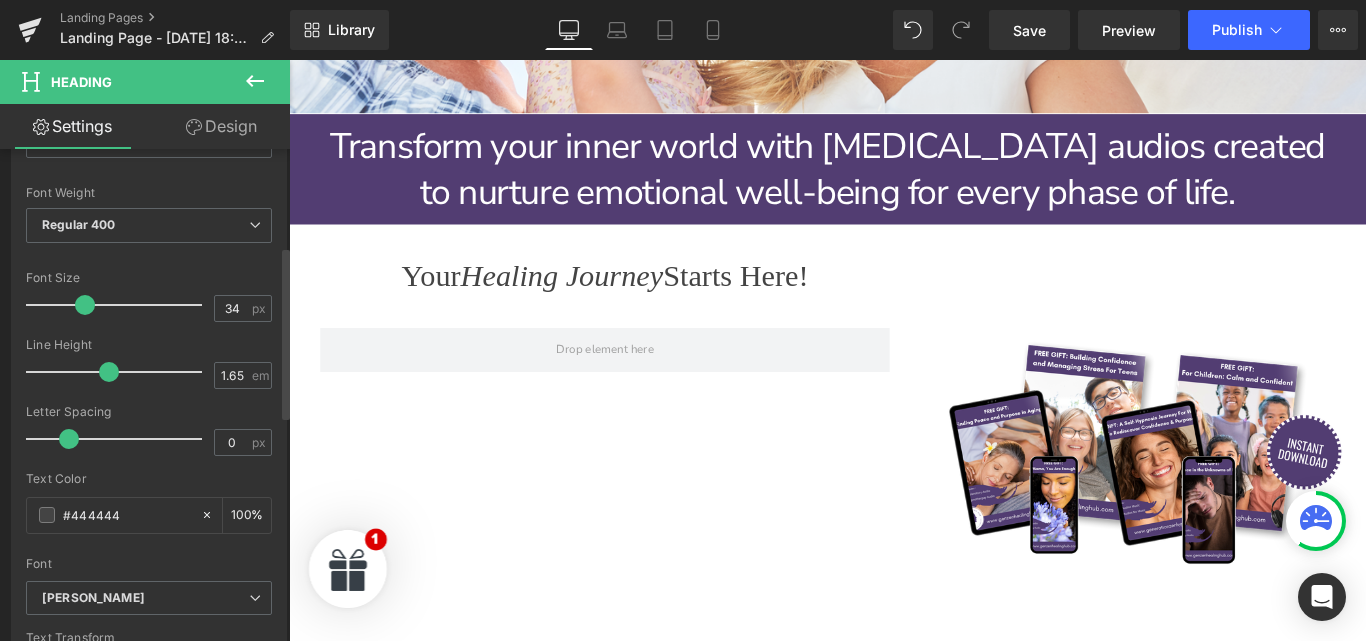 click on "Skip to content
Home Products About  Services Blog FAQ'S Resources Contact Us Success Stories Free Gifts
Account
Cart
Your cart is empty
Our Gift Certificates are the perfect way to support that special woman in your life to thrive. Gift one to someone special [DATE]!" at bounding box center [894, 413] 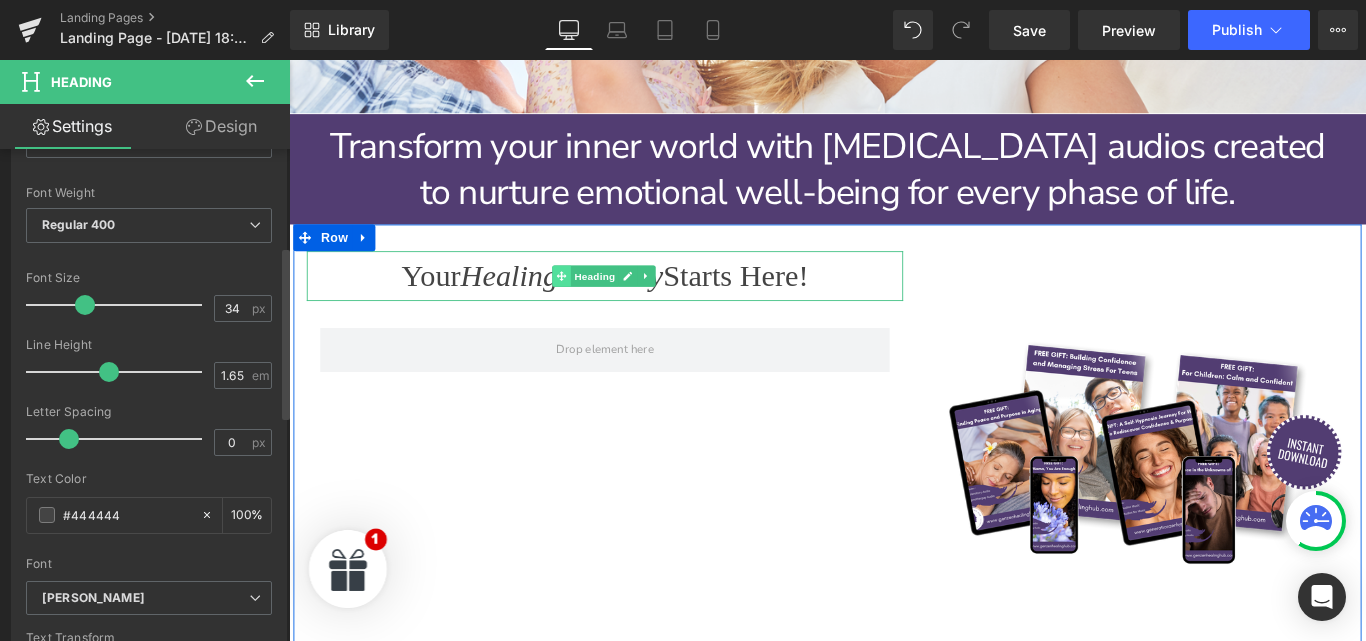 click 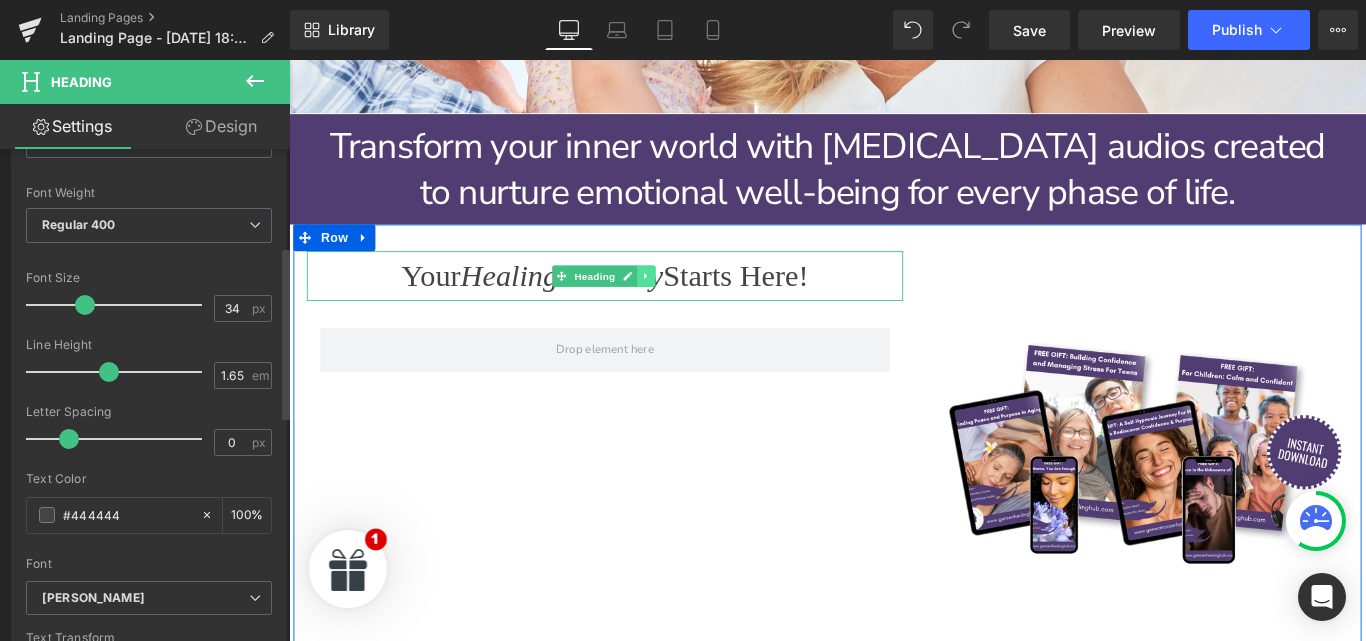 click 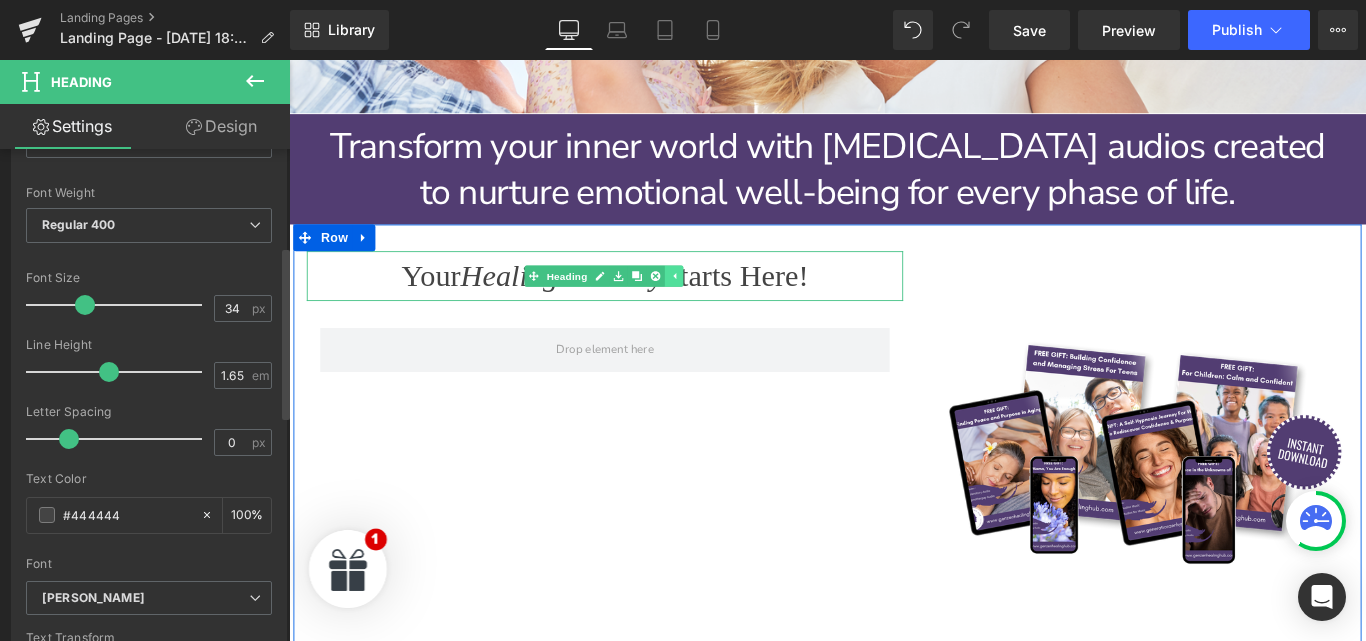 click 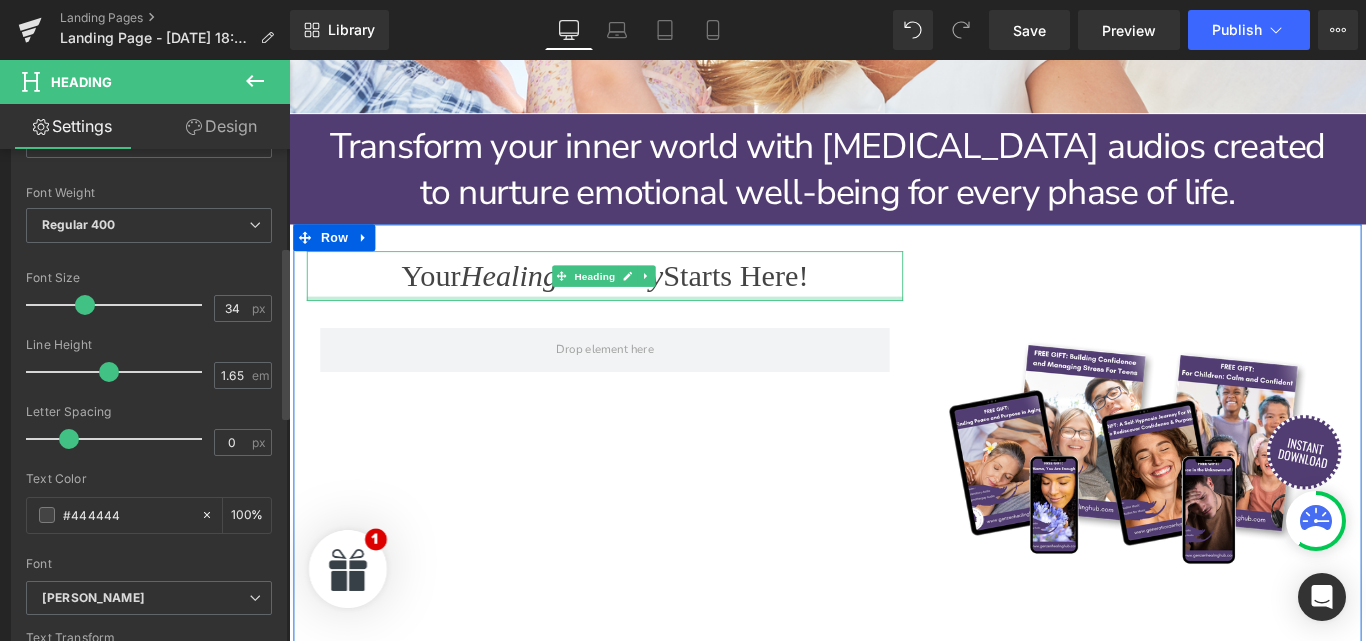 click at bounding box center [644, 328] 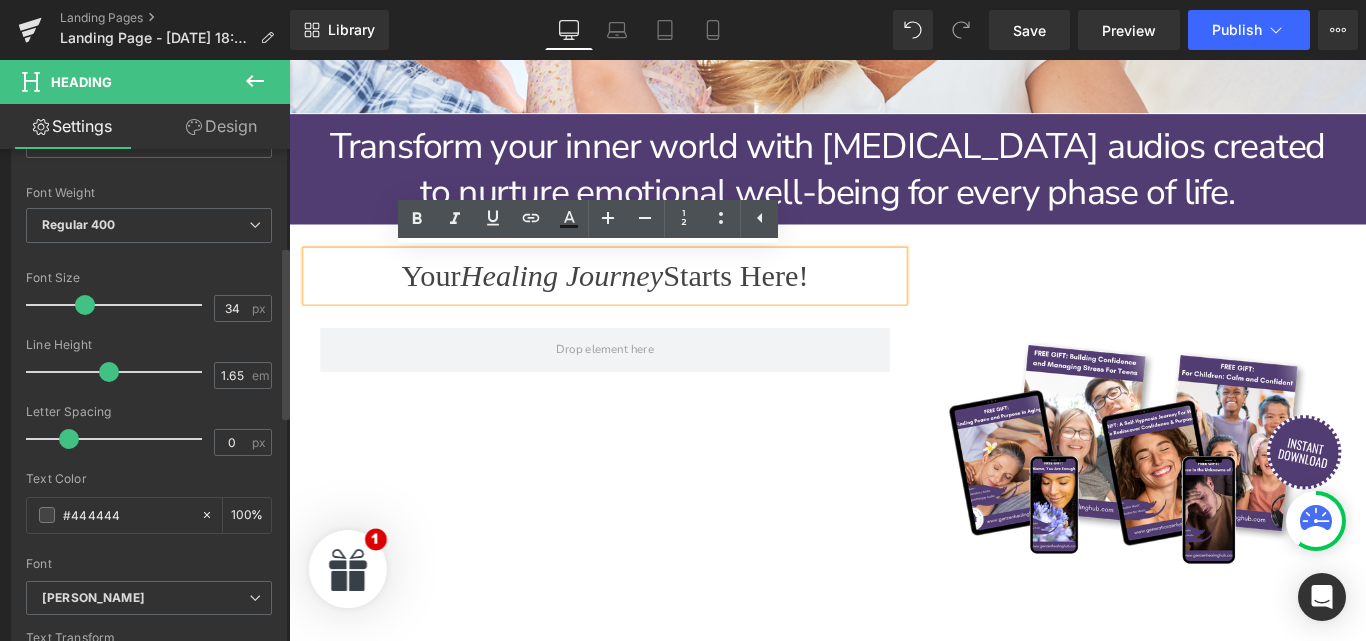 click on "Your  Healing Journey  Starts Here!
Heading
Row
Image
Row" at bounding box center (894, 500) 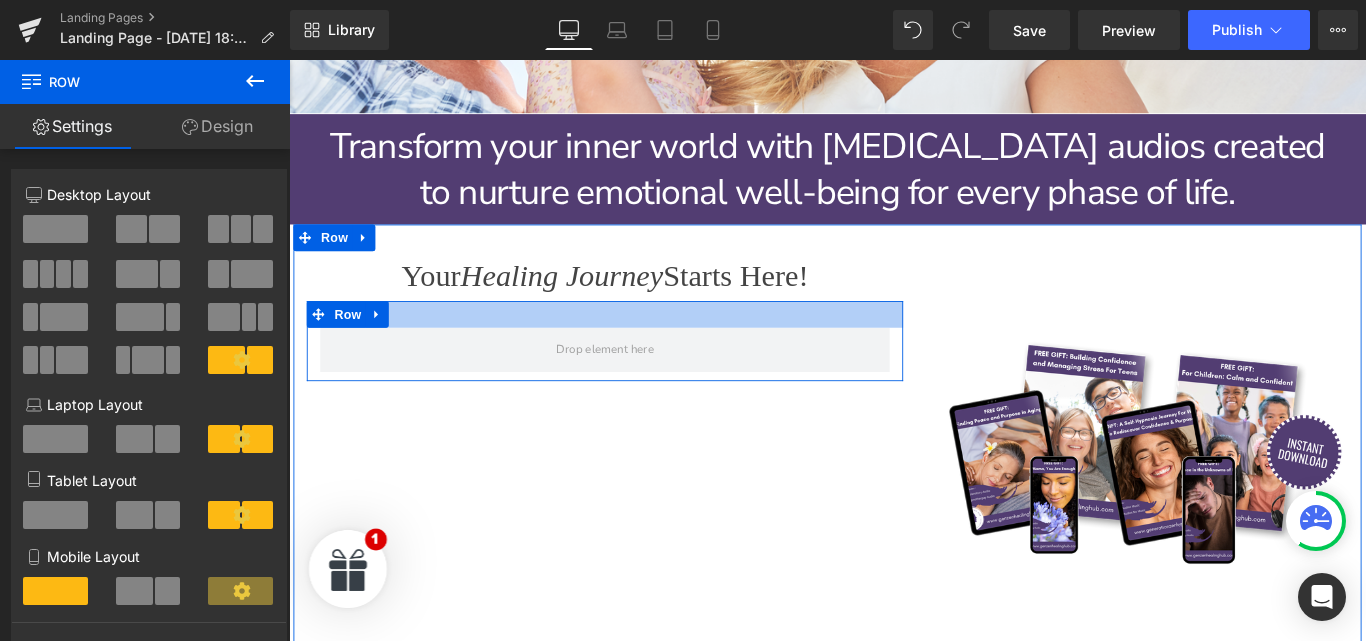 click at bounding box center [644, 346] 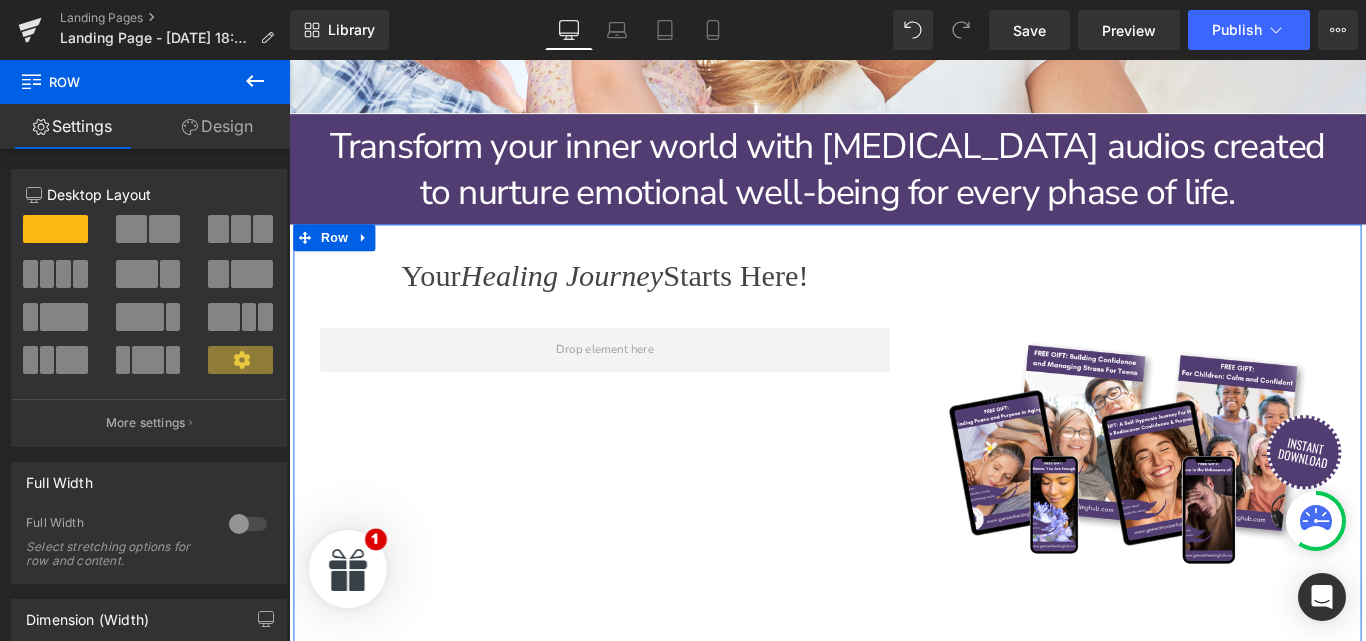 click on "Your  Healing Journey  Starts Here!
Heading
Row
Image
Row" at bounding box center [894, 500] 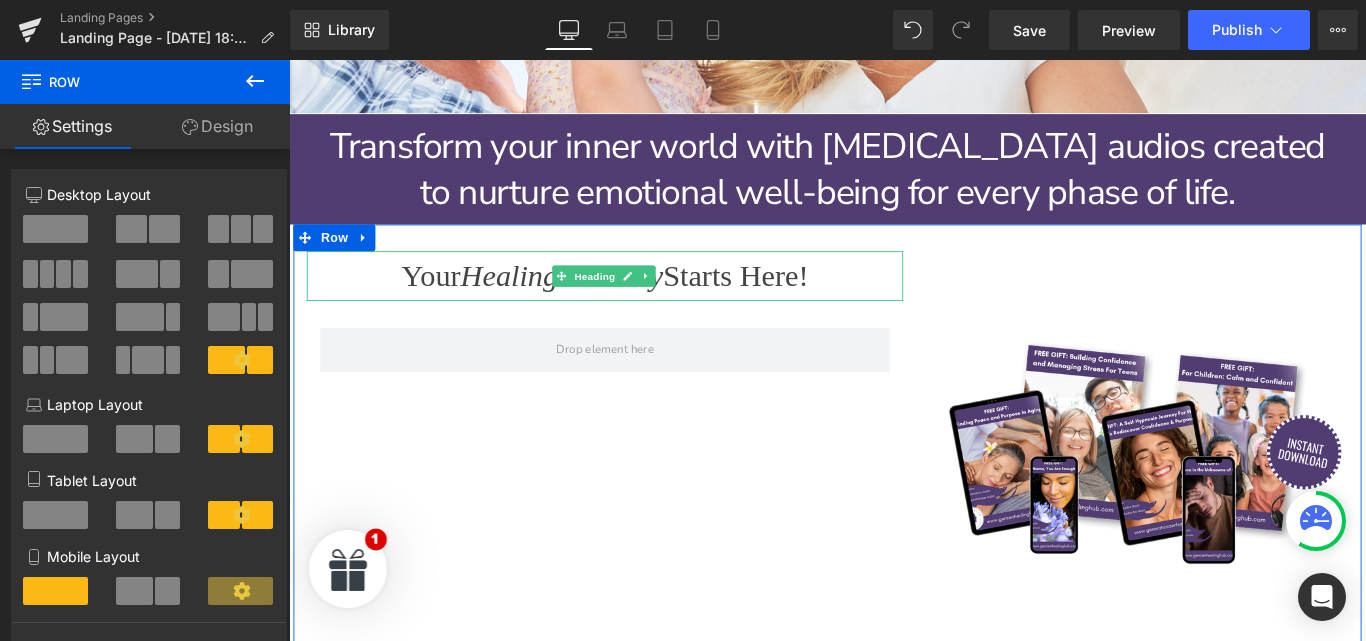 click on "Your  Healing Journey  Starts Here!" at bounding box center [644, 303] 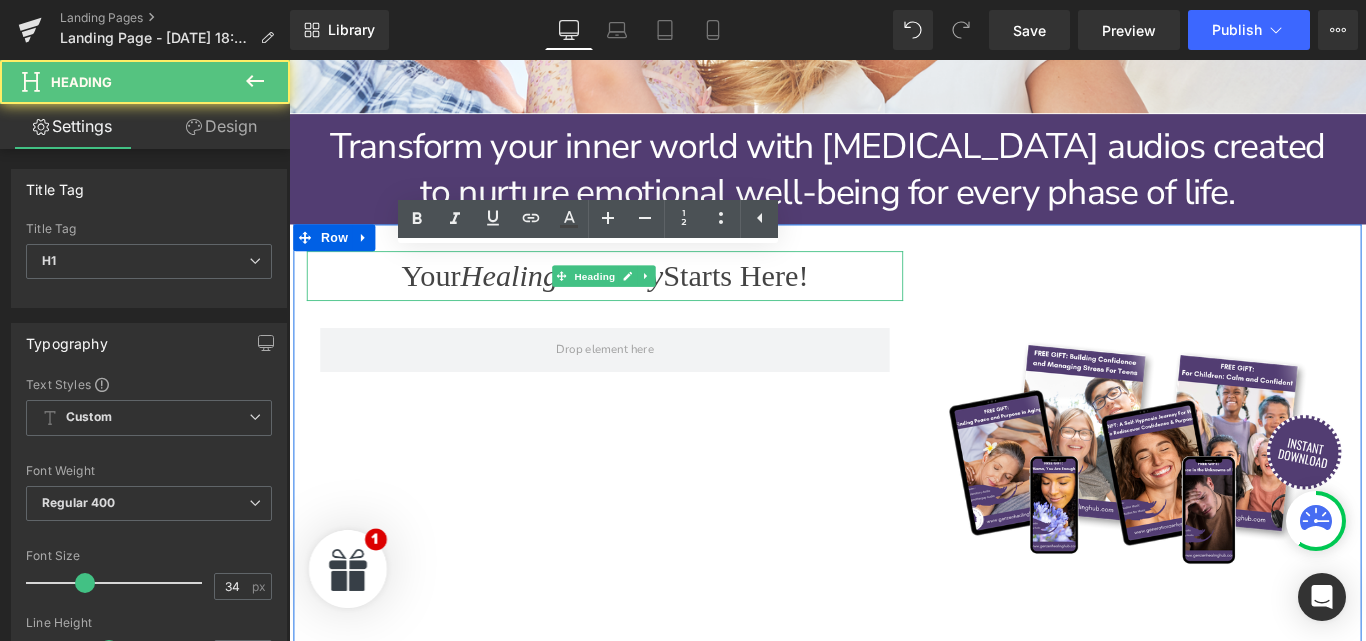 click on "Text Color Highlight Color #333333" at bounding box center [588, 221] 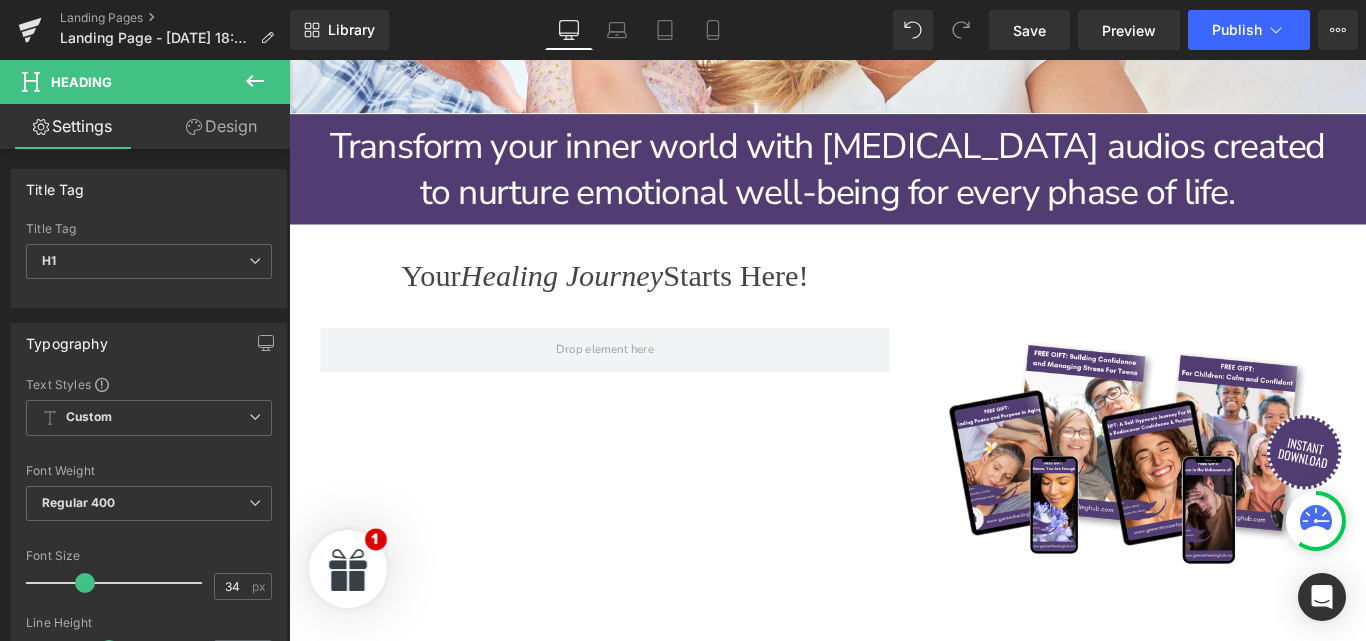 click 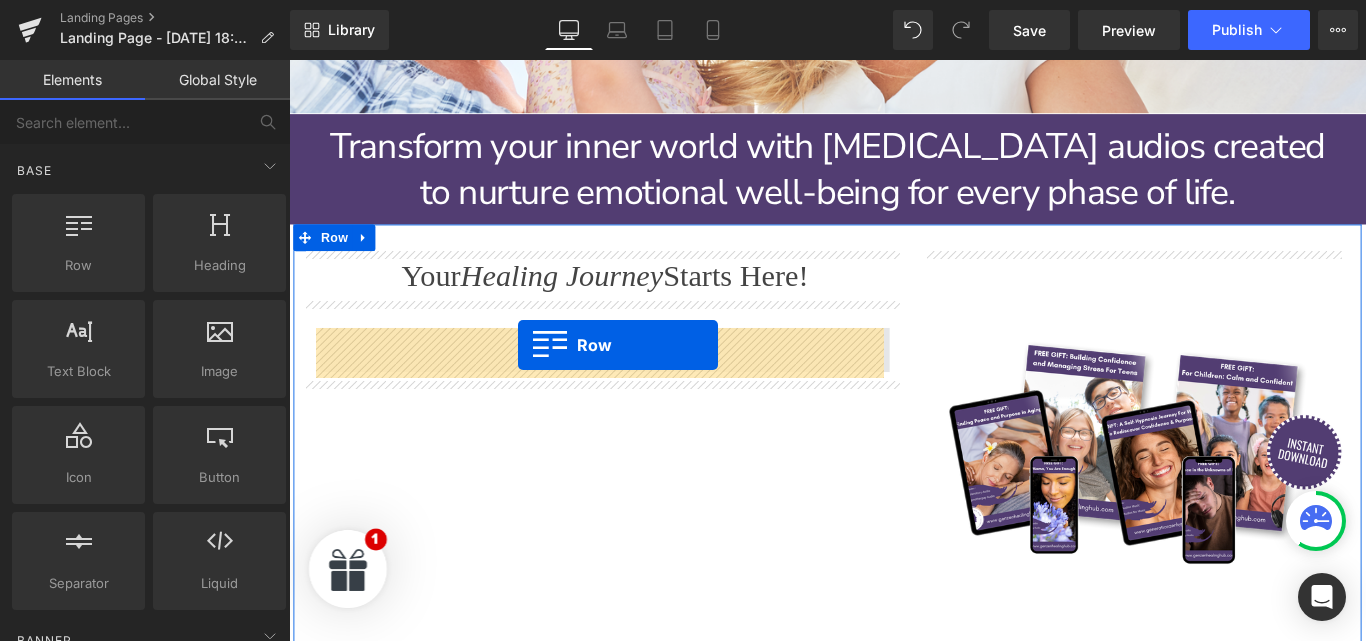 drag, startPoint x: 382, startPoint y: 308, endPoint x: 546, endPoint y: 380, distance: 179.1089 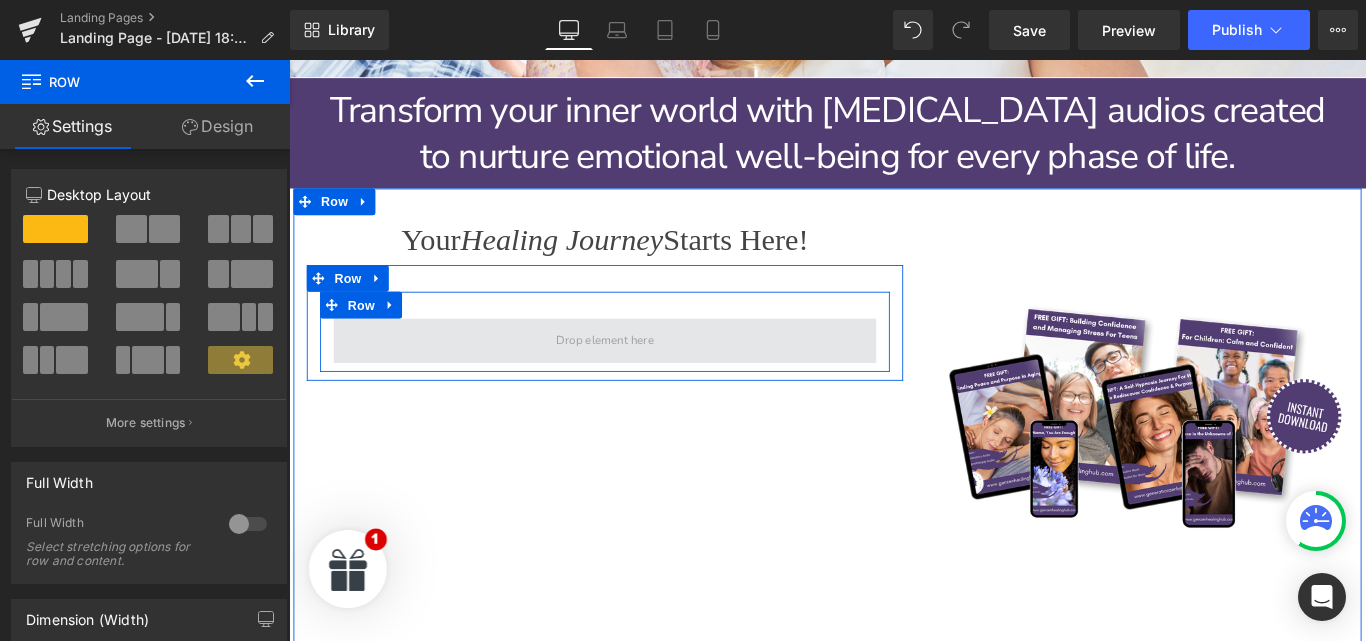 scroll, scrollTop: 1015, scrollLeft: 0, axis: vertical 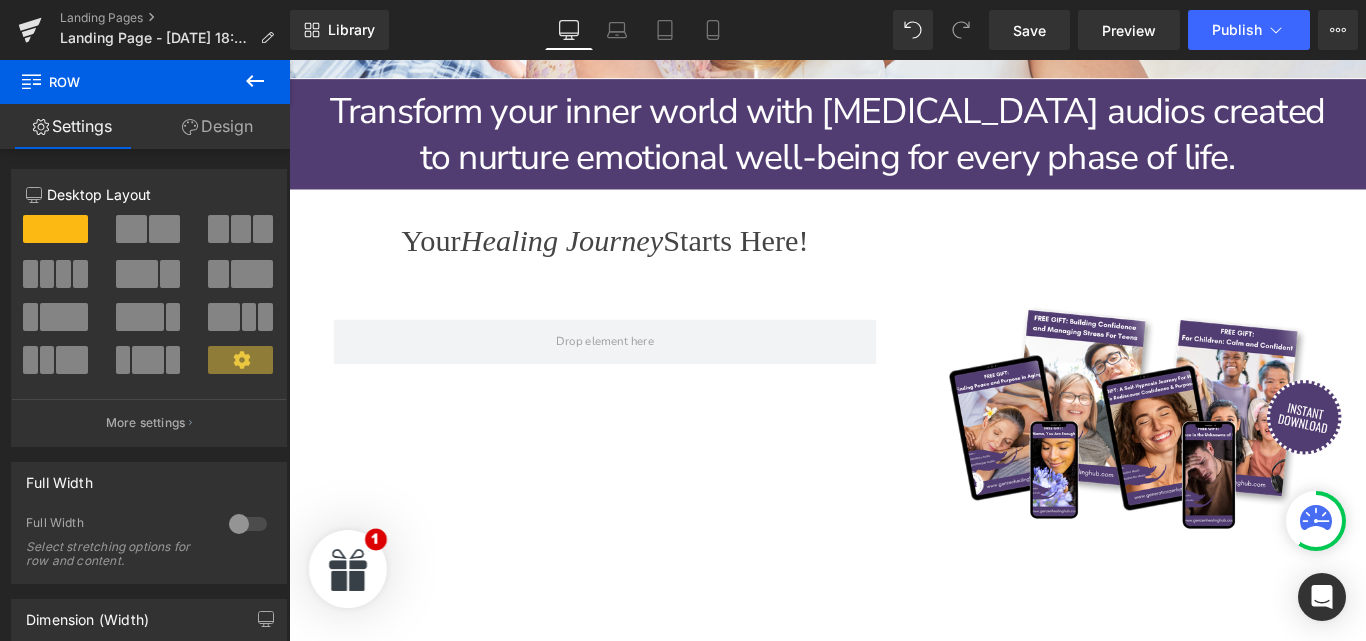 click 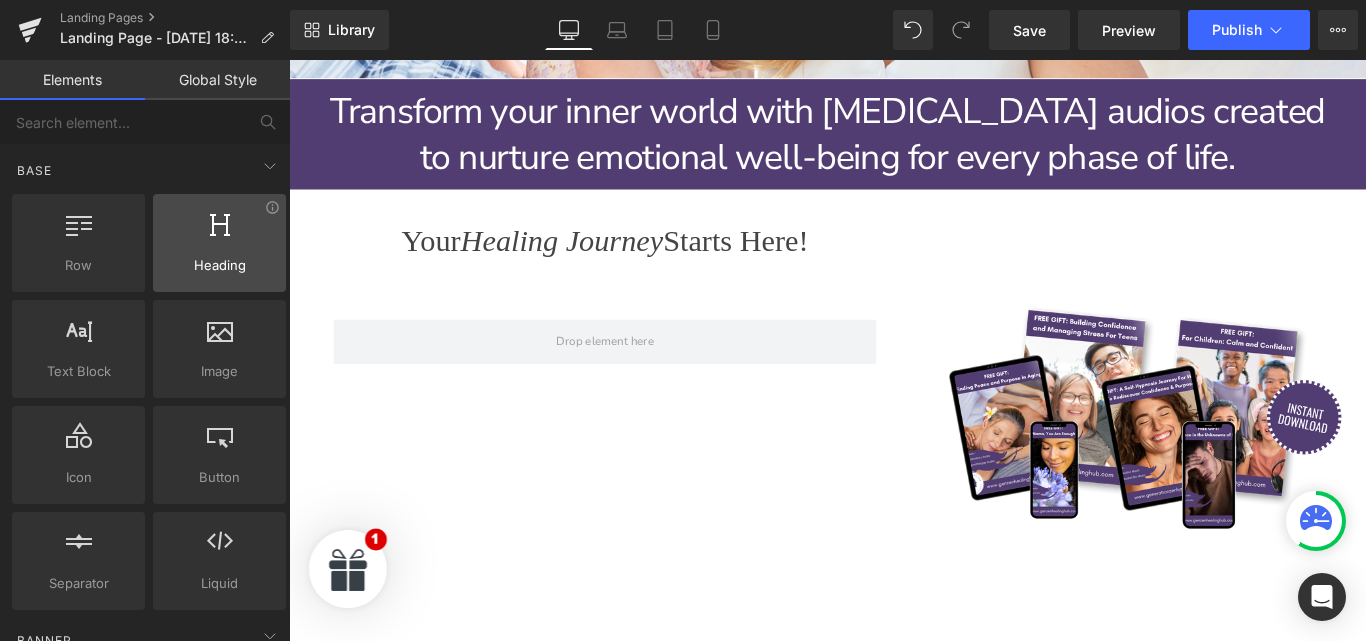 click on "Heading" at bounding box center [219, 265] 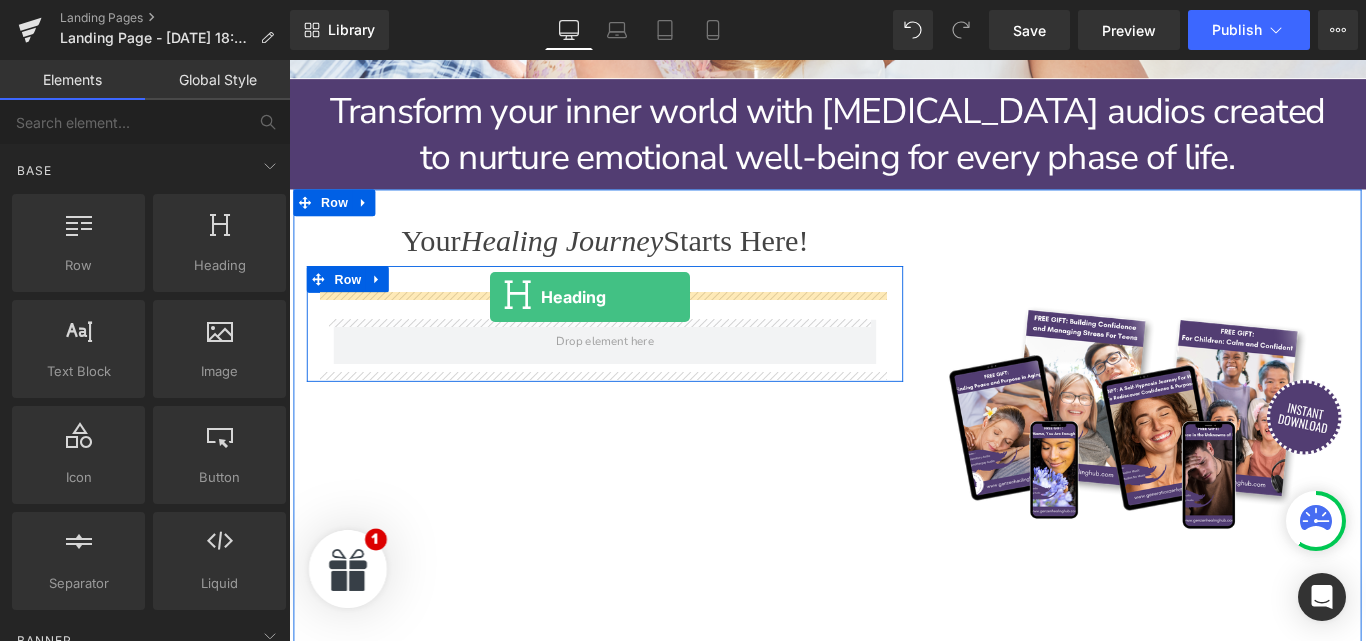 drag, startPoint x: 508, startPoint y: 281, endPoint x: 515, endPoint y: 326, distance: 45.54119 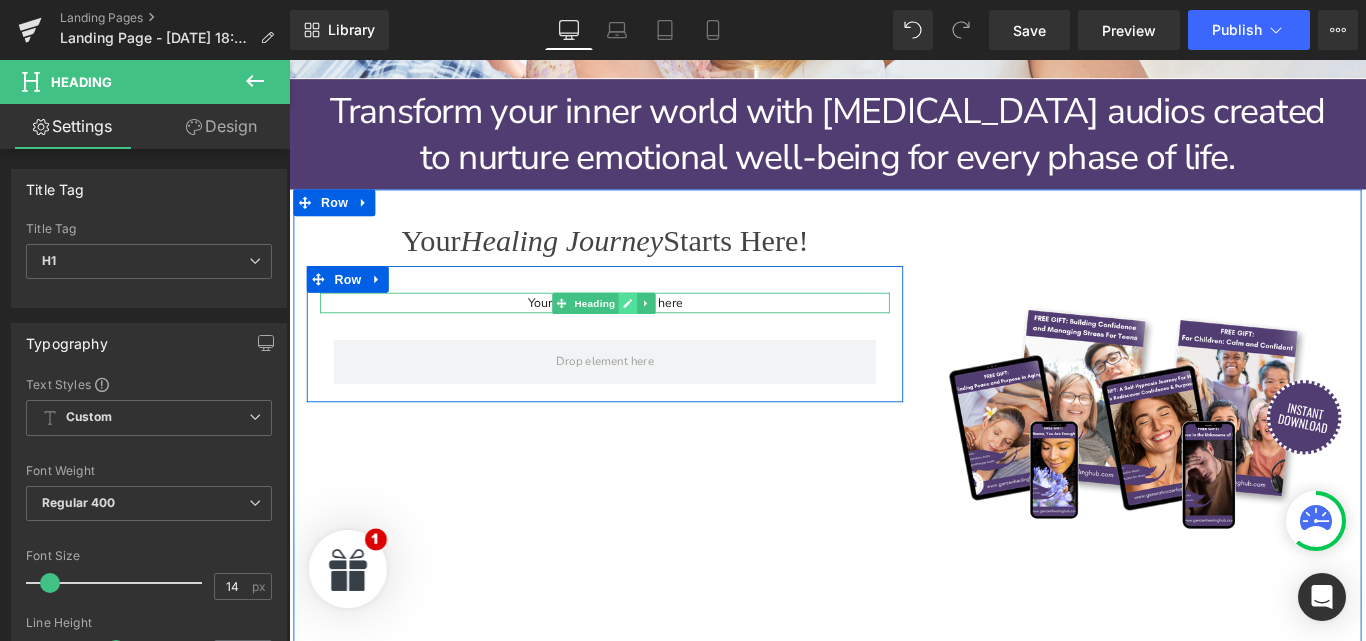 click at bounding box center (669, 333) 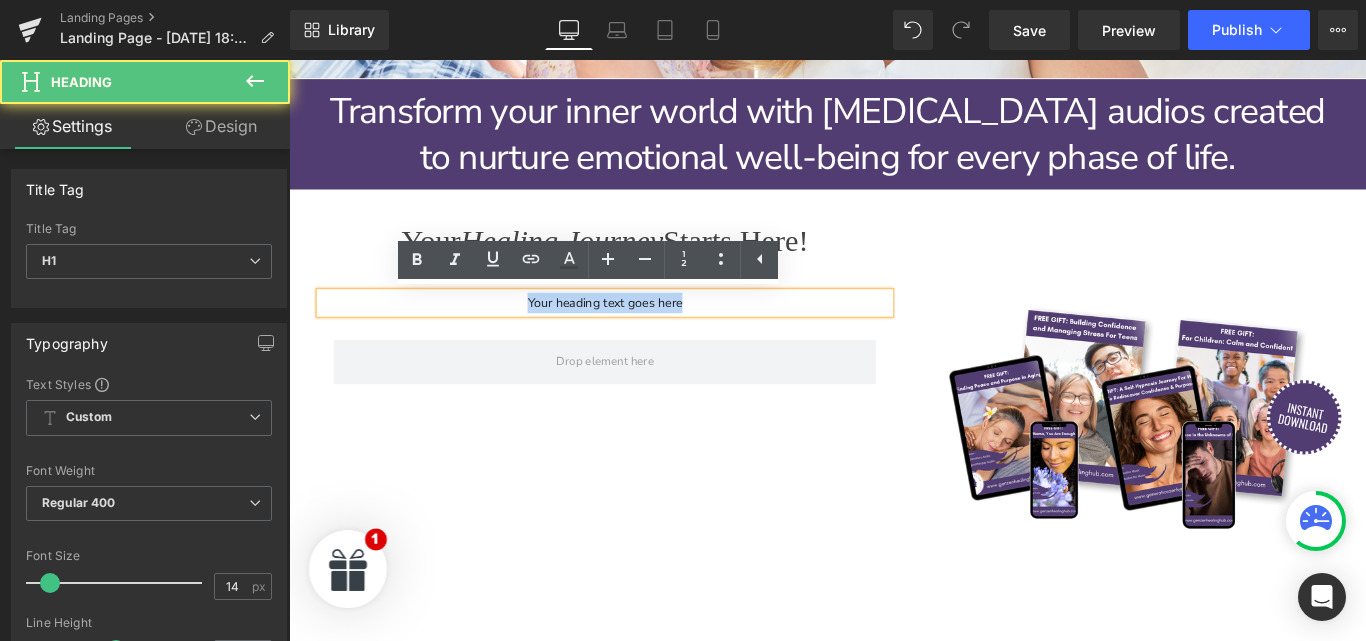 drag, startPoint x: 729, startPoint y: 335, endPoint x: 544, endPoint y: 338, distance: 185.02432 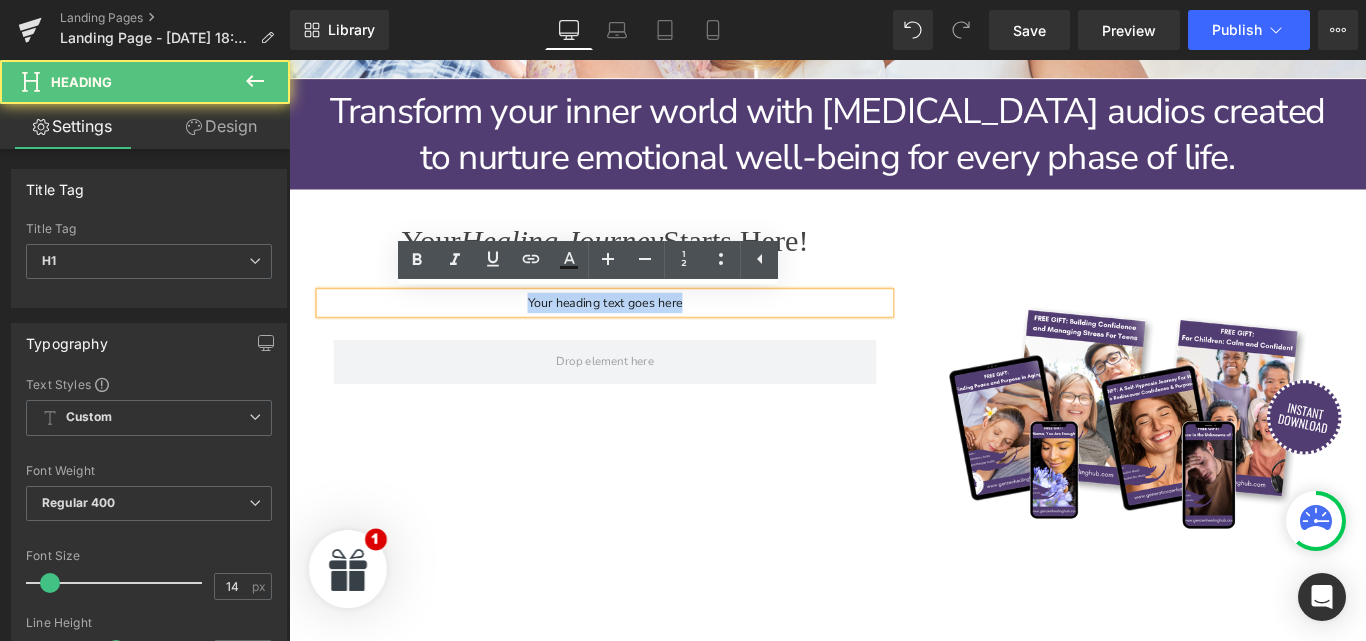 paste 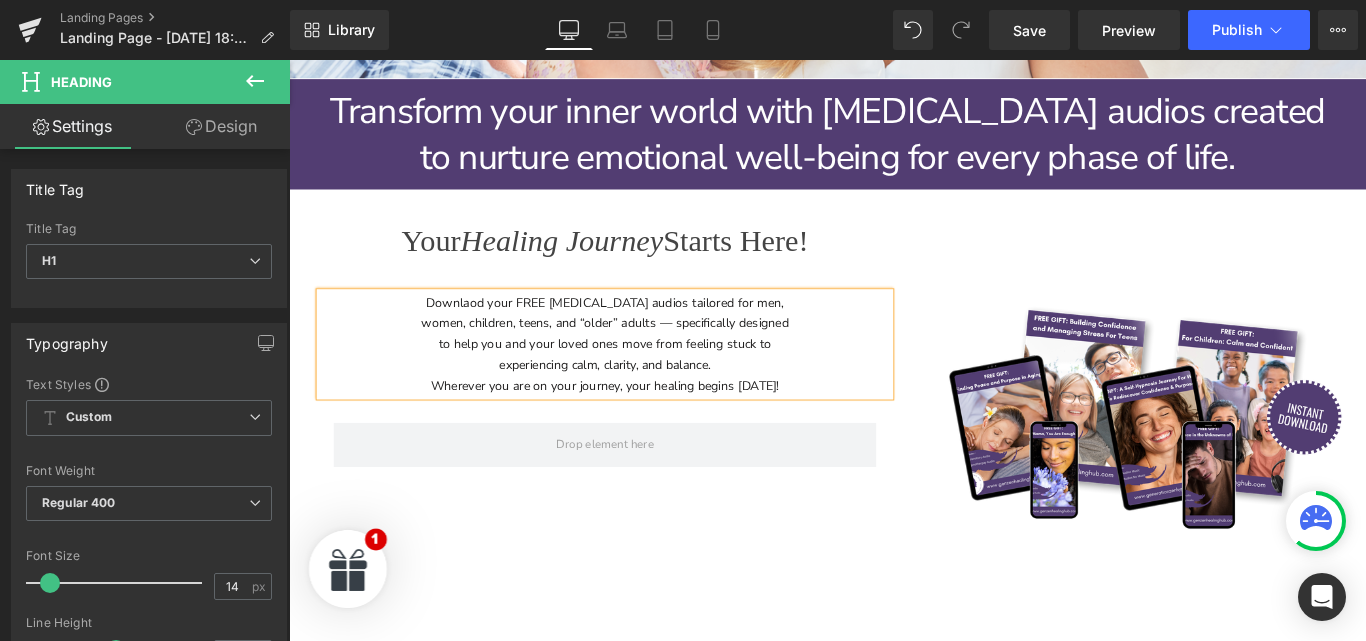 type 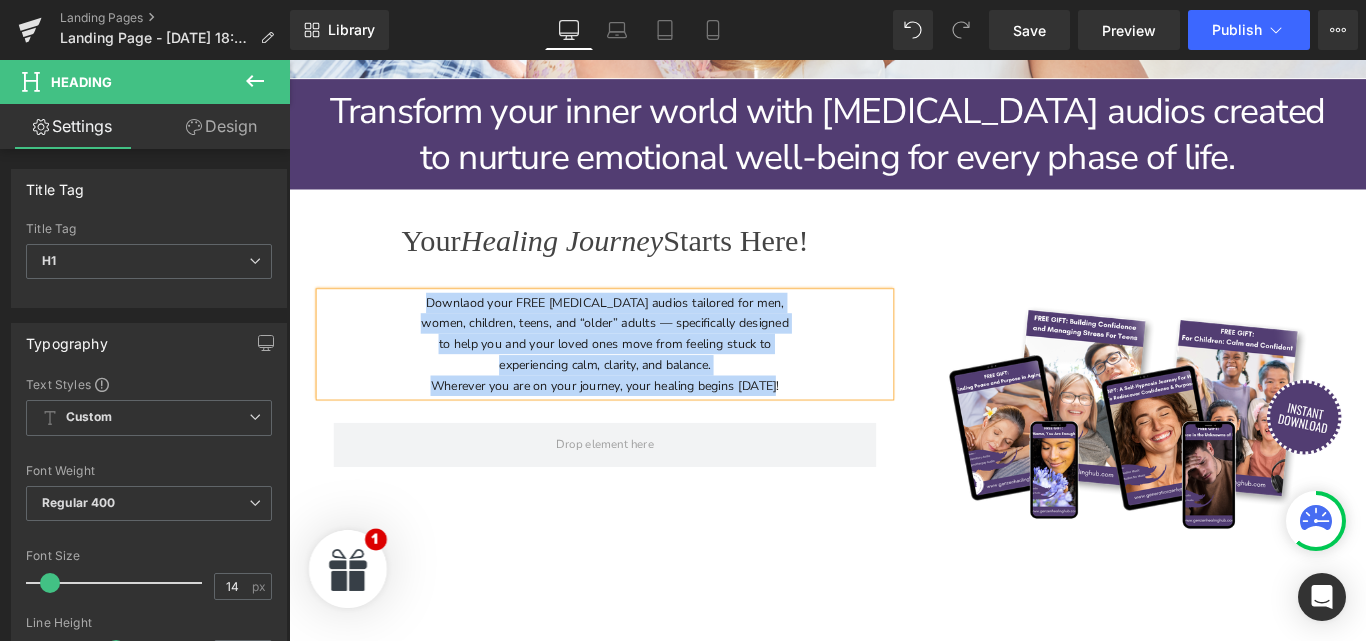 drag, startPoint x: 841, startPoint y: 424, endPoint x: 447, endPoint y: 324, distance: 406.4923 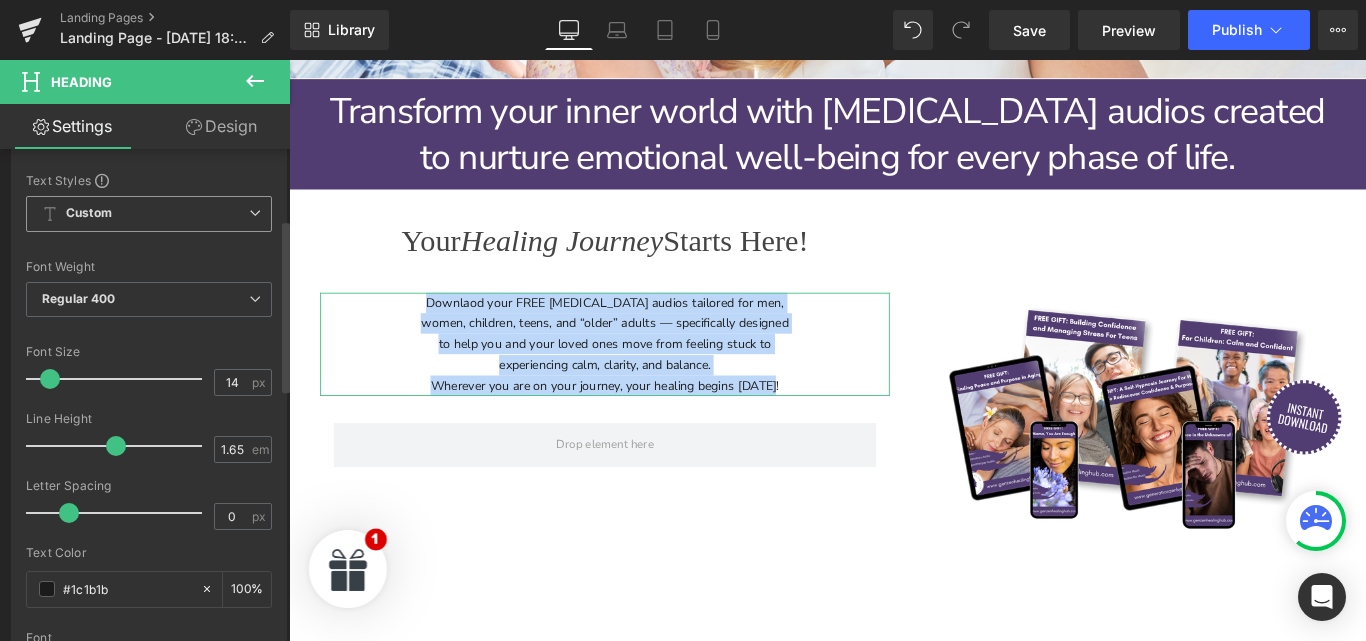 scroll, scrollTop: 205, scrollLeft: 0, axis: vertical 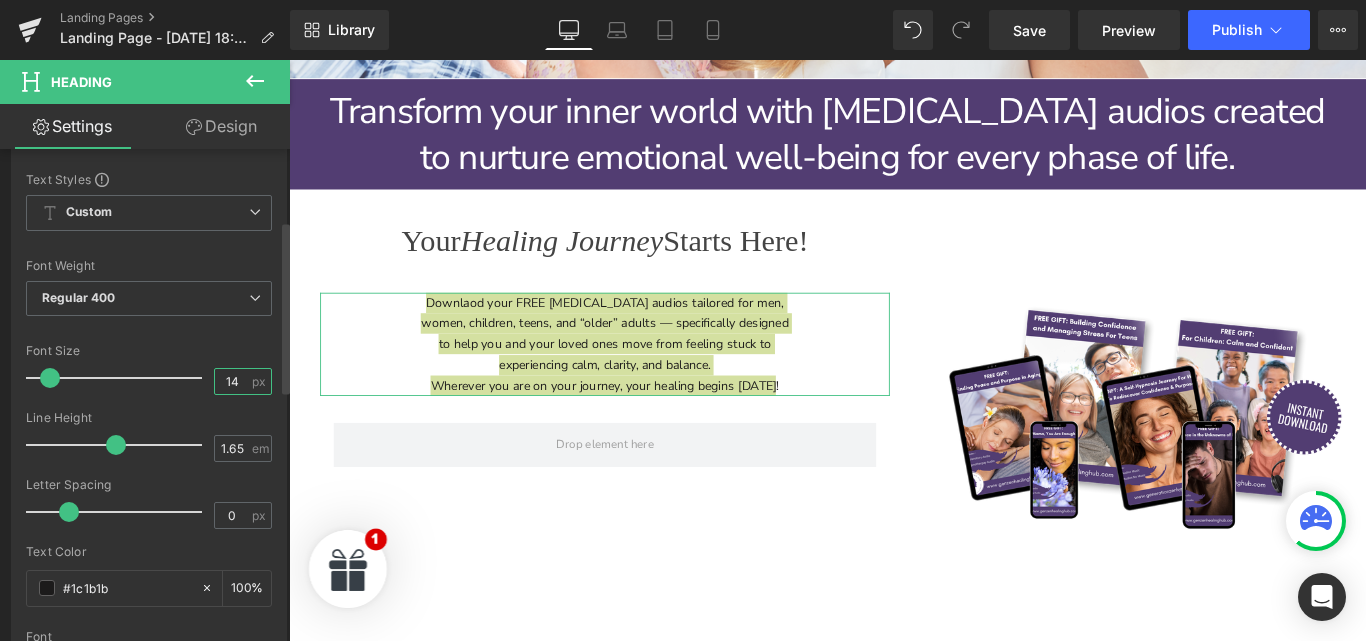 click on "14" at bounding box center [232, 381] 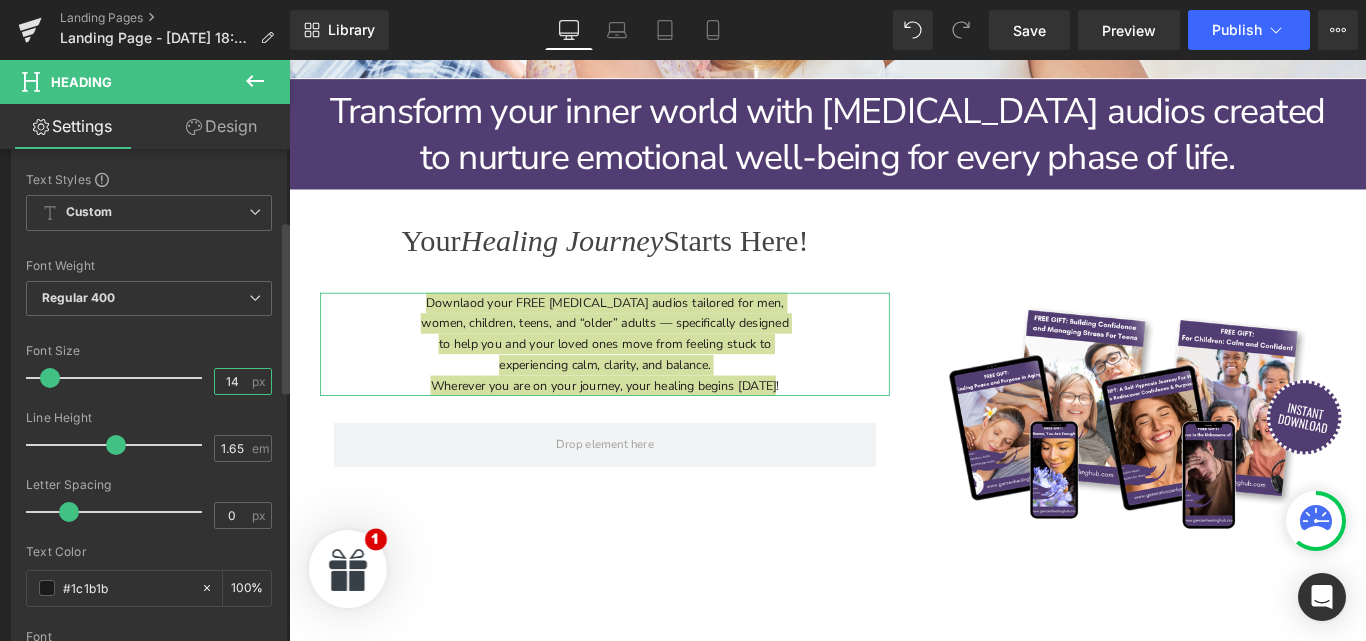 type on "1" 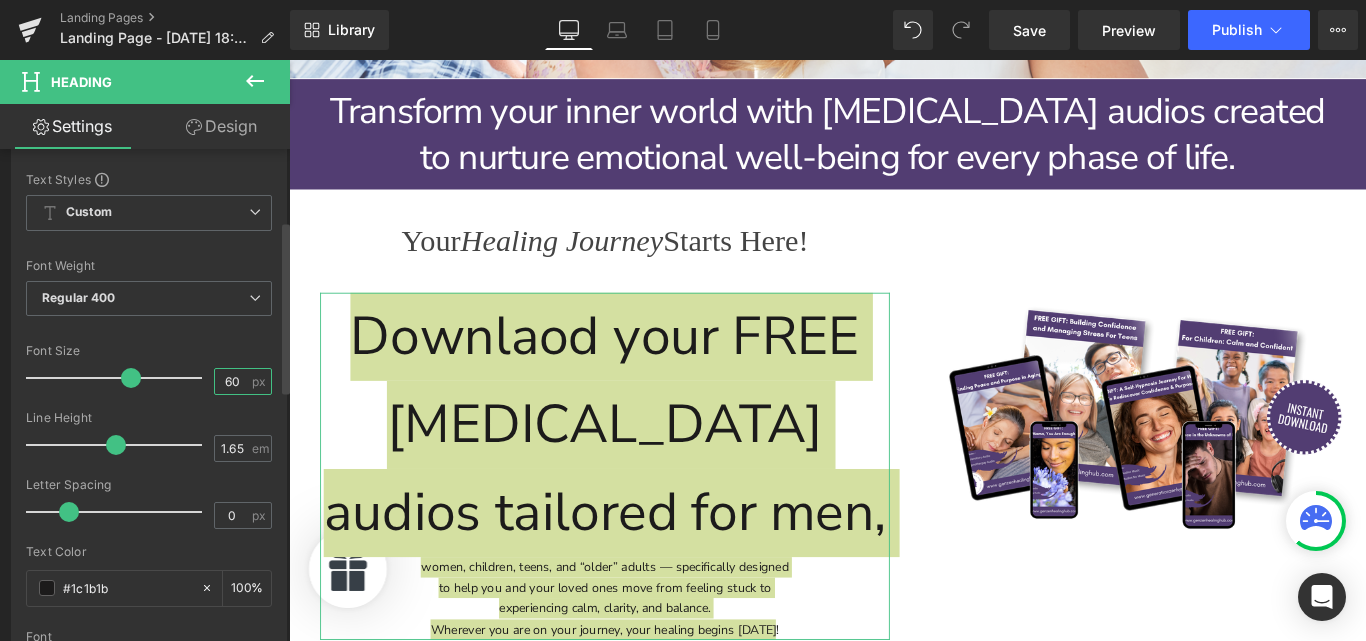 type on "6" 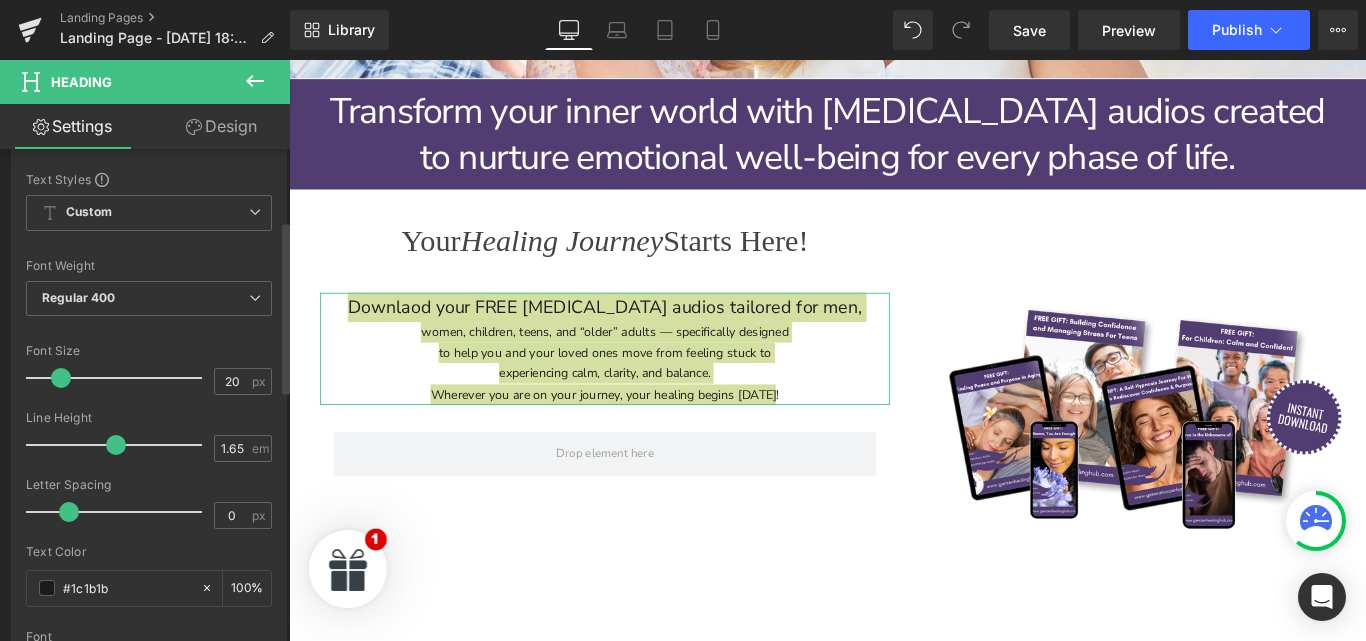 click on "Line Height" at bounding box center [149, 418] 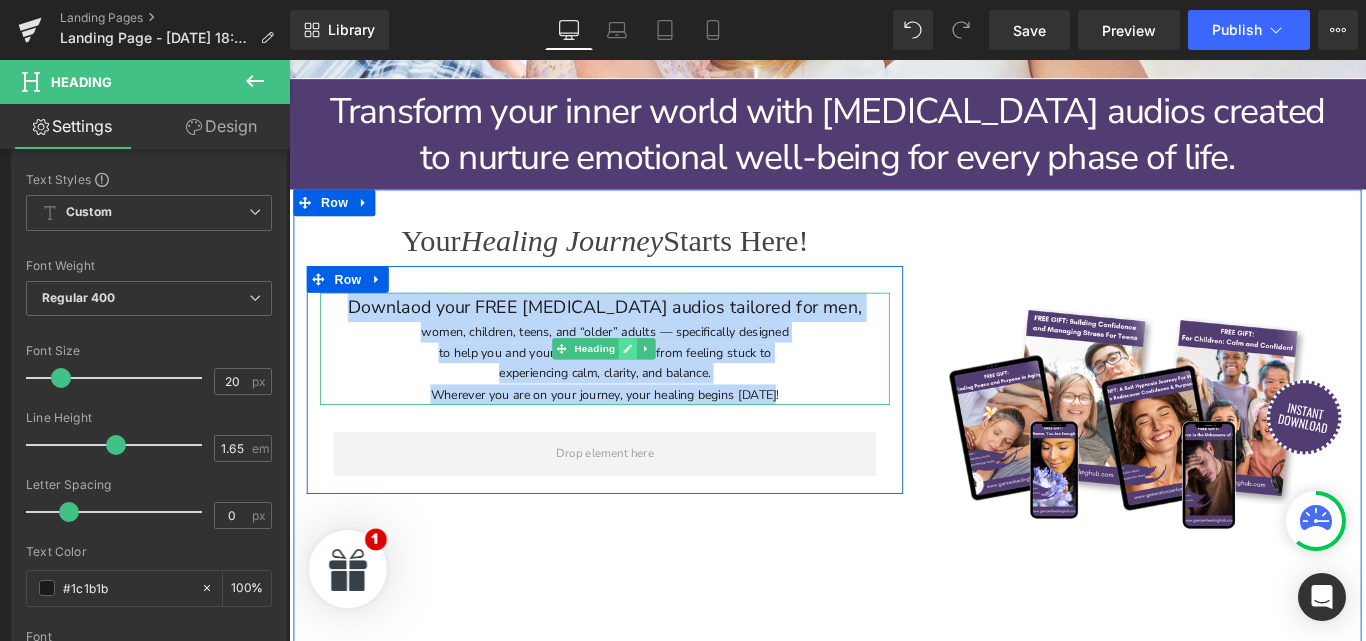 click at bounding box center (669, 384) 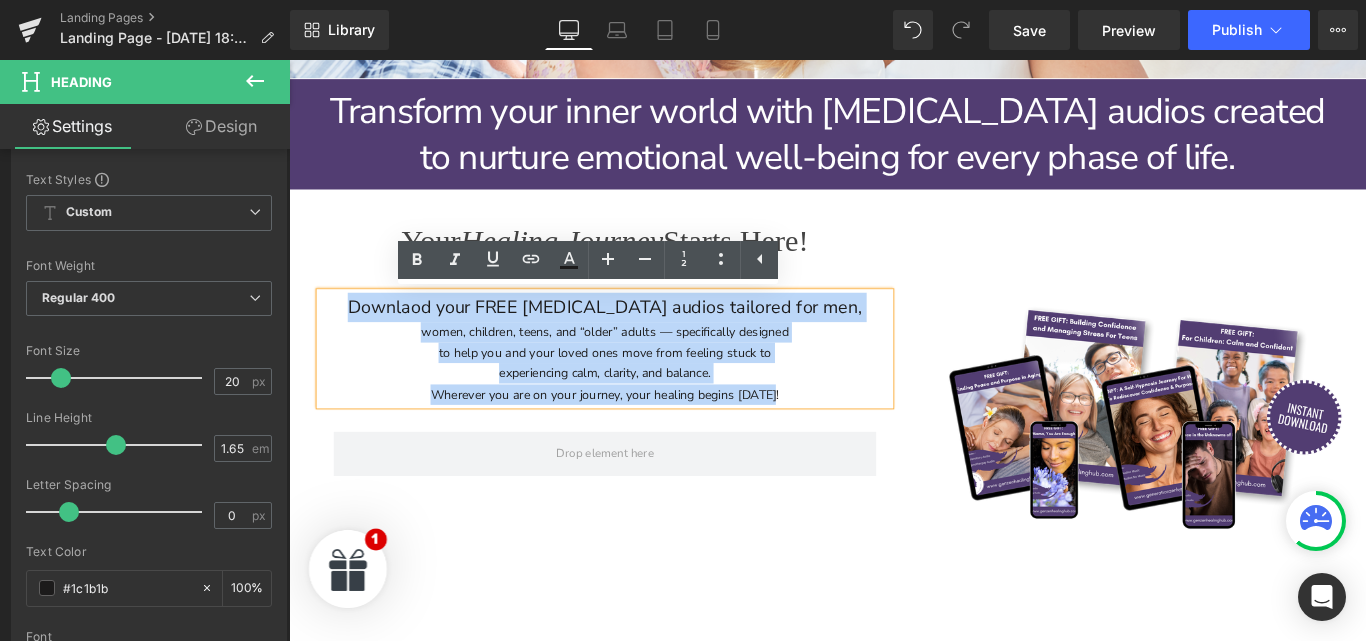 click on "women, children, teens, and “older” adults — specifically designed" at bounding box center (644, 365) 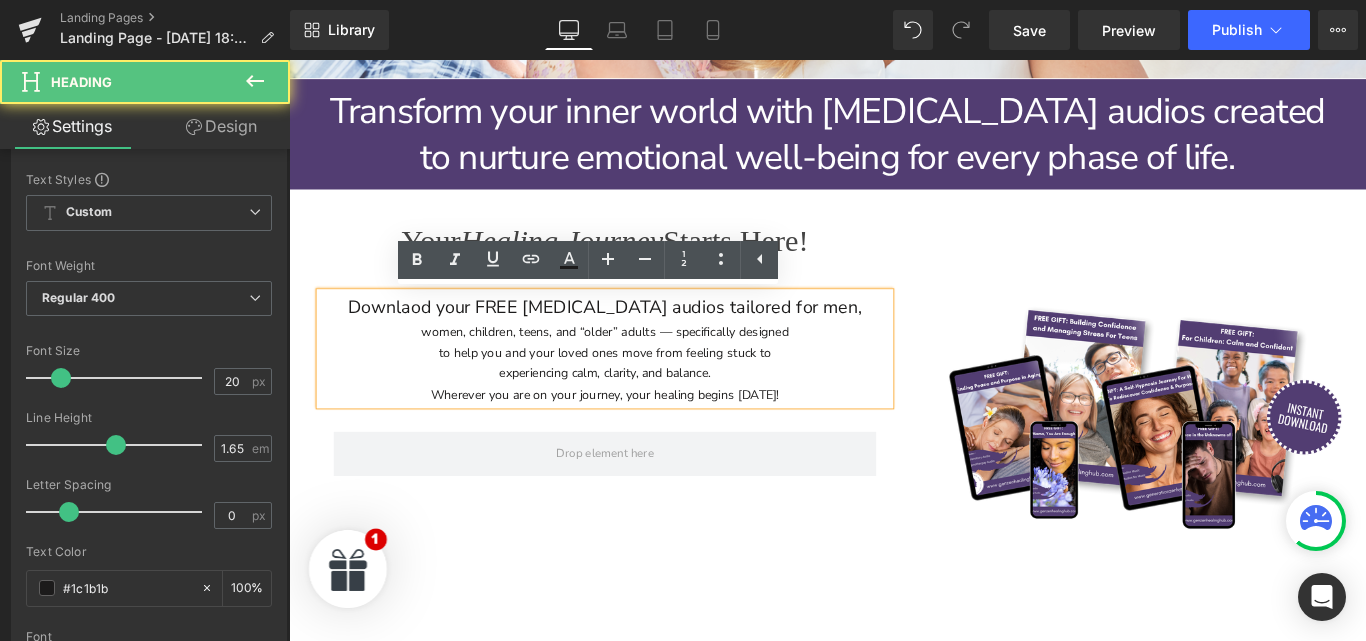 click on "women, children, teens, and “older” adults — specifically designed" at bounding box center (644, 365) 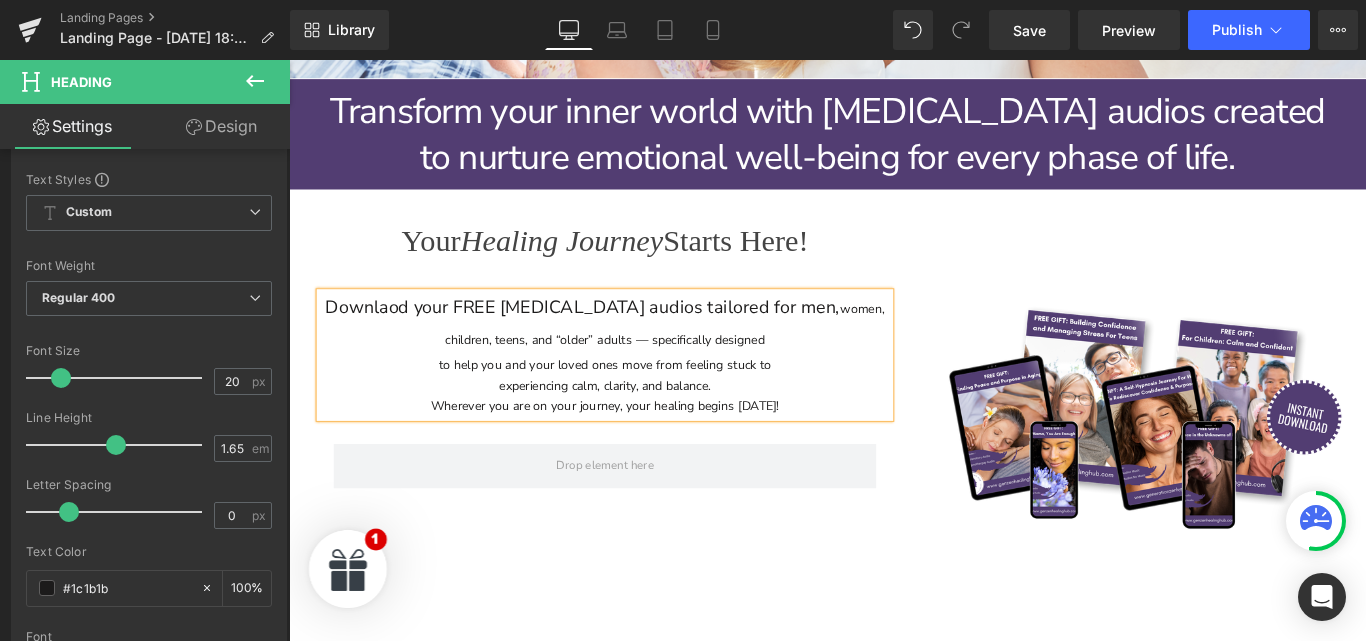 click on "to help you and your loved ones move from feeling stuck to" at bounding box center (644, 402) 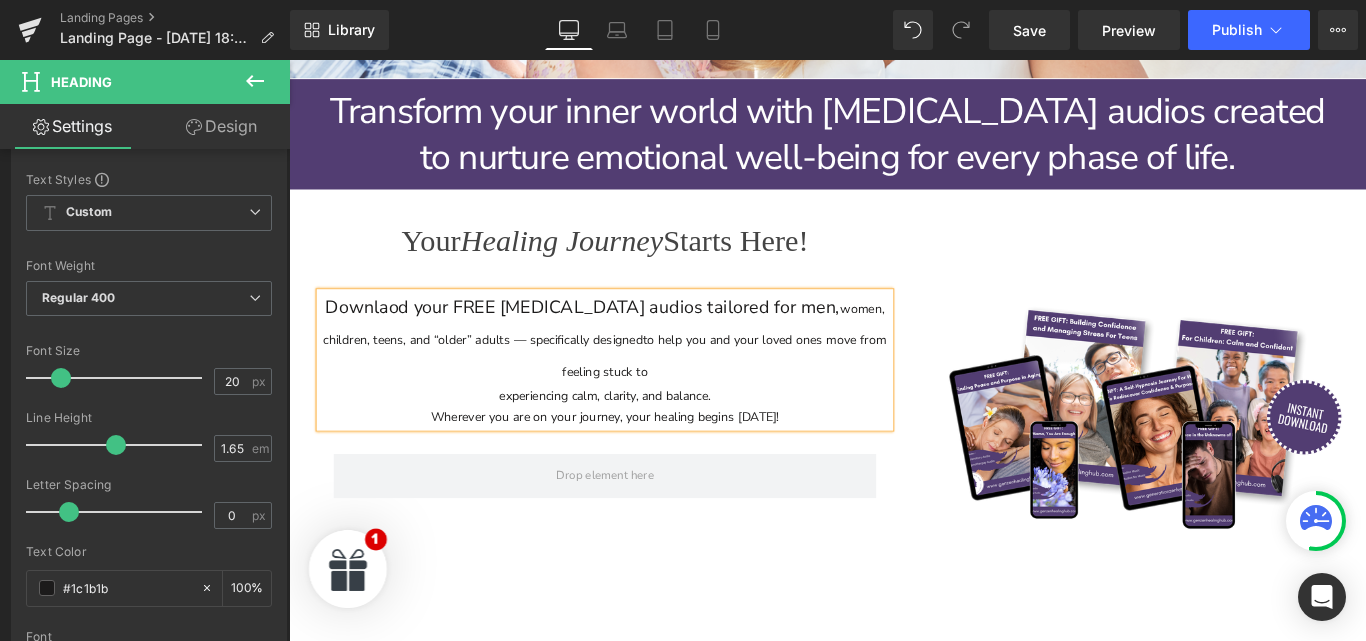 click on "experiencing calm, clarity, and balance." at bounding box center [644, 437] 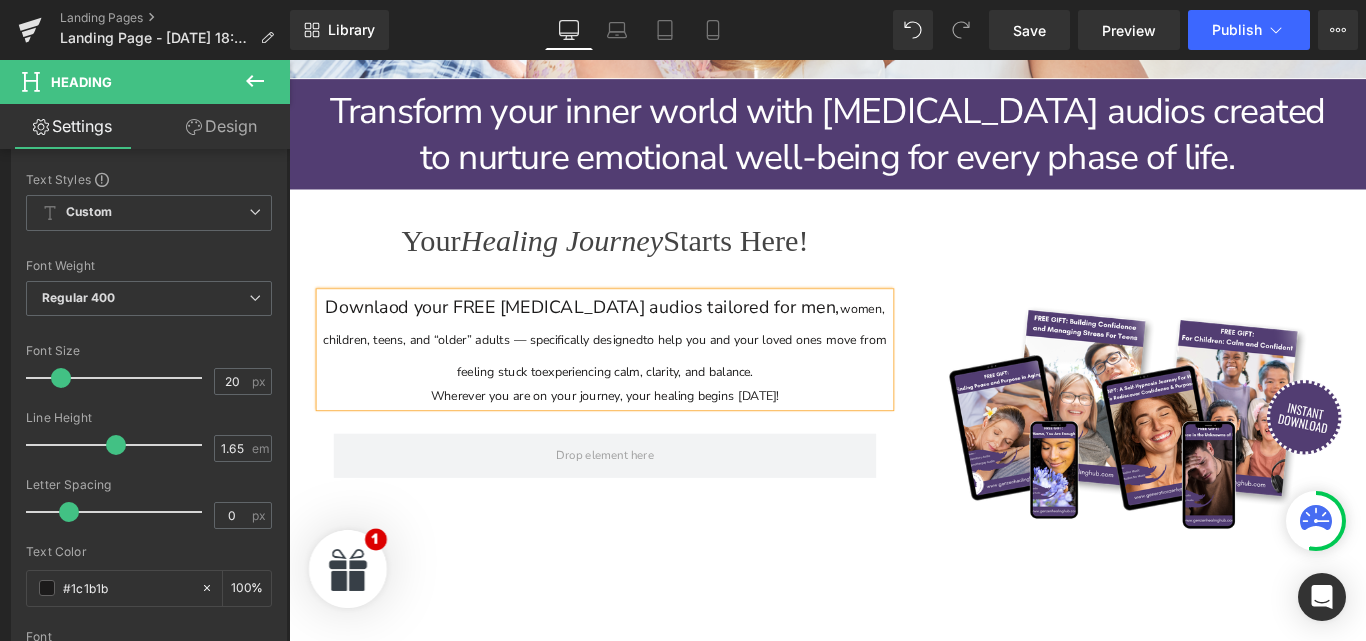 click on "Wherever you are on your journey, your healing begins today!" at bounding box center (644, 437) 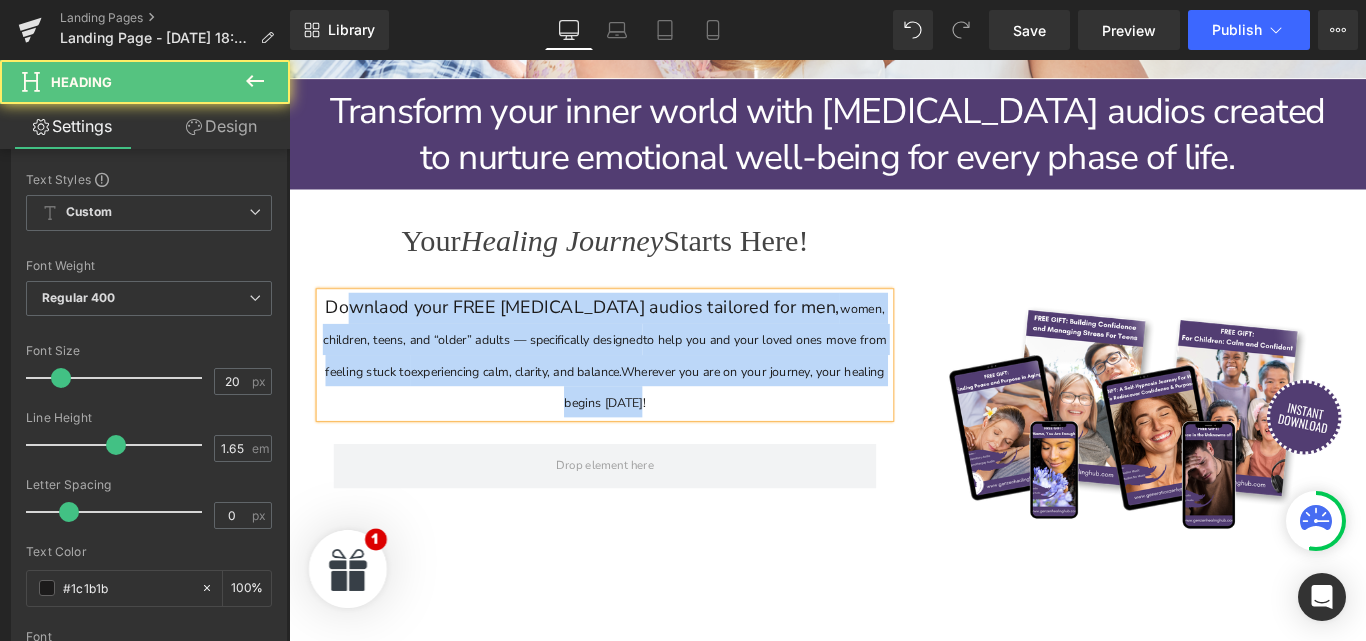 drag, startPoint x: 712, startPoint y: 441, endPoint x: 373, endPoint y: 330, distance: 356.70996 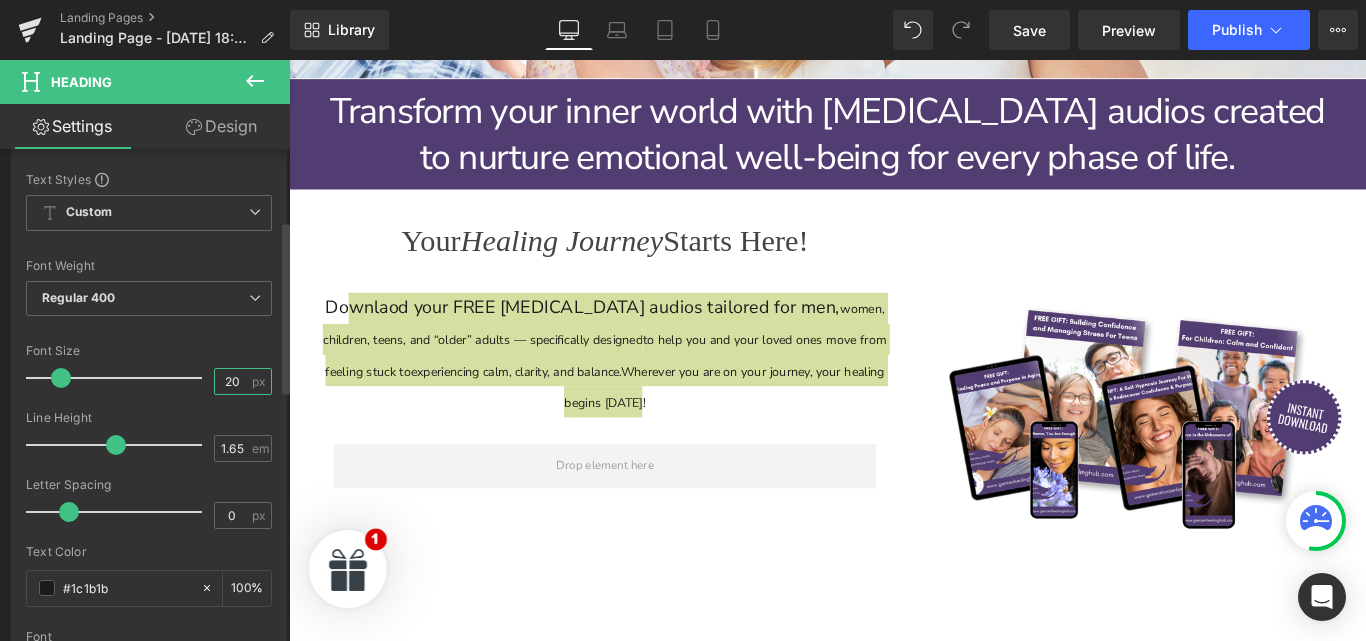 click on "20" at bounding box center (232, 381) 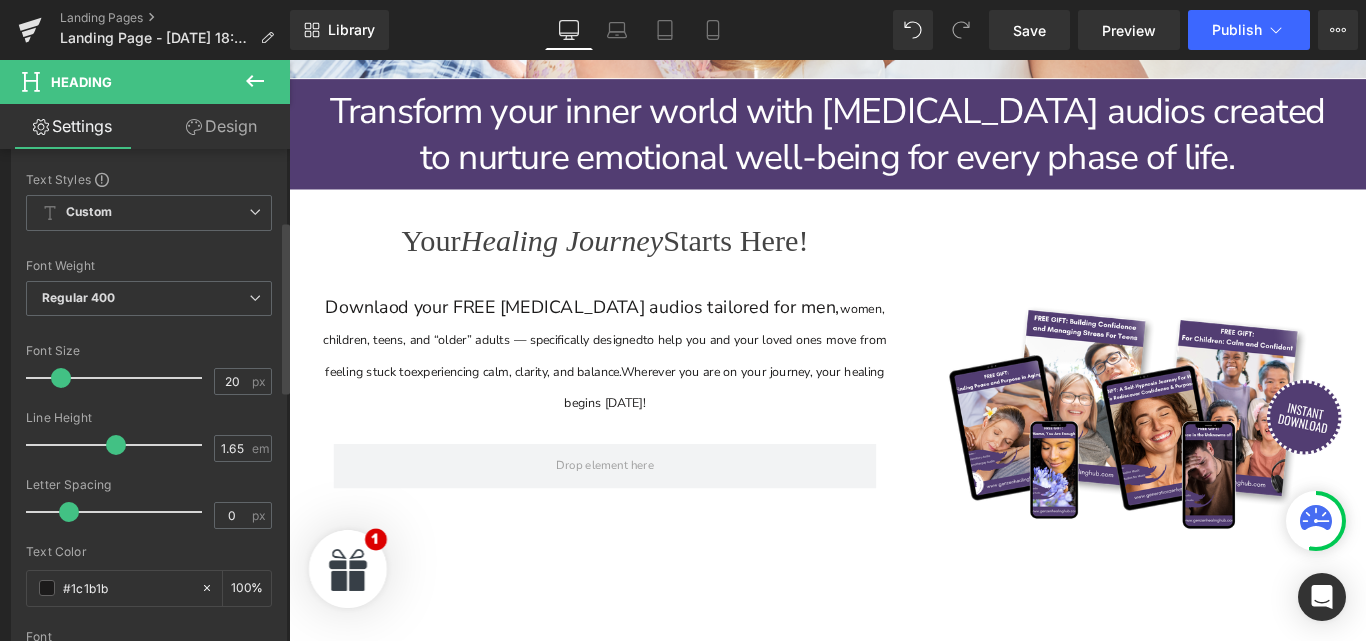 click at bounding box center (149, 404) 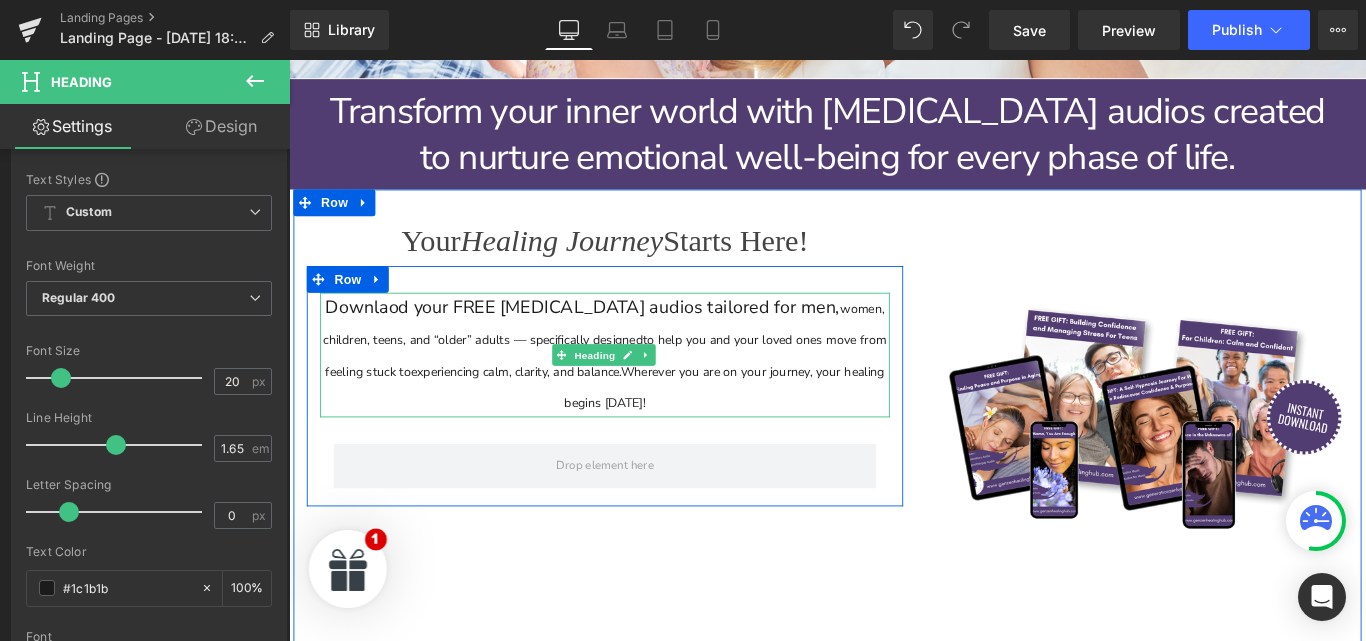 click on "Downlaod your FREE hypnotherapy audios tailored for men,  women, children, teens, and “older” adults — specifically designed  to help you and your loved ones move from feeling stuck to  experiencing calm, clarity, and balance.  Wherever you are on your journey, your healing begins today!" at bounding box center (644, 391) 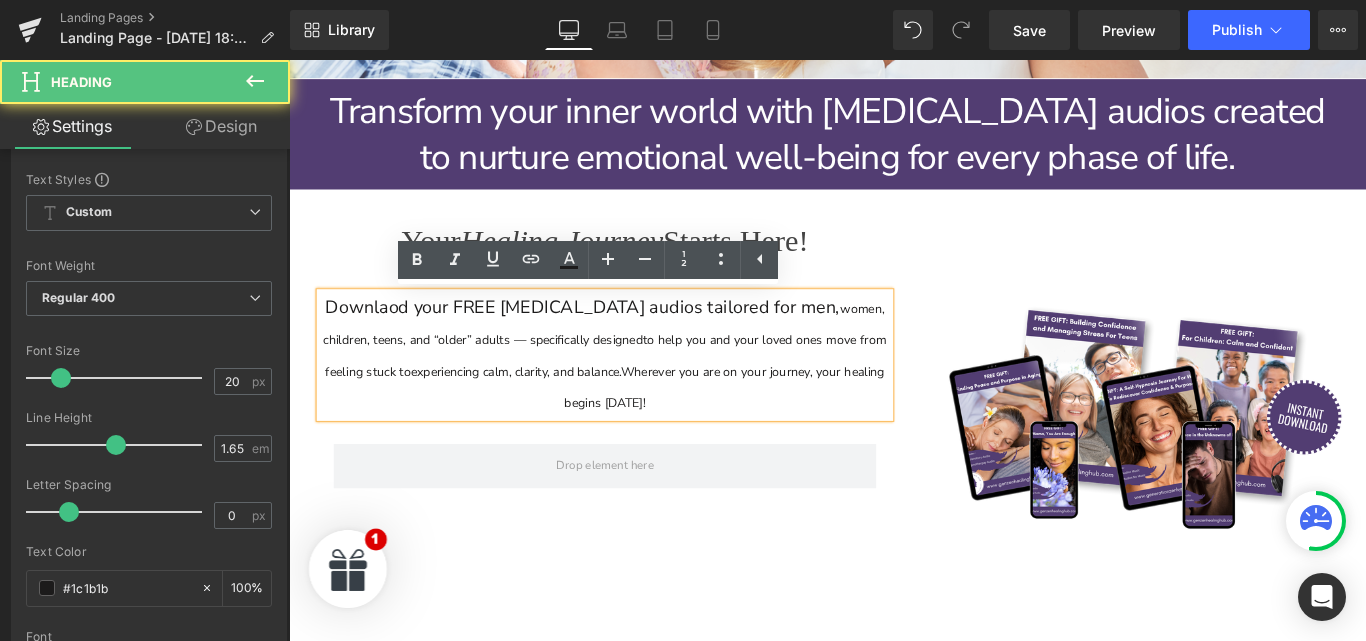 click on "experiencing calm, clarity, and balance." at bounding box center (544, 409) 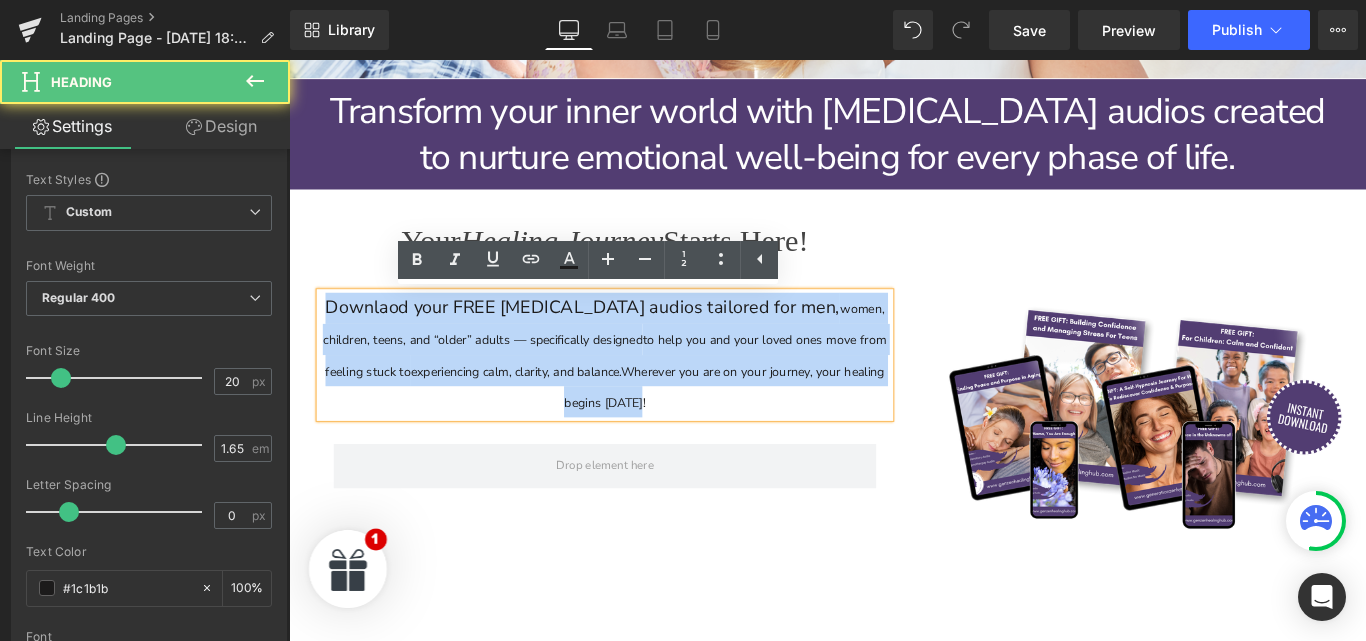 drag, startPoint x: 336, startPoint y: 324, endPoint x: 501, endPoint y: 441, distance: 202.2721 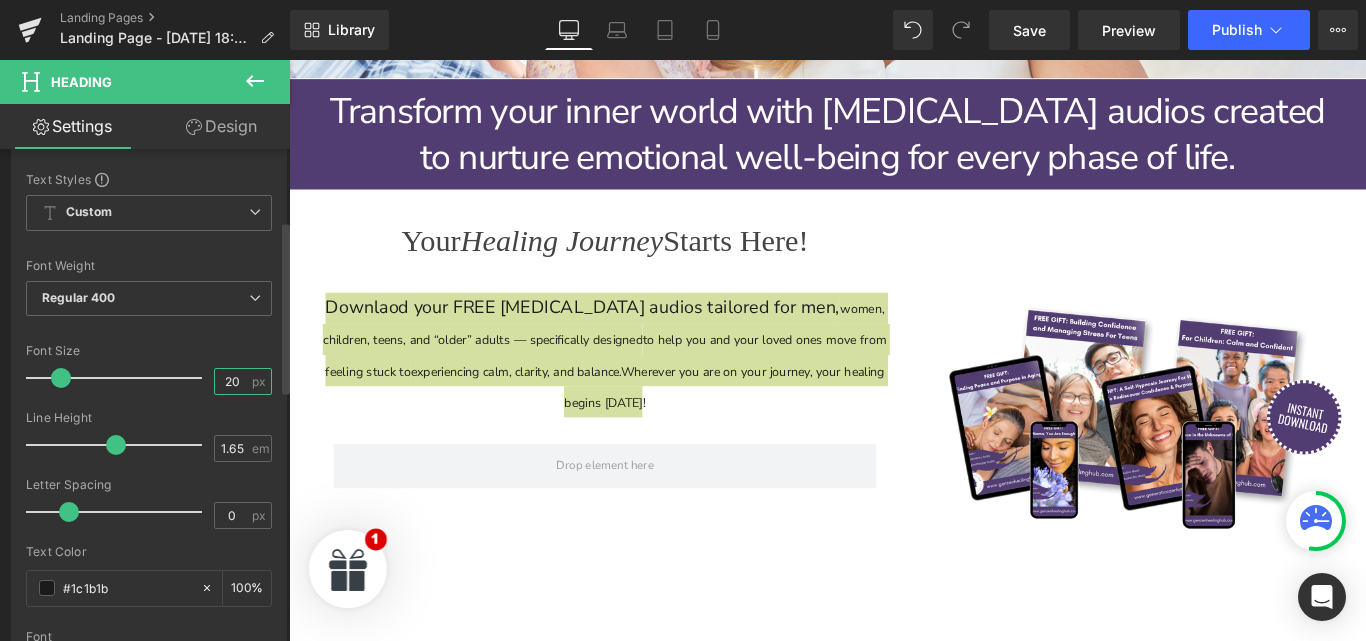 click on "20" at bounding box center [232, 381] 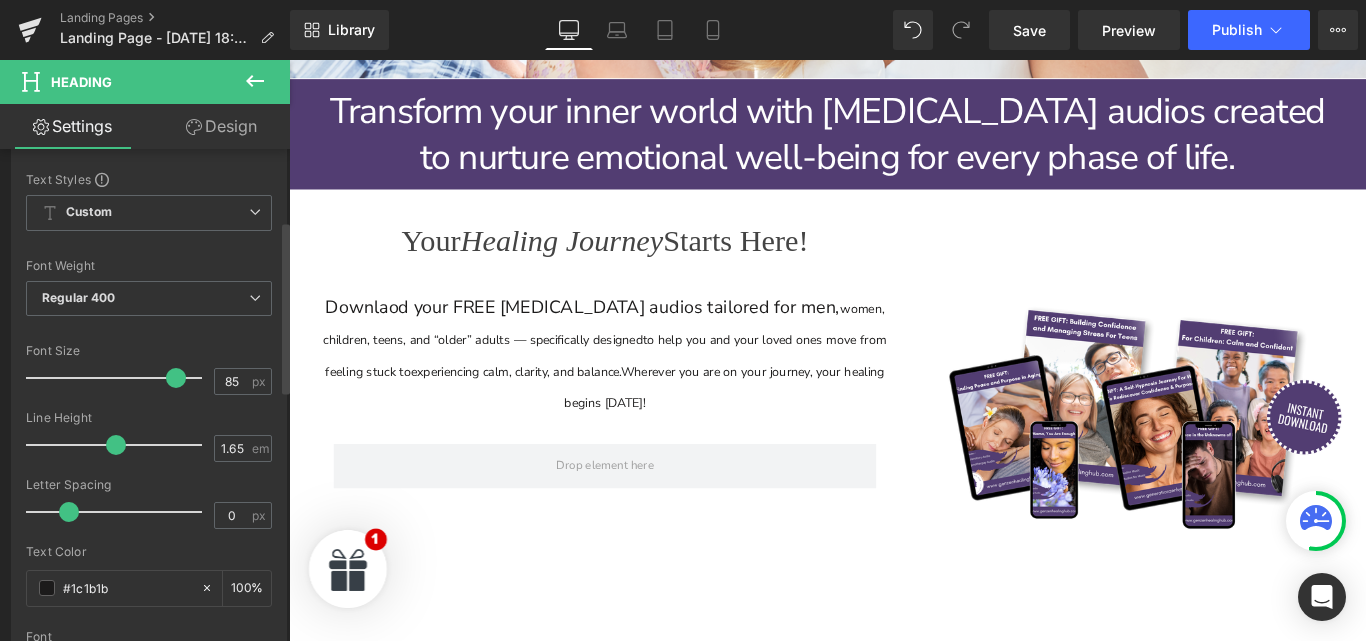 click at bounding box center (119, 378) 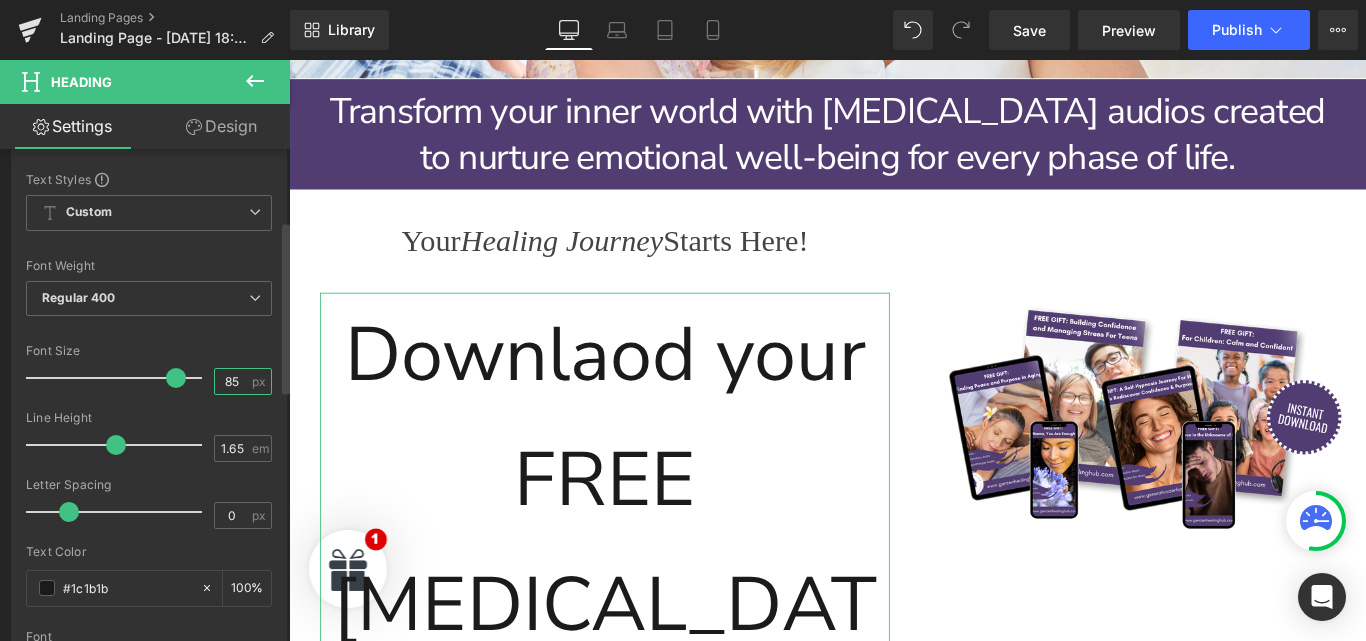click on "85" at bounding box center [232, 381] 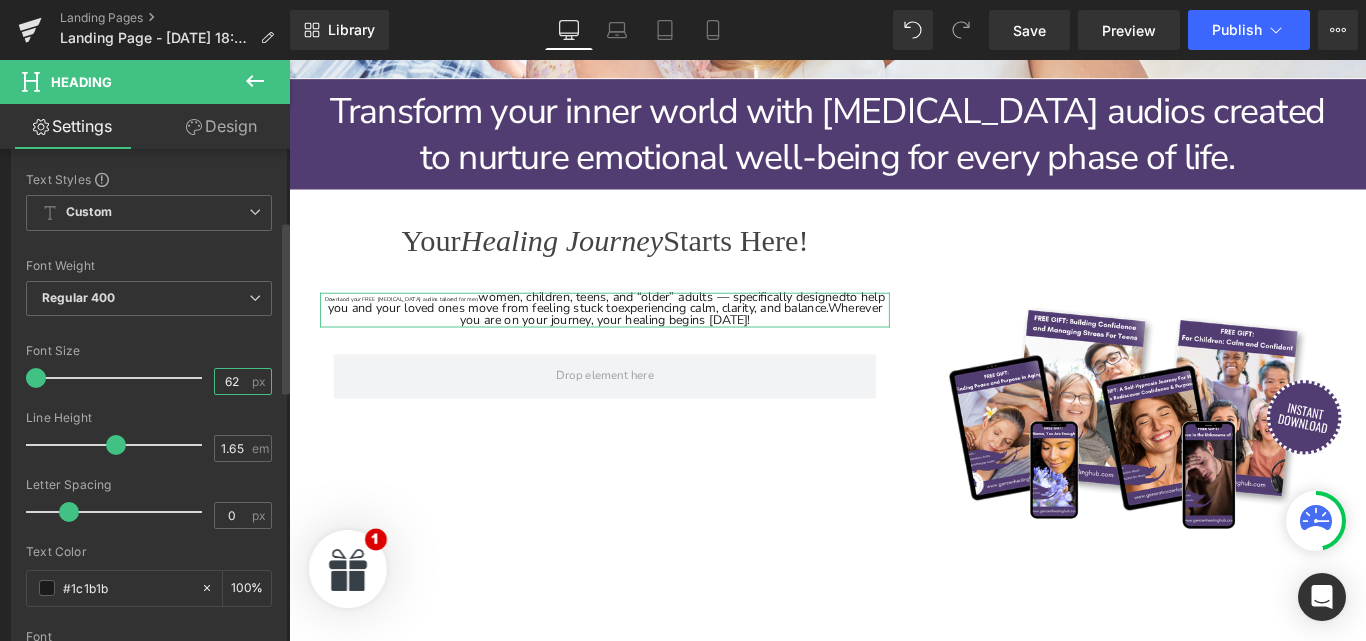 type on "6" 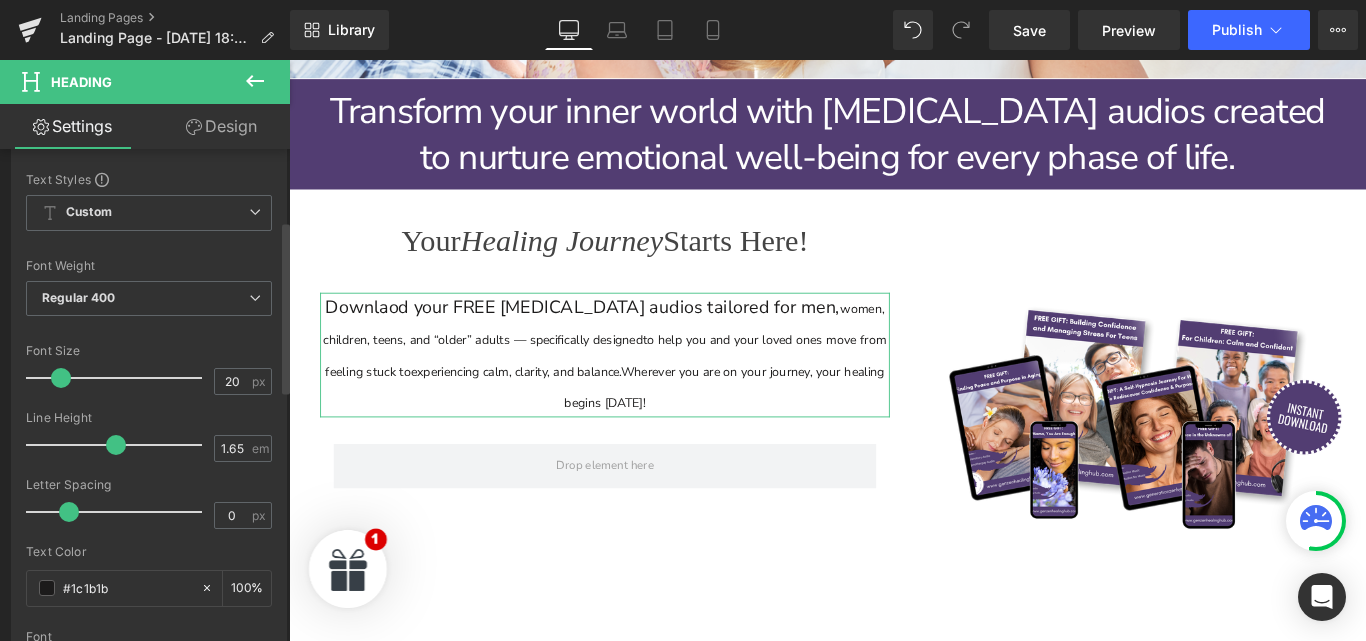 click on "Font Size" at bounding box center (149, 351) 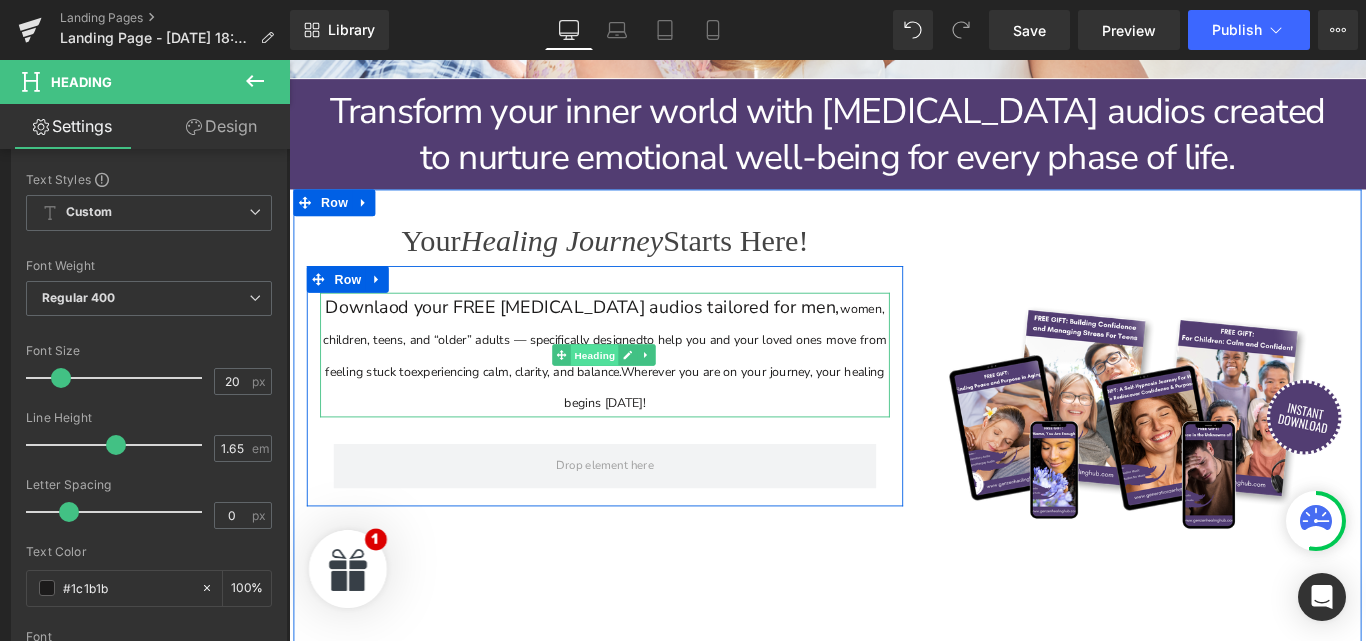 click on "Heading" at bounding box center [632, 391] 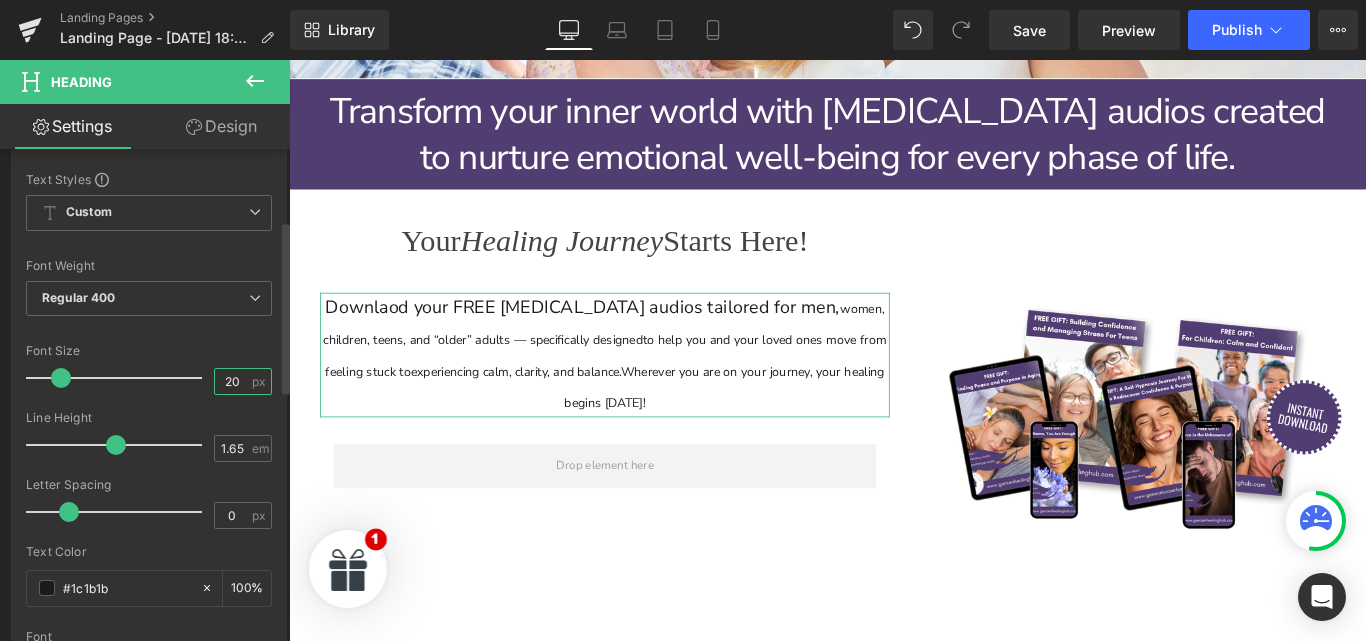 click on "20" at bounding box center (232, 381) 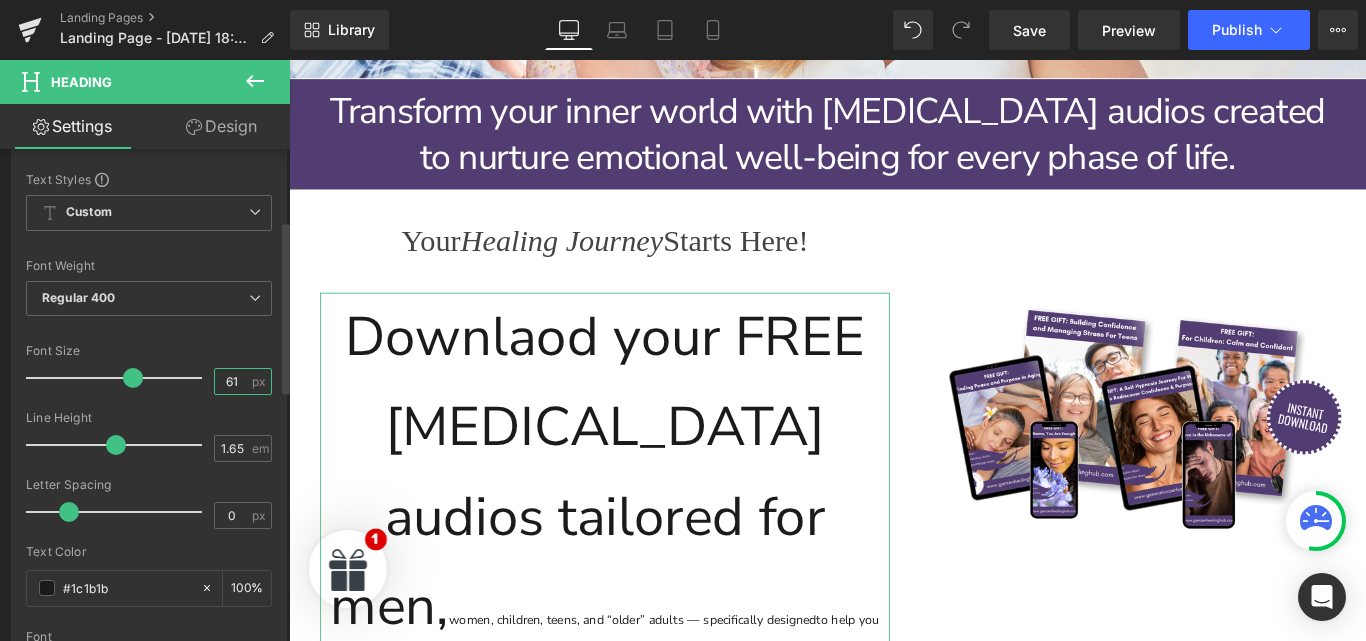 drag, startPoint x: 231, startPoint y: 380, endPoint x: 220, endPoint y: 382, distance: 11.18034 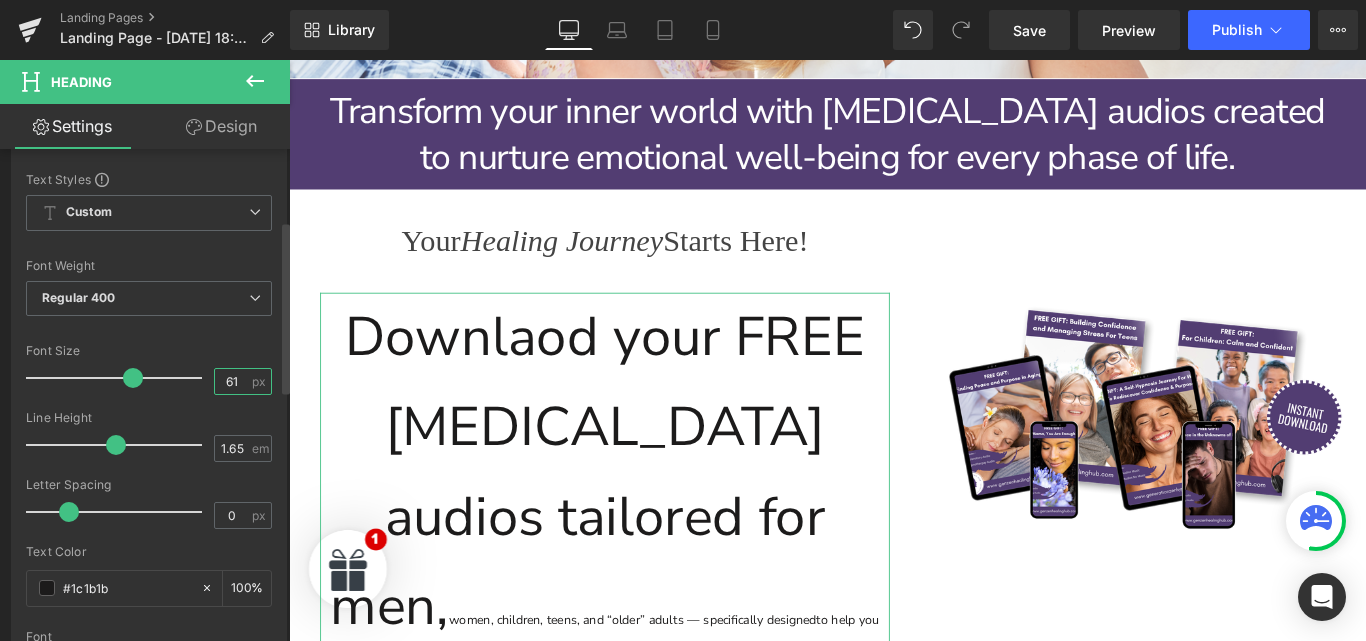 click on "61" at bounding box center (232, 381) 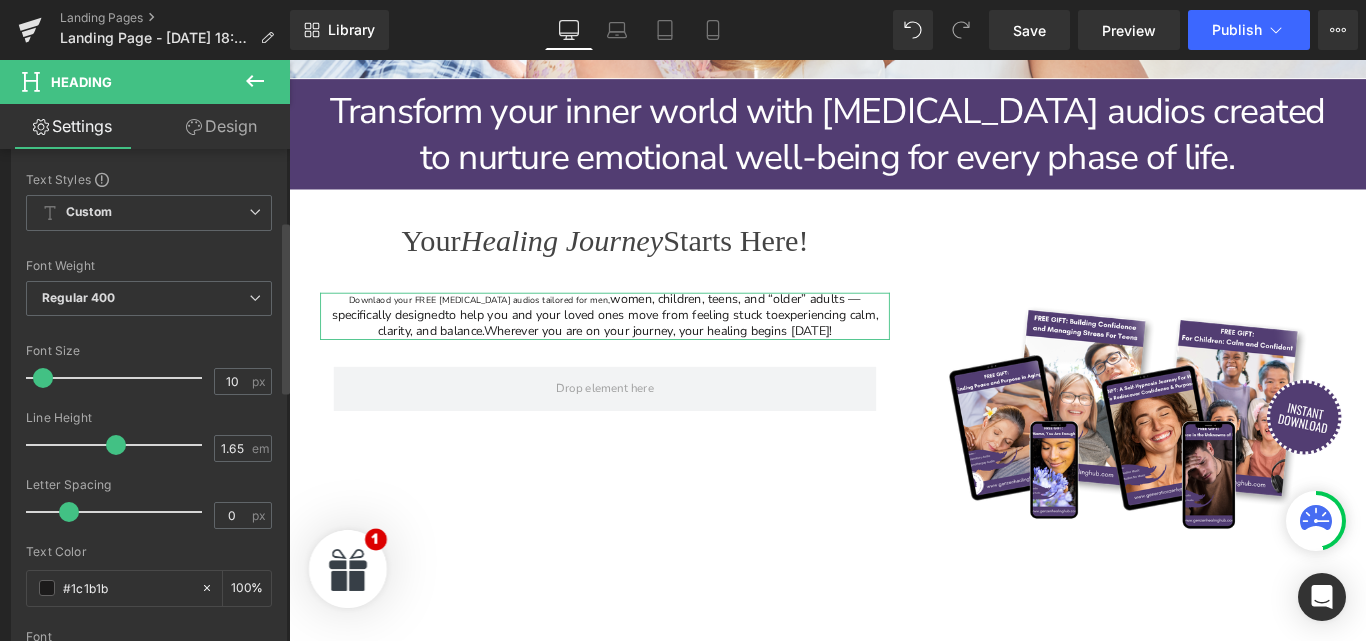 click on "Font Size 10 px" at bounding box center (149, 377) 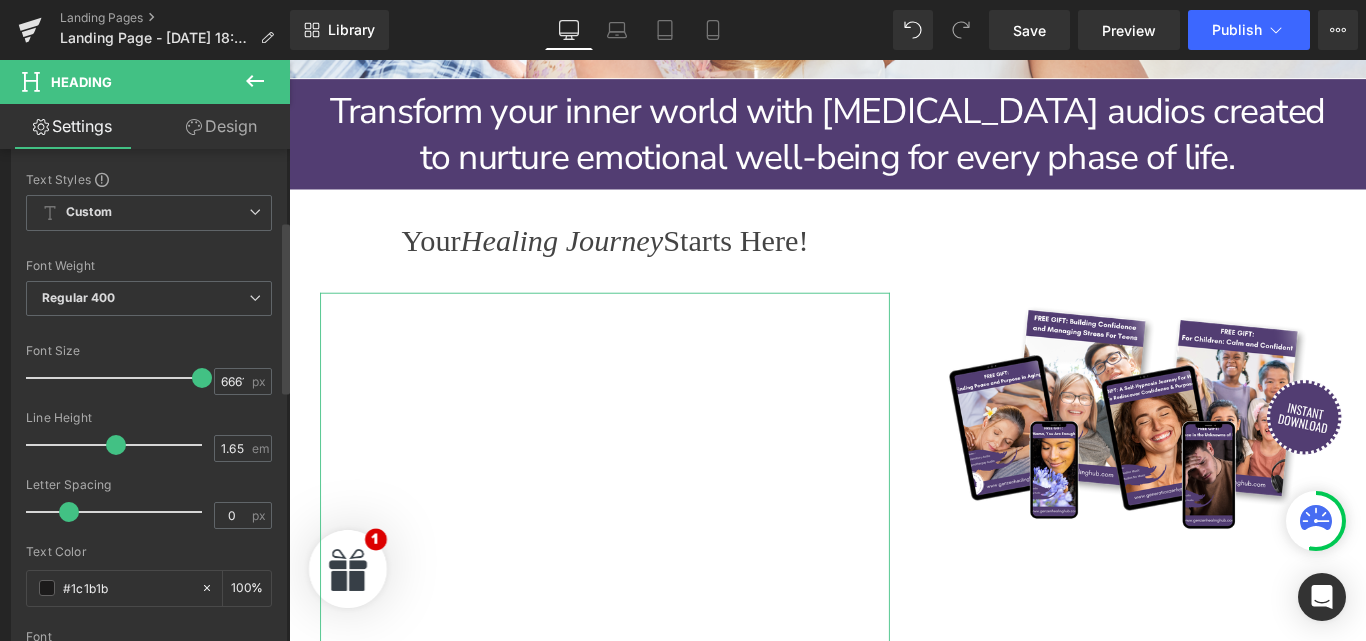 click on "Font
Default
Montserrat
Montserrat Alternates
Nunito Sans
Montserrat Subrayada
Brightwall
Default
Default
Montserrat
Montserrat Alternates
Nunito Sans
Montserrat Subrayada
Brightwall
Open Font Manager" at bounding box center [149, 412] 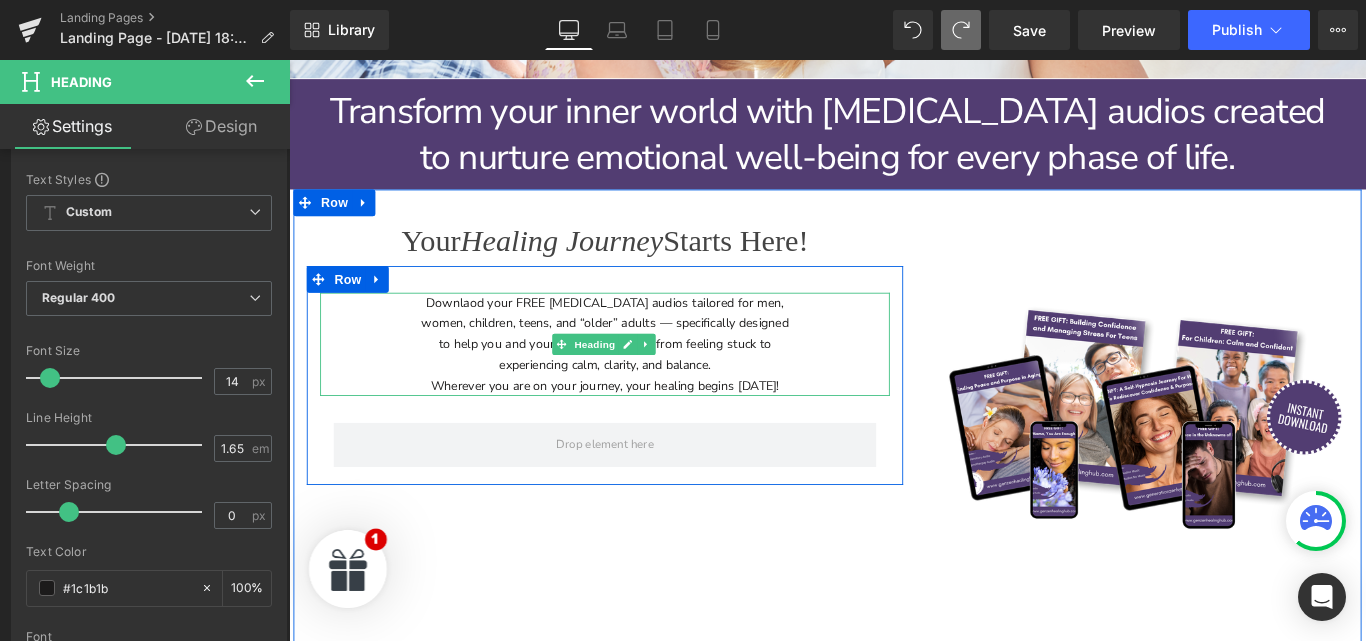 click on "women, children, teens, and “older” adults — specifically designed" at bounding box center [644, 355] 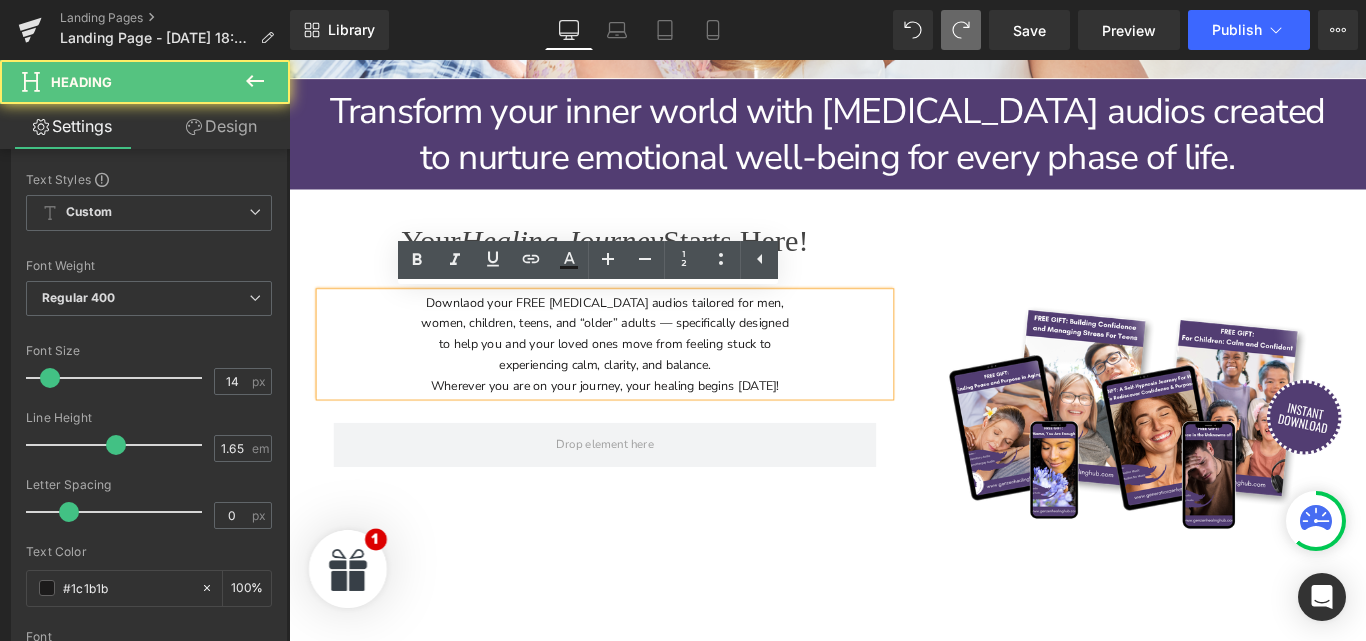 click on "women, children, teens, and “older” adults — specifically designed" at bounding box center [644, 355] 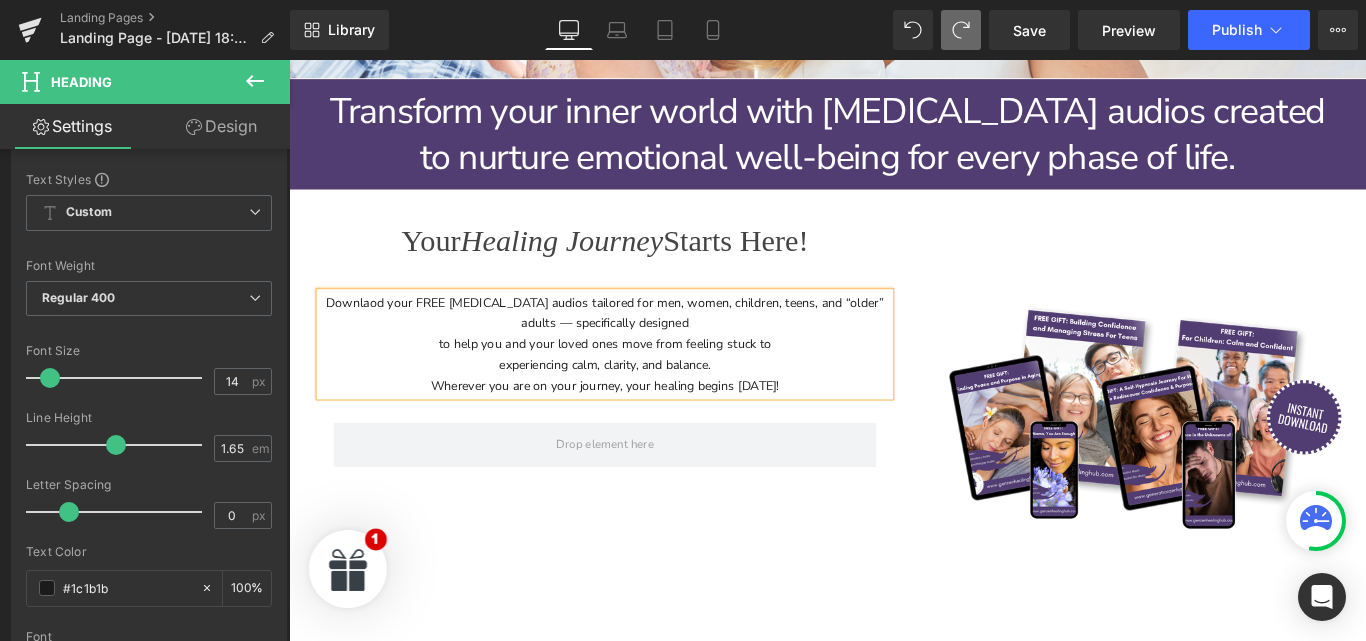 click on "Downlaod your FREE hypnotherapy audios tailored for men, women, children, teens, and “older” adults — specifically designed" at bounding box center [644, 344] 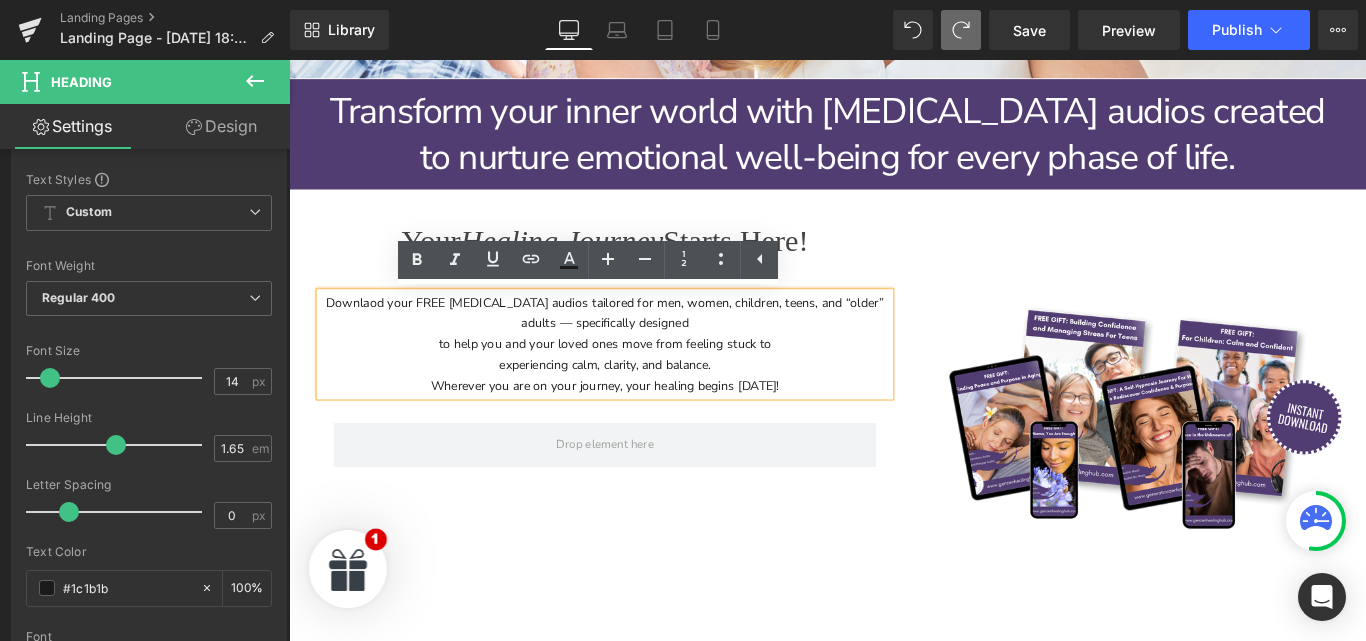 click on "to help you and your loved ones move from feeling stuck to" at bounding box center [644, 378] 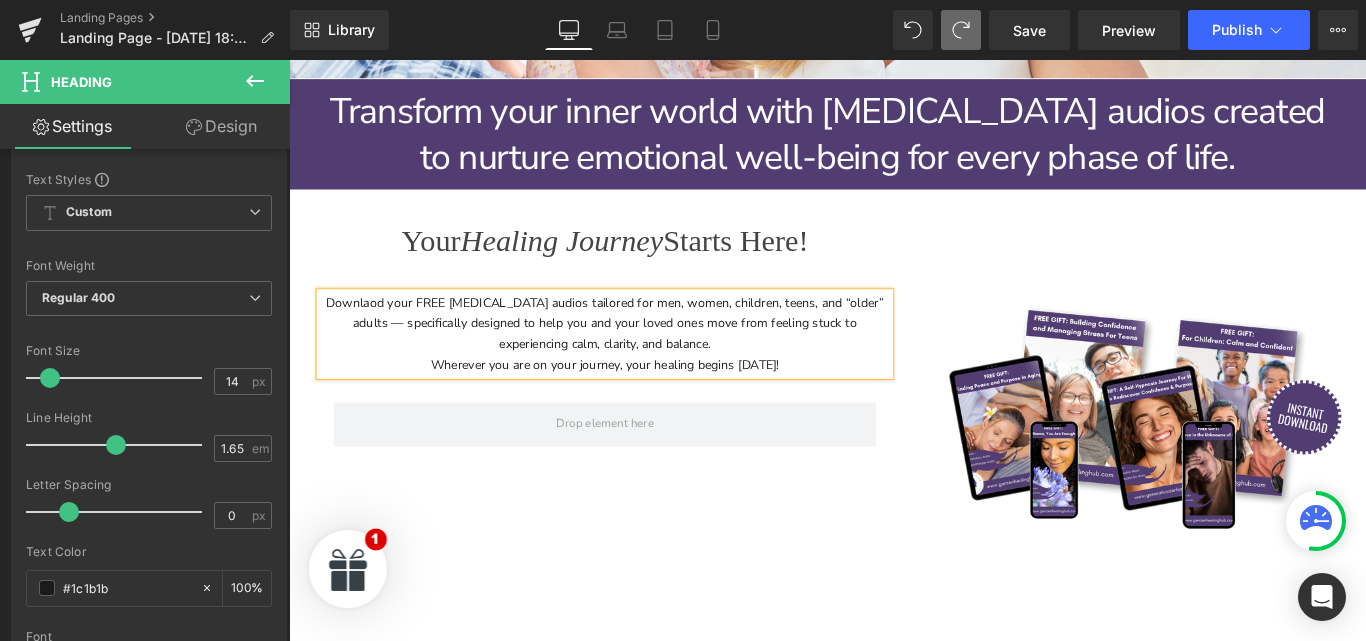 click on "experiencing calm, clarity, and balance." at bounding box center [644, 378] 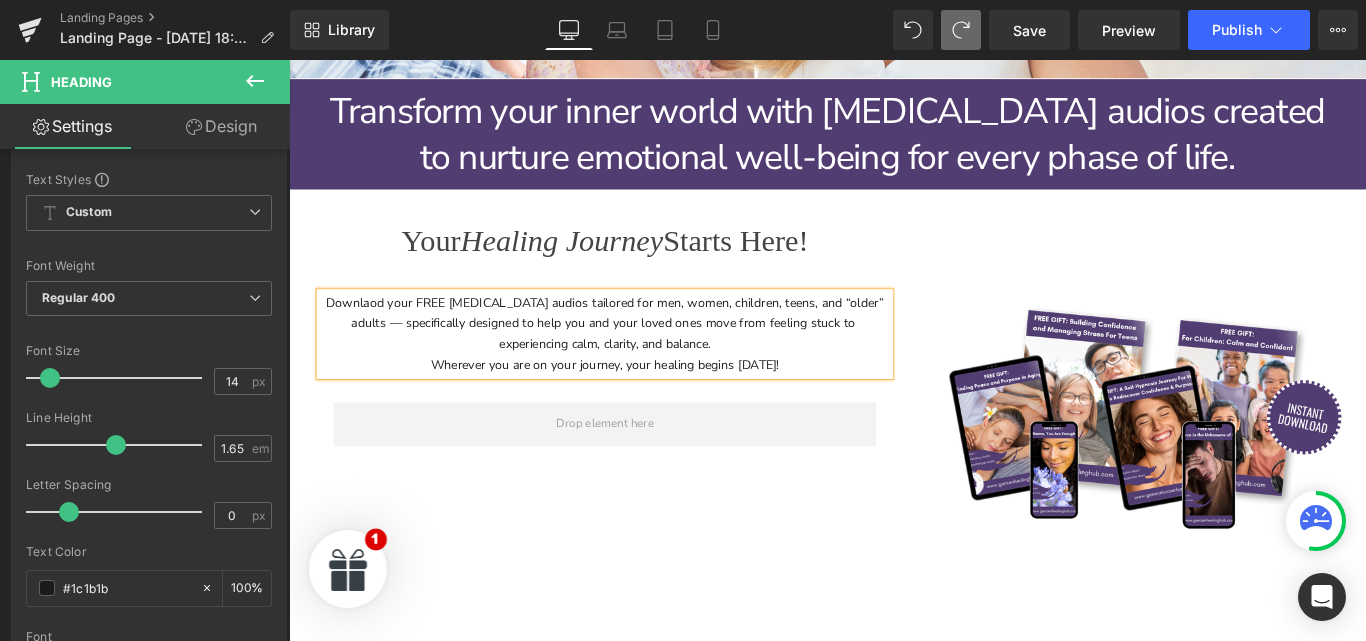 click on "Wherever you are on your journey, your healing begins today!" at bounding box center [644, 402] 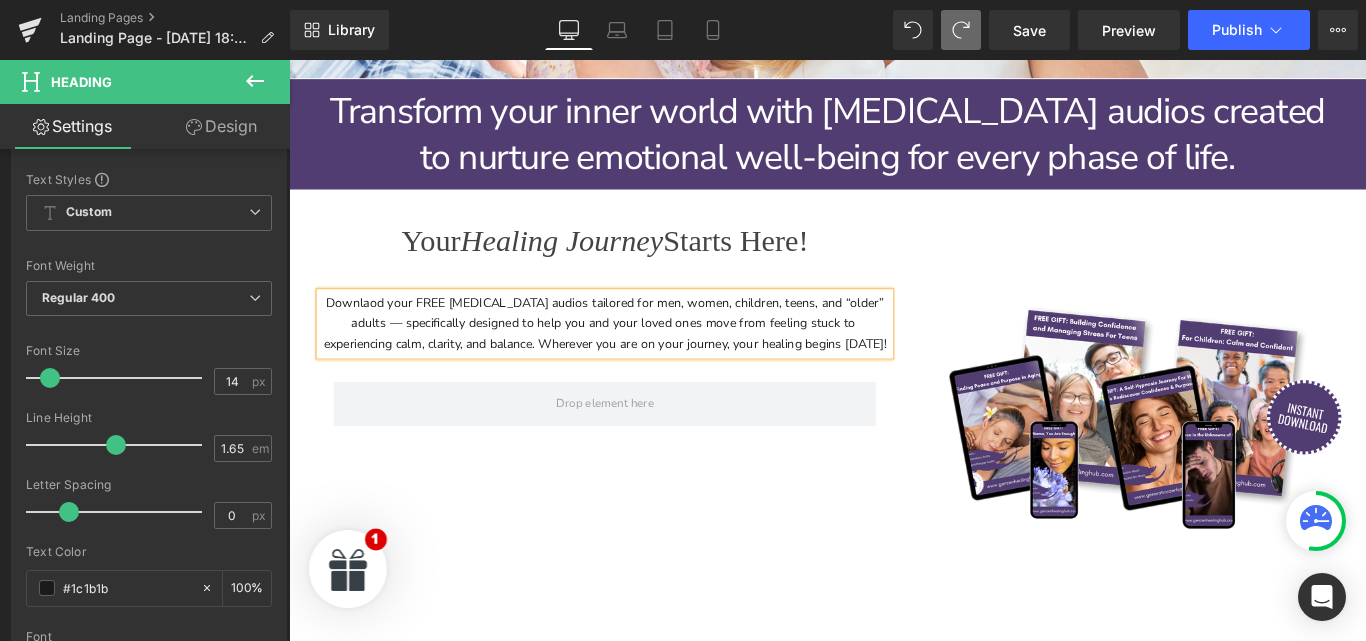 click on "Downlaod your FREE hypnotherapy audios tailored for men, women, children, teens, and “older” adults — specifically designed to help you and your loved ones move from feeling stuck to  experiencing calm, clarity, and balance. Wherever you are on your journey, your healing begins today!" at bounding box center (644, 355) 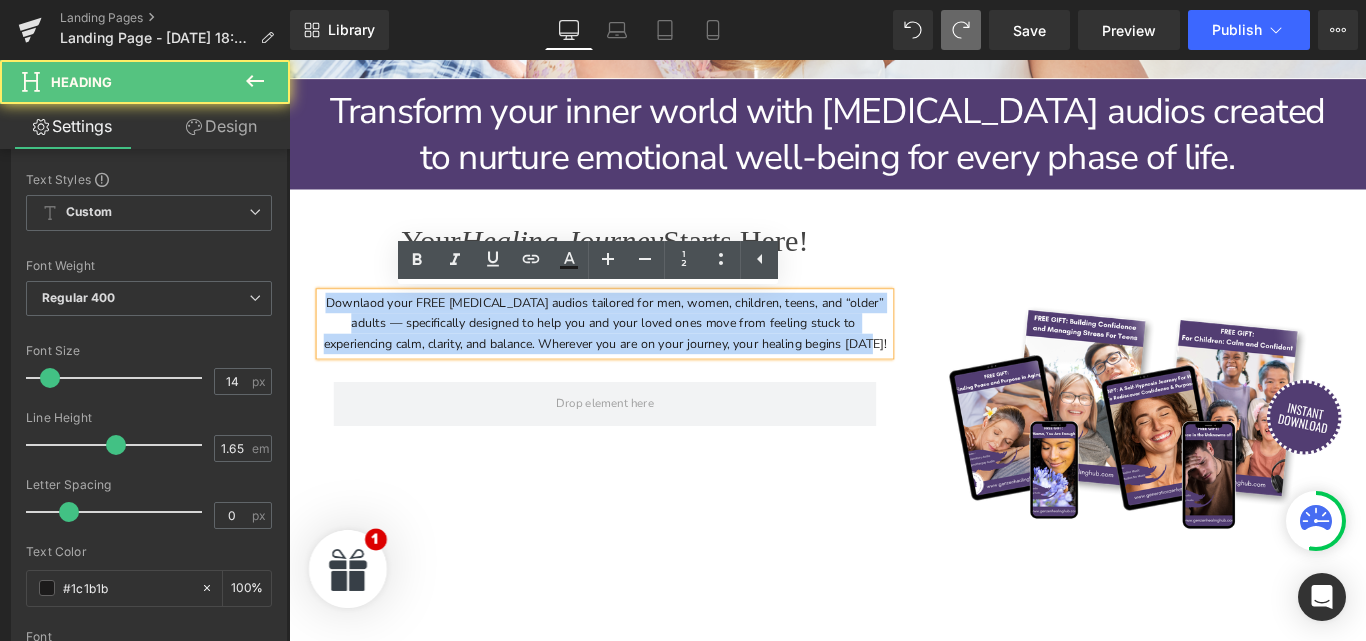 drag, startPoint x: 954, startPoint y: 377, endPoint x: 435, endPoint y: 541, distance: 544.295 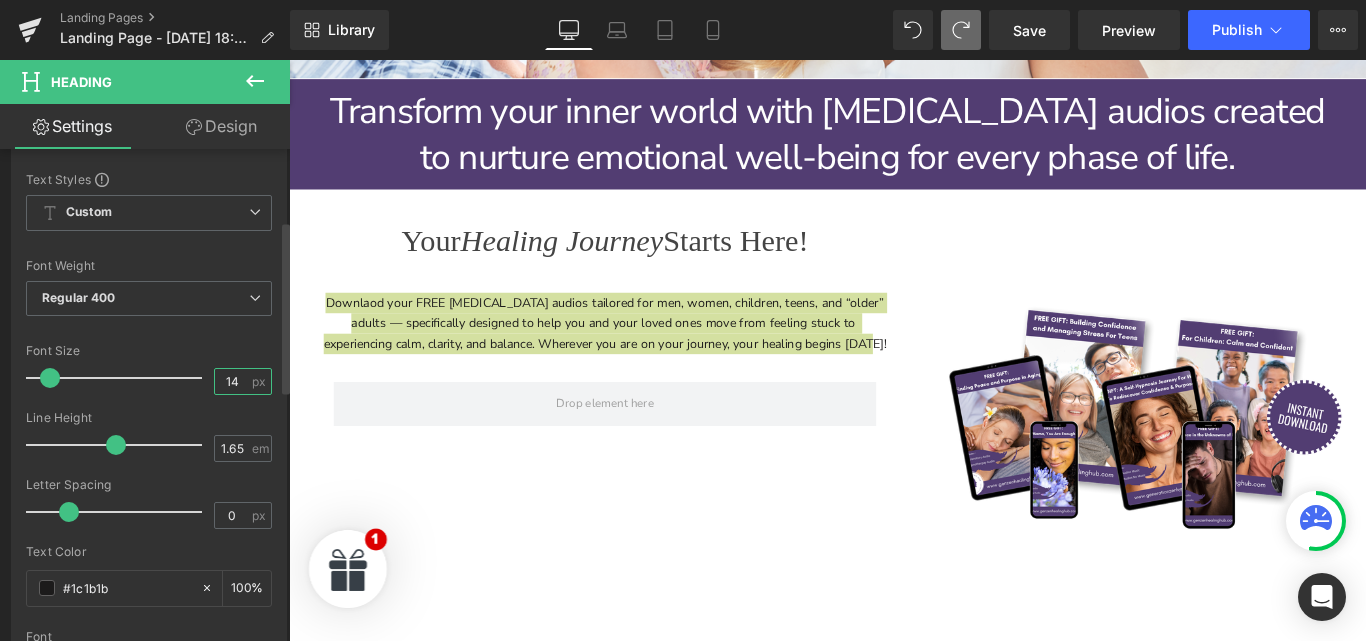 click on "14" at bounding box center (232, 381) 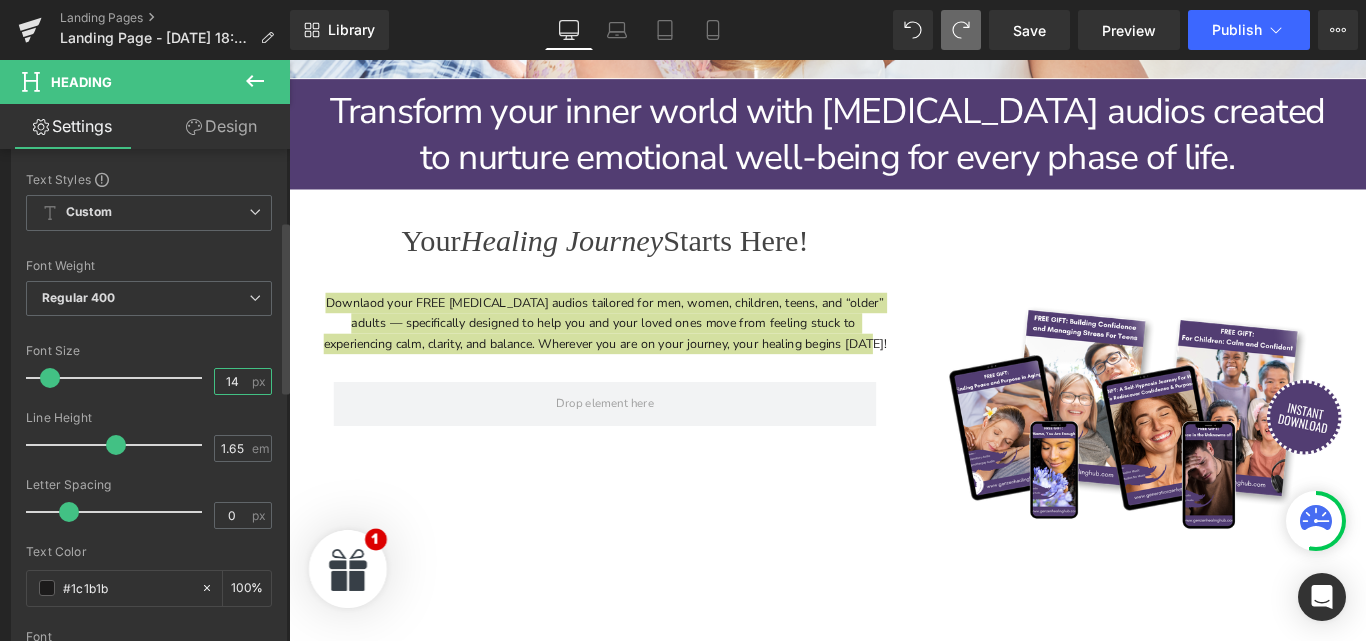 type on "1" 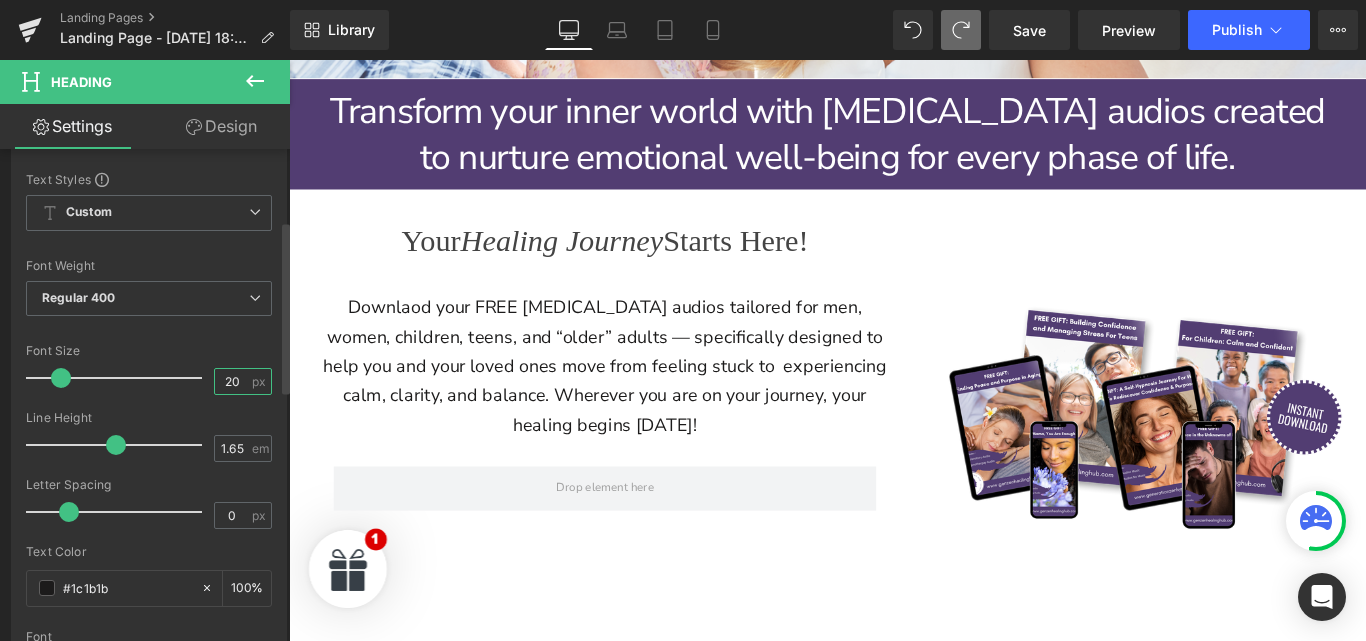 type on "20" 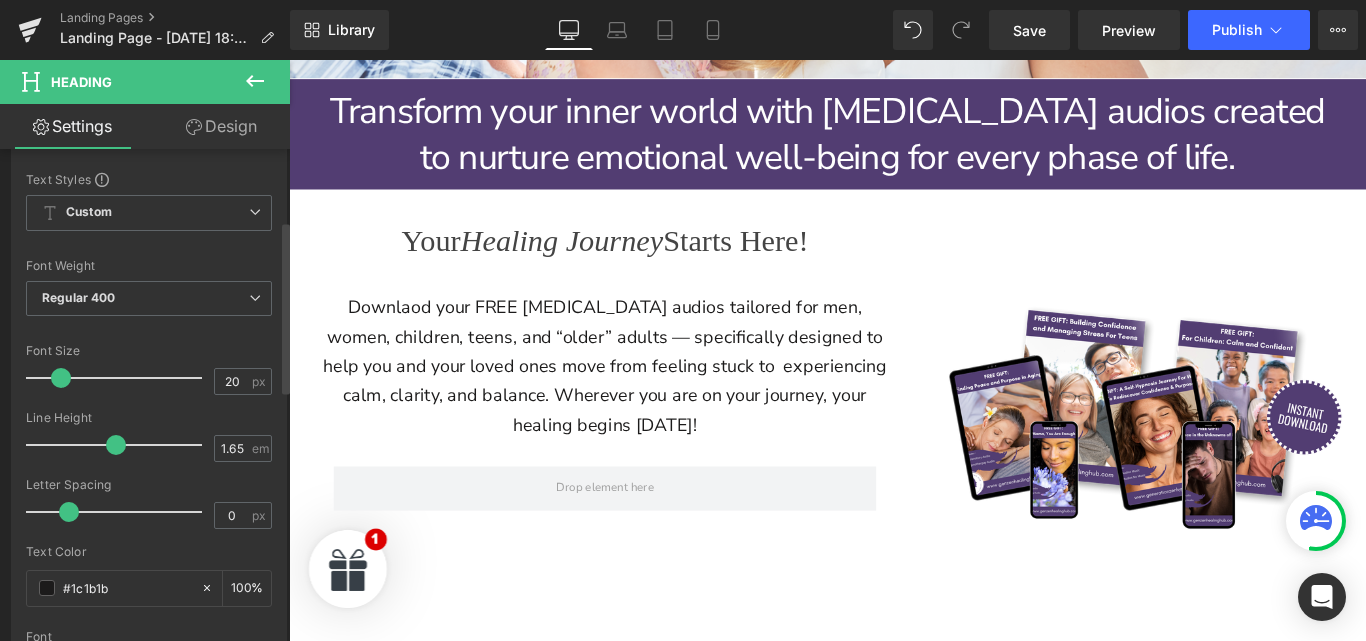 click on "Font Size" at bounding box center (149, 351) 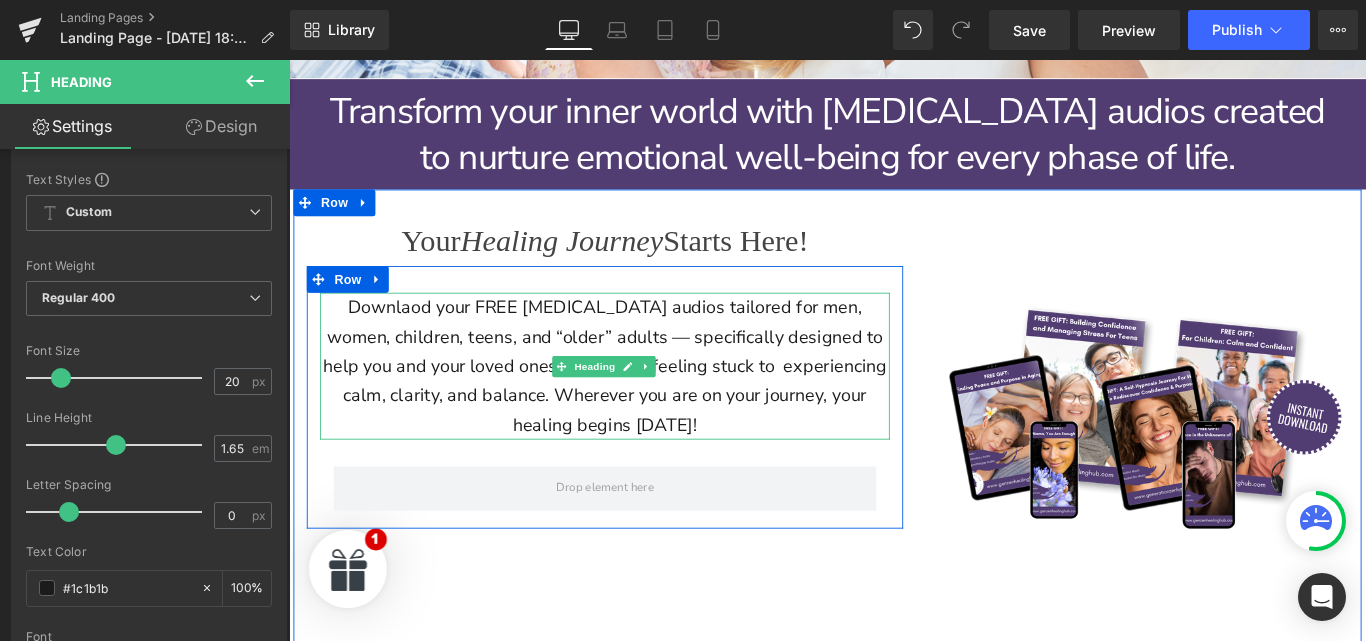 click on "Downlaod your FREE hypnotherapy audios tailored for men, women, children, teens, and “older” adults — specifically designed to help you and your loved ones move from feeling stuck to  experiencing calm, clarity, and balance. Wherever you are on your journey, your healing begins today!" at bounding box center (644, 403) 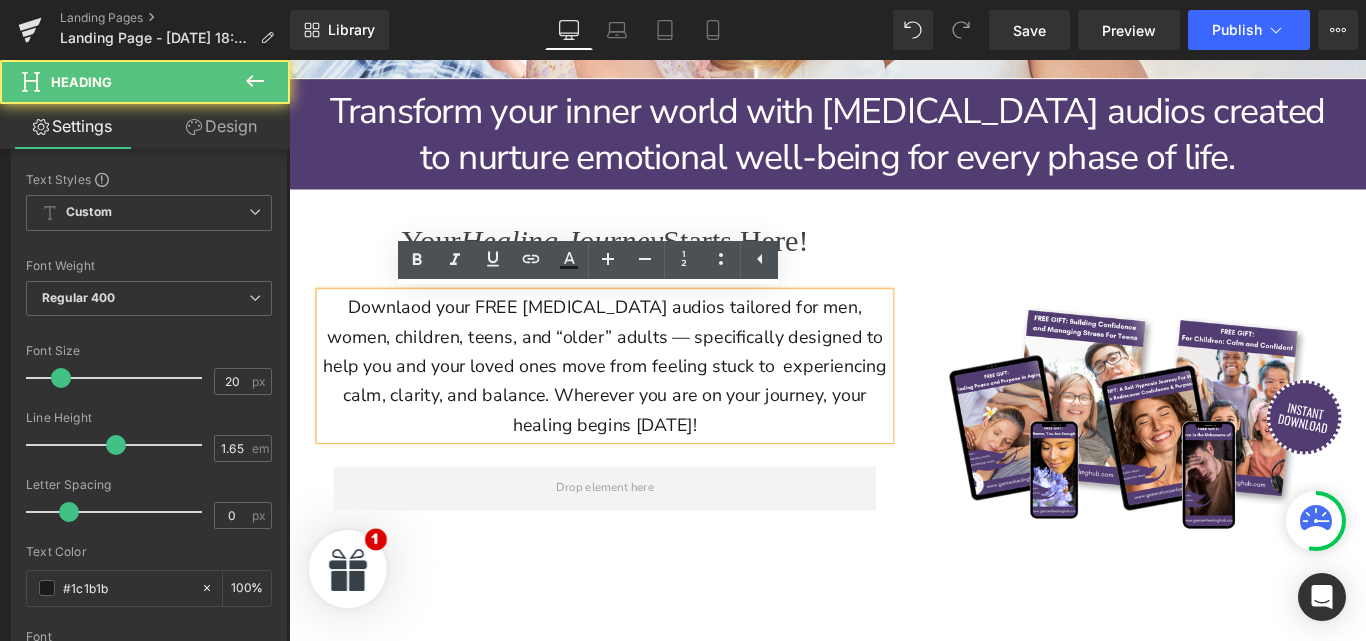 click on "Downlaod your FREE hypnotherapy audios tailored for men, women, children, teens, and “older” adults — specifically designed to help you and your loved ones move from feeling stuck to  experiencing calm, clarity, and balance. Wherever you are on your journey, your healing begins today!" at bounding box center (644, 403) 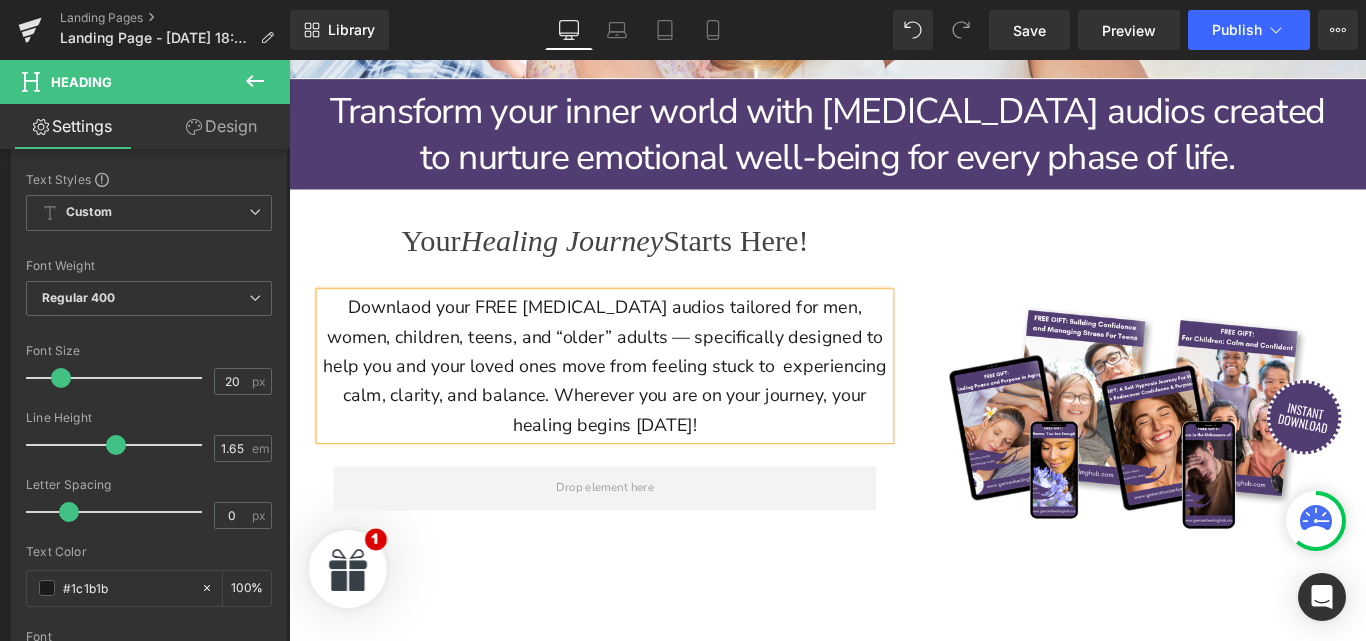 click on "women, children, teens, and “older” adults — specifically designed to help you and your loved ones move from feeling stuck to  experiencing calm, clarity, and balance. Wherever you are on your journey, your healing begins today!" at bounding box center (644, 420) 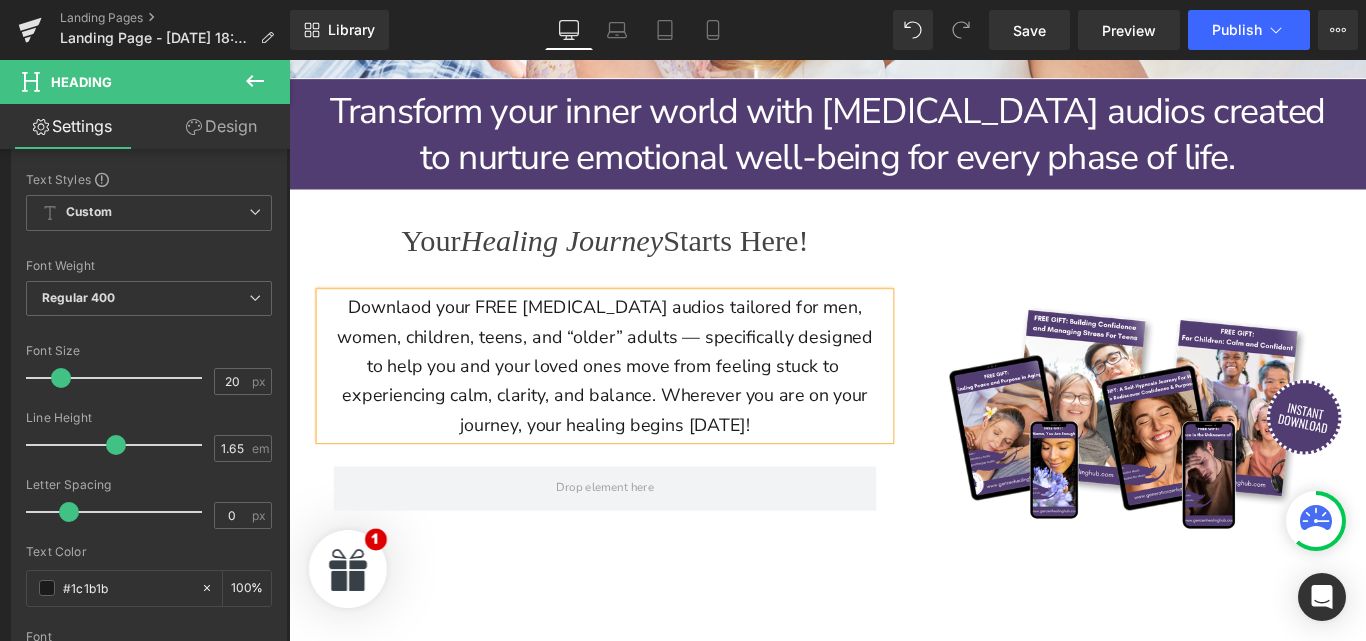 click on "to help you and your loved ones move from feeling stuck to  experiencing calm, clarity, and balance. Wherever you are on your journey, your healing begins today!" at bounding box center [644, 436] 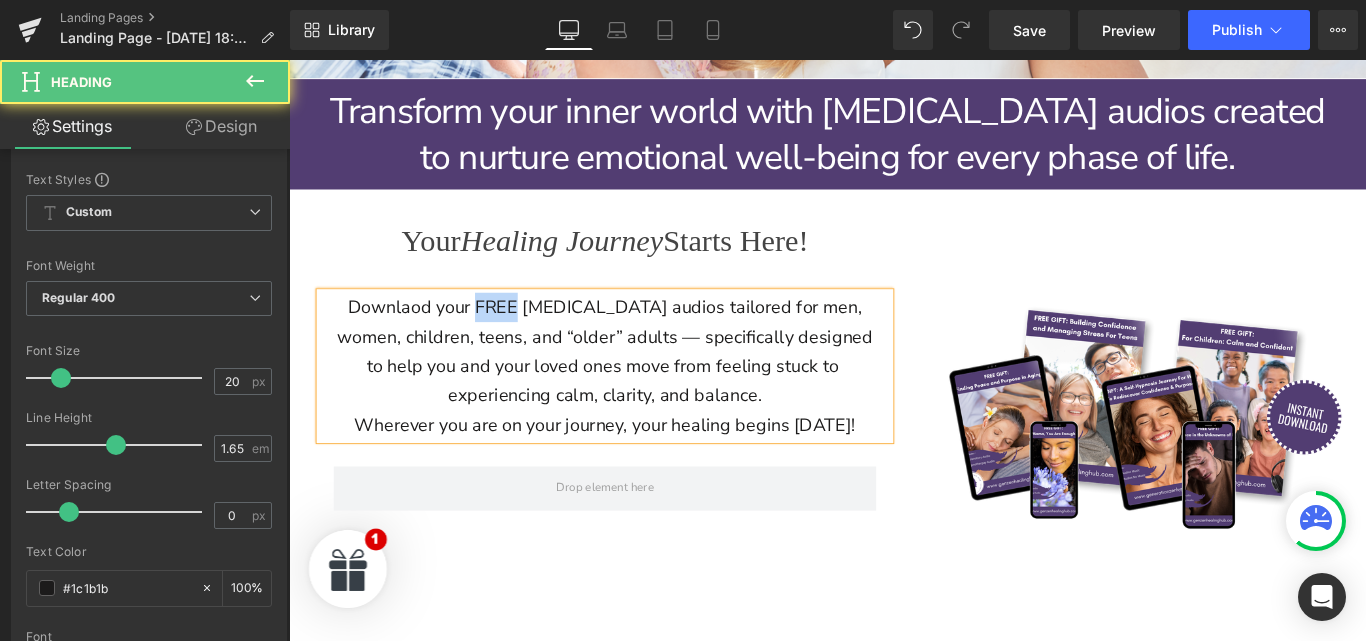 drag, startPoint x: 513, startPoint y: 329, endPoint x: 556, endPoint y: 339, distance: 44.14748 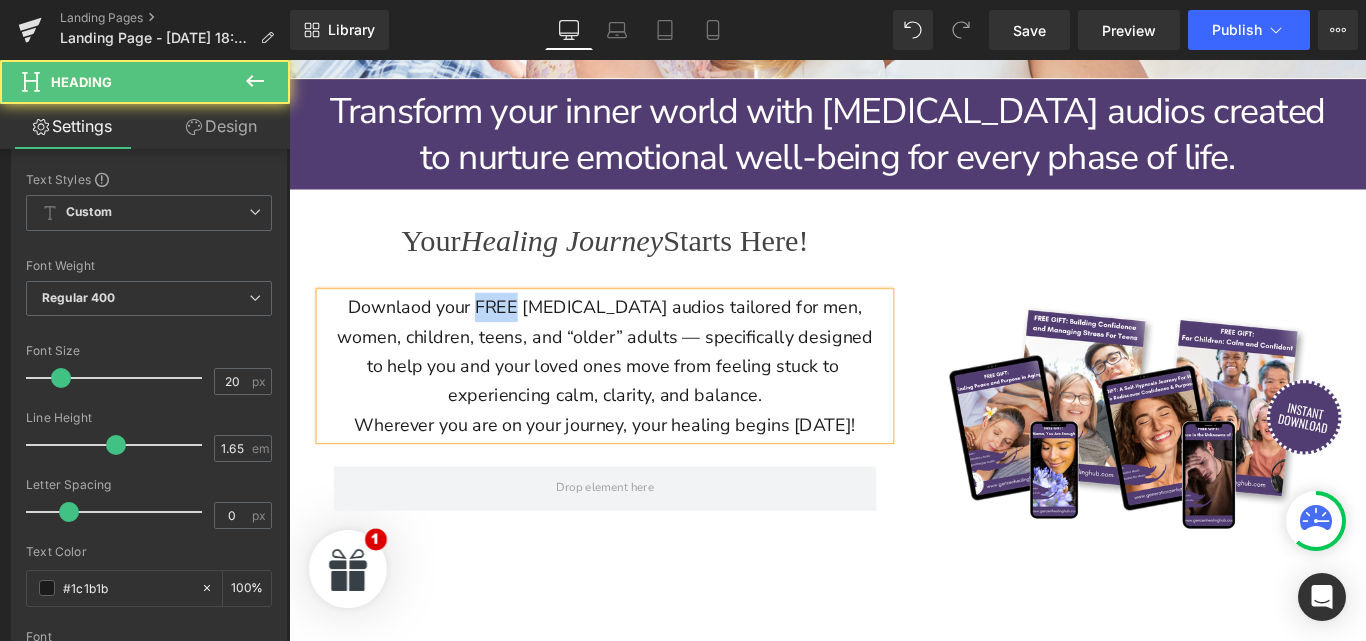 click on "Downlaod your FREE hypnotherapy audios tailored for men," at bounding box center (644, 337) 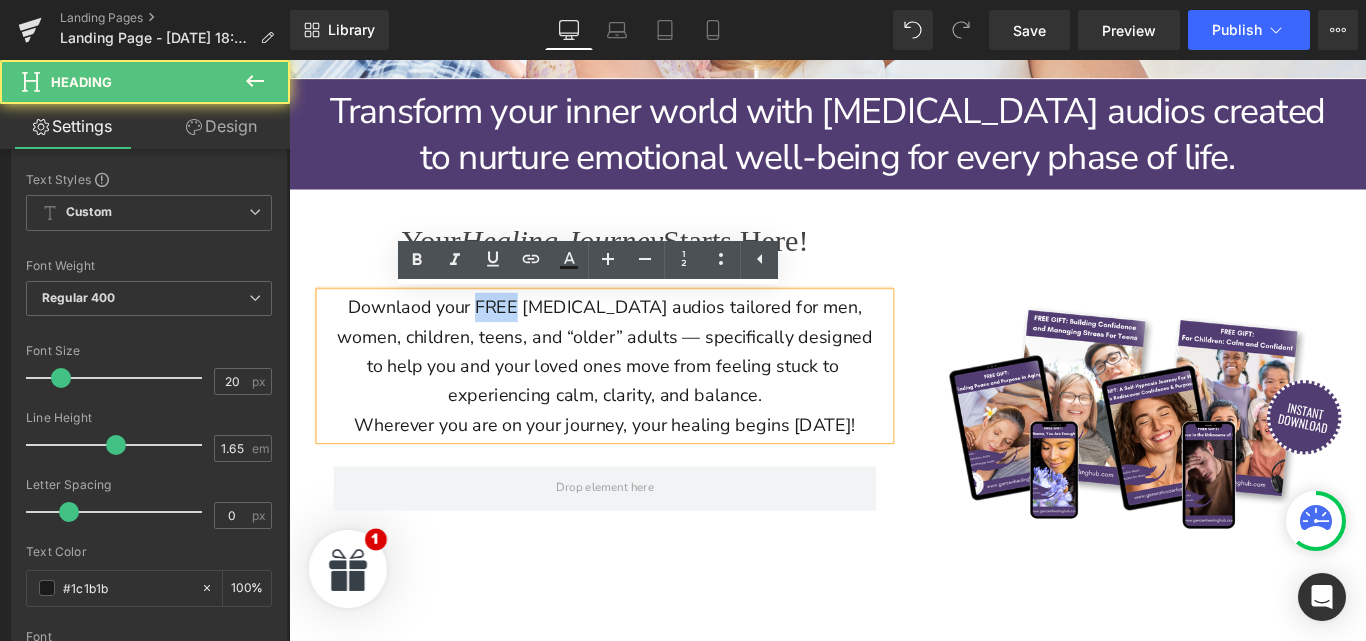 click on "Downlaod your FREE hypnotherapy audios tailored for men," at bounding box center (644, 337) 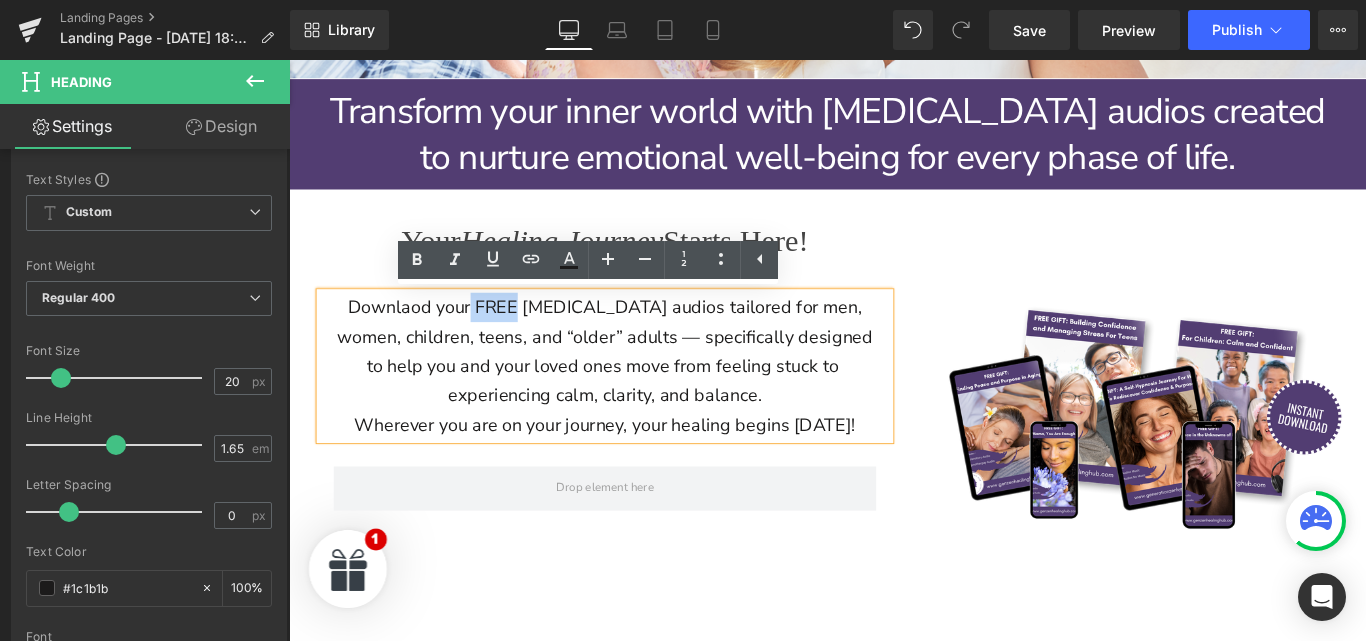drag, startPoint x: 505, startPoint y: 335, endPoint x: 554, endPoint y: 337, distance: 49.0408 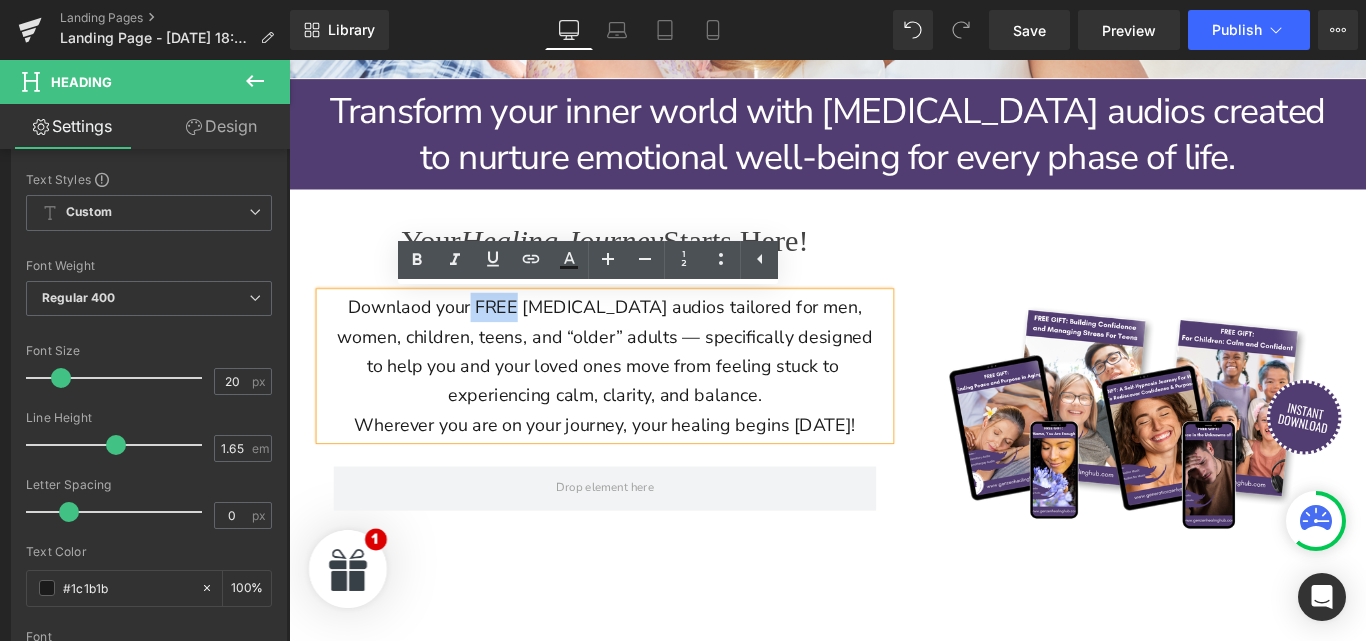 click on "Downlaod your FREE hypnotherapy audios tailored for men," at bounding box center (644, 337) 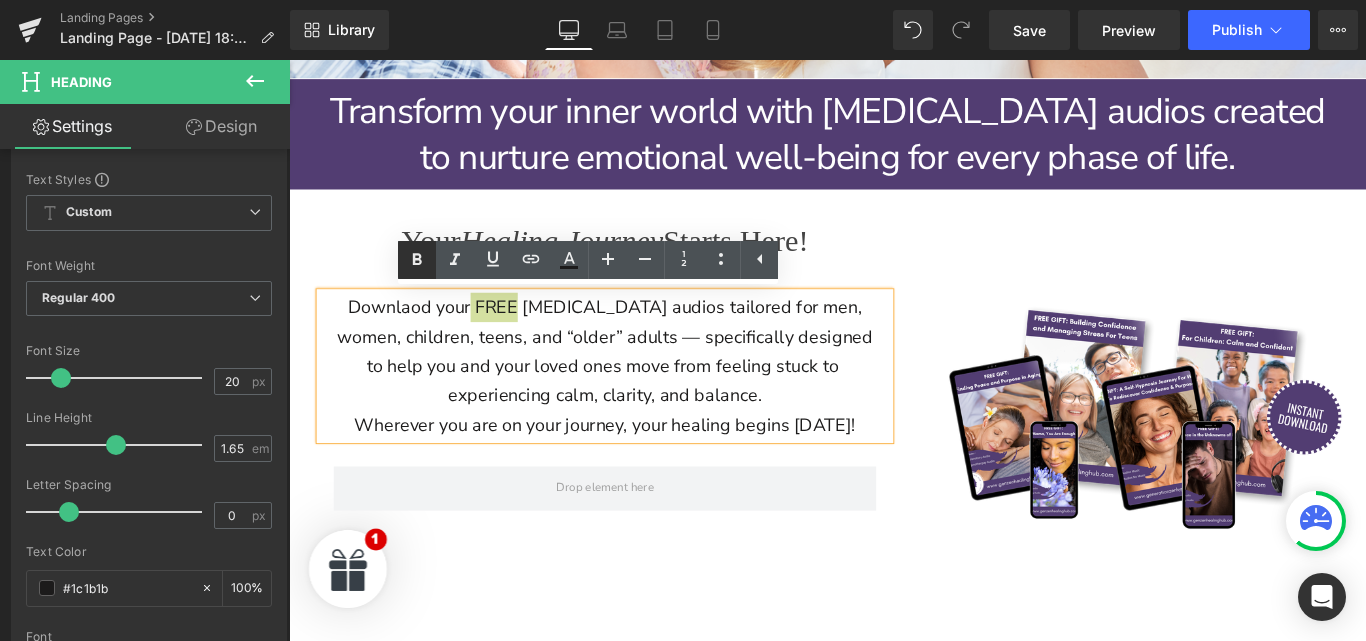 click 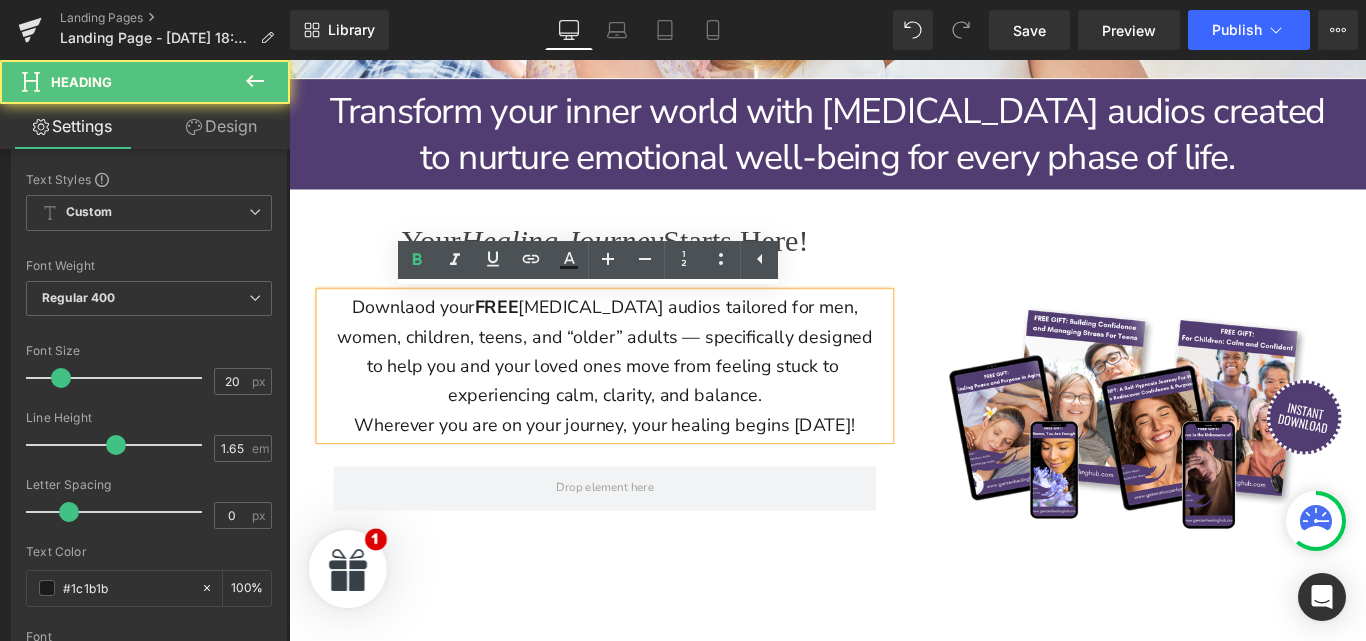 click on "Wherever you are on your journey, your healing begins today!" at bounding box center [644, 469] 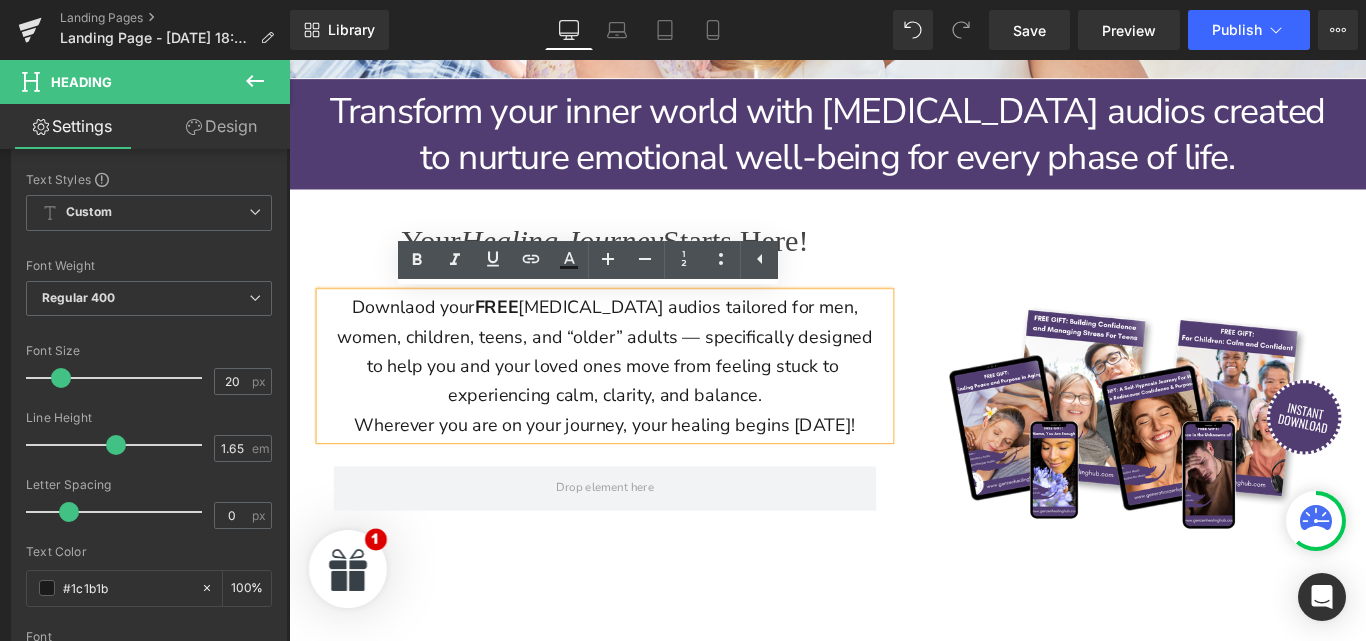click on "Your  Healing Journey  Starts Here!" at bounding box center (644, 263) 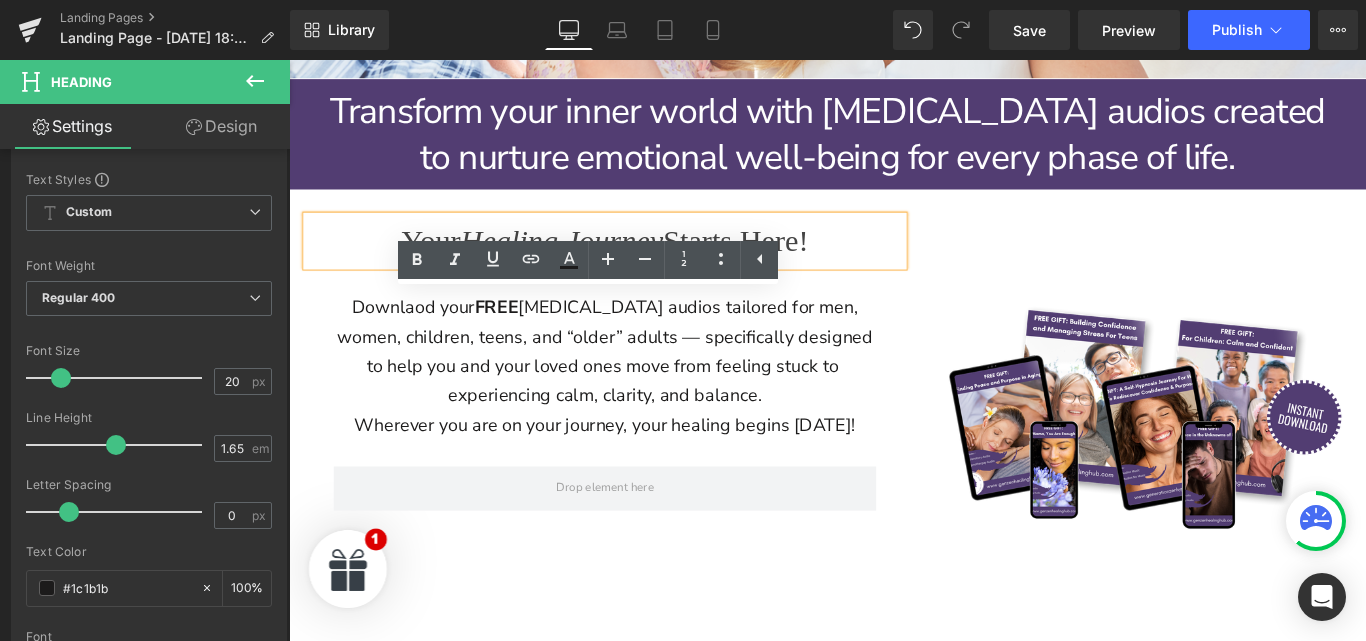 click on "Image" at bounding box center [1244, 470] 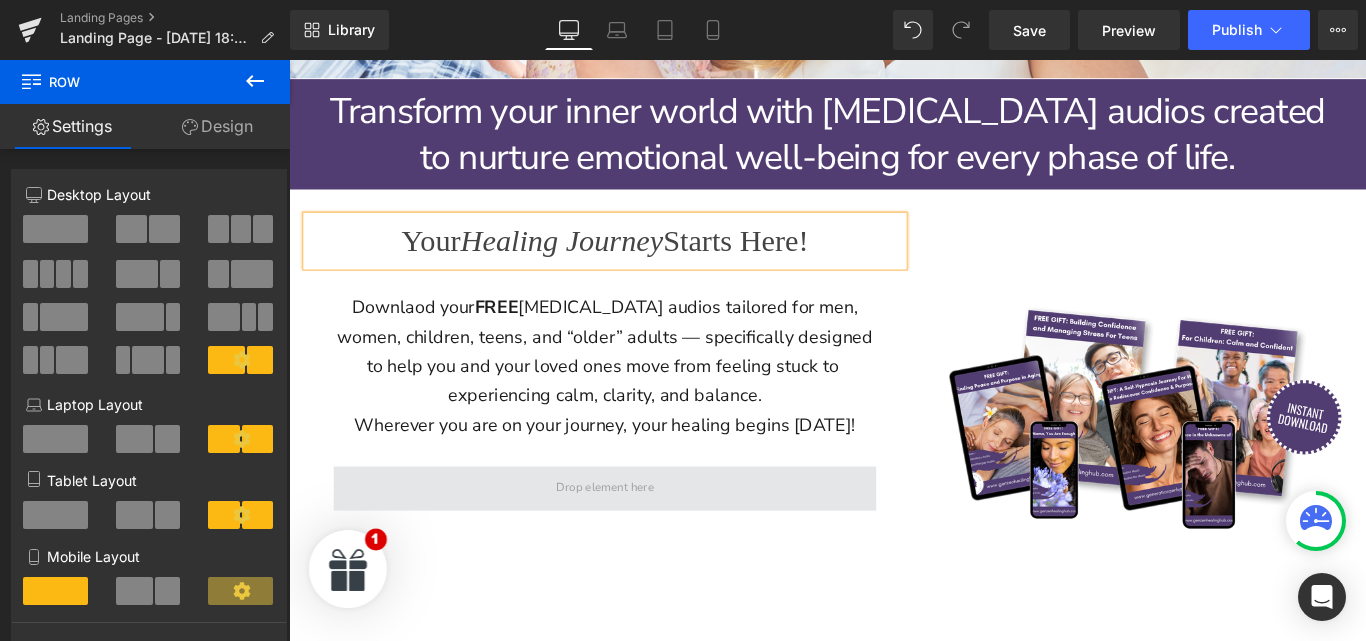 scroll, scrollTop: 1126, scrollLeft: 0, axis: vertical 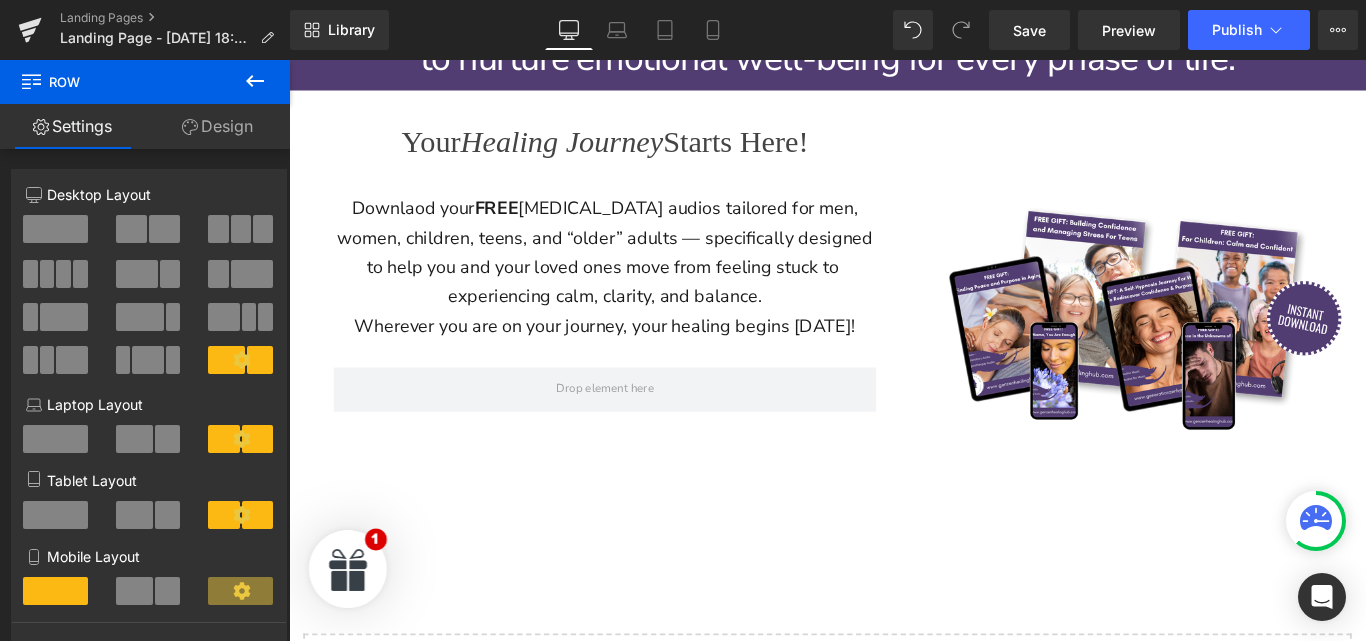 click 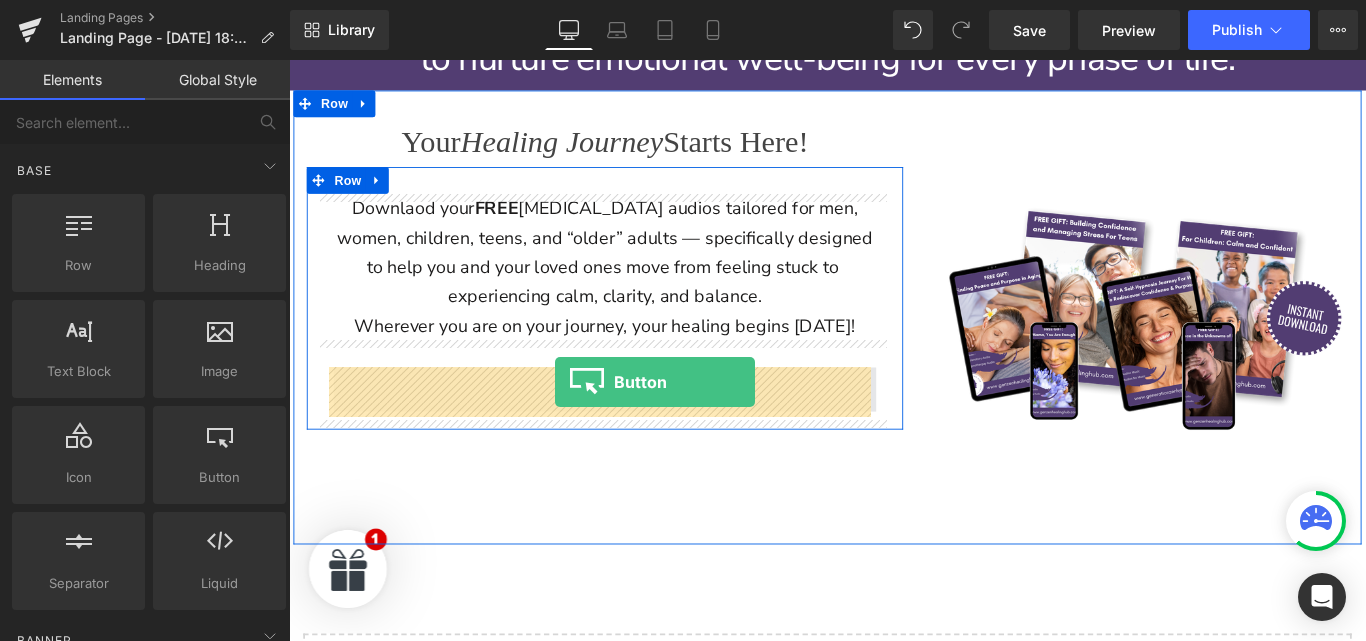 drag, startPoint x: 493, startPoint y: 499, endPoint x: 588, endPoint y: 424, distance: 121.037186 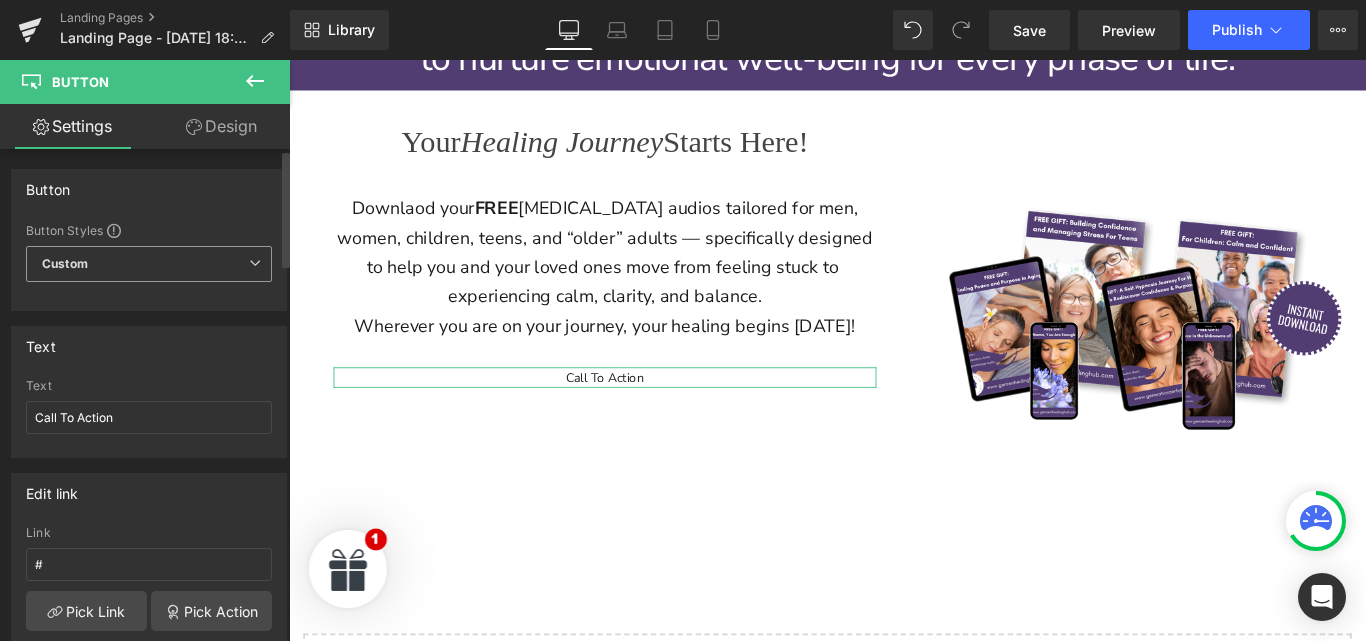 click on "Custom
Setup Global Style" at bounding box center [149, 264] 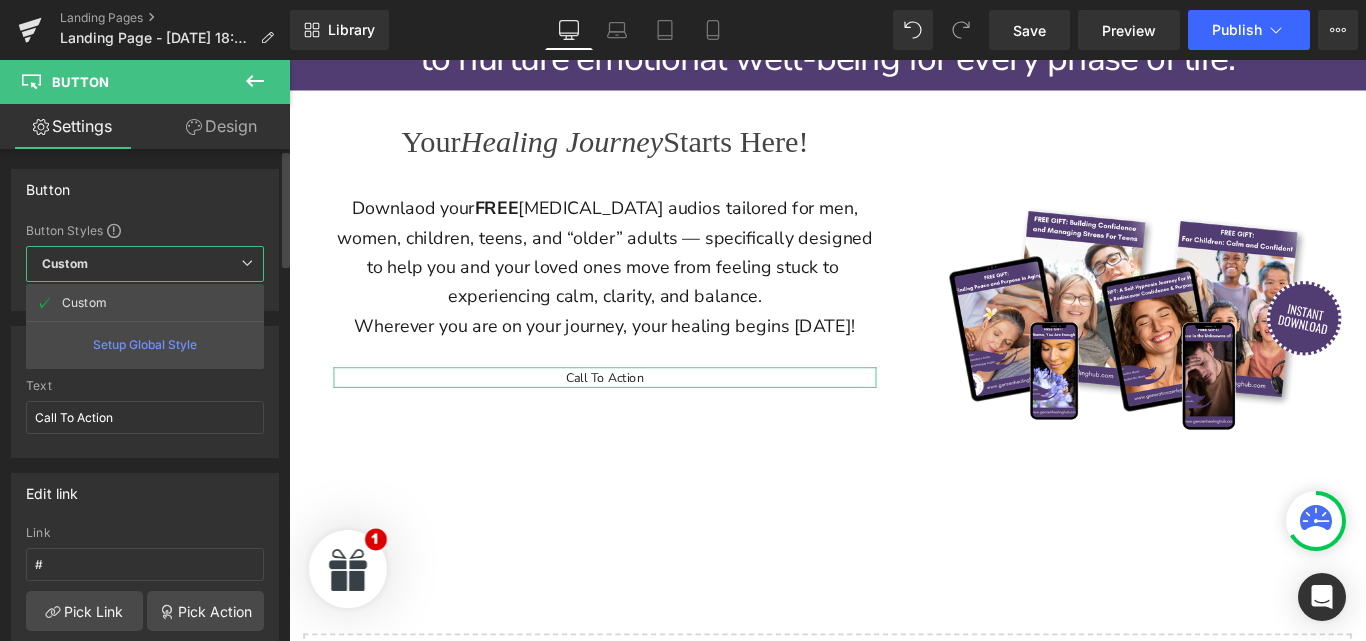 click on "Setup Global Style" at bounding box center [145, 344] 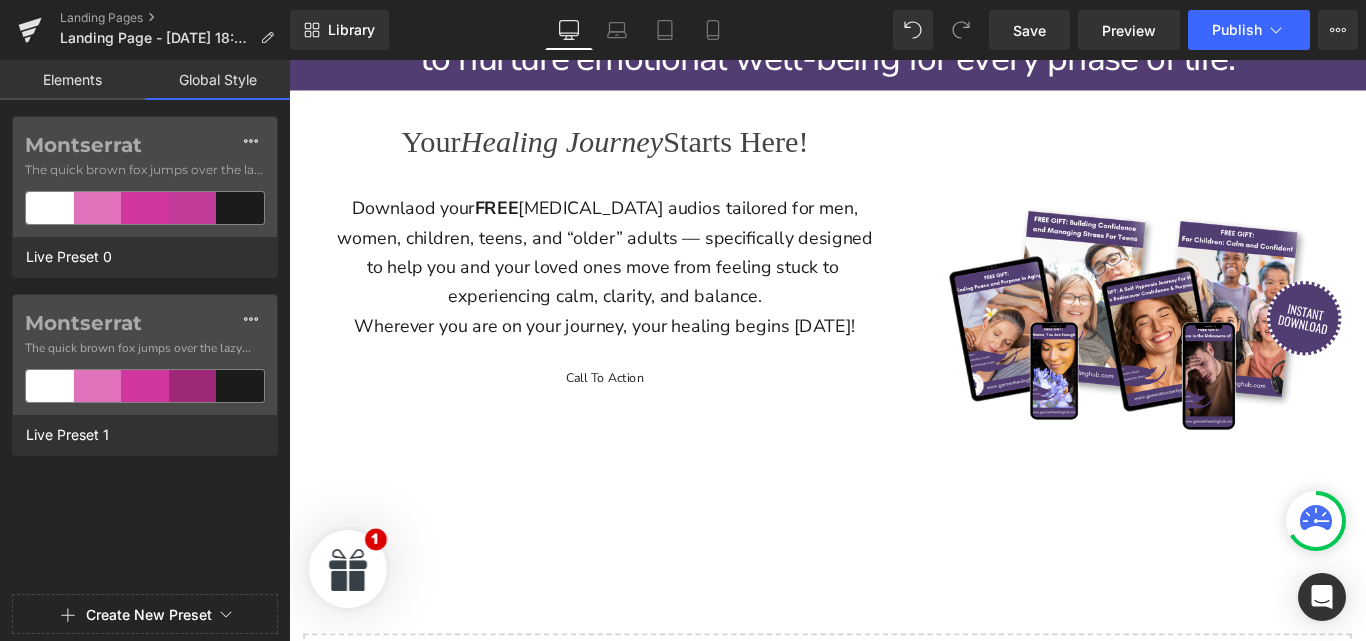 click on "Elements" at bounding box center [72, 80] 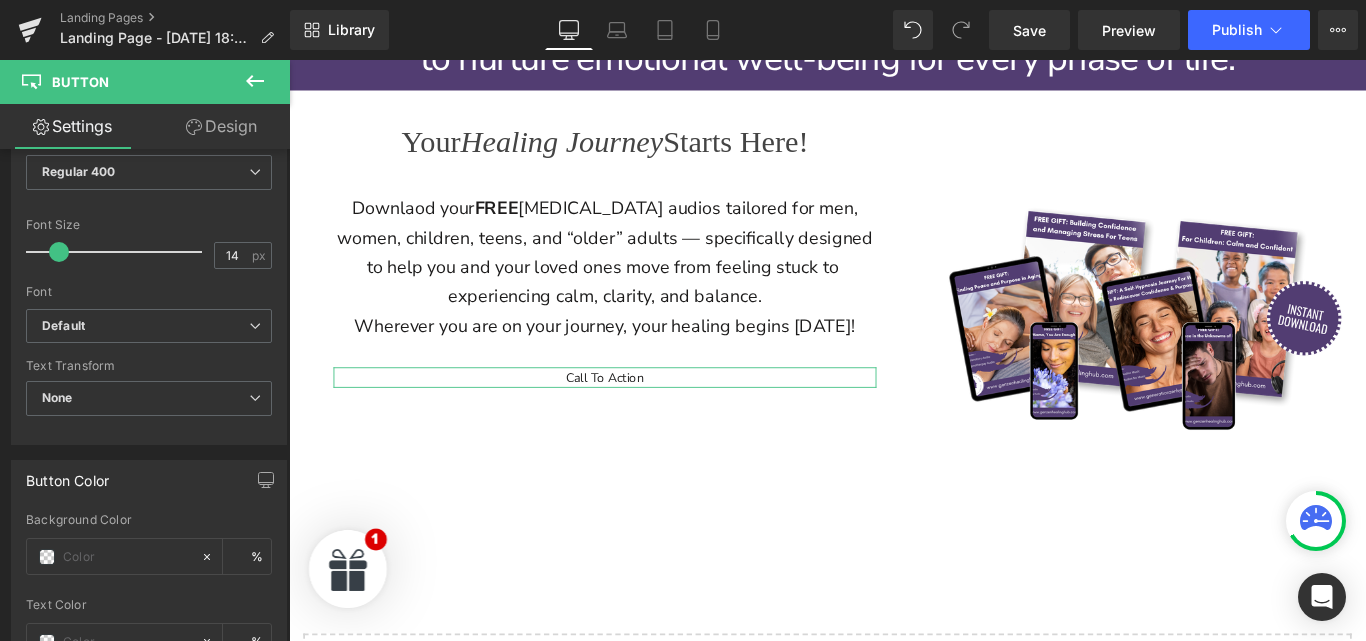 scroll, scrollTop: 668, scrollLeft: 0, axis: vertical 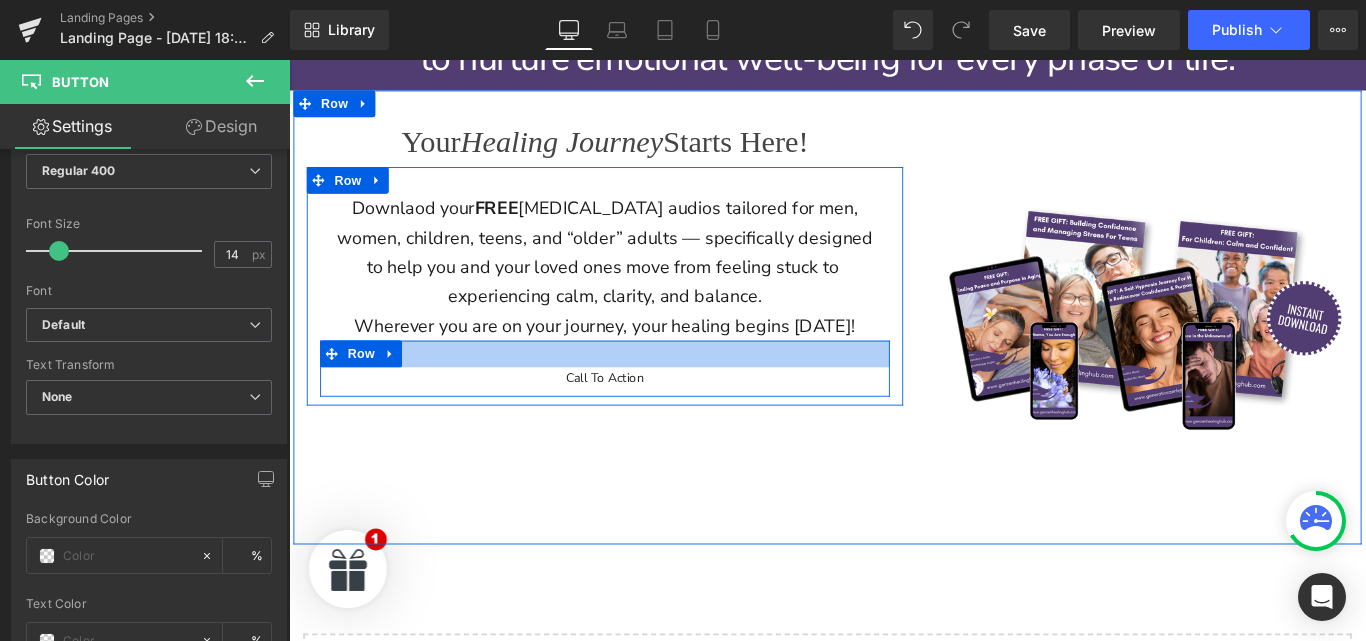 click at bounding box center [644, 390] 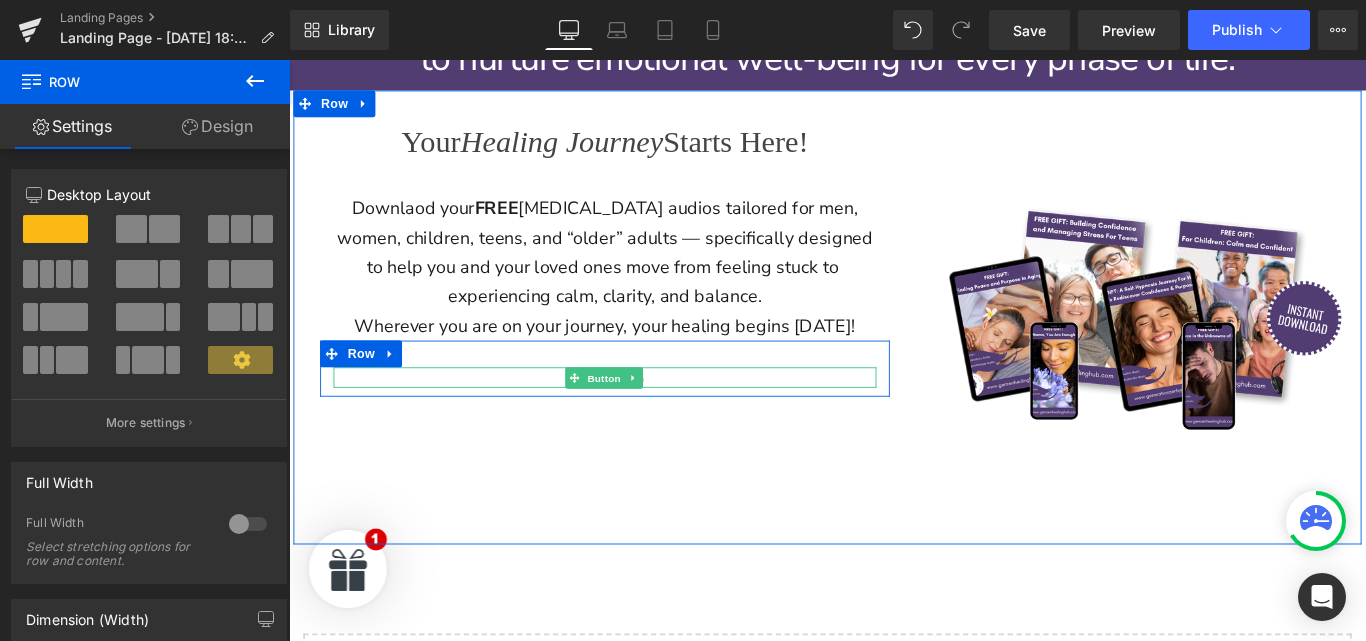 click on "Call To Action" at bounding box center (644, 416) 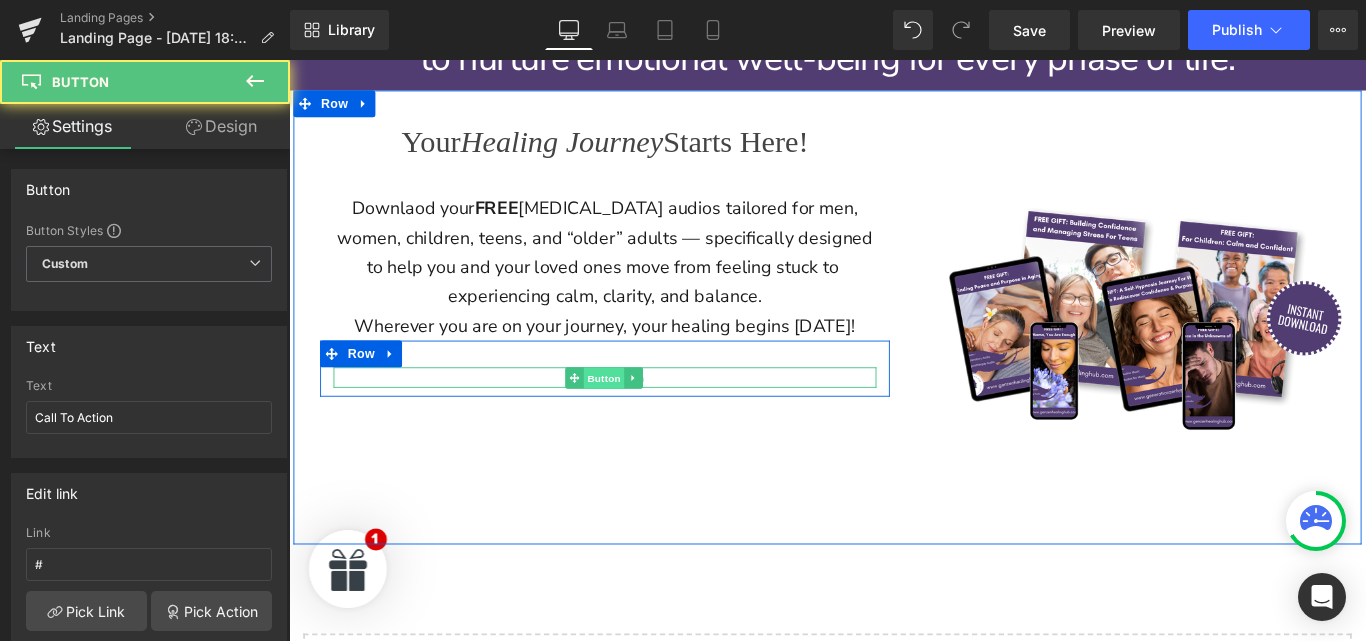 click on "Button" at bounding box center [643, 417] 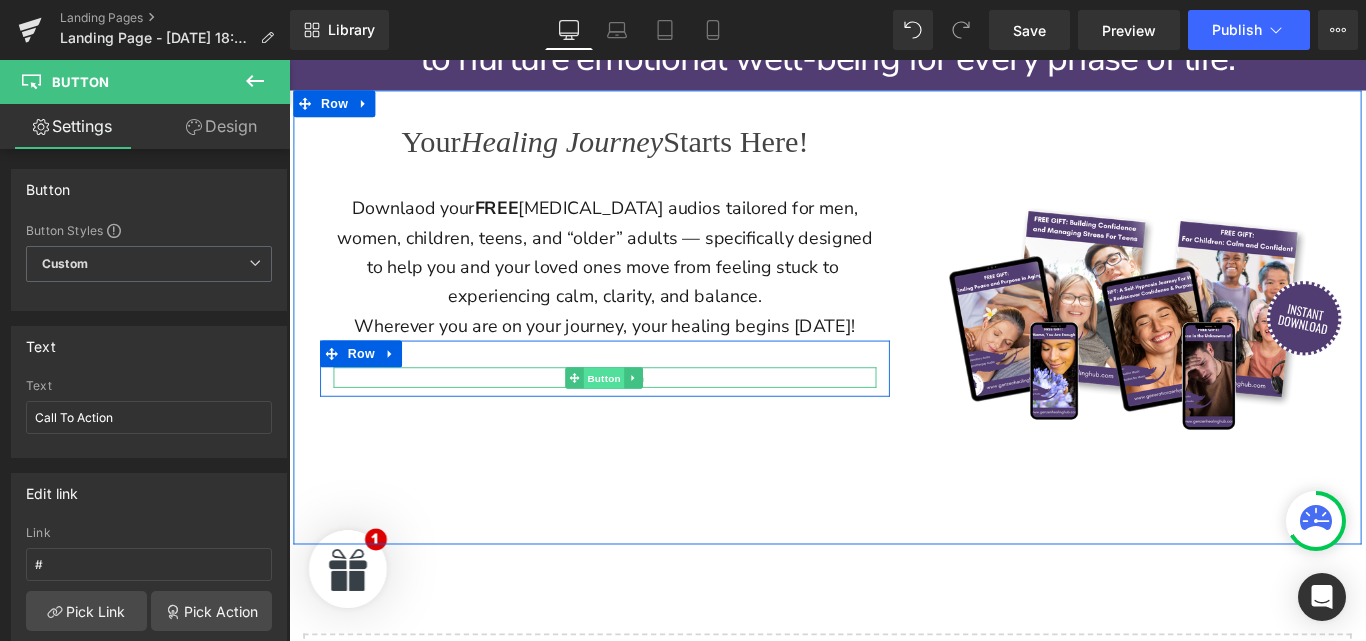 click on "Button" at bounding box center (643, 417) 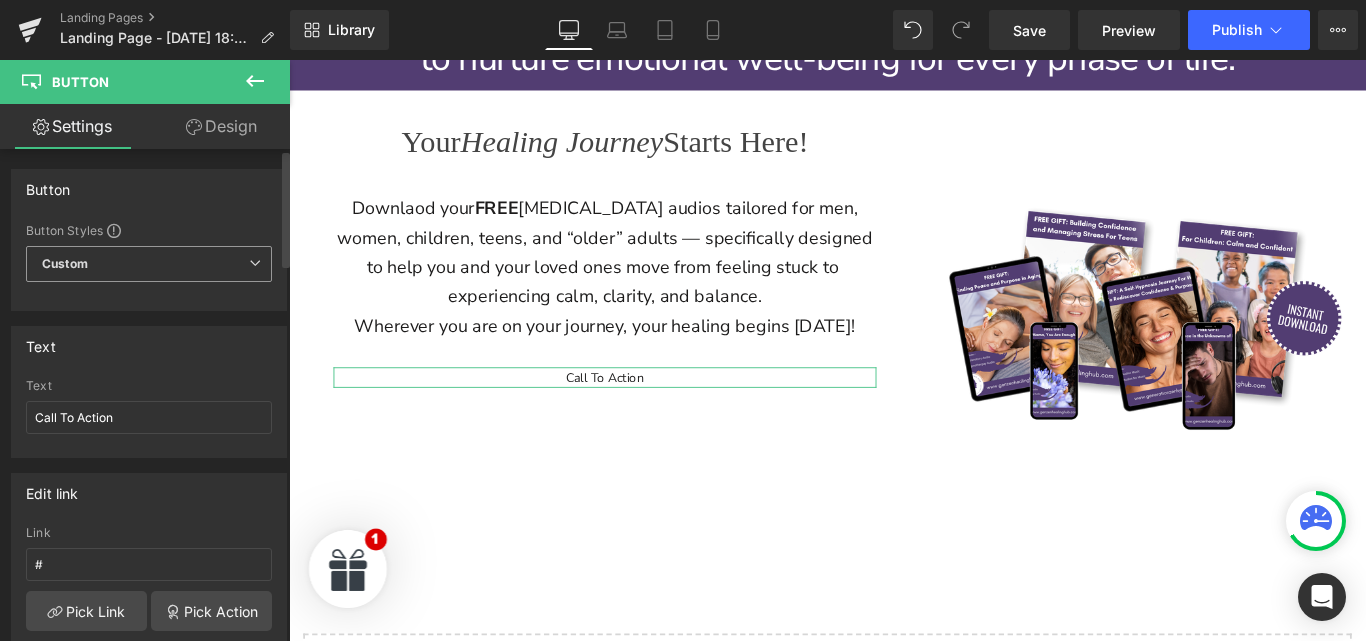 click at bounding box center (255, 263) 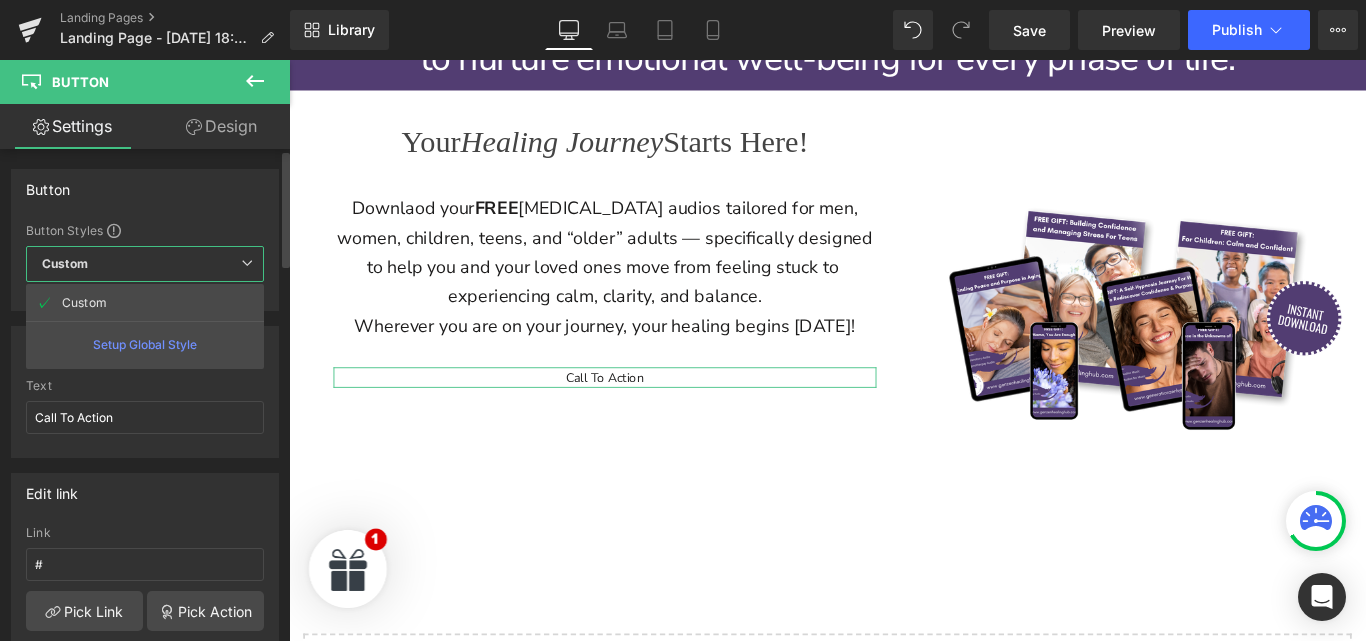 click at bounding box center (247, 263) 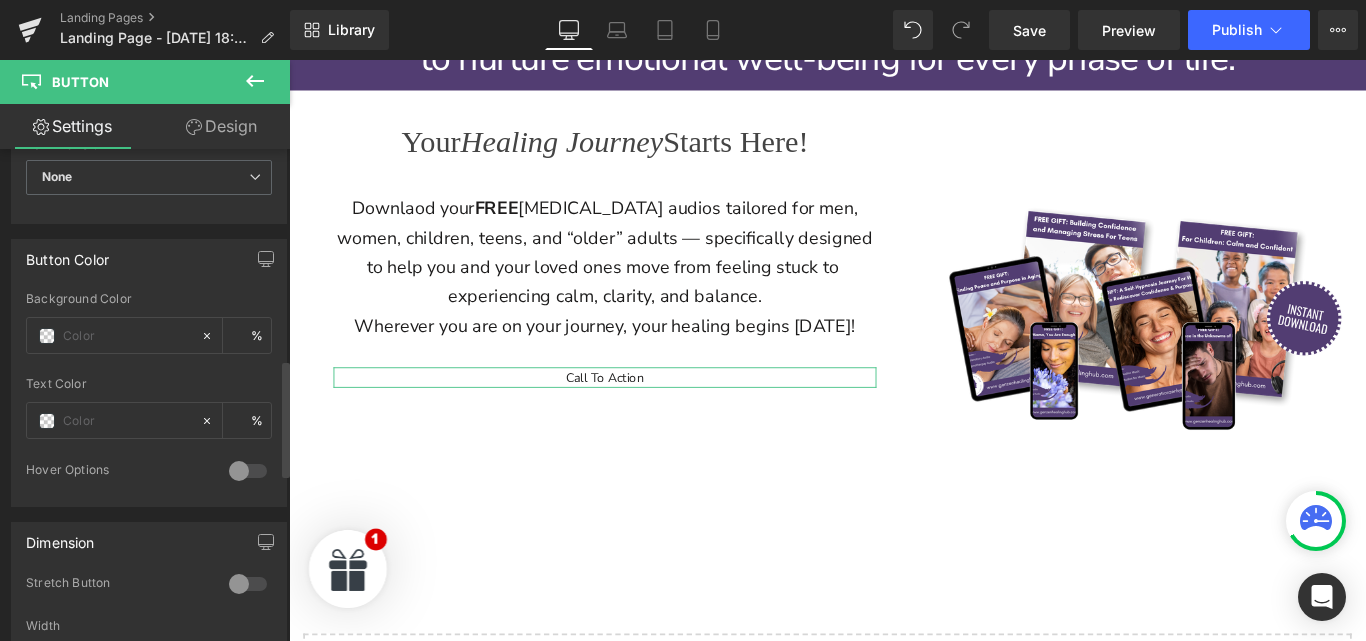 scroll, scrollTop: 892, scrollLeft: 0, axis: vertical 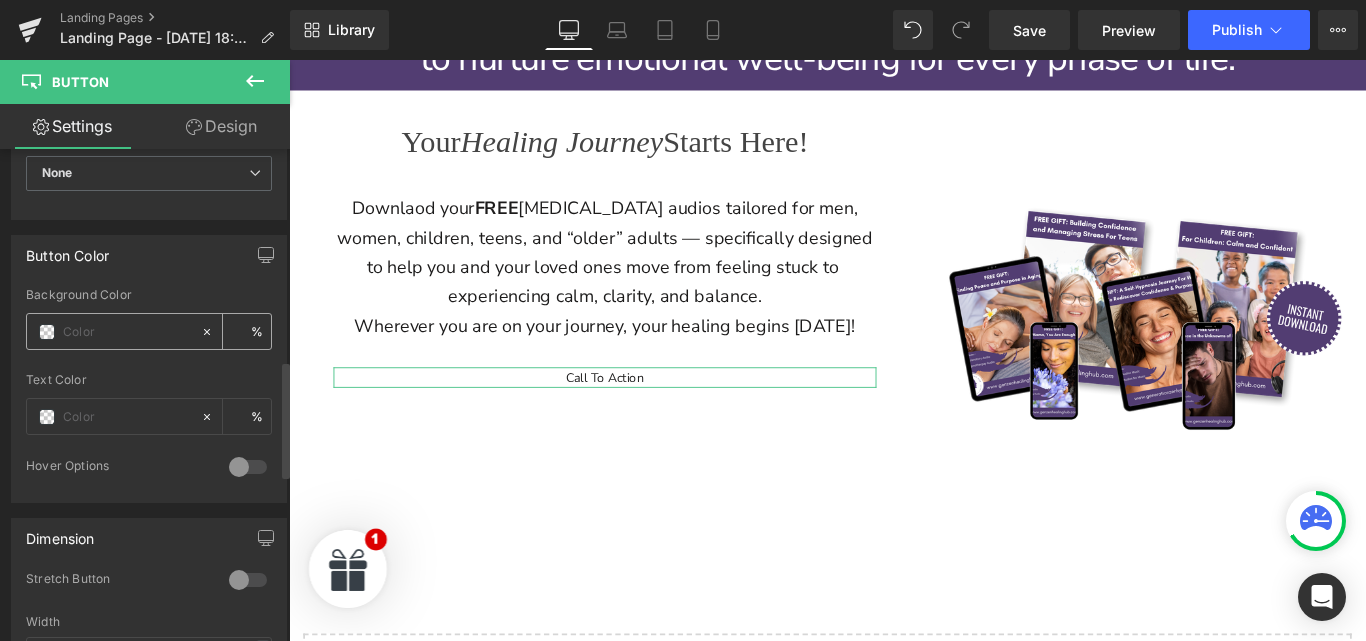 click at bounding box center [47, 332] 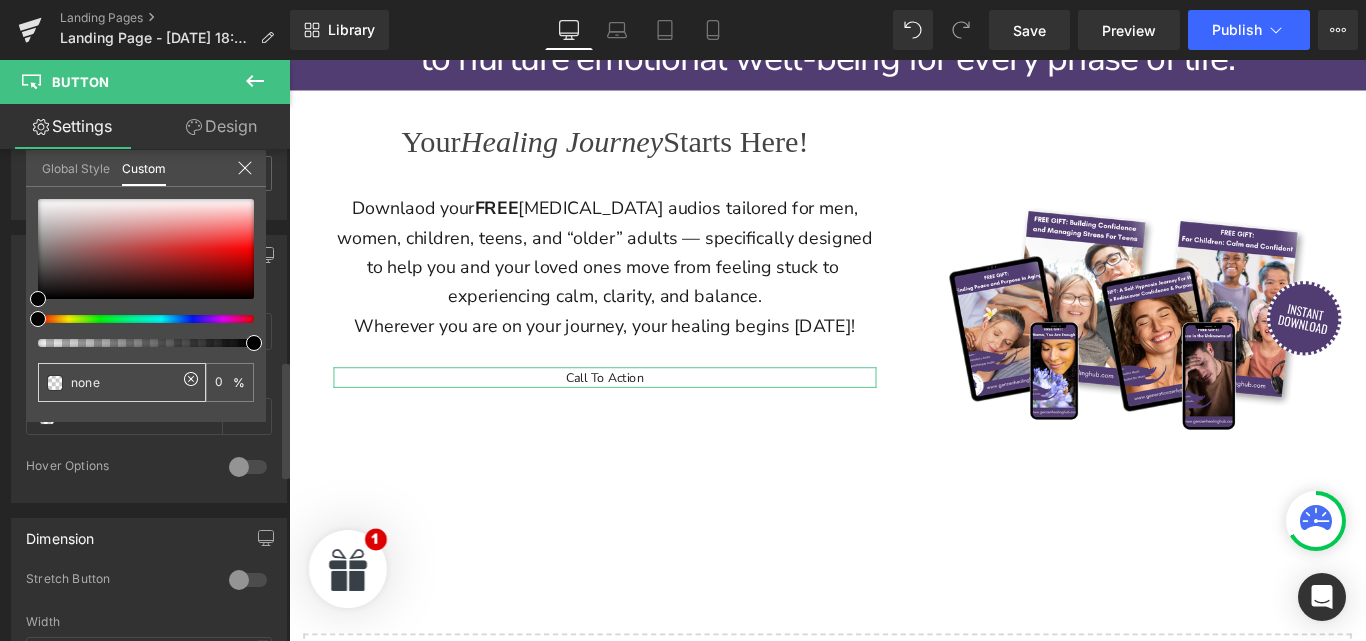 drag, startPoint x: 140, startPoint y: 380, endPoint x: 69, endPoint y: 379, distance: 71.00704 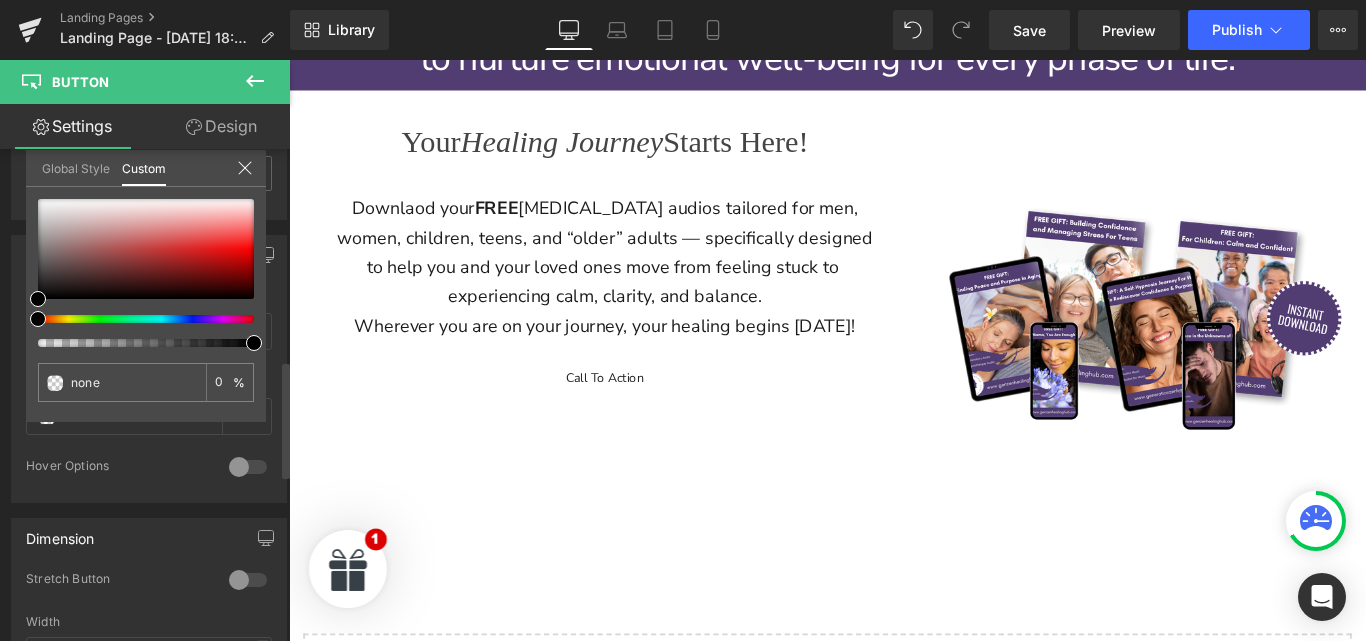 type on "none" 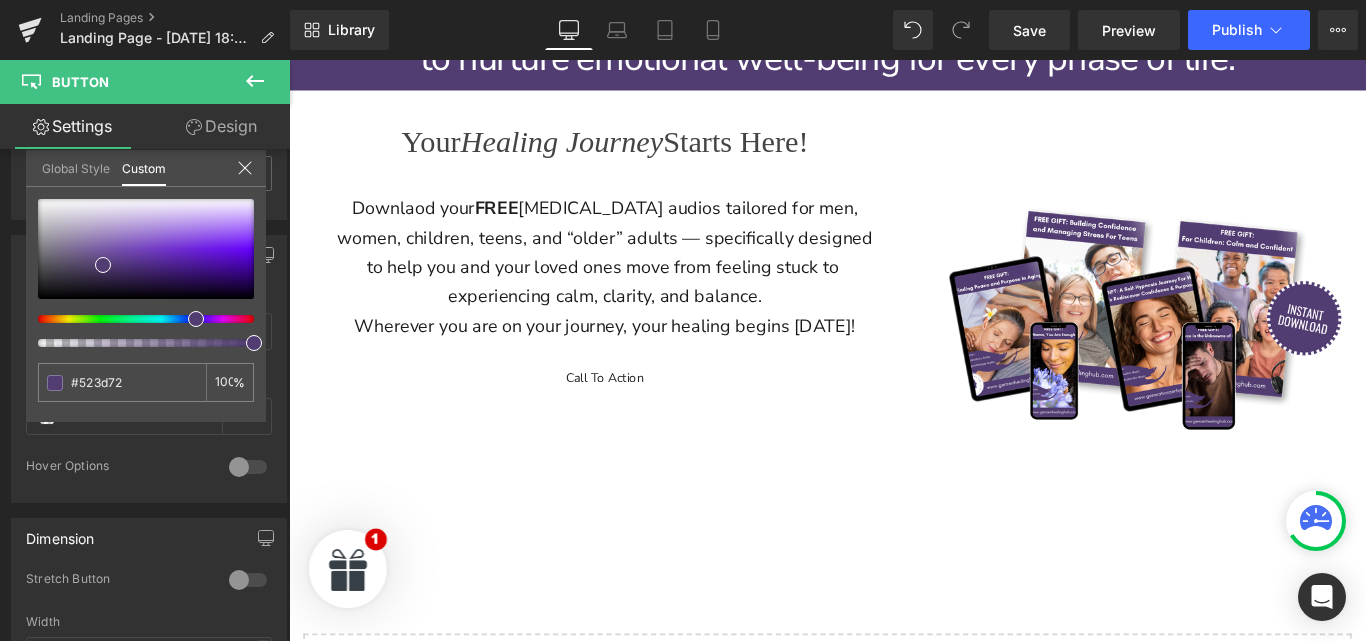 type on "#523d72" 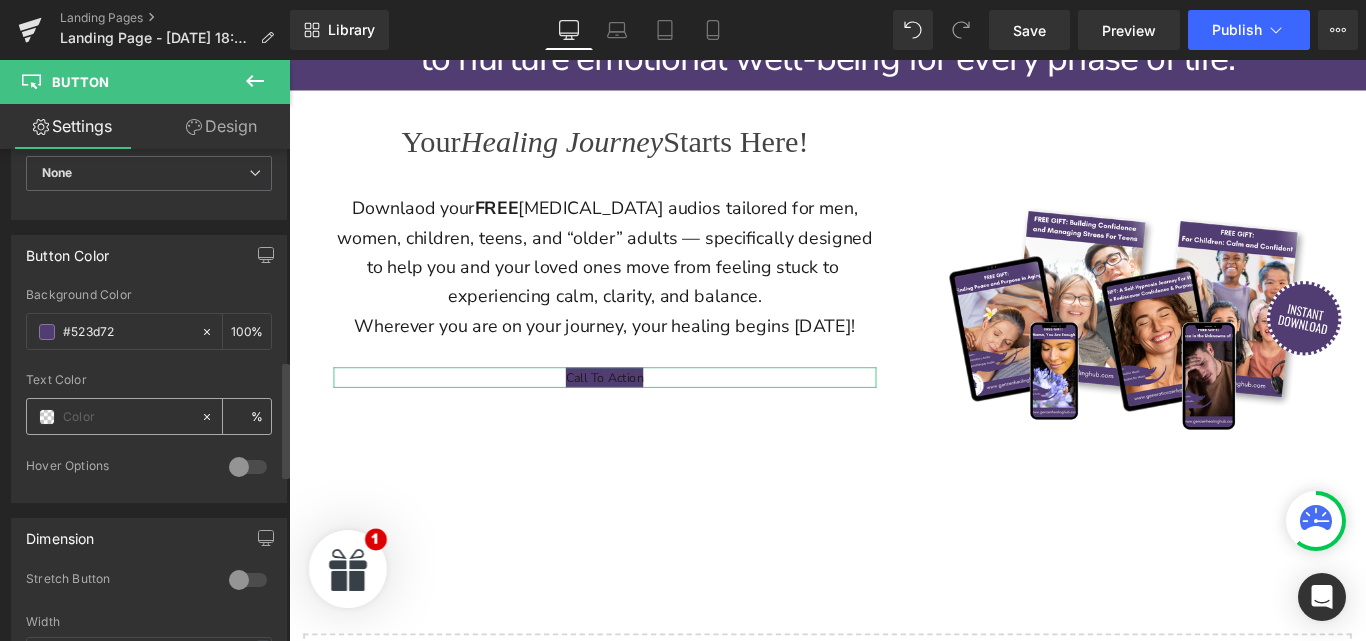 drag, startPoint x: 105, startPoint y: 417, endPoint x: 85, endPoint y: 417, distance: 20 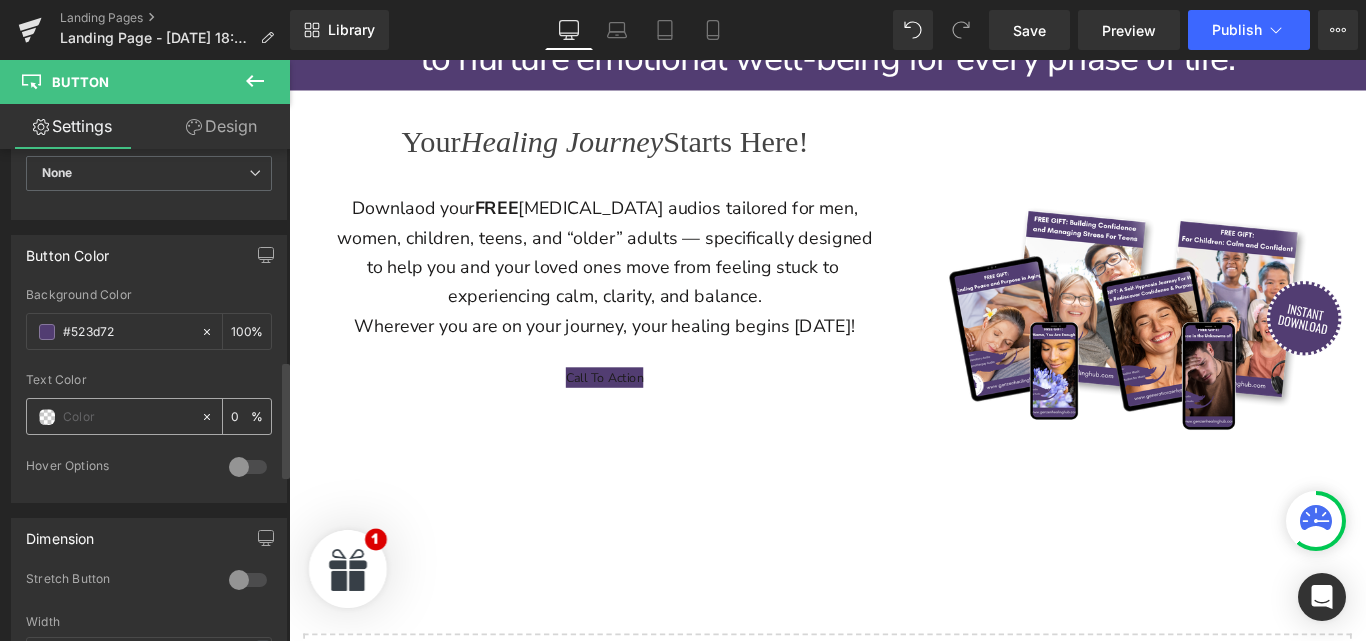 paste on "#fefefe" 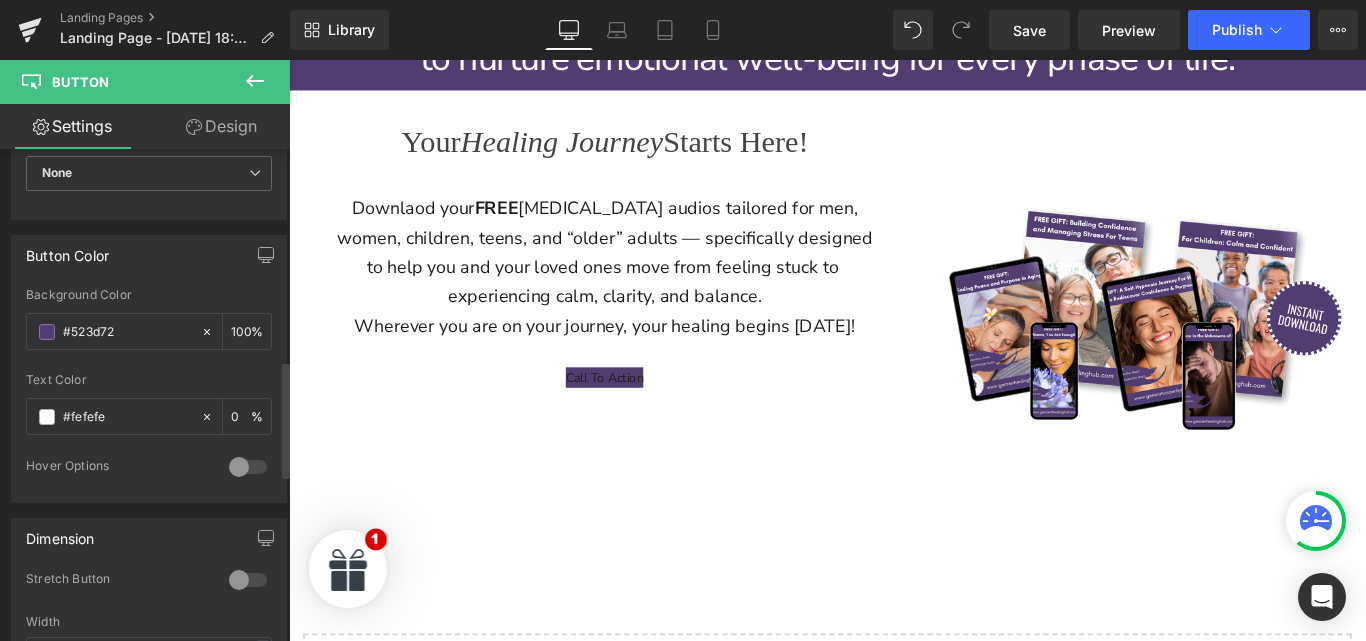 type on "100" 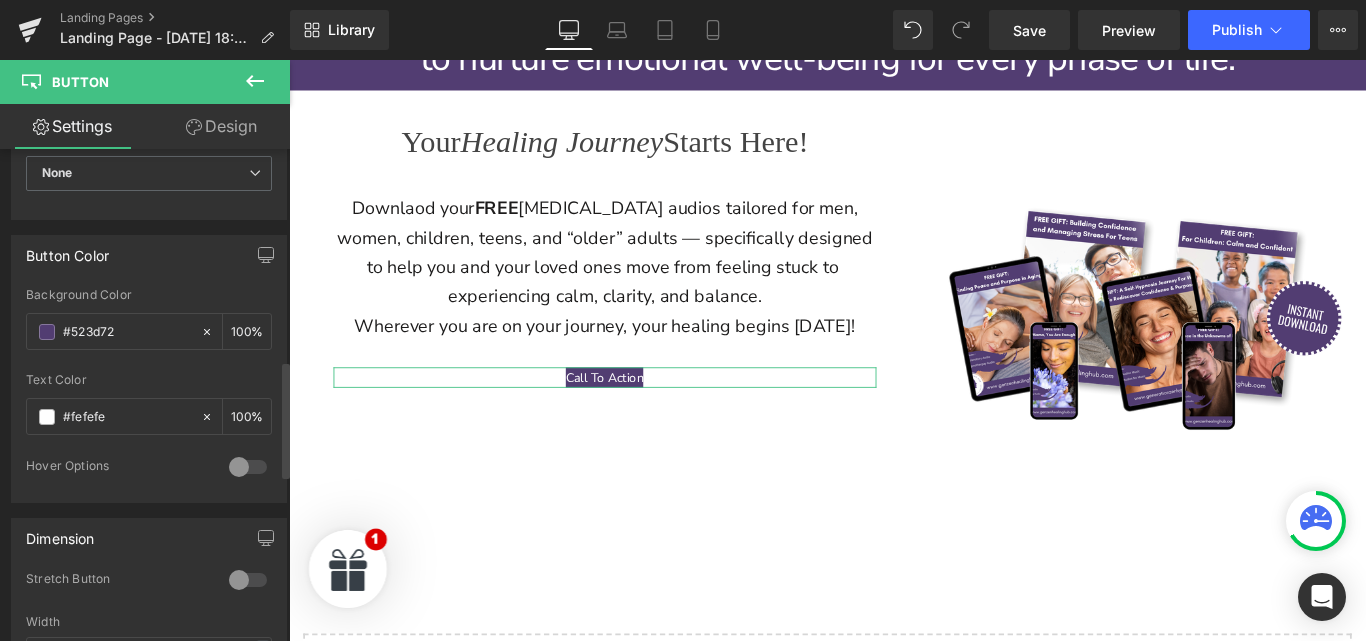 type on "#fefefe" 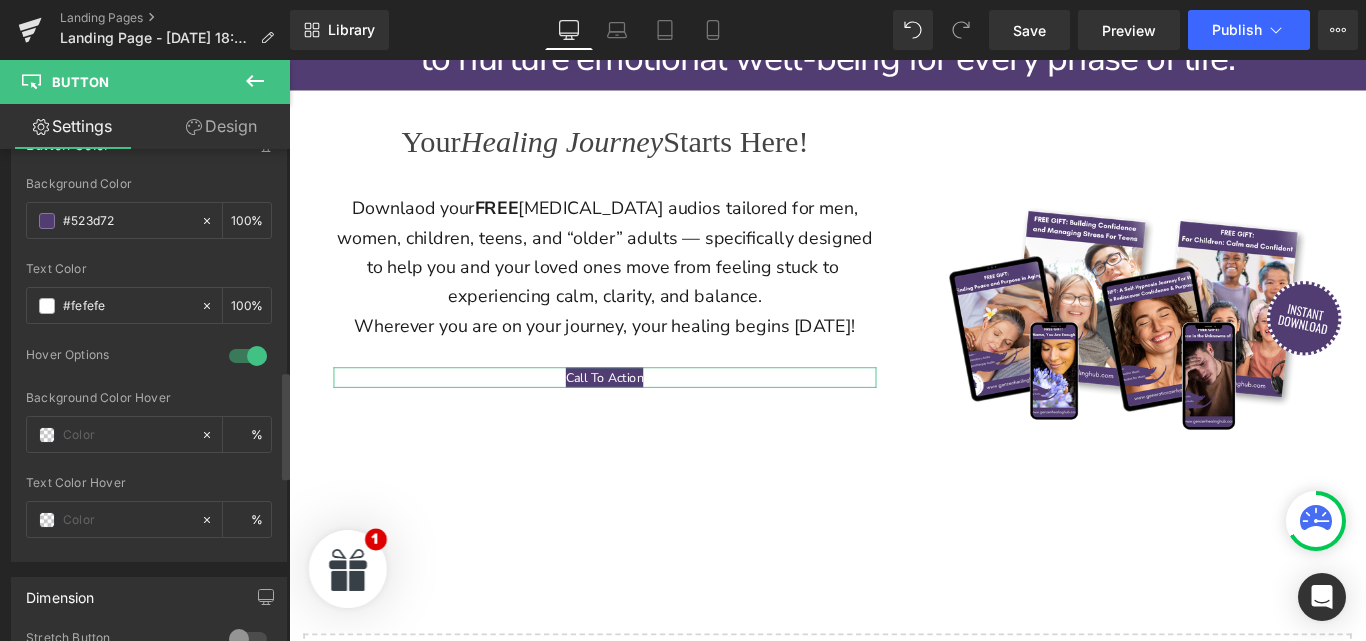 scroll, scrollTop: 1012, scrollLeft: 0, axis: vertical 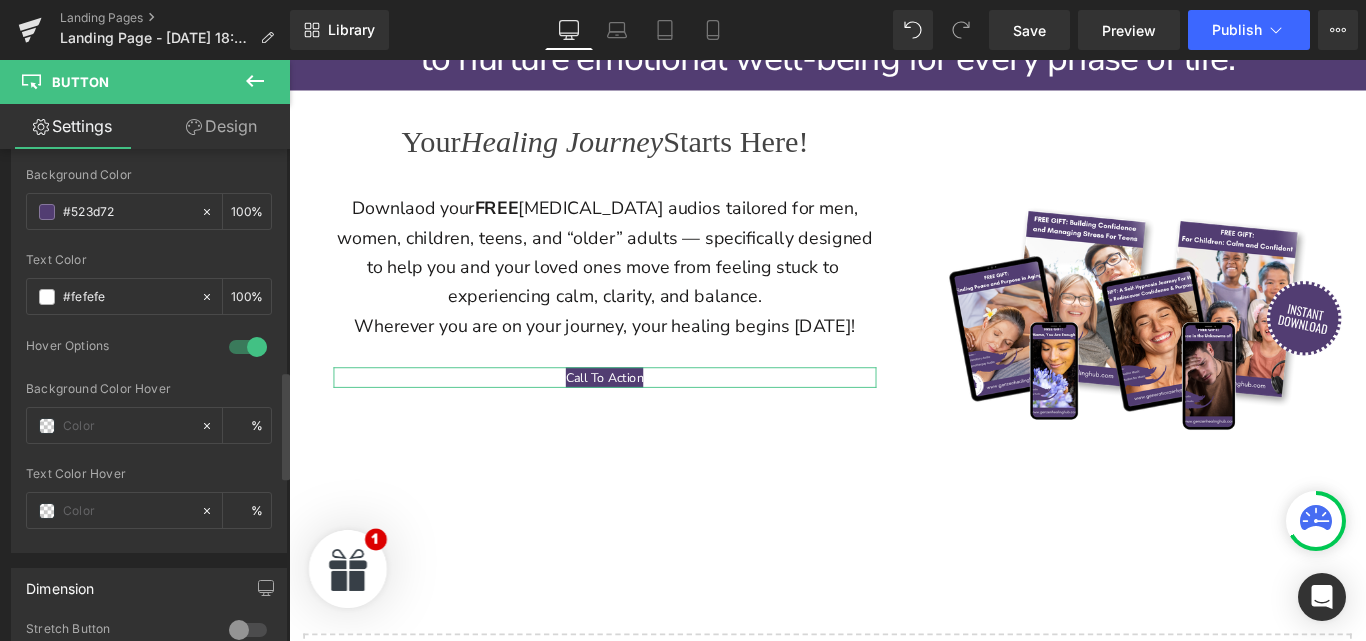 click at bounding box center [248, 347] 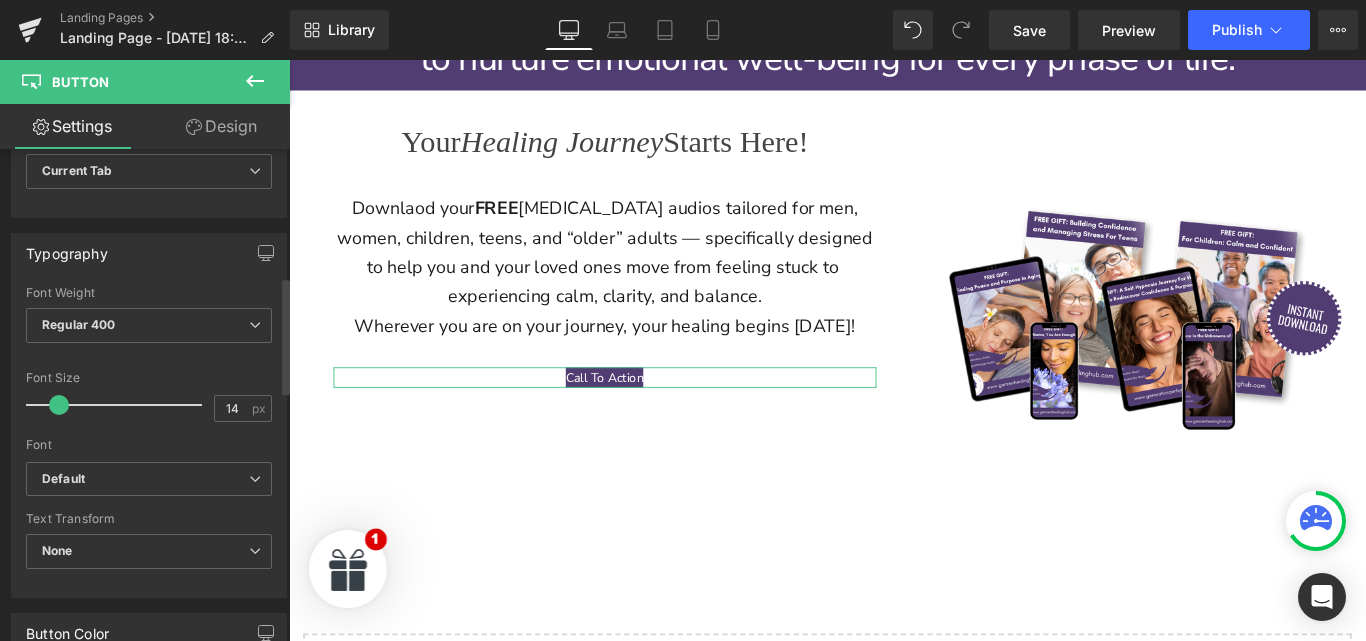 scroll, scrollTop: 0, scrollLeft: 0, axis: both 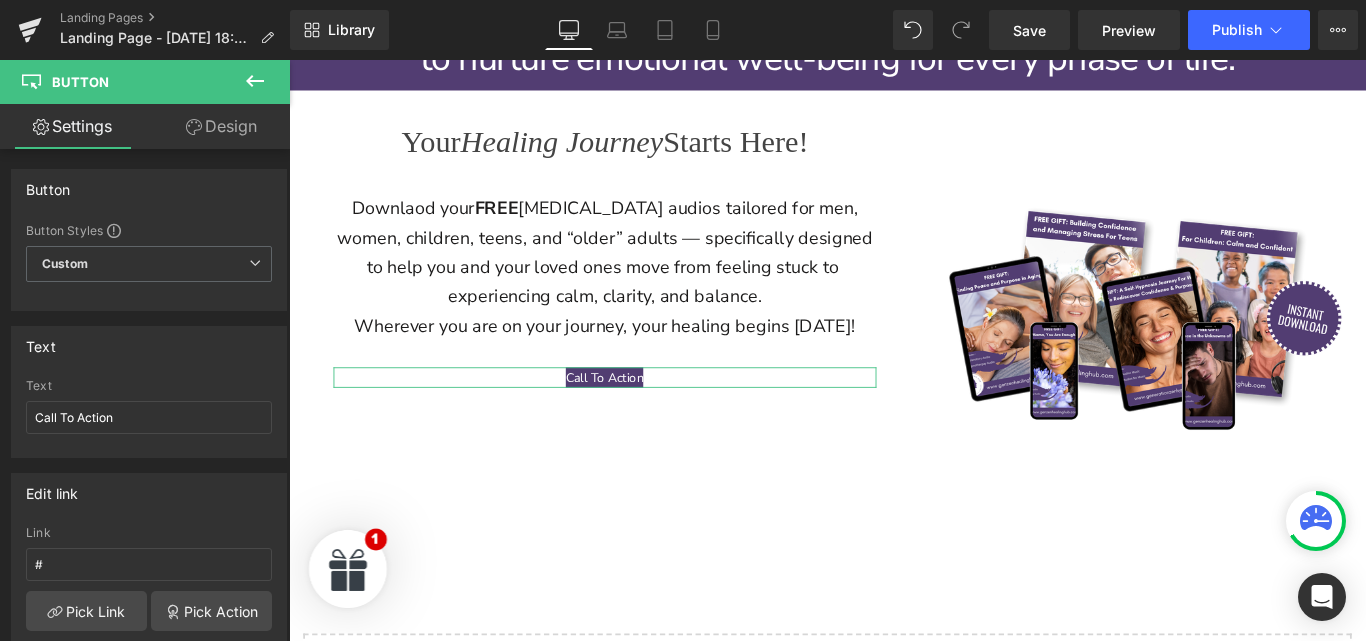 click on "Design" at bounding box center (221, 126) 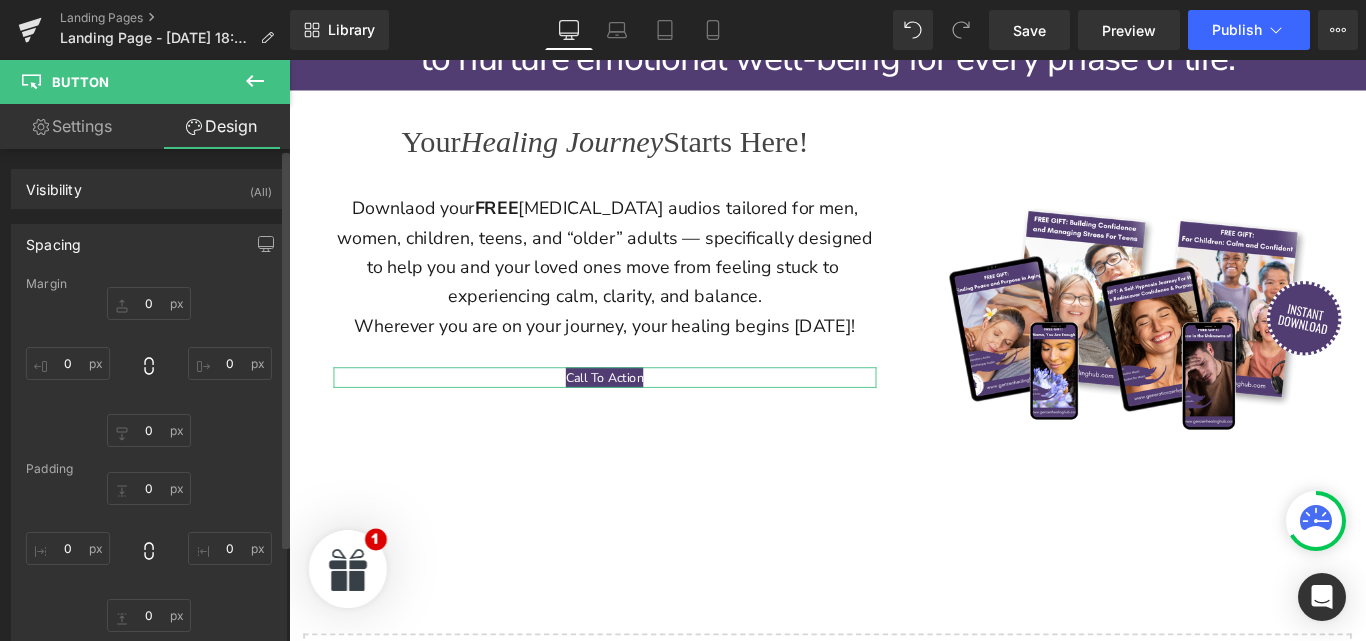 type on "0" 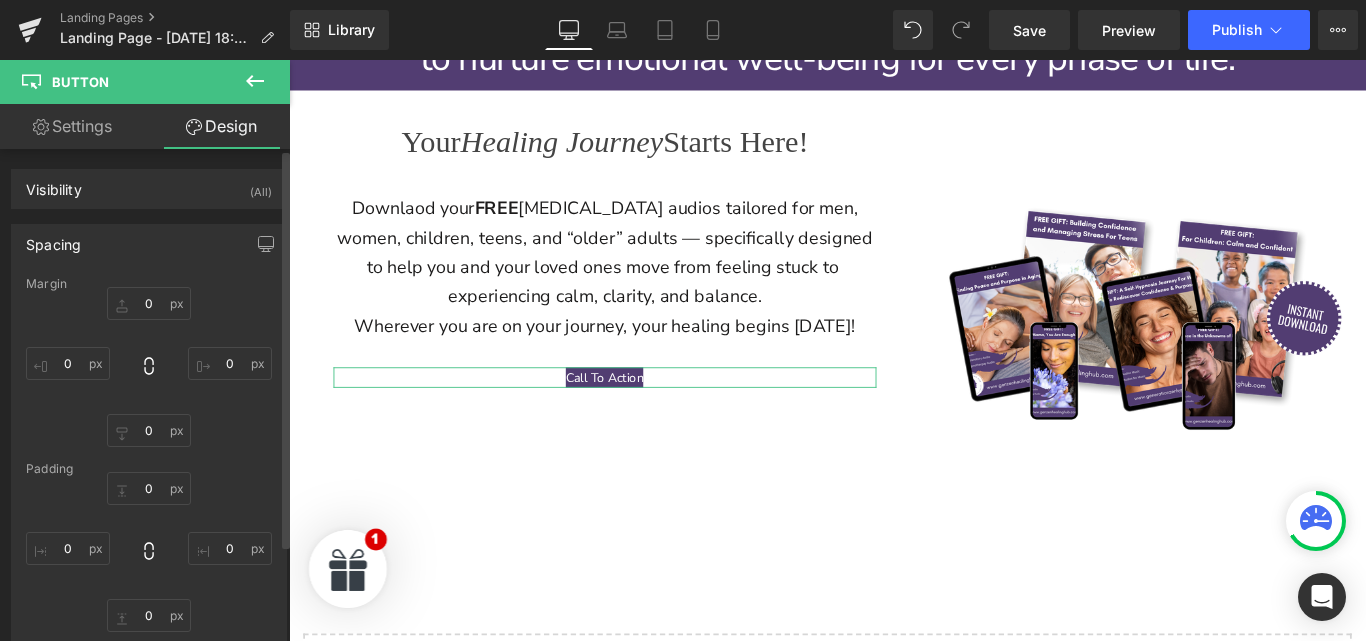 type on "0" 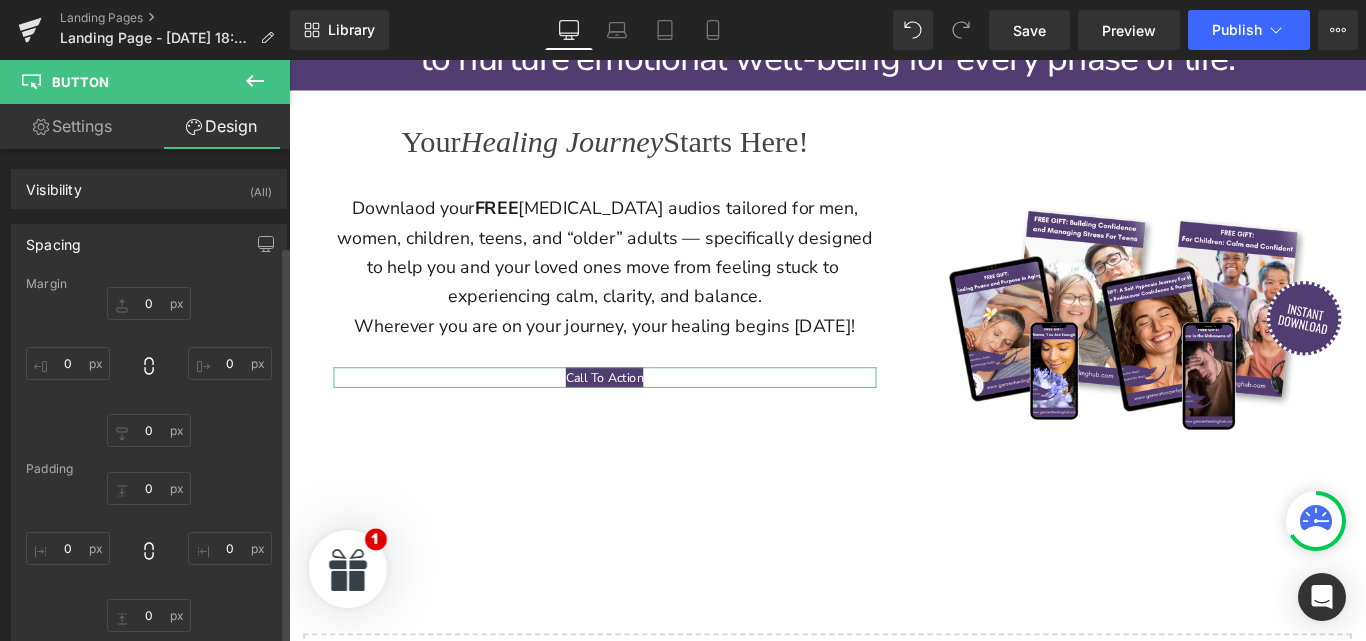 scroll, scrollTop: 147, scrollLeft: 0, axis: vertical 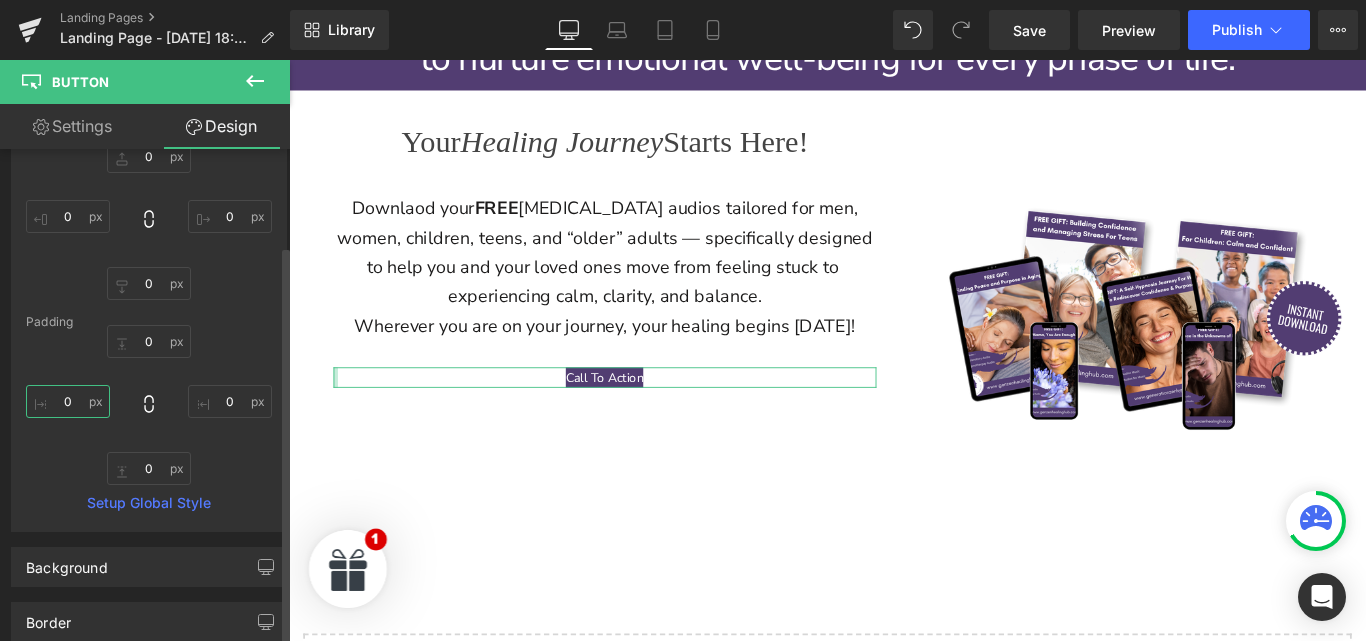 click on "0" at bounding box center (68, 401) 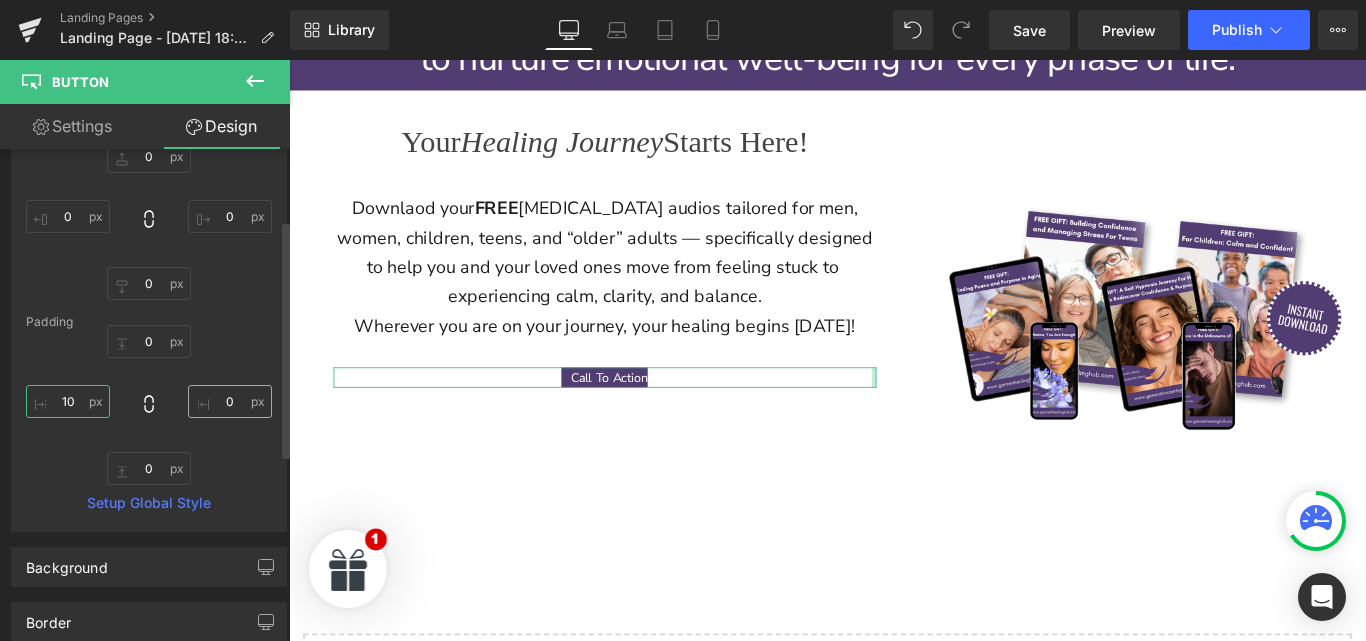 type on "10" 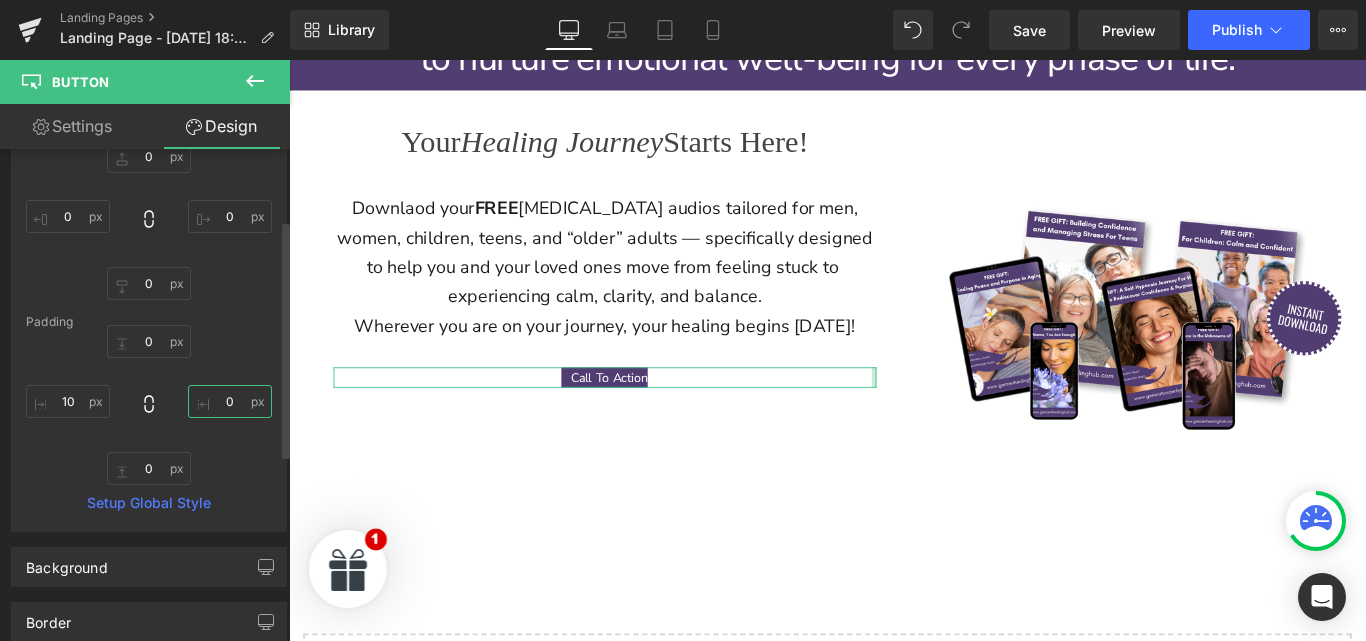 click on "0" at bounding box center [230, 401] 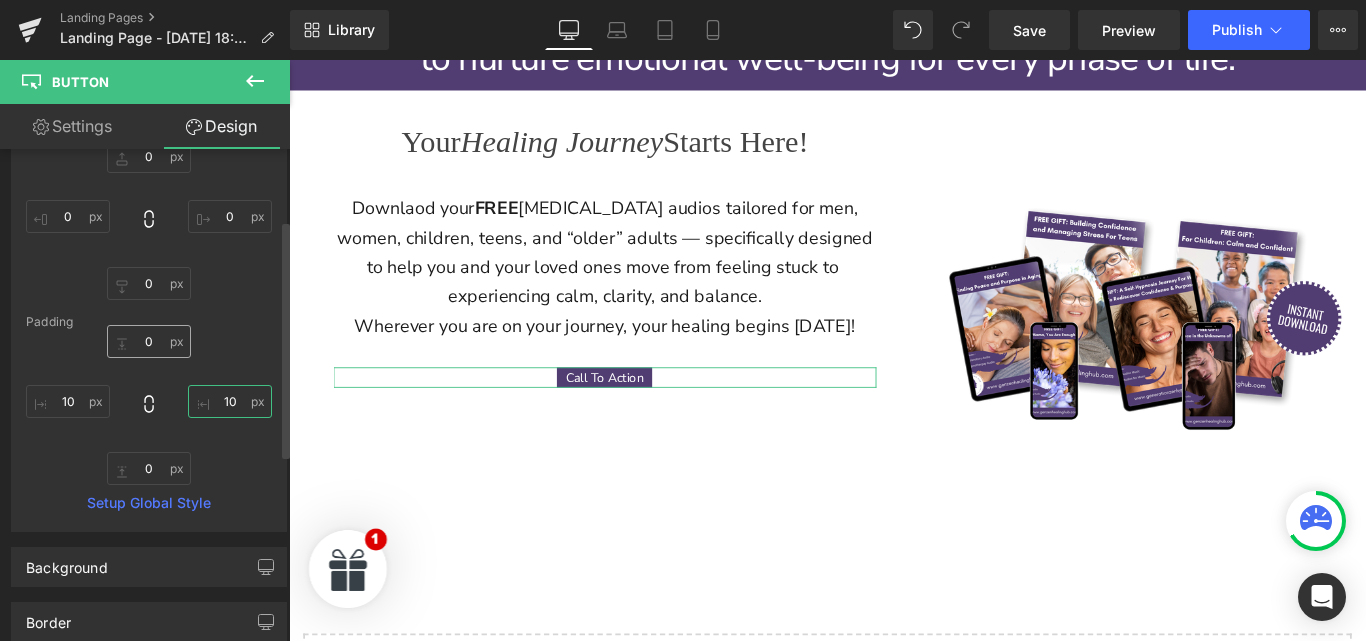 type on "10" 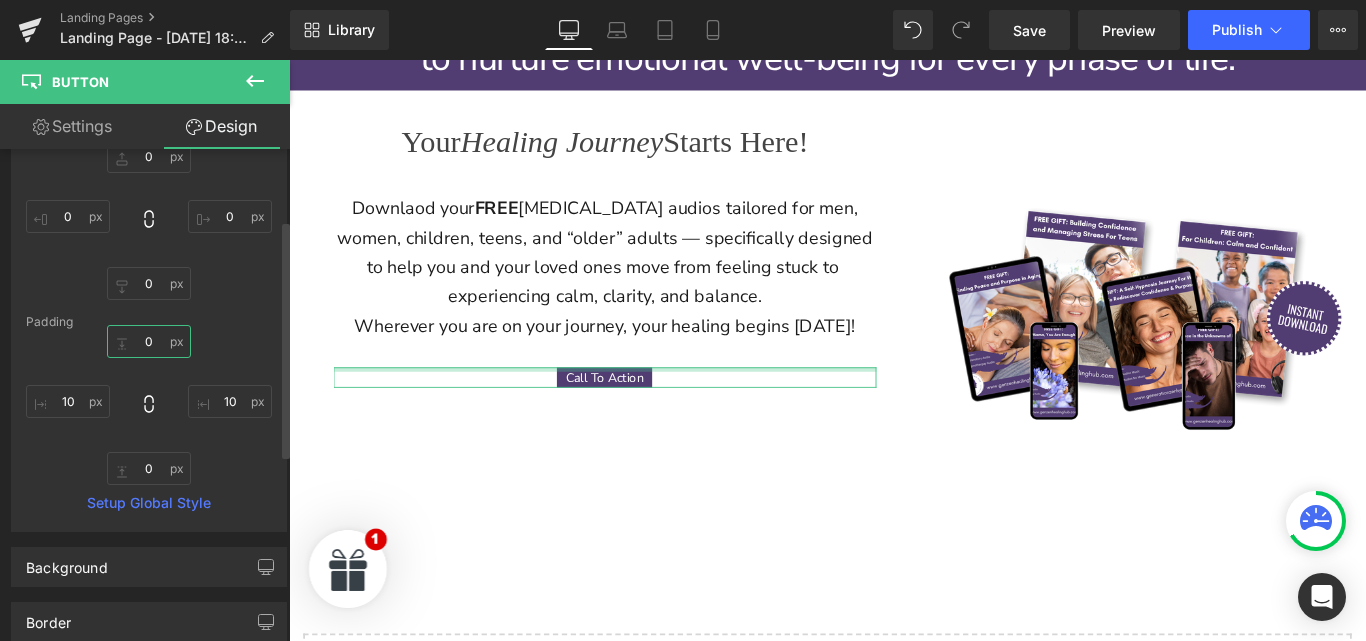click on "0" at bounding box center [149, 341] 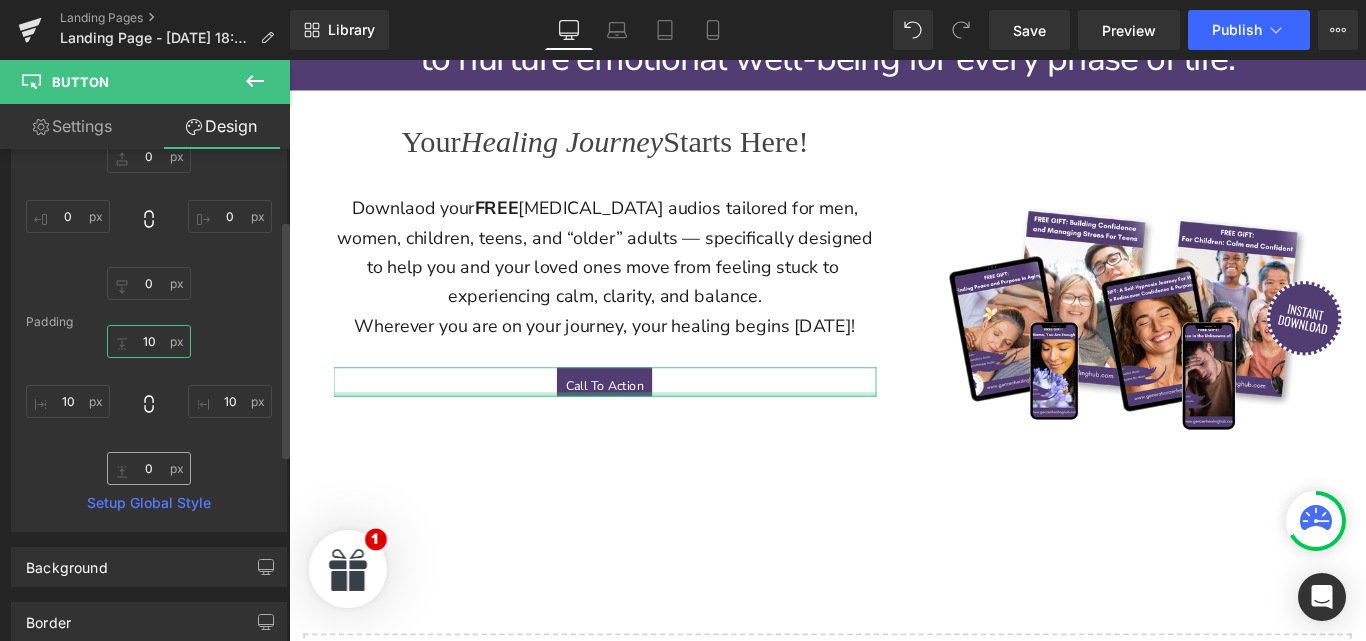 type on "10" 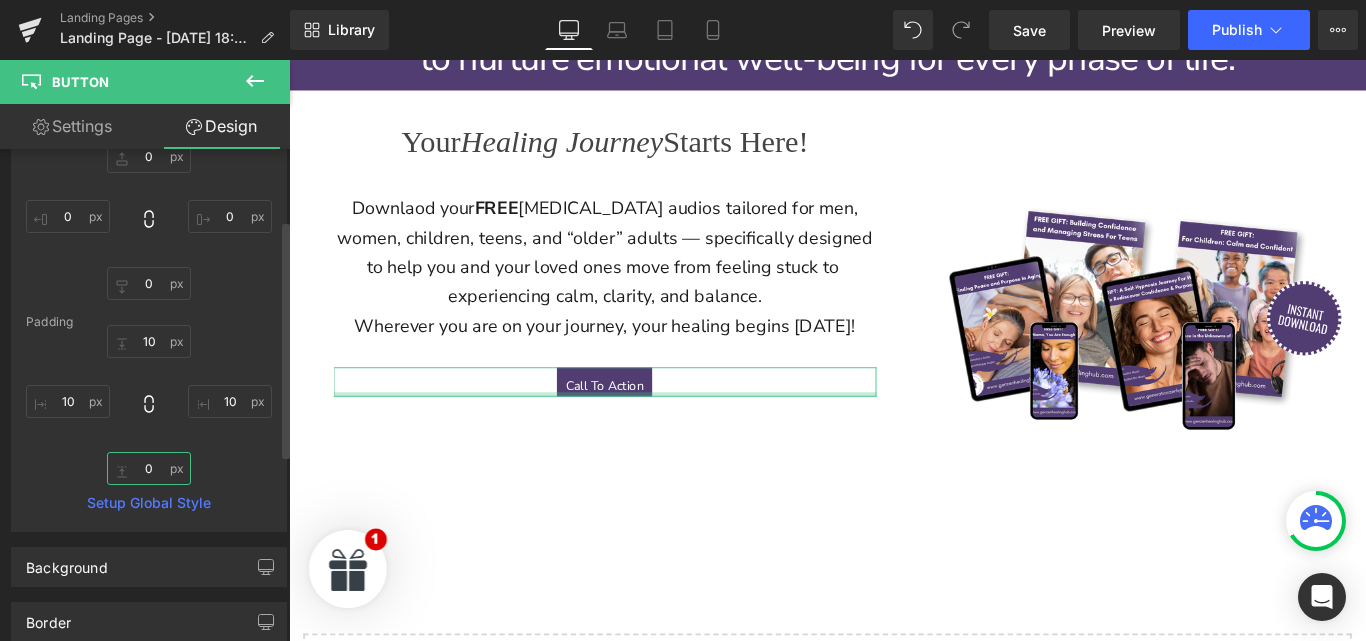 click on "0" at bounding box center [149, 468] 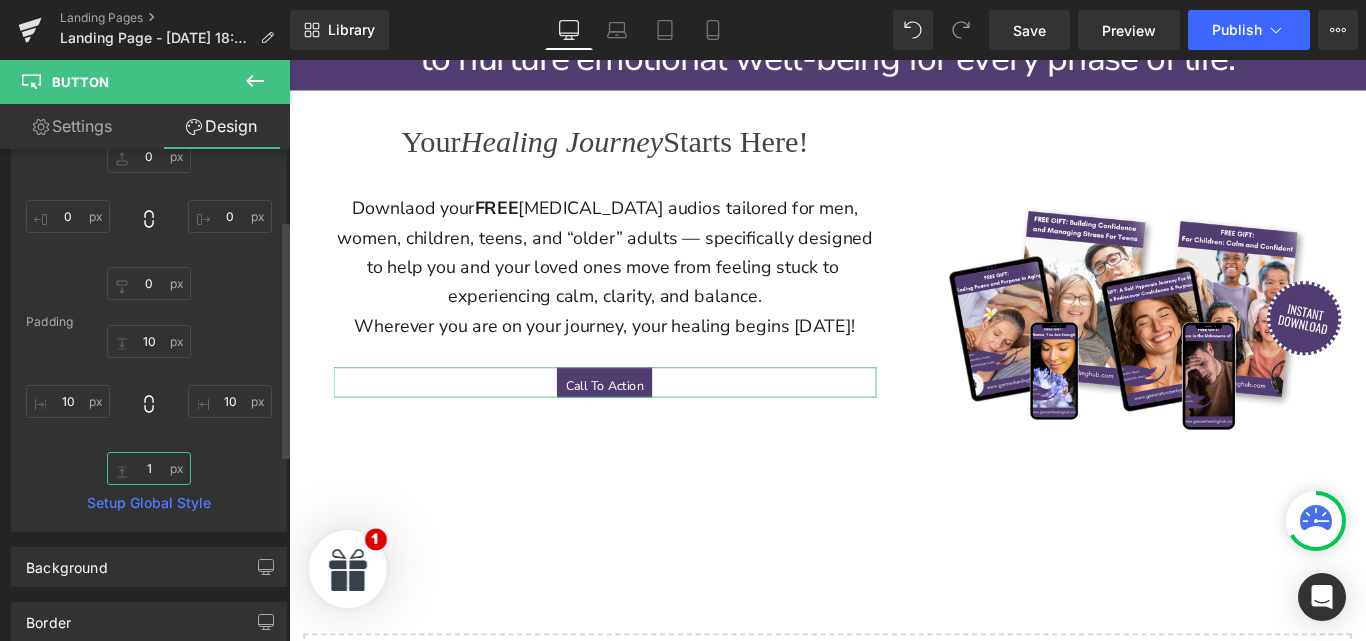 type on "10" 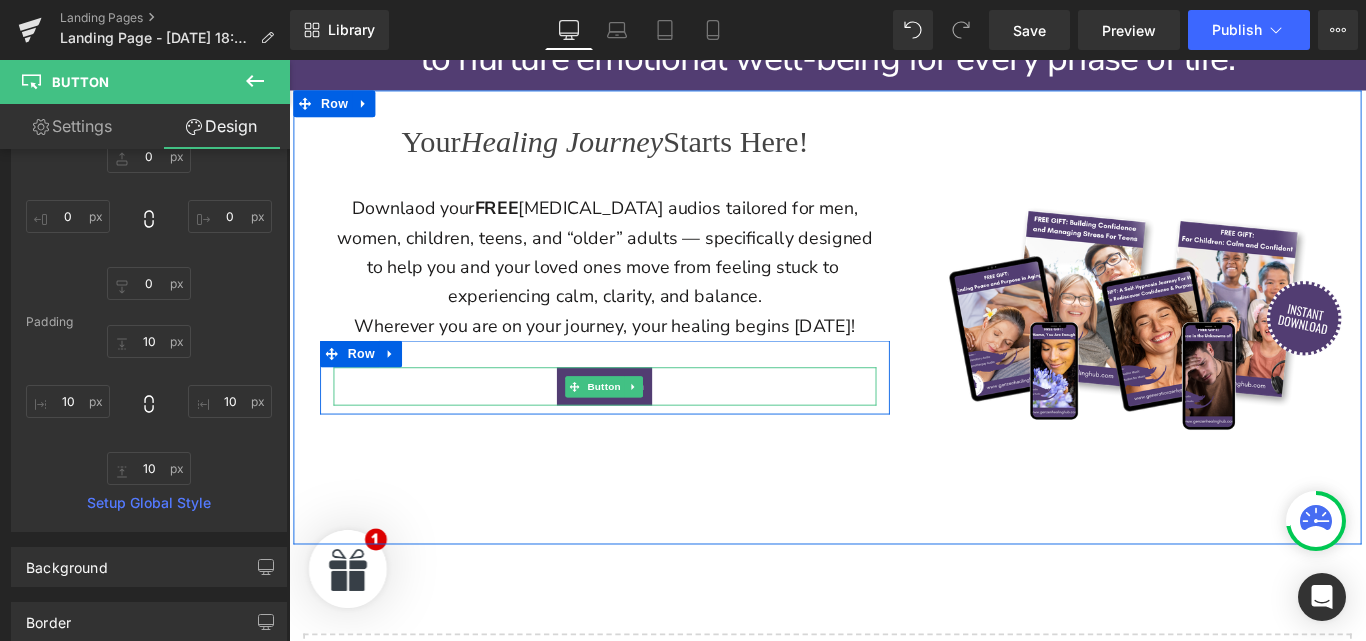click on "Call To Action" at bounding box center [644, 426] 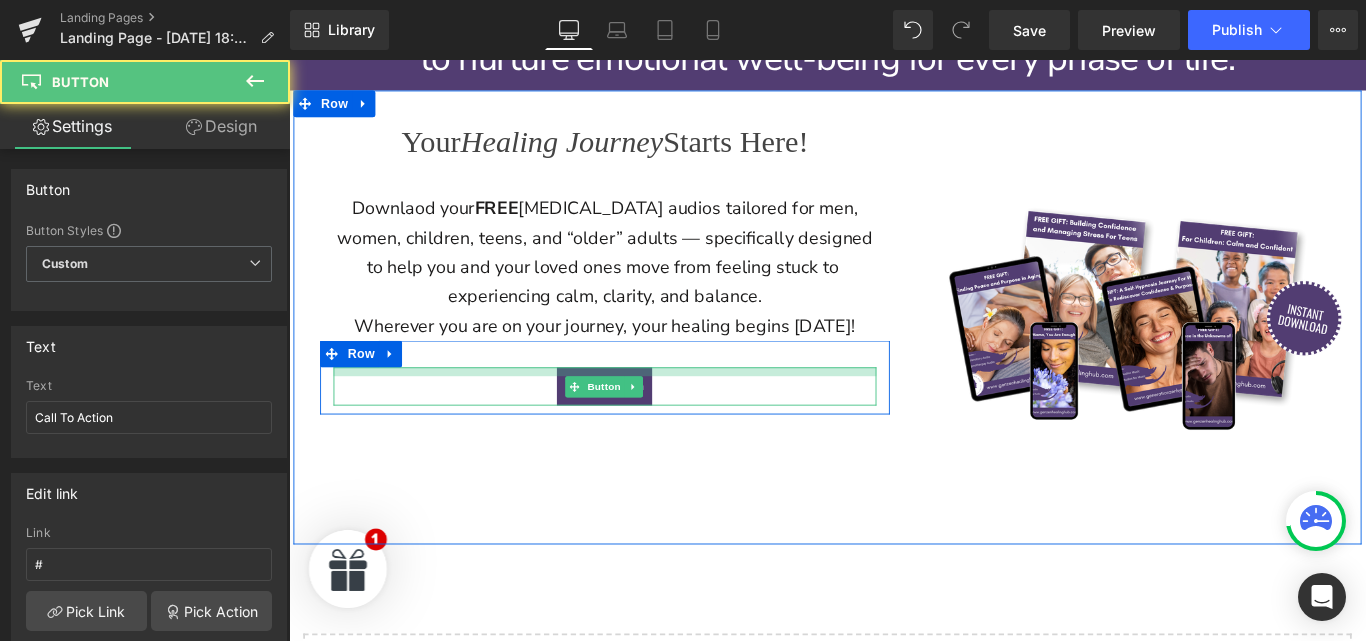 click at bounding box center [644, 410] 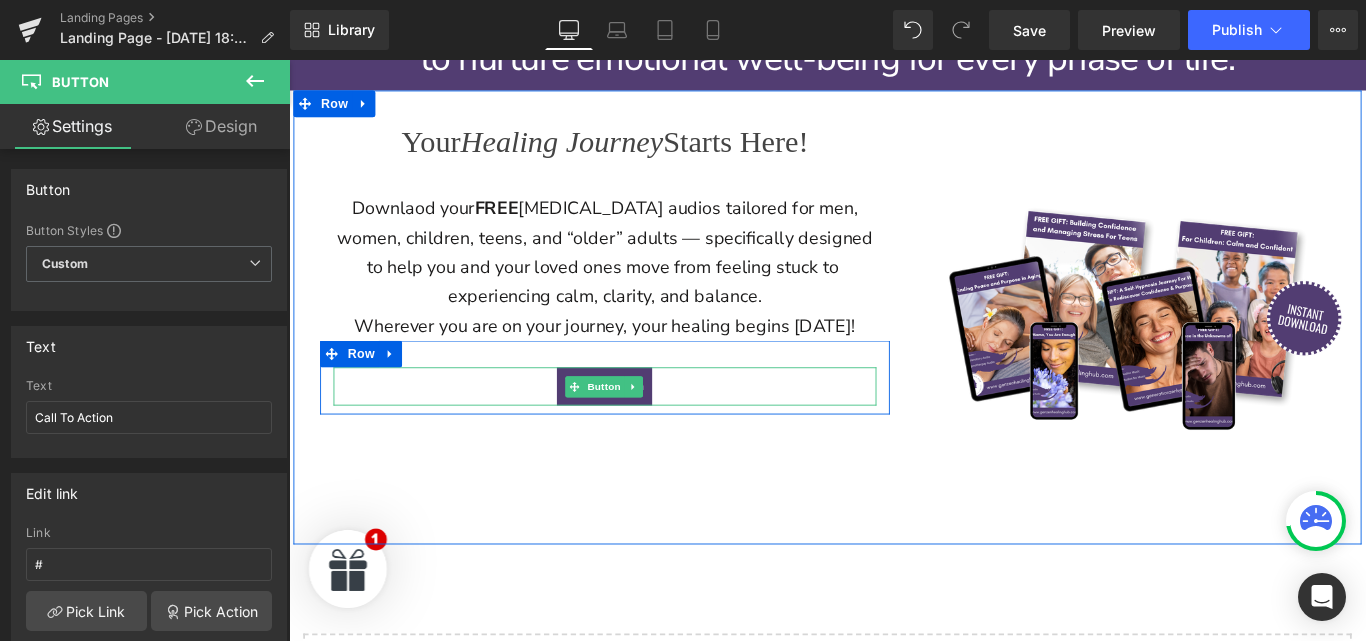 click on "Call To Action" at bounding box center [644, 426] 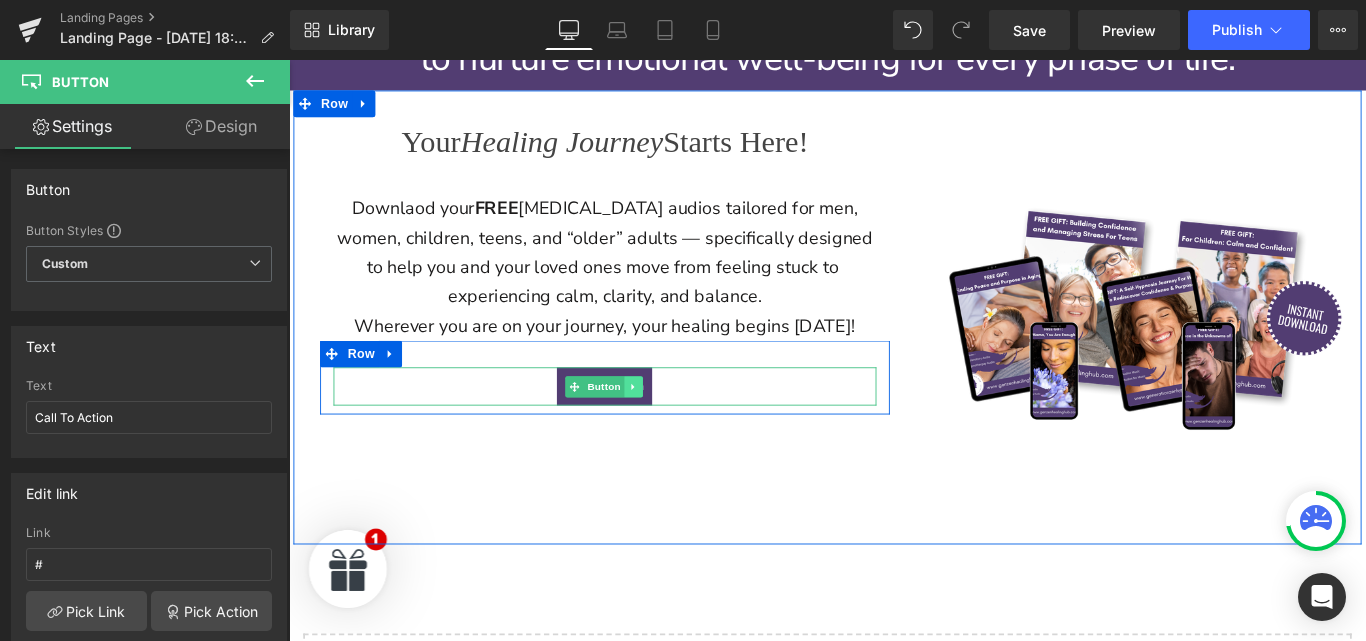 click 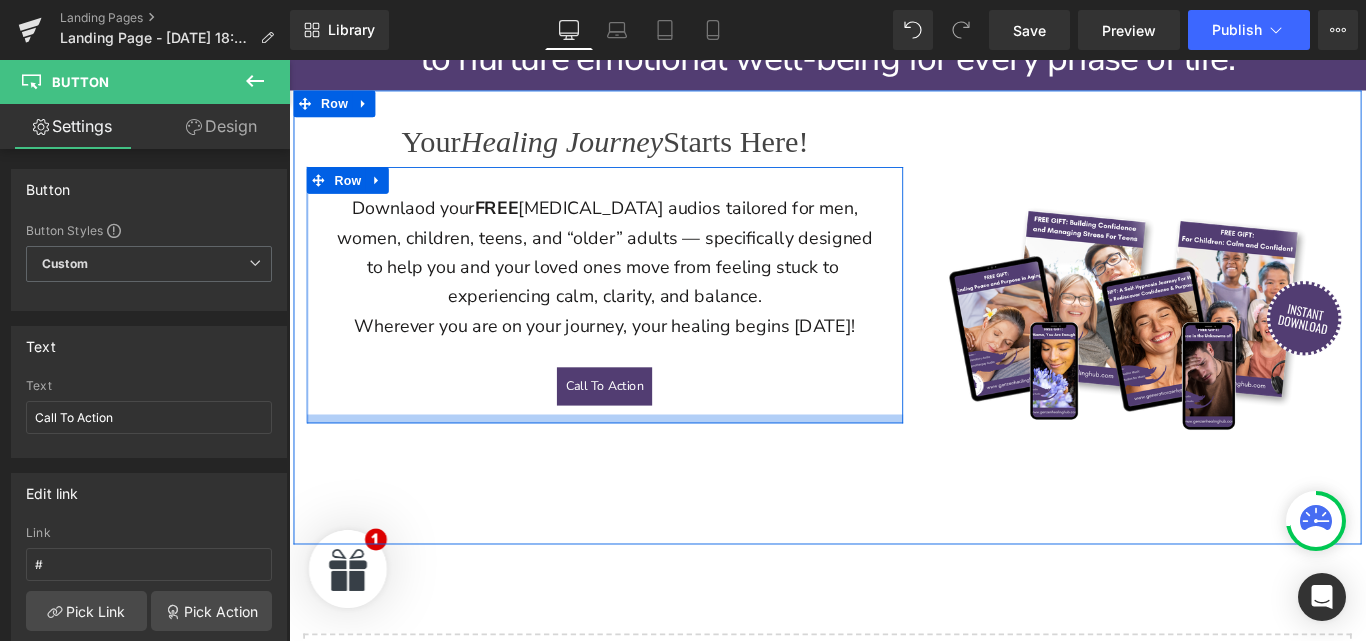 click at bounding box center (644, 463) 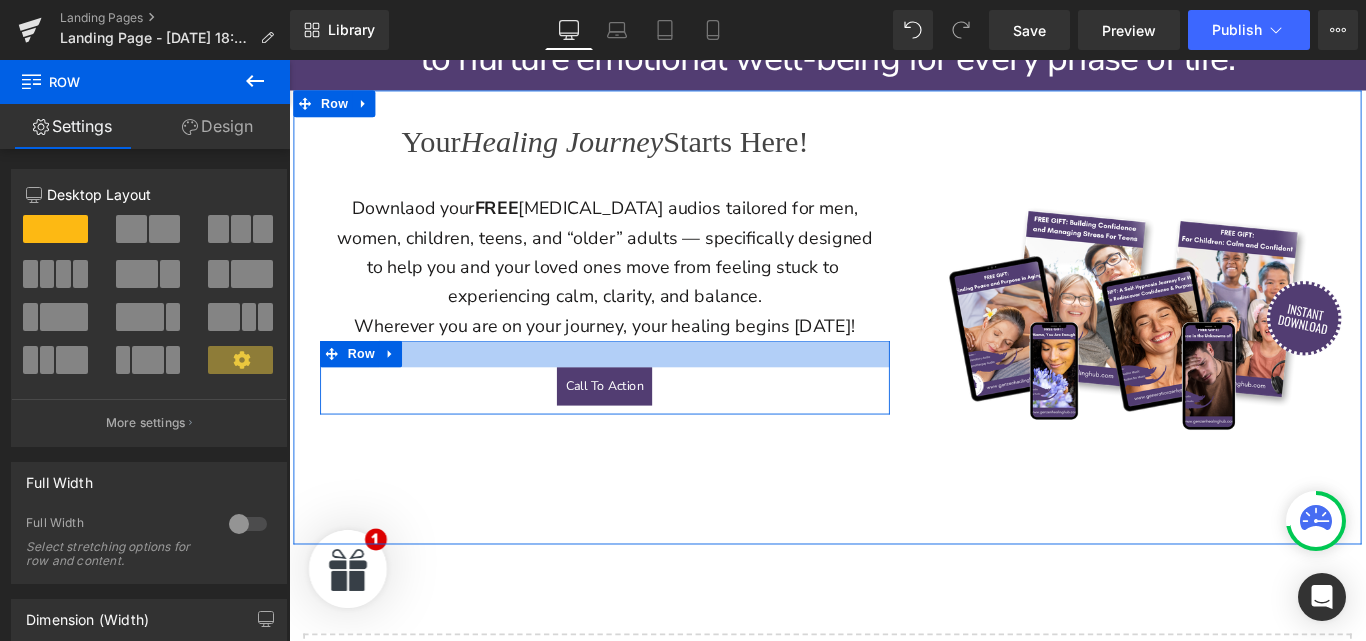 click at bounding box center (644, 390) 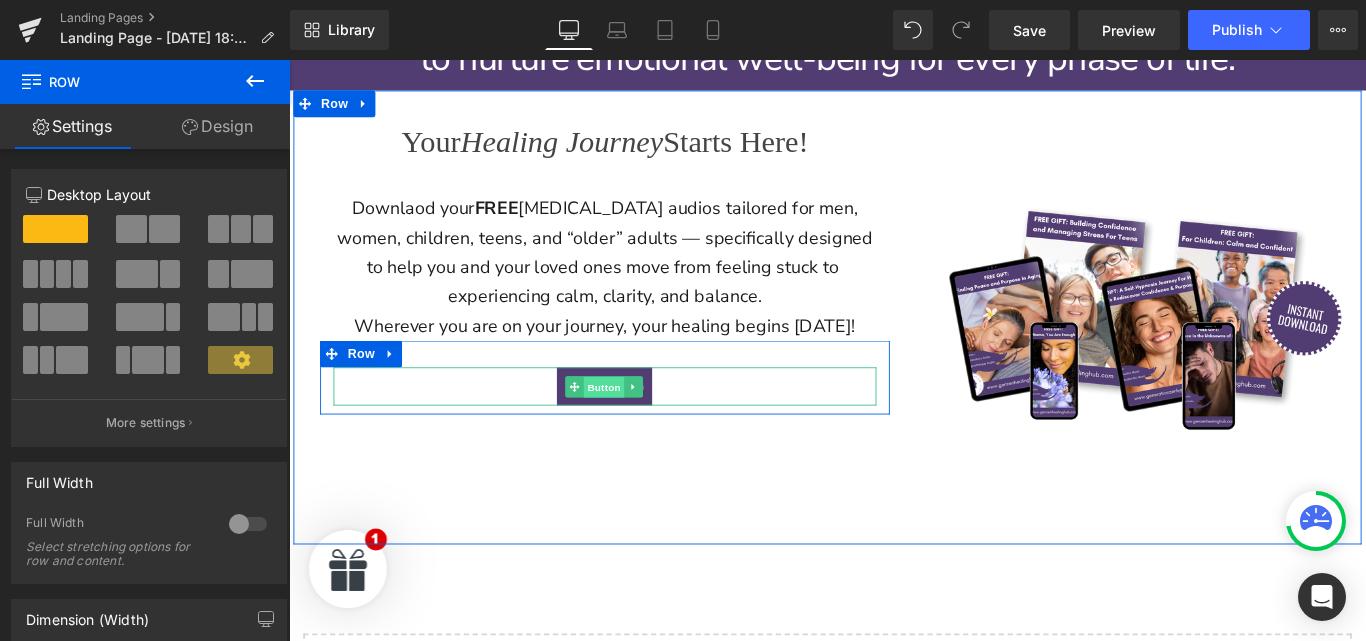 click on "Button" at bounding box center [643, 428] 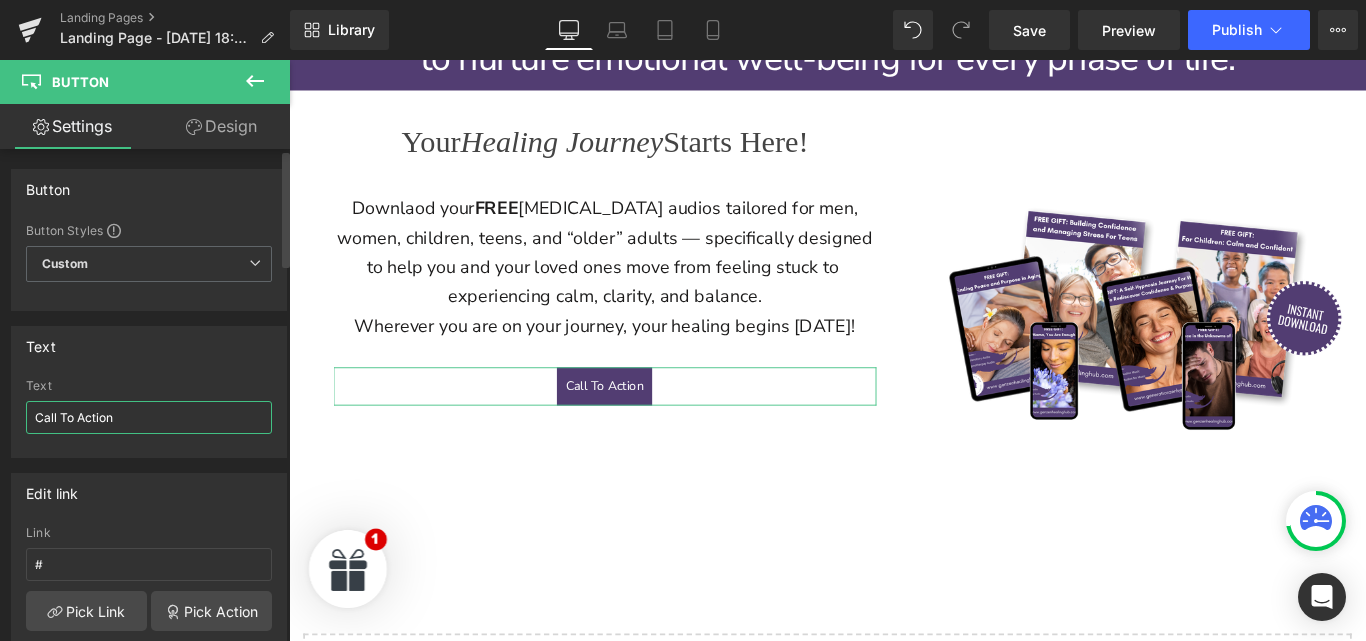 drag, startPoint x: 120, startPoint y: 410, endPoint x: 38, endPoint y: 421, distance: 82.73451 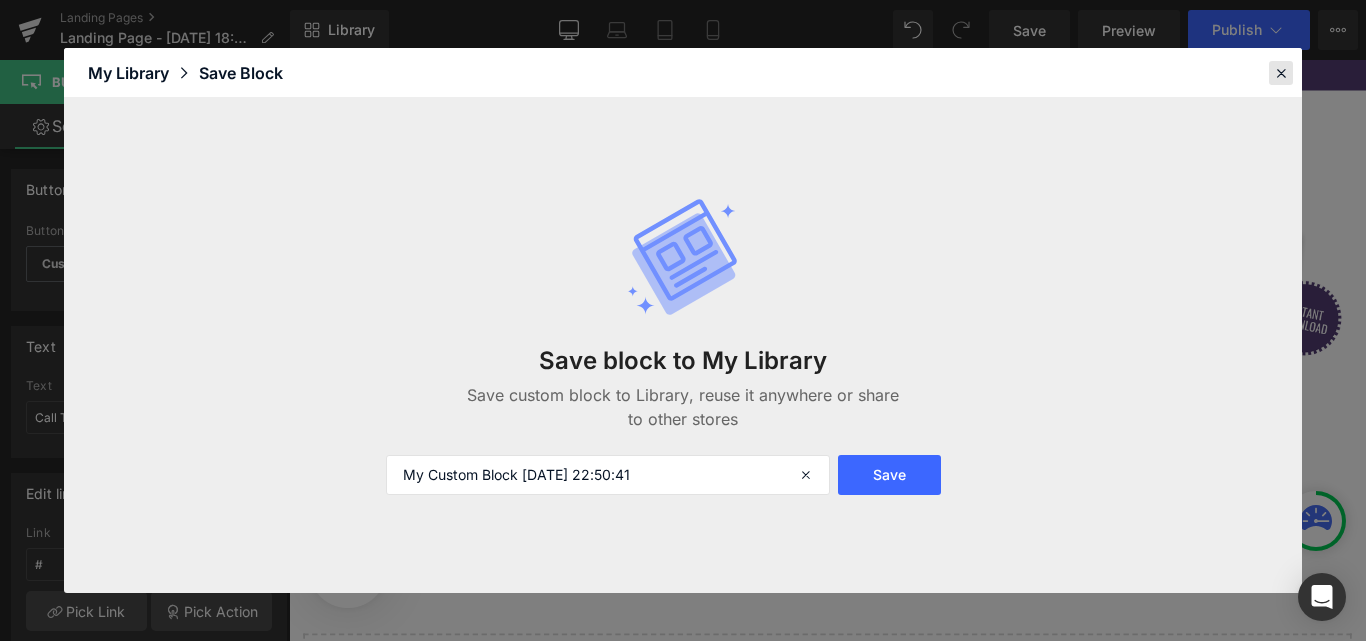 click at bounding box center (1281, 73) 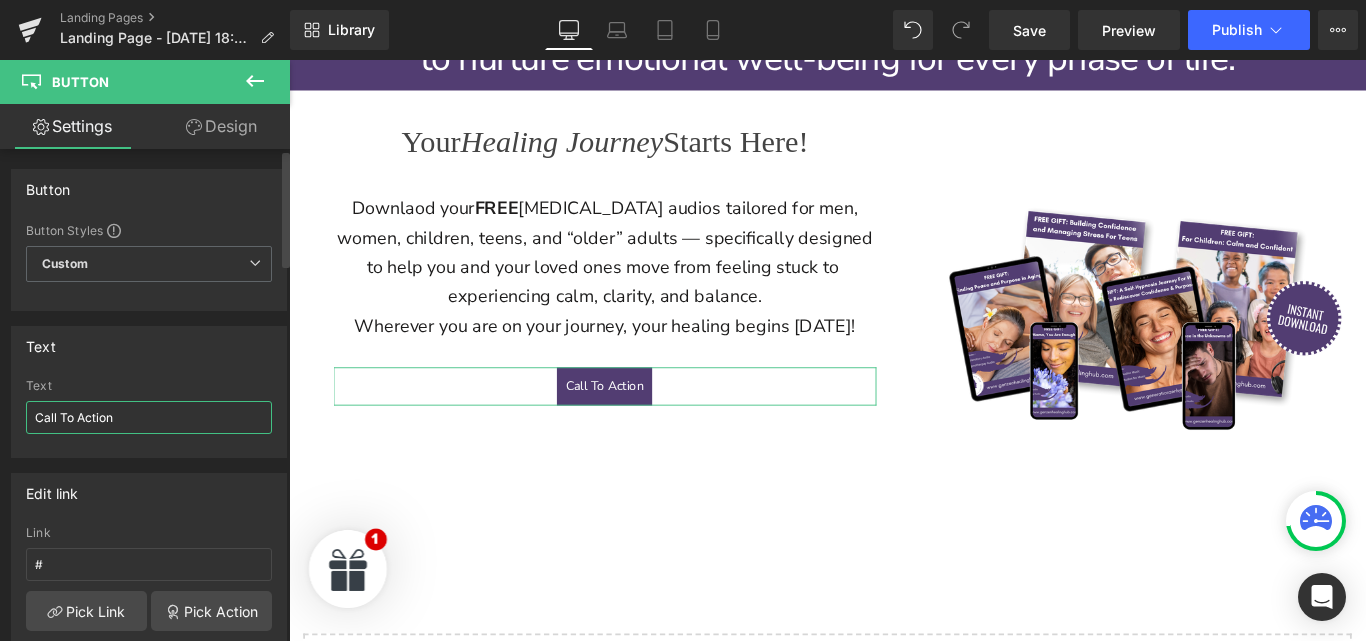 drag, startPoint x: 126, startPoint y: 424, endPoint x: 0, endPoint y: 427, distance: 126.035706 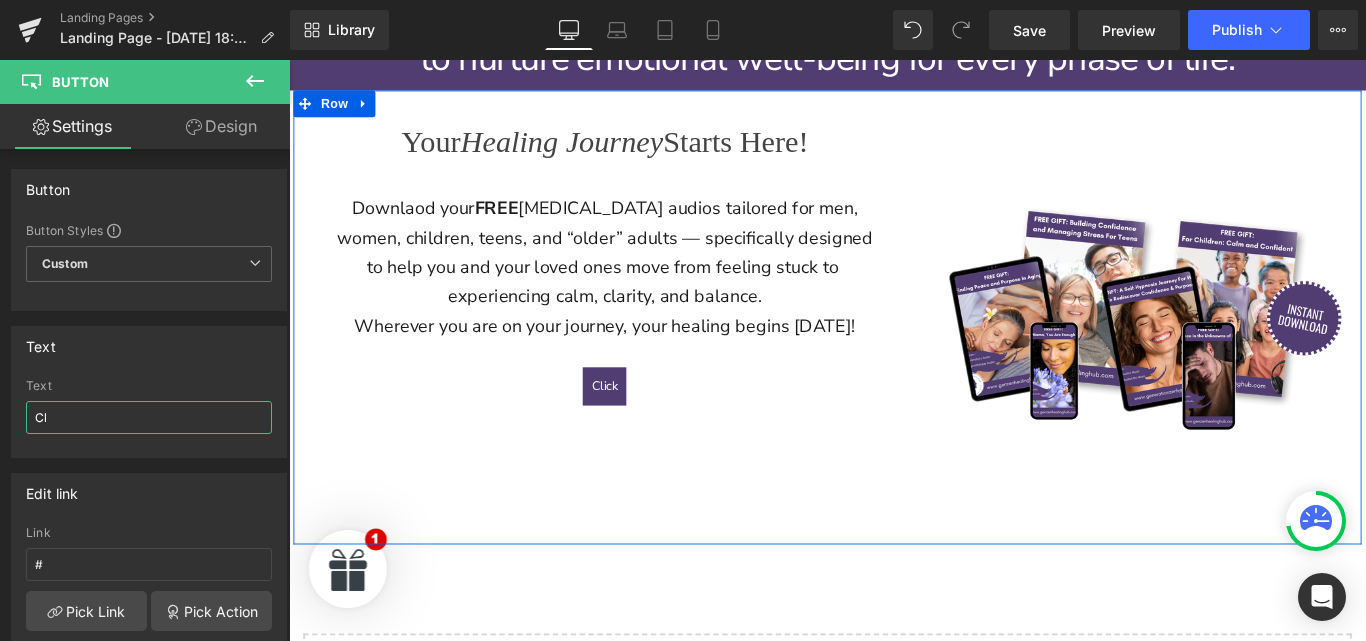 type on "C" 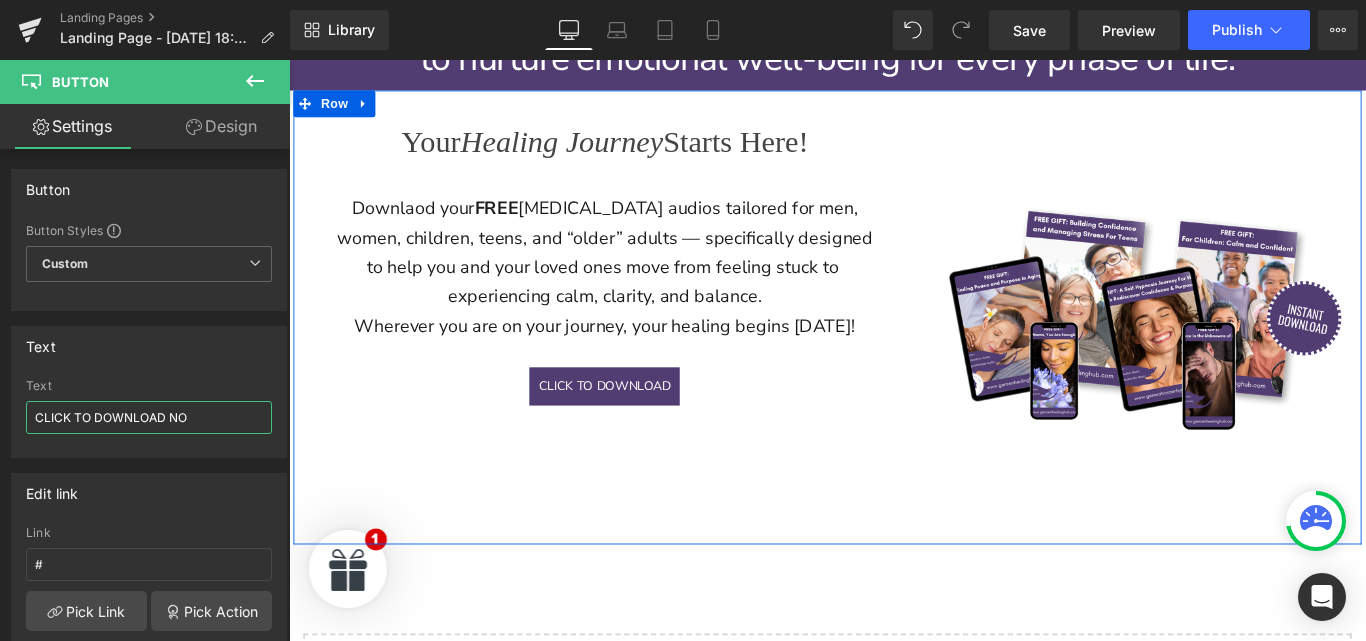 type on "CLICK TO DOWNLOAD NOW" 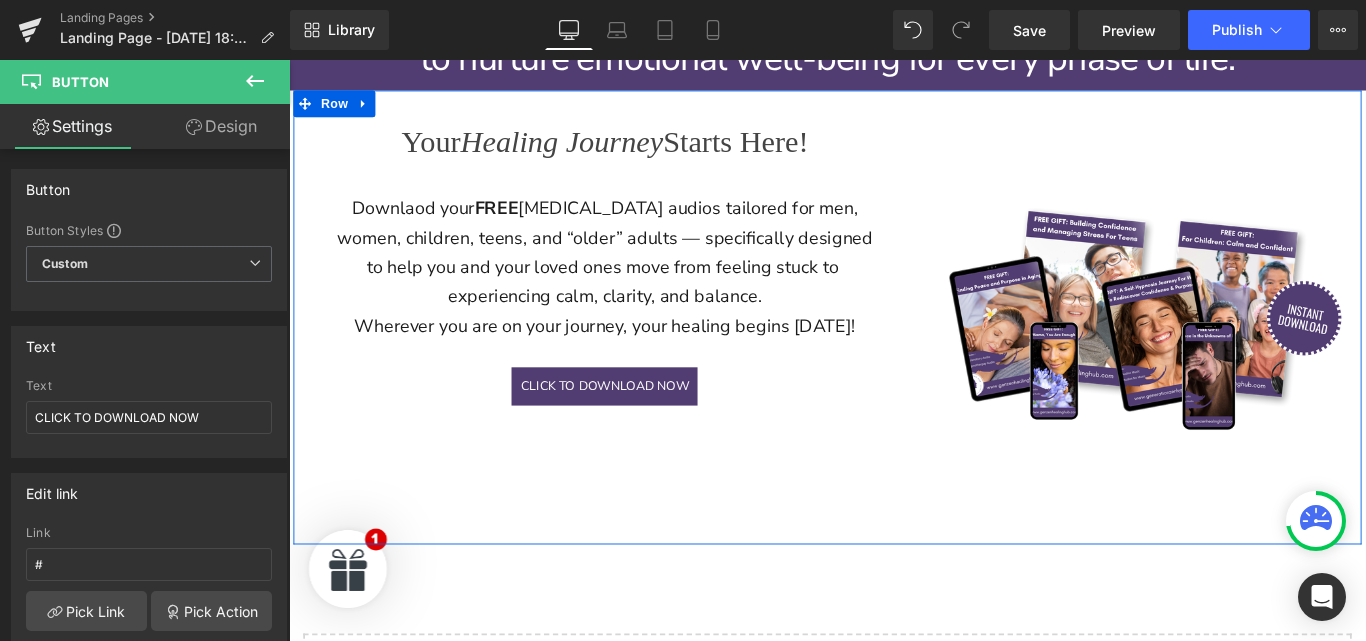 click on "Your  Healing Journey  Starts Here!
Heading
Downlaod your  FREE  hypnotherapy audios tailored for men,  women, children, teens, and “older” adults — specifically designed  to help you and your loved ones move from feeling stuck to  experiencing calm, clarity, and balance.  Wherever you are on your journey, your healing begins today!
Heading
CLICK TO DOWNLOAD NOW
Button
Row
Row
Image
Row" at bounding box center (894, 349) 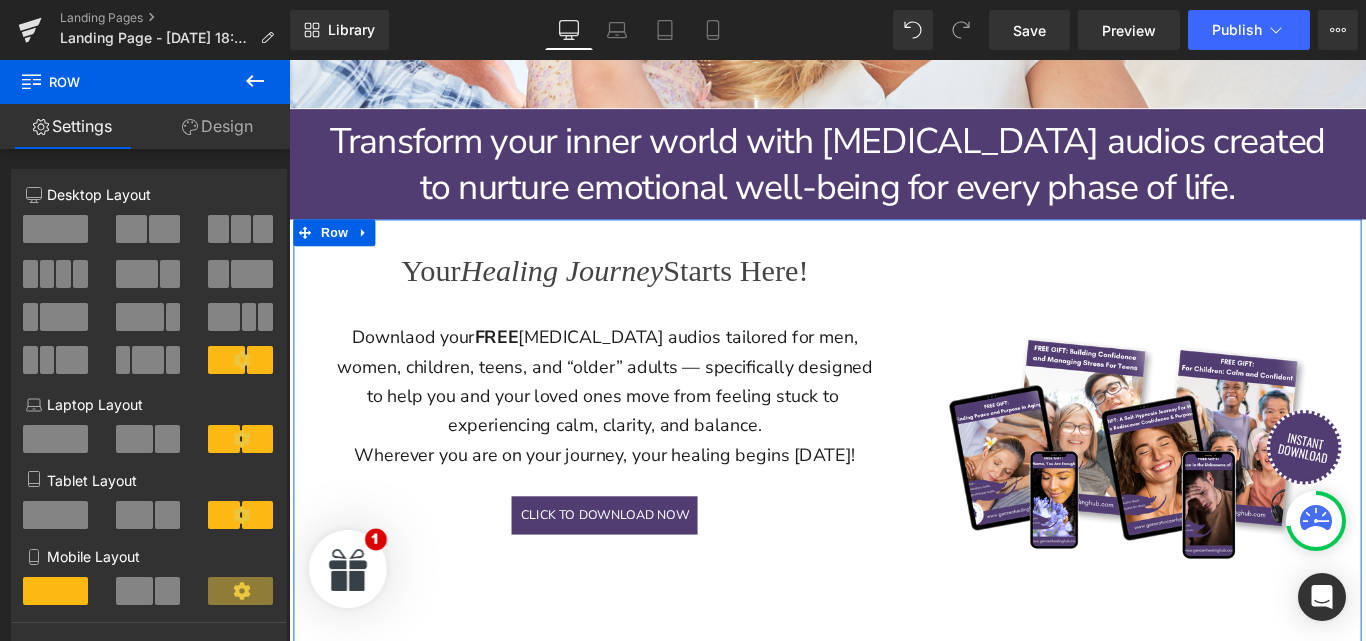 scroll, scrollTop: 1082, scrollLeft: 0, axis: vertical 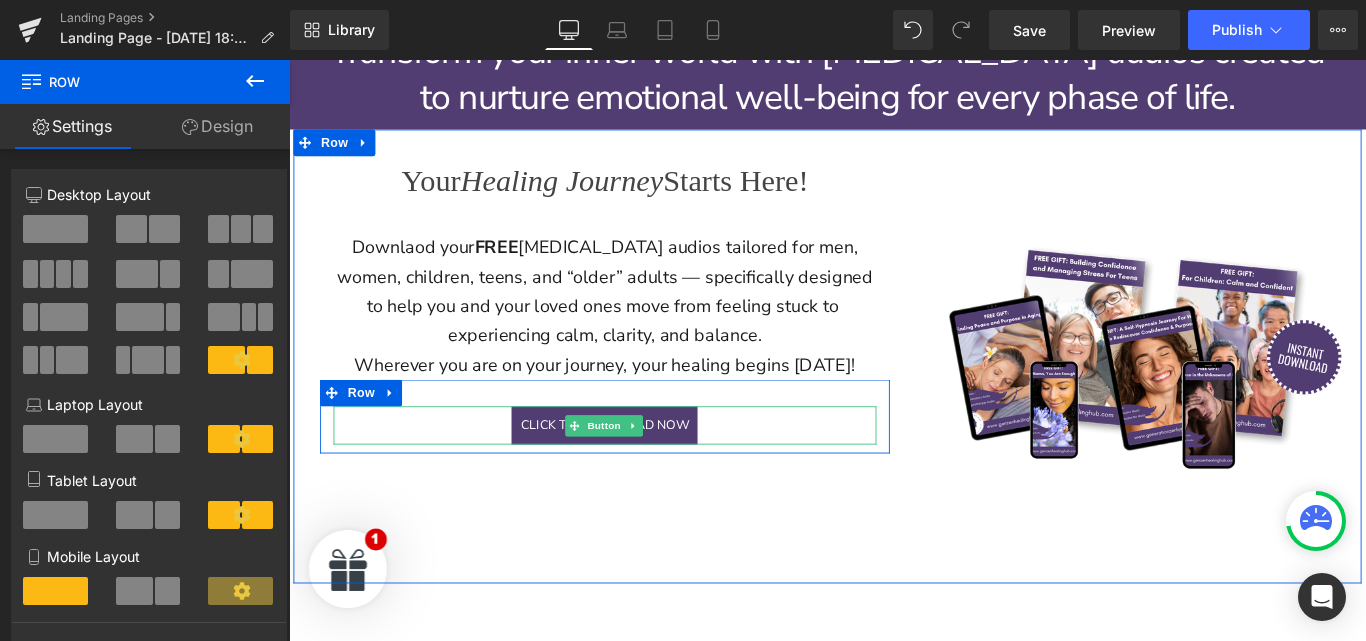 click on "CLICK TO DOWNLOAD NOW" at bounding box center (643, 470) 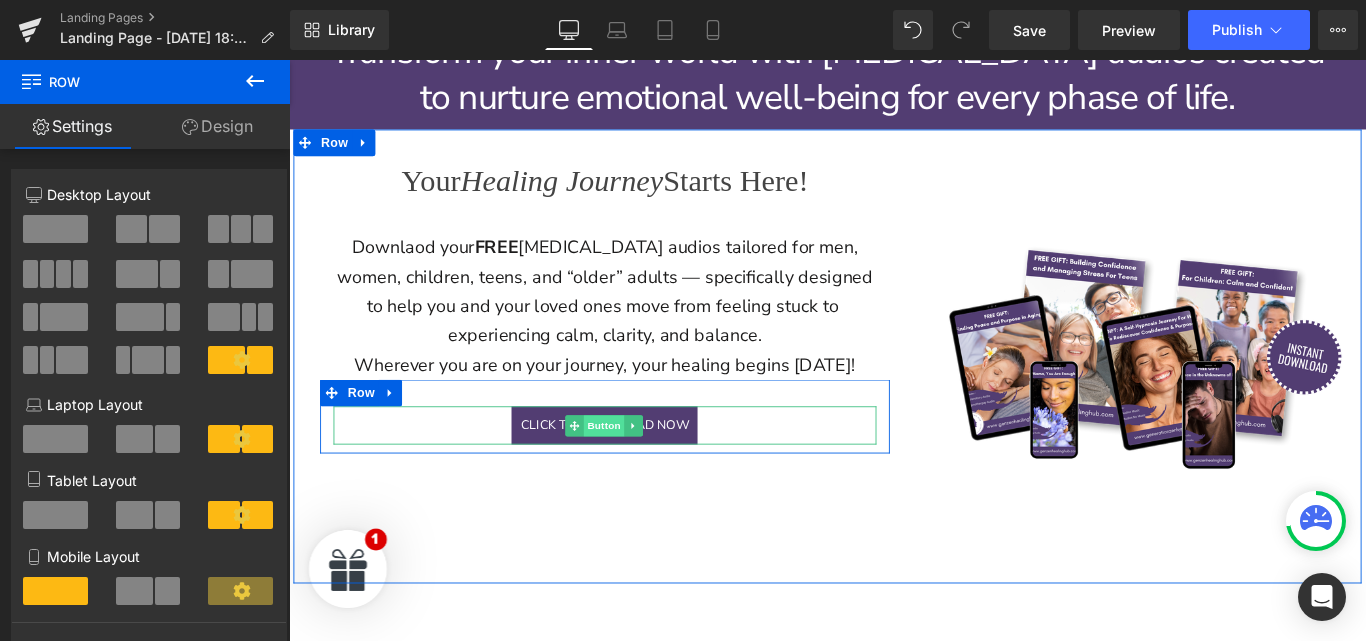 click on "Button" at bounding box center [643, 471] 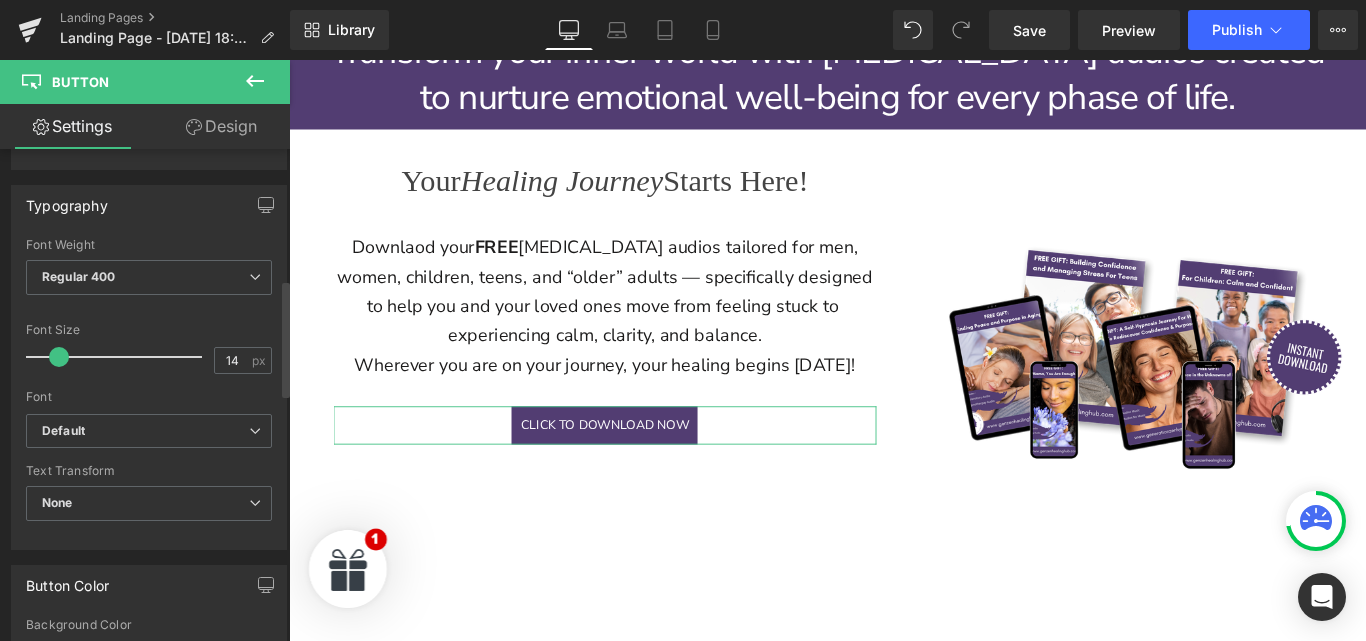scroll, scrollTop: 563, scrollLeft: 0, axis: vertical 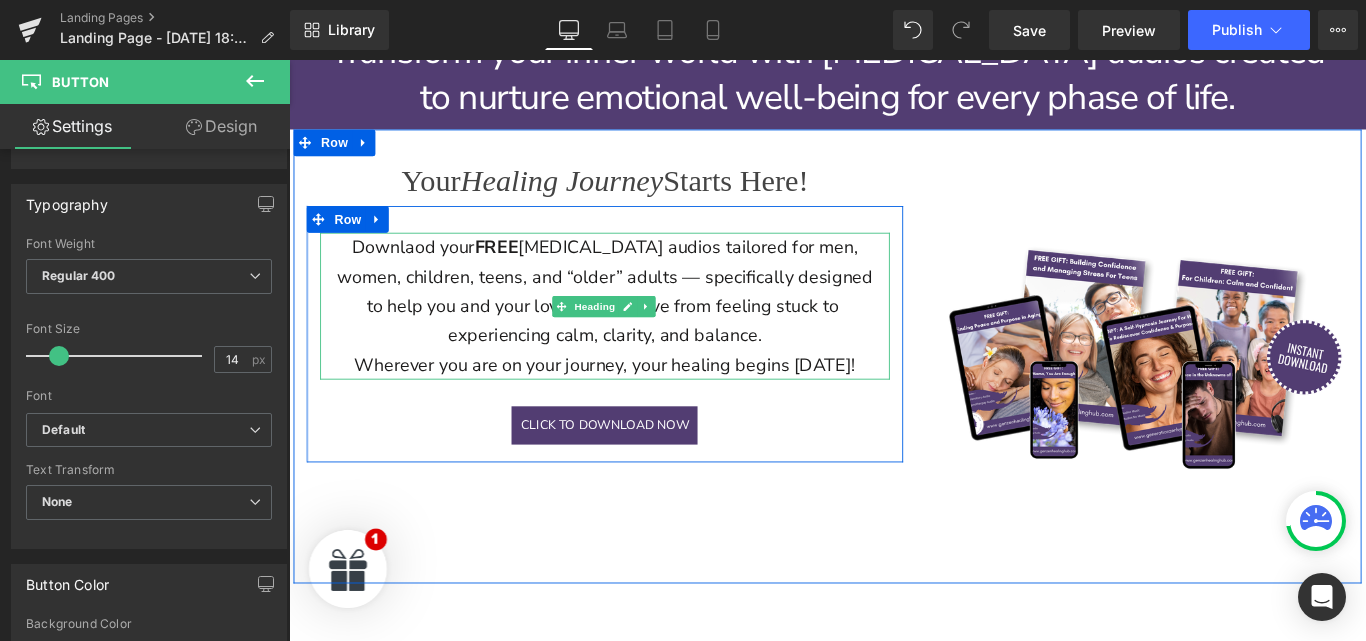 click on "women, children, teens, and “older” adults — specifically designed" at bounding box center [644, 303] 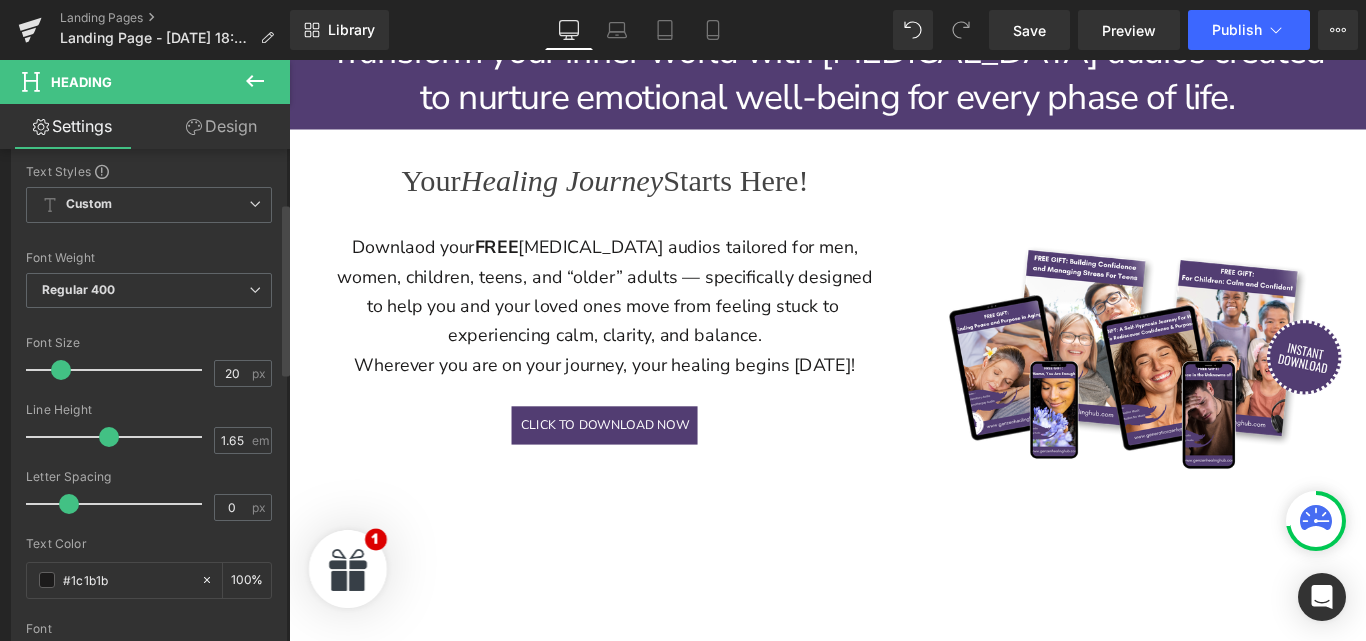 scroll, scrollTop: 87, scrollLeft: 0, axis: vertical 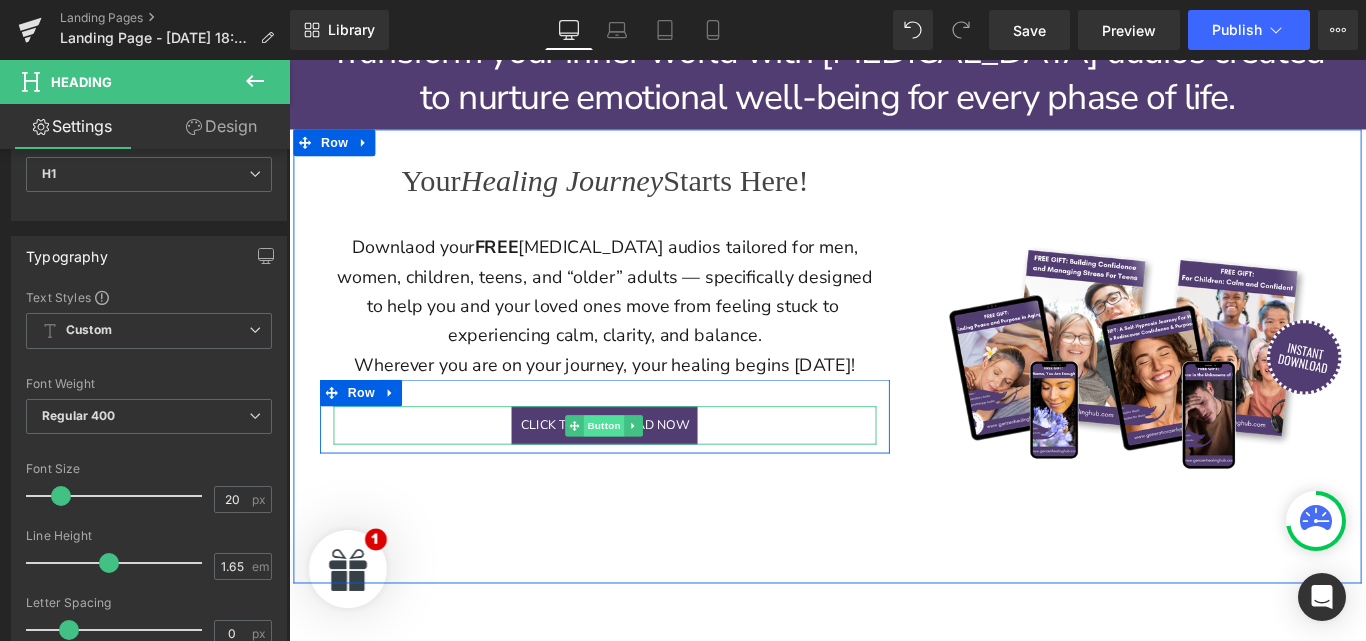 click on "Button" at bounding box center (643, 471) 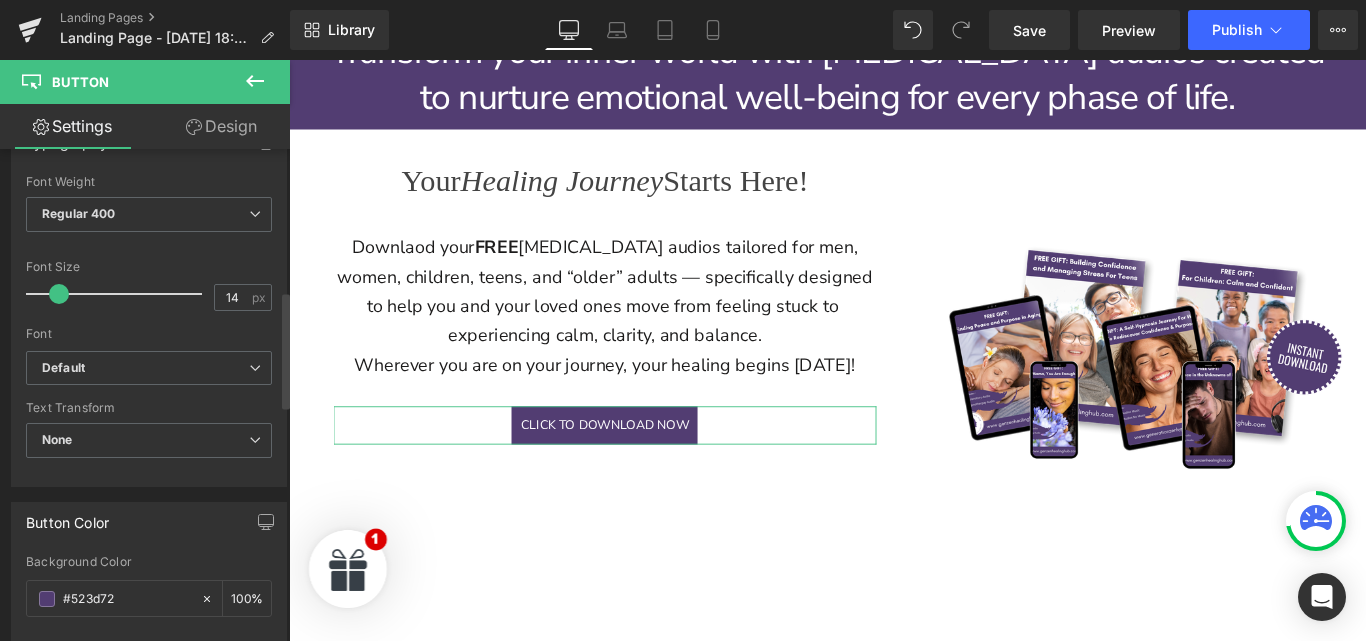 scroll, scrollTop: 597, scrollLeft: 0, axis: vertical 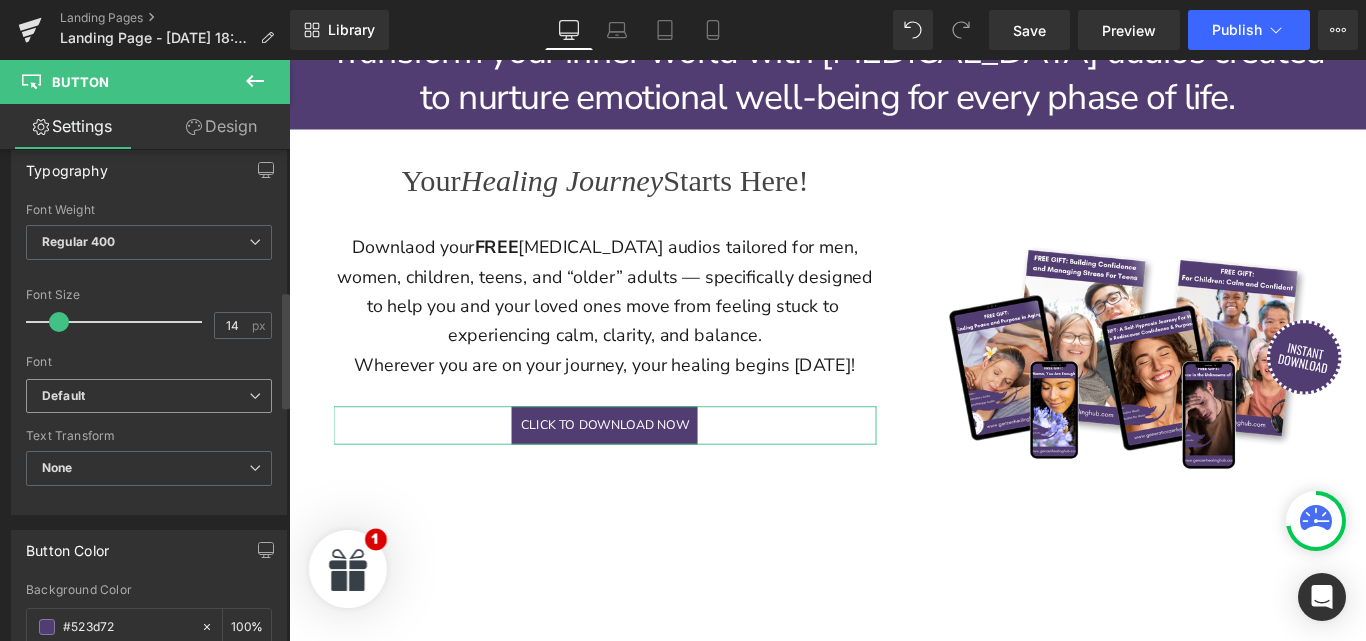 click on "Default" at bounding box center [145, 396] 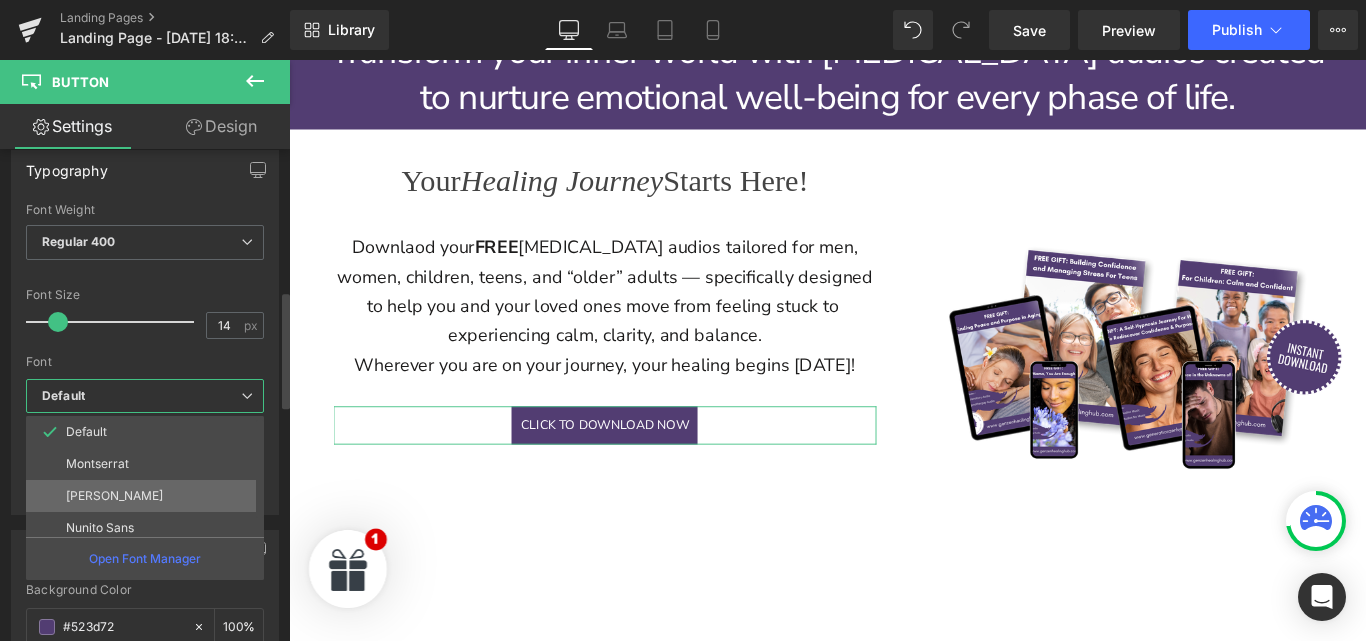 click on "[PERSON_NAME]" at bounding box center (149, 496) 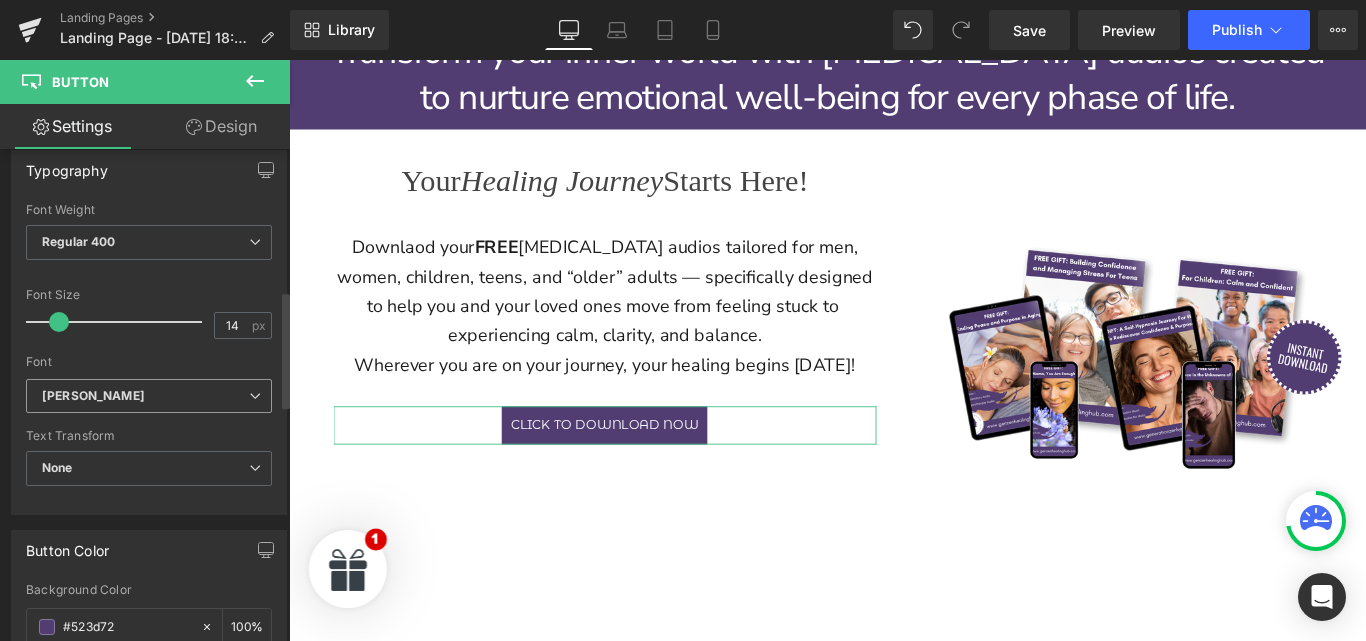 click on "[PERSON_NAME]" at bounding box center (145, 396) 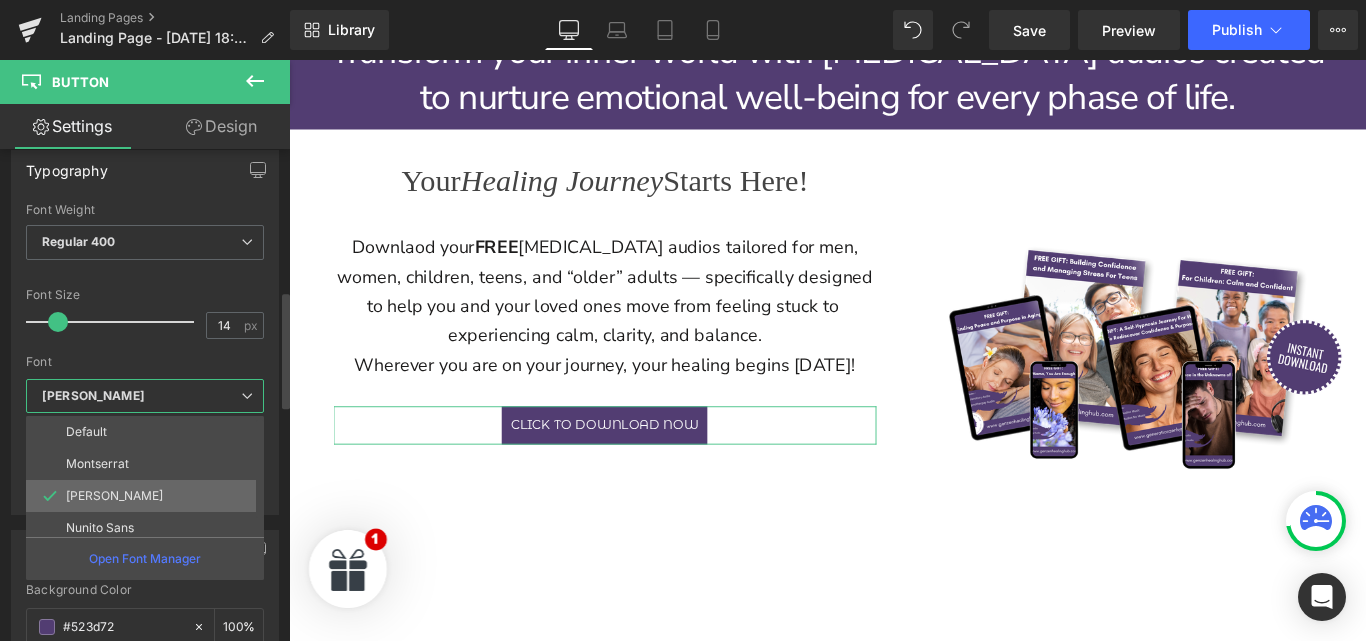 click on "[PERSON_NAME]" at bounding box center (149, 496) 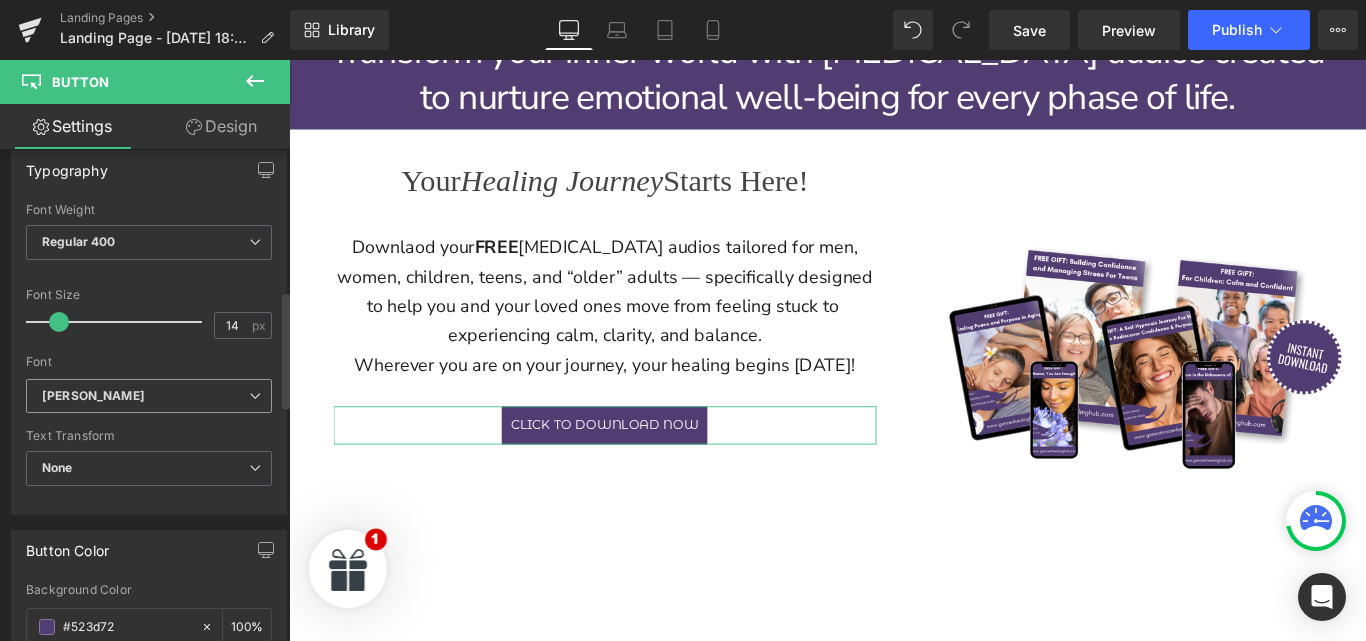 click on "[PERSON_NAME]" at bounding box center (145, 396) 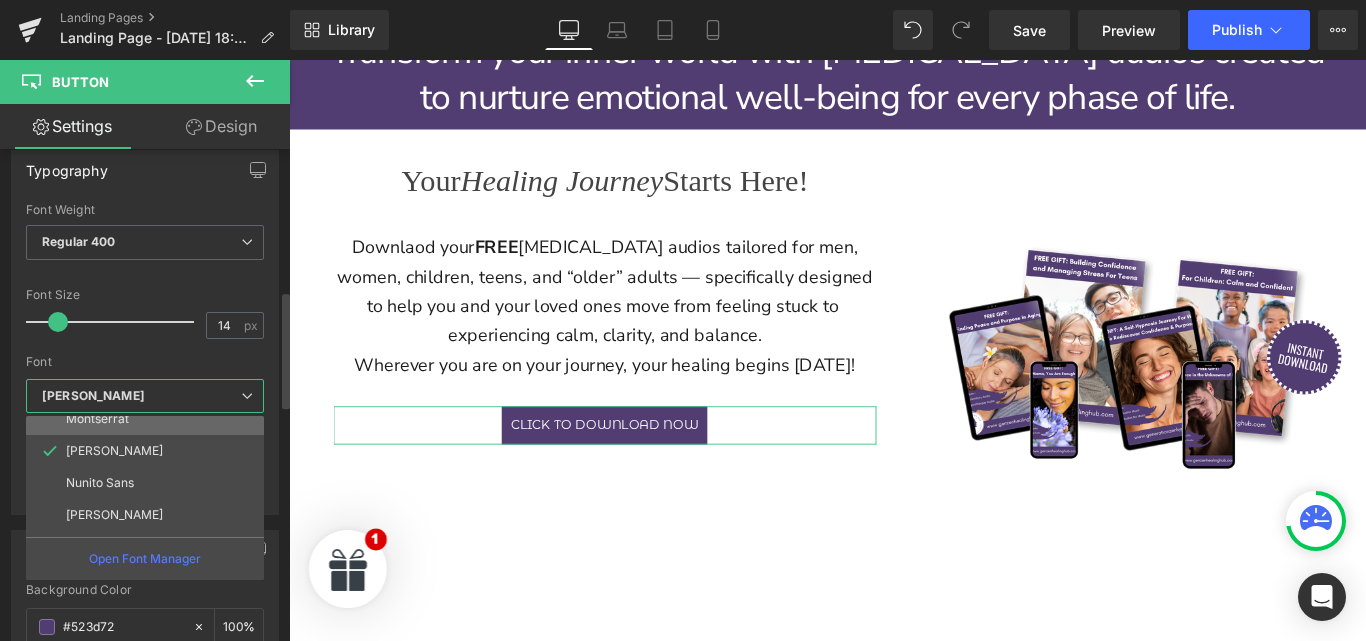 scroll, scrollTop: 46, scrollLeft: 0, axis: vertical 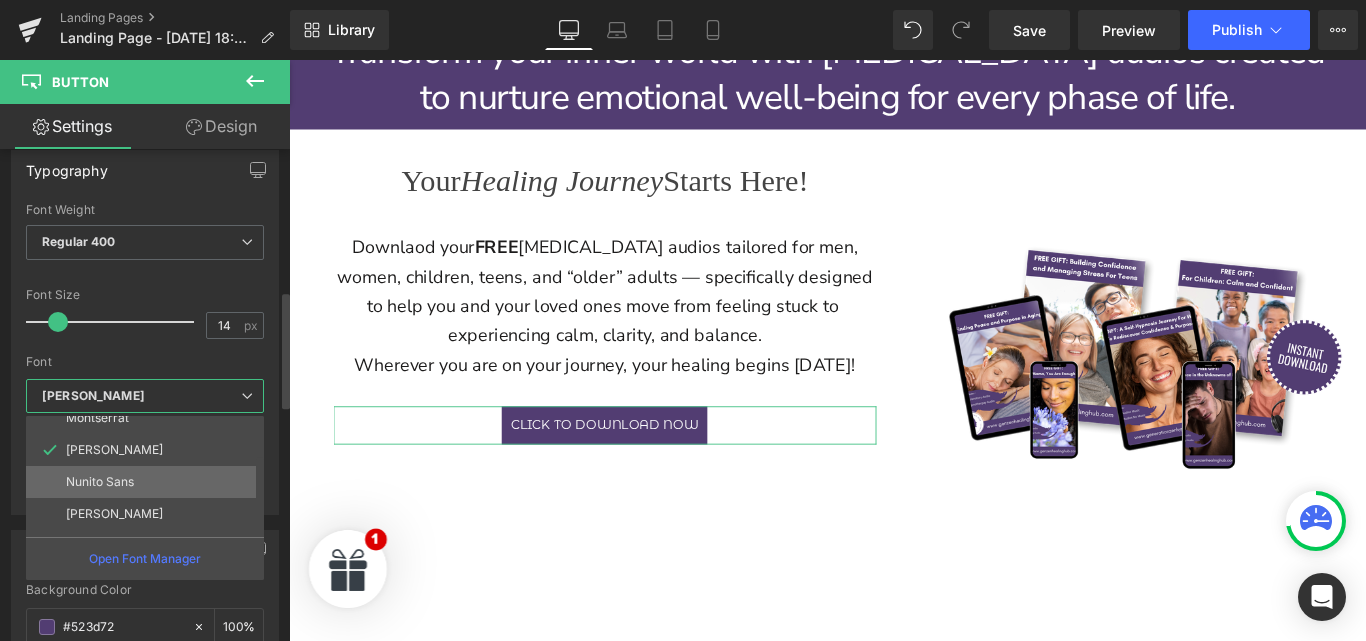 click on "Nunito Sans" at bounding box center (149, 482) 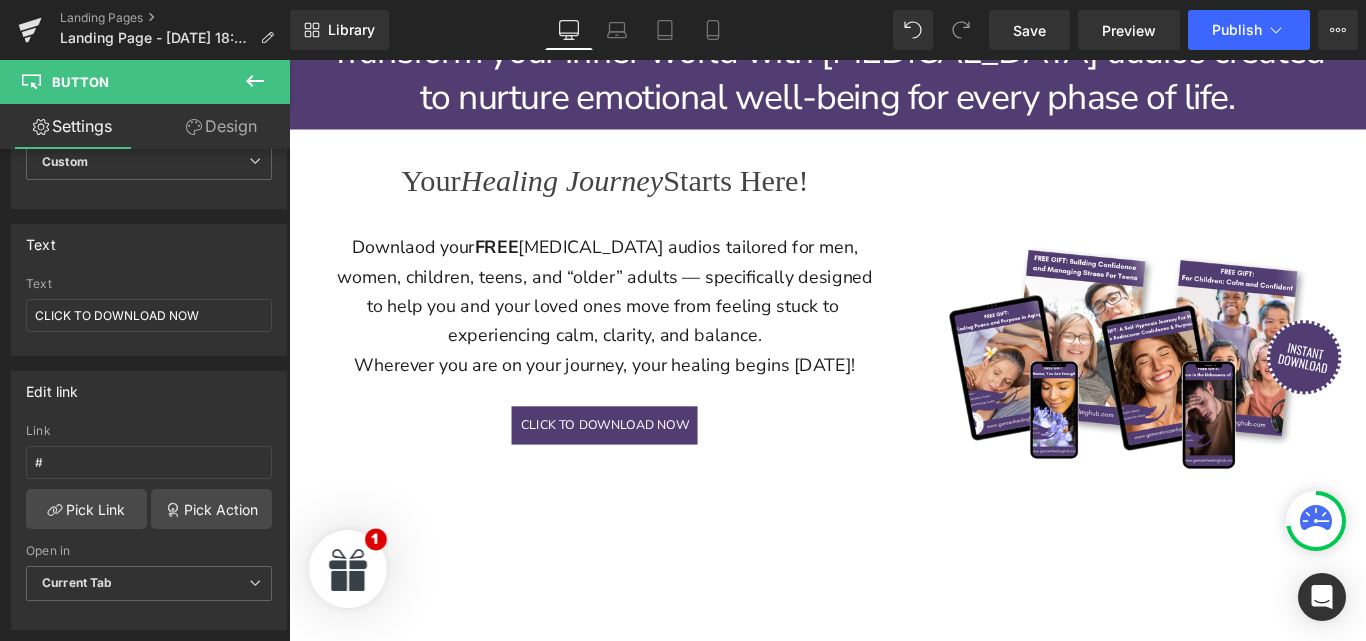 scroll, scrollTop: 56, scrollLeft: 0, axis: vertical 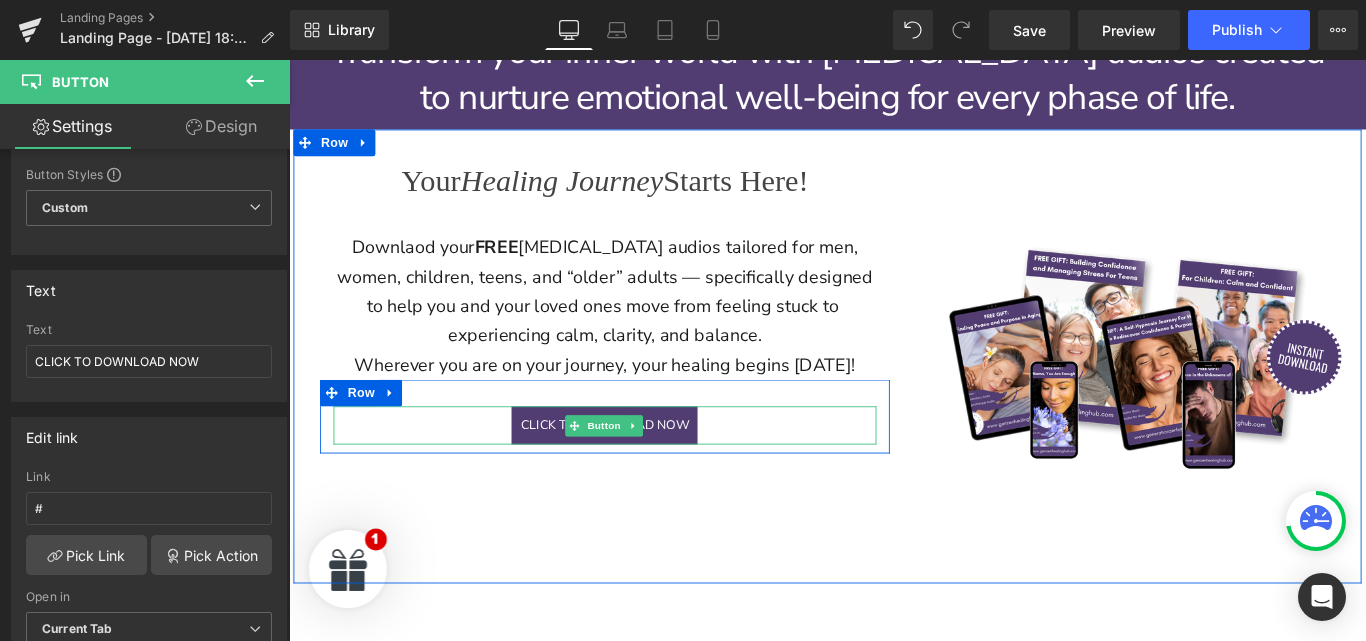 click on "CLICK TO DOWNLOAD NOW" at bounding box center [643, 470] 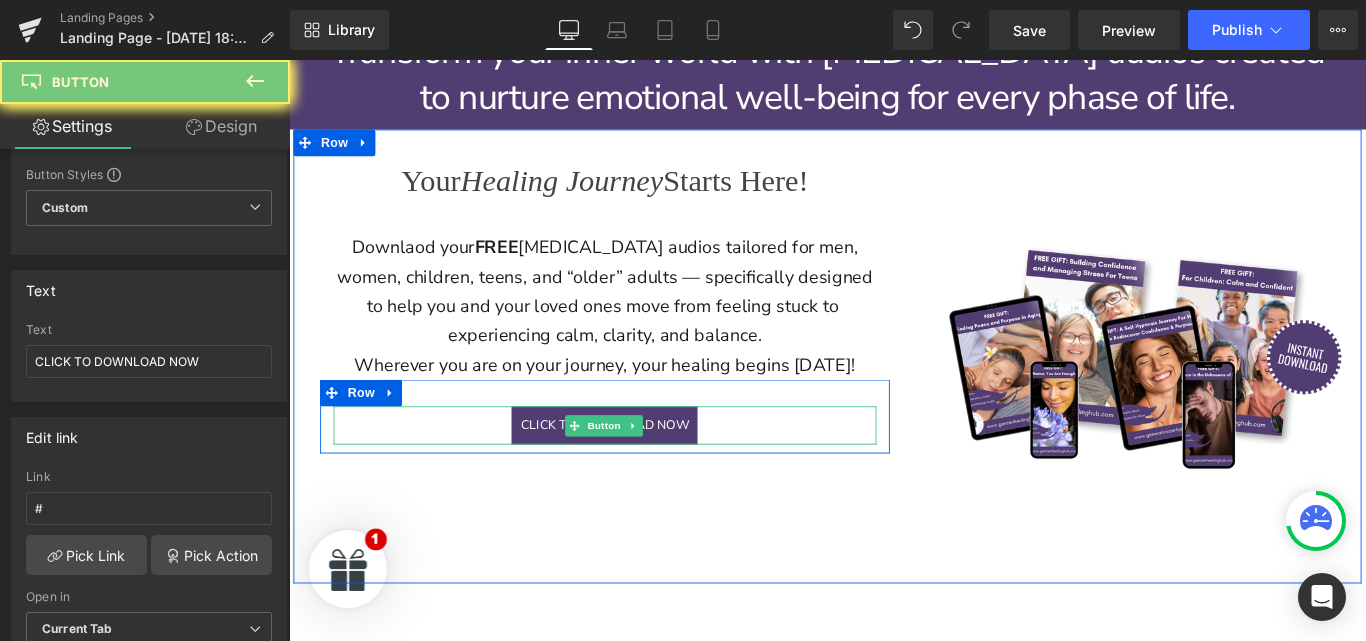 click on "CLICK TO DOWNLOAD NOW" at bounding box center (643, 470) 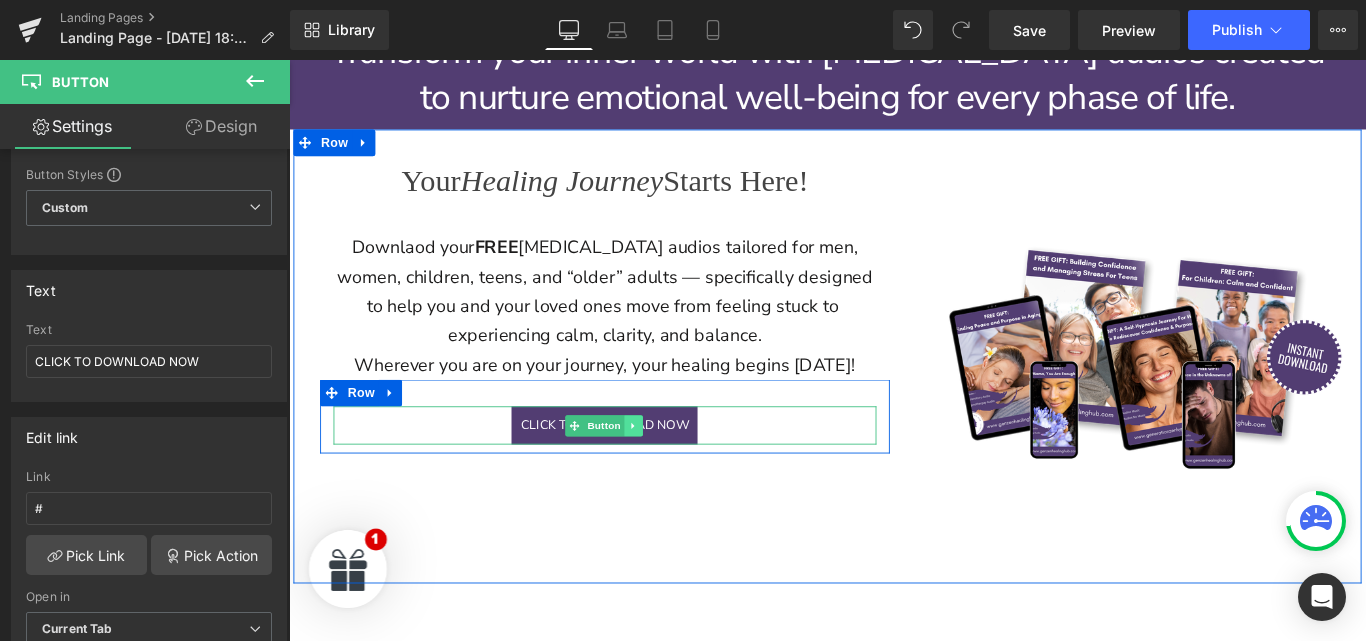 drag, startPoint x: 562, startPoint y: 470, endPoint x: 672, endPoint y: 467, distance: 110.0409 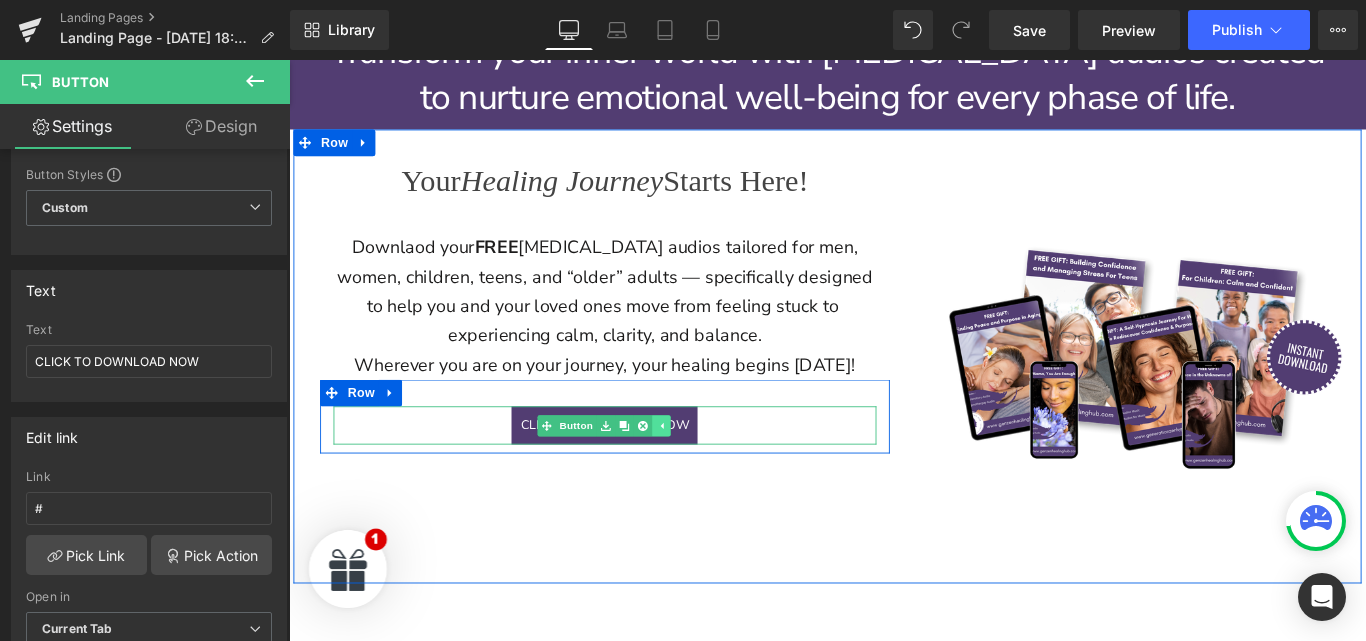 click 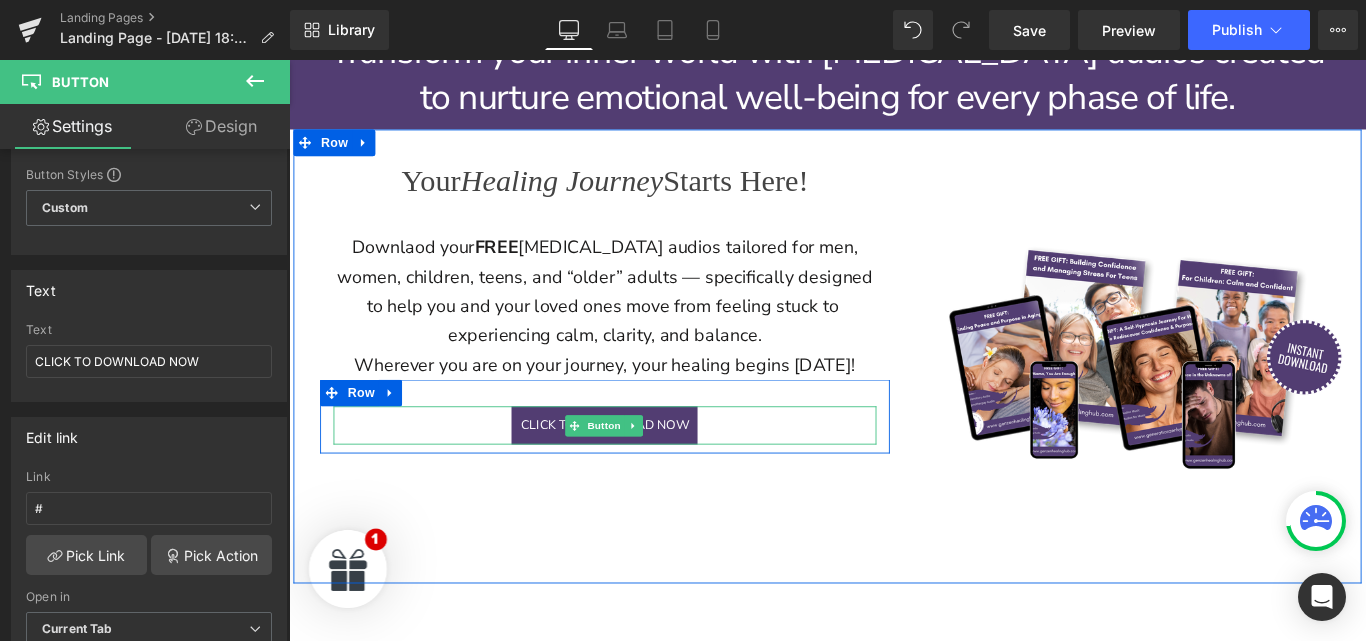 click on "CLICK TO DOWNLOAD NOW" at bounding box center [643, 470] 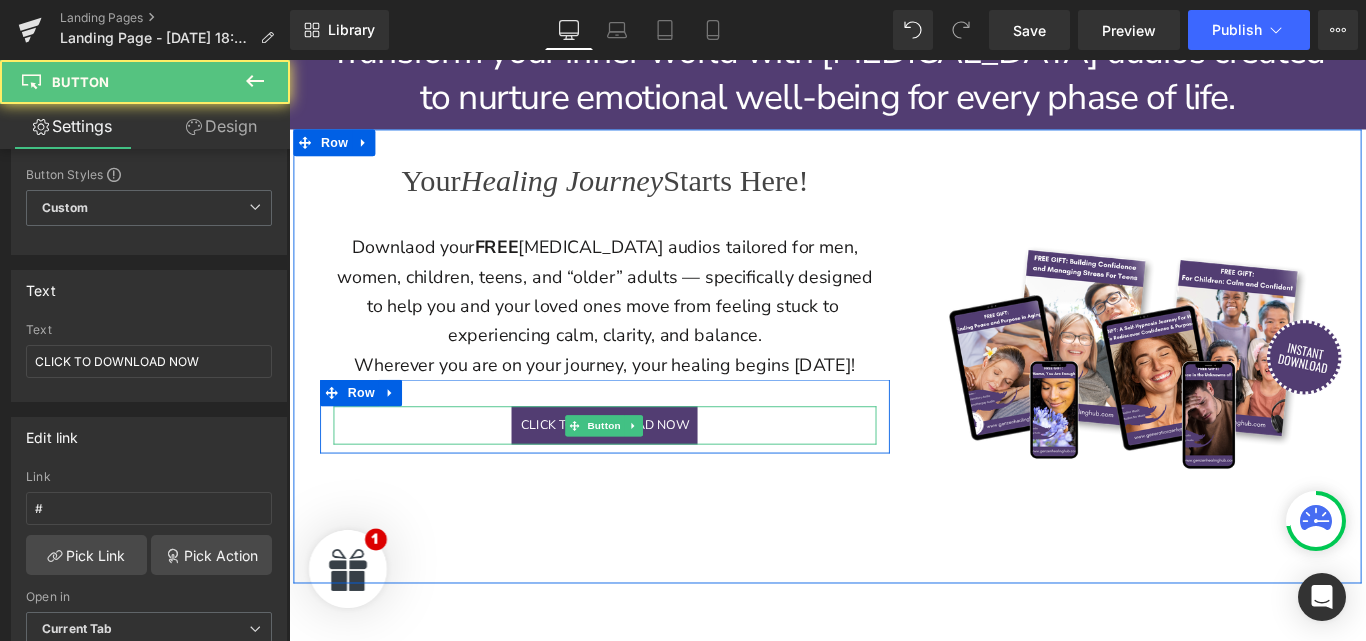 click on "CLICK TO DOWNLOAD NOW" at bounding box center [643, 470] 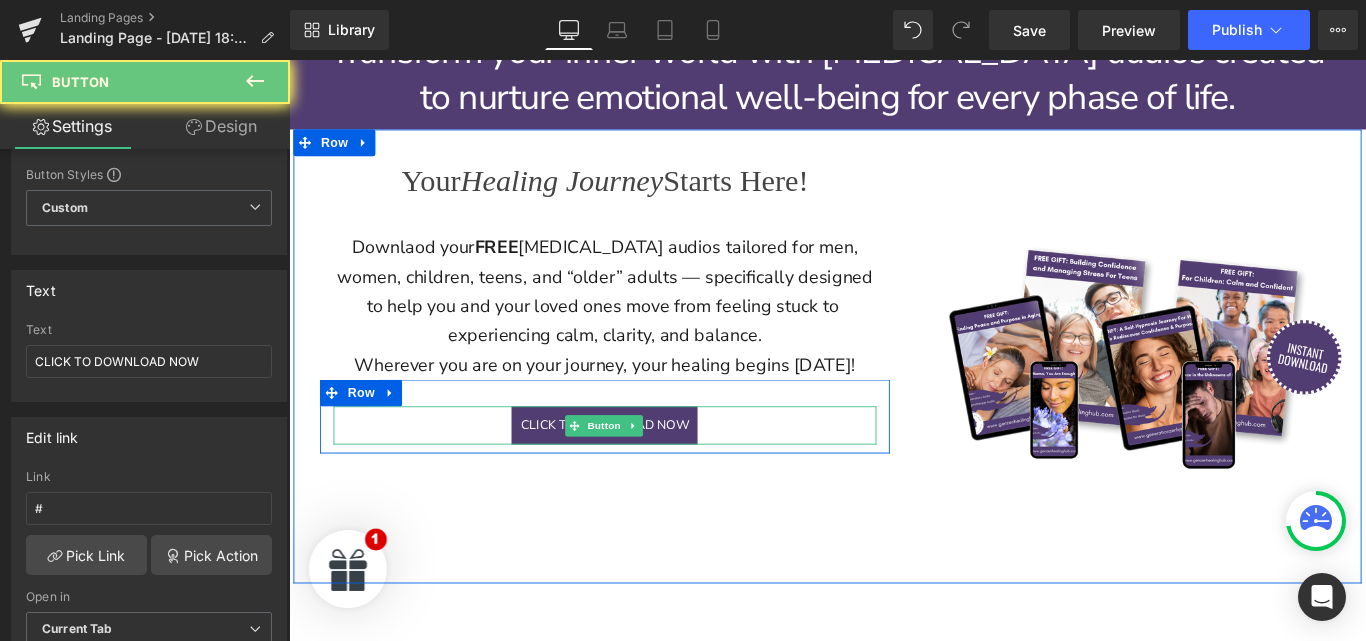 click on "CLICK TO DOWNLOAD NOW" at bounding box center (643, 470) 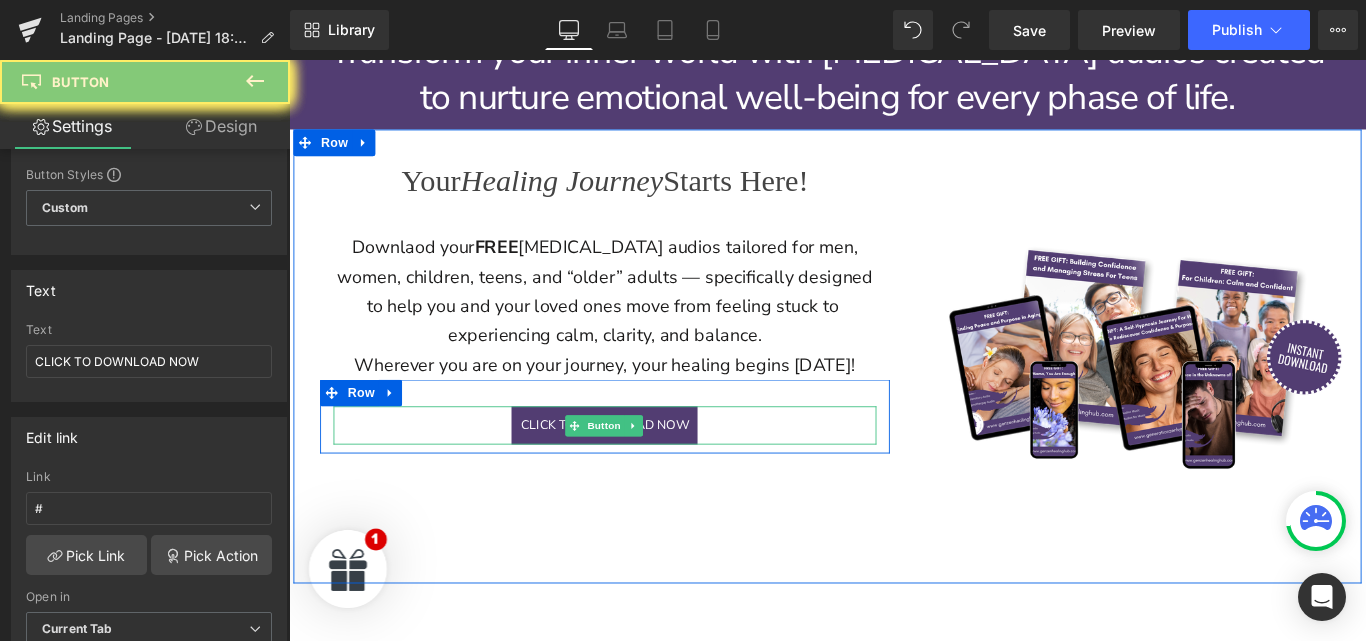 click on "CLICK TO DOWNLOAD NOW" at bounding box center (643, 470) 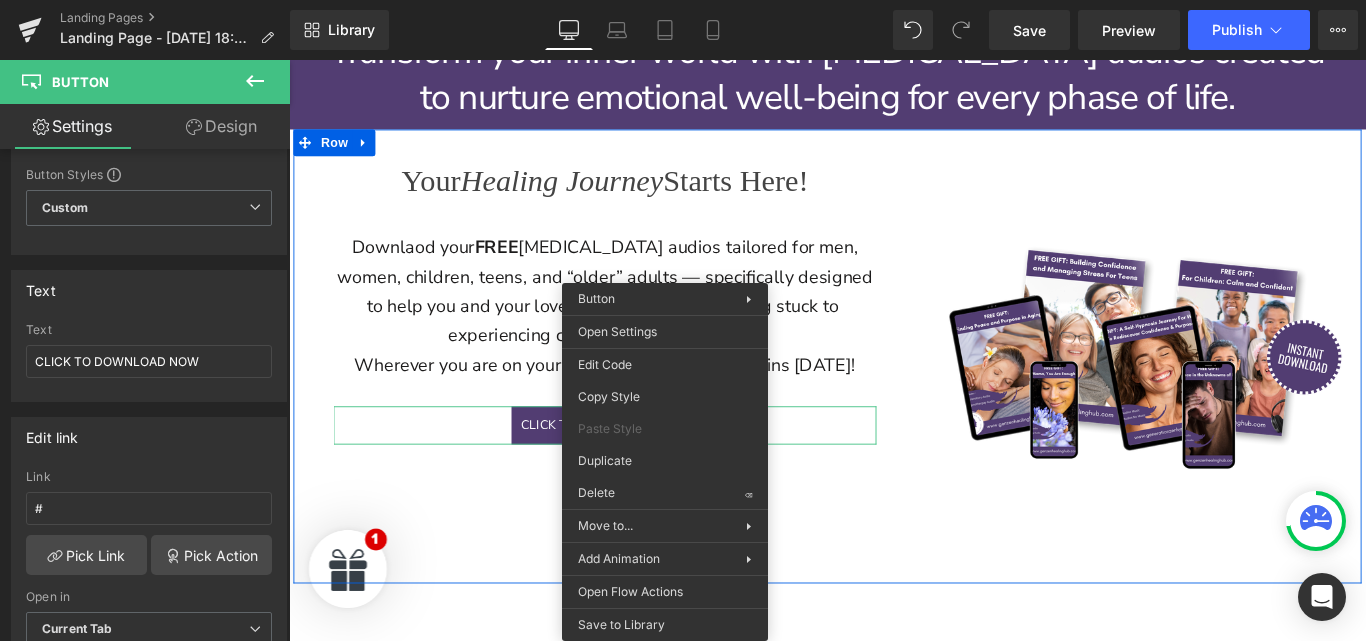 click on "Your  Healing Journey  Starts Here!
Heading
Downlaod your  FREE  hypnotherapy audios tailored for men,  women, children, teens, and “older” adults — specifically designed  to help you and your loved ones move from feeling stuck to  experiencing calm, clarity, and balance.  Wherever you are on your journey, your healing begins today!
Heading
CLICK TO DOWNLOAD NOW
Button
Row
Row
Image
Row" at bounding box center [894, 393] 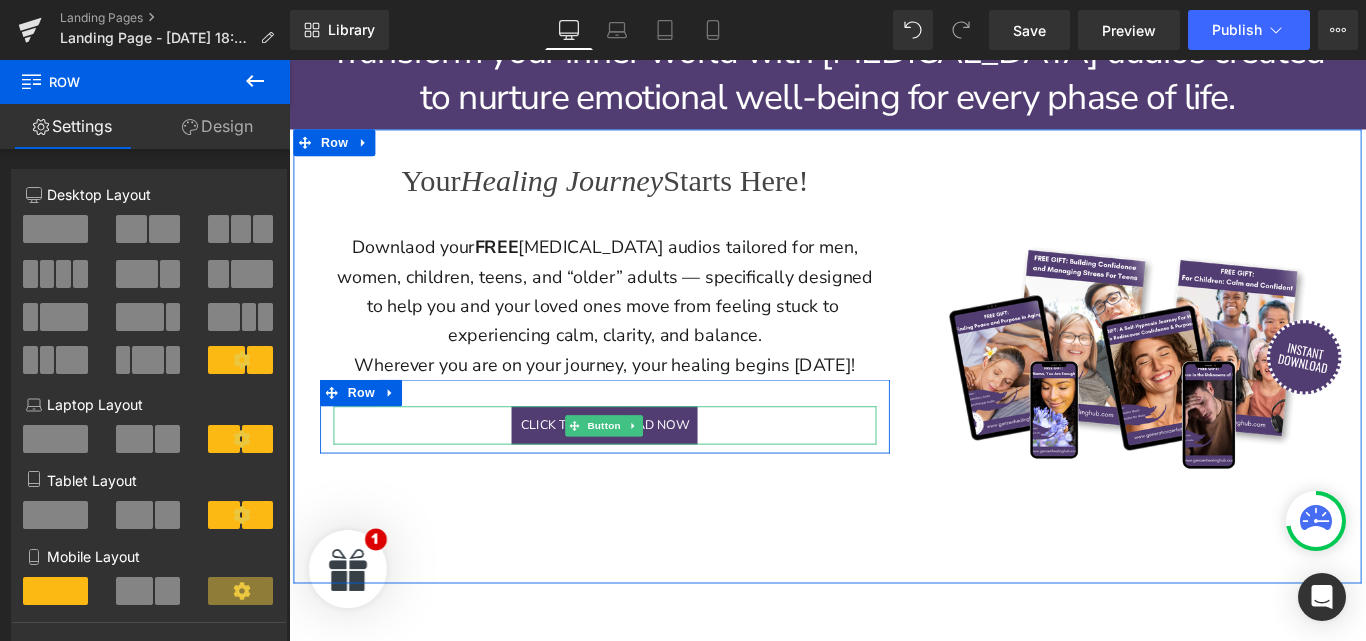 click on "CLICK TO DOWNLOAD NOW" at bounding box center [643, 470] 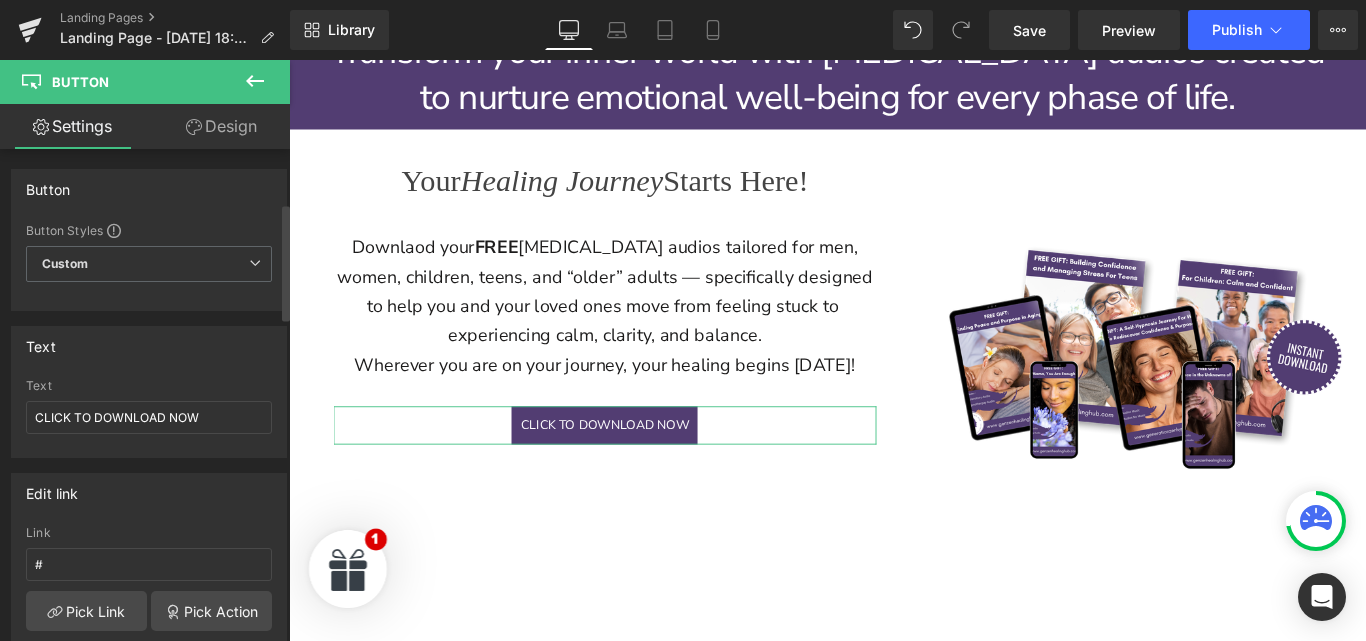 scroll, scrollTop: 226, scrollLeft: 0, axis: vertical 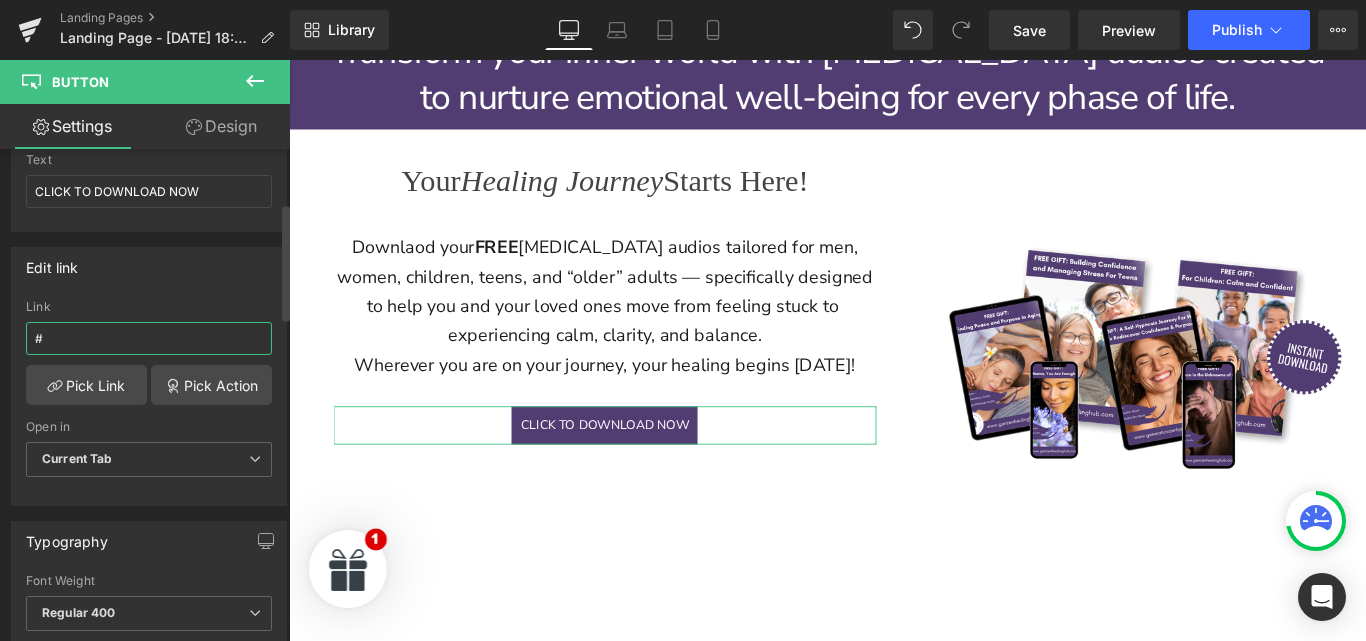 click on "#" at bounding box center (149, 338) 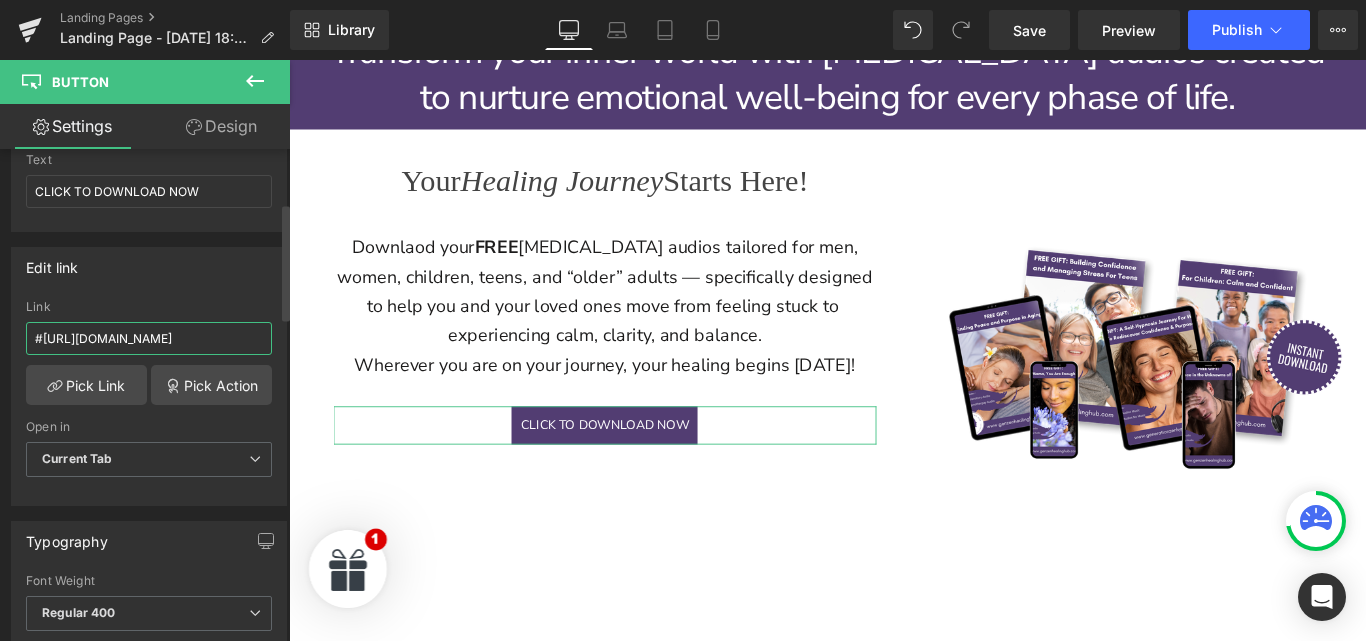 scroll, scrollTop: 0, scrollLeft: 99, axis: horizontal 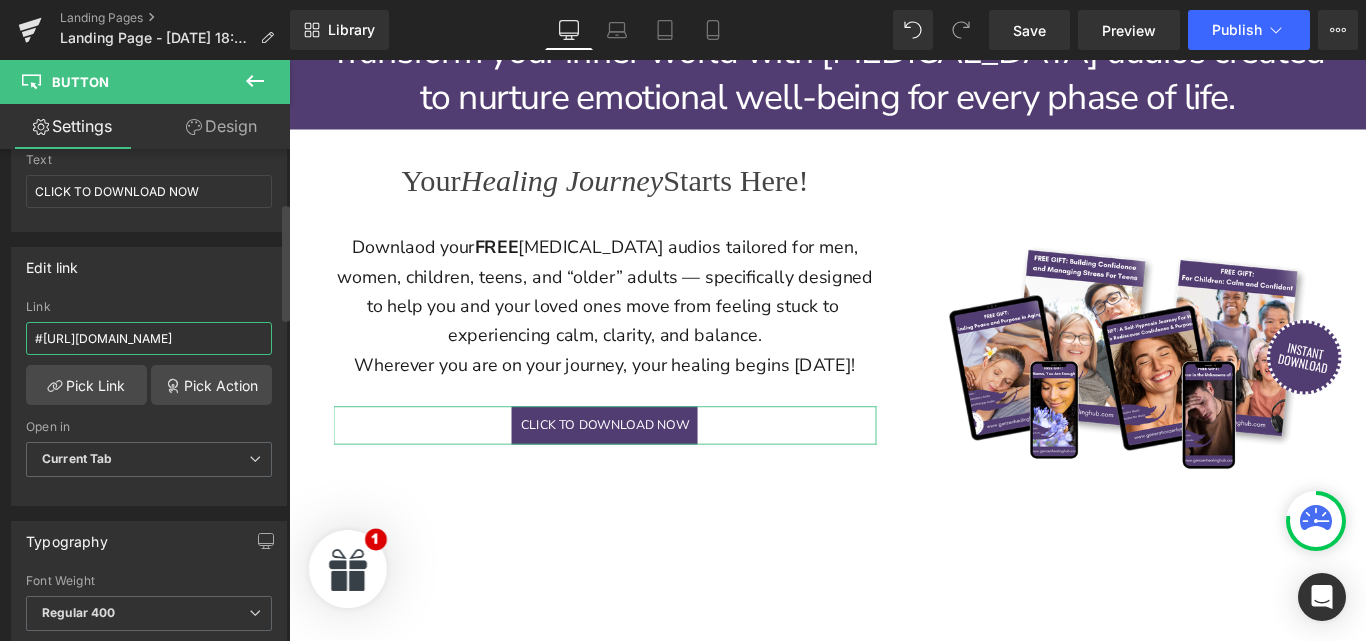 type on "#https://genzenhealinghub.my.canva.site/008-free-gifts" 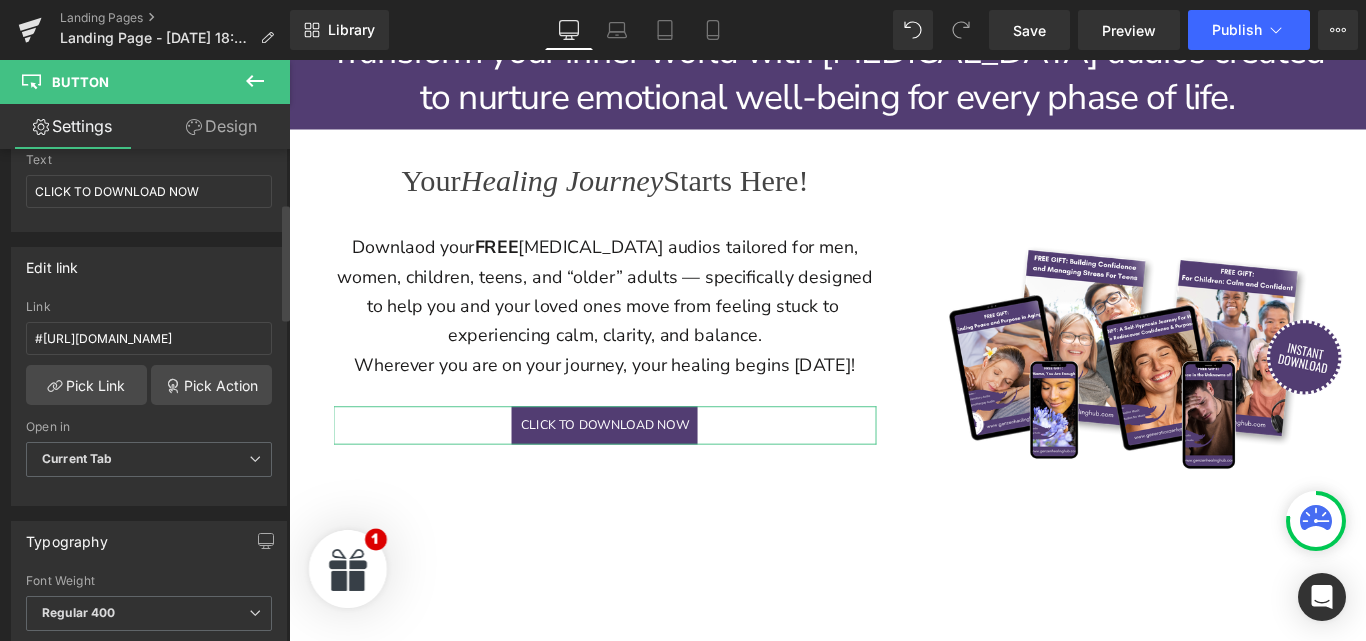 click on "Link" at bounding box center (149, 307) 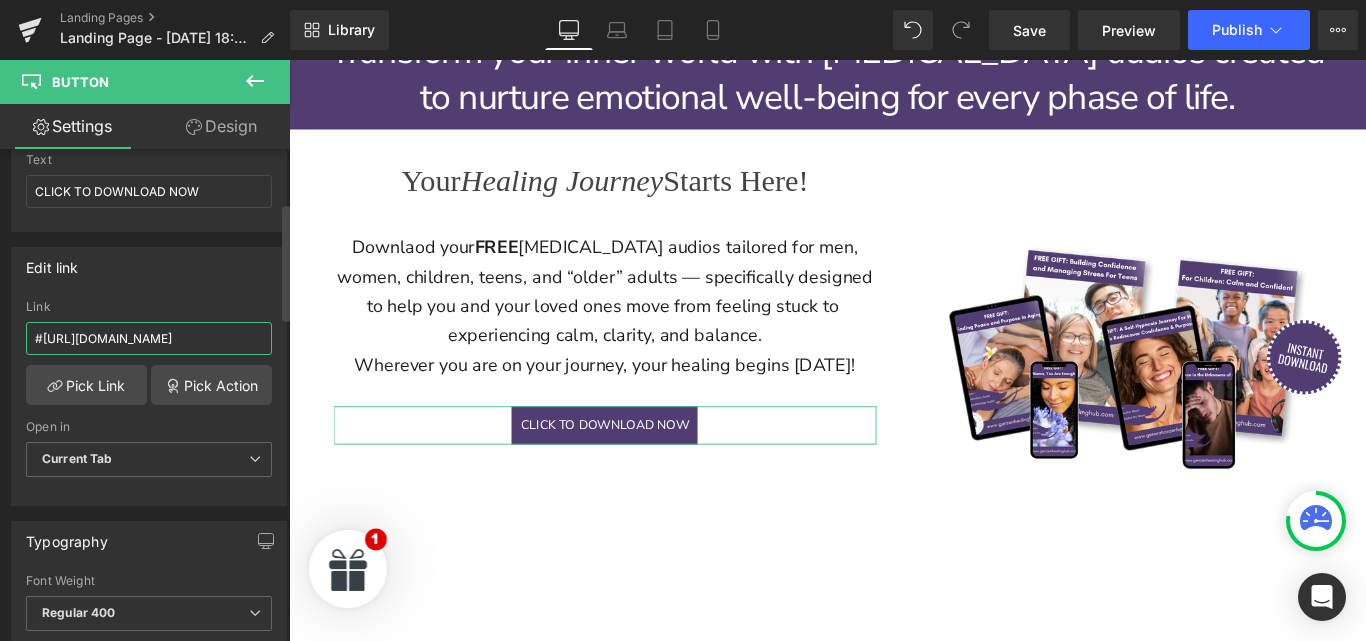 click on "#https://genzenhealinghub.my.canva.site/008-free-gifts" at bounding box center (149, 338) 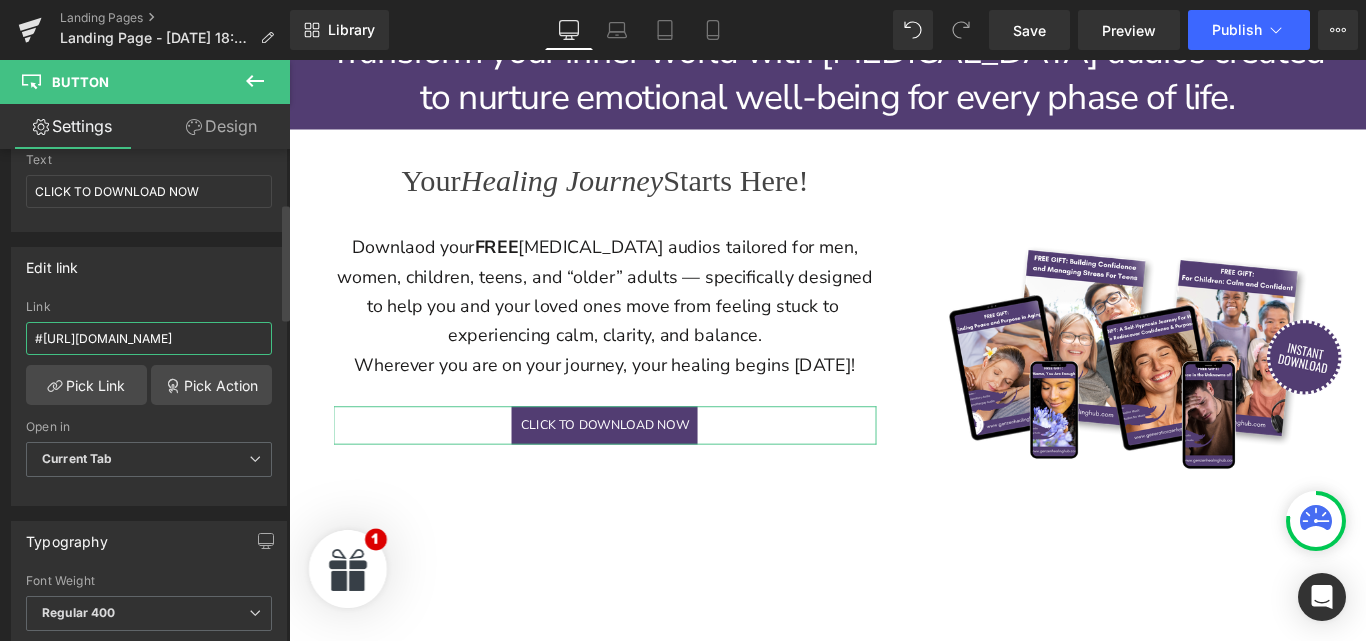 type 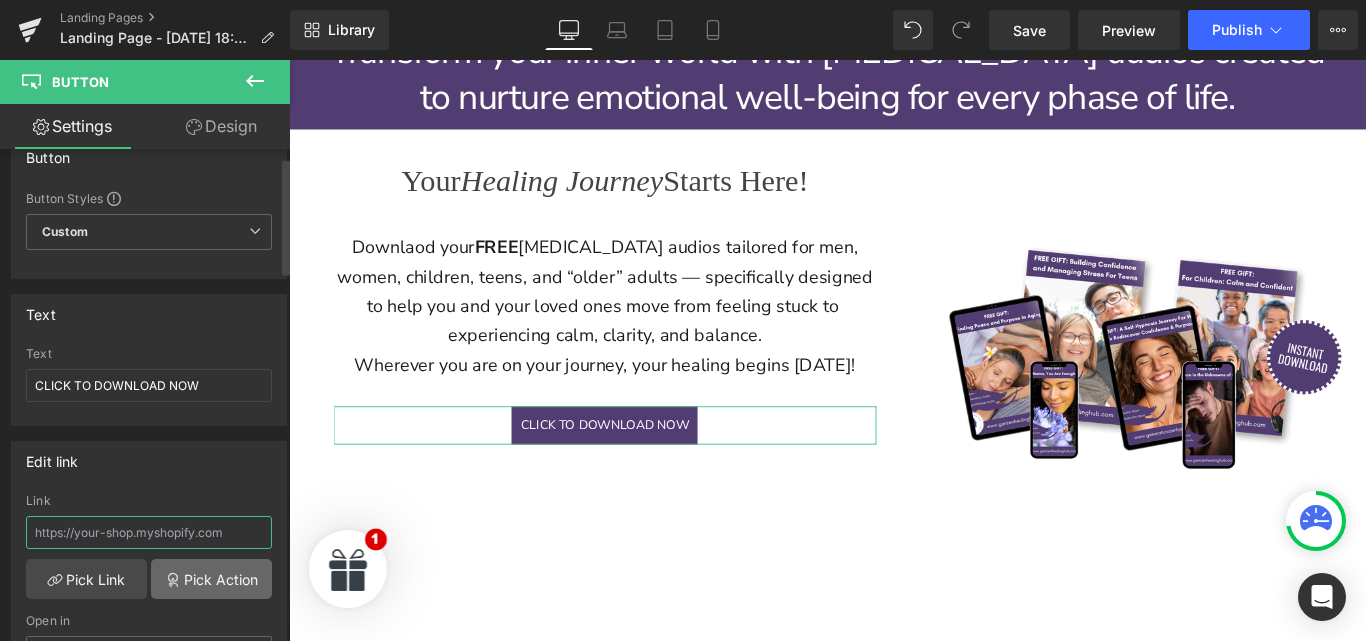 scroll, scrollTop: 0, scrollLeft: 0, axis: both 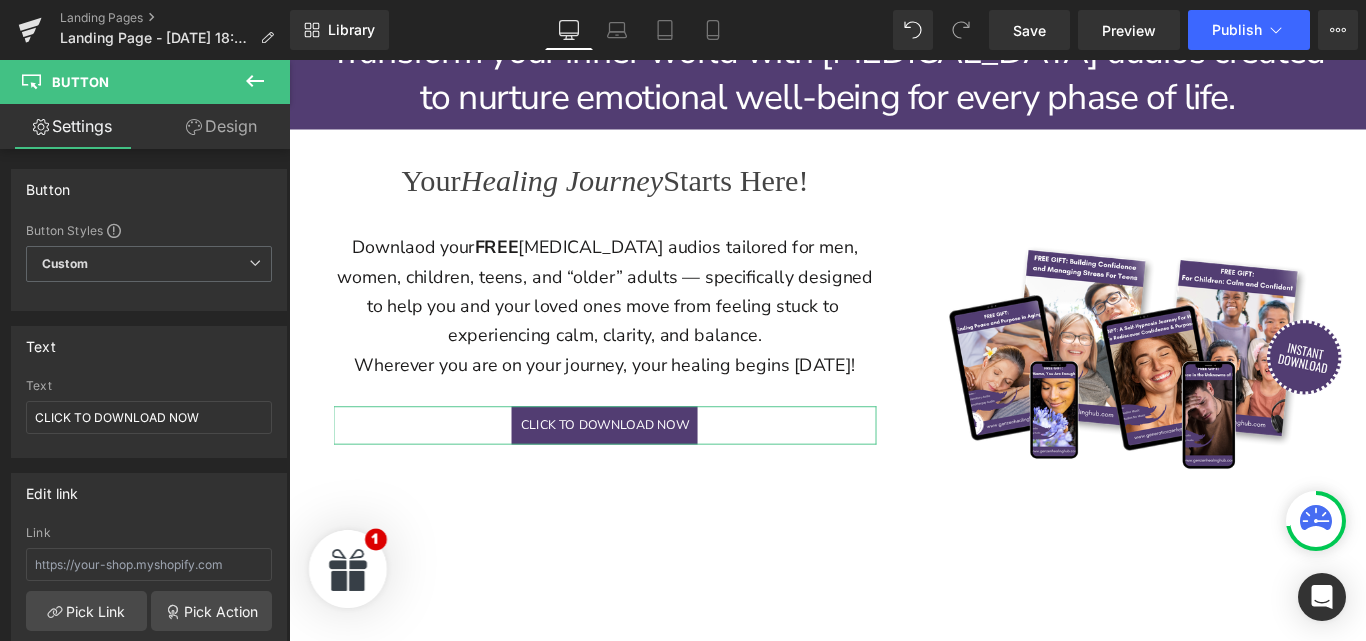 click on "Design" at bounding box center [221, 126] 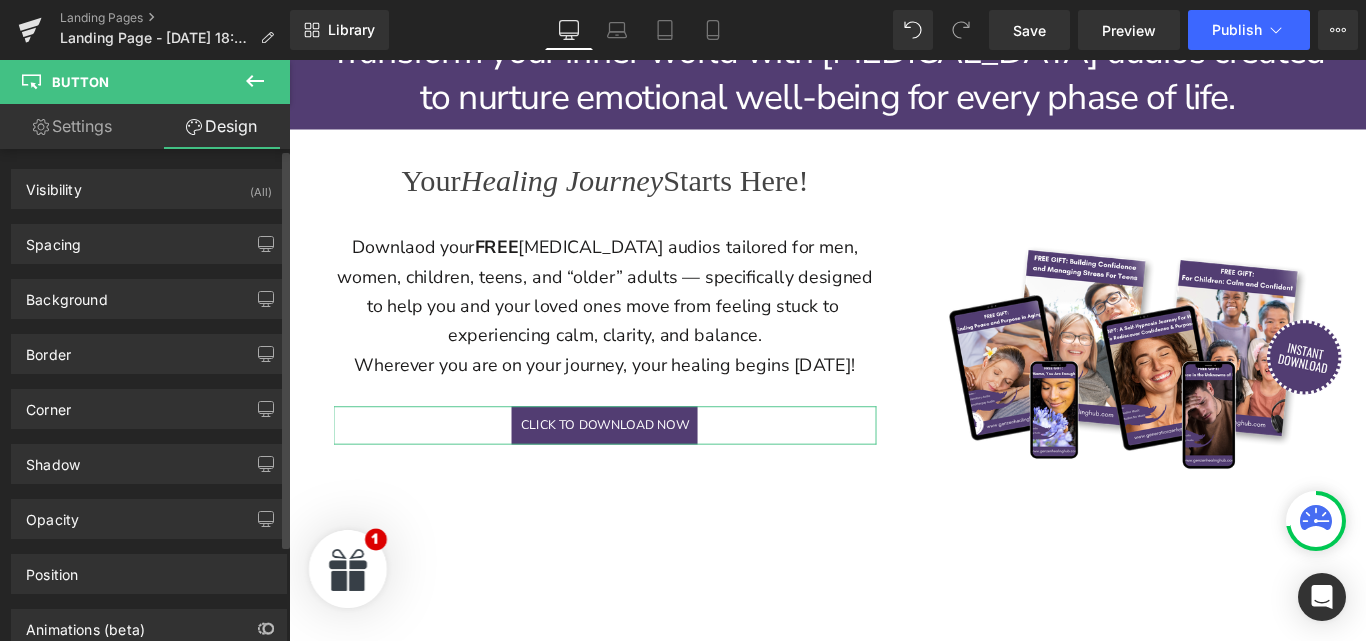 click on "Spacing
Margin
Padding" at bounding box center [149, 236] 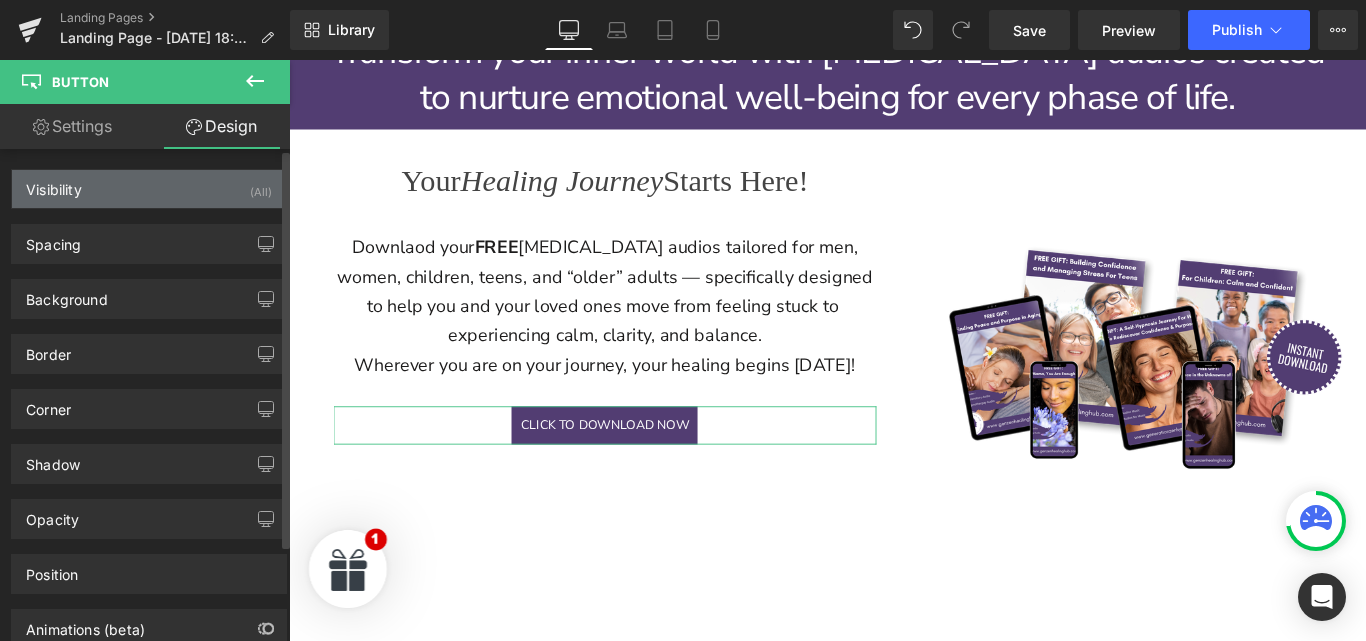 click on "Visibility
(All)" at bounding box center (149, 189) 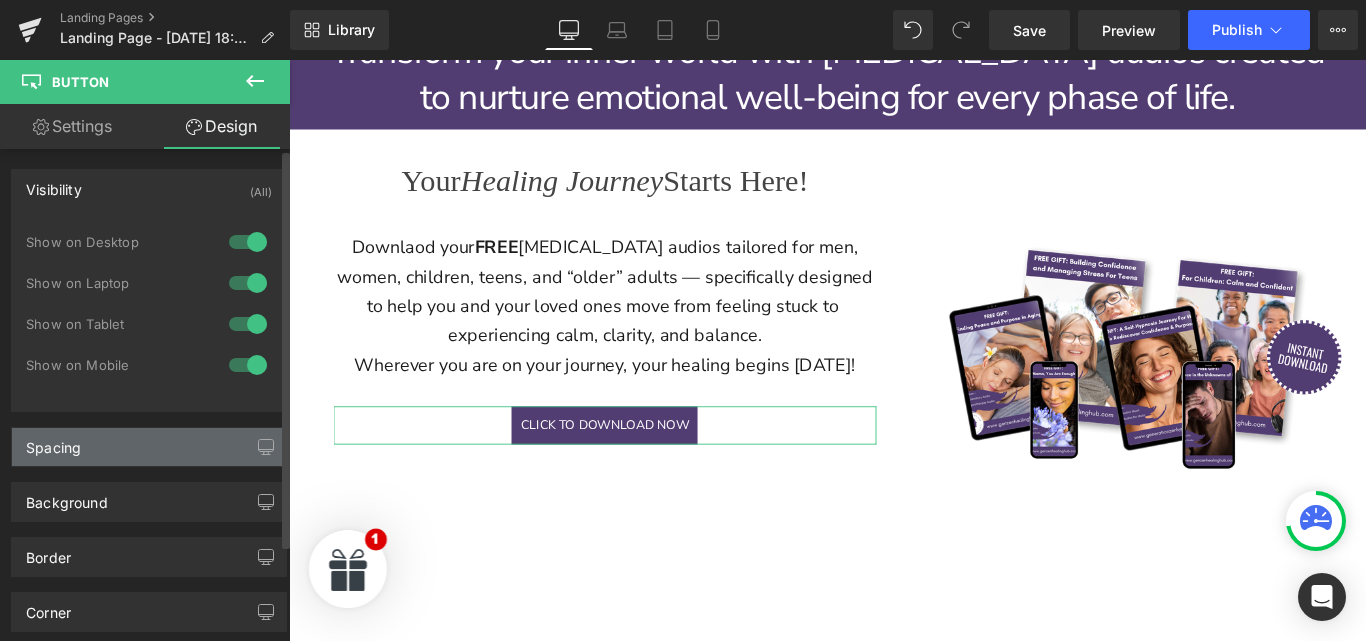 click on "Spacing" at bounding box center [149, 447] 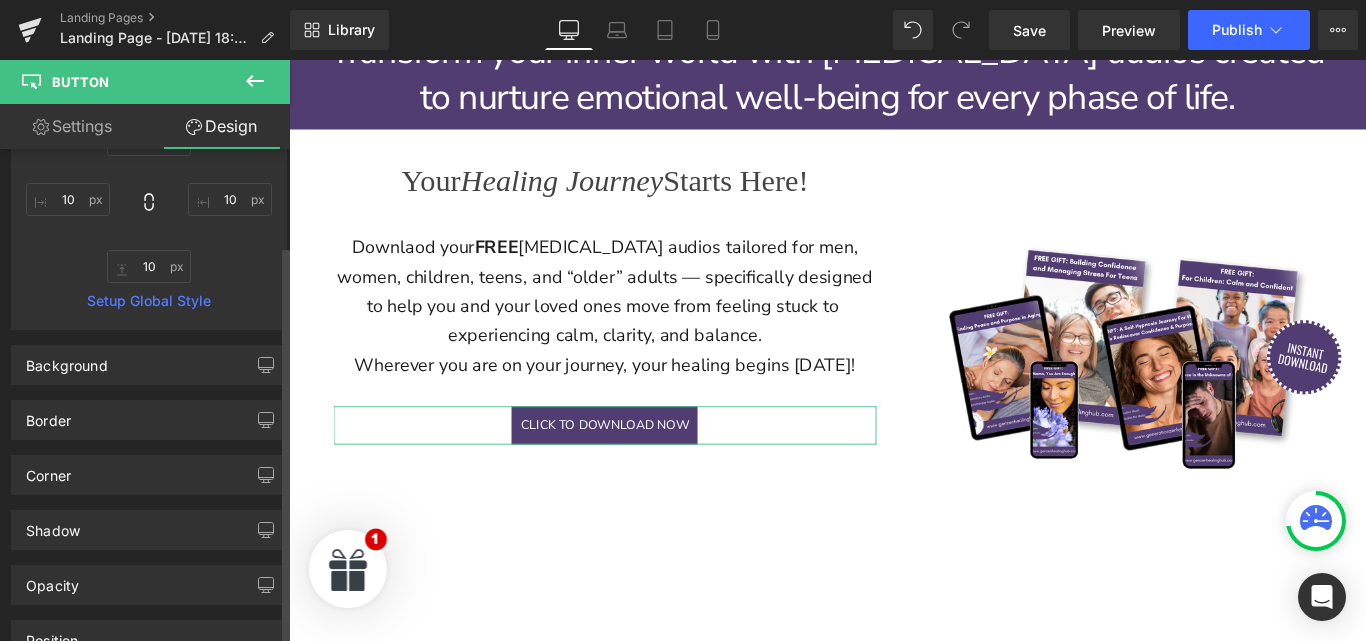 scroll, scrollTop: 553, scrollLeft: 0, axis: vertical 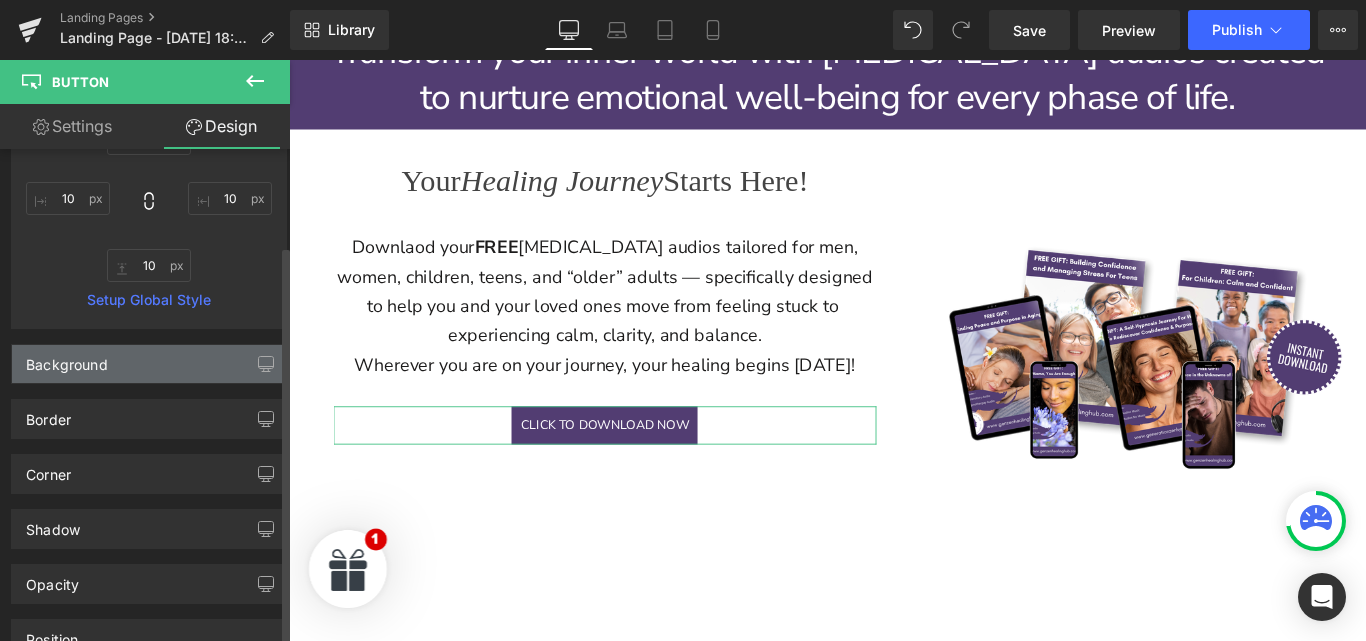 click on "Background" at bounding box center [149, 364] 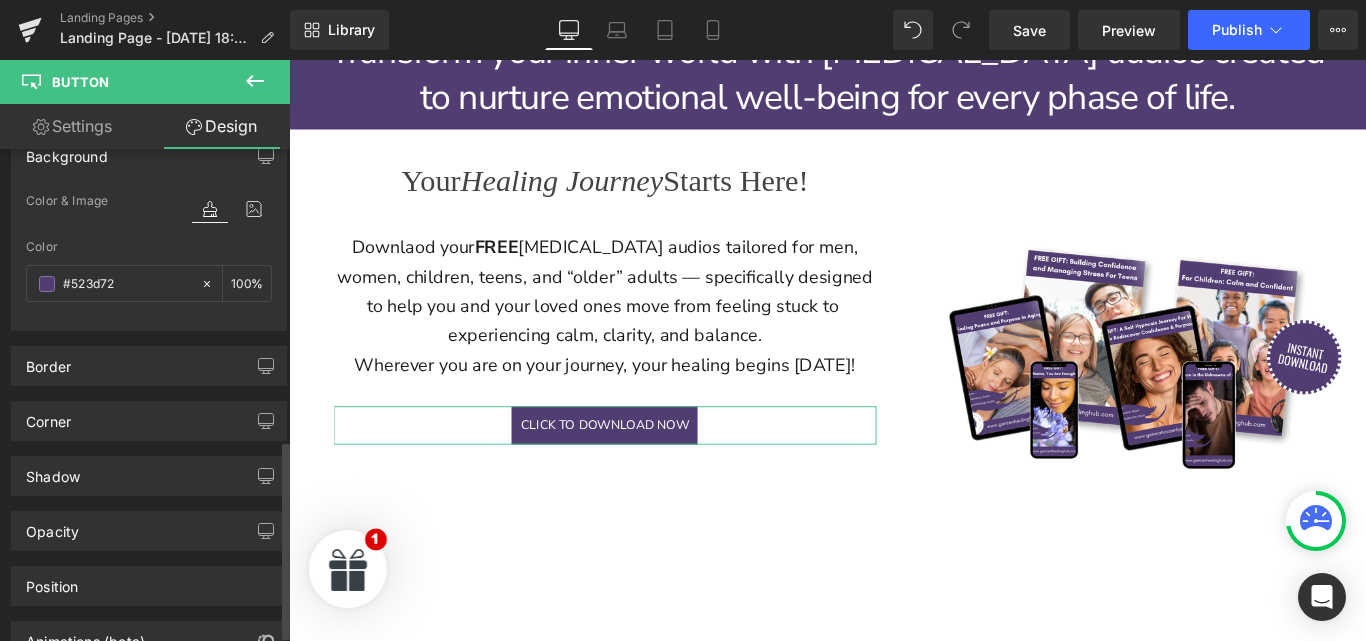 scroll, scrollTop: 779, scrollLeft: 0, axis: vertical 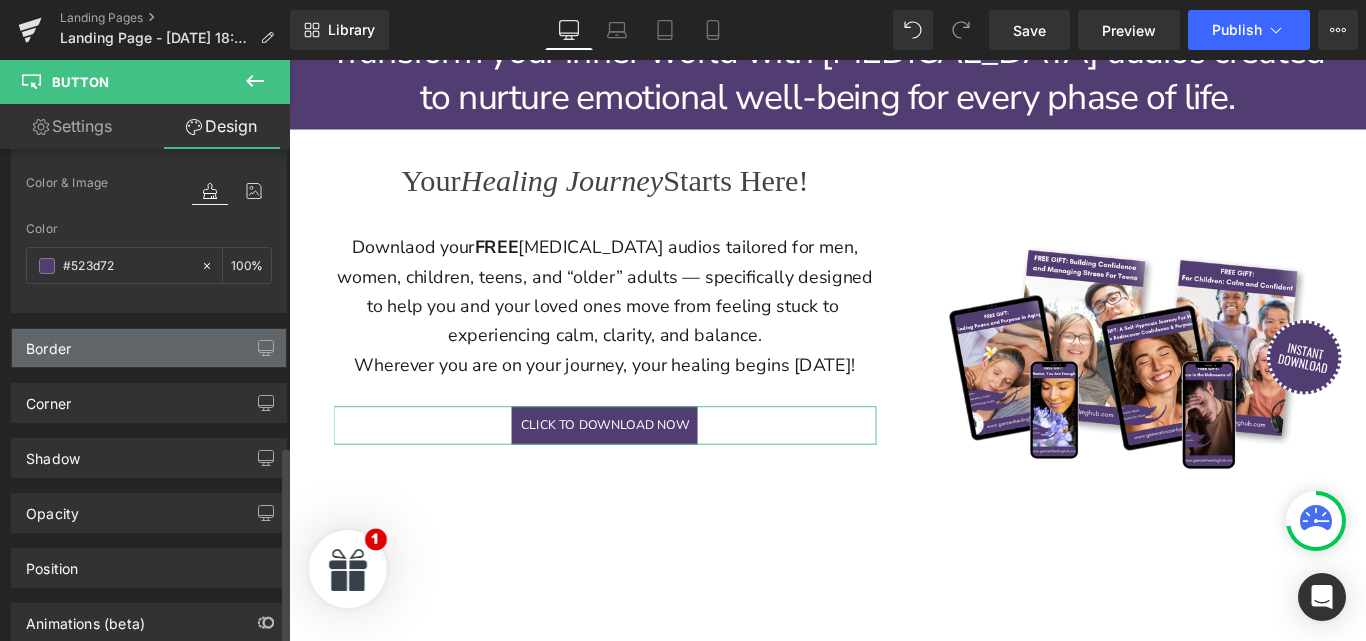 click on "Border" at bounding box center (149, 348) 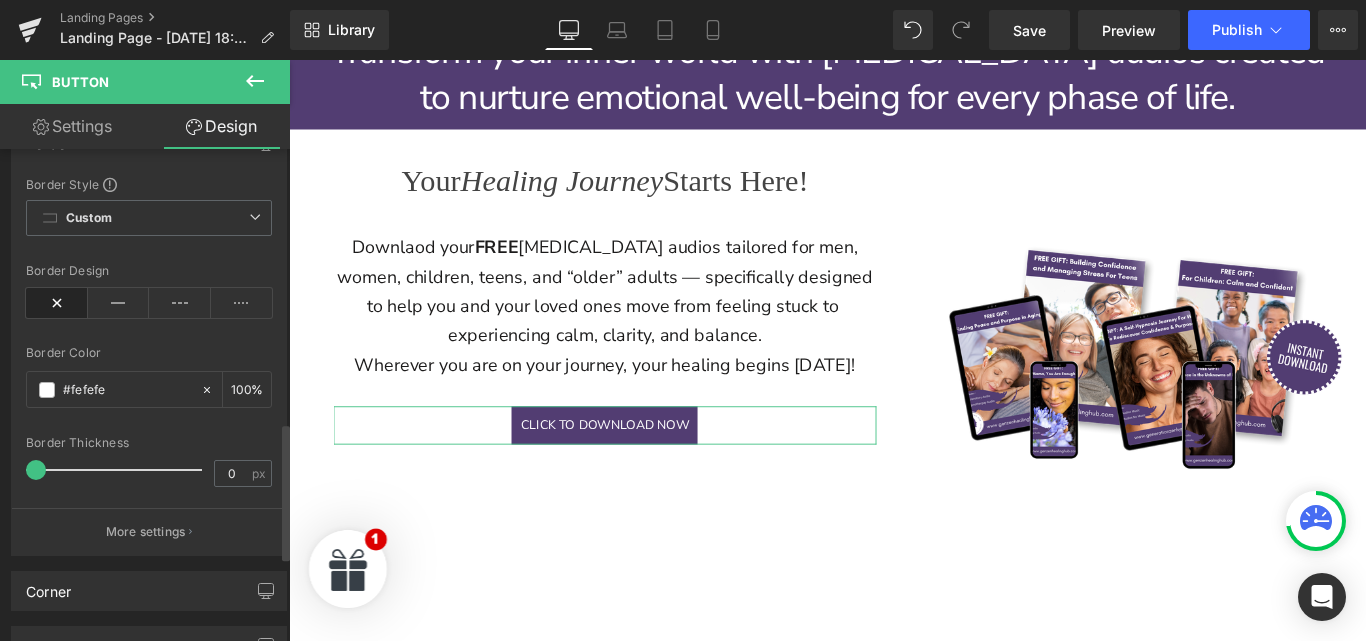 scroll, scrollTop: 982, scrollLeft: 0, axis: vertical 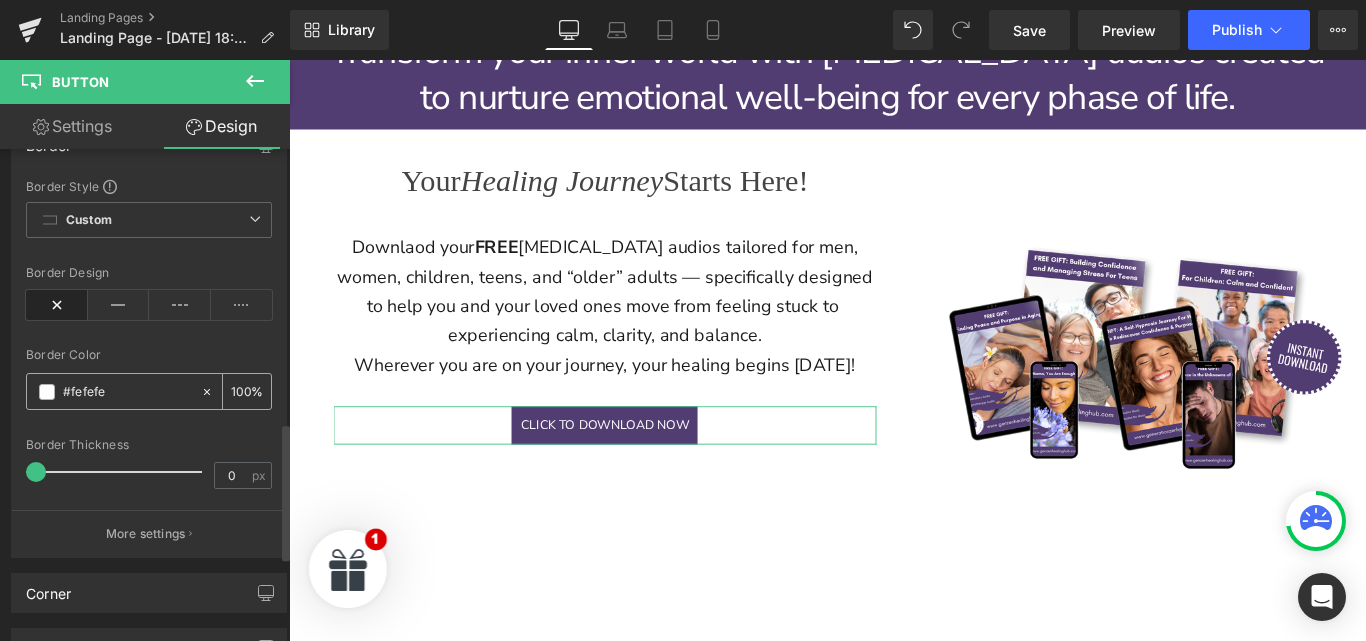 click at bounding box center (47, 392) 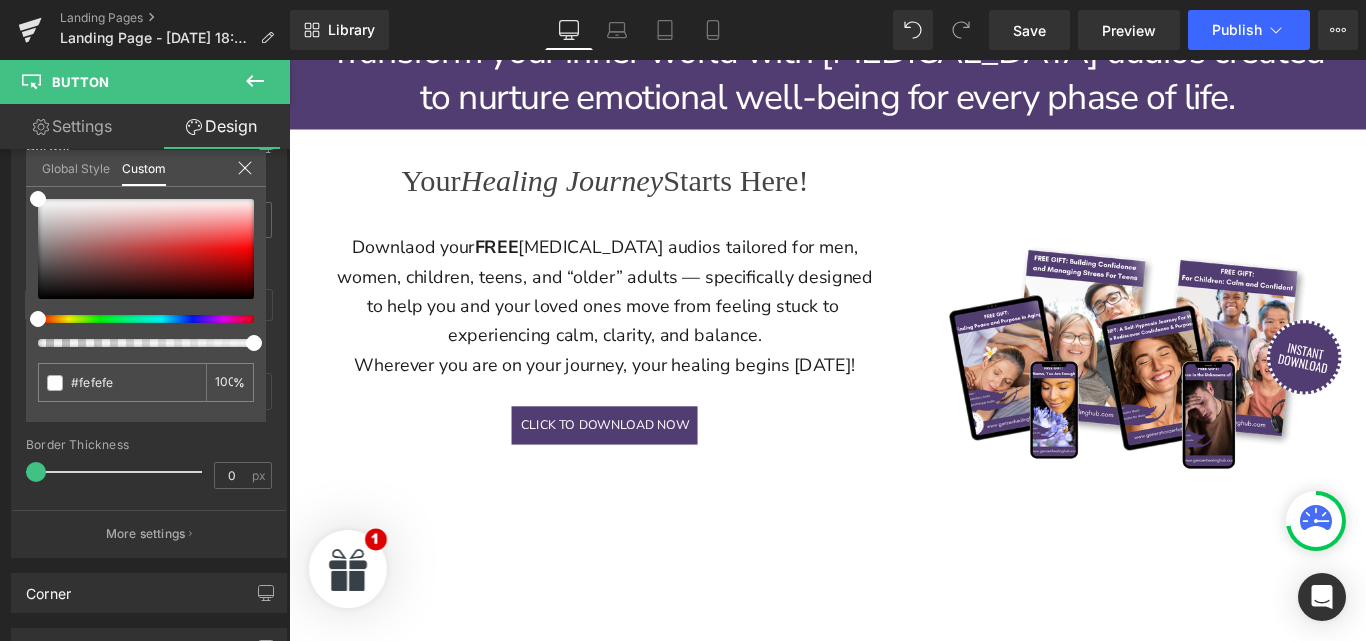 click at bounding box center [121, 117] 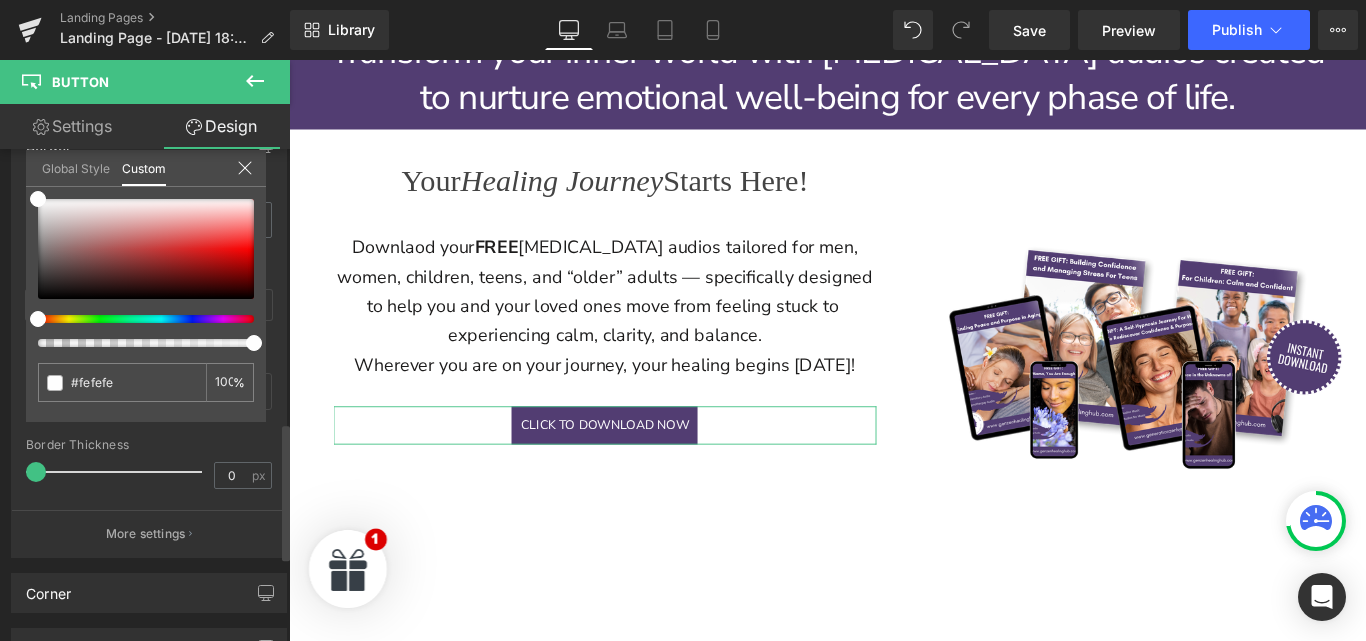 drag, startPoint x: 121, startPoint y: 384, endPoint x: 0, endPoint y: 382, distance: 121.016525 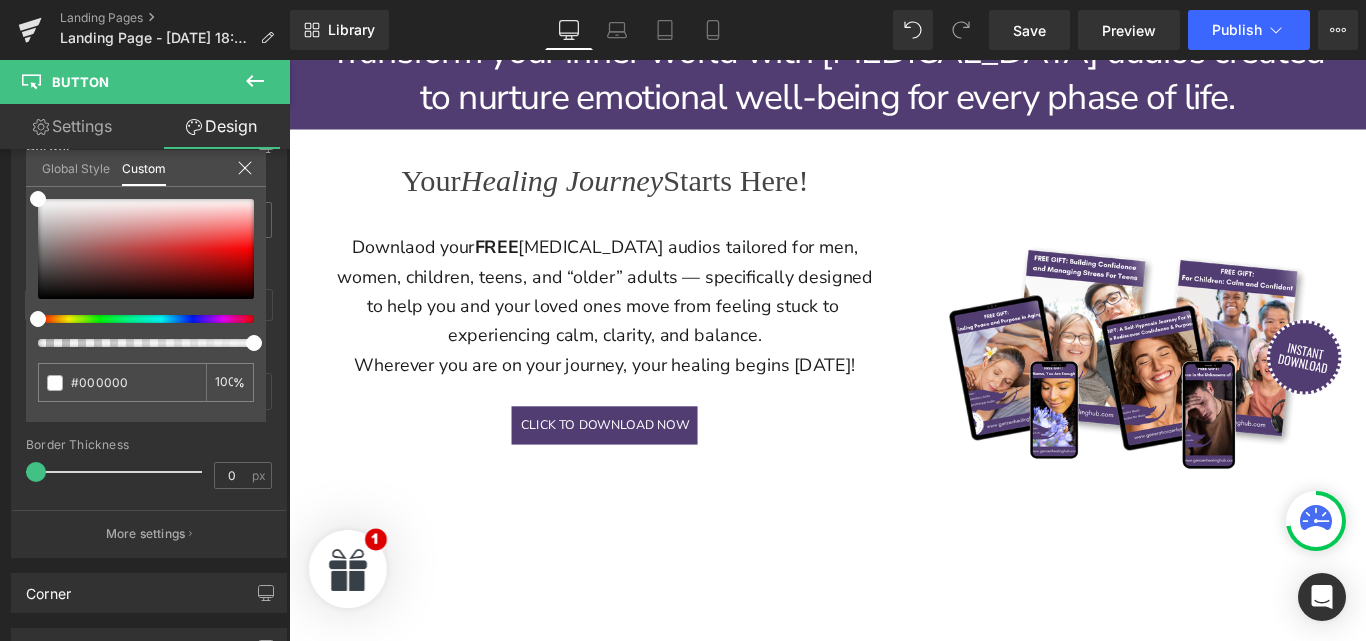 click at bounding box center (121, 117) 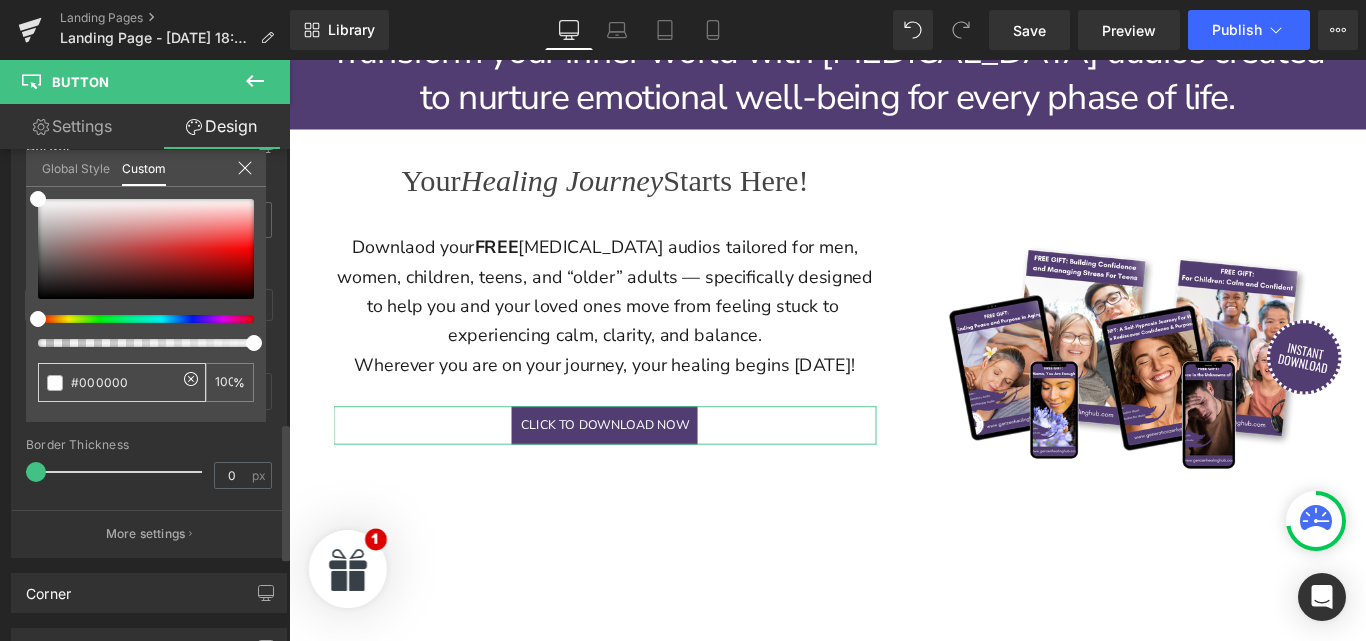 click on "#000000" at bounding box center (124, 382) 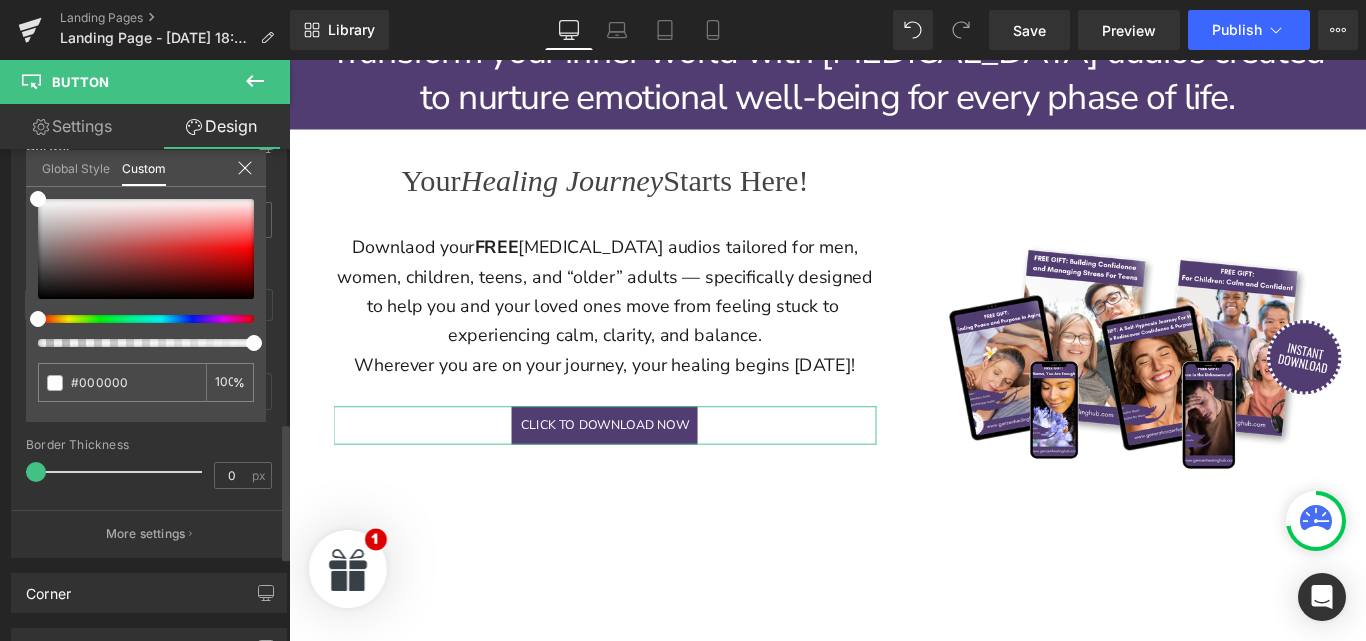 drag, startPoint x: 135, startPoint y: 374, endPoint x: 17, endPoint y: 391, distance: 119.218285 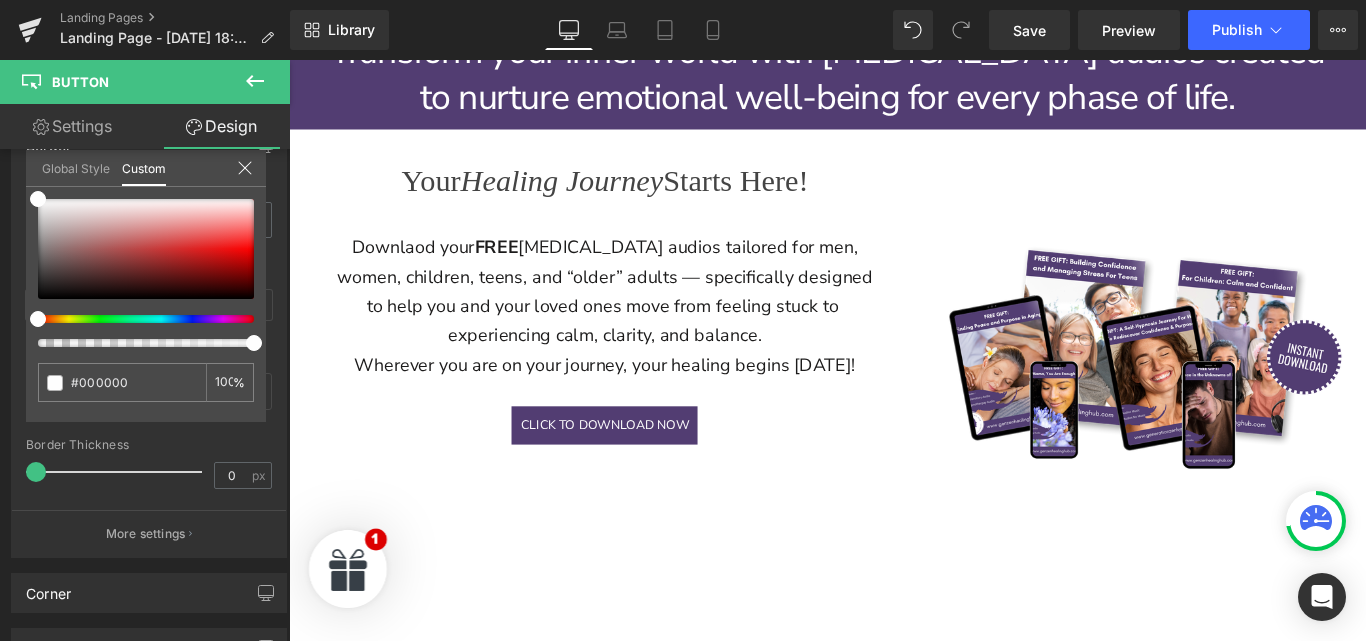 click on "X" at bounding box center [23, 51] 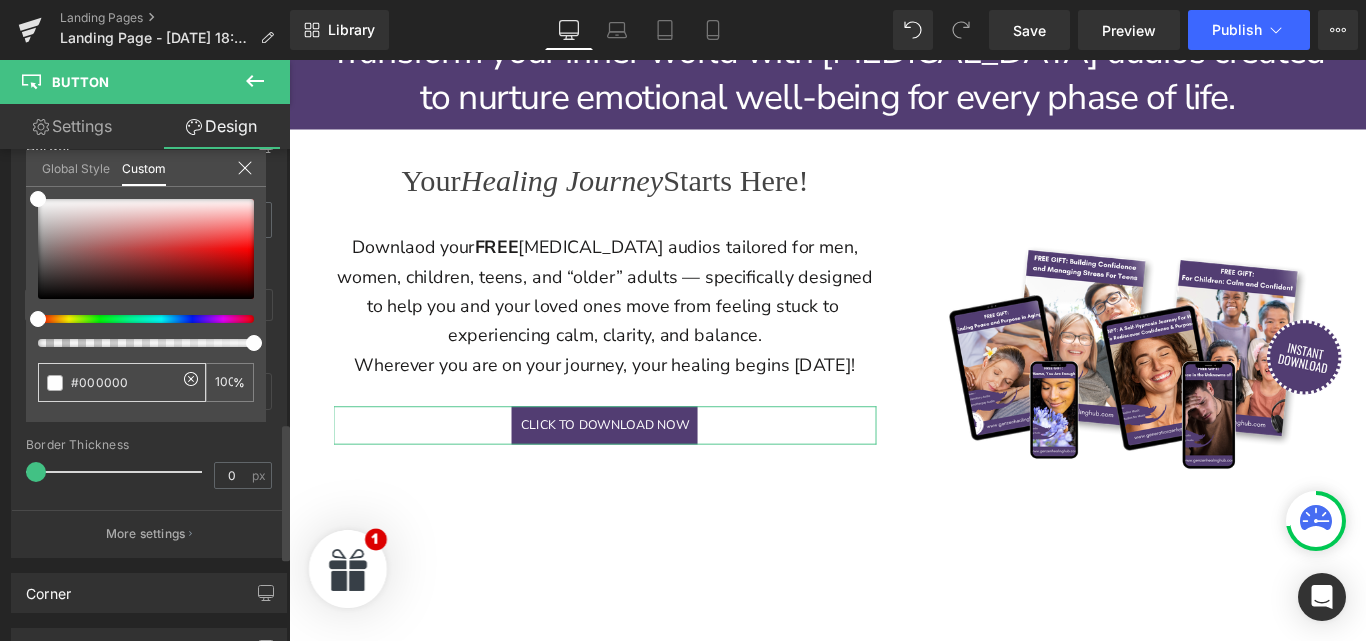 drag, startPoint x: 141, startPoint y: 381, endPoint x: 47, endPoint y: 381, distance: 94 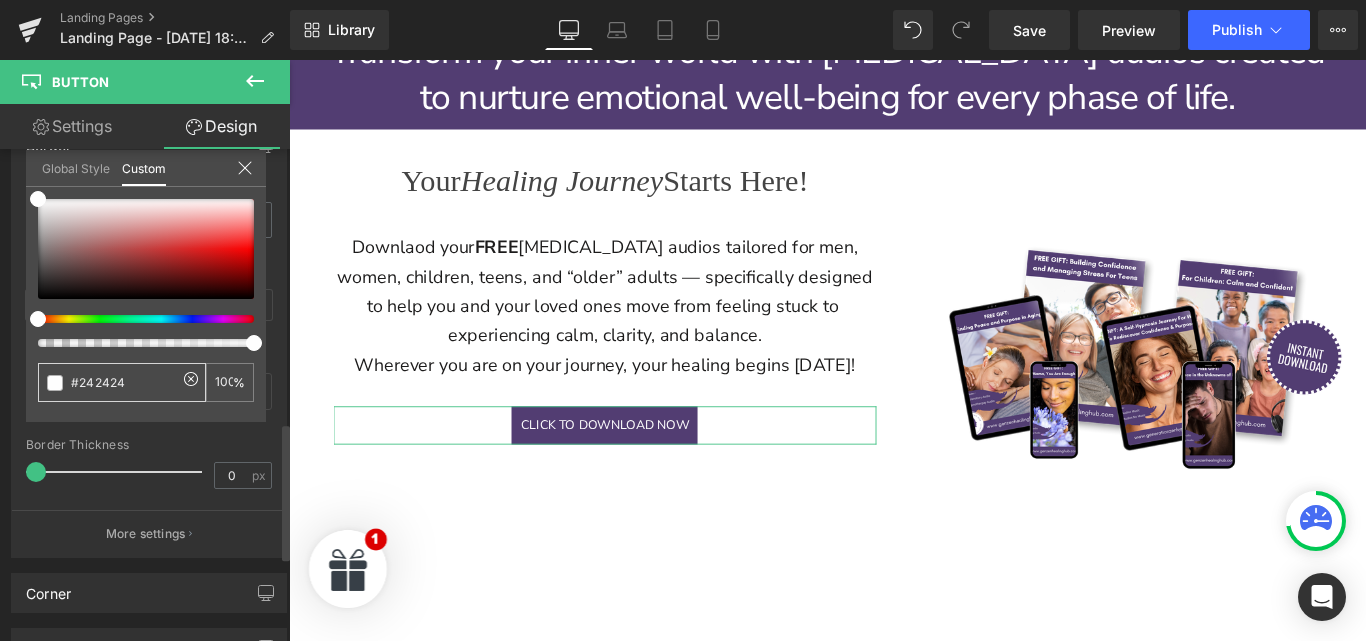 type on "#242424" 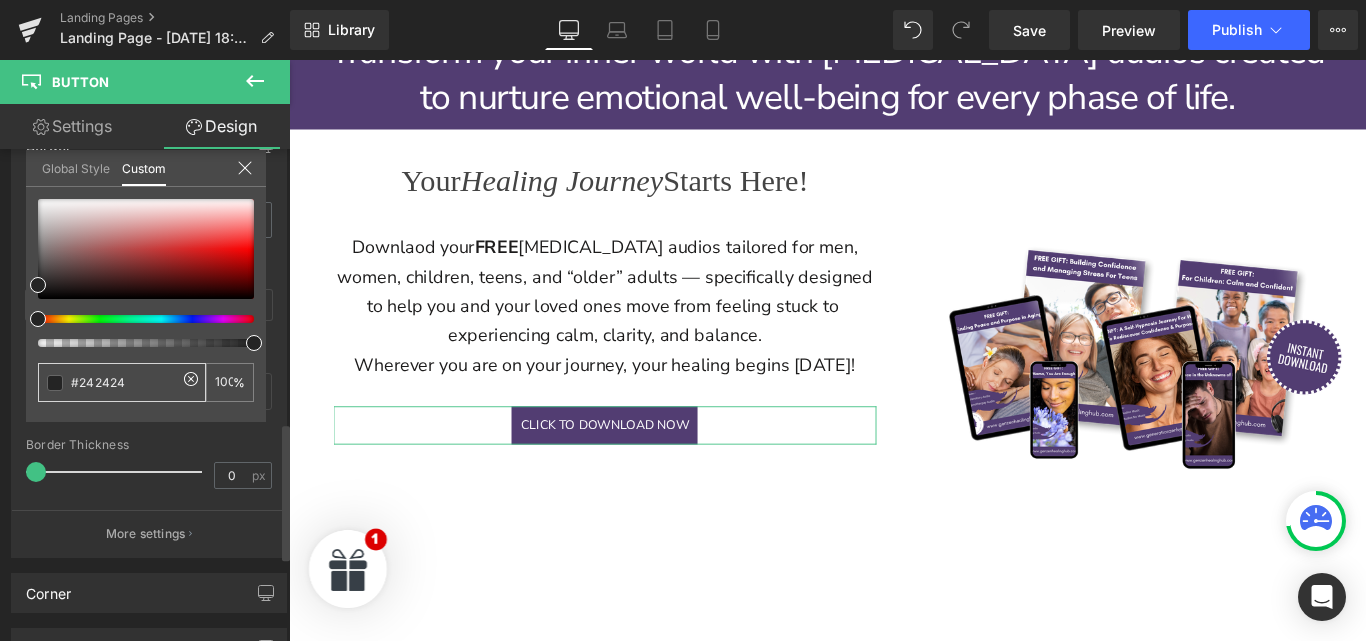 type on "#242424" 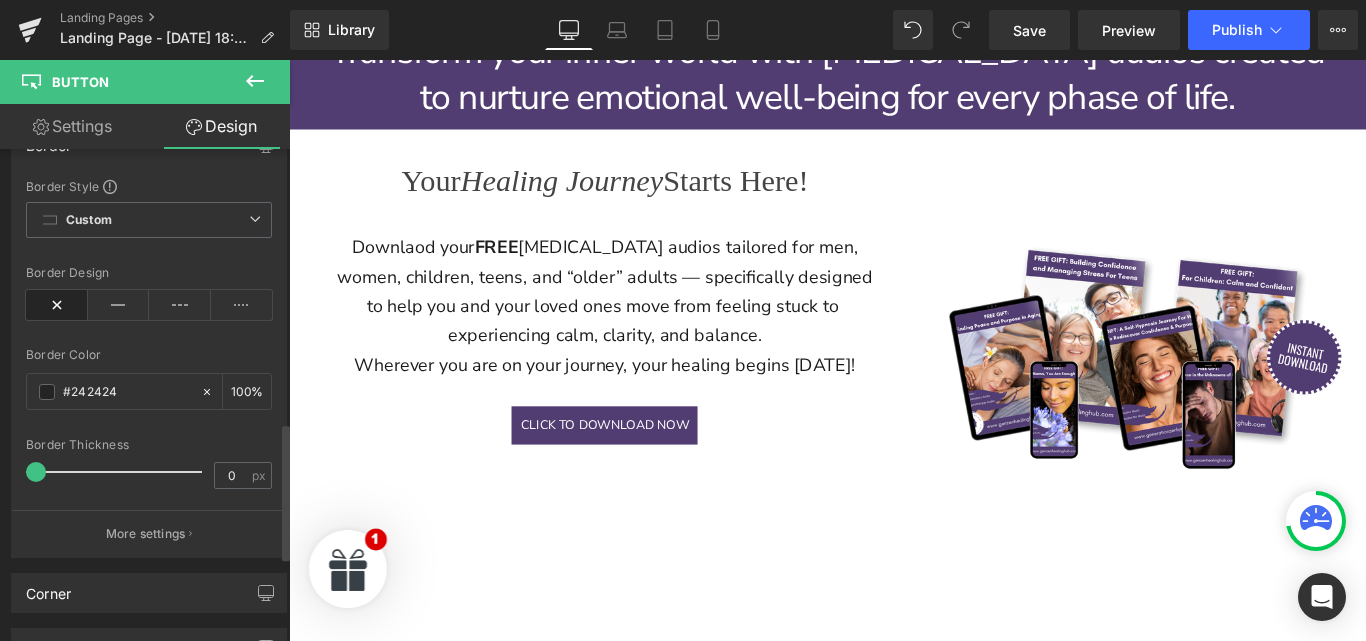 drag, startPoint x: 1044, startPoint y: 39, endPoint x: 694, endPoint y: 148, distance: 366.58014 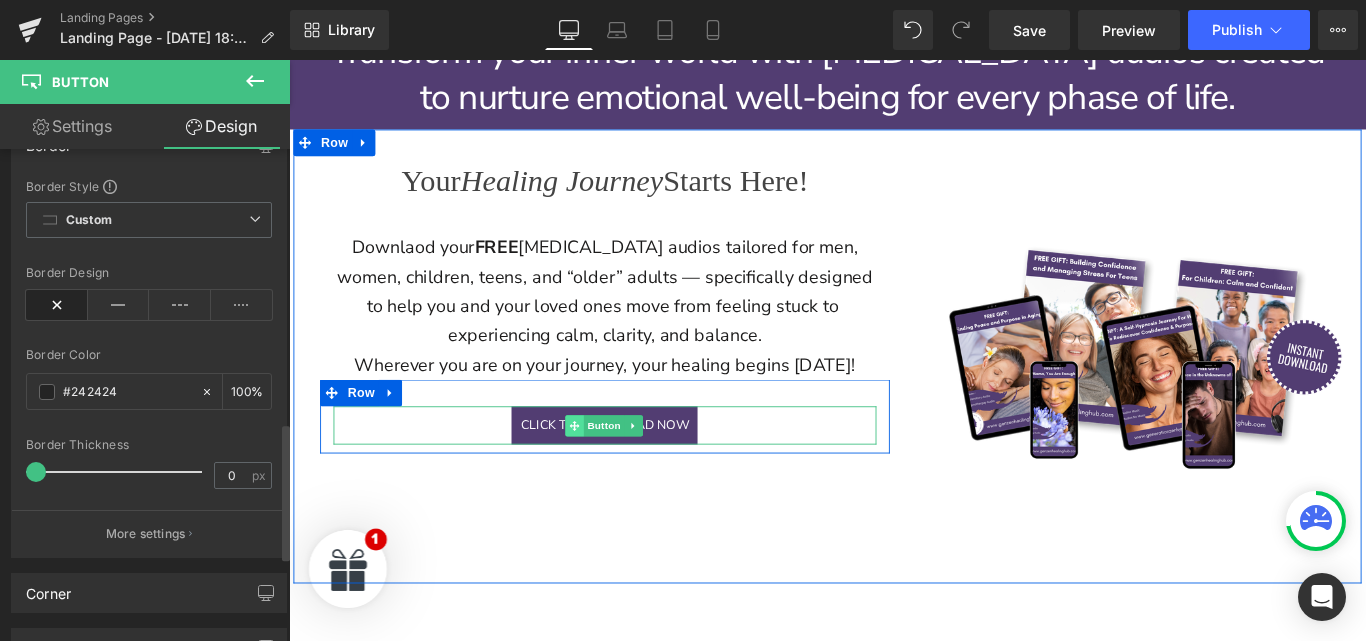 click 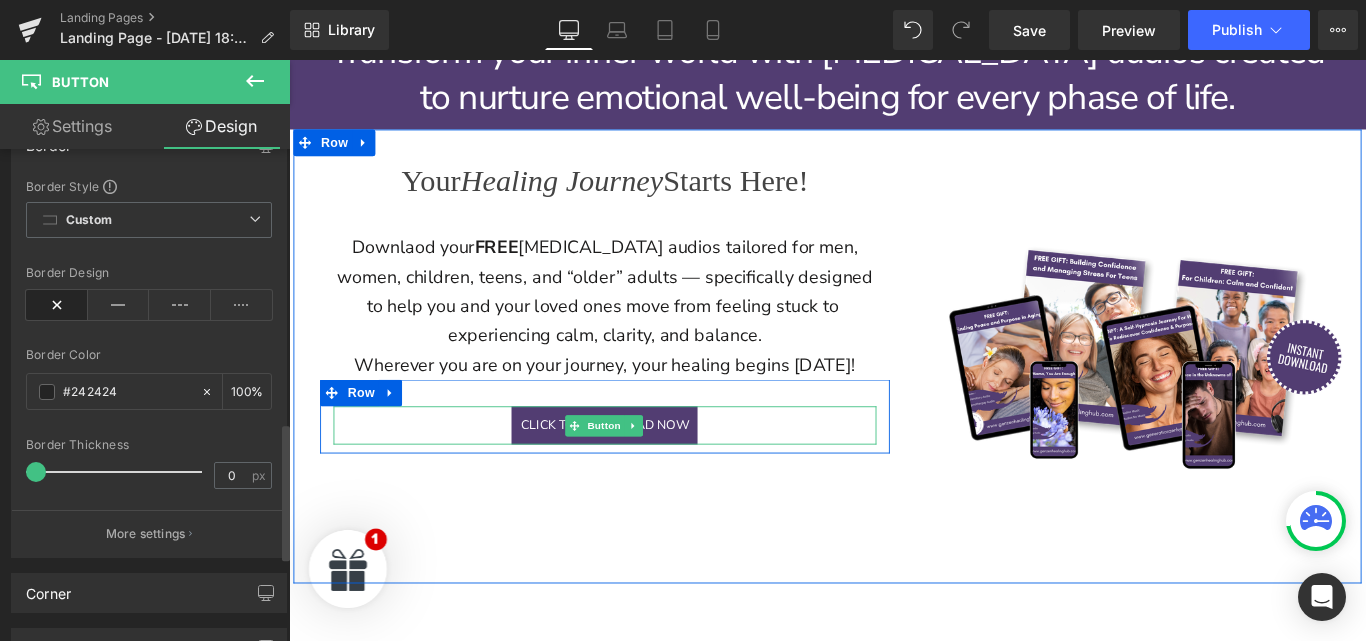 click on "CLICK TO DOWNLOAD NOW" at bounding box center (643, 470) 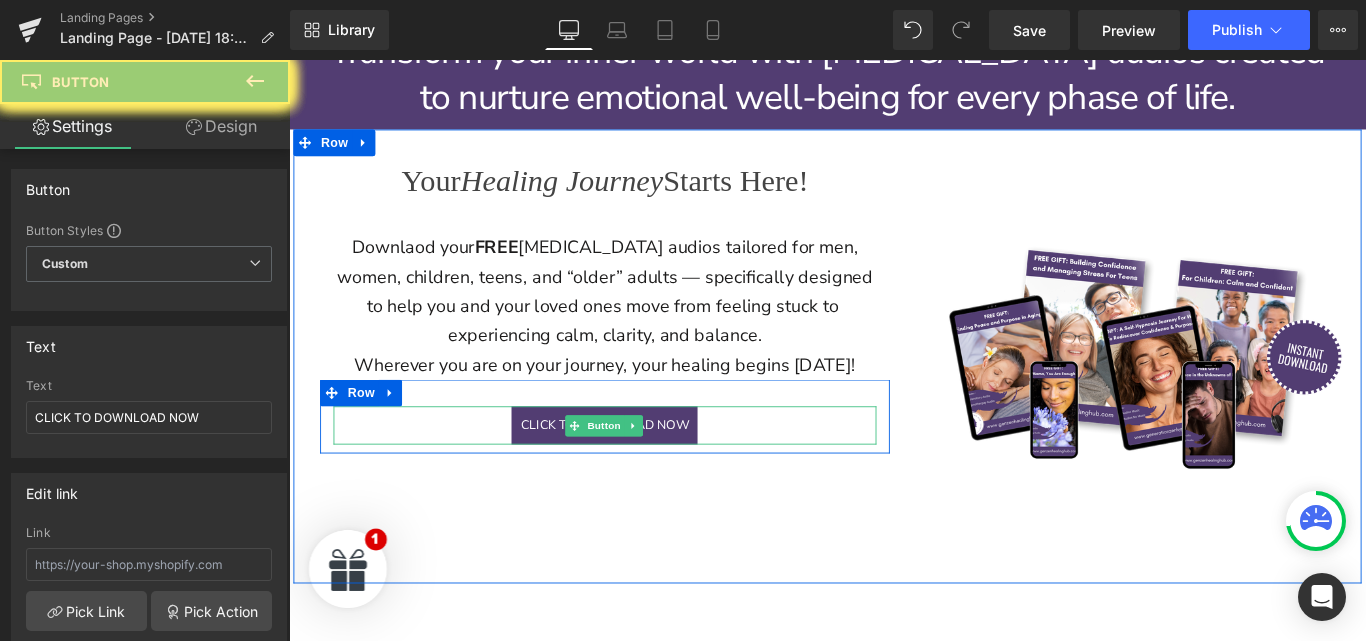 click on "CLICK TO DOWNLOAD NOW" at bounding box center [643, 470] 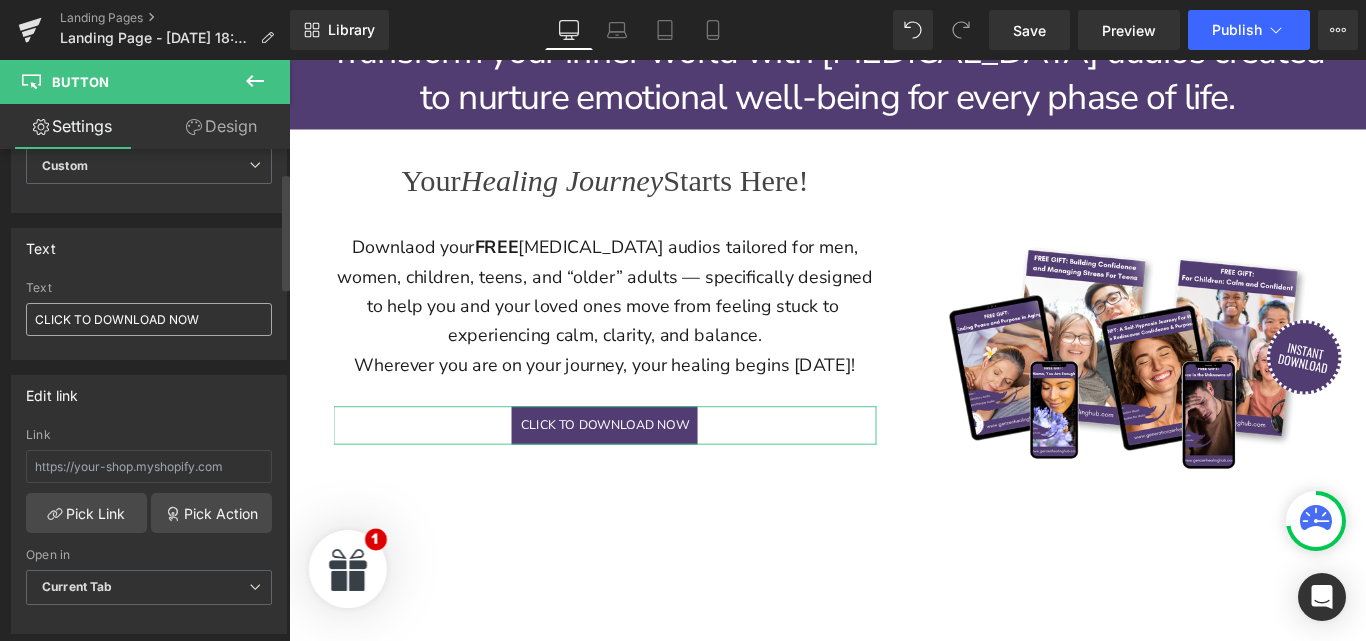 scroll, scrollTop: 0, scrollLeft: 0, axis: both 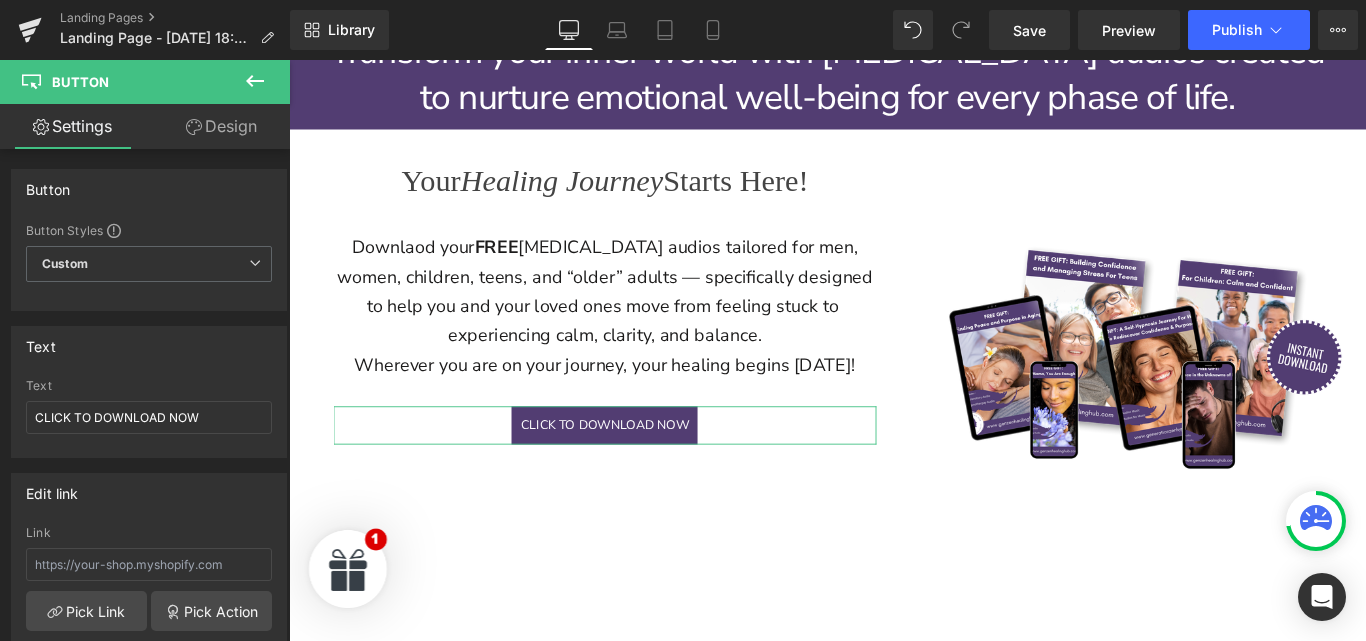 click on "Design" at bounding box center [221, 126] 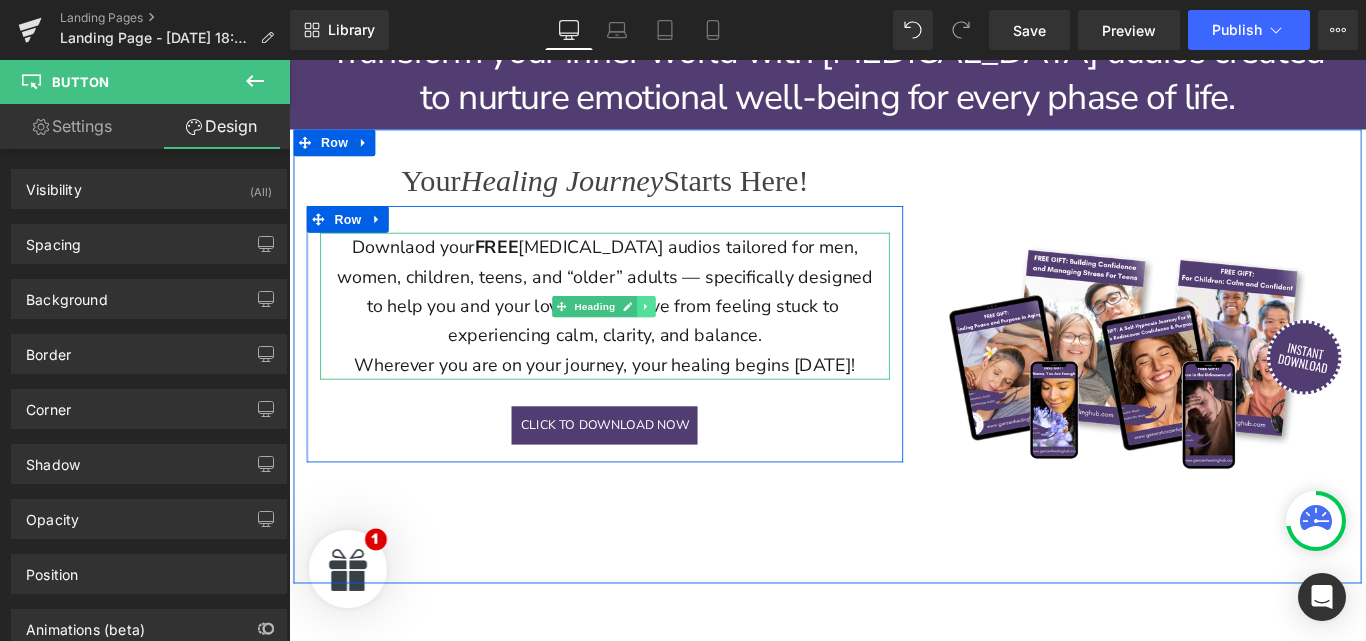 click at bounding box center [690, 337] 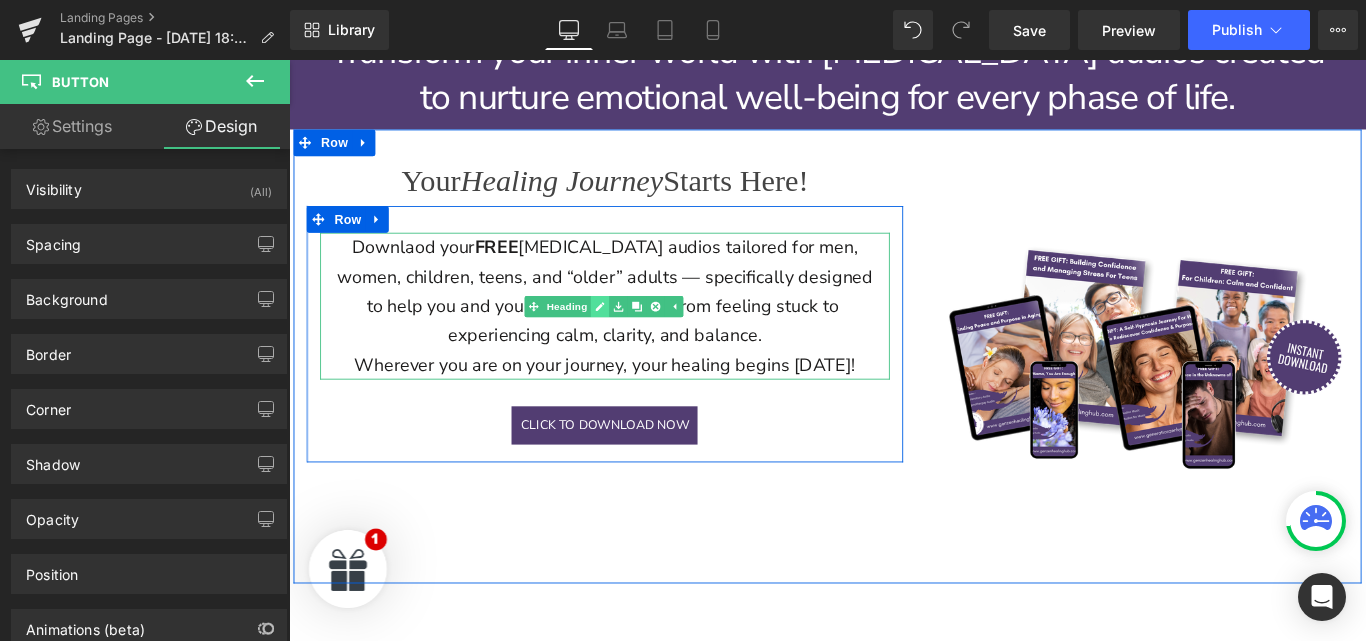 click at bounding box center (638, 337) 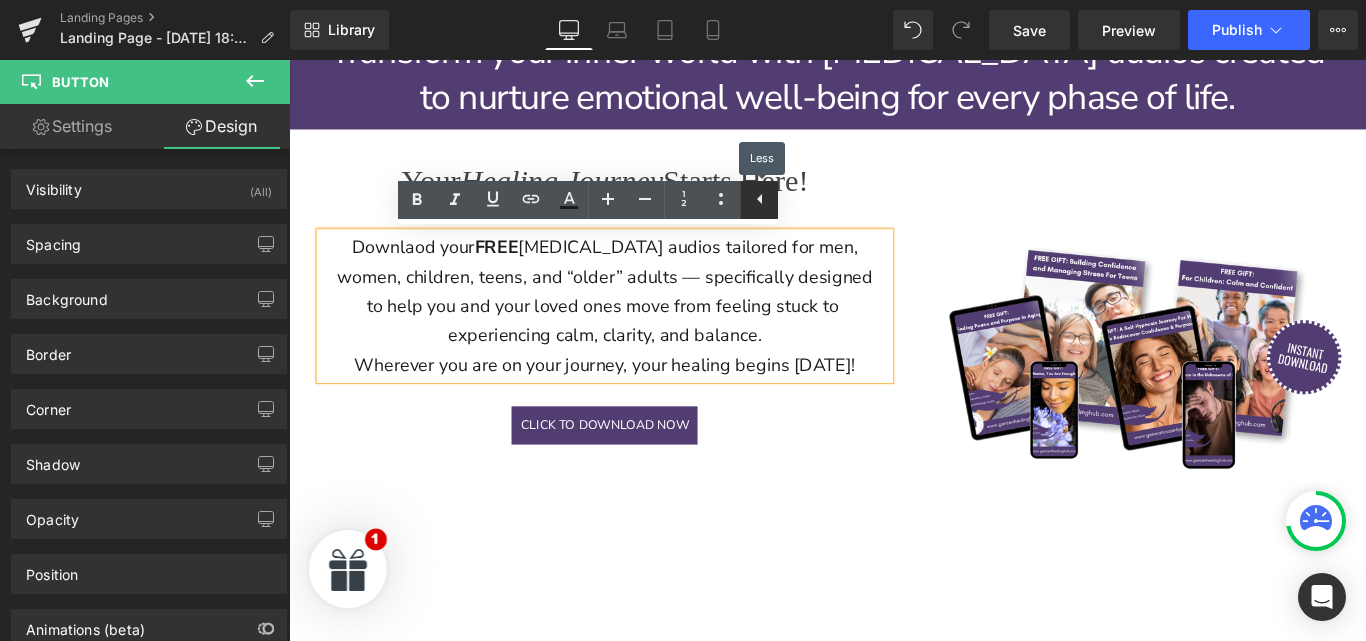 click 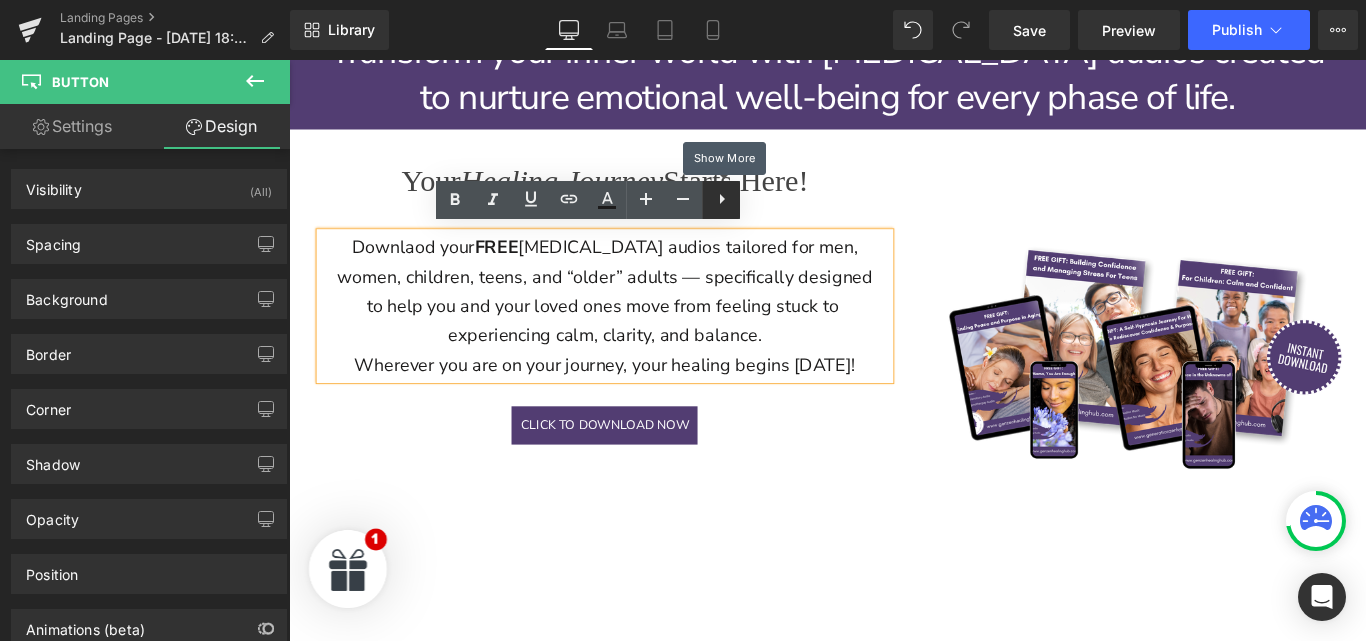 click at bounding box center (721, 200) 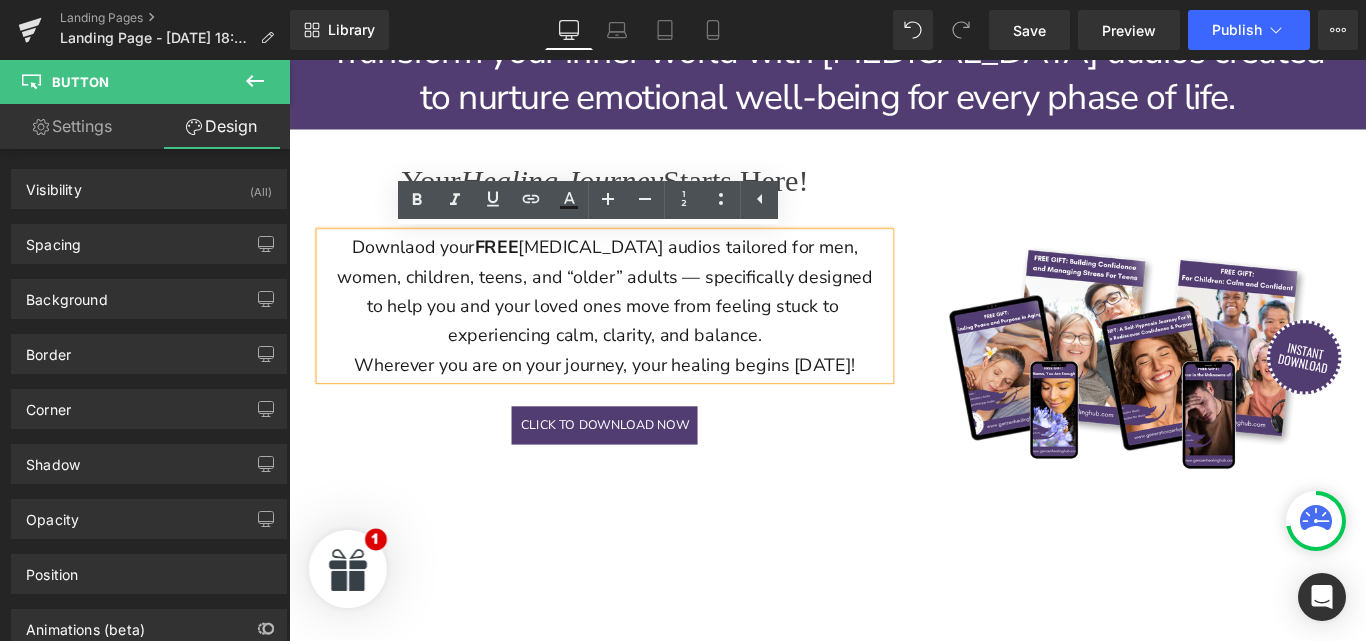 click on "to help you and your loved ones move from feeling stuck to  experiencing calm, clarity, and balance." at bounding box center [644, 353] 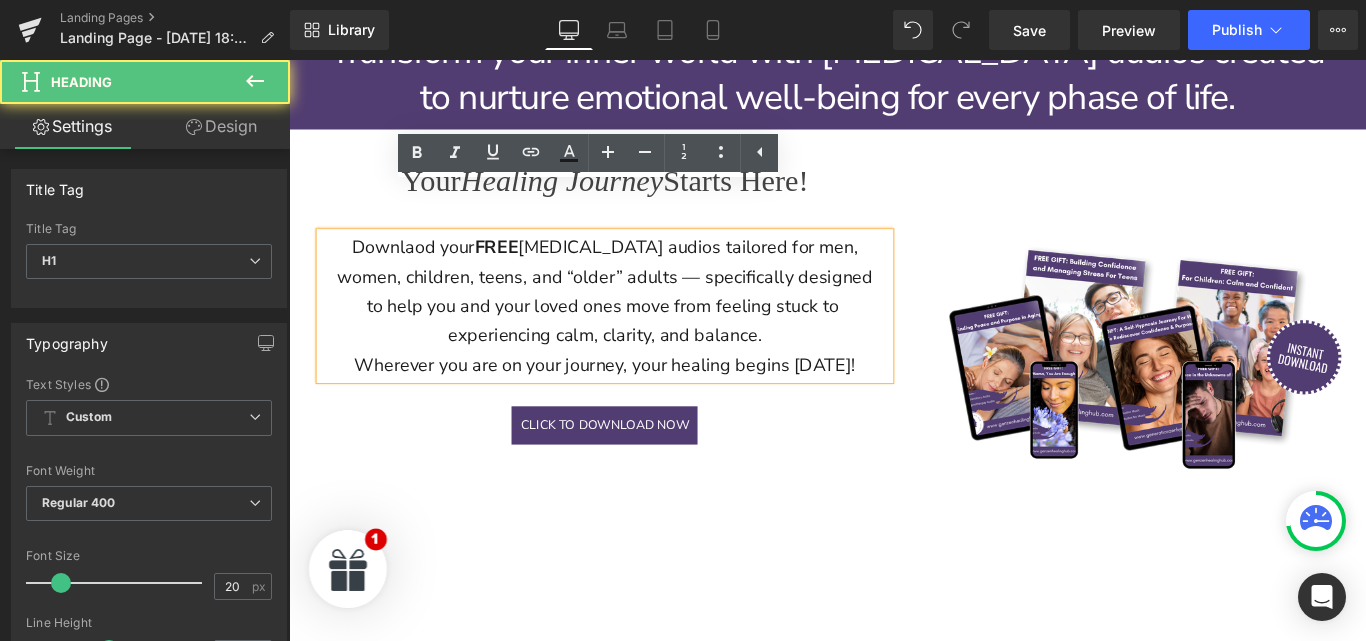 scroll, scrollTop: 1135, scrollLeft: 0, axis: vertical 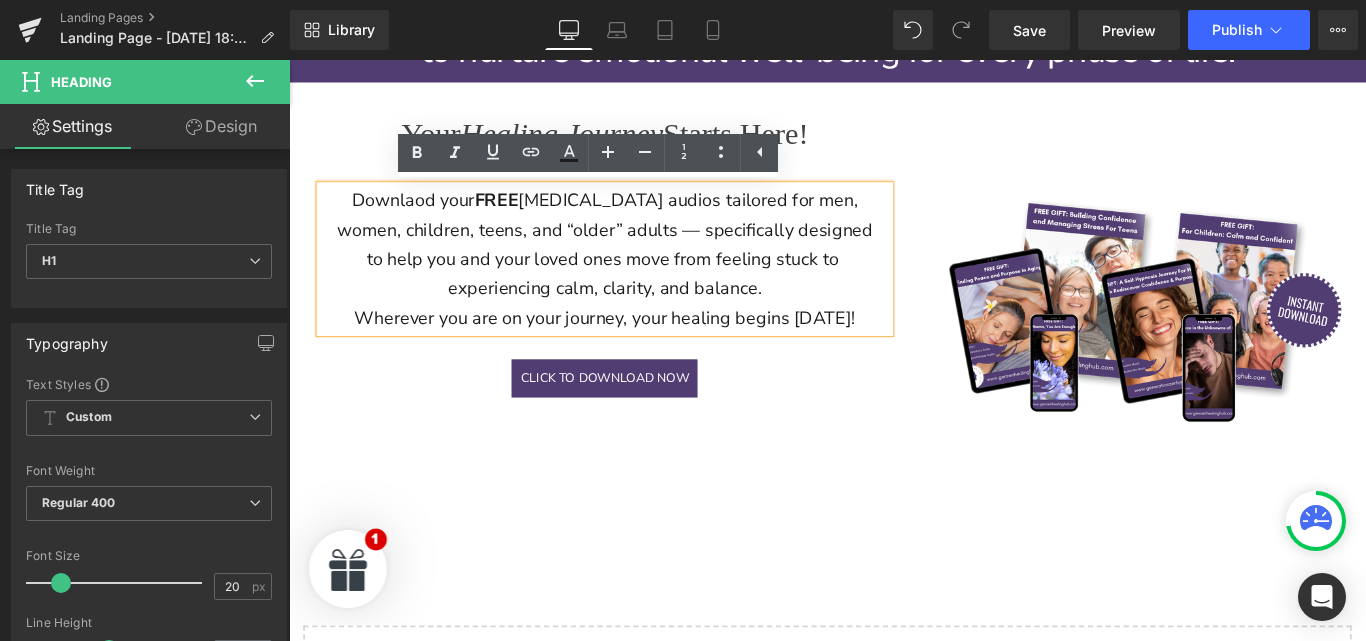 click at bounding box center [289, 60] 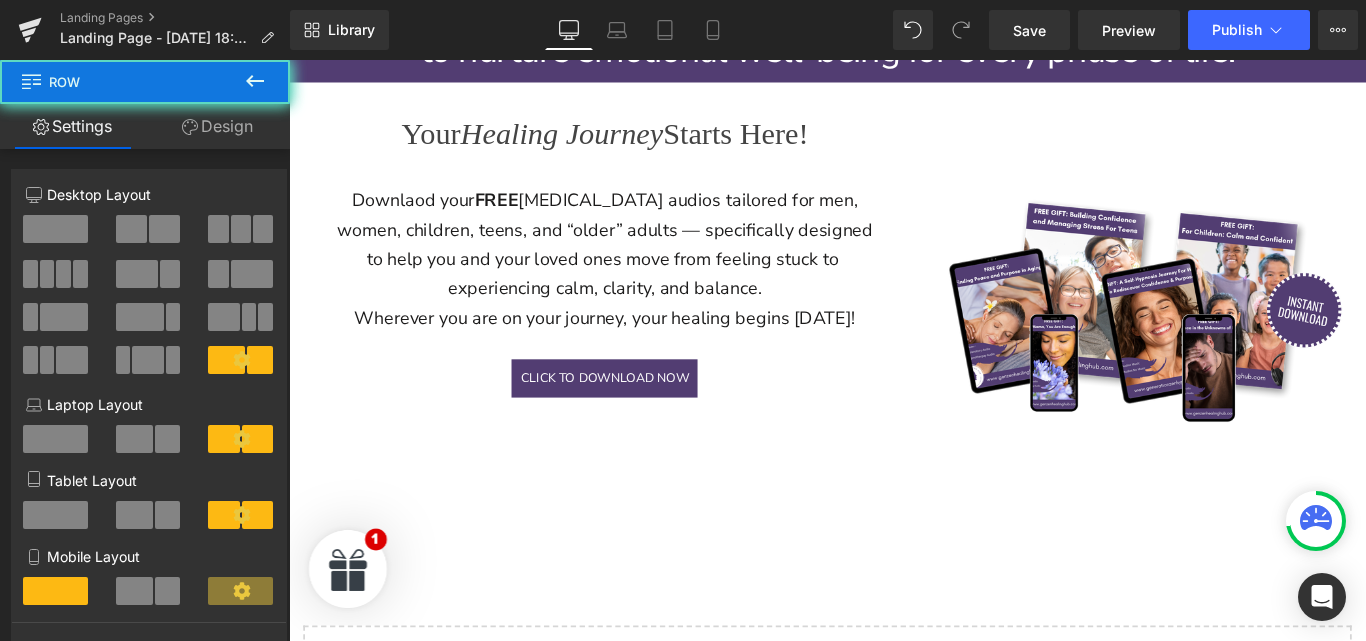 scroll, scrollTop: 1047, scrollLeft: 0, axis: vertical 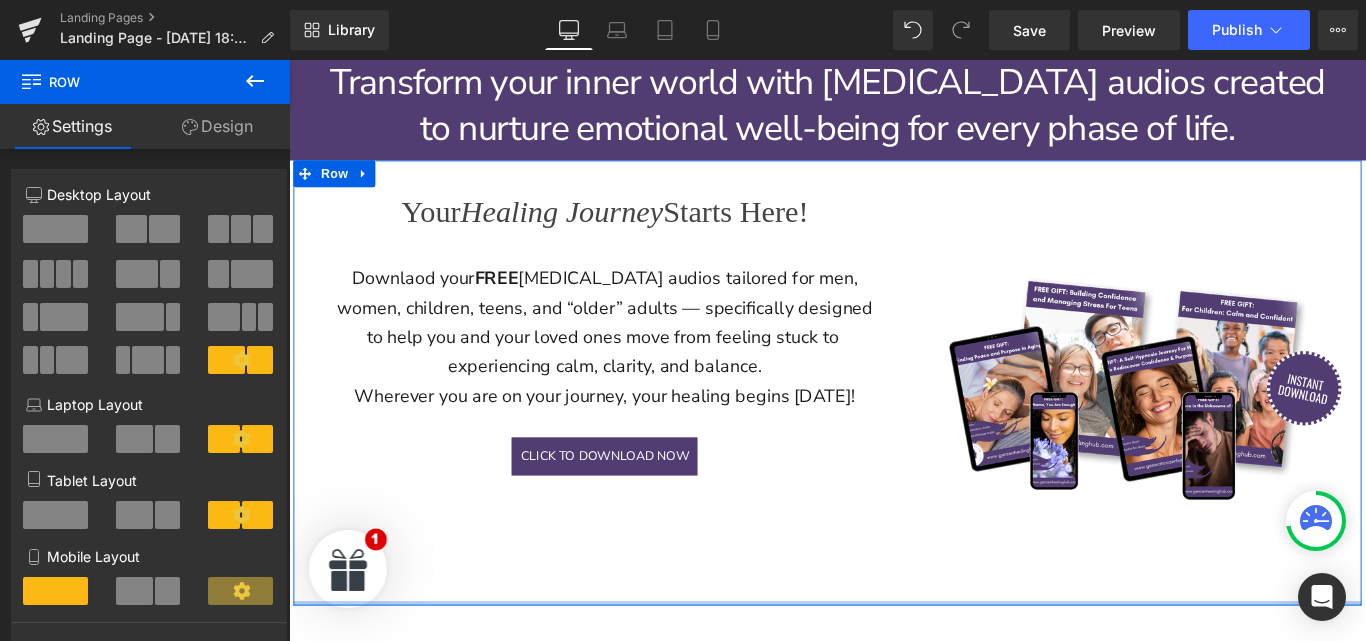 drag, startPoint x: 827, startPoint y: 679, endPoint x: 829, endPoint y: 622, distance: 57.035076 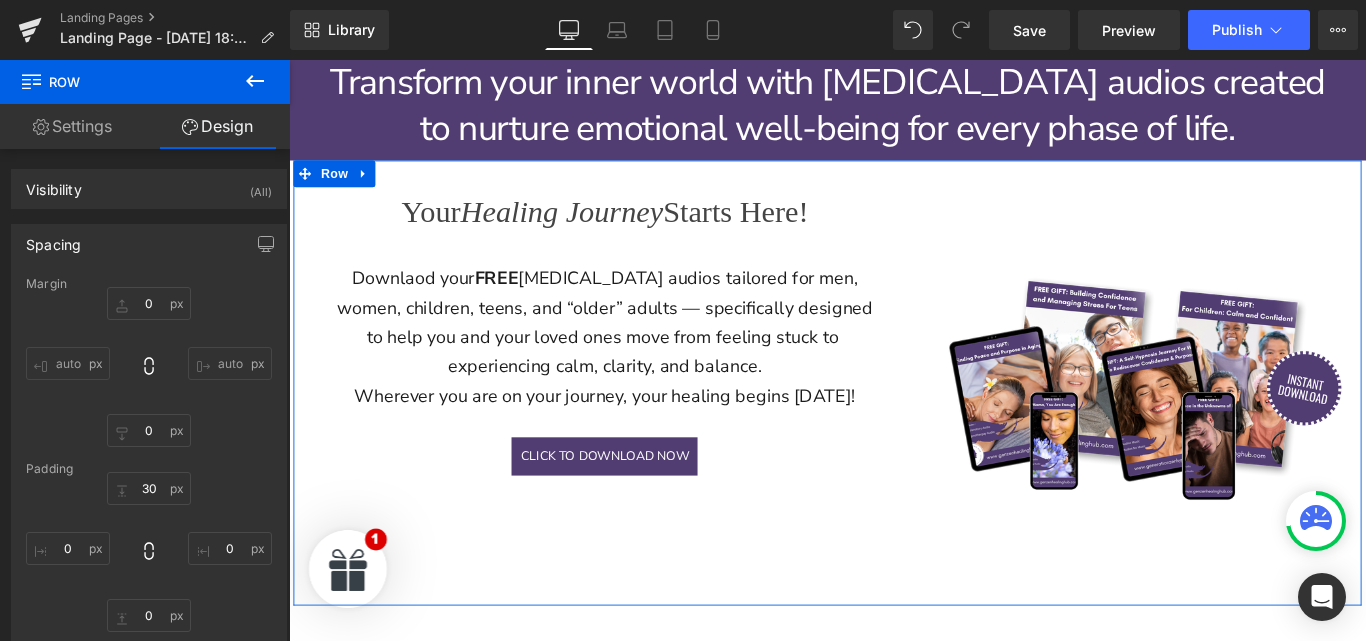 click on "Your  Healing Journey  Starts Here!
Heading
Downlaod your  FREE  hypnotherapy audios tailored for men,  women, children, teens, and “older” adults — specifically designed  to help you and your loved ones move from feeling stuck to  experiencing calm, clarity, and balance.  Wherever you are on your journey, your healing begins today!
Heading
CLICK TO DOWNLOAD NOW
Button
Row
Row
Image
Row" at bounding box center [894, 423] 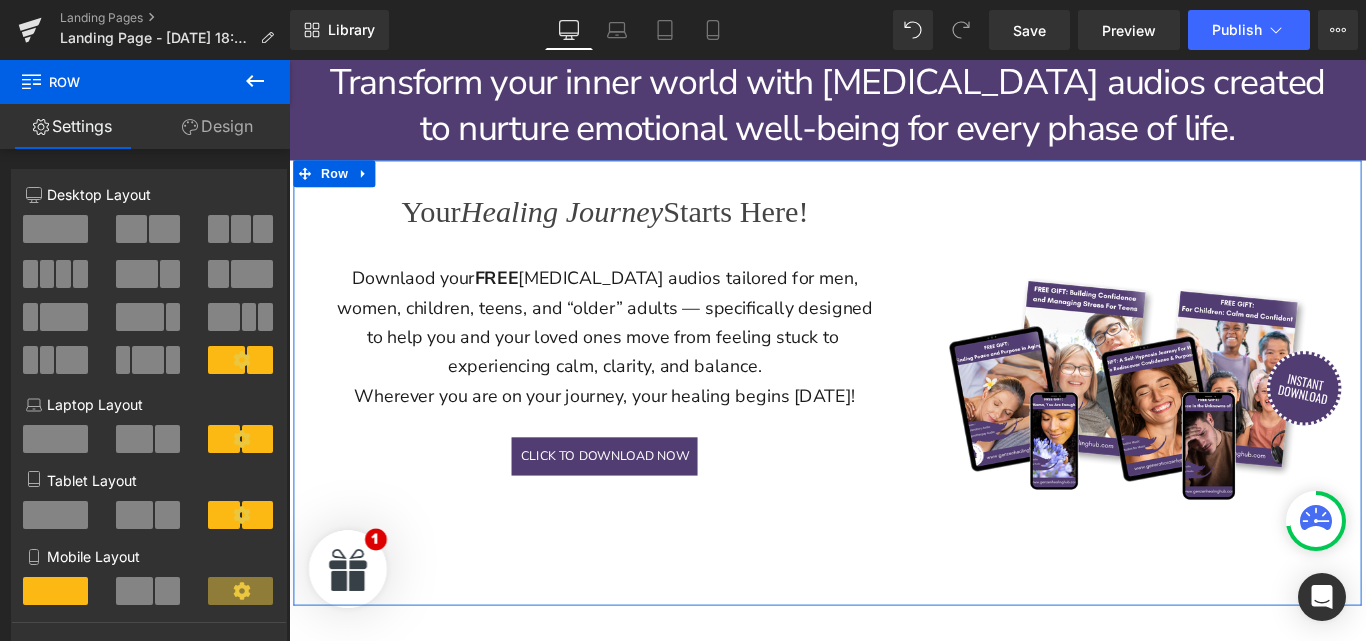 click on "Your  Healing Journey  Starts Here!
Heading
Downlaod your  FREE  hypnotherapy audios tailored for men,  women, children, teens, and “older” adults — specifically designed  to help you and your loved ones move from feeling stuck to  experiencing calm, clarity, and balance.  Wherever you are on your journey, your healing begins today!
Heading
CLICK TO DOWNLOAD NOW
Button
Row
Row
Image
Row" at bounding box center (894, 423) 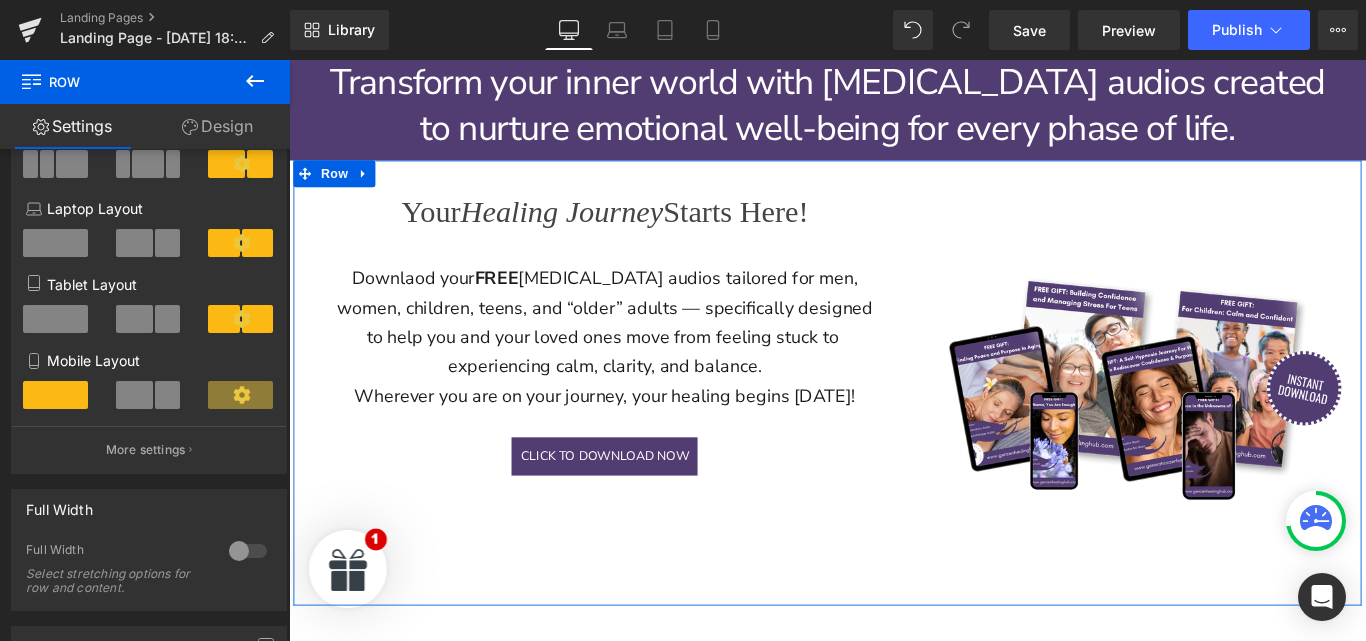 scroll, scrollTop: 340, scrollLeft: 0, axis: vertical 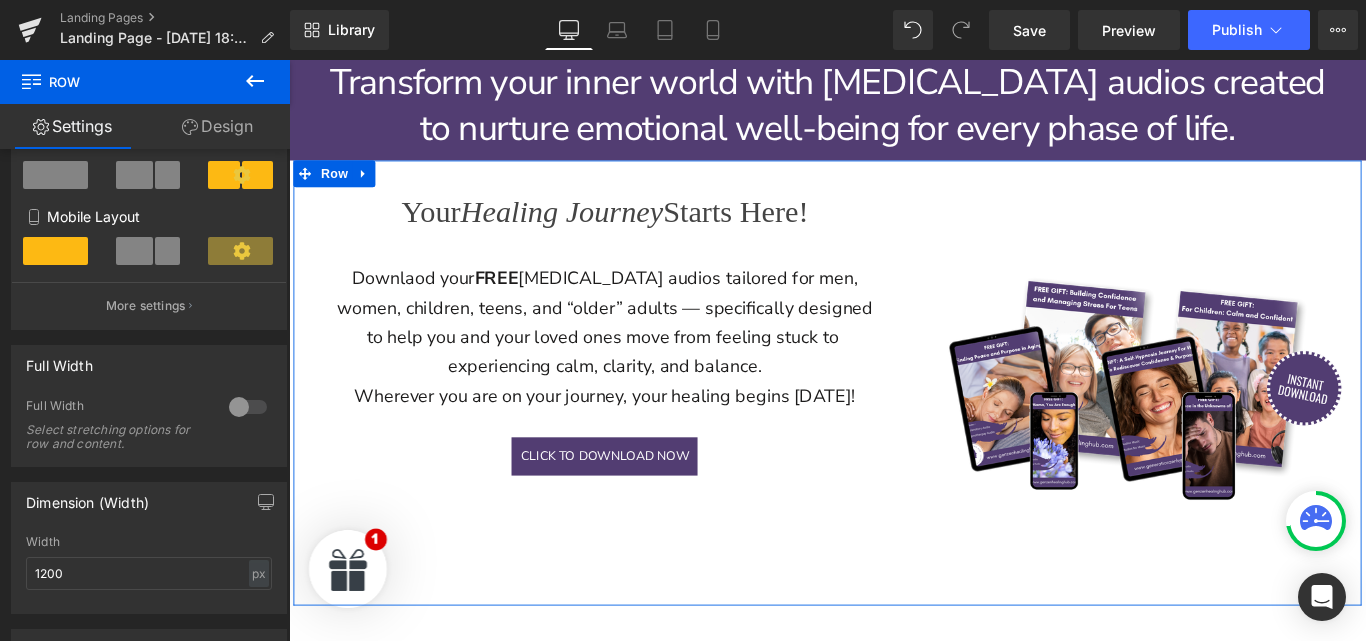 click at bounding box center [248, 407] 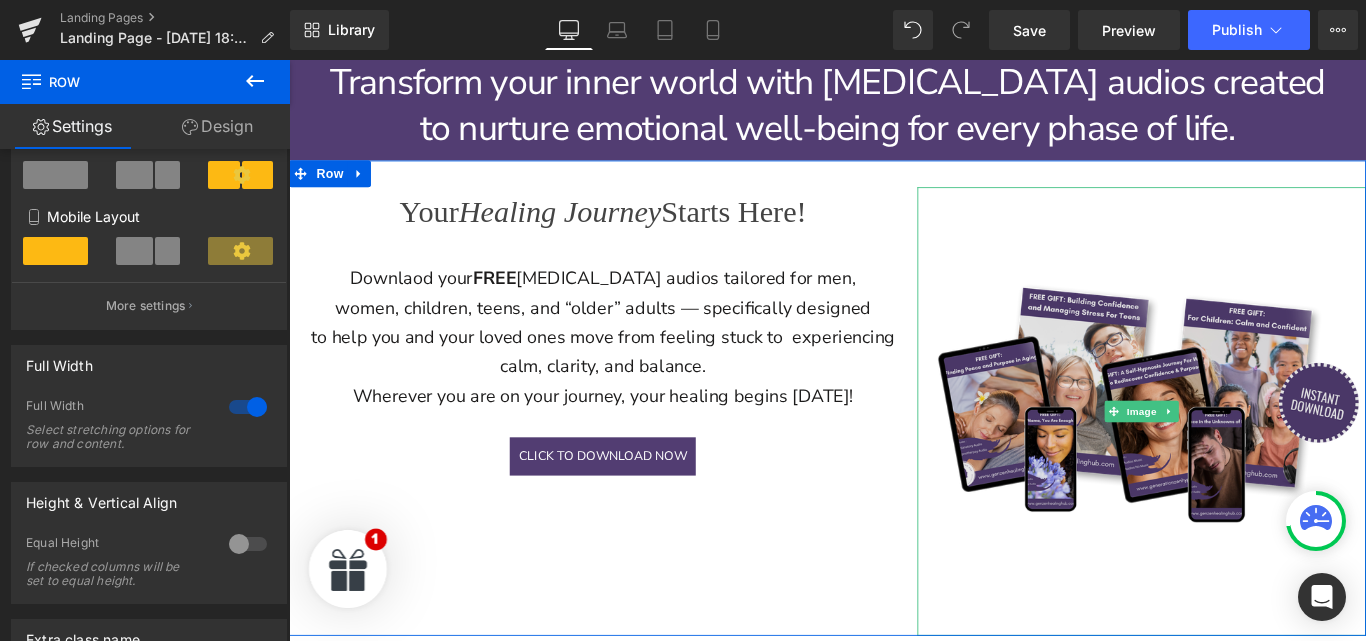 click at bounding box center (1247, 455) 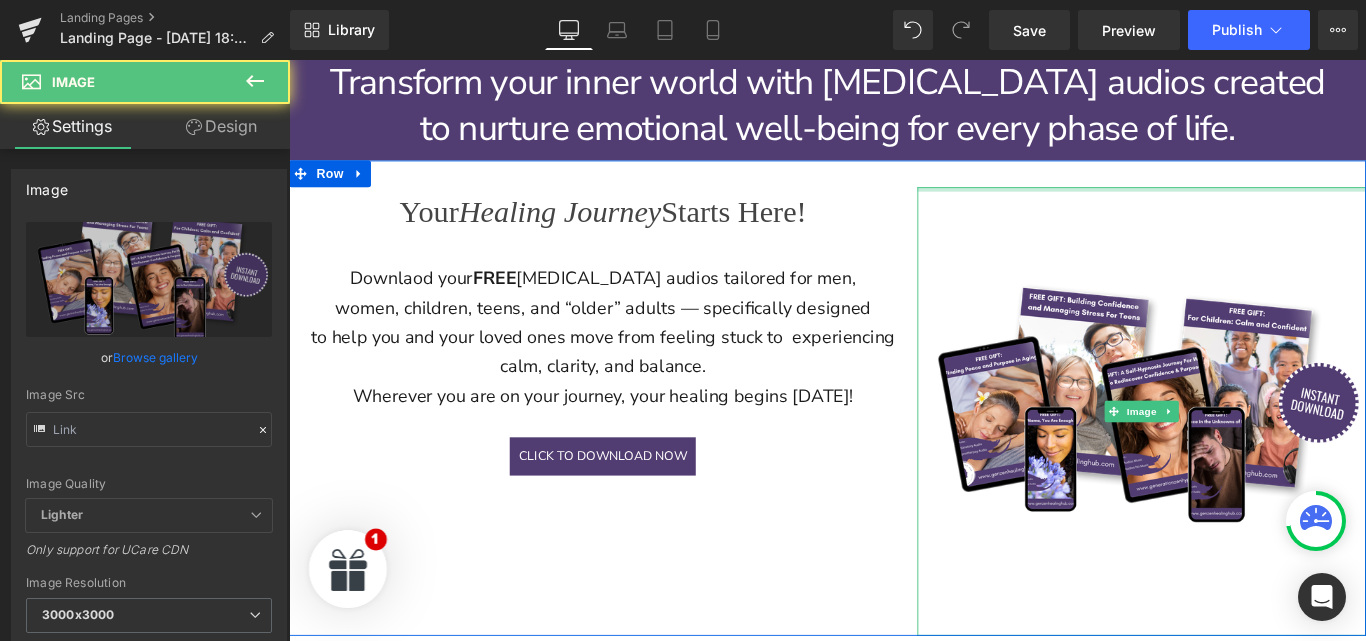 type on "https://uce2e1bc9403cac2a4b5faf7136e.previews.dropboxusercontent.com/p/thumb/ACvFx-F2JKwaqByeKOGyd3kGCMfnNwSZCMu2RwRlUFQRPZ3Pt8hzNViq5DS10JER-unxYKTkow_vwGtawBcZIfrgm3RVyp36ehcwXgInkGdi6L0zaHw4utAl-BWHC6HeE2EaALPR9x_BwSxjUEb3_4uB7qhNhKbAVnmo8oG2Q6egMzohs9zSvEA0f2fNE4BTU-HNf6hFtS5rH2FZIYSofZVYwUD70KtweJ66Sede3odB_kdtphSpZmutwQwlEqaCH6hAV7Bc-IpM8DD99n0jWMyMAPPbLGZ9GTVgA0jDEhsNAwSBFJmE9UOYue7QzO02nDf703XE4IiJOmyOK_MovkCTc4MutAOsNQWN0S8-HkzyiQ/p.png" 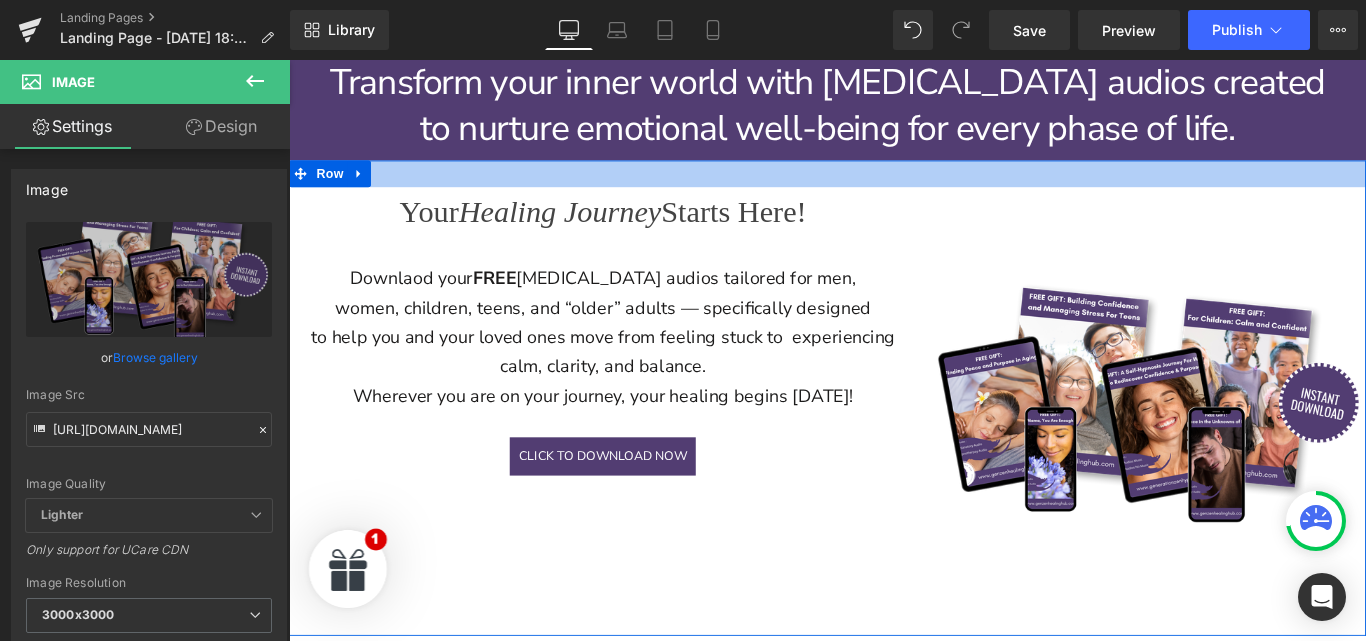 click at bounding box center (894, 188) 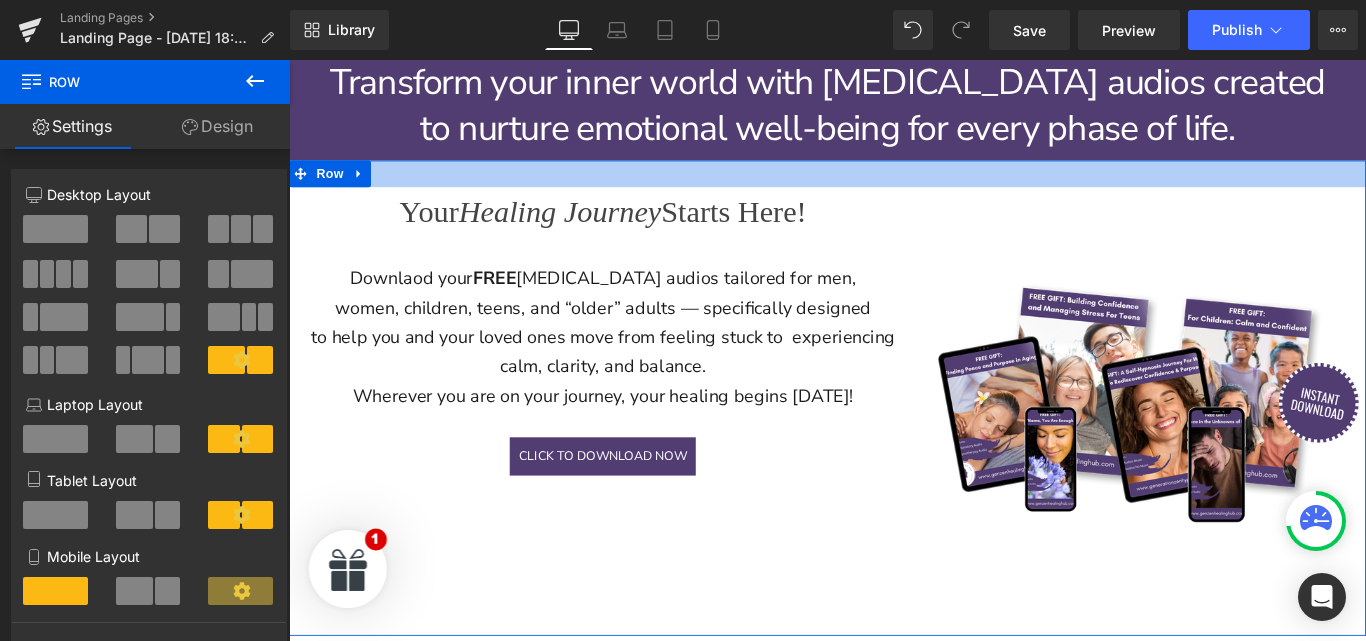 click at bounding box center [894, 188] 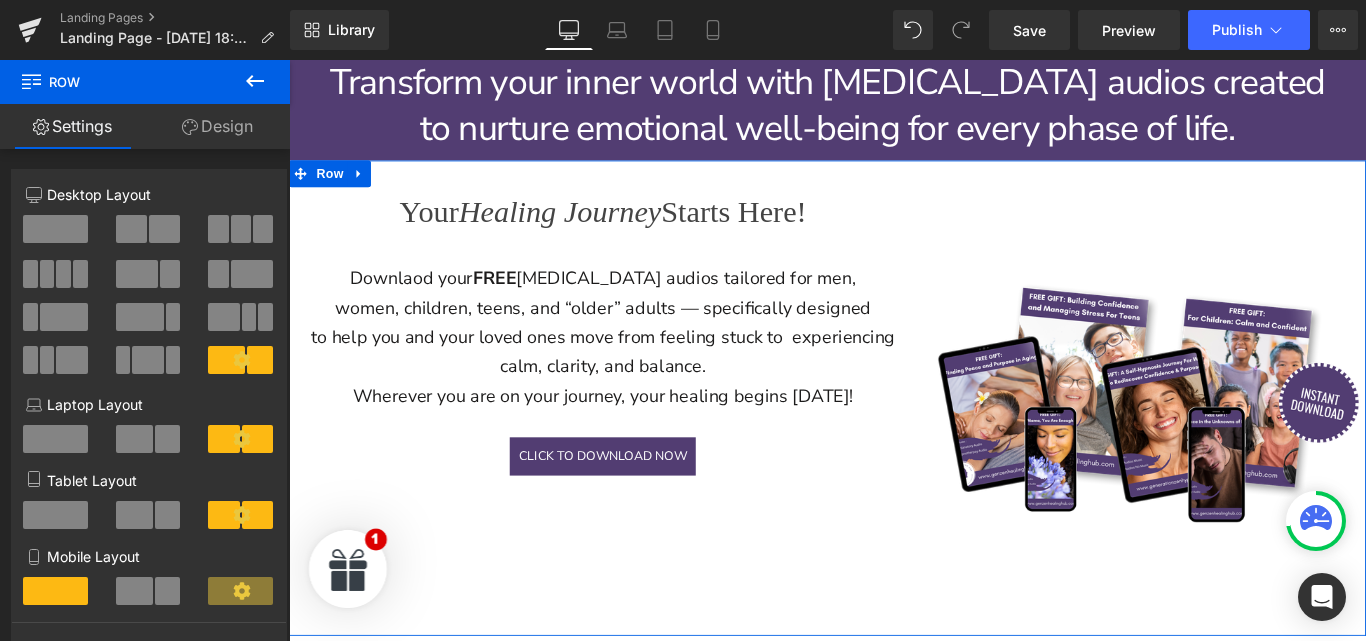 click on "Design" at bounding box center [217, 126] 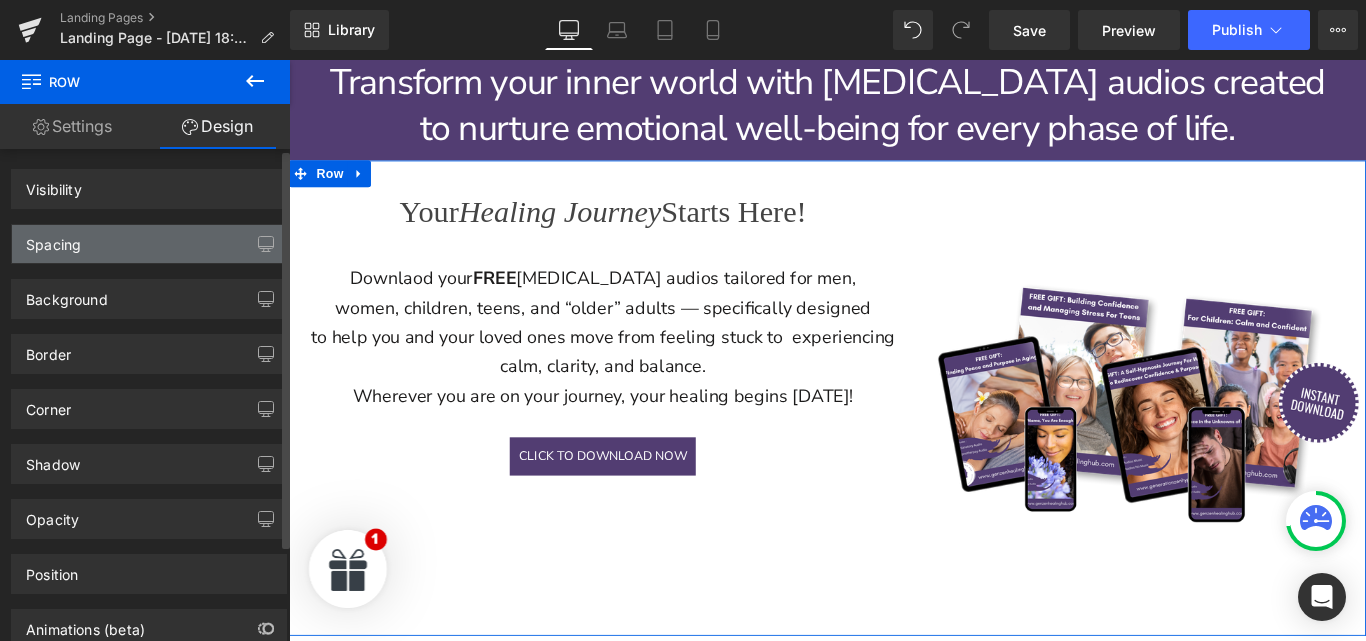 click on "Spacing" at bounding box center (149, 244) 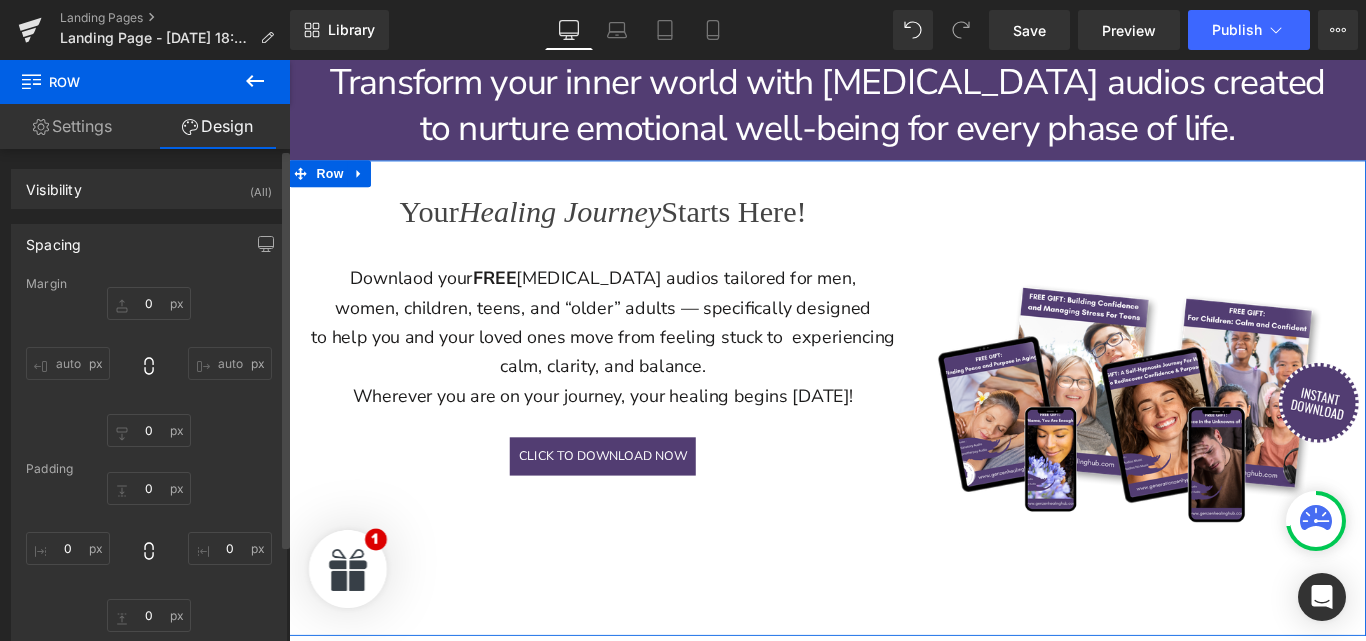 type on "0" 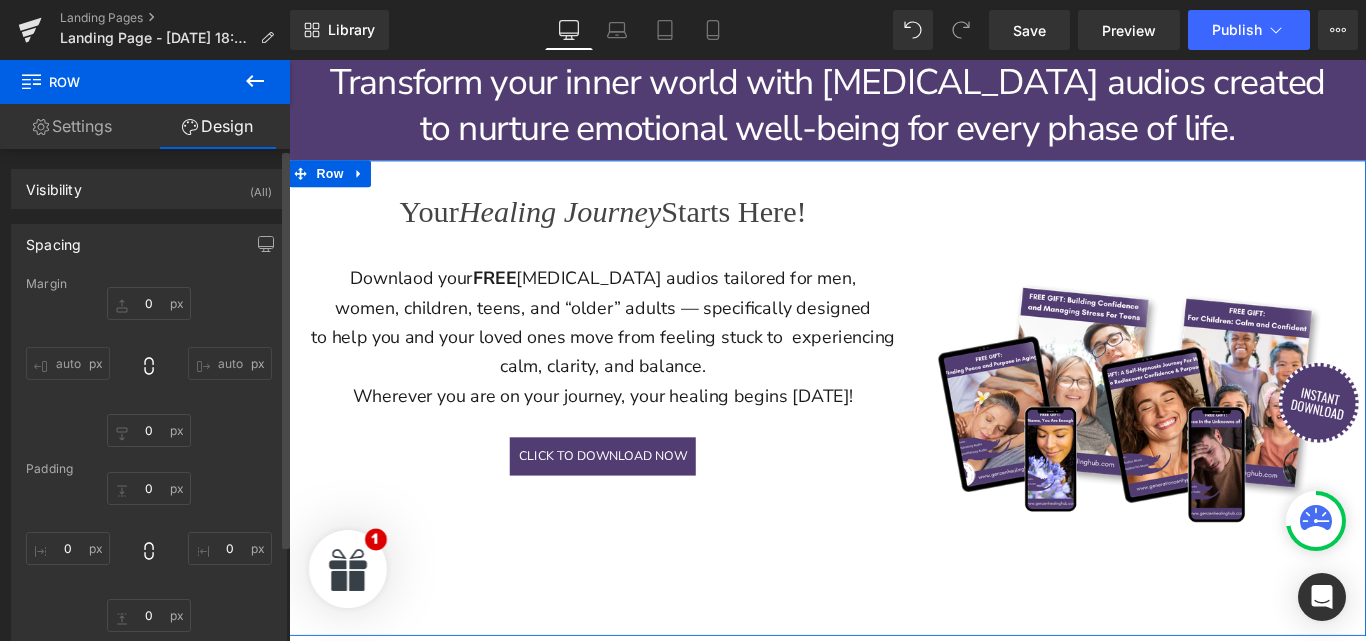 type on "0" 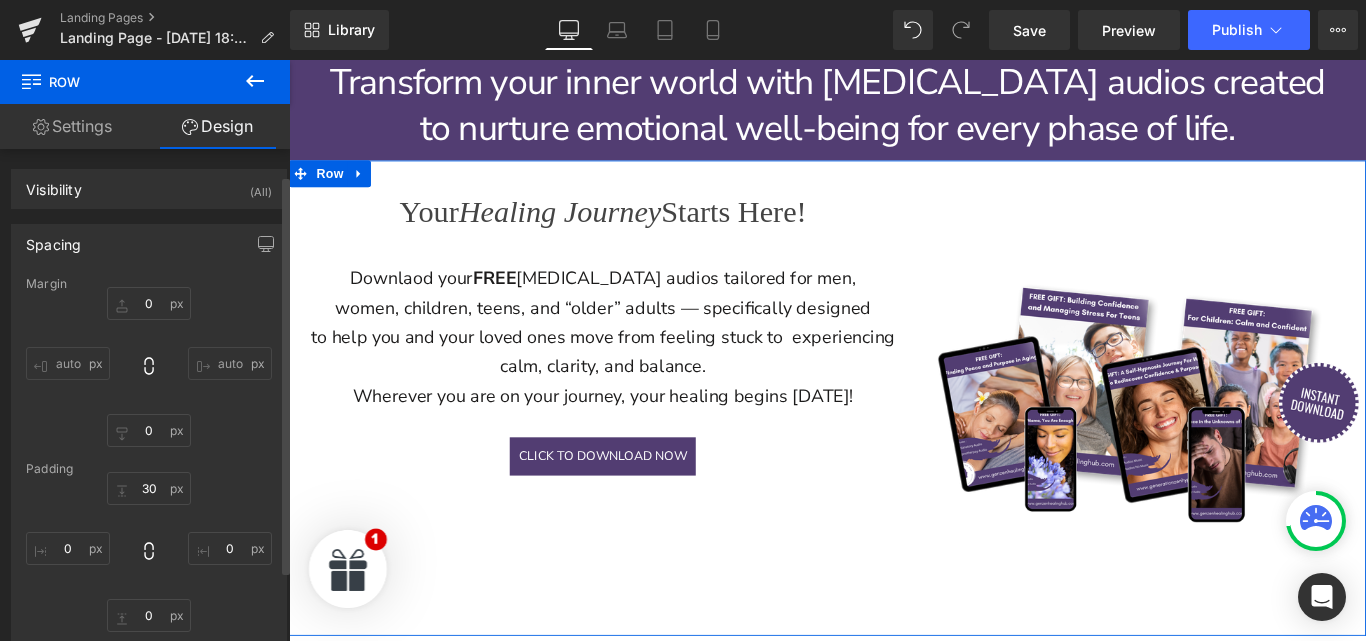 scroll, scrollTop: 46, scrollLeft: 0, axis: vertical 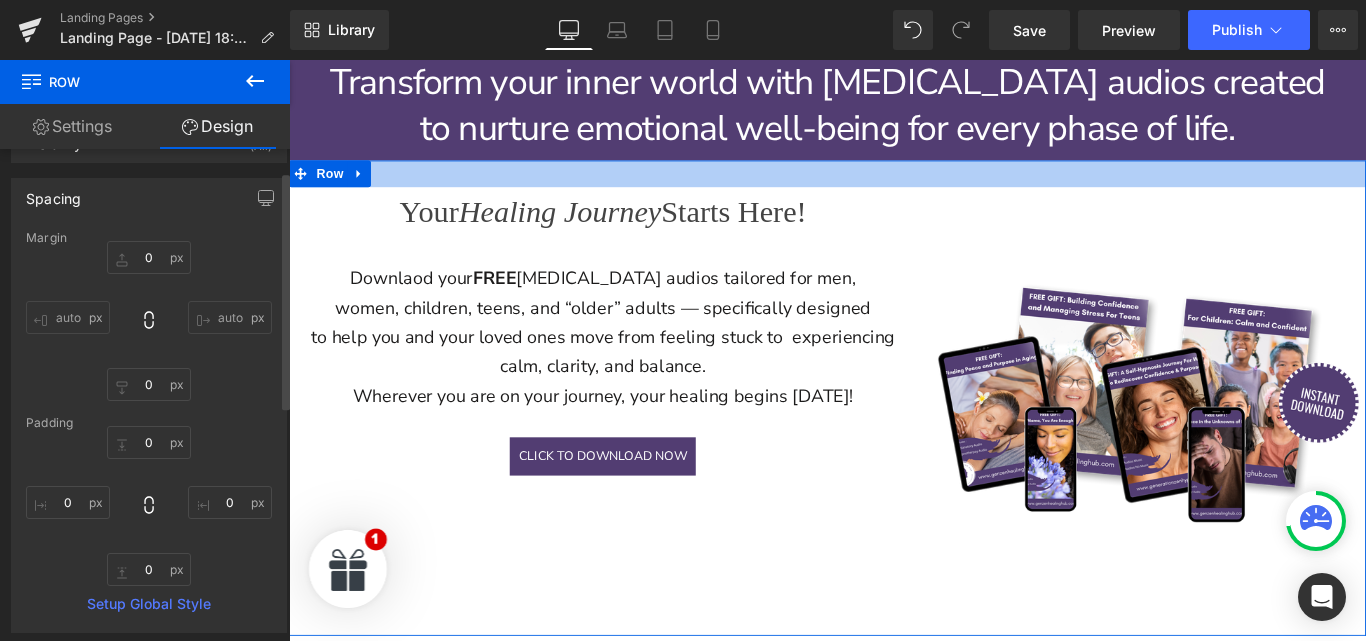 click on "0px 0
0px 0
0px 0" at bounding box center [149, 506] 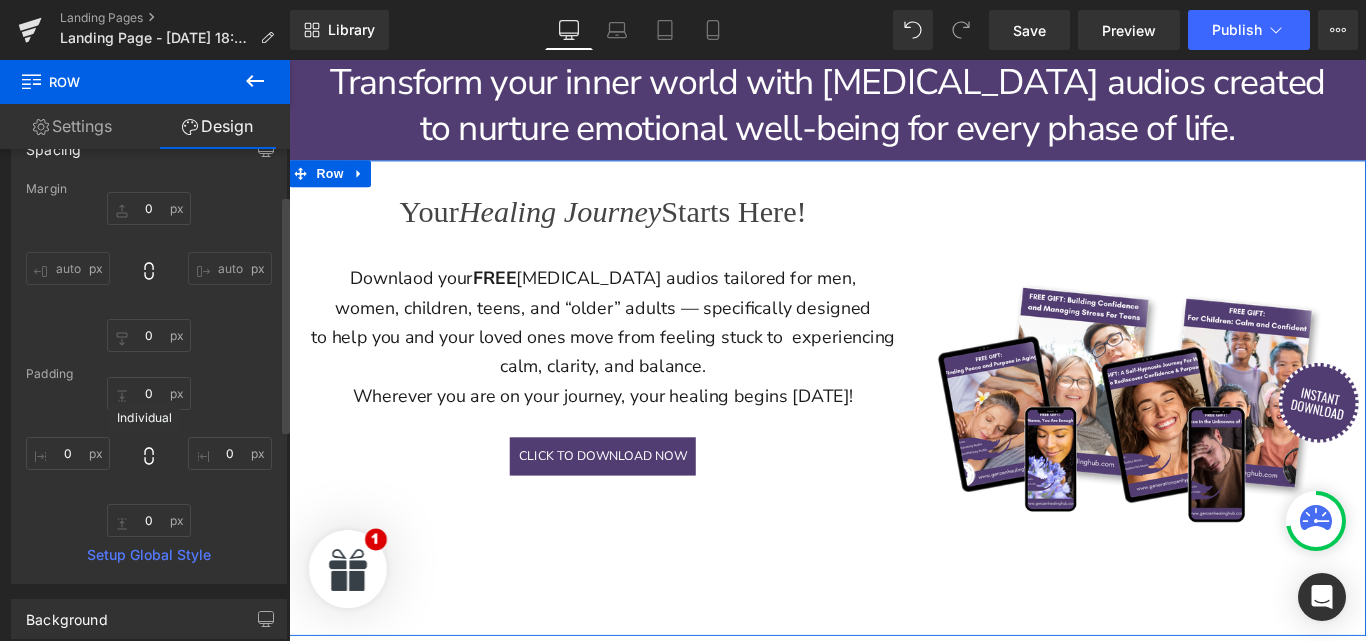 scroll, scrollTop: 0, scrollLeft: 0, axis: both 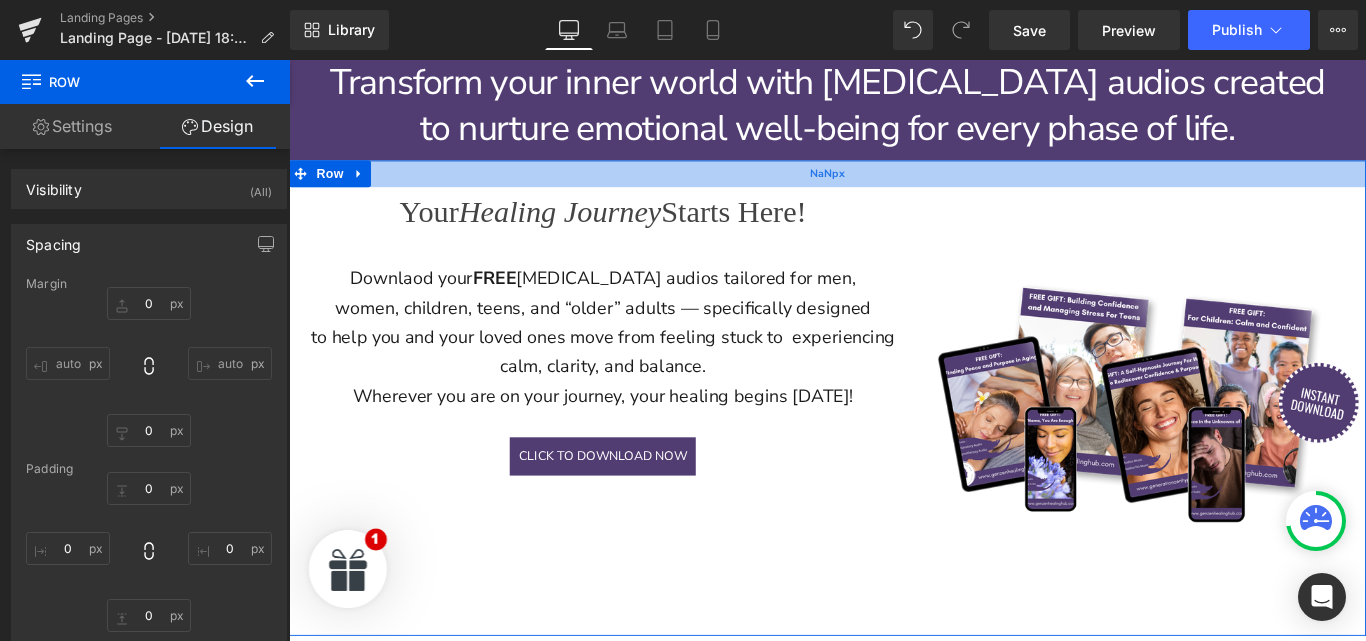 click on "NaNpx" at bounding box center (894, 188) 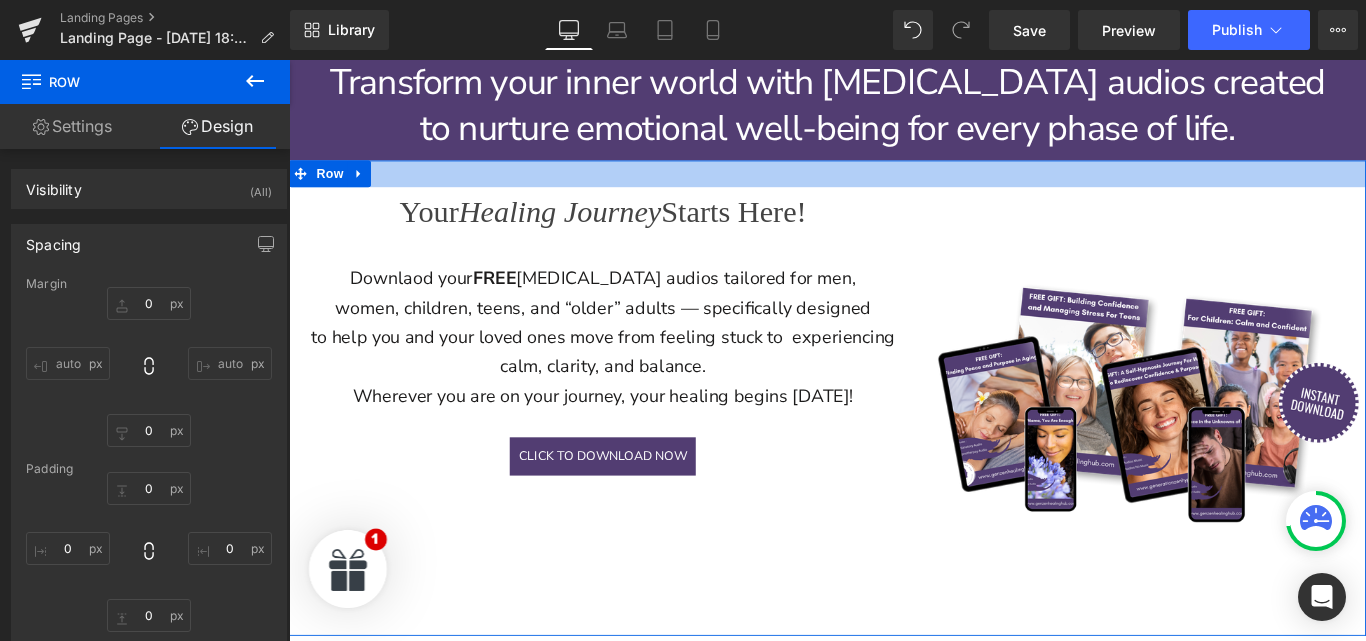 drag, startPoint x: 587, startPoint y: 195, endPoint x: 519, endPoint y: 155, distance: 78.892334 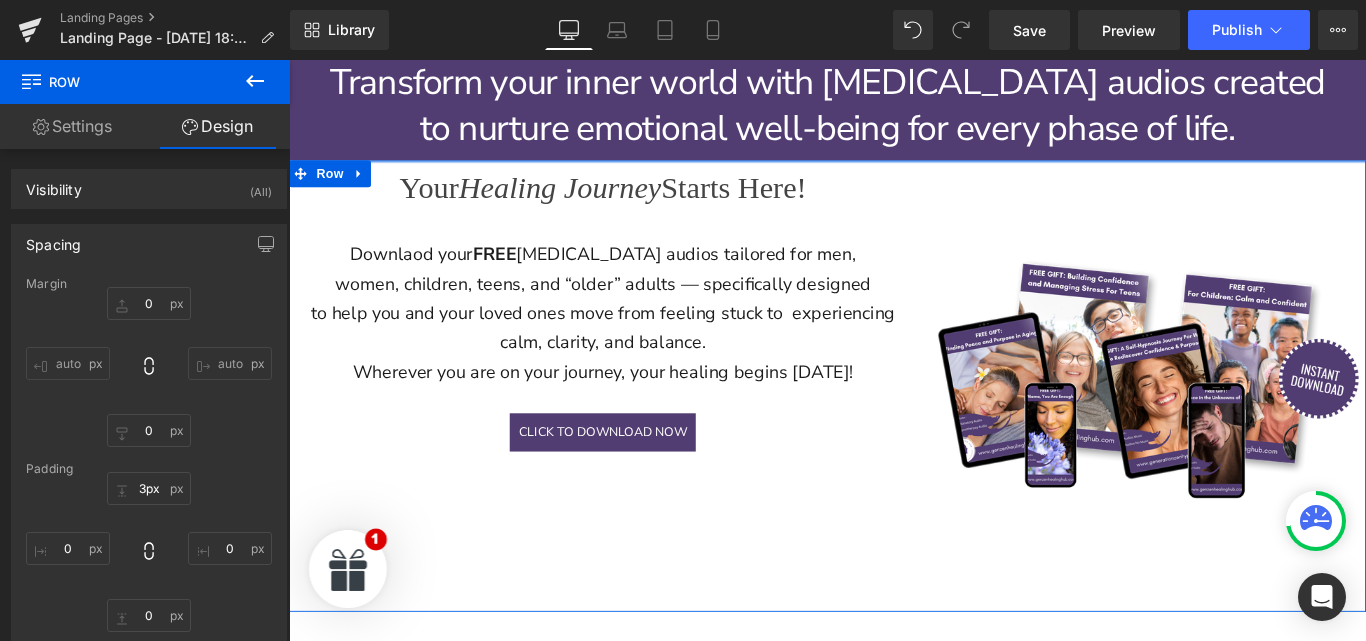 type on "0px" 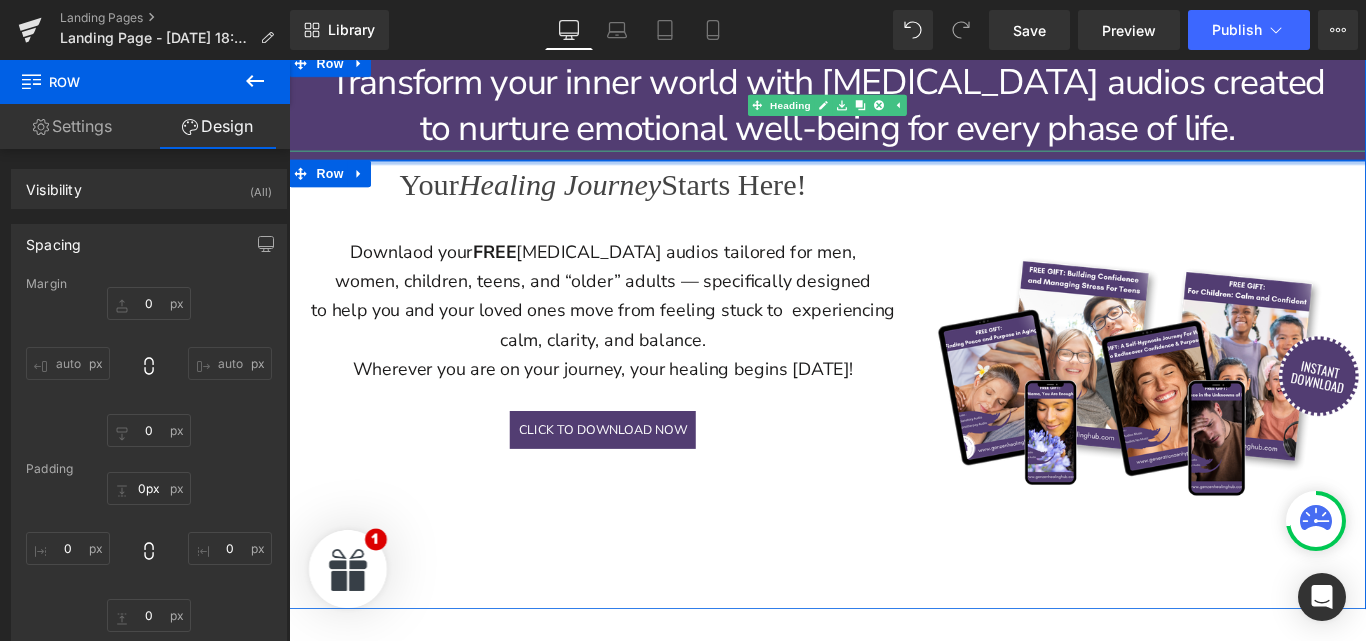 drag, startPoint x: 508, startPoint y: 197, endPoint x: 519, endPoint y: 156, distance: 42.44997 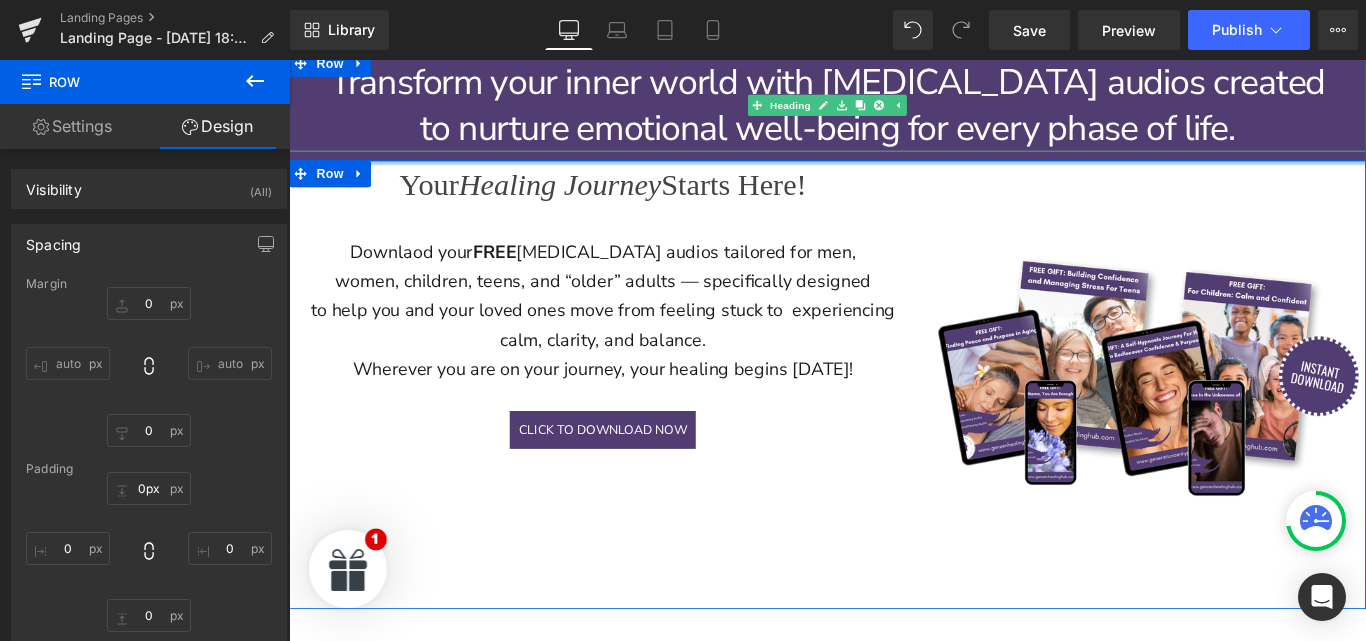 click on "Image         Row          GenZen Healing Hub Text Block         Row                 A sanctuary for healing minds, hearts & families Text Block         Row         Image         Row
Transform your inner world with hypnotherapy audios created  to nurture emotional well-being for every phase of life.
Heading         Row
Your  Healing Journey  Starts Here!
Heading
Downlaod your  FREE  hypnotherapy audios tailored for men,  women, children, teens, and “older” adults — specifically designed  to help you and your loved ones move from feeling stuck to  experiencing calm, clarity, and balance.  Wherever you are on your journey, your healing begins today!
Heading
CLICK TO DOWNLOAD NOW
Button
Row
Row
Image
Row
Select your layout" at bounding box center (894, 92) 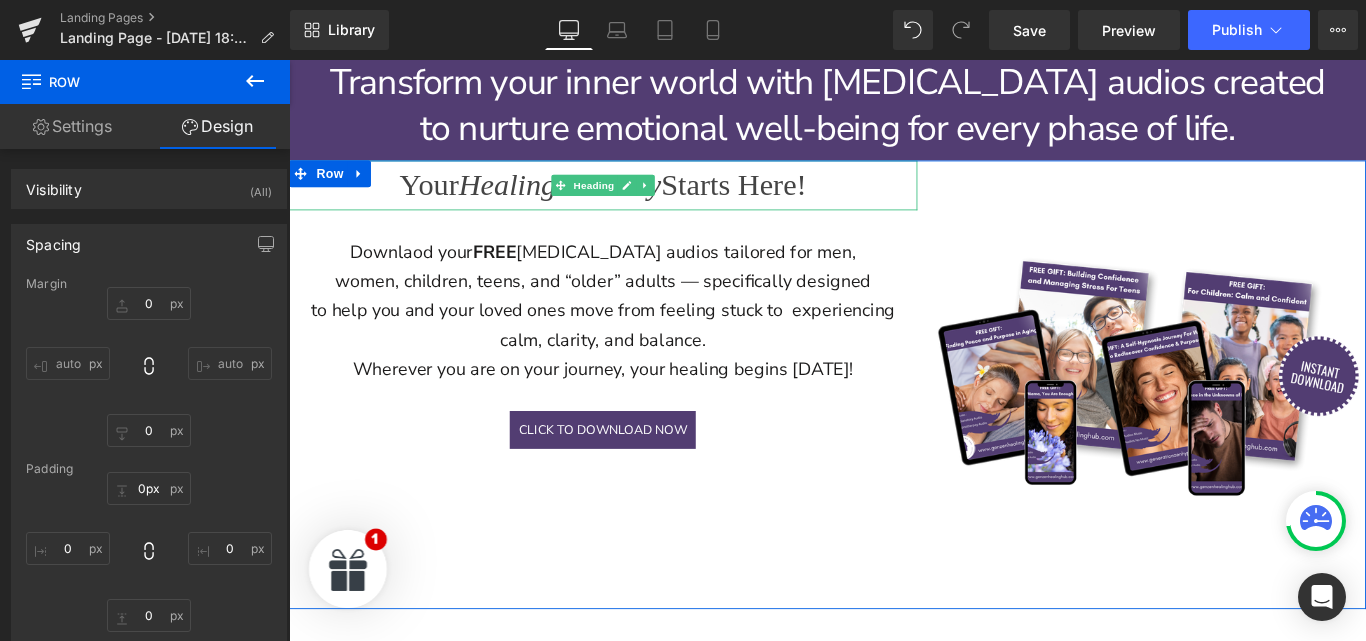 click on "Your  Healing Journey  Starts Here!" at bounding box center (642, 201) 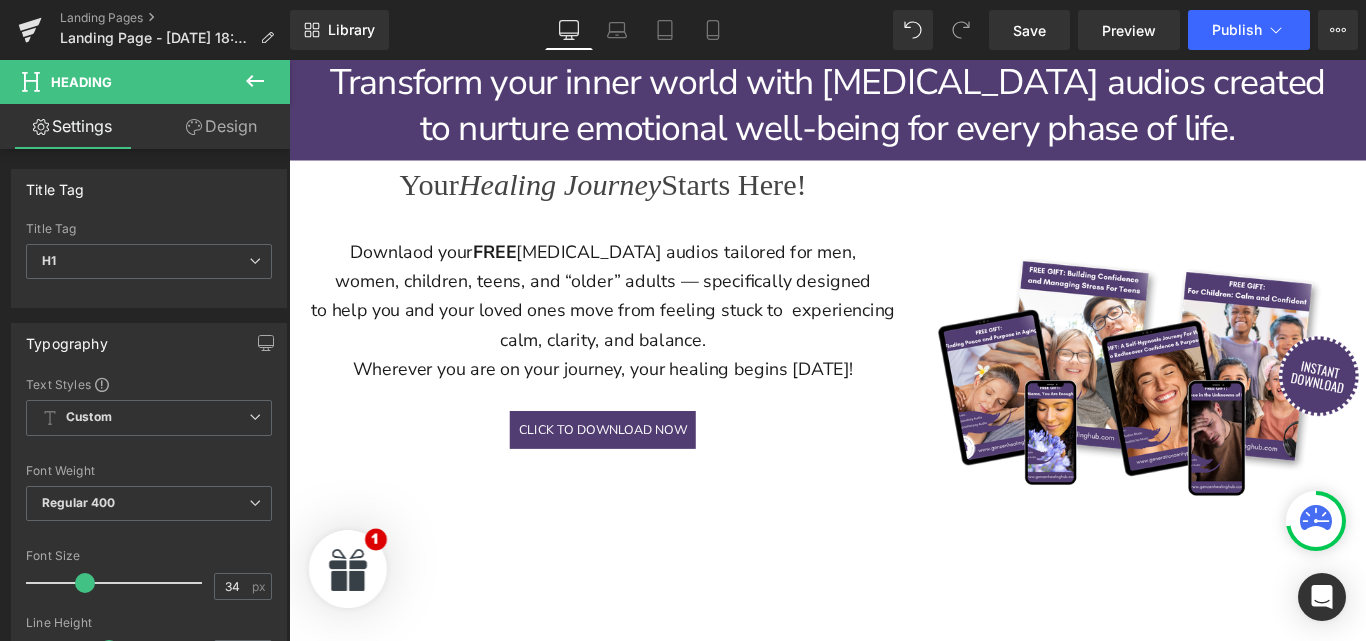 click 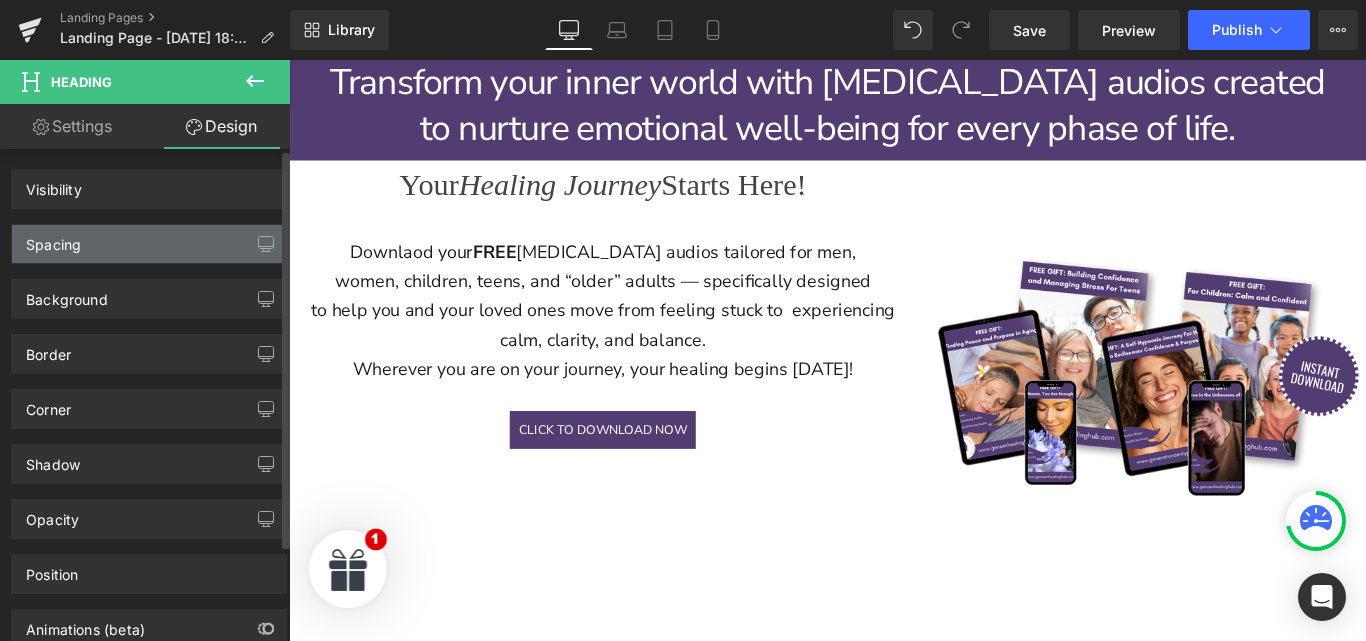 click on "Spacing" at bounding box center (149, 244) 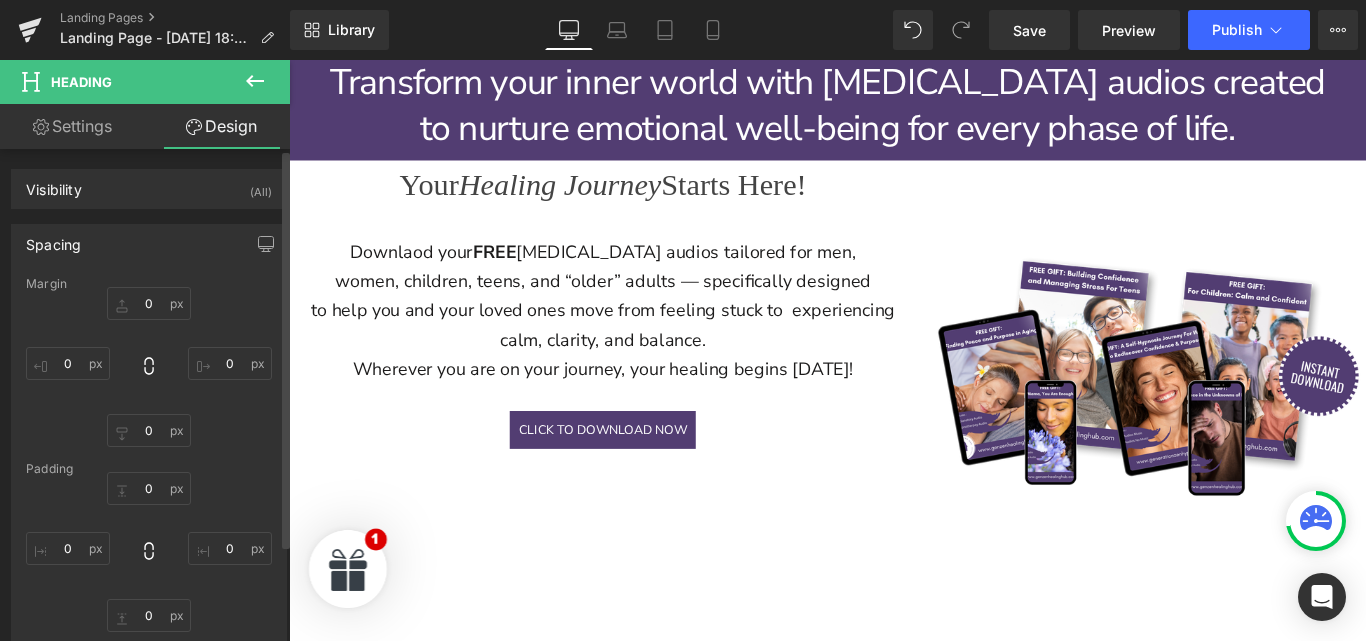 type on "0" 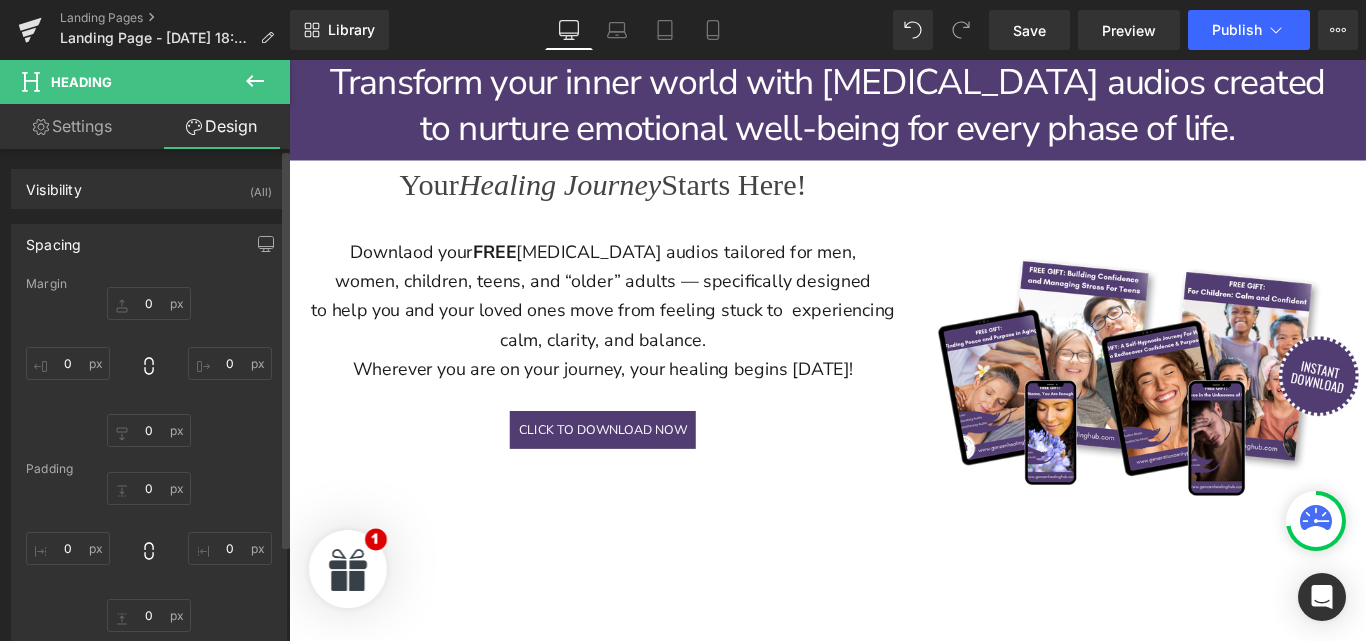 type on "0" 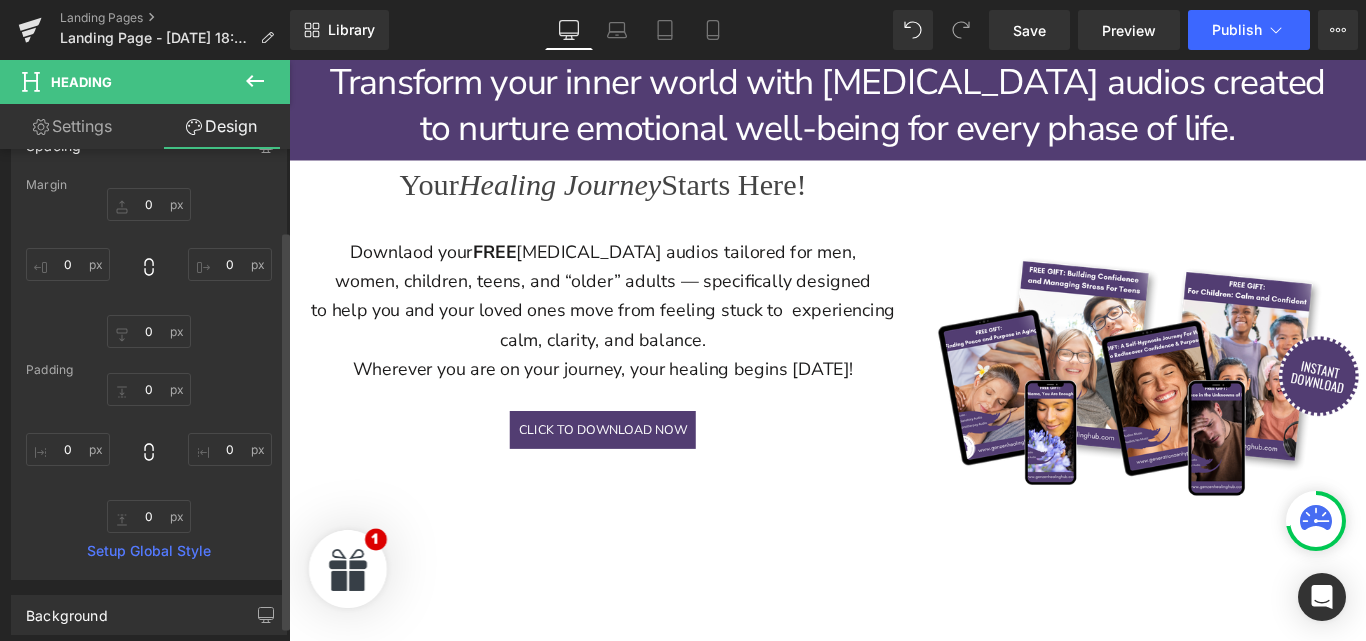 scroll, scrollTop: 100, scrollLeft: 0, axis: vertical 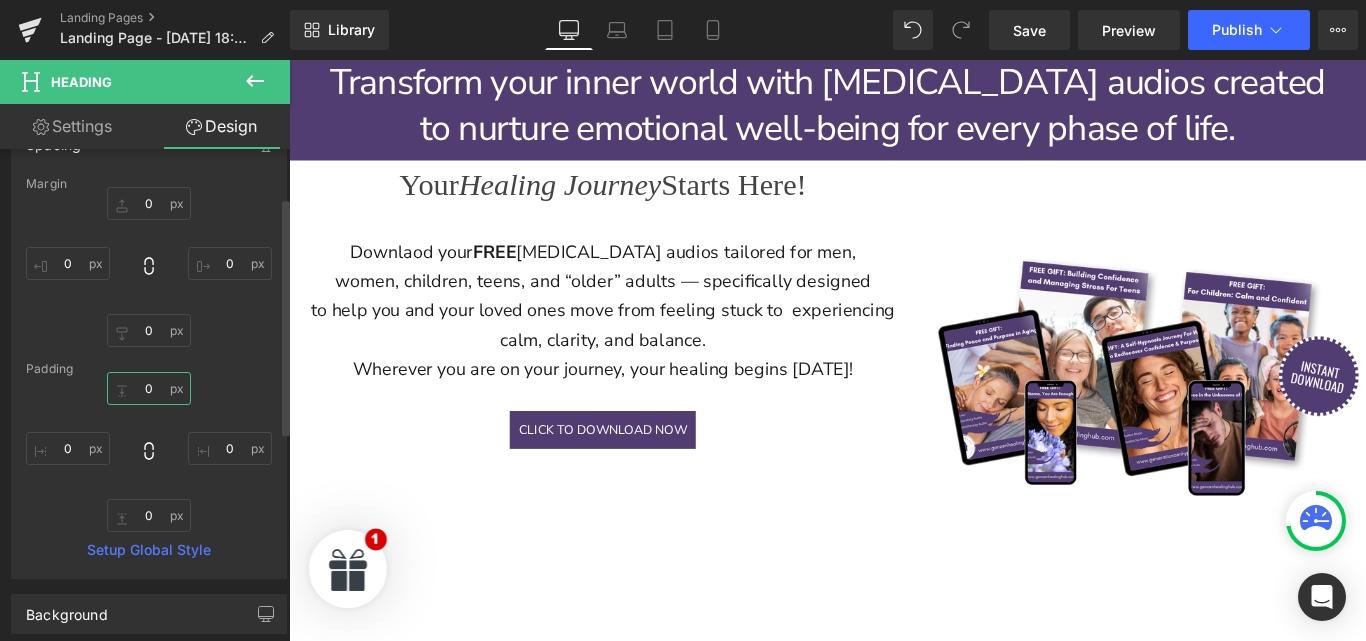 click on "0" at bounding box center [149, 388] 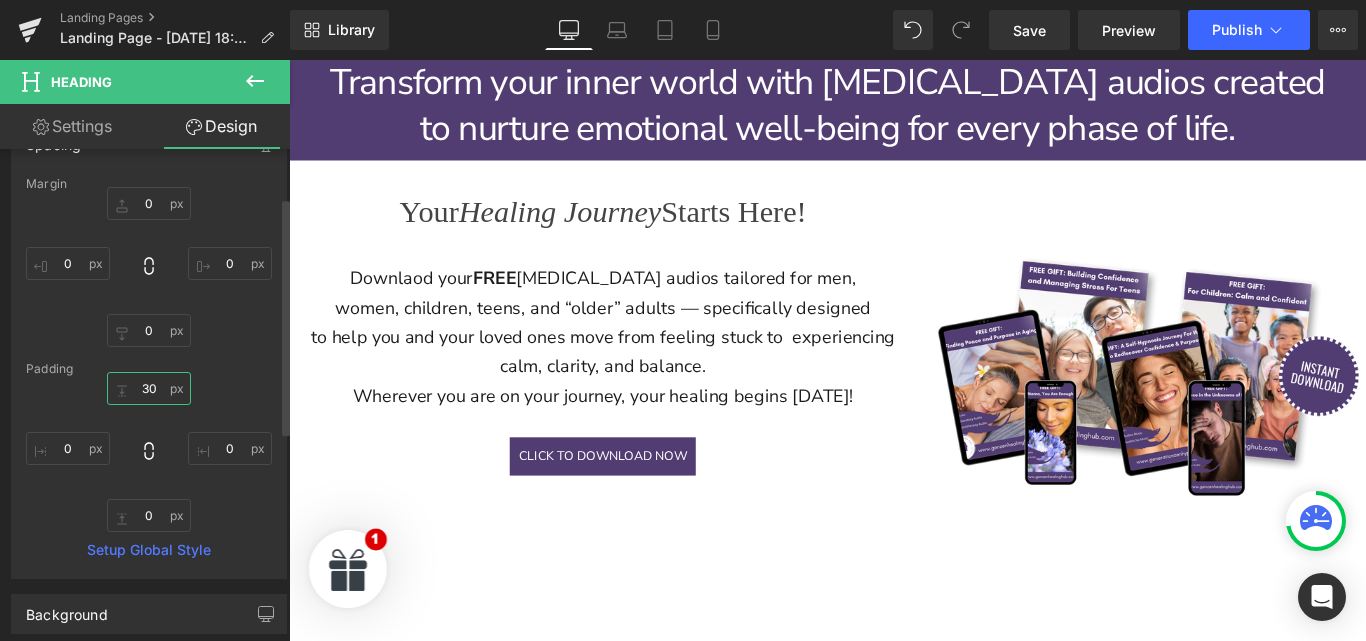 type on "3" 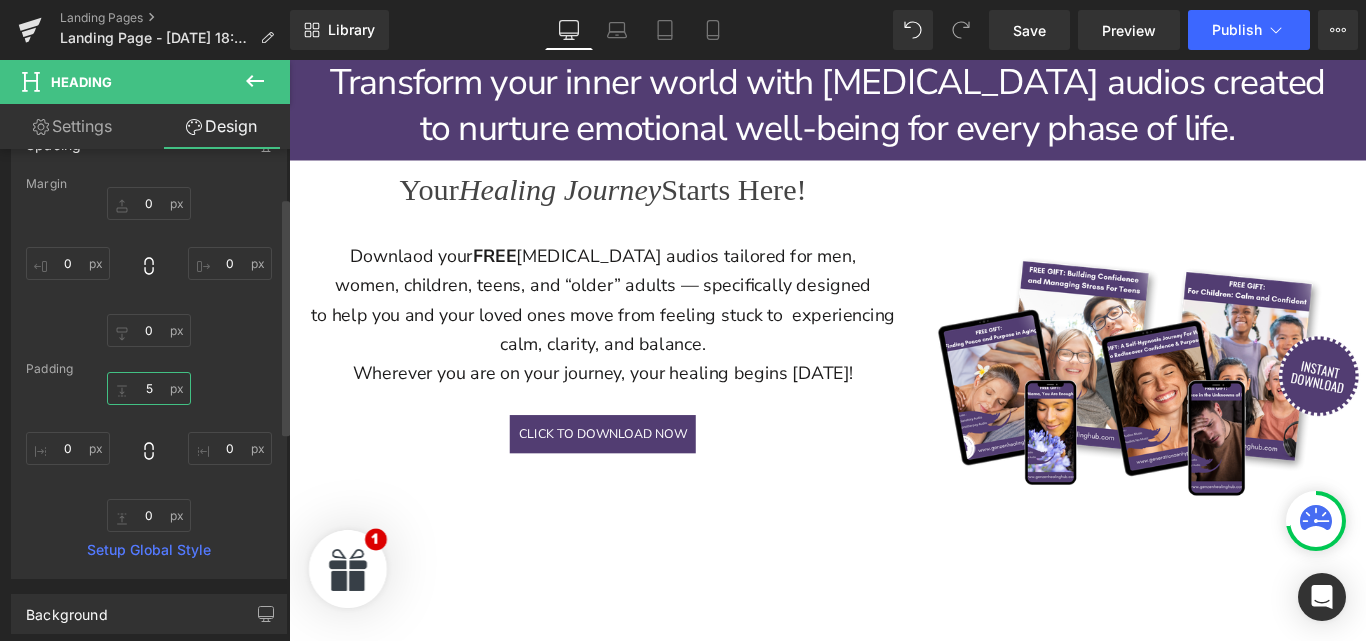 type on "50" 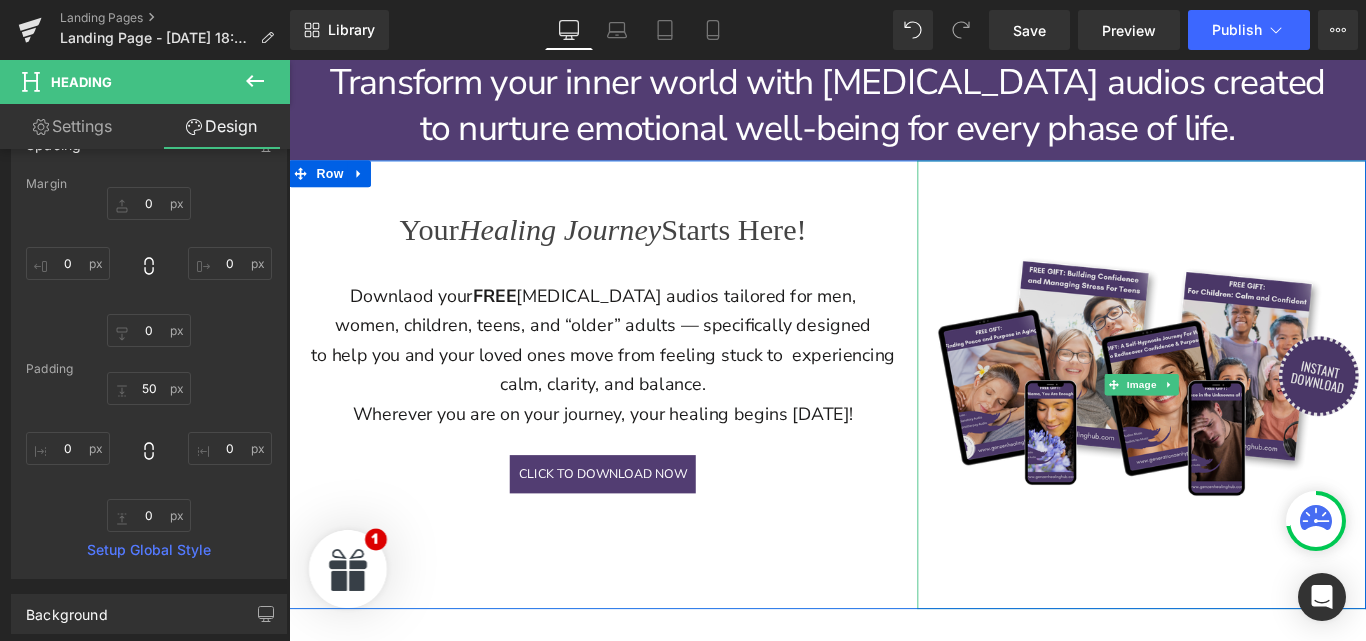 click at bounding box center [1247, 425] 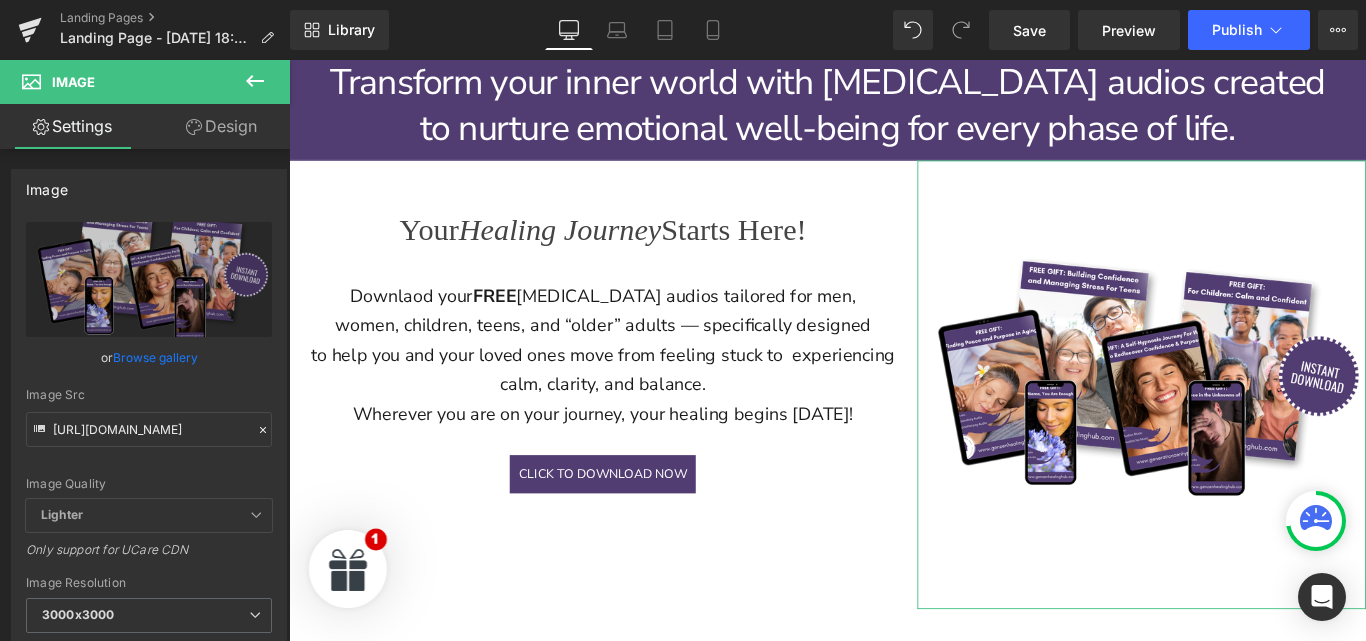 click on "Design" at bounding box center (221, 126) 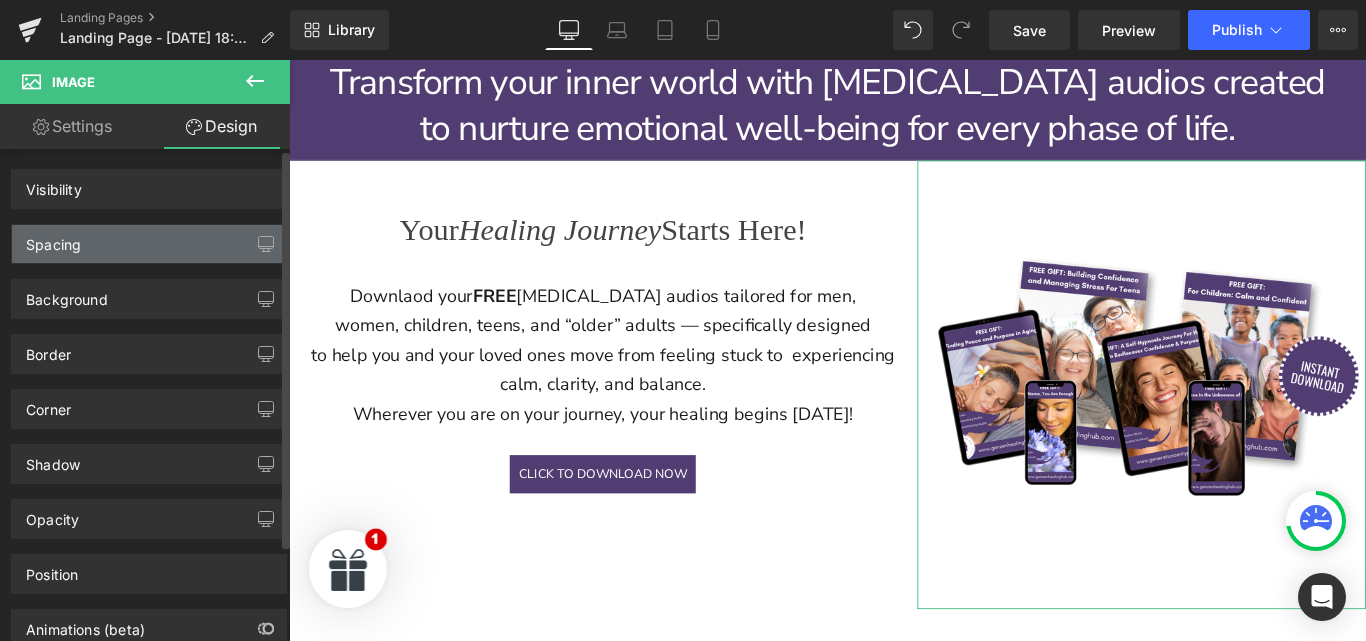click on "Spacing" at bounding box center (149, 244) 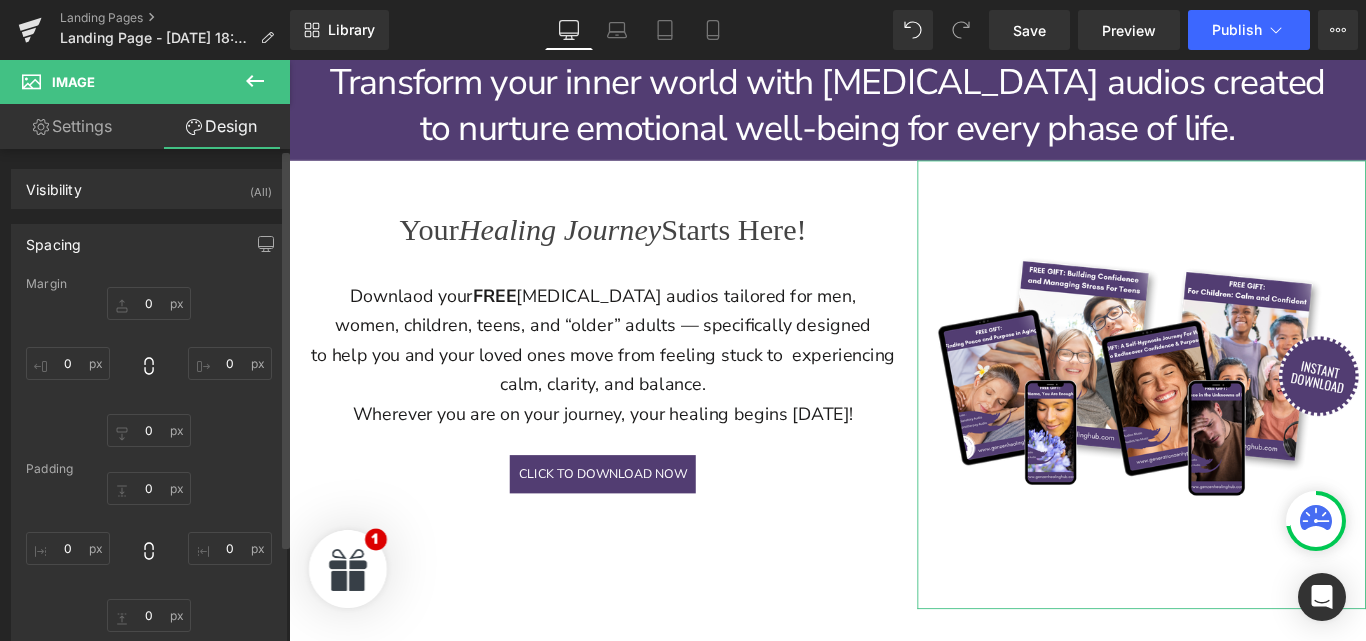 type on "0" 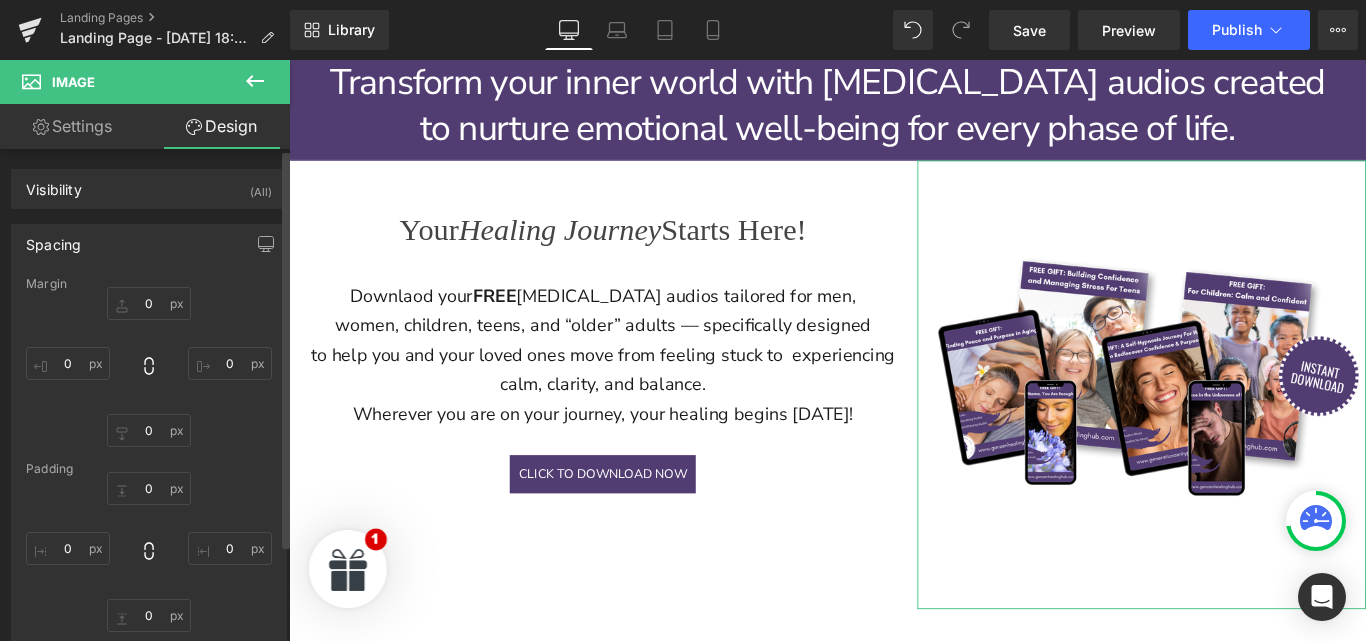 type on "0" 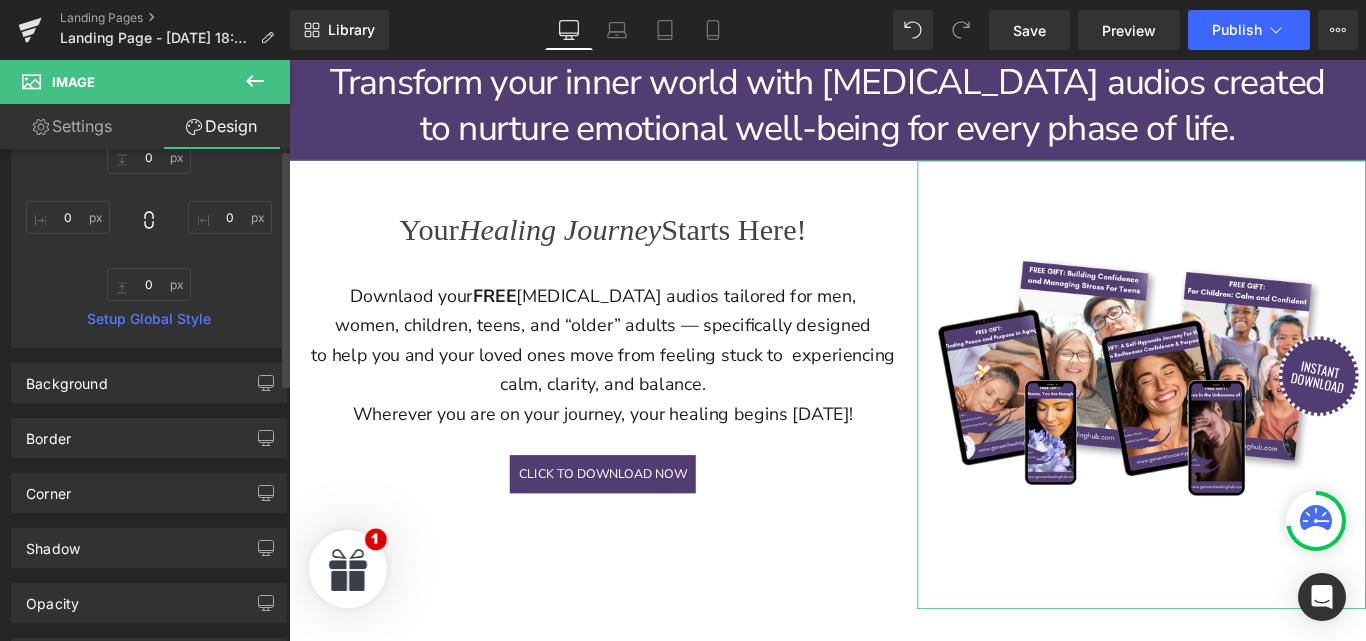 scroll, scrollTop: 0, scrollLeft: 0, axis: both 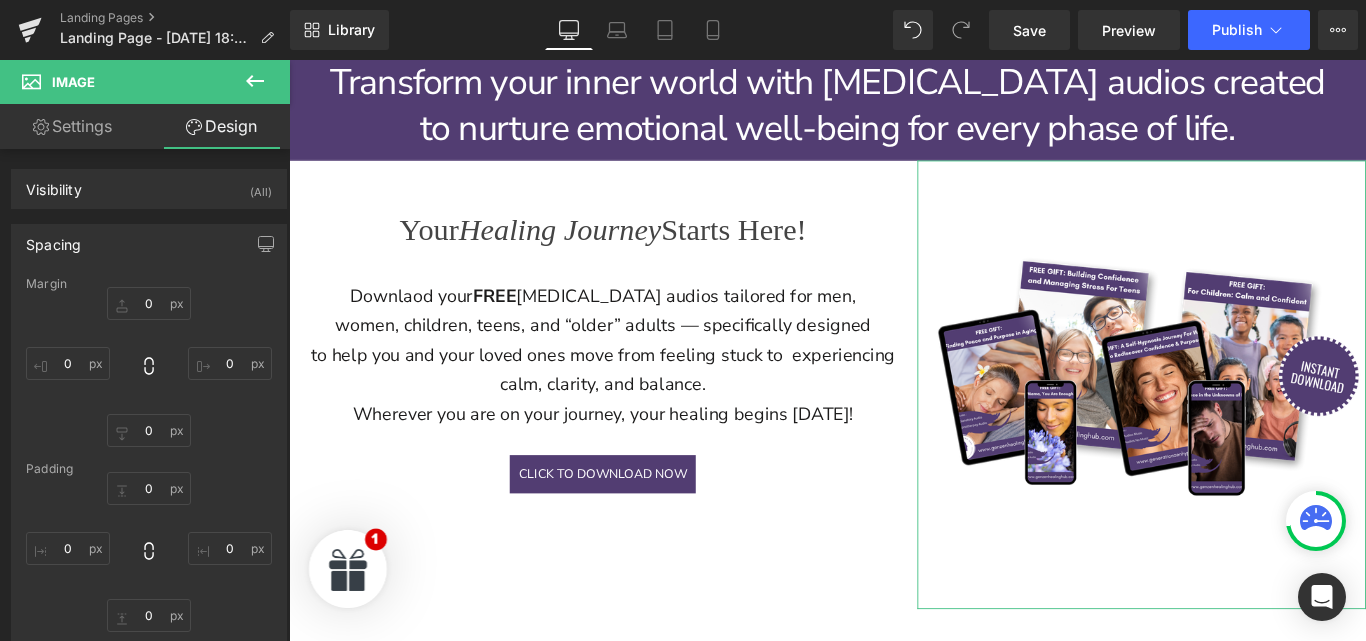 click on "Settings" at bounding box center (72, 126) 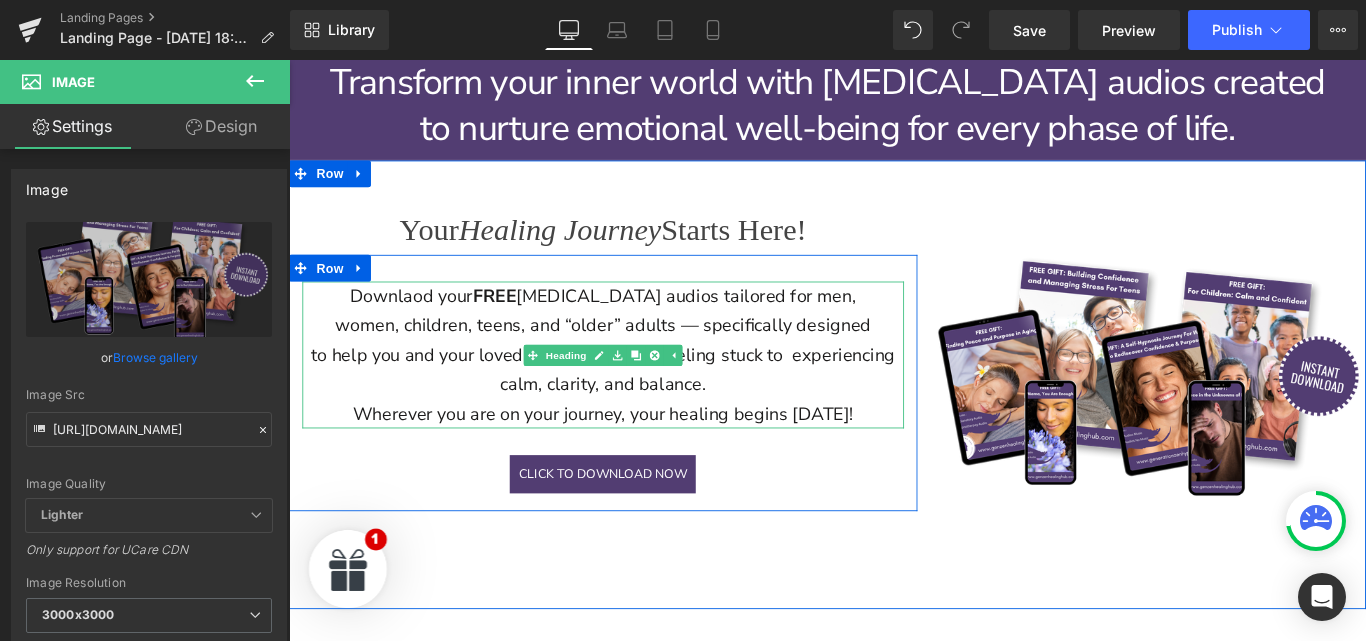 click on "to help you and your loved ones move from feeling stuck to  experiencing calm, clarity, and balance." at bounding box center [642, 408] 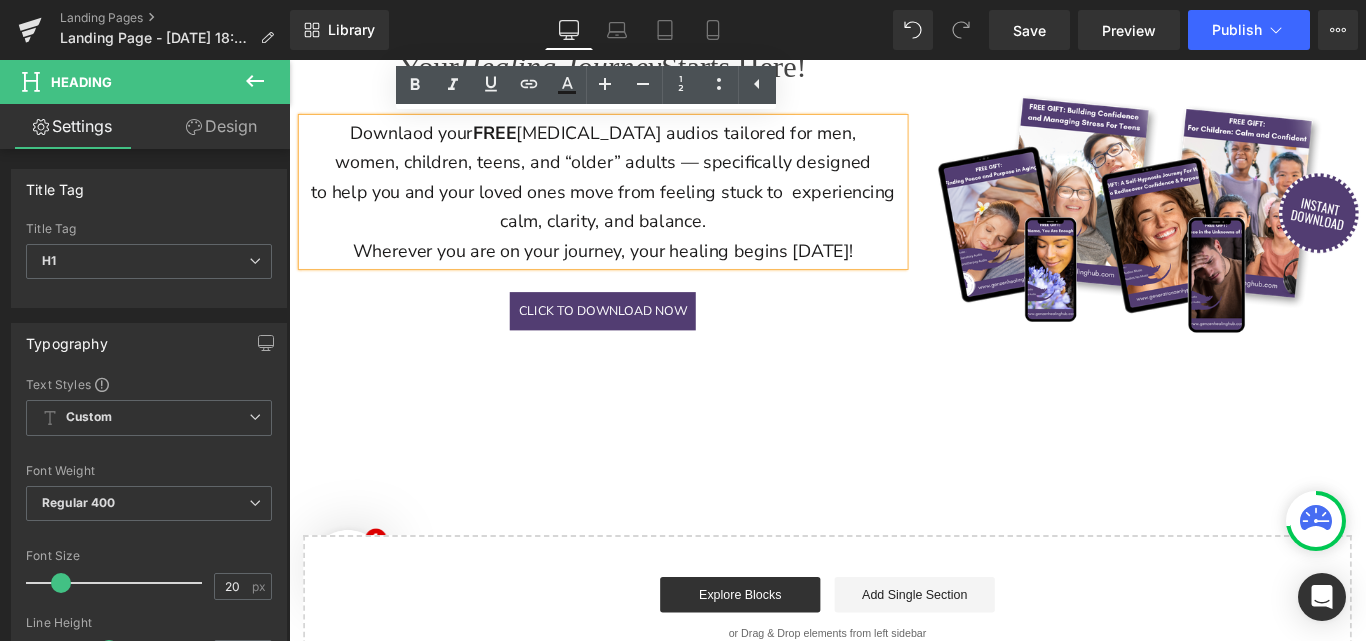 scroll, scrollTop: 1231, scrollLeft: 0, axis: vertical 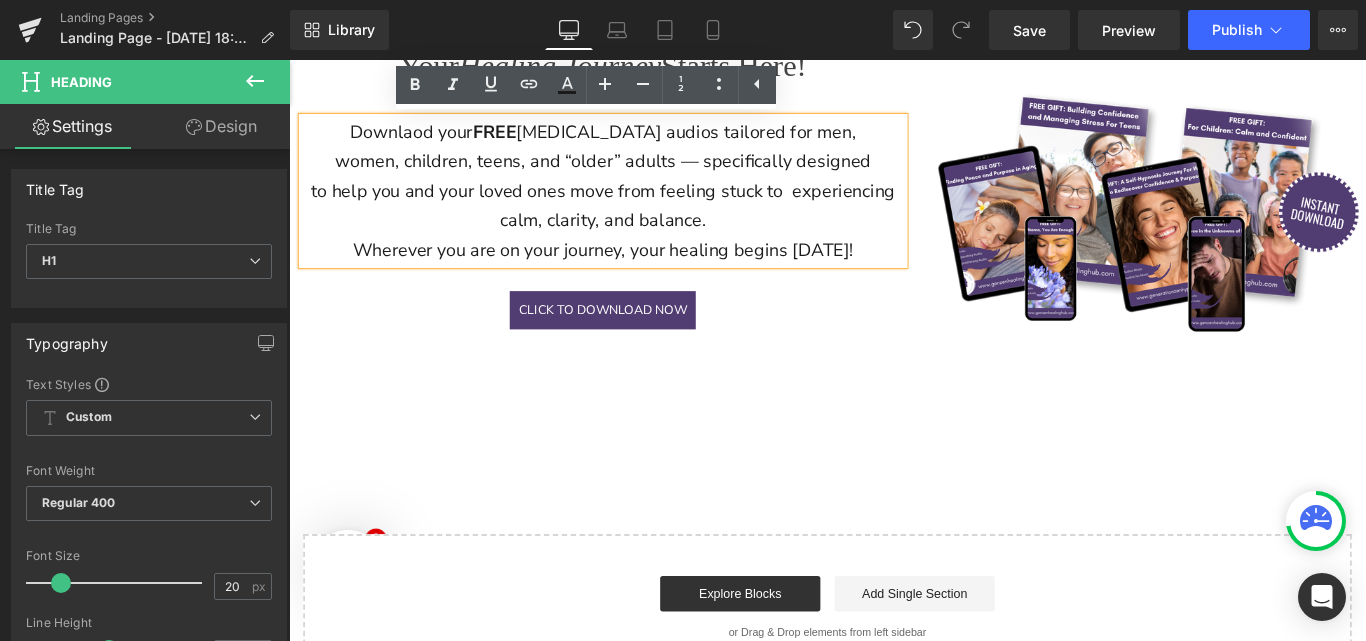click on "Your  Healing Journey  Starts Here!
Heading   50px
Downlaod your  FREE  hypnotherapy audios tailored for men,  women, children, teens, and “older” adults — specifically designed  to help you and your loved ones move from feeling stuck to  experiencing calm, clarity, and balance.  Wherever you are on your journey, your healing begins today!
Heading
CLICK TO DOWNLOAD NOW
Button
Row
Row
Image
Row" at bounding box center (894, 241) 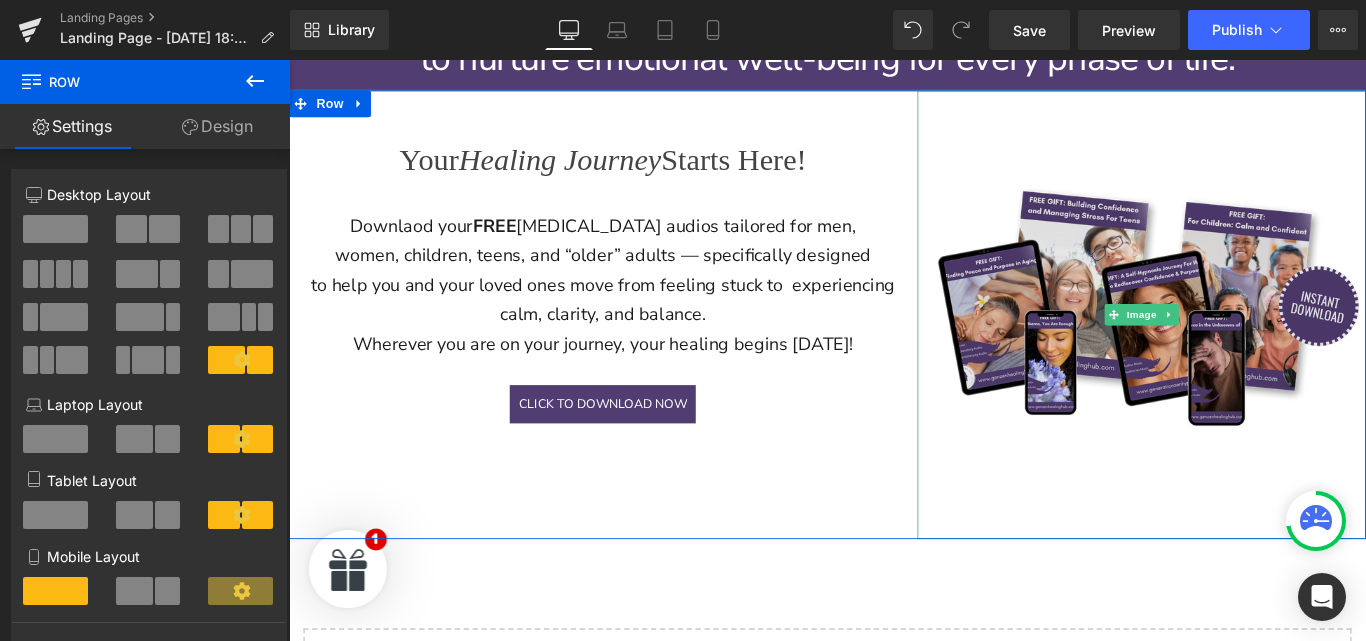 scroll, scrollTop: 1143, scrollLeft: 0, axis: vertical 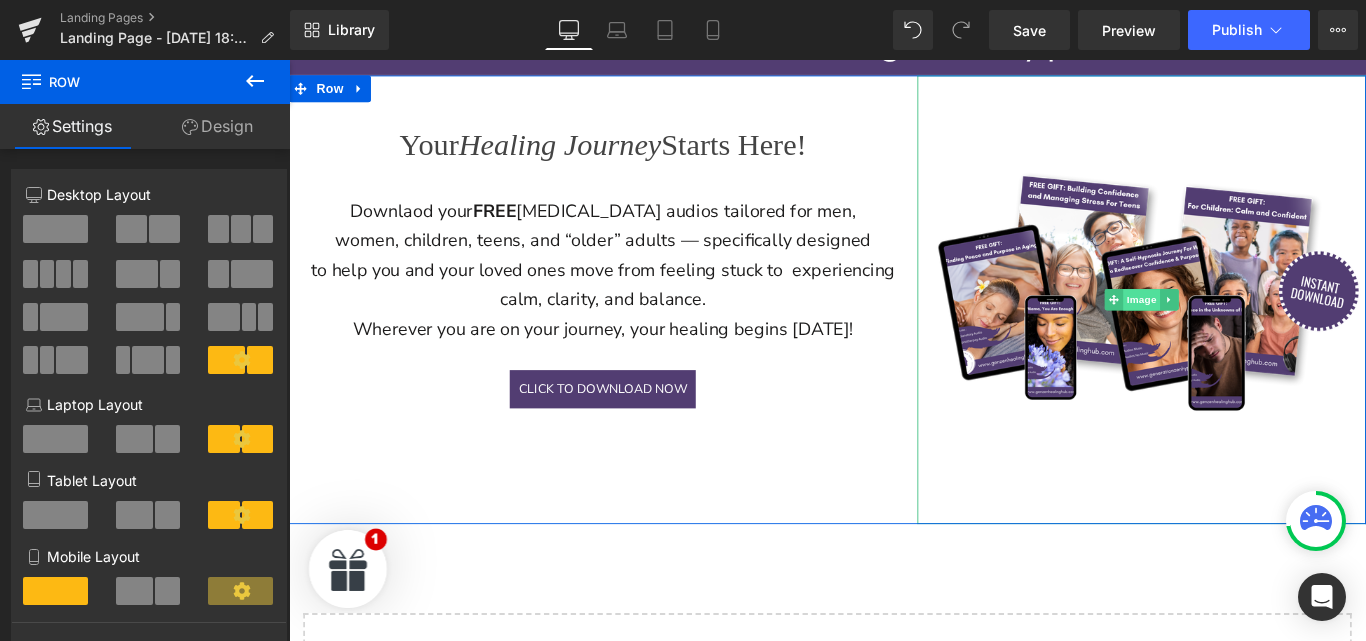 click on "Image" at bounding box center [1247, 329] 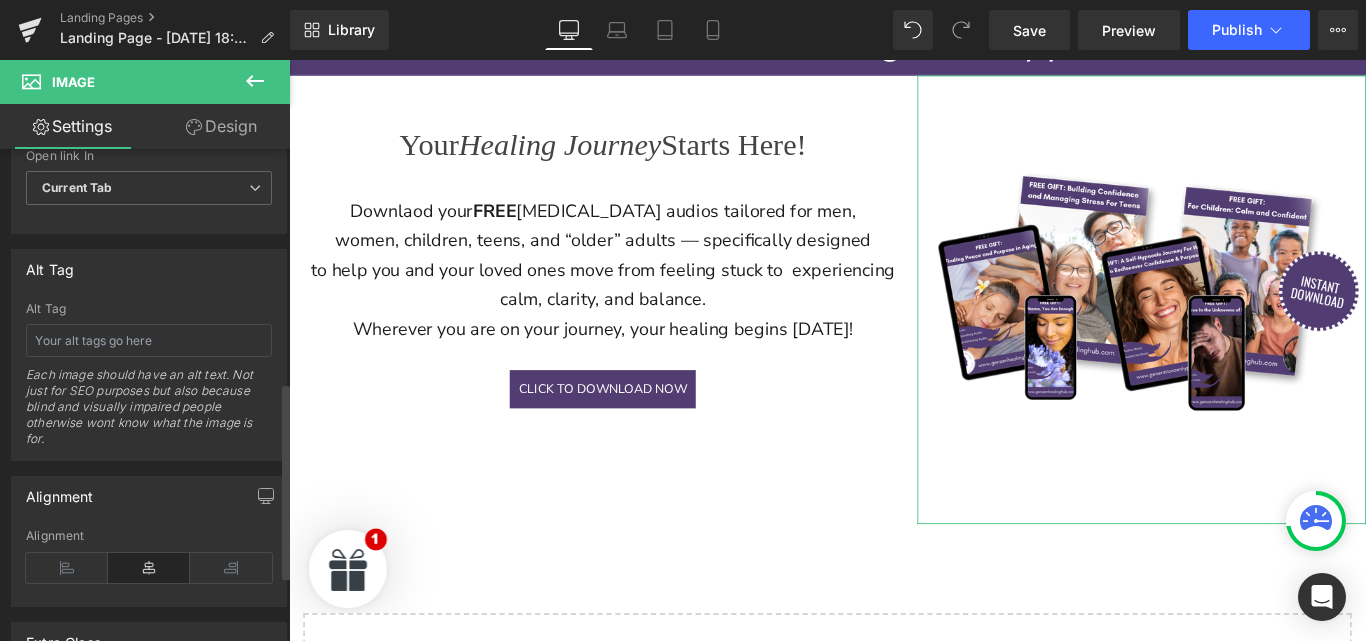 scroll, scrollTop: 0, scrollLeft: 0, axis: both 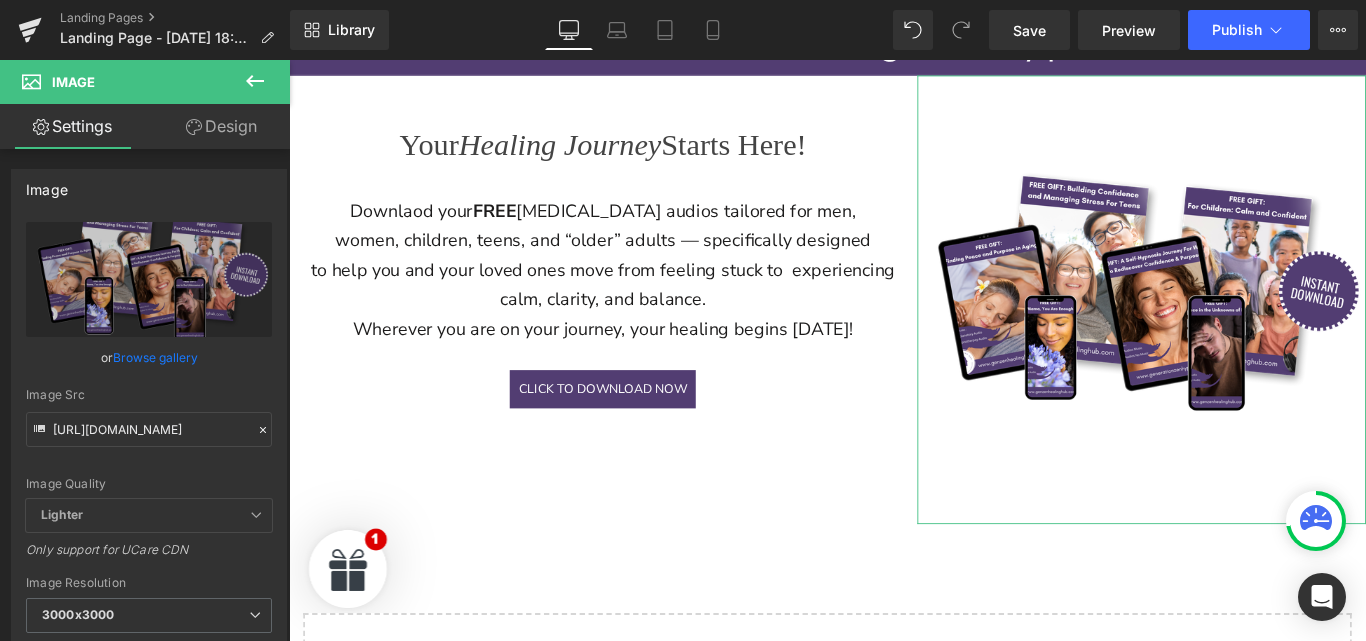 click on "Design" at bounding box center [221, 126] 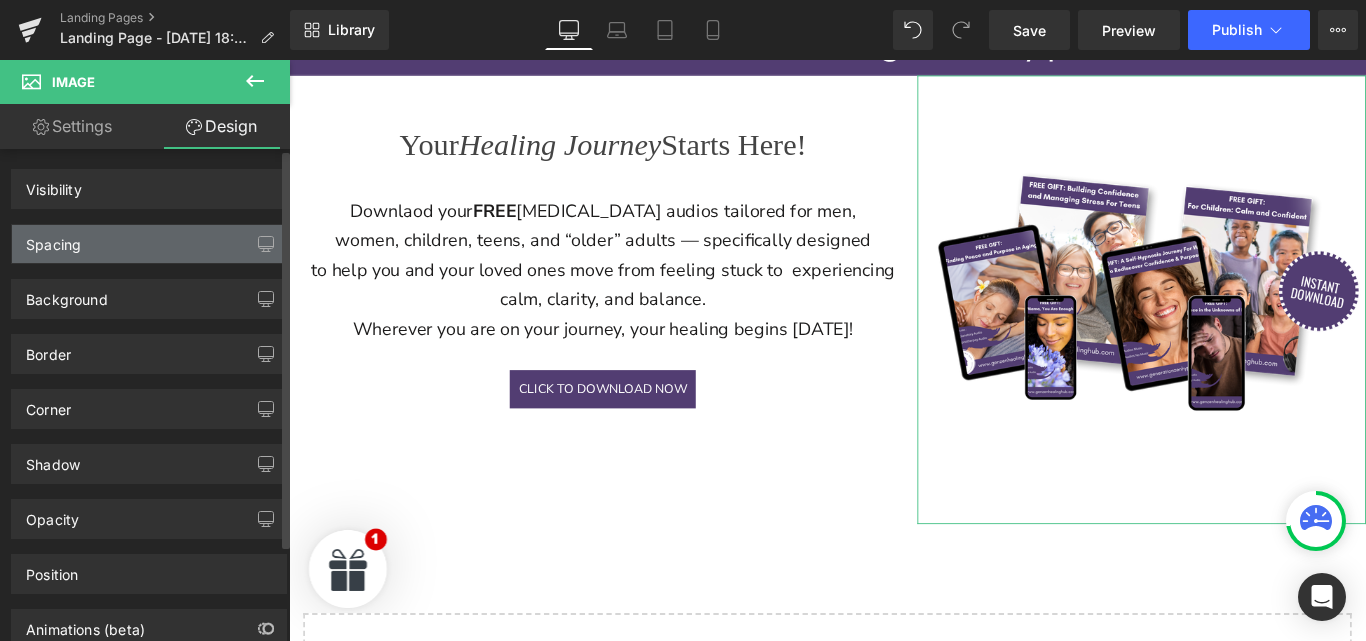 click on "Spacing" at bounding box center [149, 244] 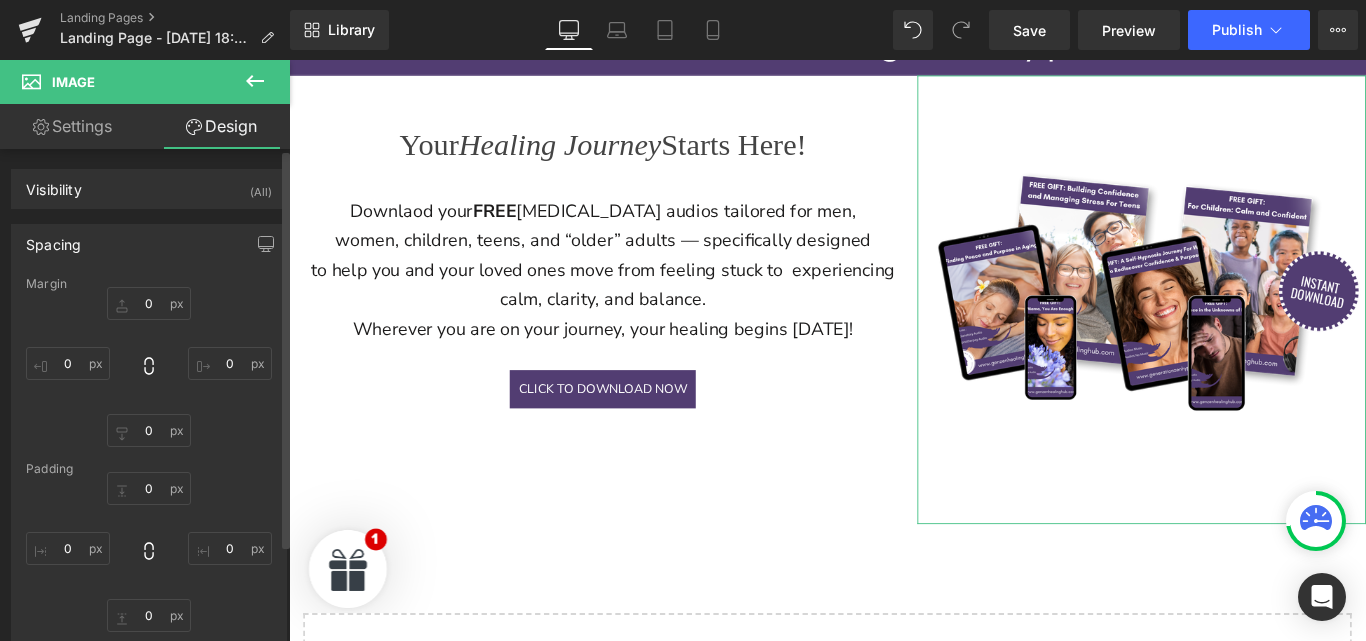 type on "0" 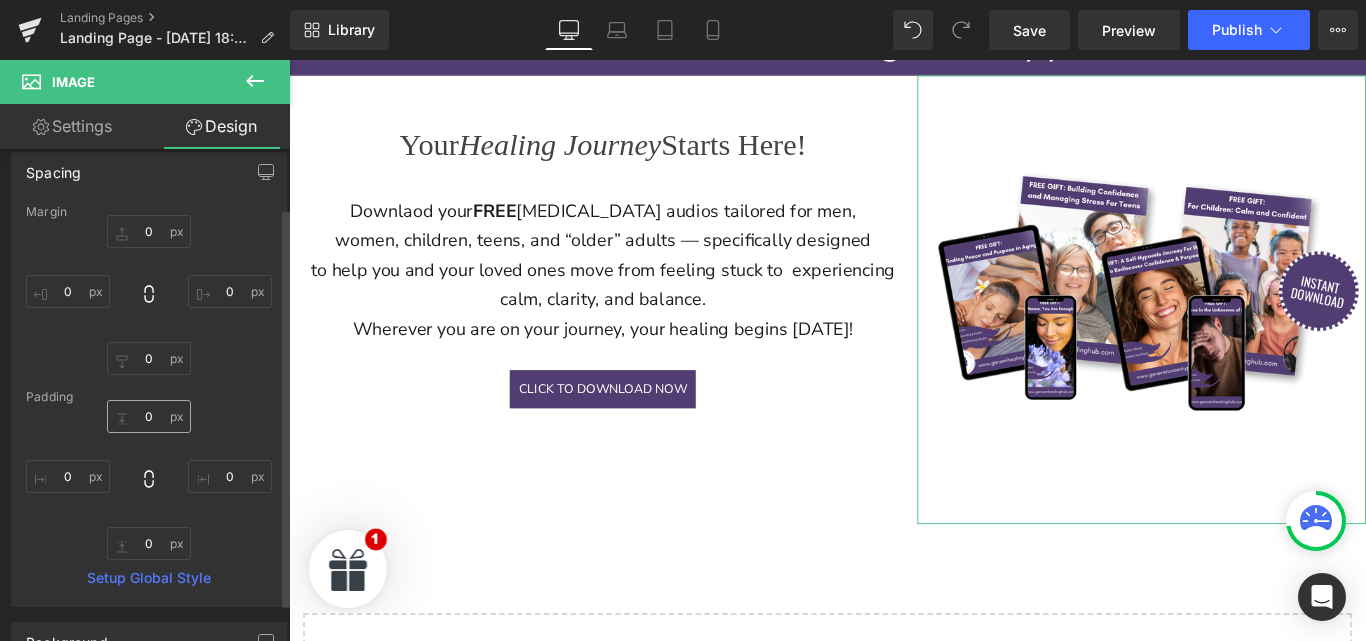 scroll, scrollTop: 73, scrollLeft: 0, axis: vertical 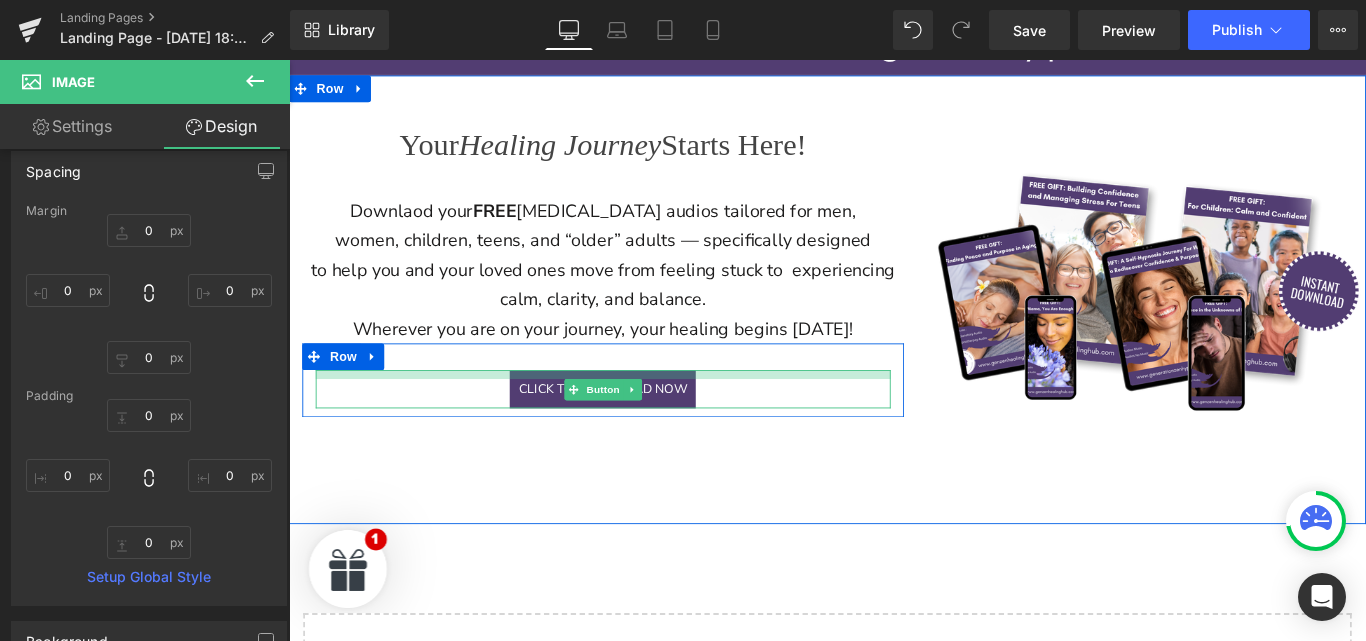 click at bounding box center (642, 413) 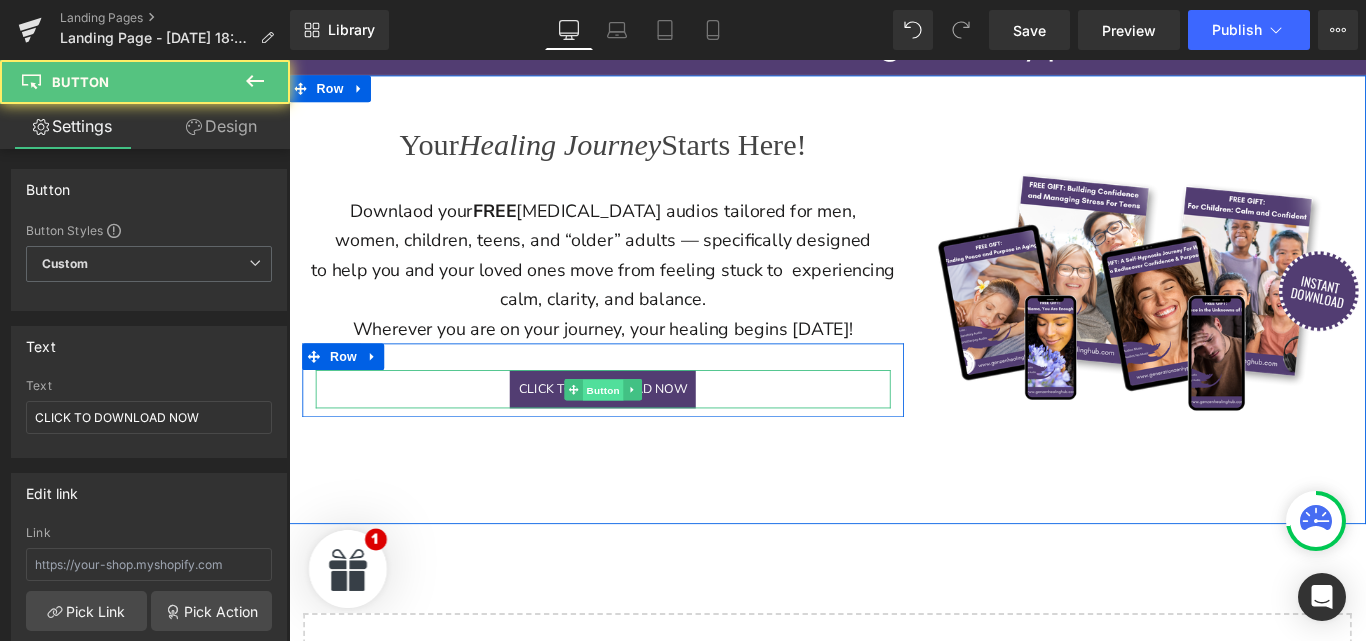 click on "Button" at bounding box center [642, 431] 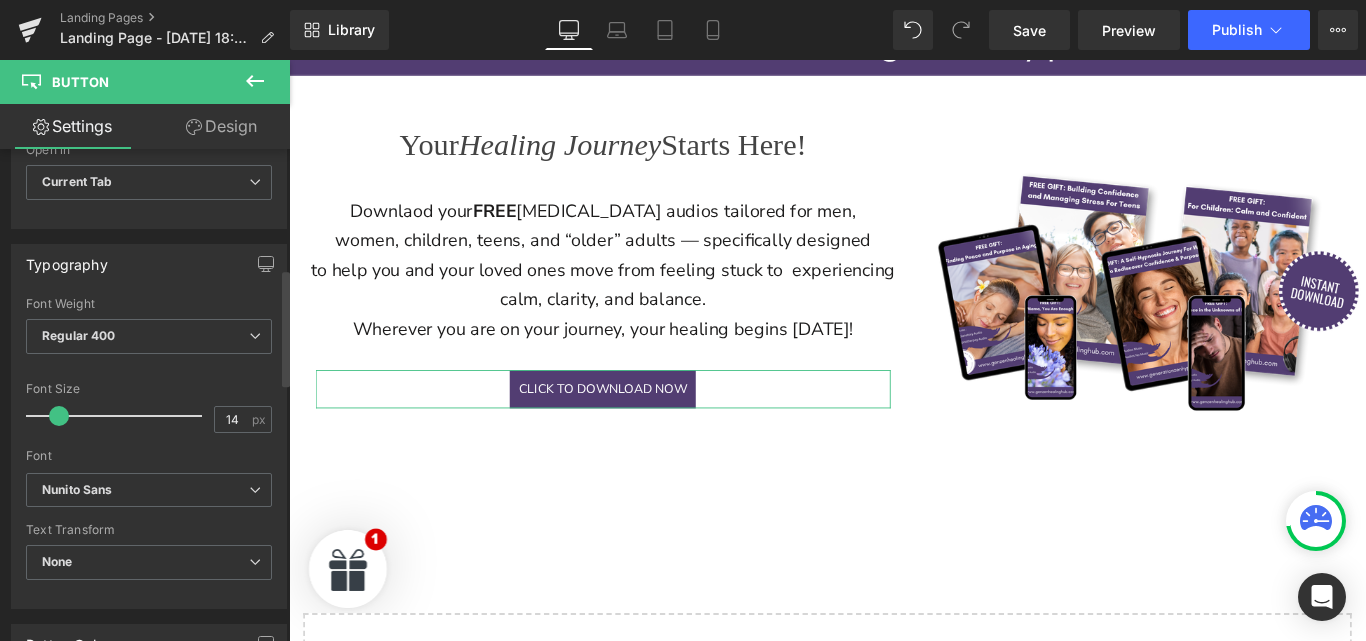 scroll, scrollTop: 504, scrollLeft: 0, axis: vertical 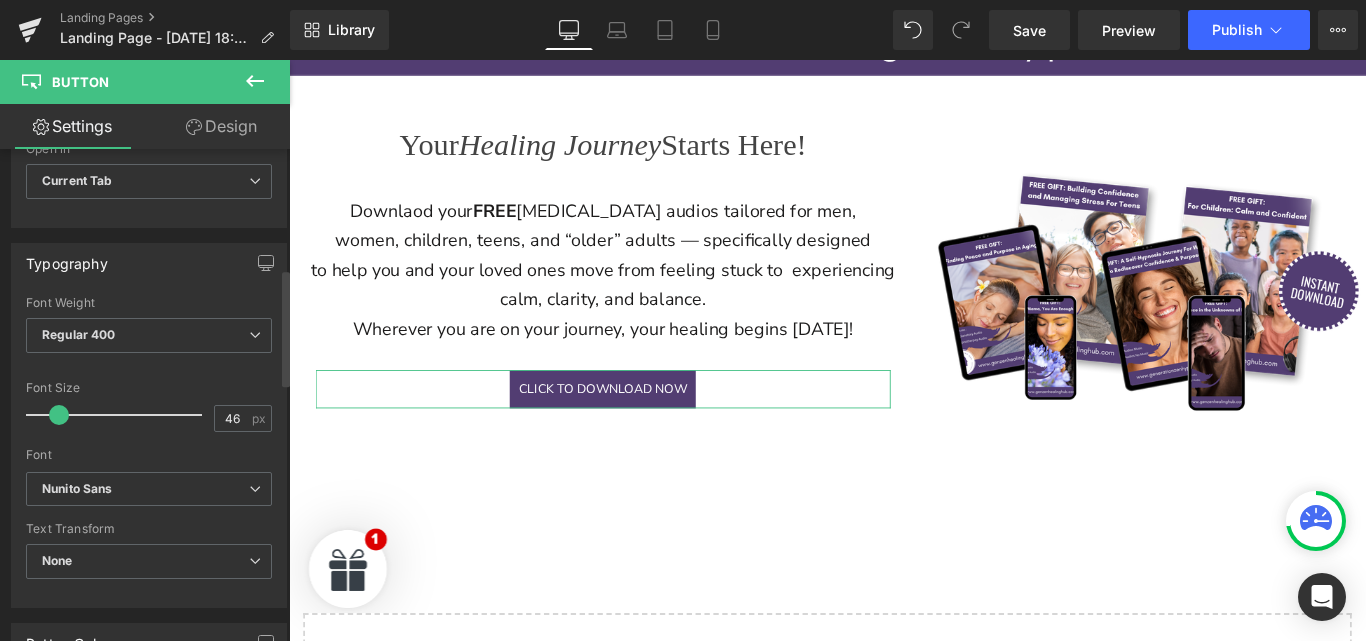 click at bounding box center (119, 415) 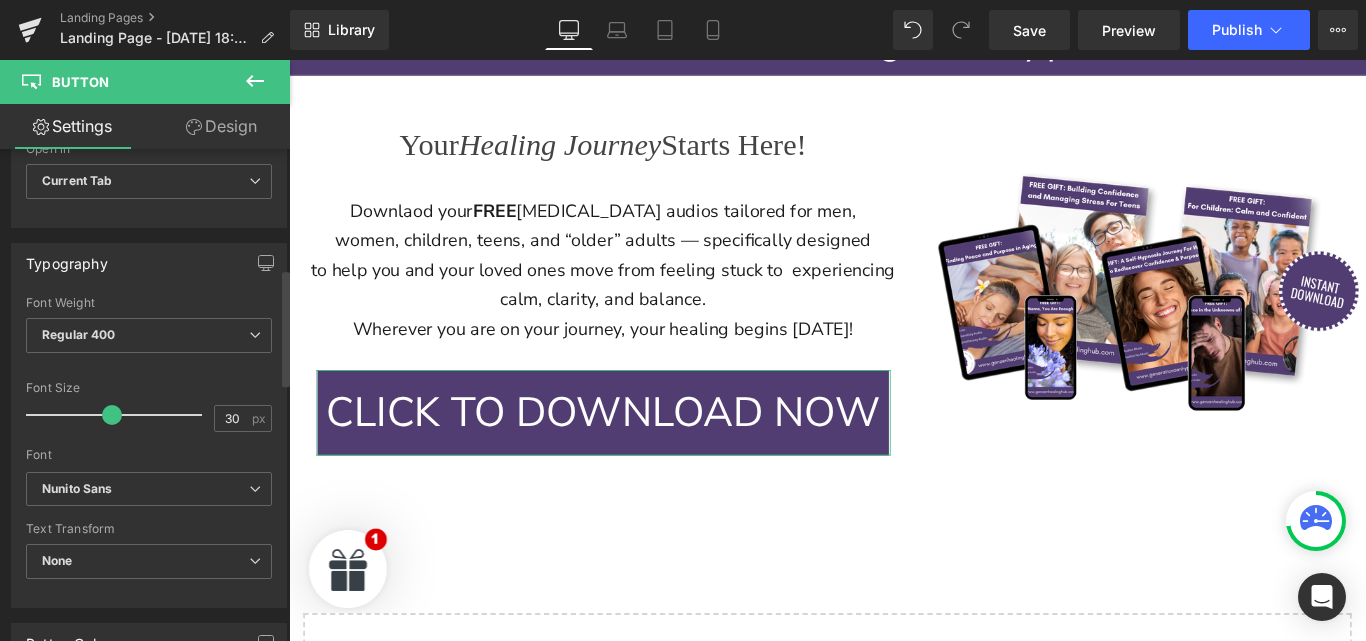 click at bounding box center (119, 415) 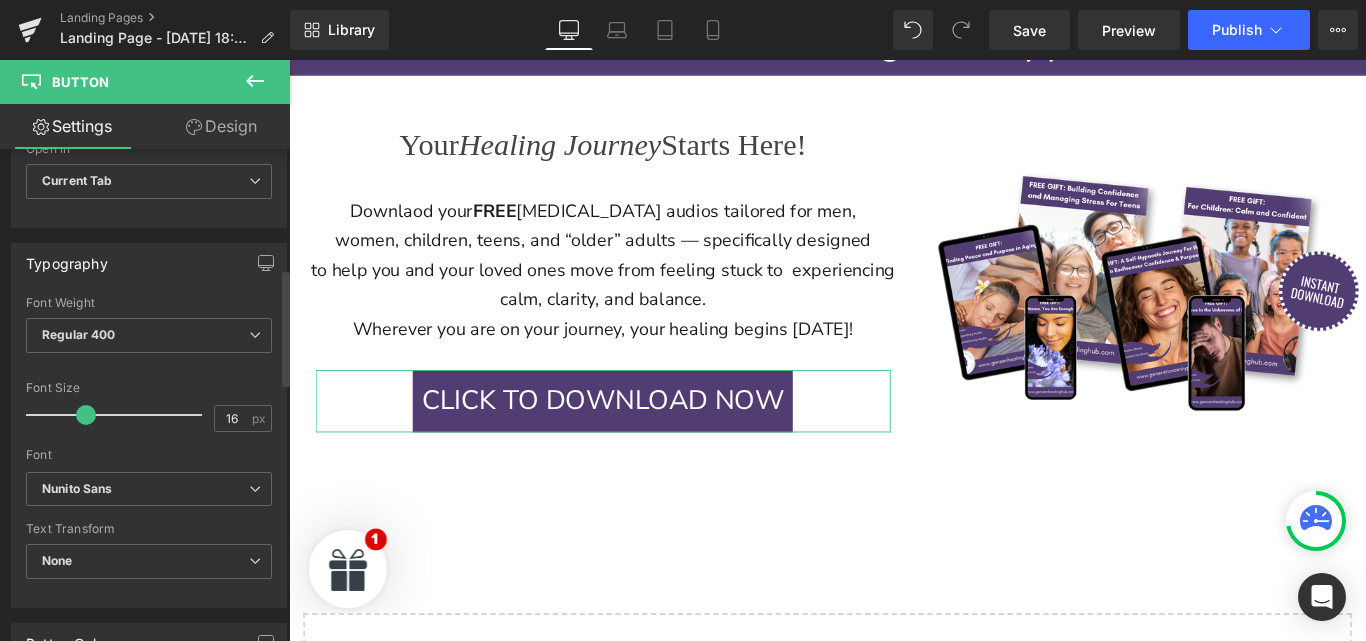 click at bounding box center (119, 415) 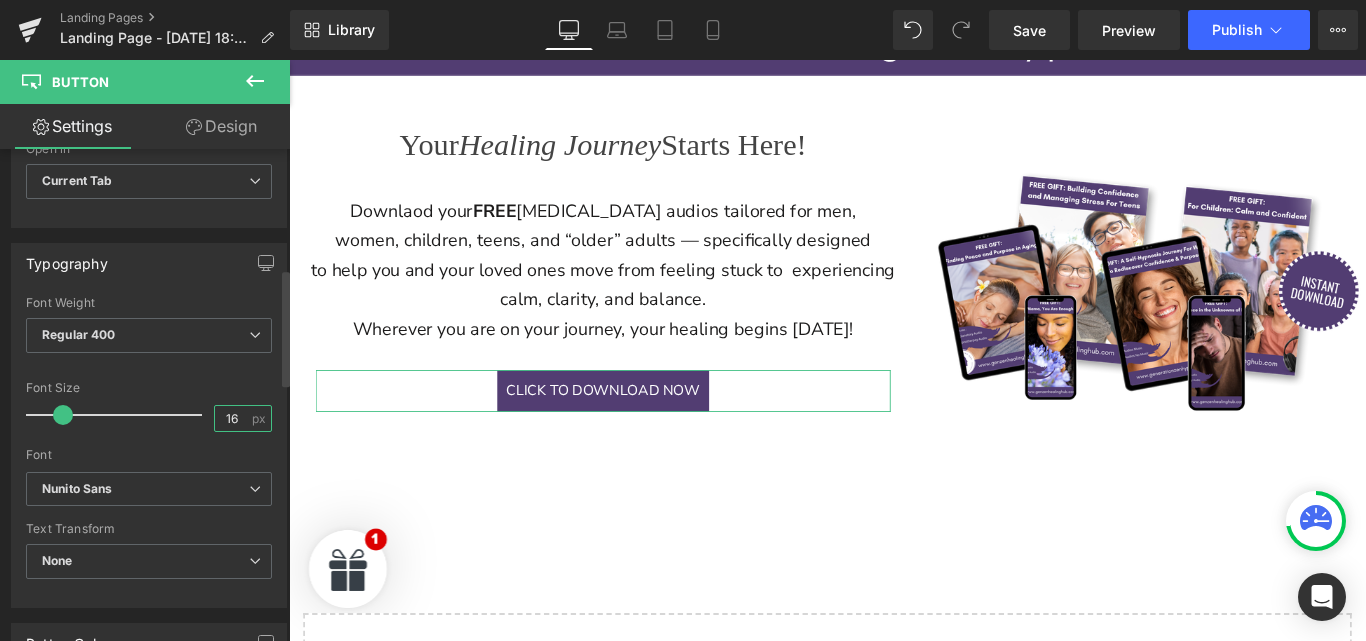 click on "16" at bounding box center [232, 418] 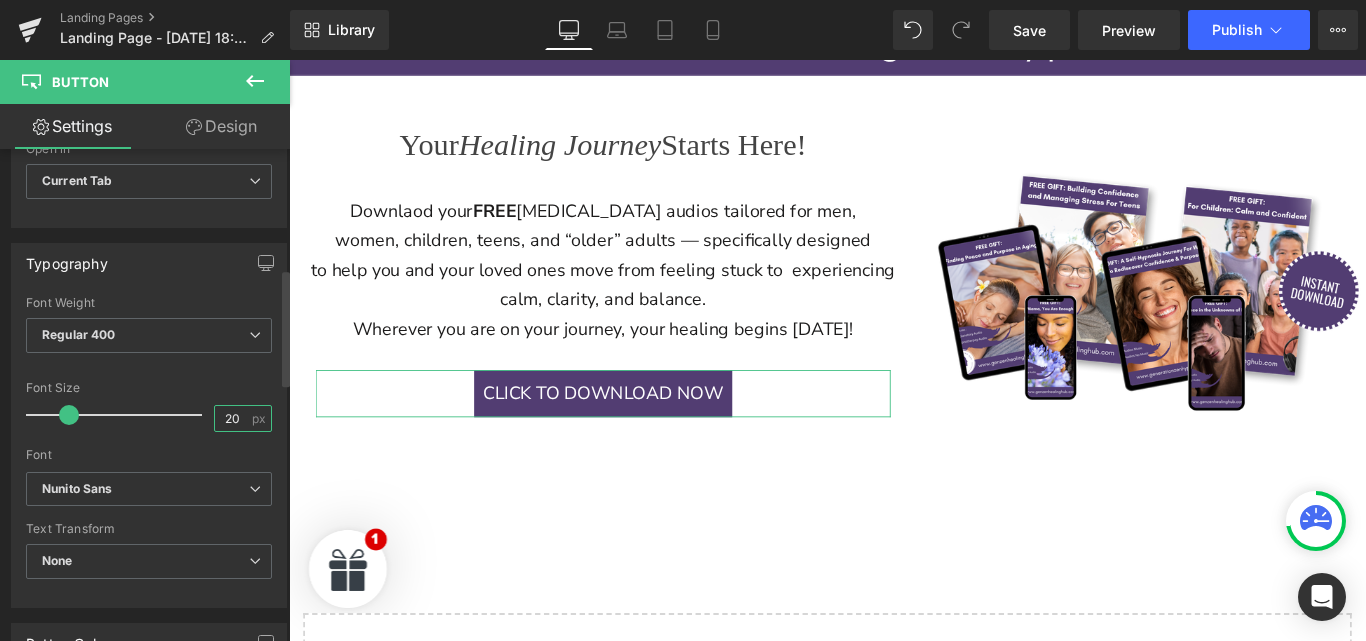 type on "20" 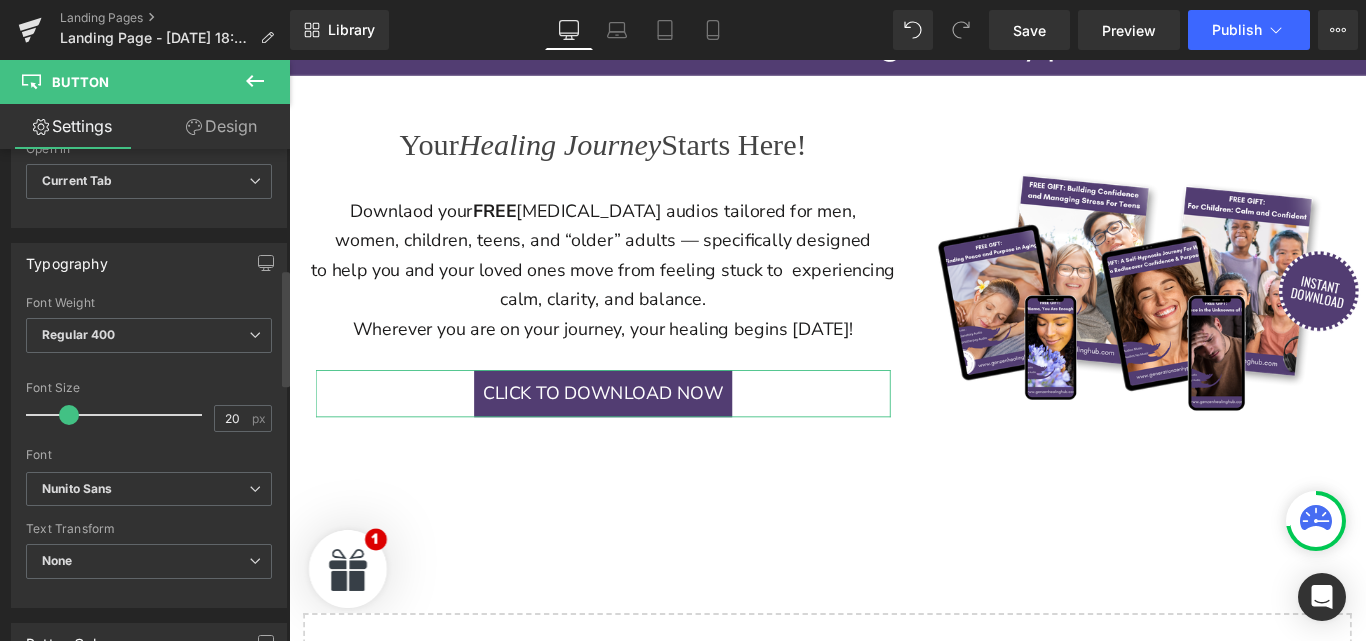 click on "Font
Default
Montserrat
Montserrat Alternates
Nunito Sans
Montserrat Subrayada
Brightwall
Nunito Sans
Default
Montserrat
Montserrat Alternates
Nunito Sans
Montserrat Subrayada
Brightwall
Open Font Manager" at bounding box center [149, 384] 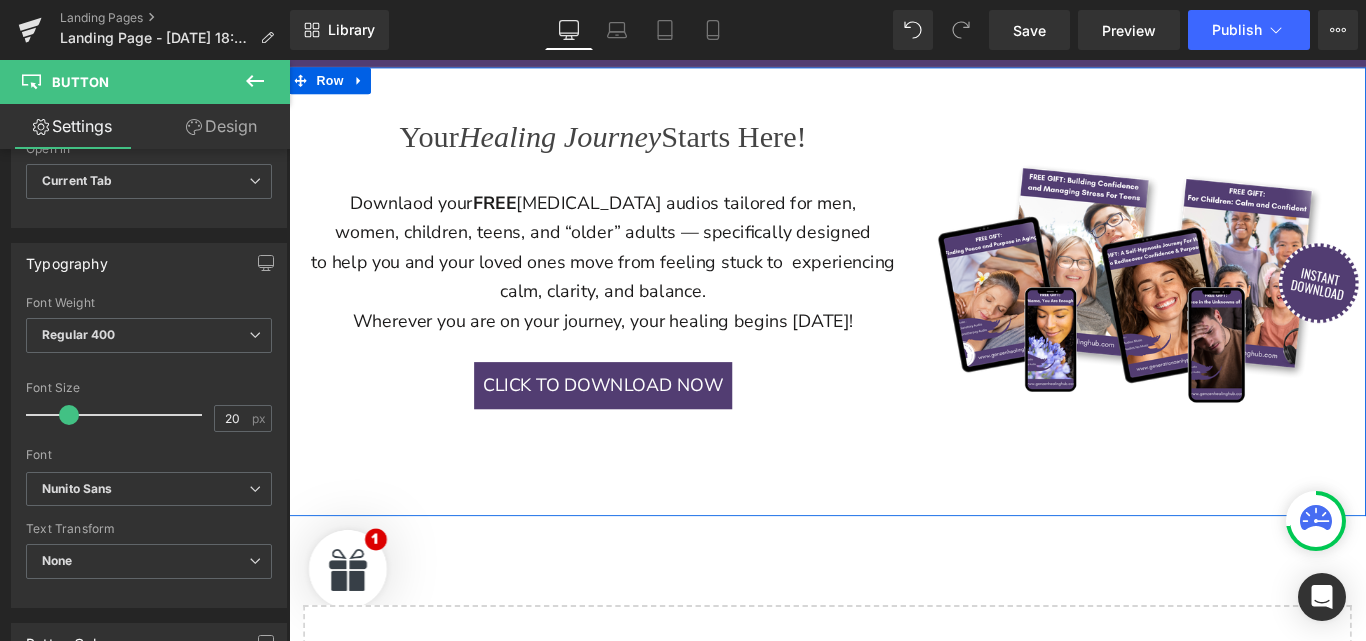 scroll, scrollTop: 1154, scrollLeft: 0, axis: vertical 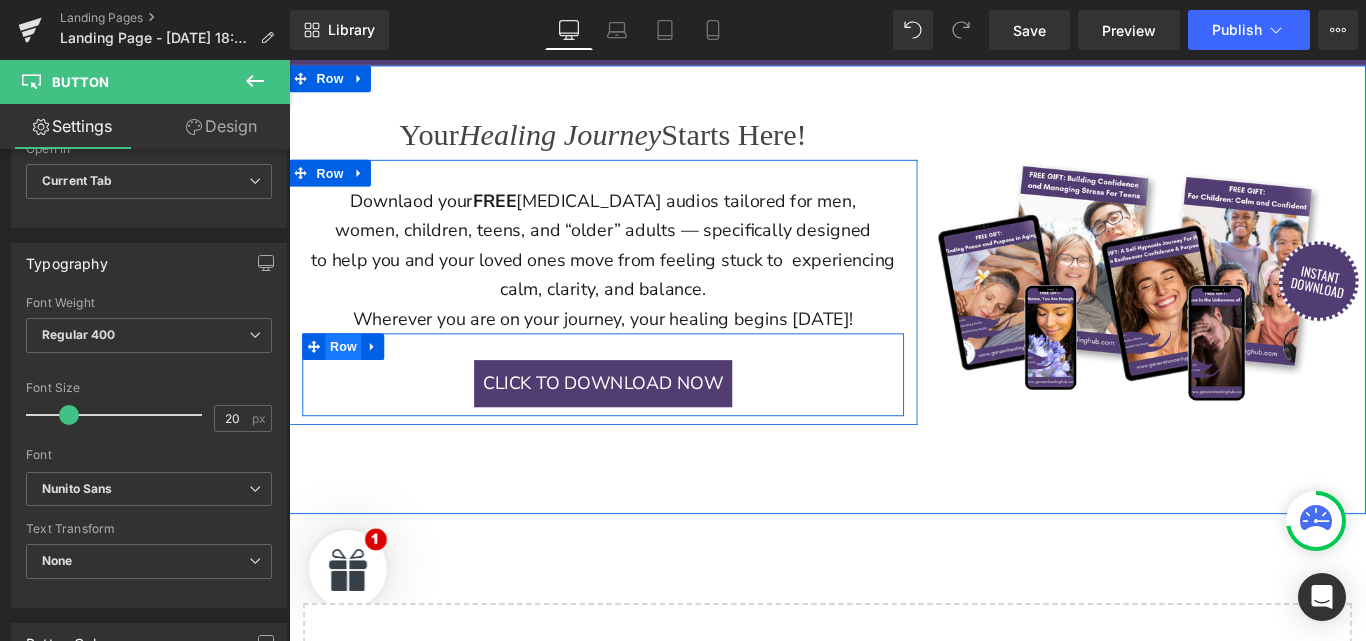 click on "Row" at bounding box center [350, 382] 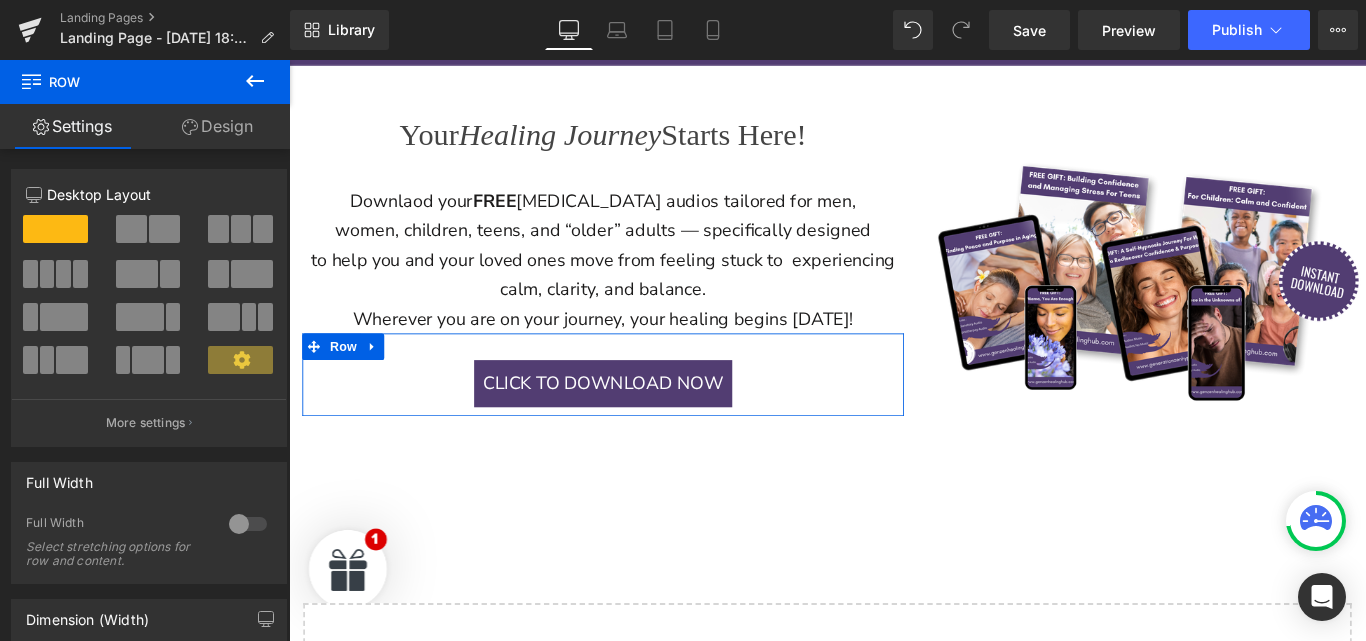 click on "Design" at bounding box center (217, 126) 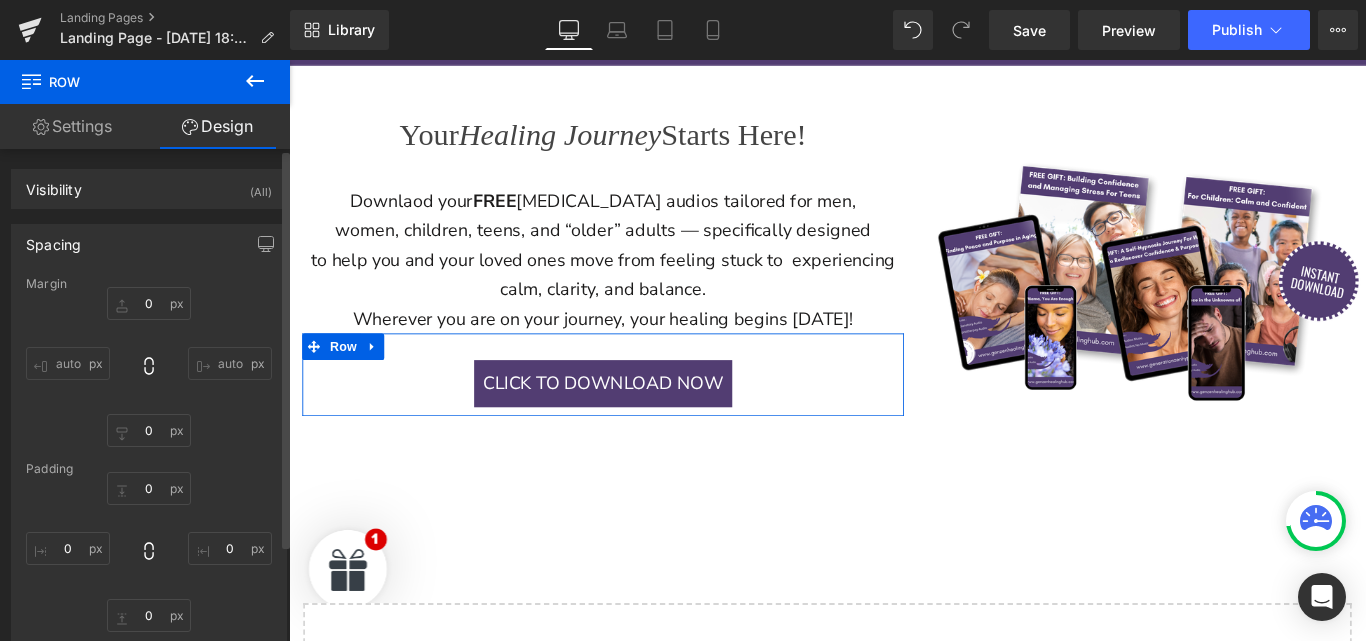 type on "0" 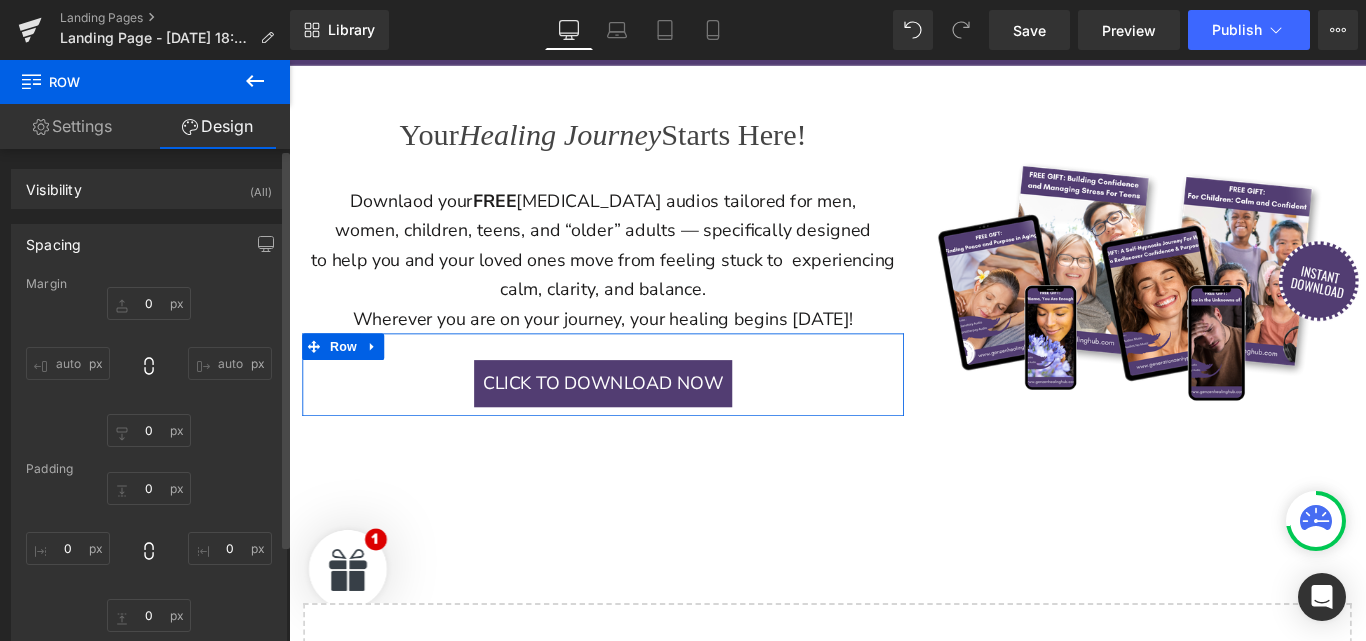 type on "0" 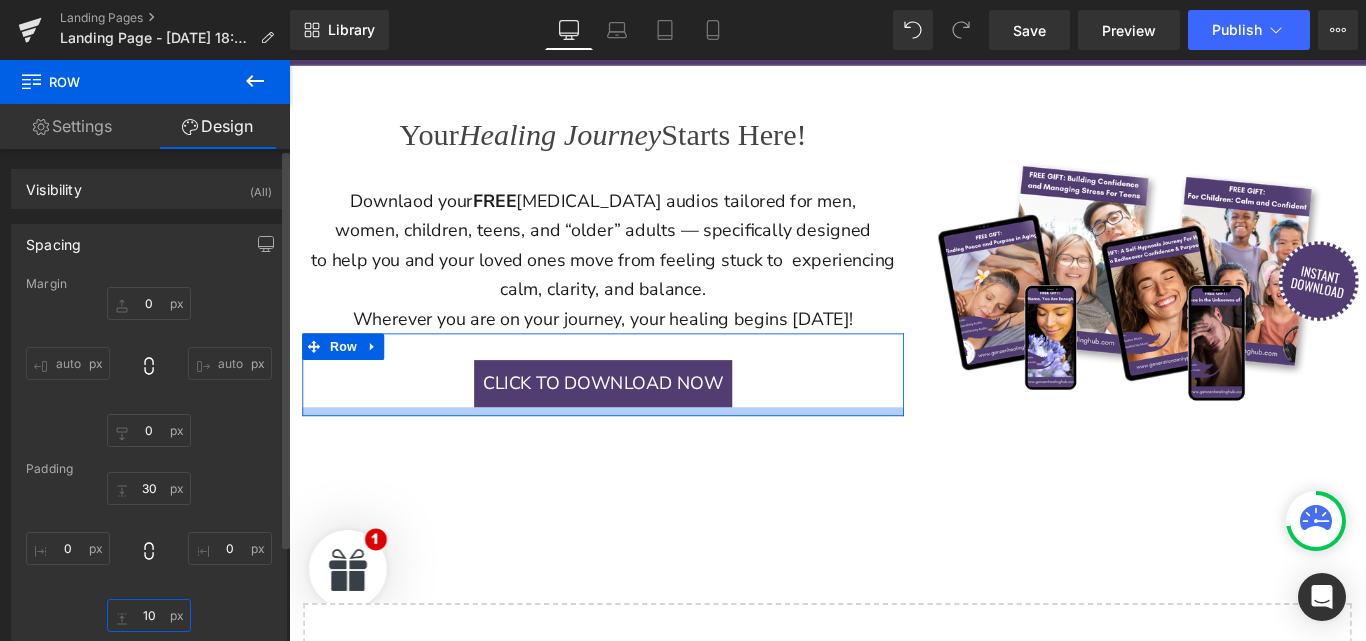 click on "10" at bounding box center (149, 615) 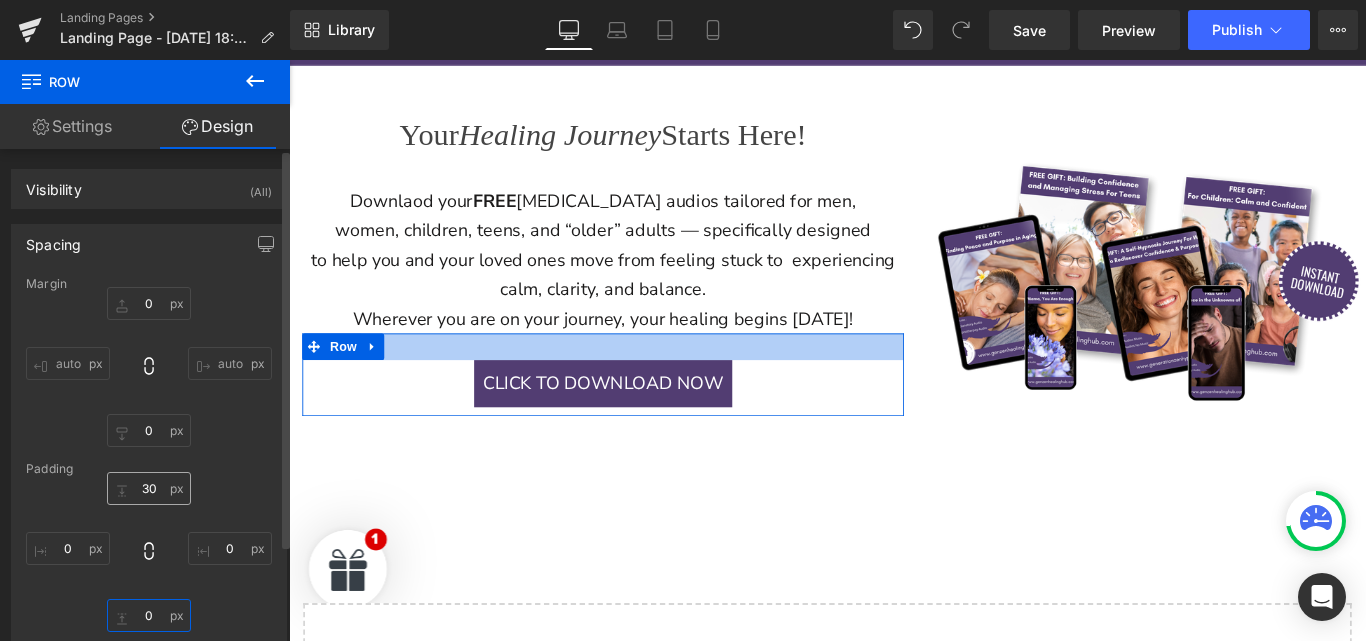 type 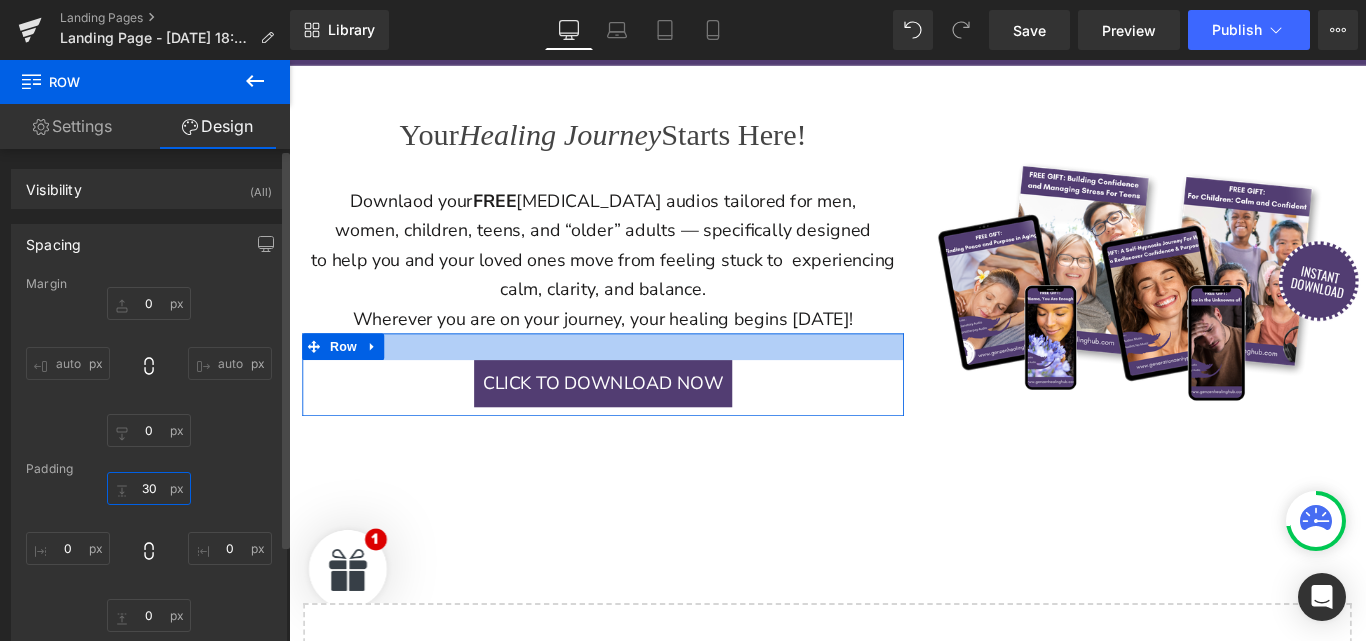 click on "30" at bounding box center [149, 488] 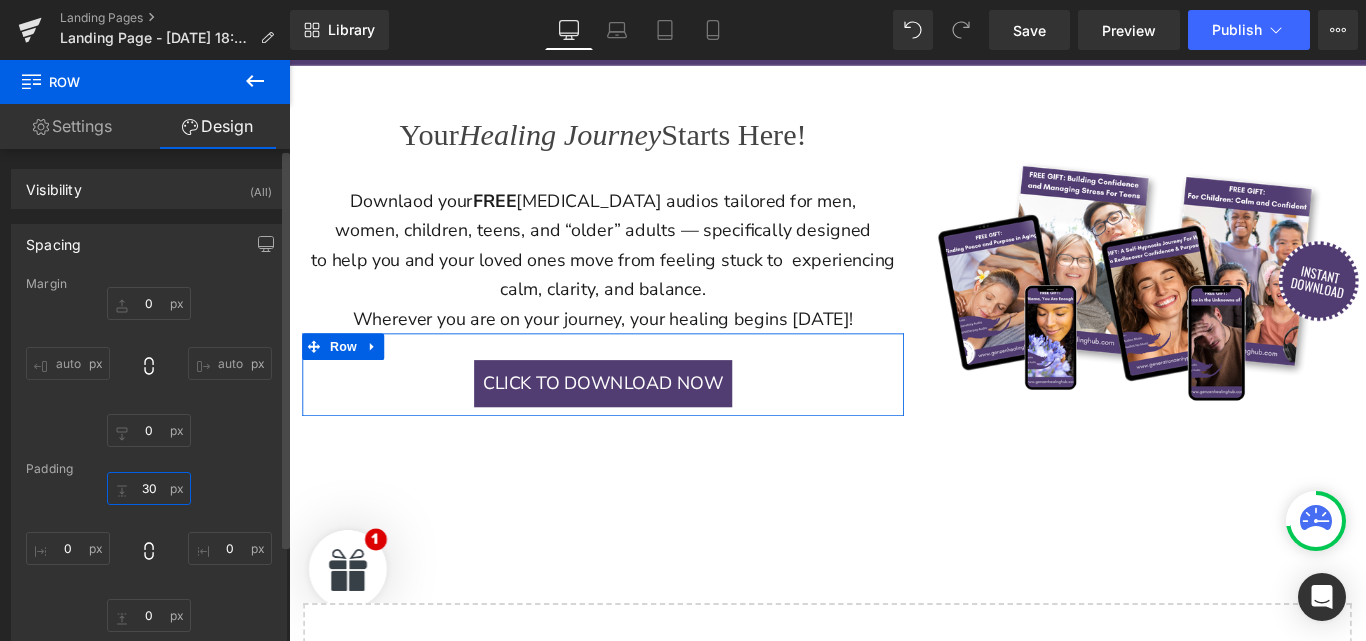 click on "30" at bounding box center [149, 488] 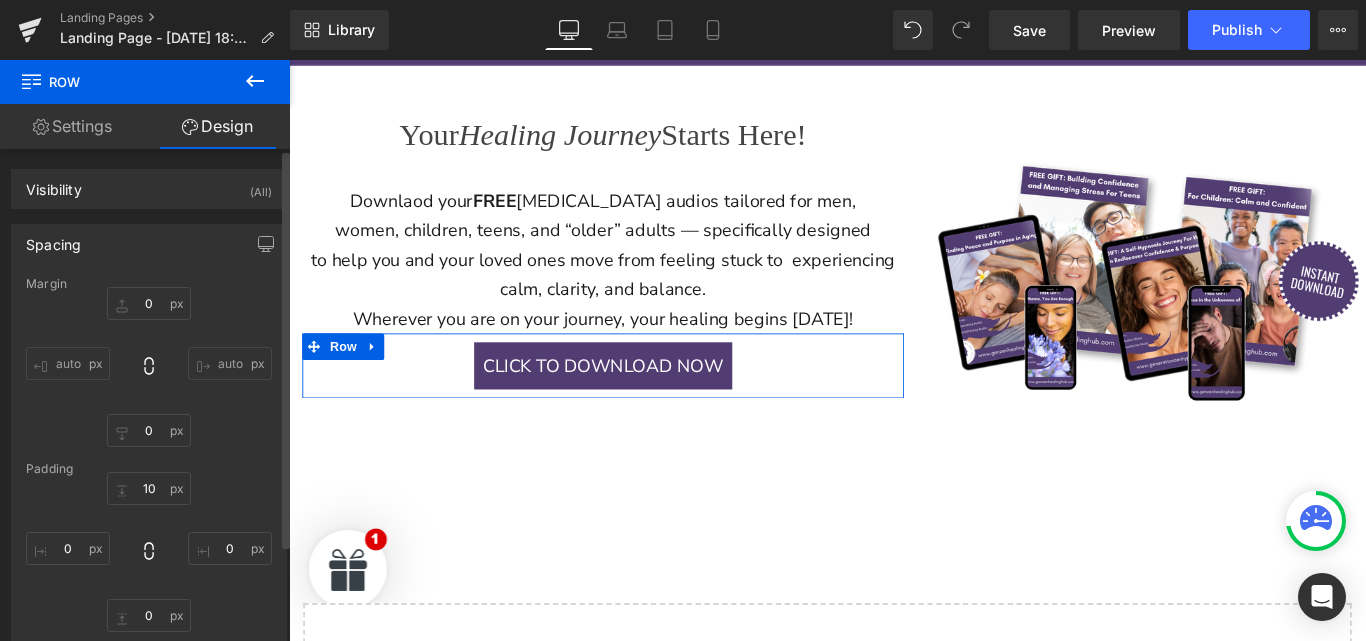 click on "10 10
0px 0
0px 0" at bounding box center (149, 552) 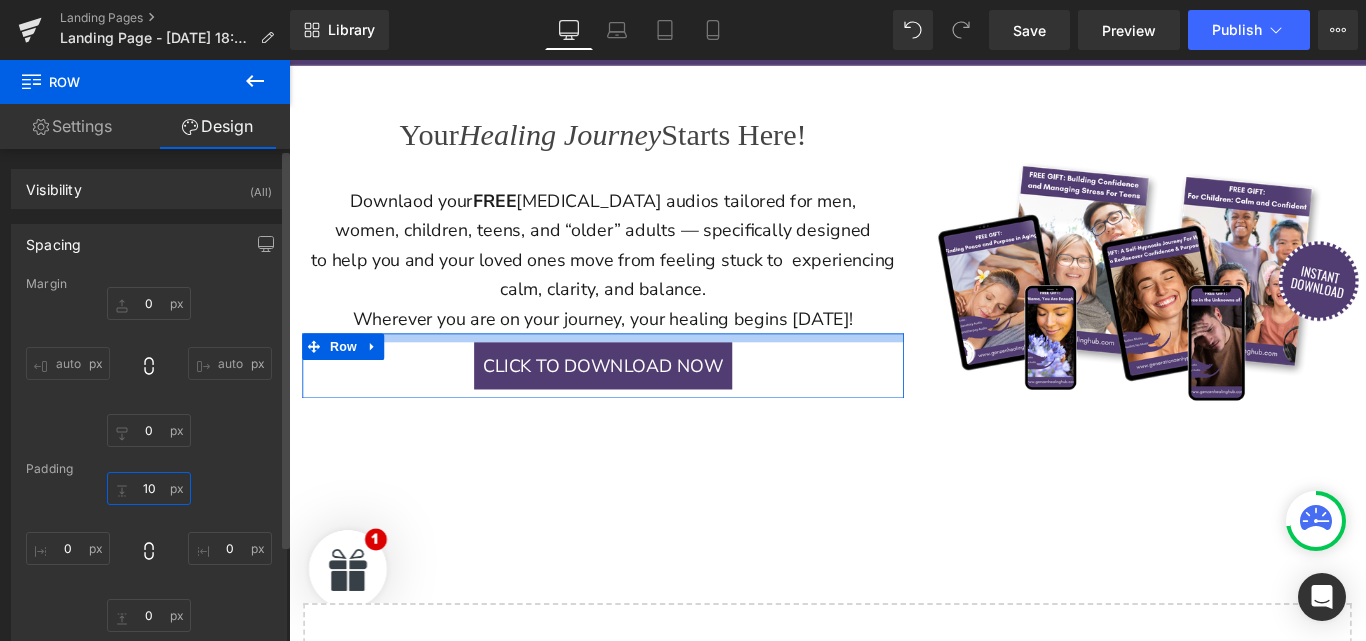 click on "10" at bounding box center (149, 488) 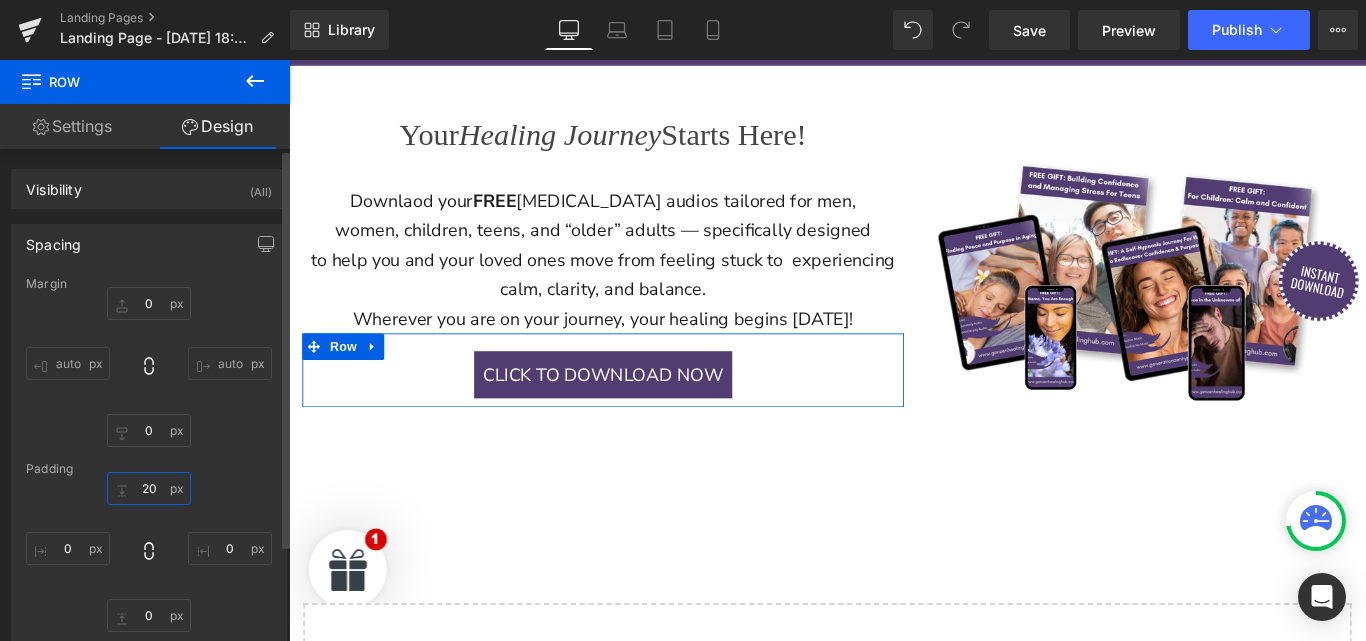 click on "20" at bounding box center [149, 488] 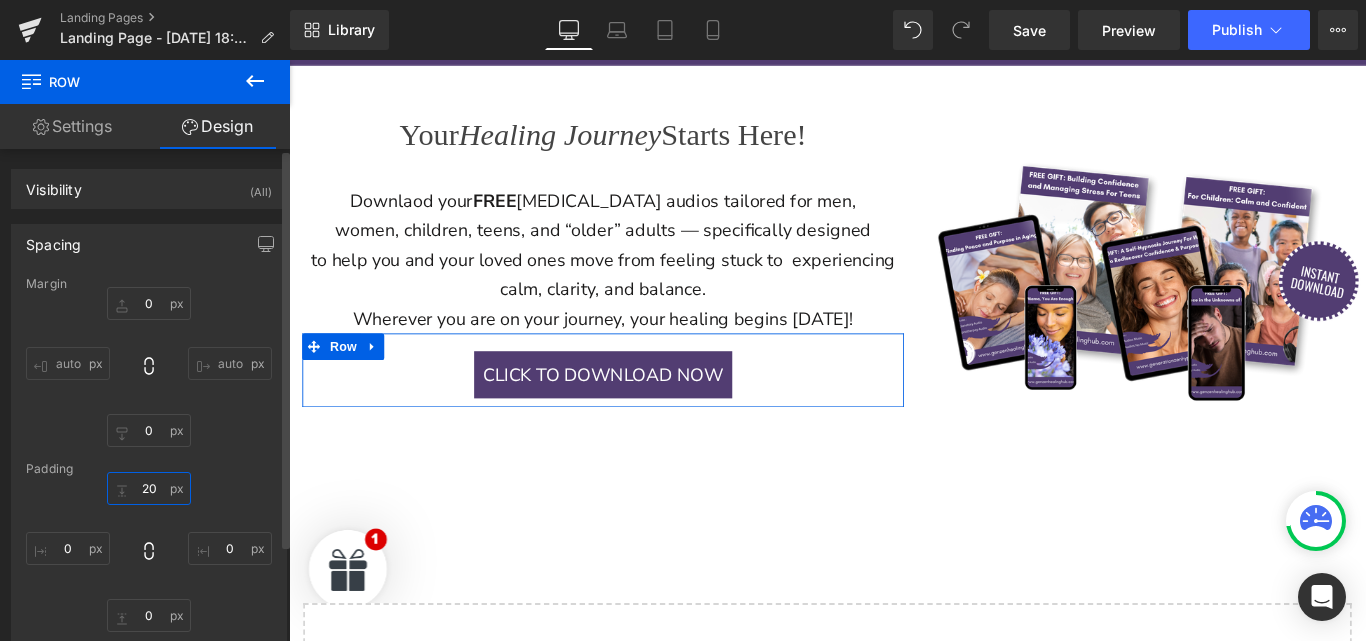type on "20" 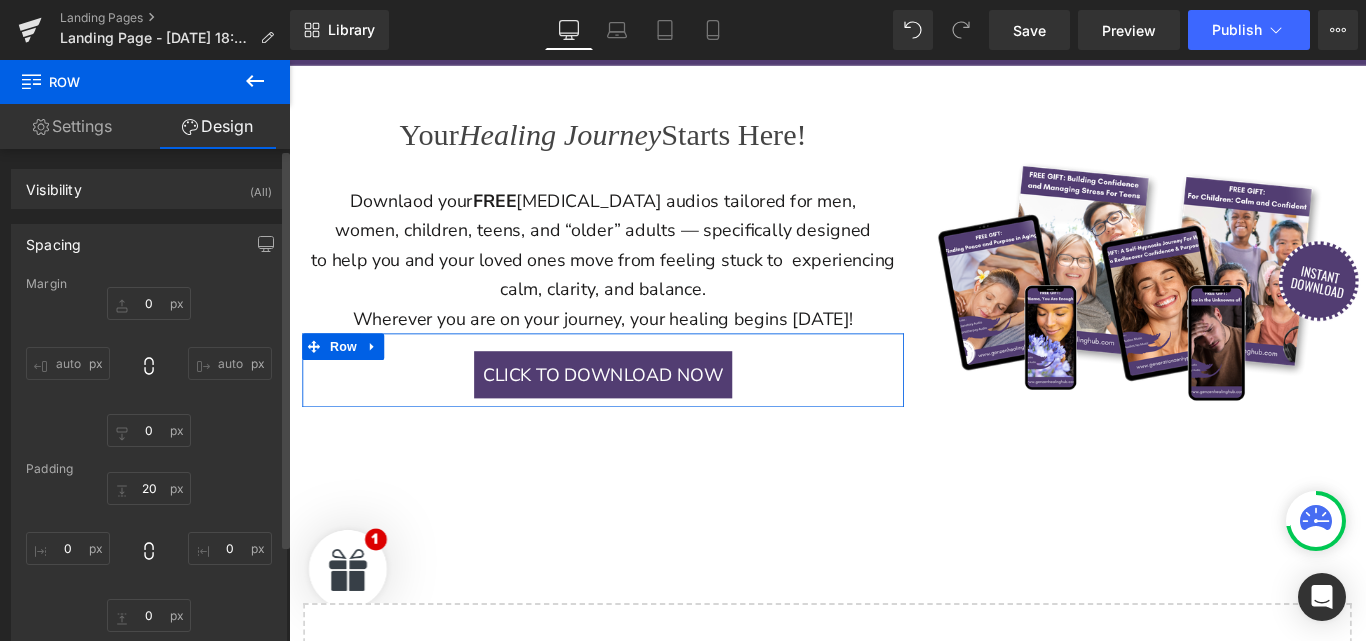 click on "20 20
0px 0
0px 0" at bounding box center [149, 552] 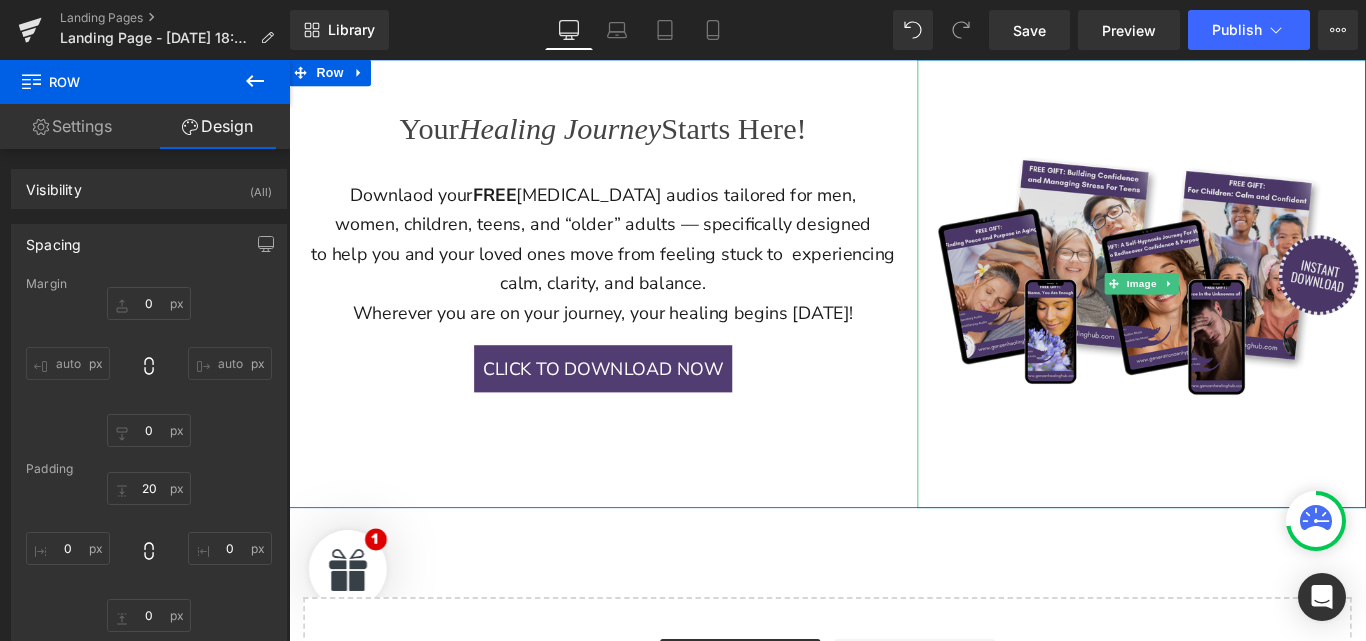 scroll, scrollTop: 1162, scrollLeft: 0, axis: vertical 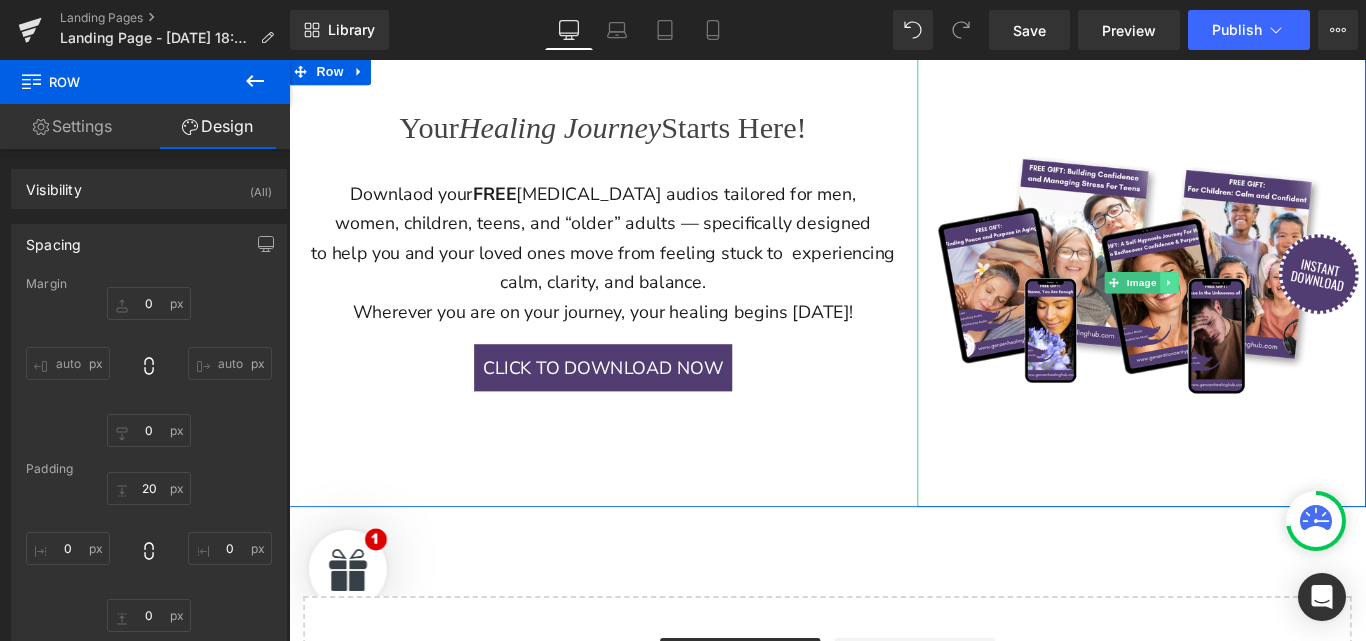 click 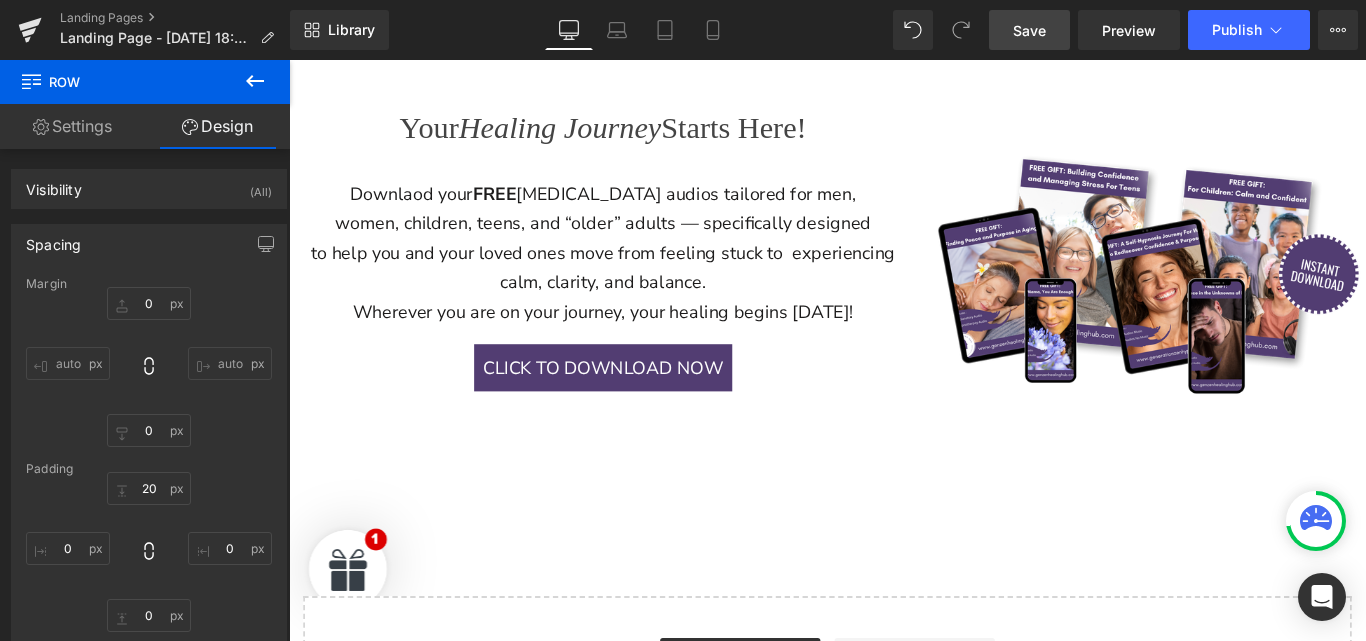 click on "Save" at bounding box center [1029, 30] 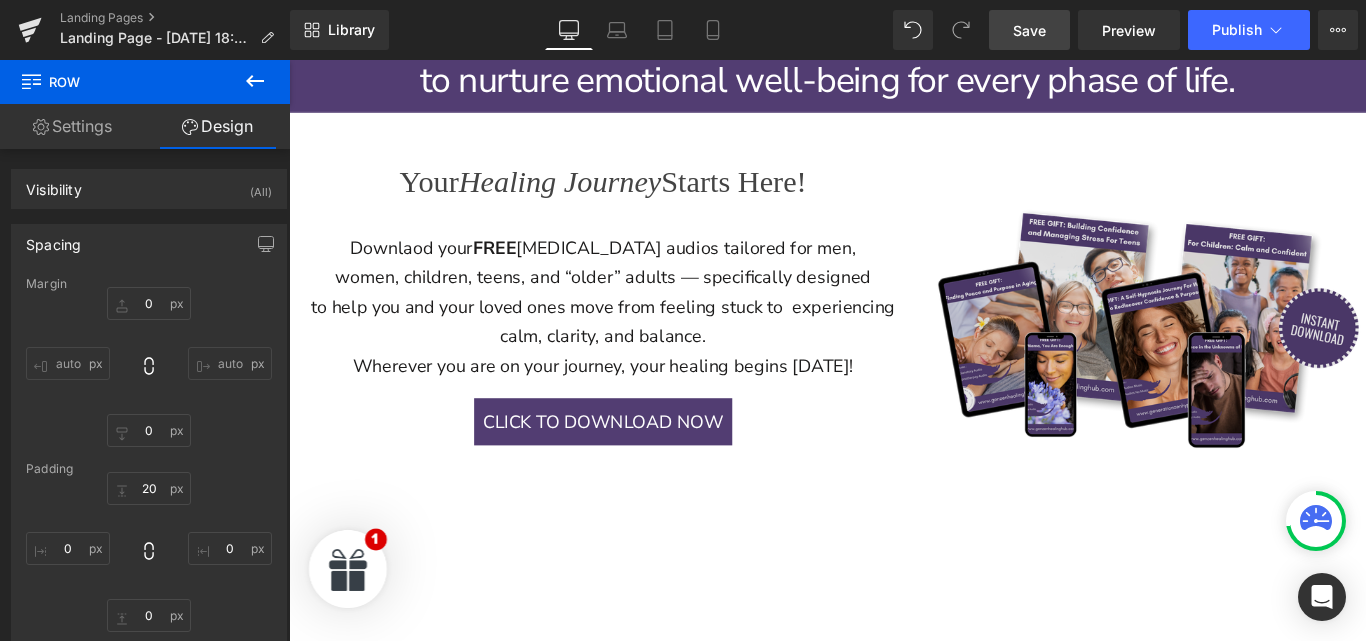scroll, scrollTop: 1102, scrollLeft: 0, axis: vertical 